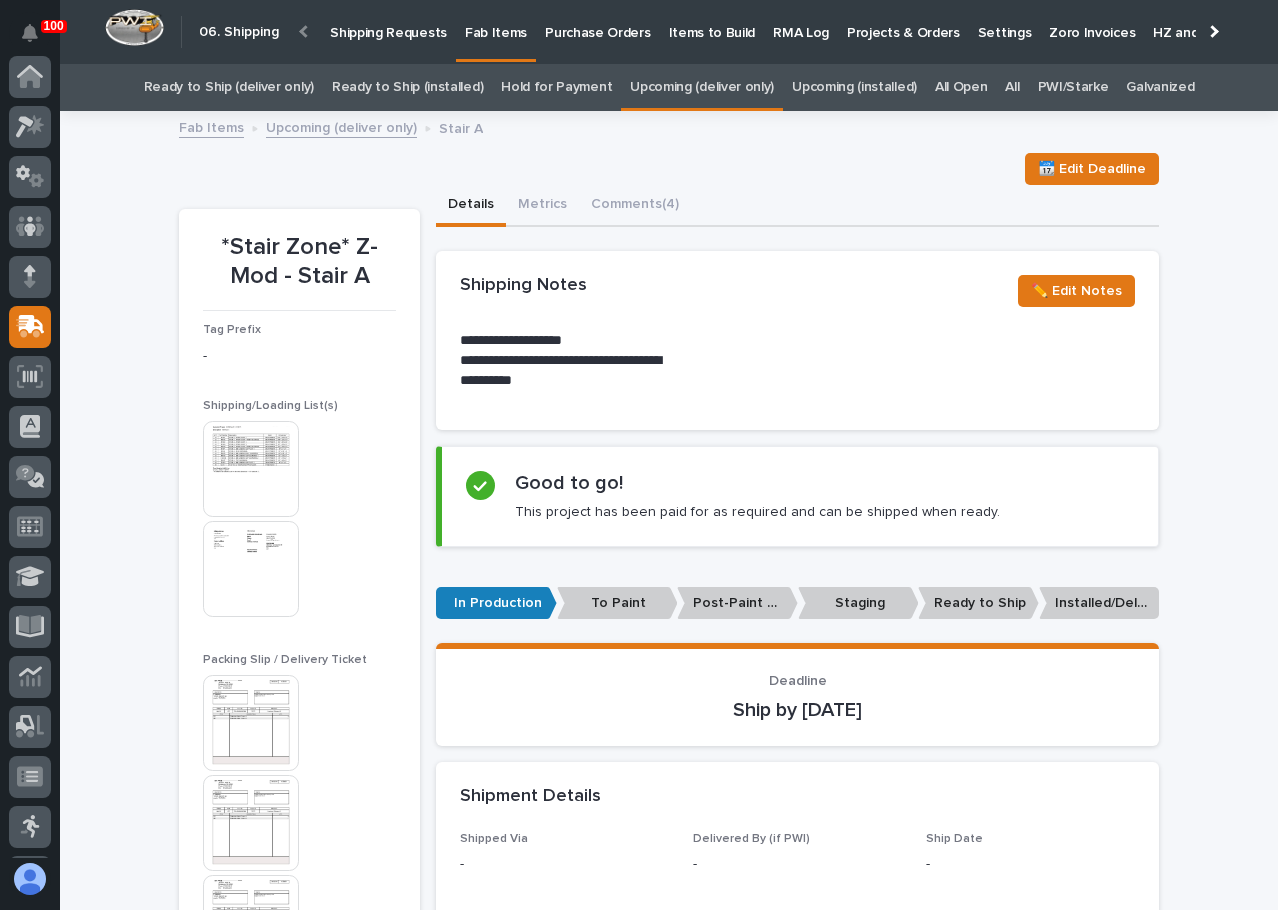 scroll, scrollTop: 0, scrollLeft: 0, axis: both 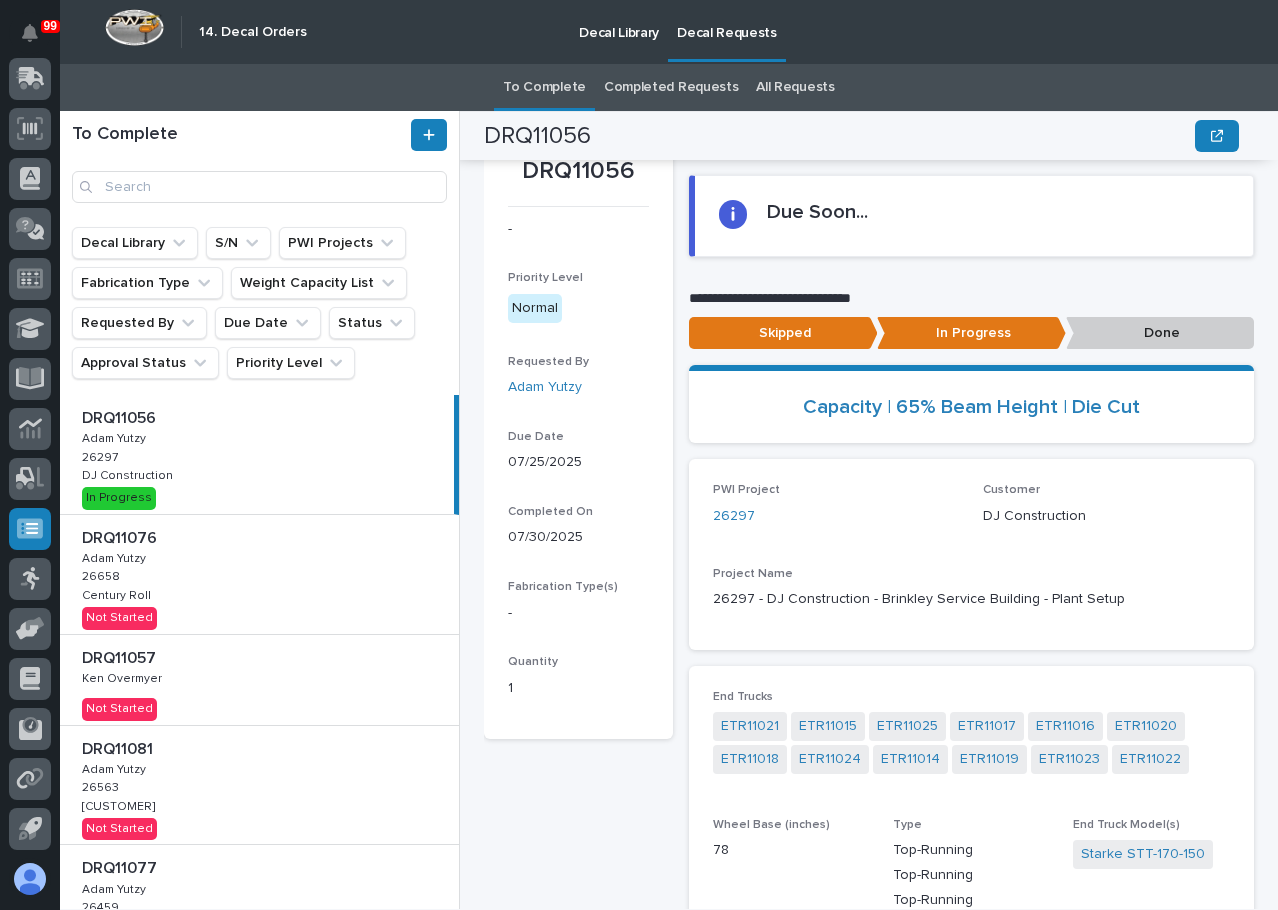 click on "DRQ11076 DRQ11076   Adam Yutzy Adam Yutzy   26658 26658   Century Roll Century Roll   Not Started" at bounding box center [259, 574] 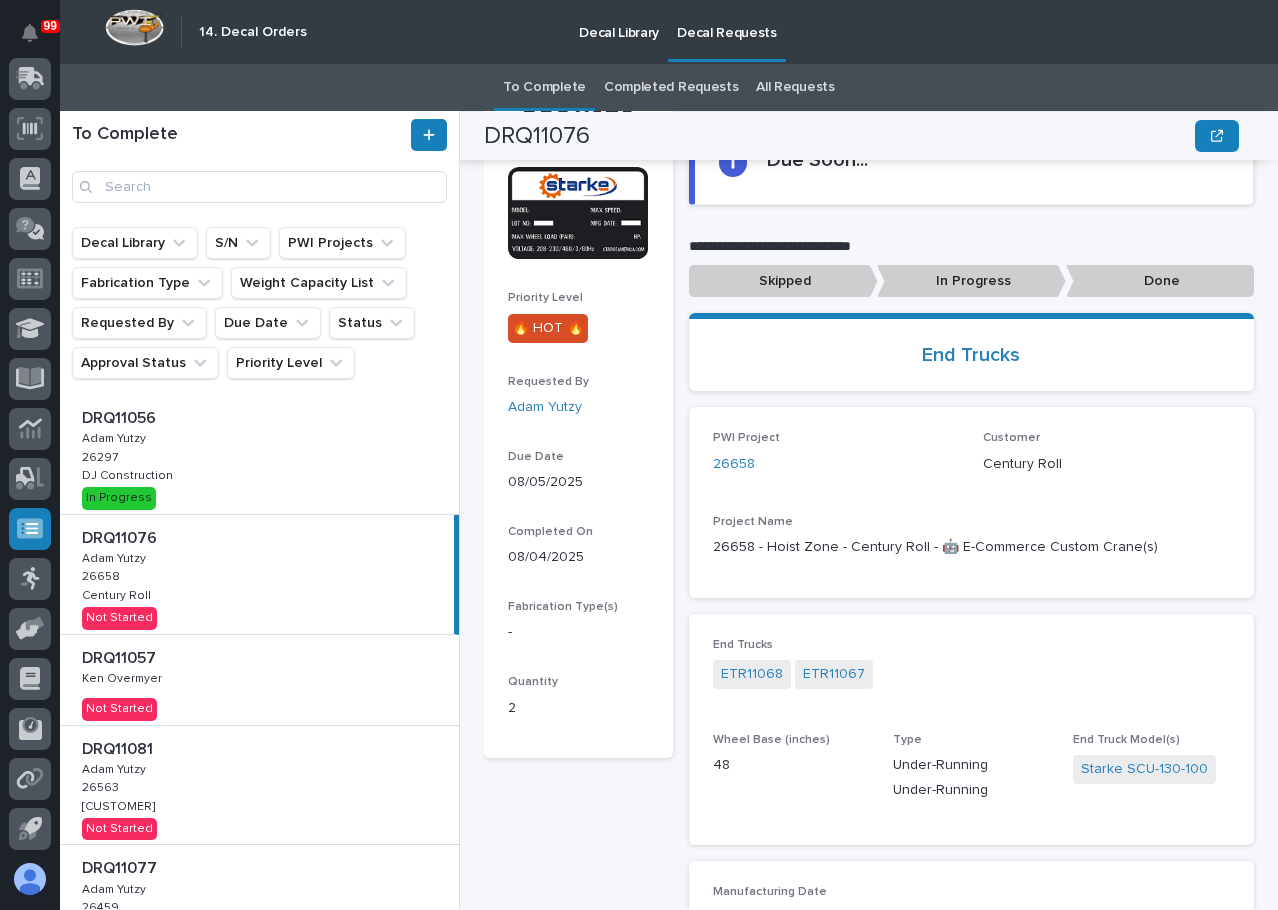 scroll, scrollTop: 0, scrollLeft: 0, axis: both 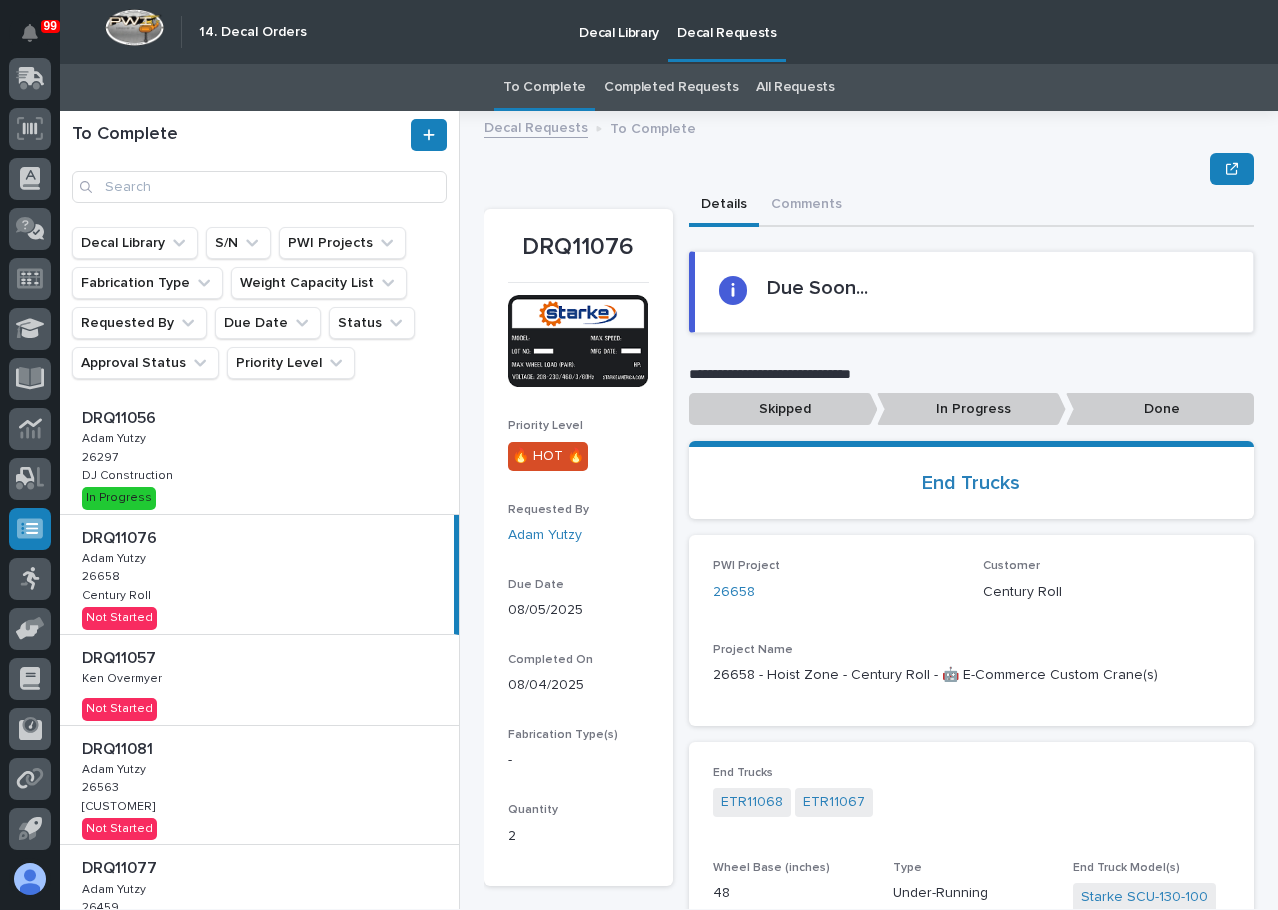 click on "In Progress" at bounding box center (971, 409) 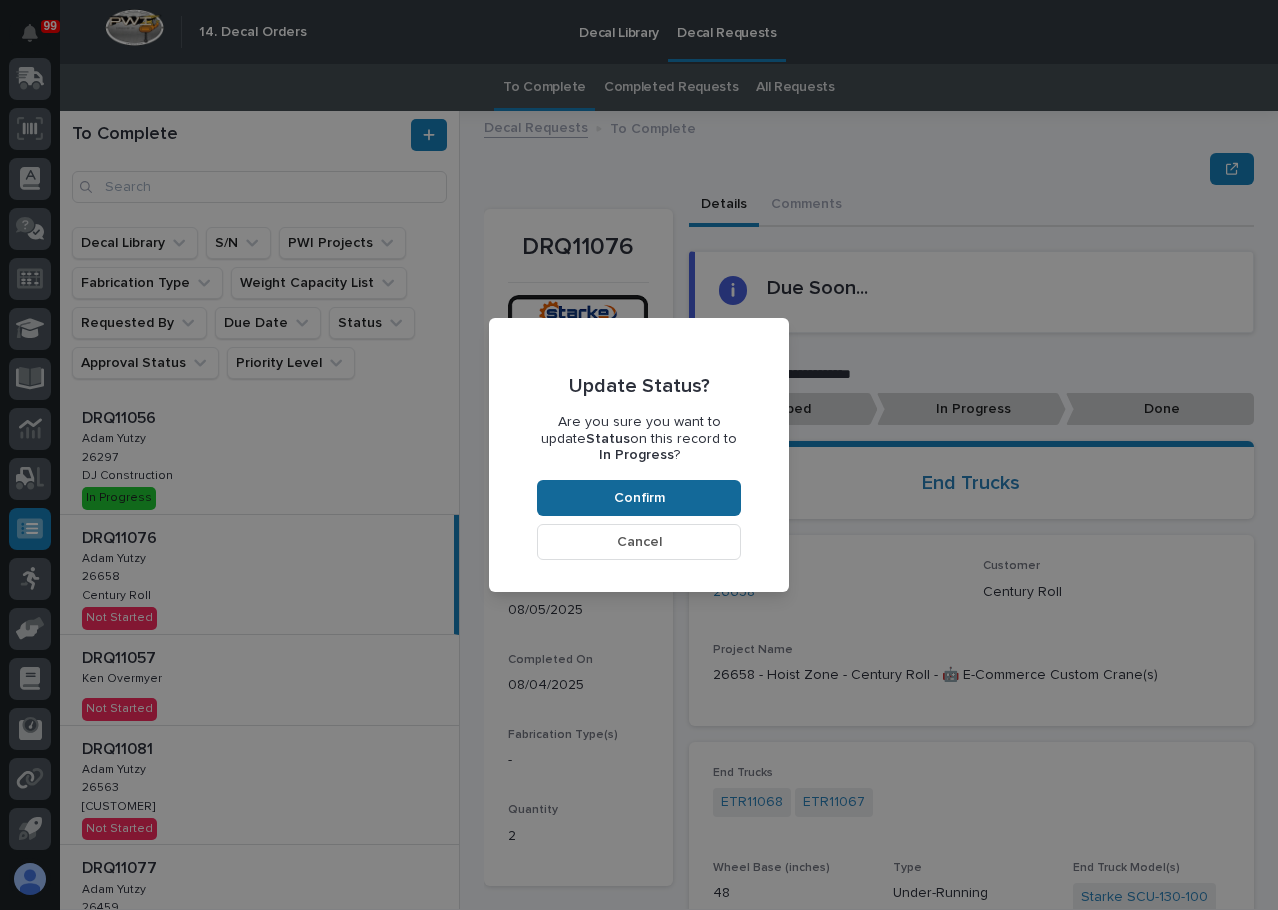 click on "Confirm" at bounding box center [639, 498] 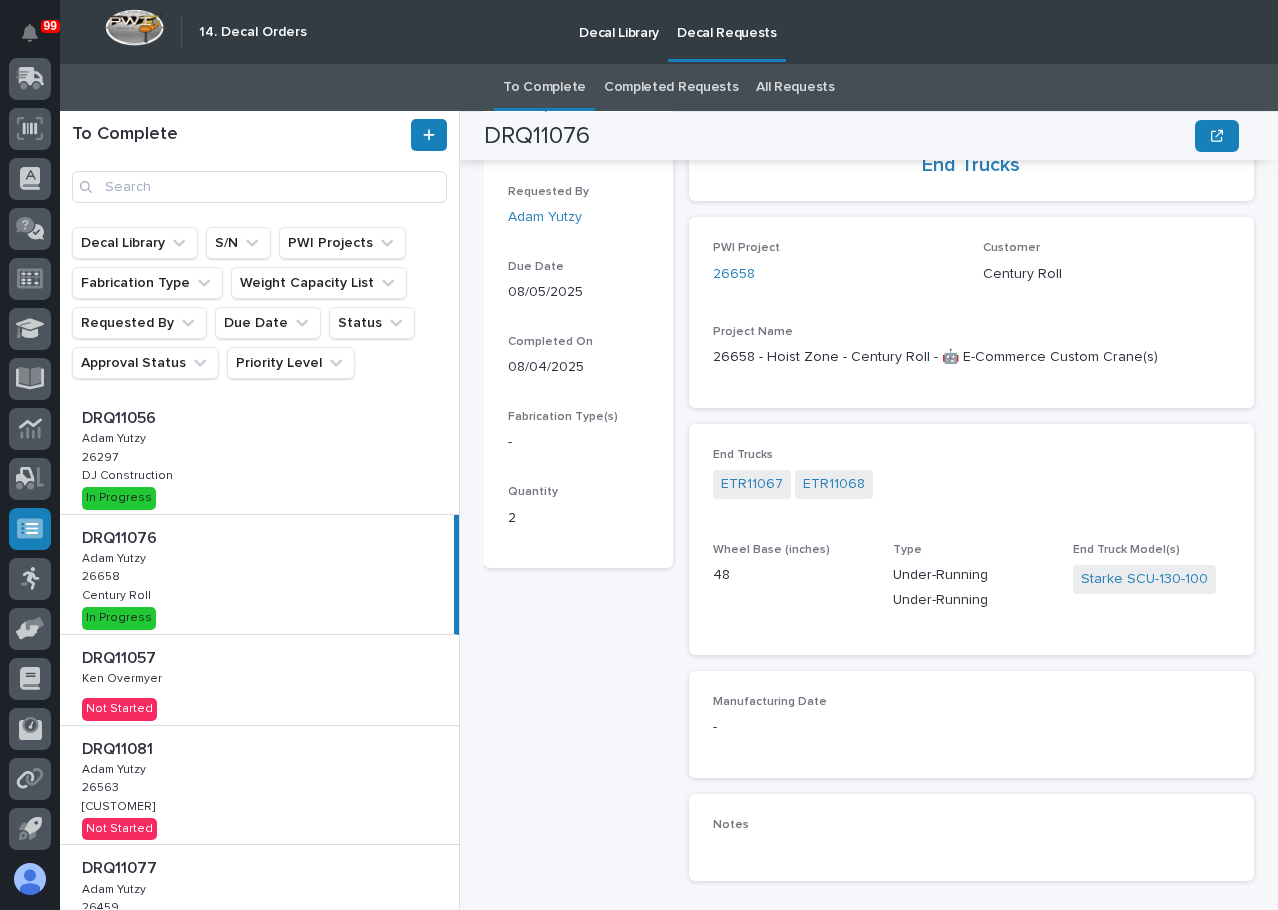 scroll, scrollTop: 320, scrollLeft: 0, axis: vertical 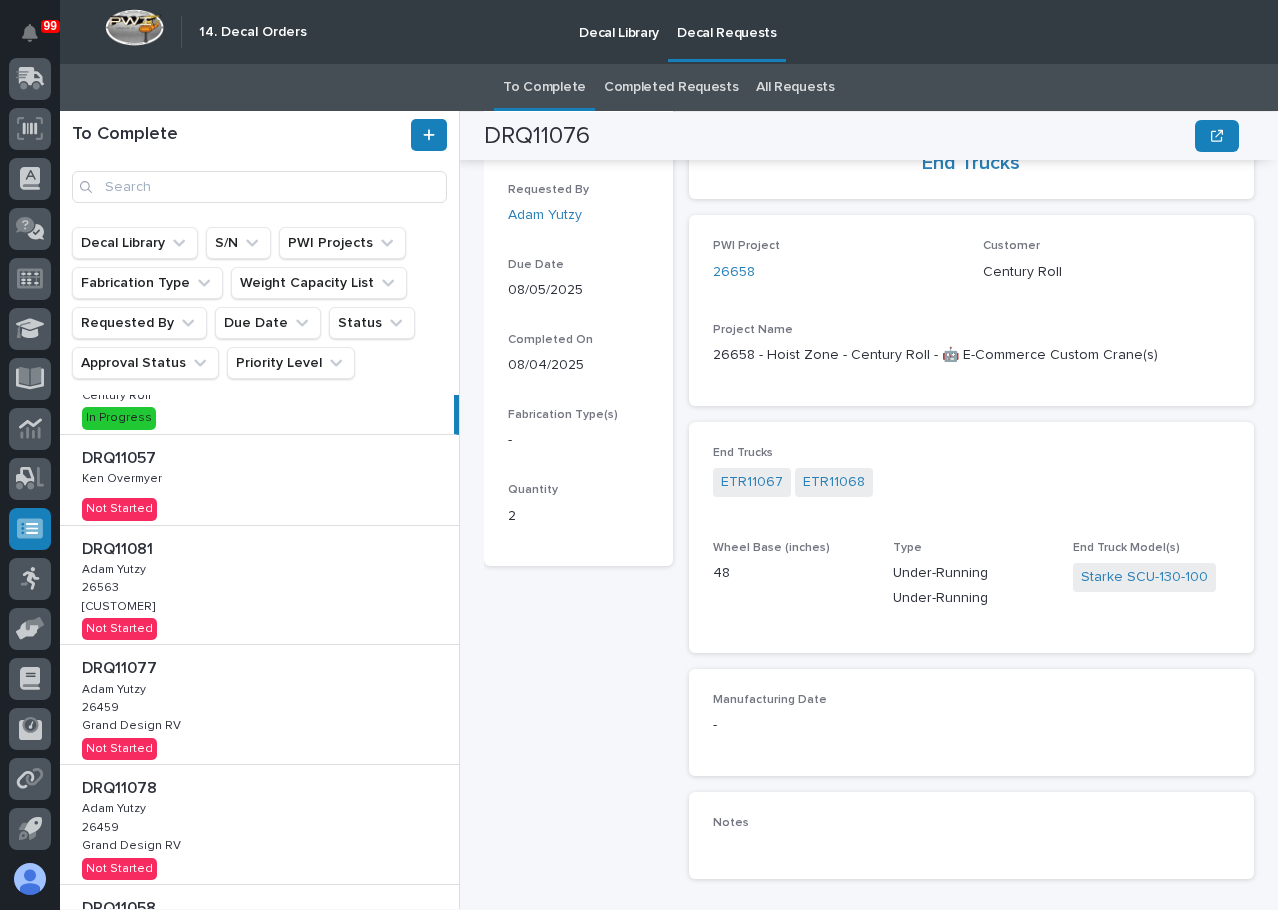 drag, startPoint x: 191, startPoint y: 573, endPoint x: 204, endPoint y: 573, distance: 13 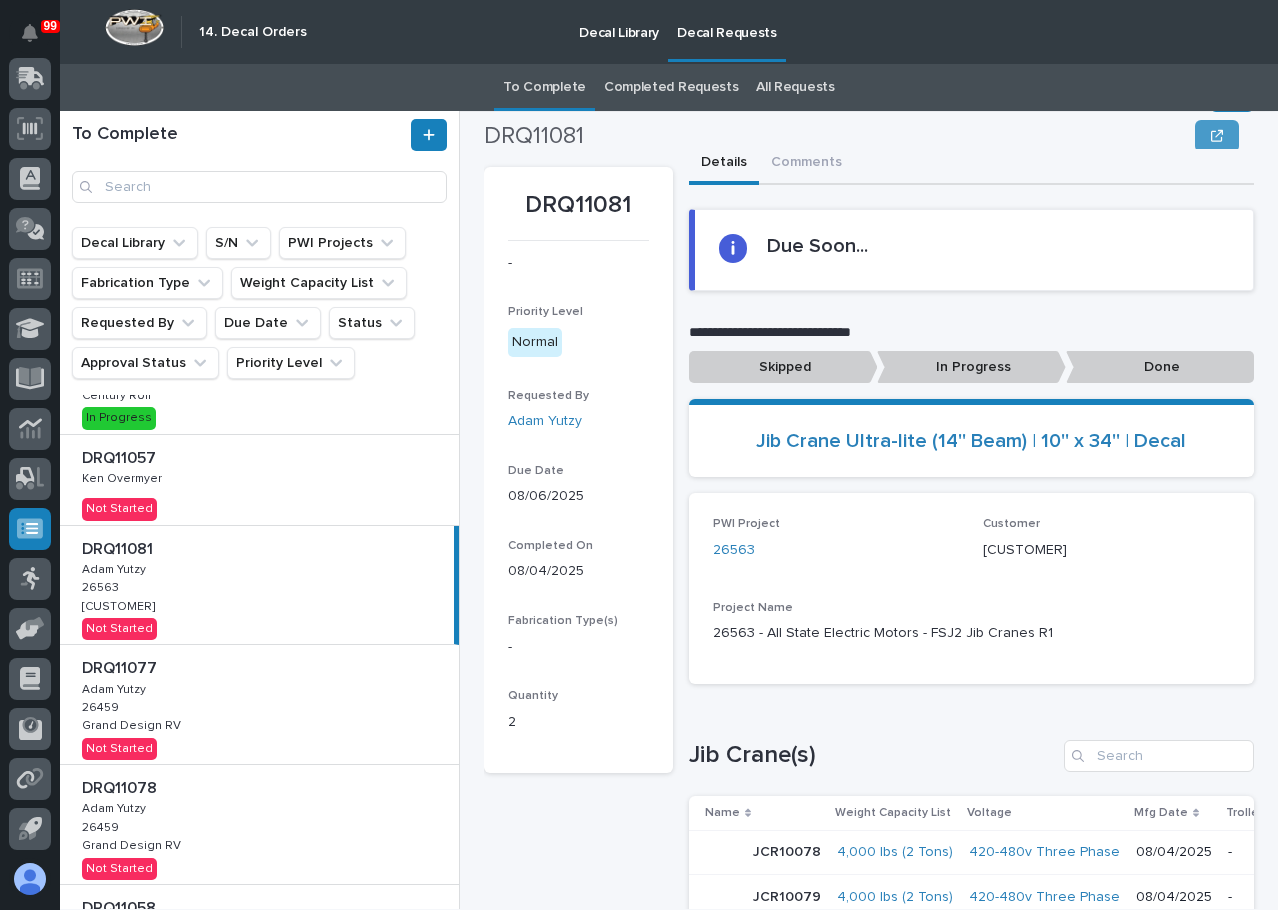 scroll, scrollTop: 20, scrollLeft: 0, axis: vertical 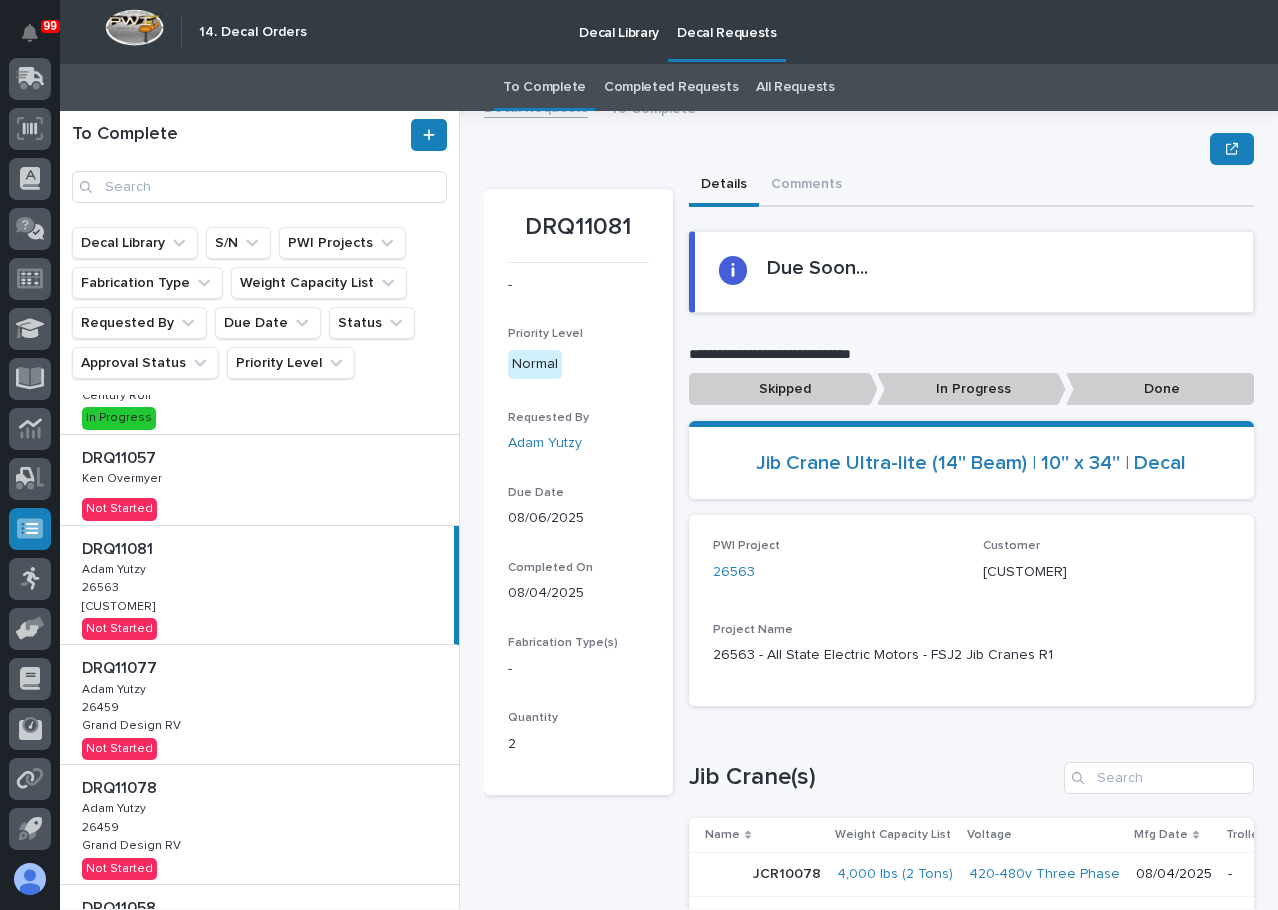 click on "Decal Library Decal Requests" at bounding box center [772, 32] 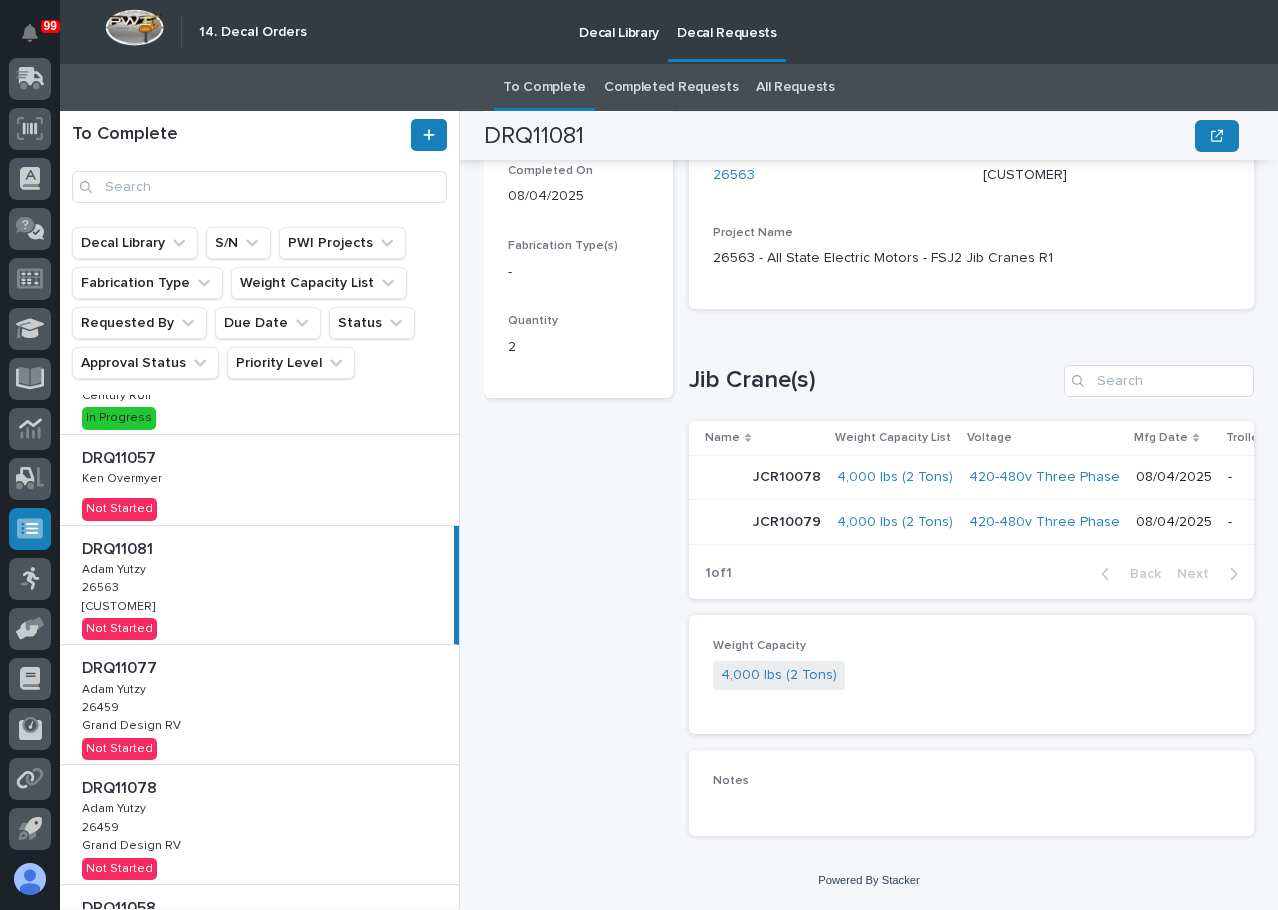 scroll, scrollTop: 0, scrollLeft: 0, axis: both 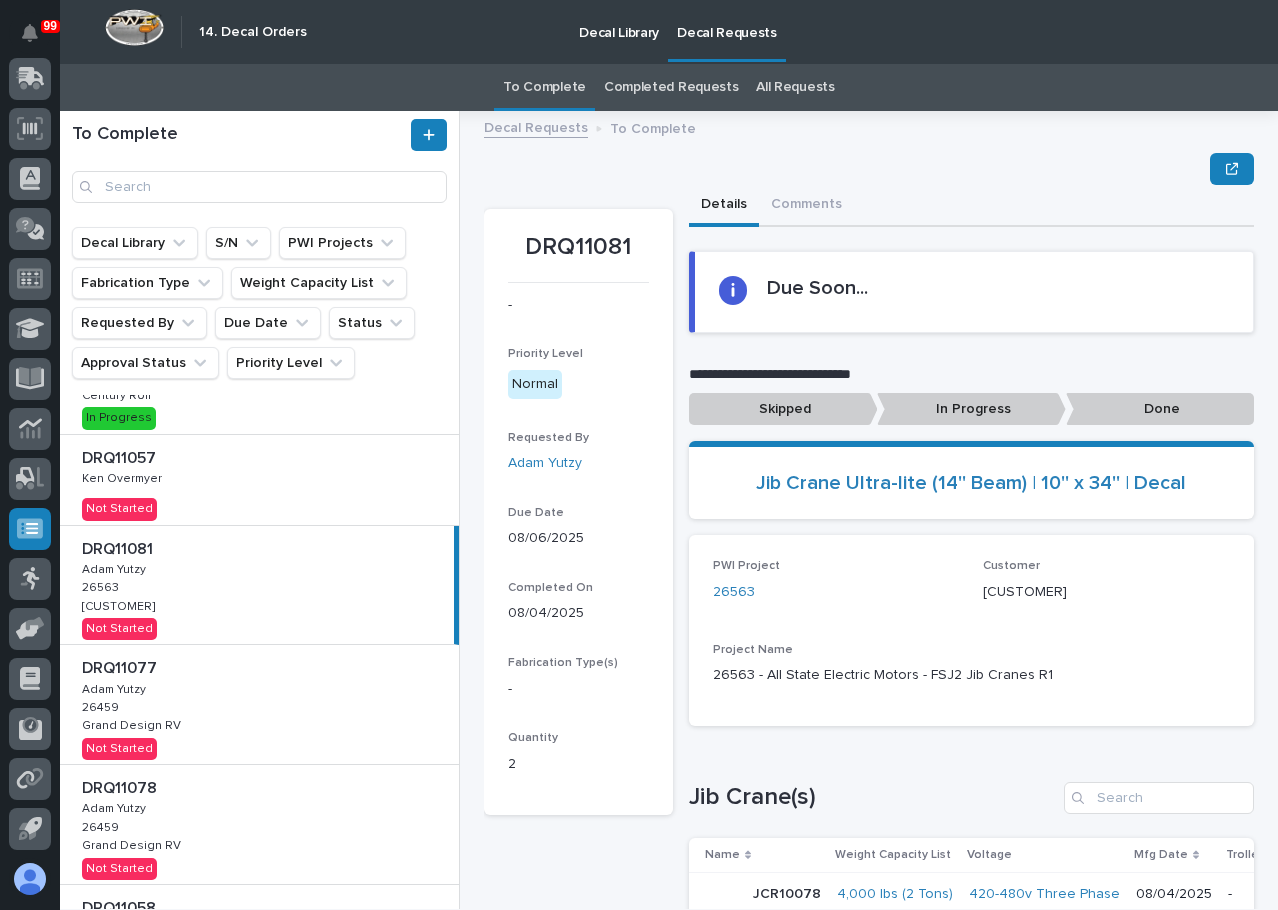 click on "In Progress" at bounding box center (971, 409) 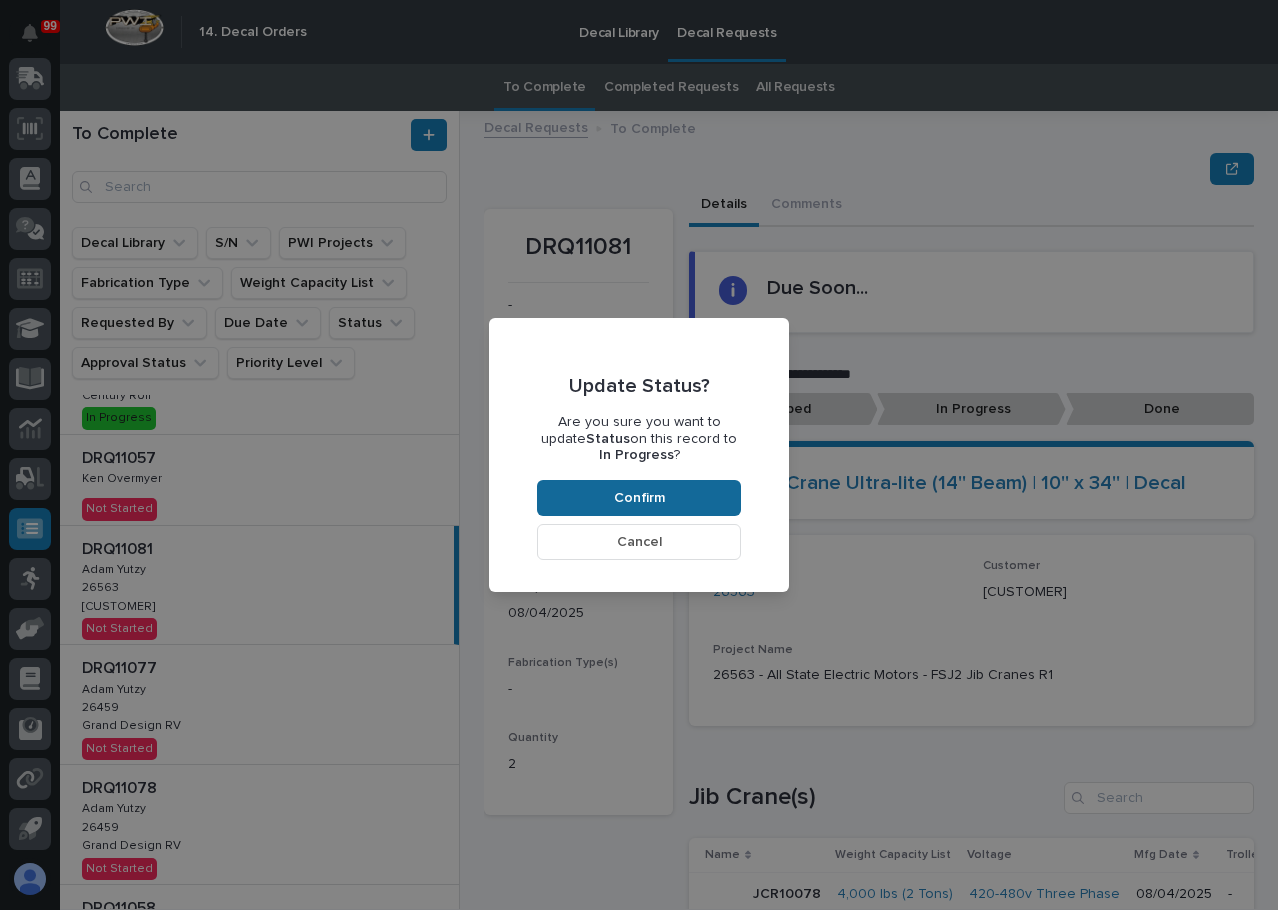 click on "Confirm" at bounding box center (639, 498) 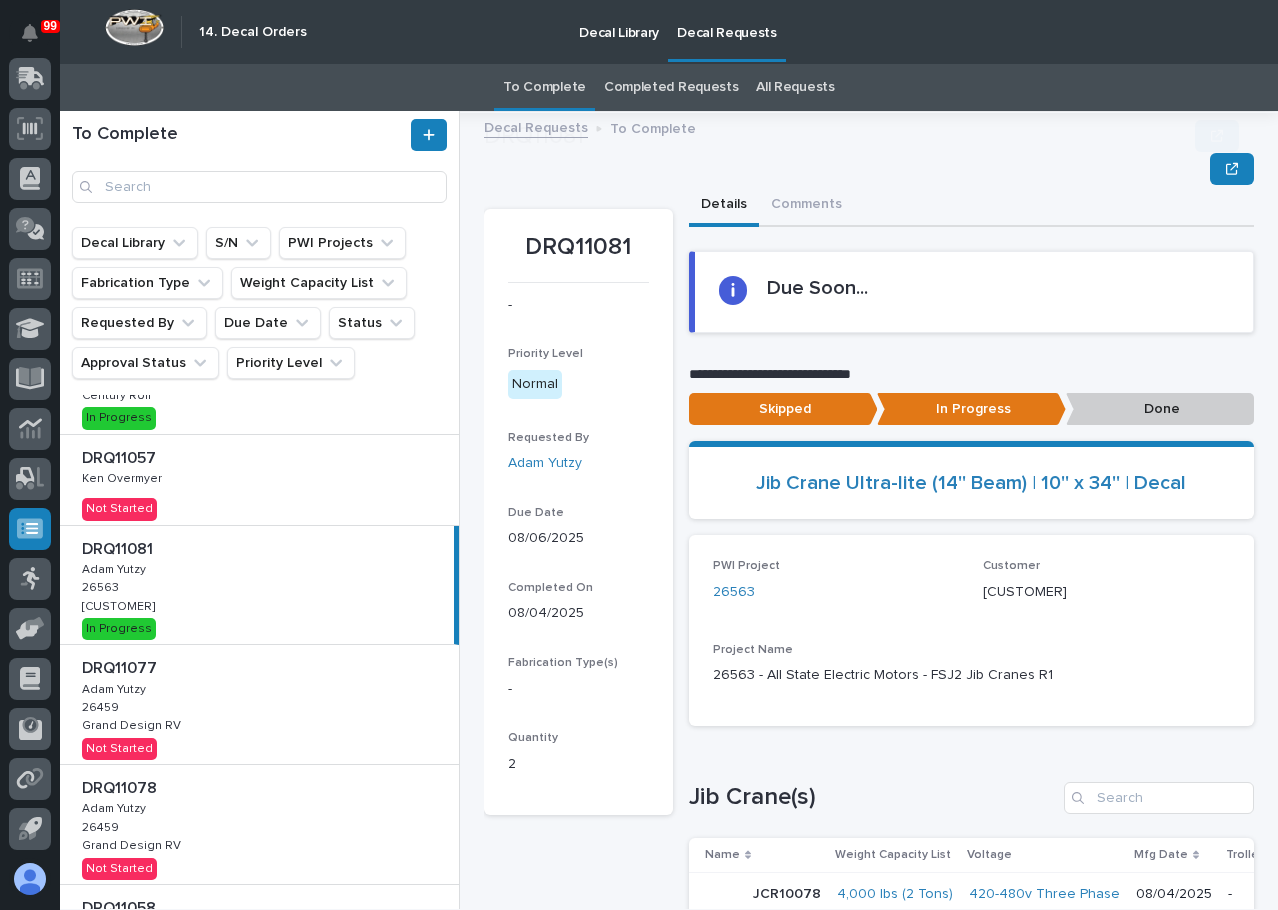 scroll, scrollTop: 120, scrollLeft: 0, axis: vertical 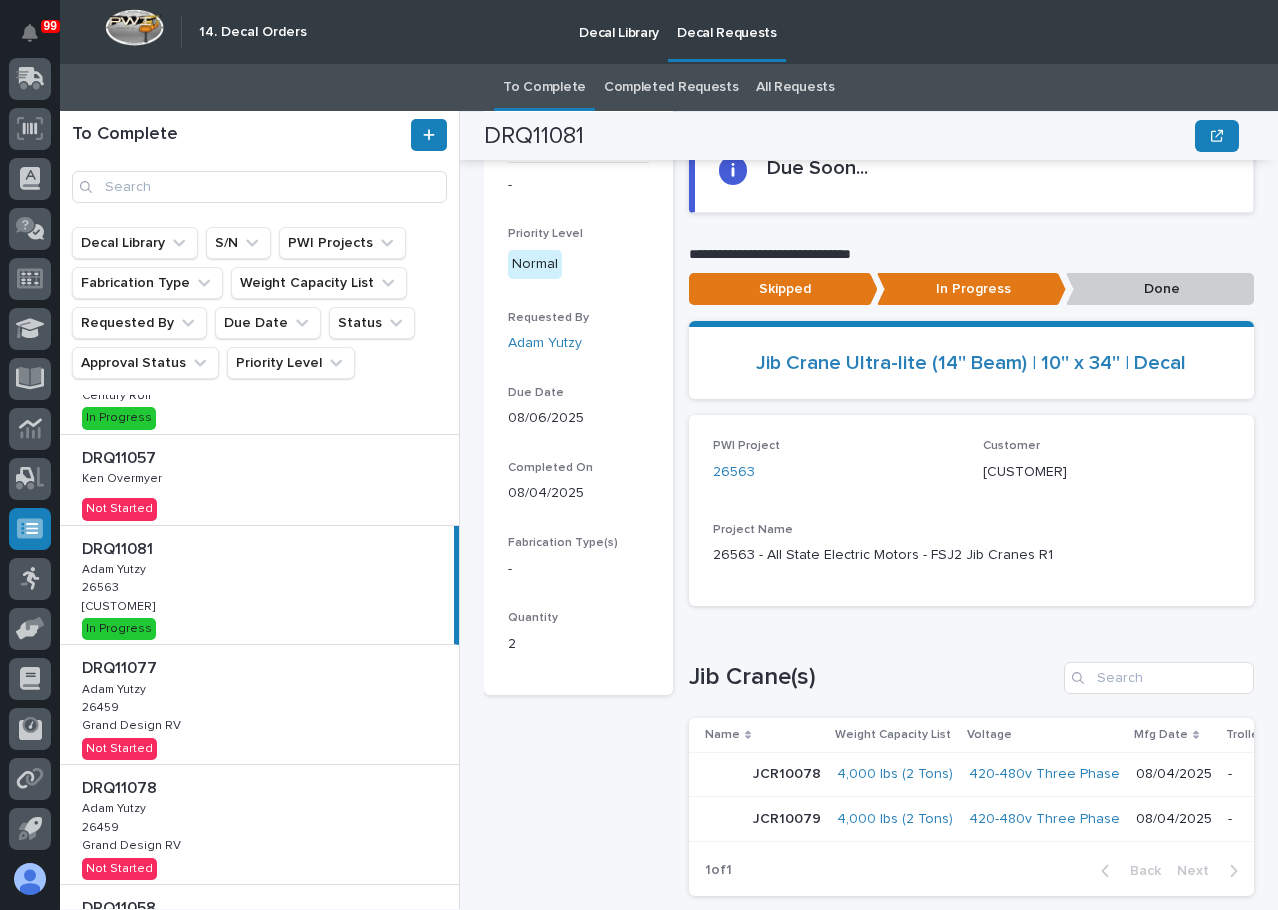 click on "DRQ11081 - Priority Level Normal Requested By Adam Yutzy   Due Date 08/06/2025 Completed On 08/04/2025 Fabrication Type(s) - Quantity 2" at bounding box center (578, 619) 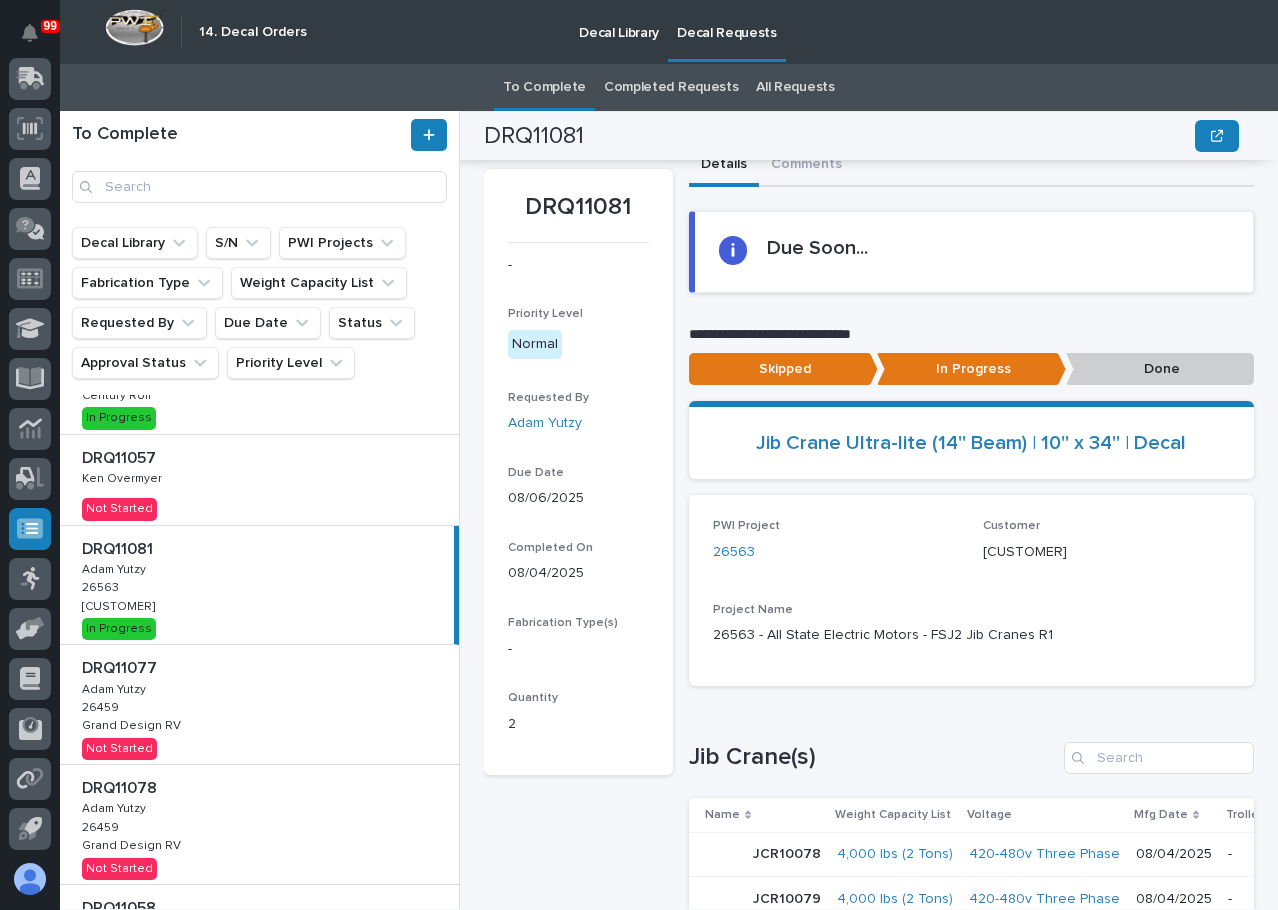 scroll, scrollTop: 0, scrollLeft: 0, axis: both 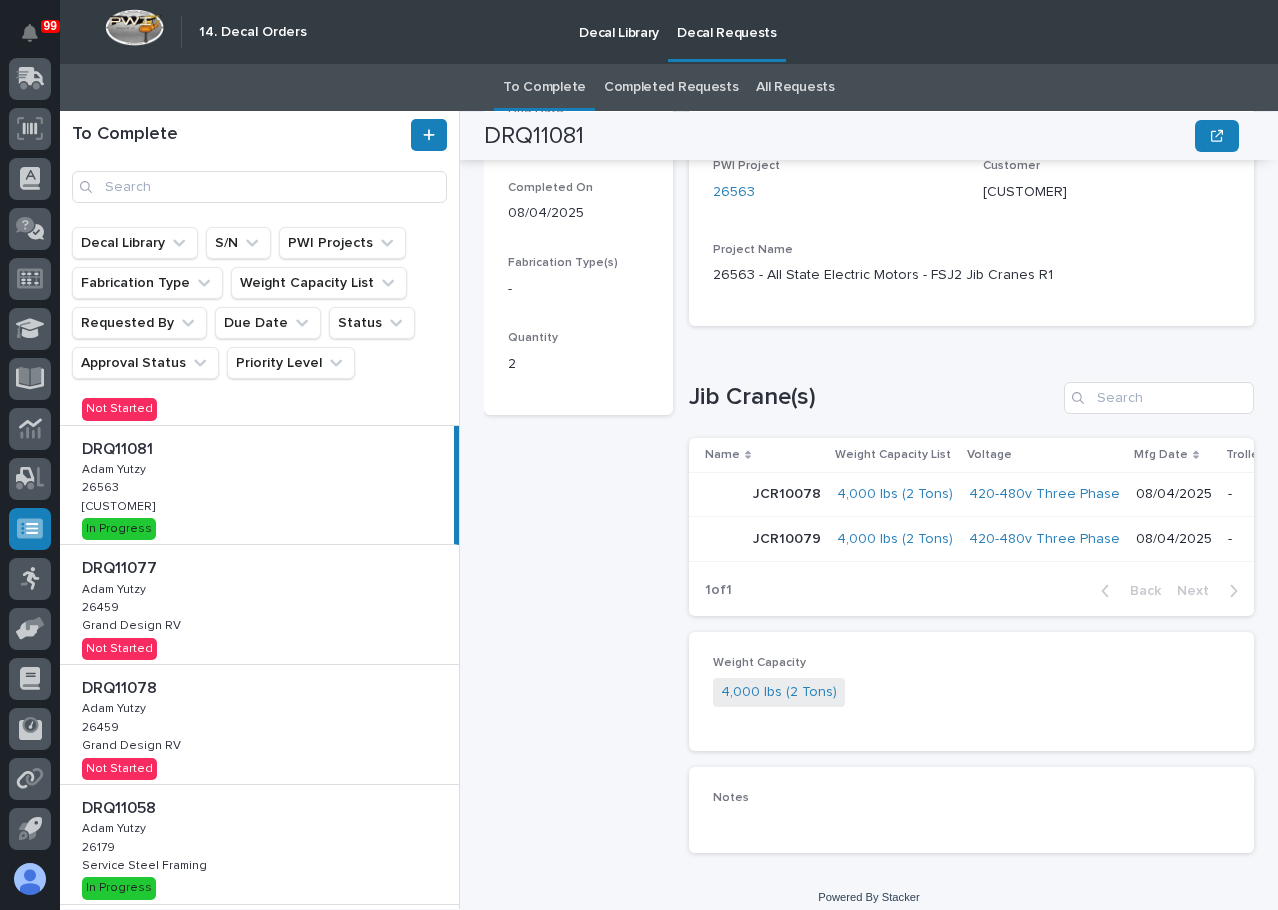 click on "DRQ11081 - Priority Level Normal Requested By Adam Yutzy   Due Date 08/06/2025 Completed On 08/04/2025 Fabrication Type(s) - Quantity 2" at bounding box center [578, 339] 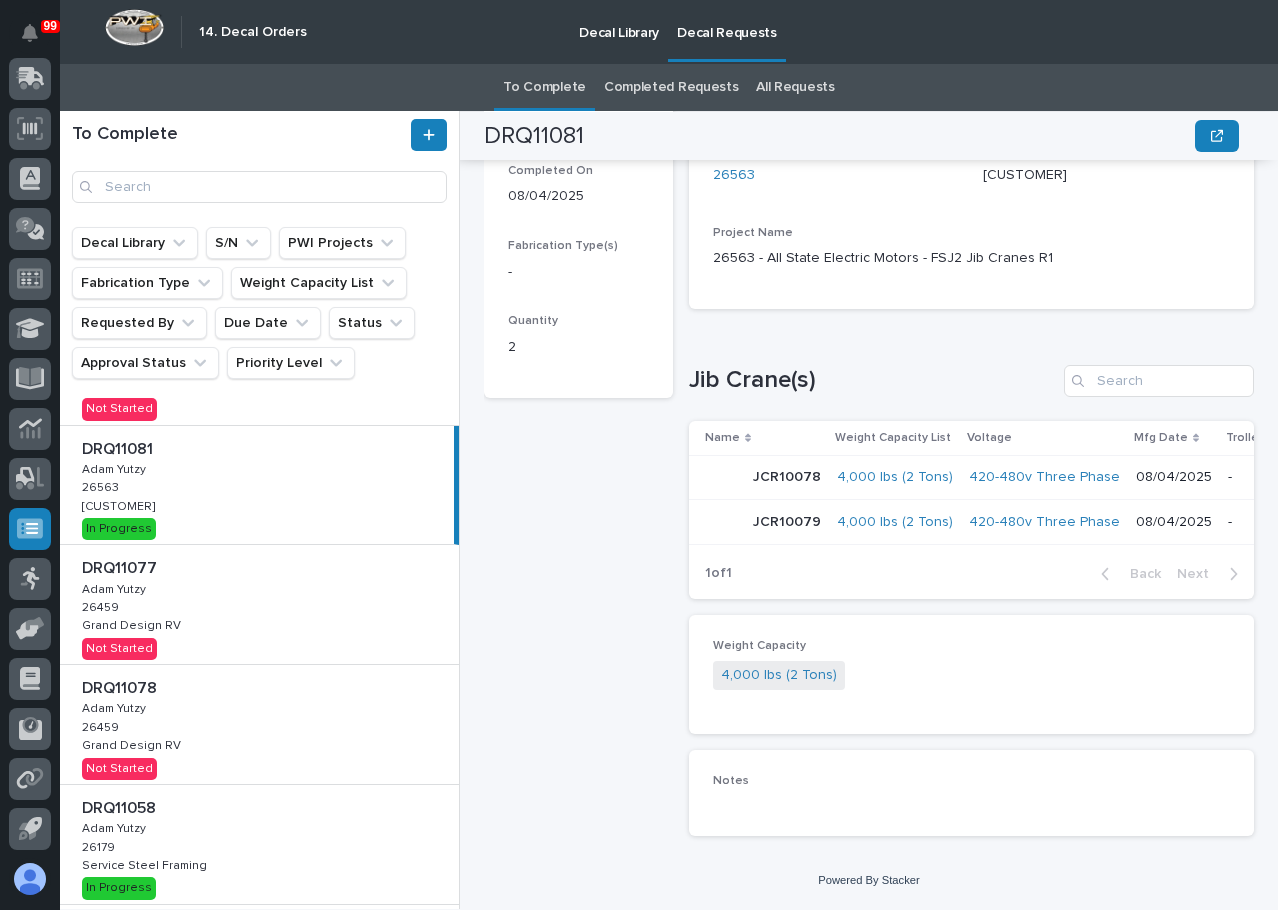 scroll, scrollTop: 0, scrollLeft: 0, axis: both 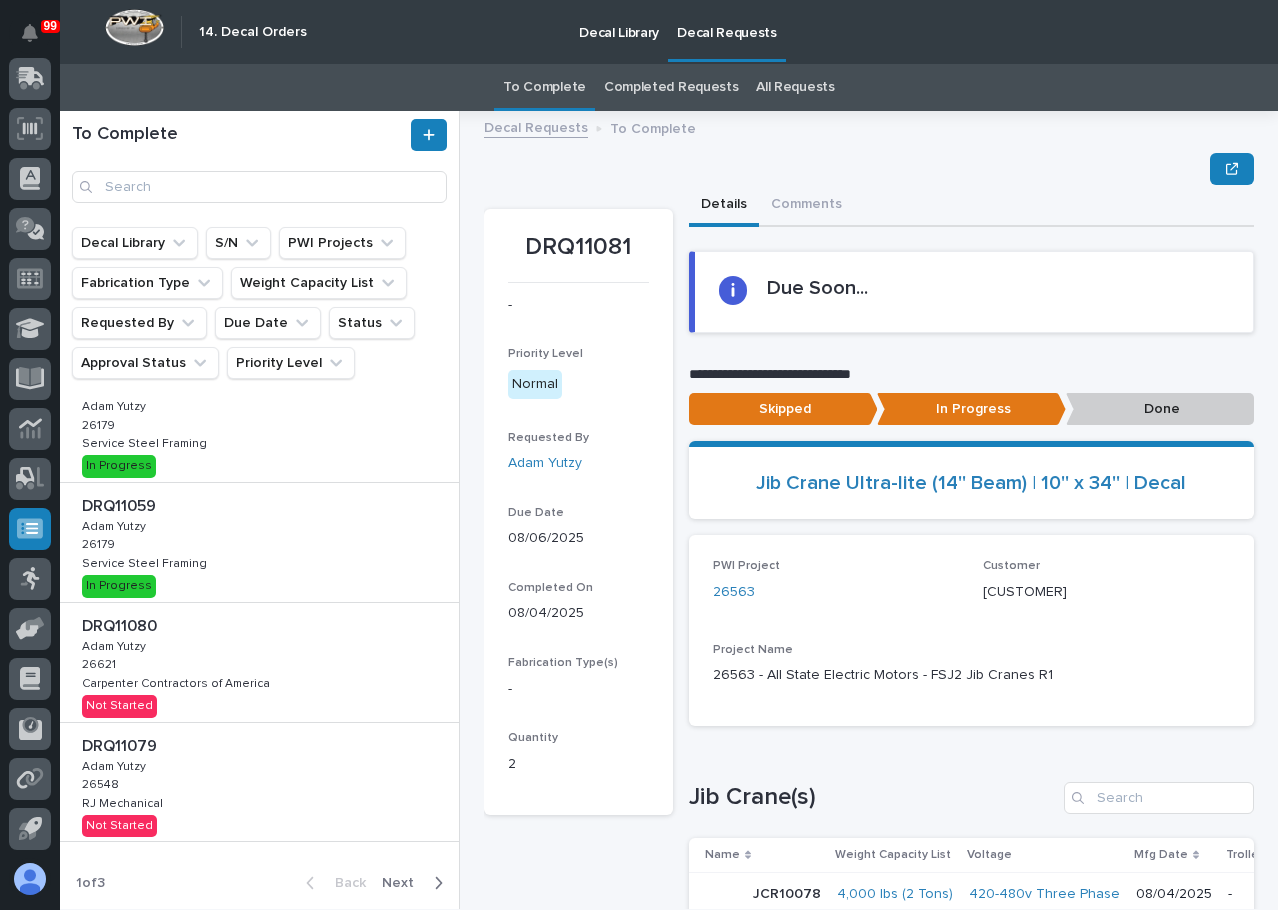 click on "DRQ11080 DRQ11080   Adam Yutzy Adam Yutzy   26621 26621   Carpenter Contractors of America Carpenter Contractors of America   Not Started" at bounding box center [259, 662] 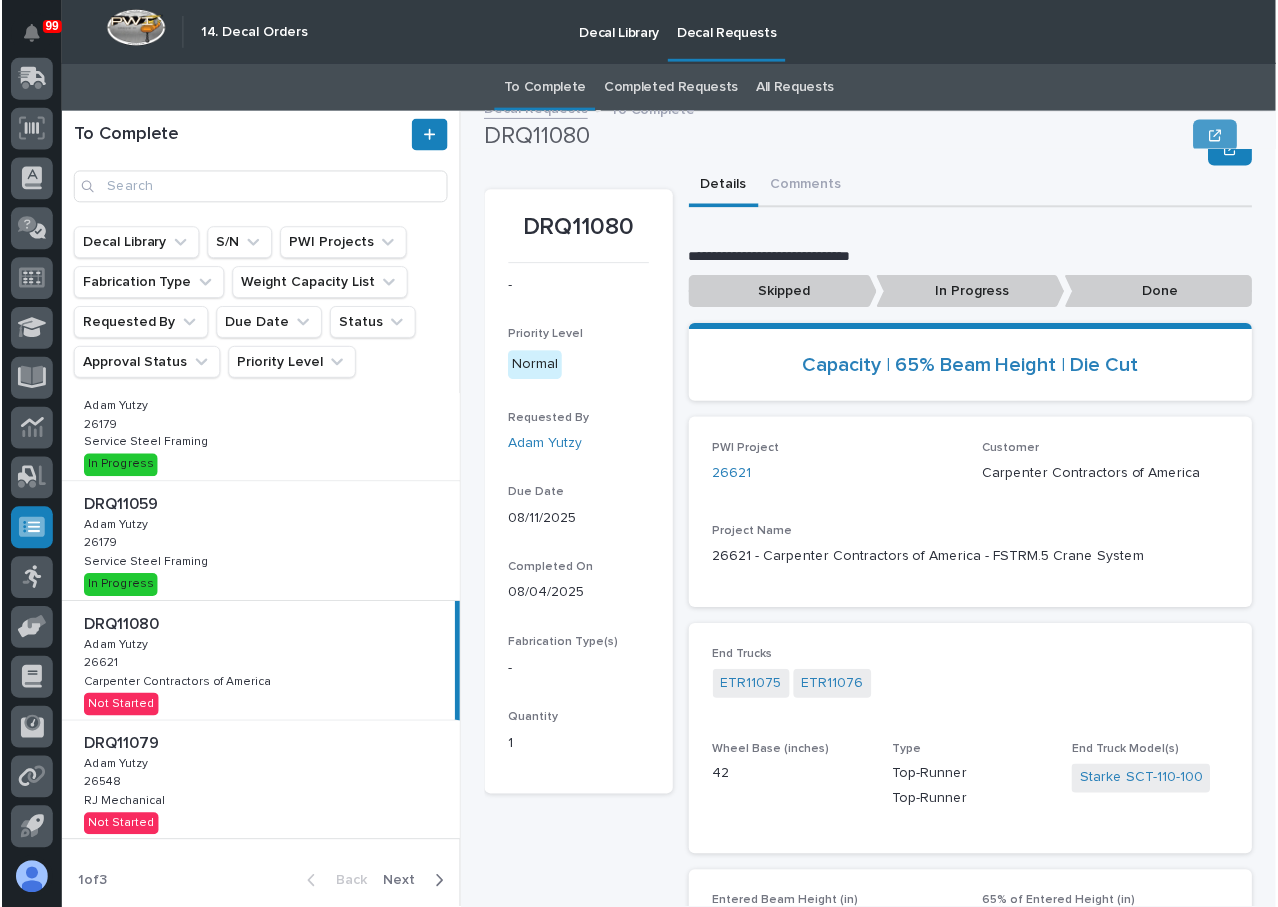 scroll, scrollTop: 0, scrollLeft: 0, axis: both 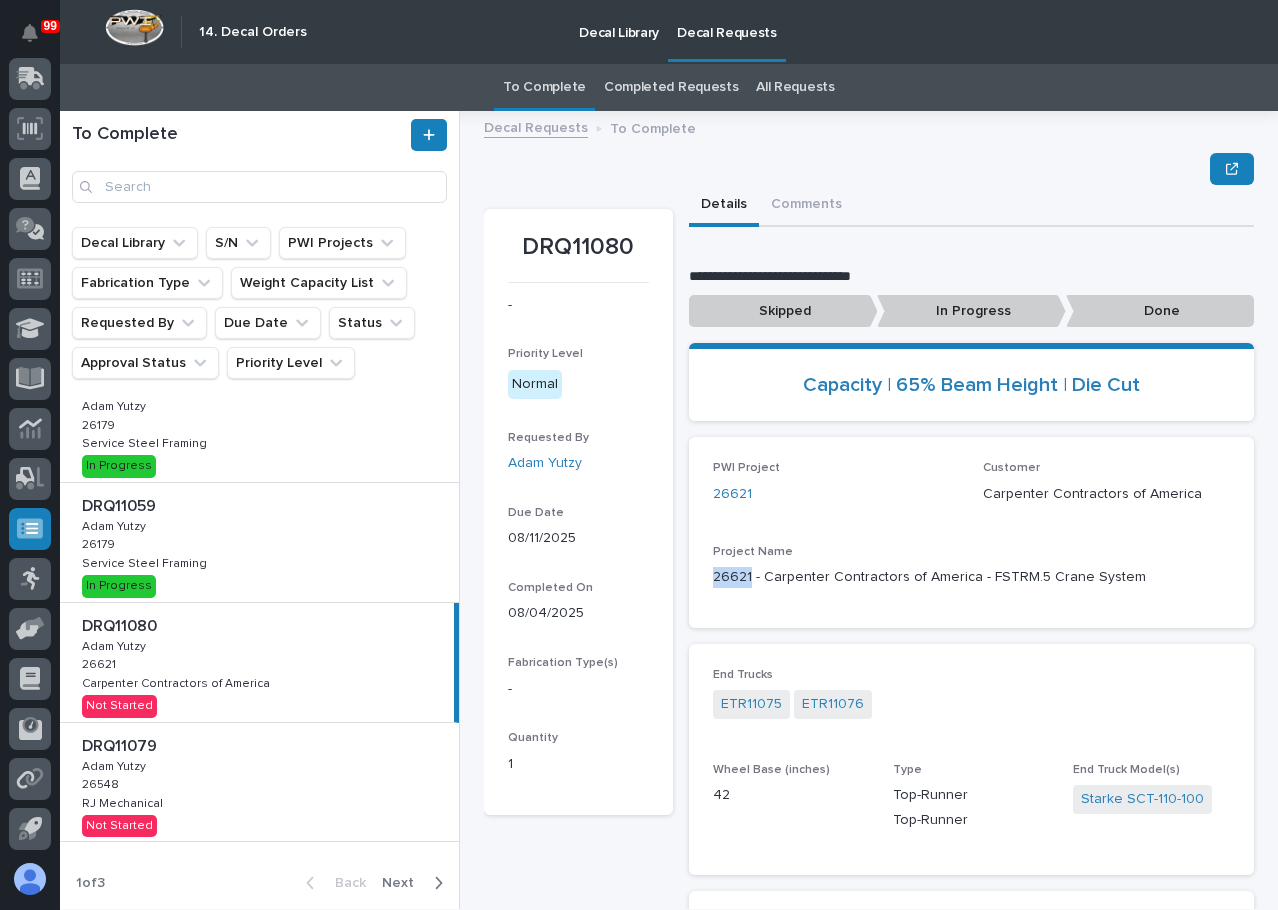 drag, startPoint x: 708, startPoint y: 577, endPoint x: 746, endPoint y: 583, distance: 38.470768 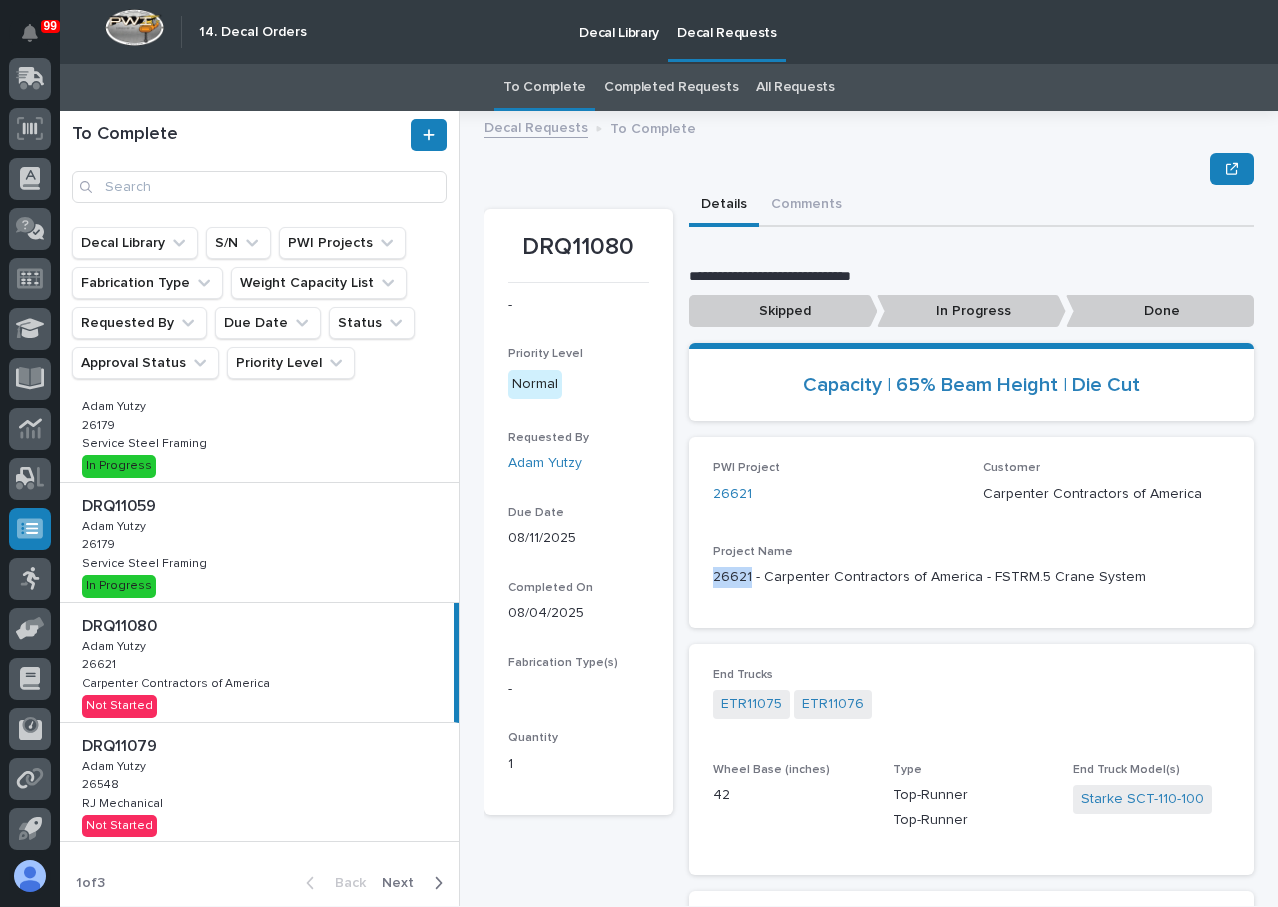 scroll, scrollTop: 251, scrollLeft: 0, axis: vertical 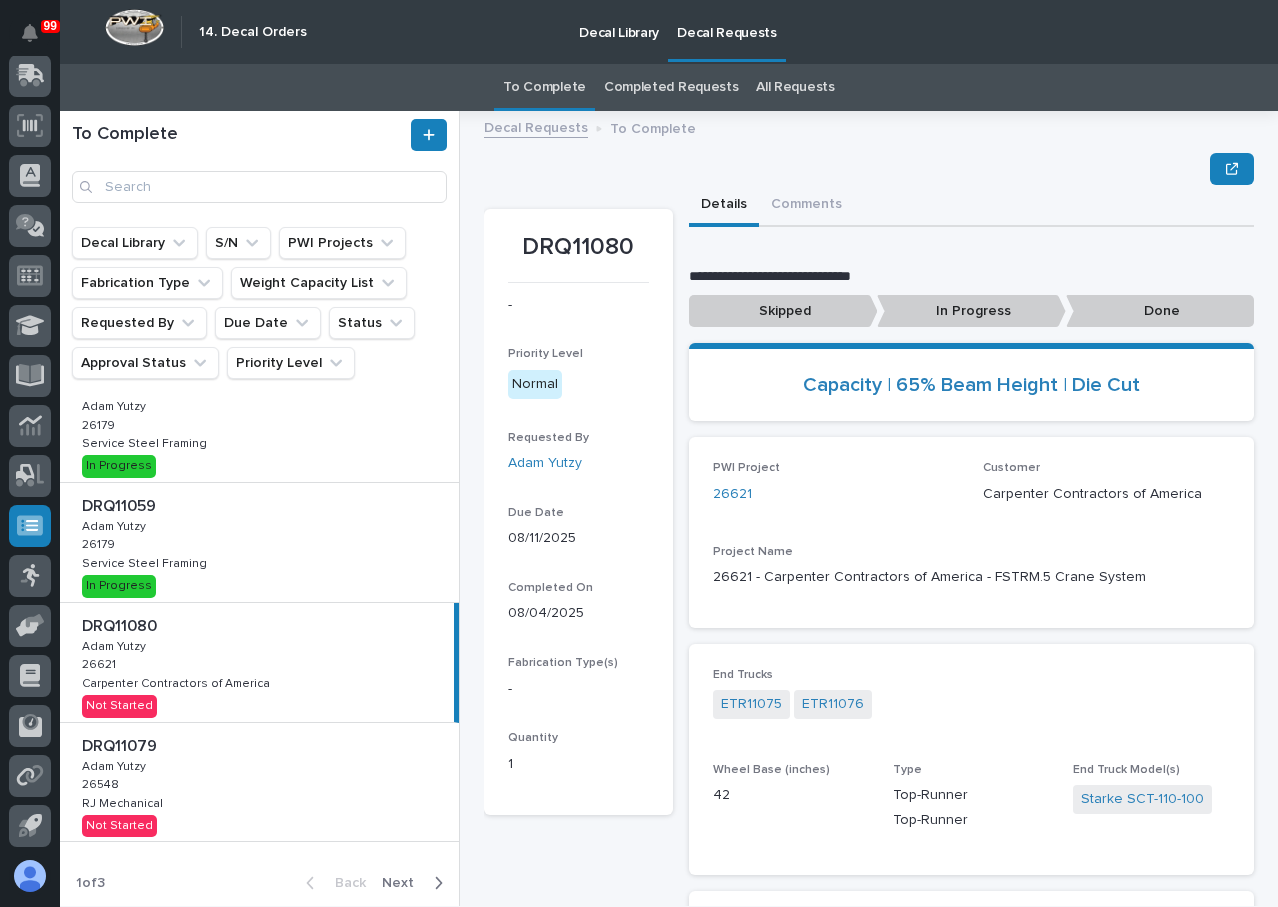 click on "To Complete     Decal Library S/N PWI Projects Fabrication Type Weight Capacity List Requested By Due Date Status Approval Status Priority Level DRQ11056 DRQ11056   Adam Yutzy Adam Yutzy   26297 26297   DJ Construction DJ Construction   In Progress DRQ11076 DRQ11076   Adam Yutzy Adam Yutzy   26658 26658   Century Roll Century Roll   In Progress DRQ11057 DRQ11057   Ken Overmyer Ken Overmyer   Not Started DRQ11081 DRQ11081   Adam Yutzy Adam Yutzy   26563 26563   All State Electric Motors All State Electric Motors   In Progress DRQ11077 DRQ11077   Adam Yutzy Adam Yutzy   26459 26459   Grand Design RV Grand Design RV   Not Started DRQ11078 DRQ11078   Adam Yutzy Adam Yutzy   26459 26459   Grand Design RV Grand Design RV   Not Started DRQ11058 DRQ11058   Adam Yutzy Adam Yutzy   26179 26179   Service Steel Framing Service Steel Framing   In Progress DRQ11059 DRQ11059   Adam Yutzy Adam Yutzy   26179 26179   Service Steel Framing Service Steel Framing   In Progress DRQ11080 DRQ11080" at bounding box center [669, 508] 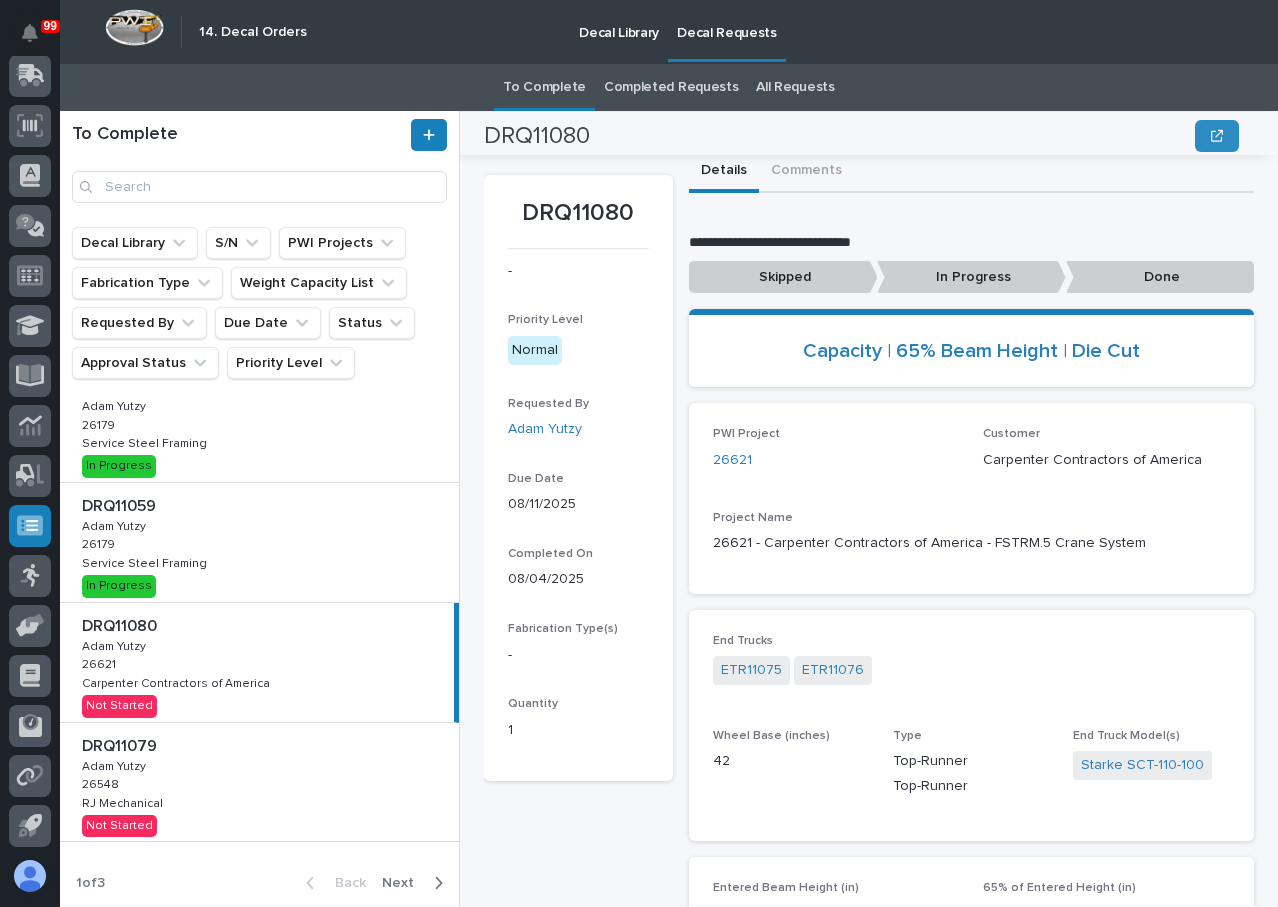 scroll, scrollTop: 0, scrollLeft: 0, axis: both 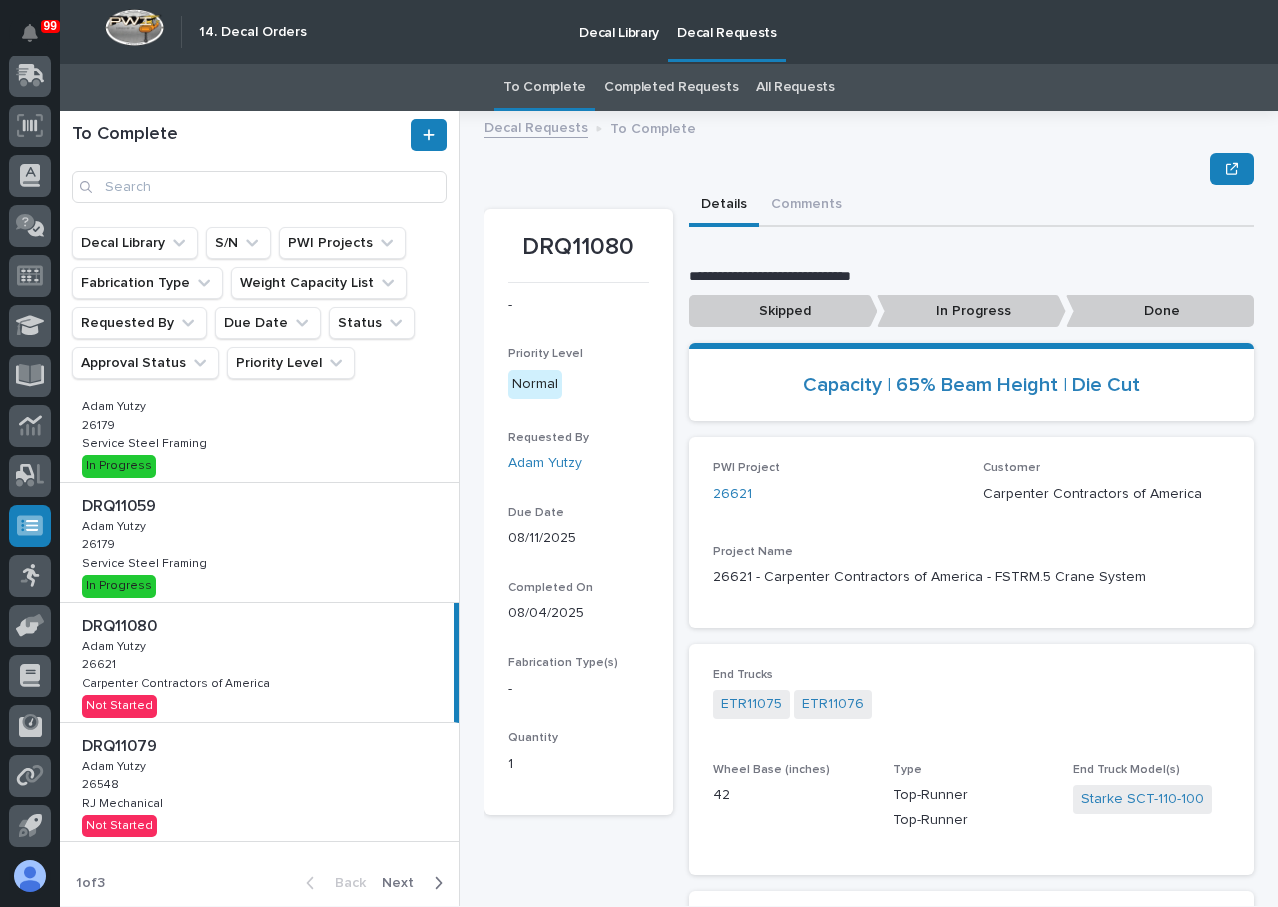 click at bounding box center (869, 169) 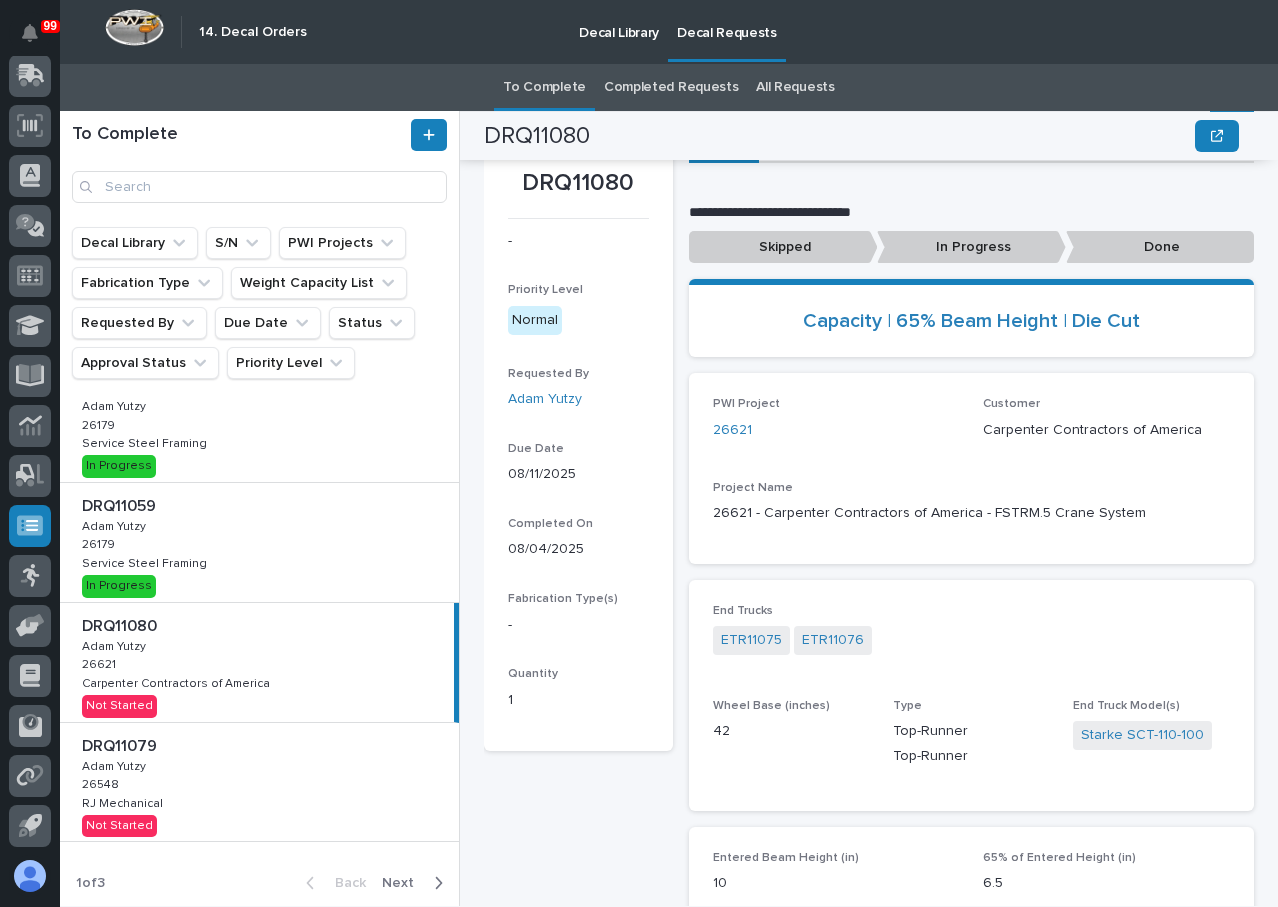 scroll, scrollTop: 0, scrollLeft: 0, axis: both 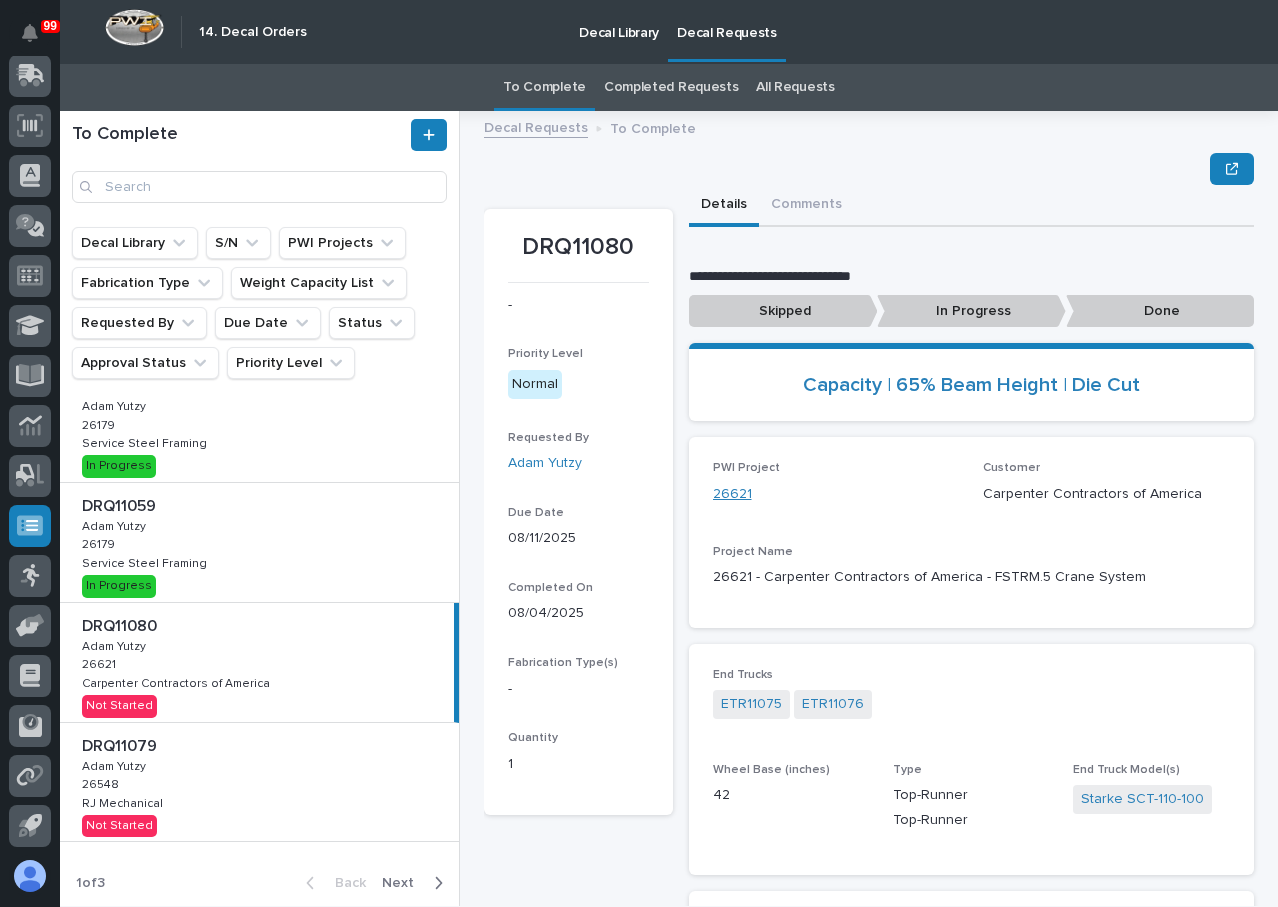 click on "26621" at bounding box center (732, 494) 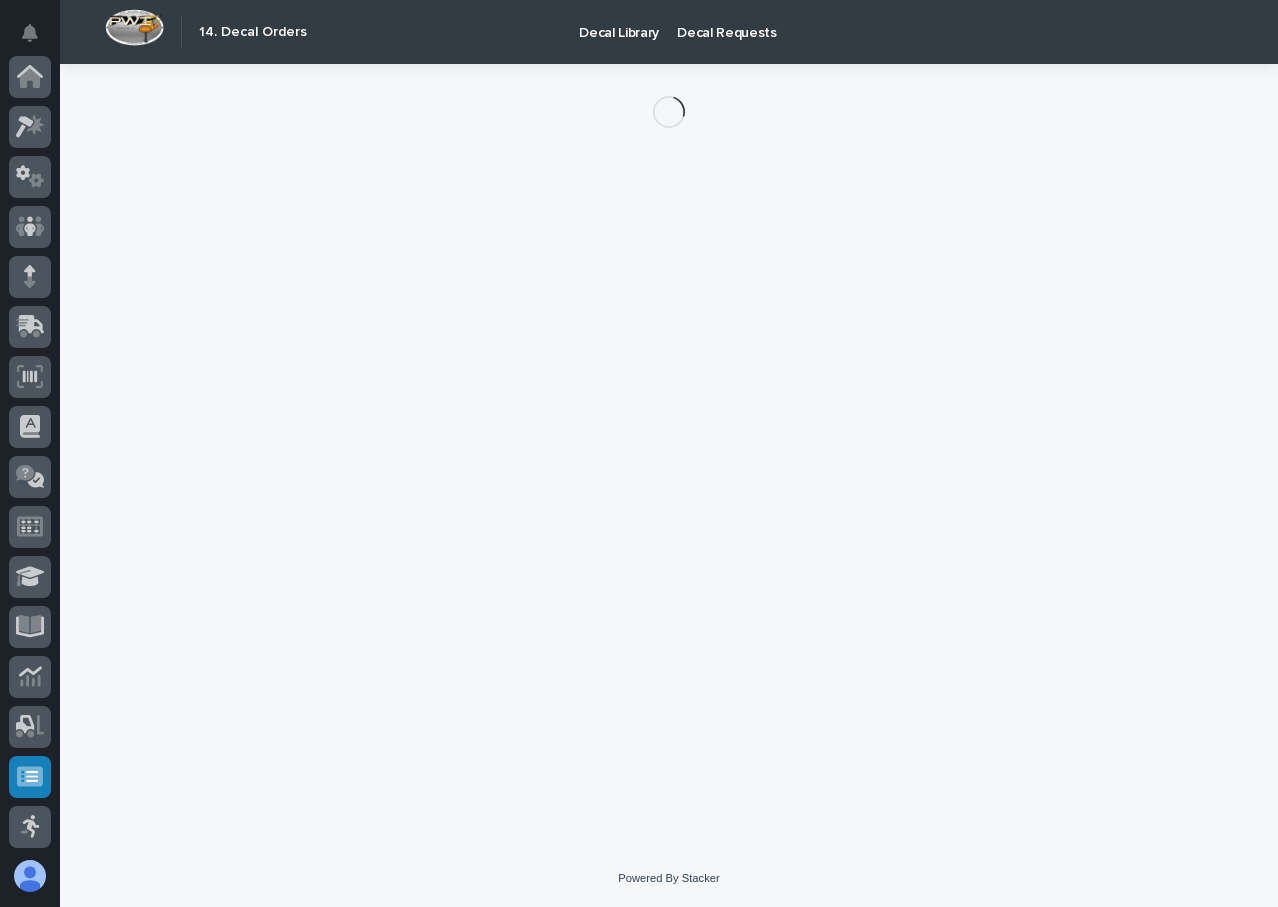 scroll, scrollTop: 251, scrollLeft: 0, axis: vertical 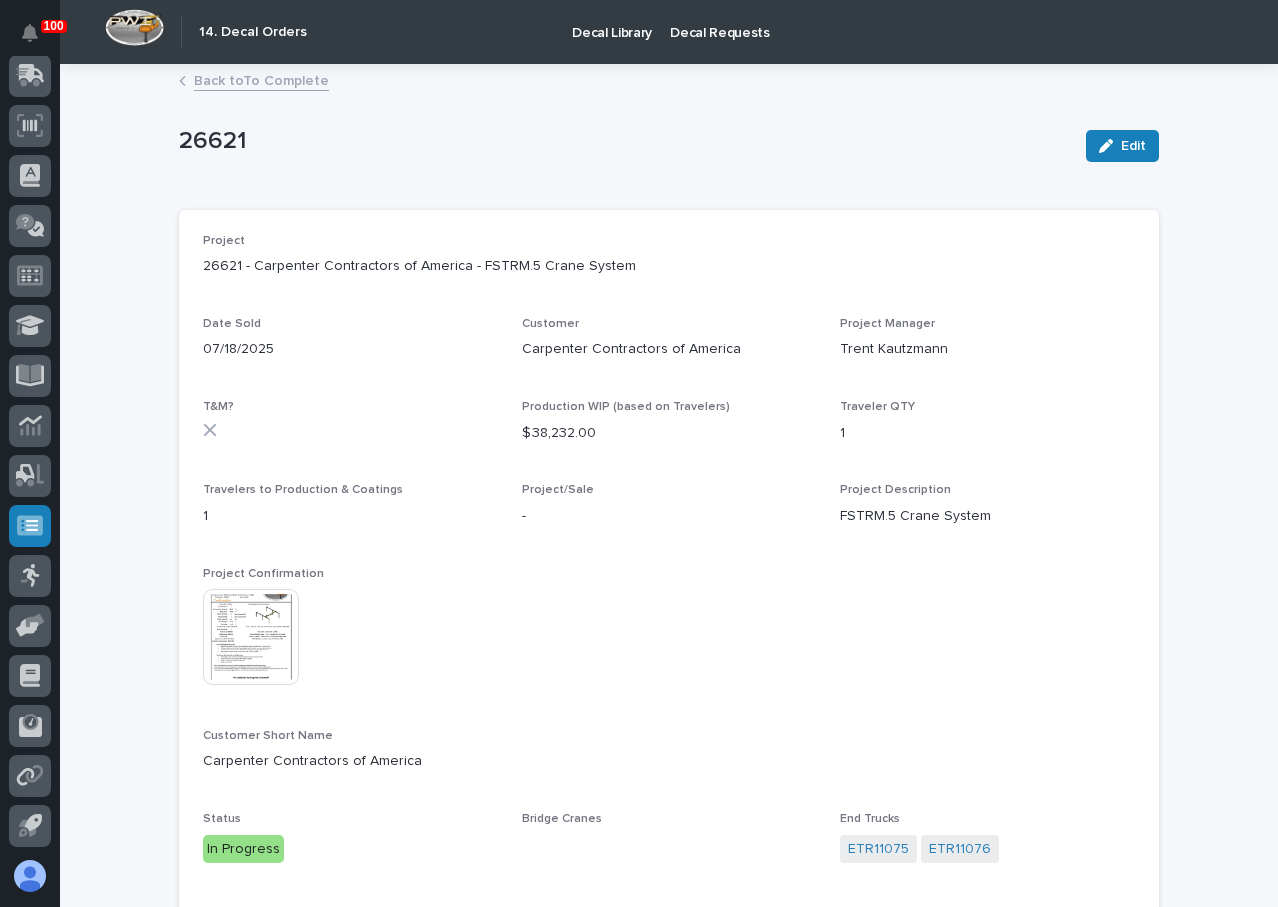 click at bounding box center (251, 637) 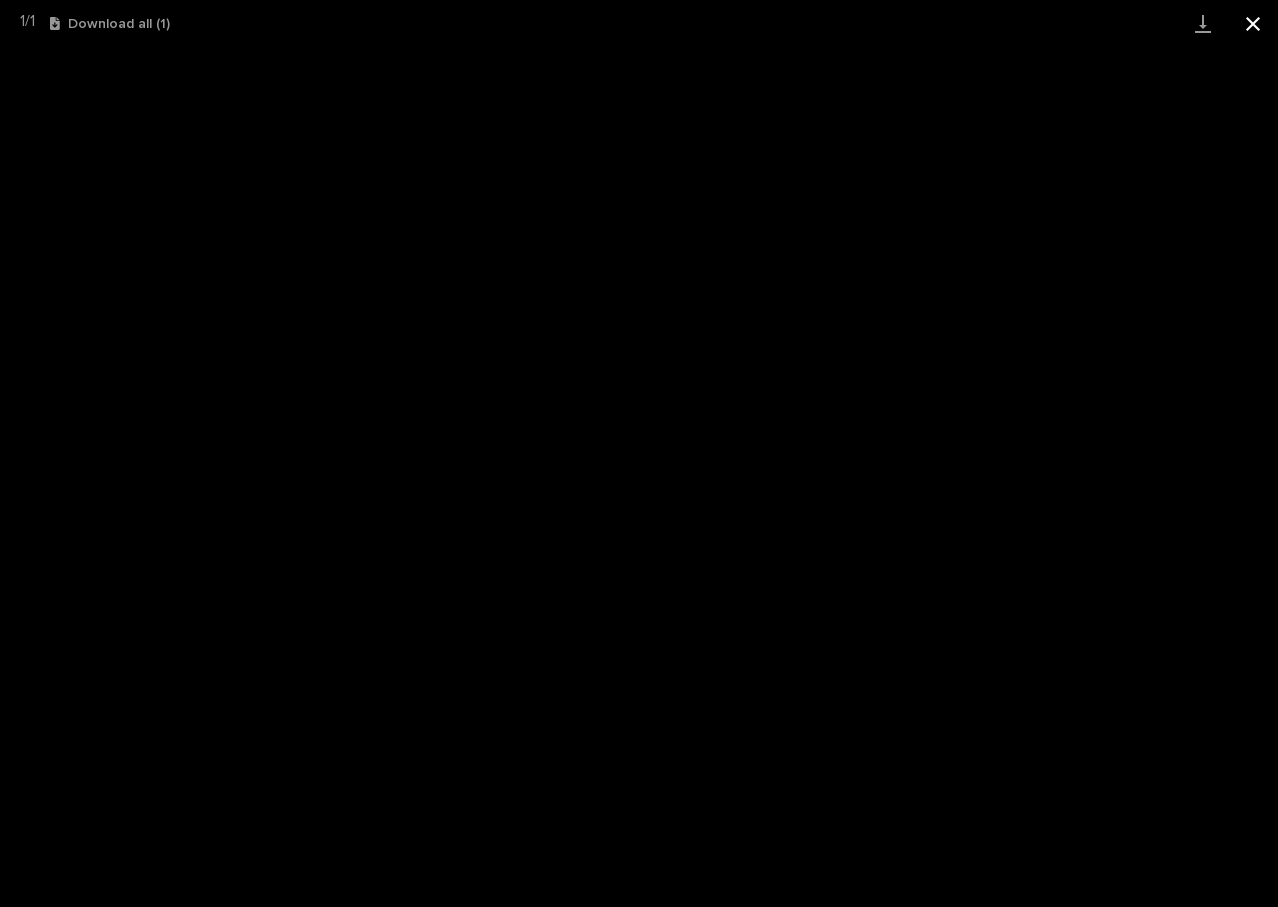 click at bounding box center [1253, 23] 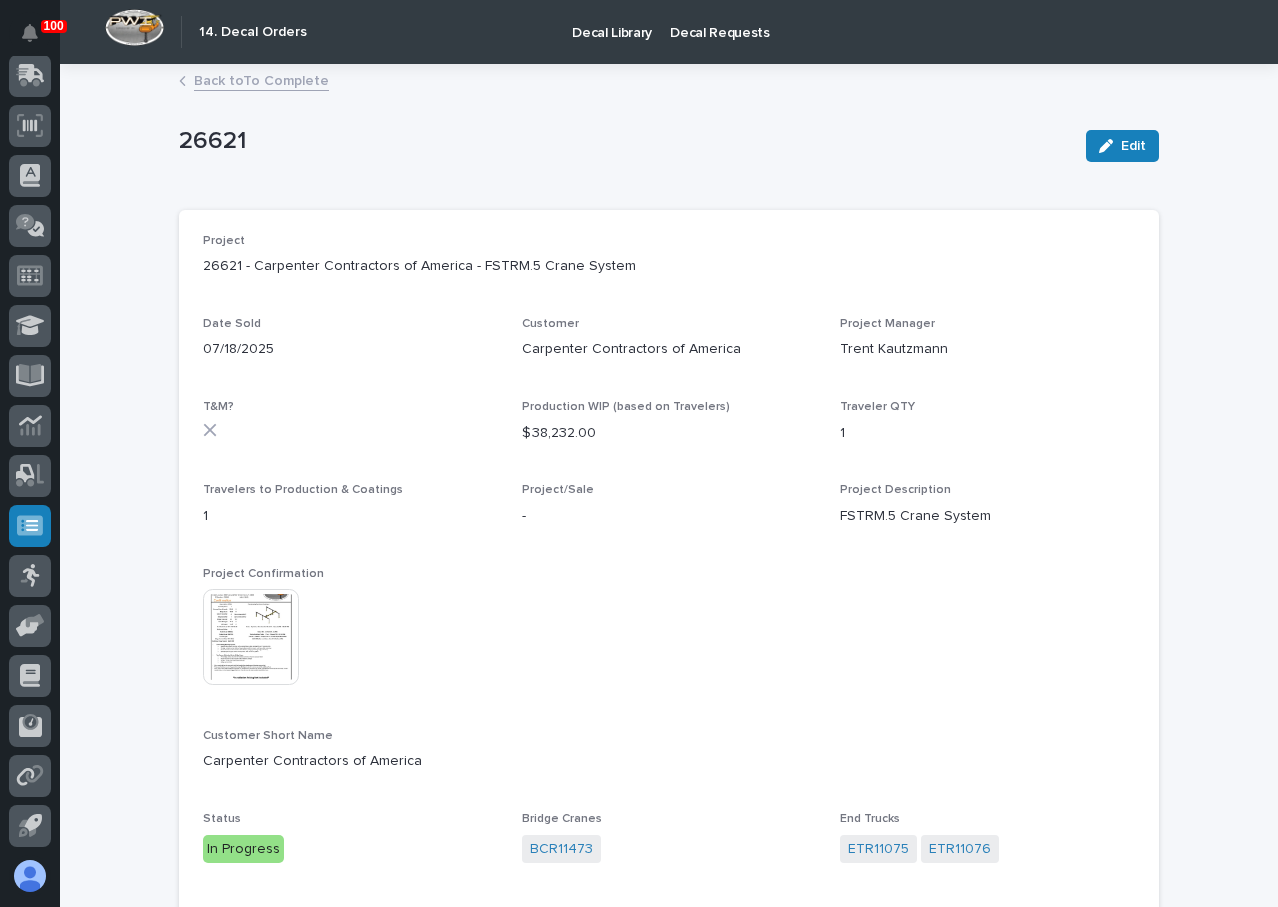 click on "Back to  To Complete" at bounding box center (261, 79) 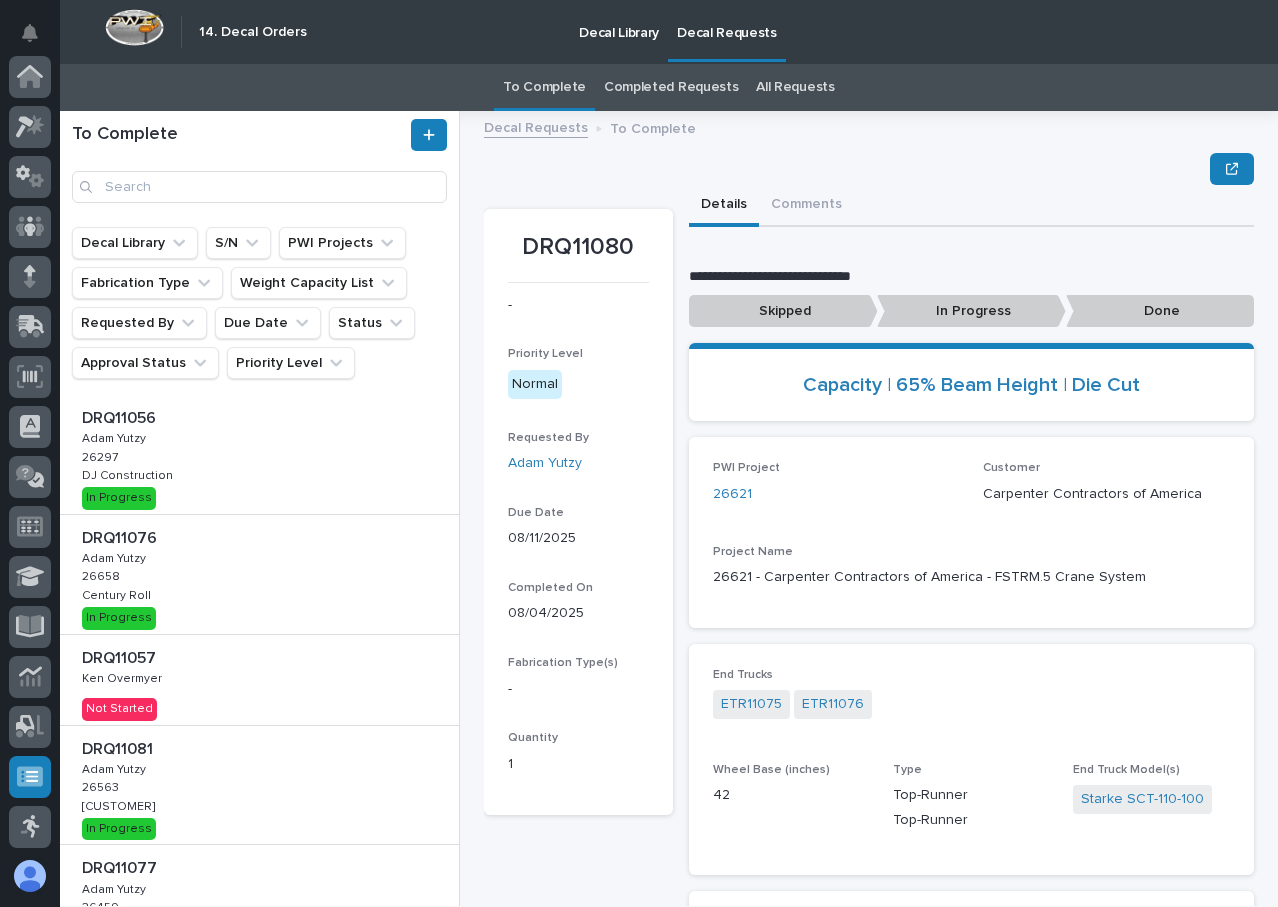 scroll, scrollTop: 251, scrollLeft: 0, axis: vertical 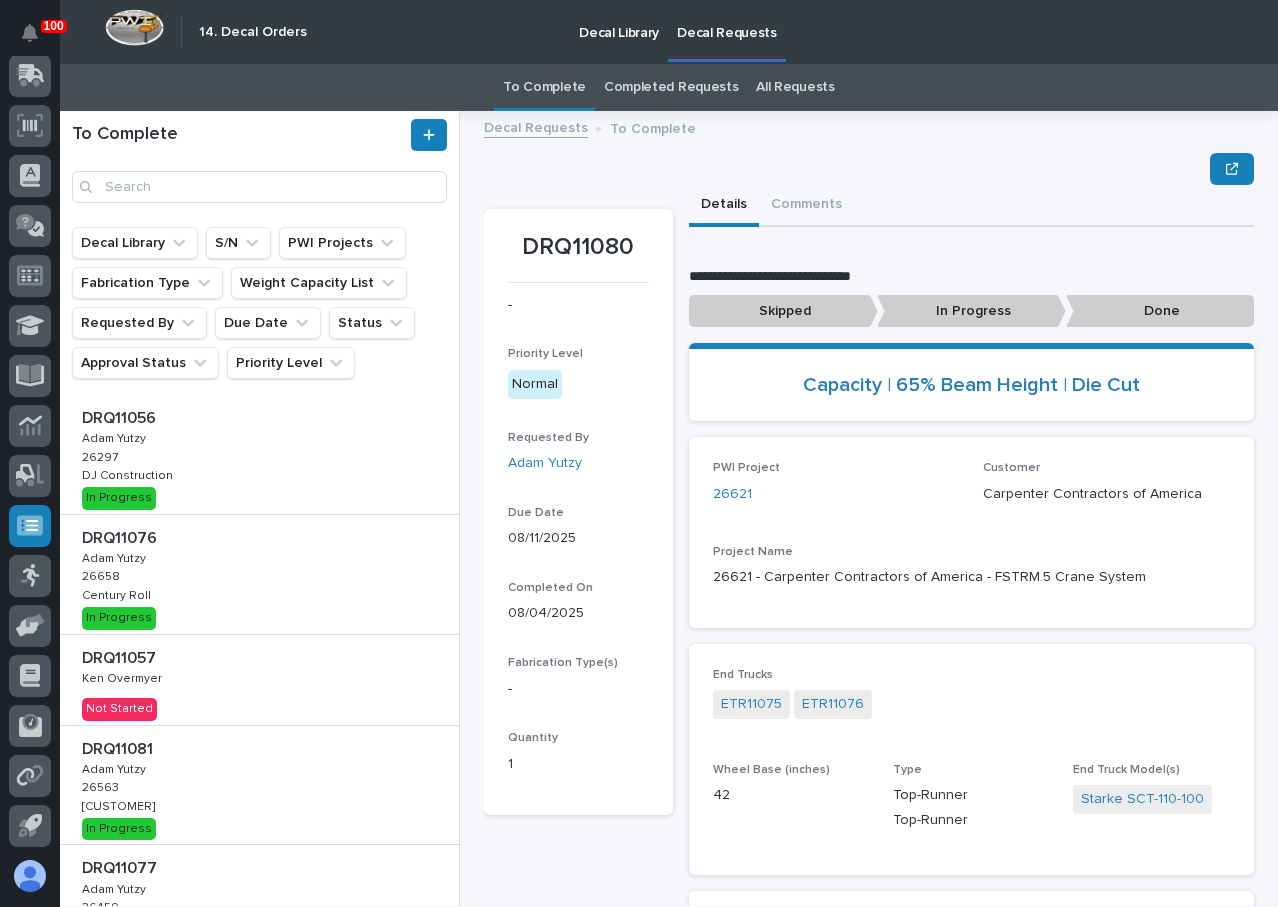 click on "In Progress" at bounding box center [971, 311] 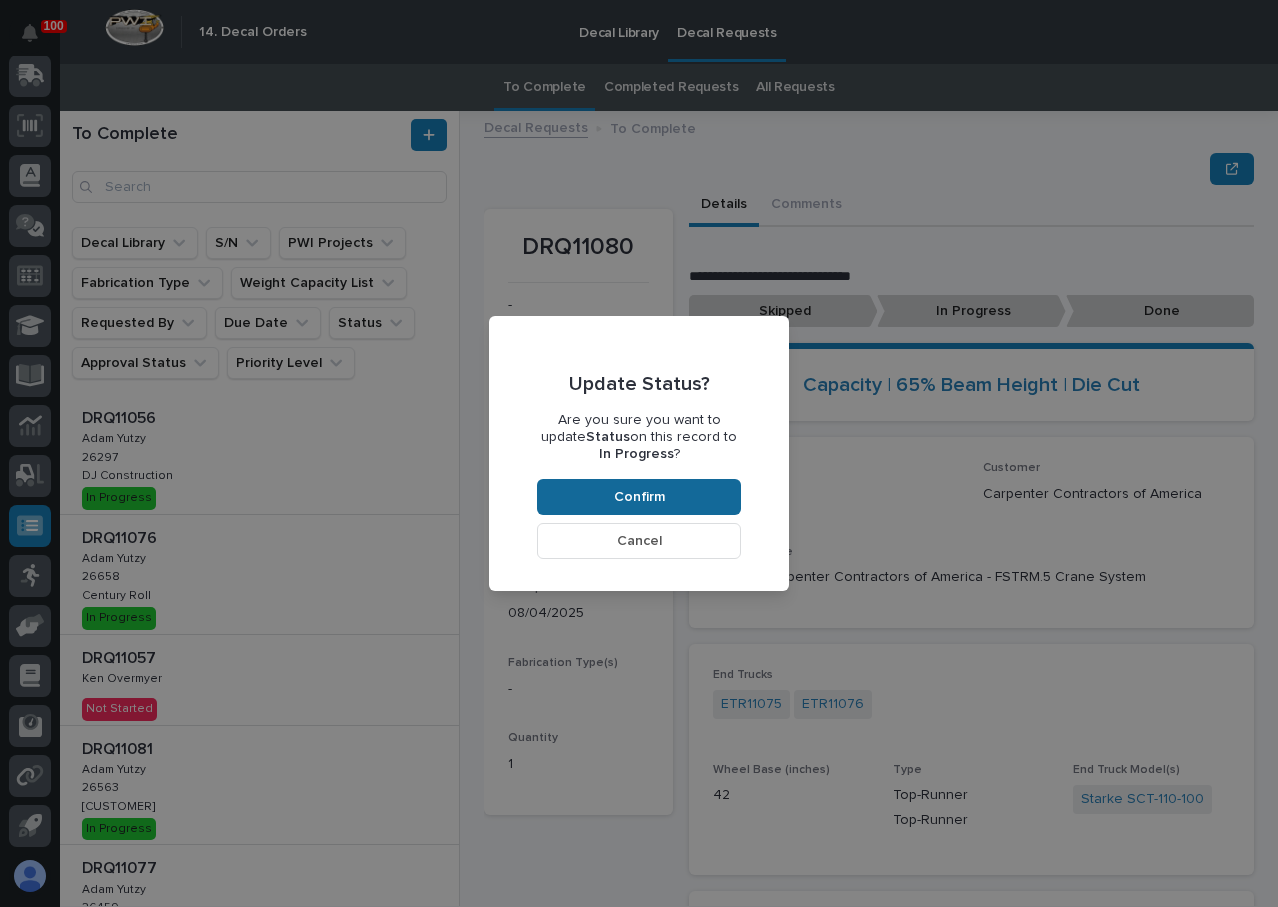 click on "Confirm" at bounding box center (639, 497) 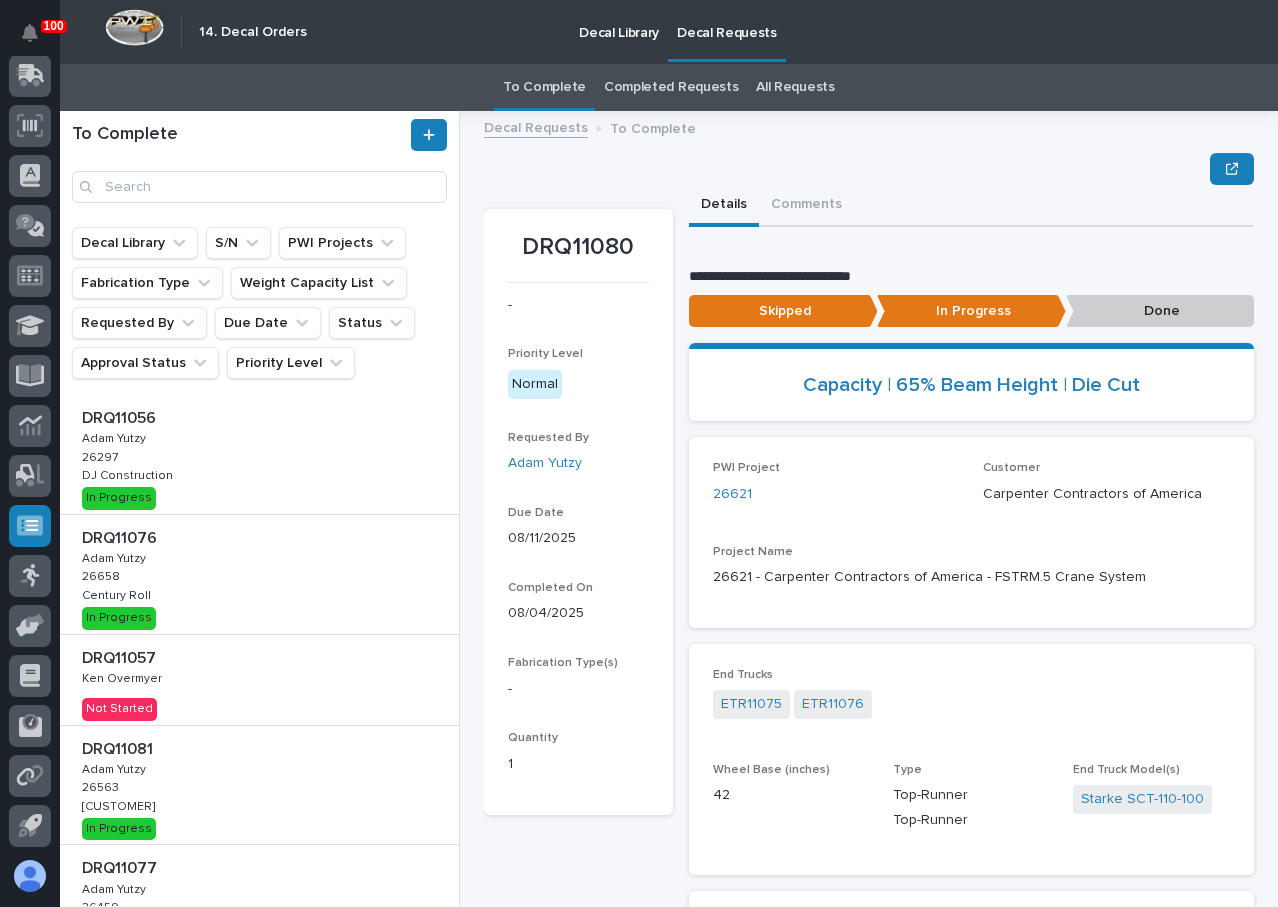 scroll, scrollTop: 120, scrollLeft: 0, axis: vertical 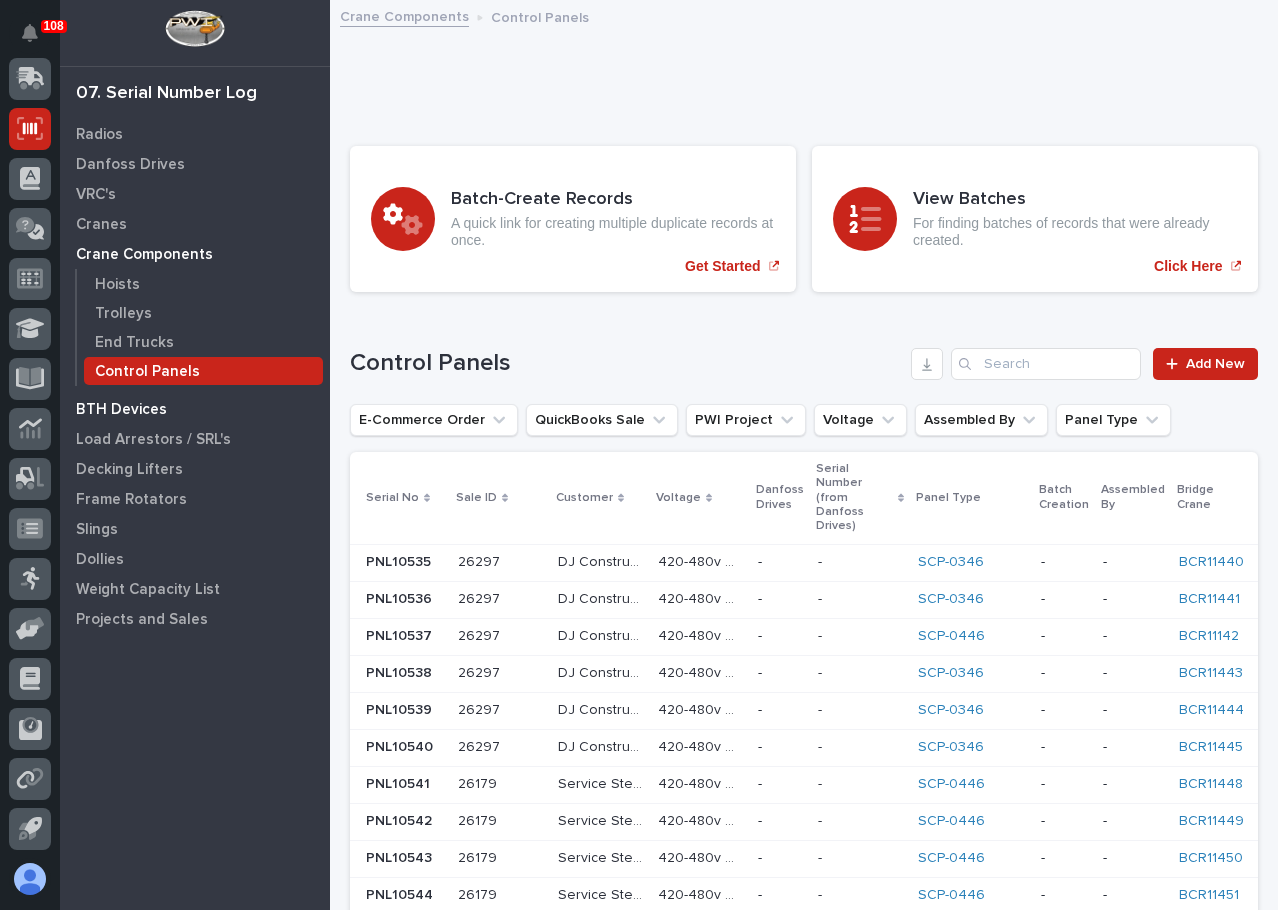 click on "BTH Devices" at bounding box center (121, 410) 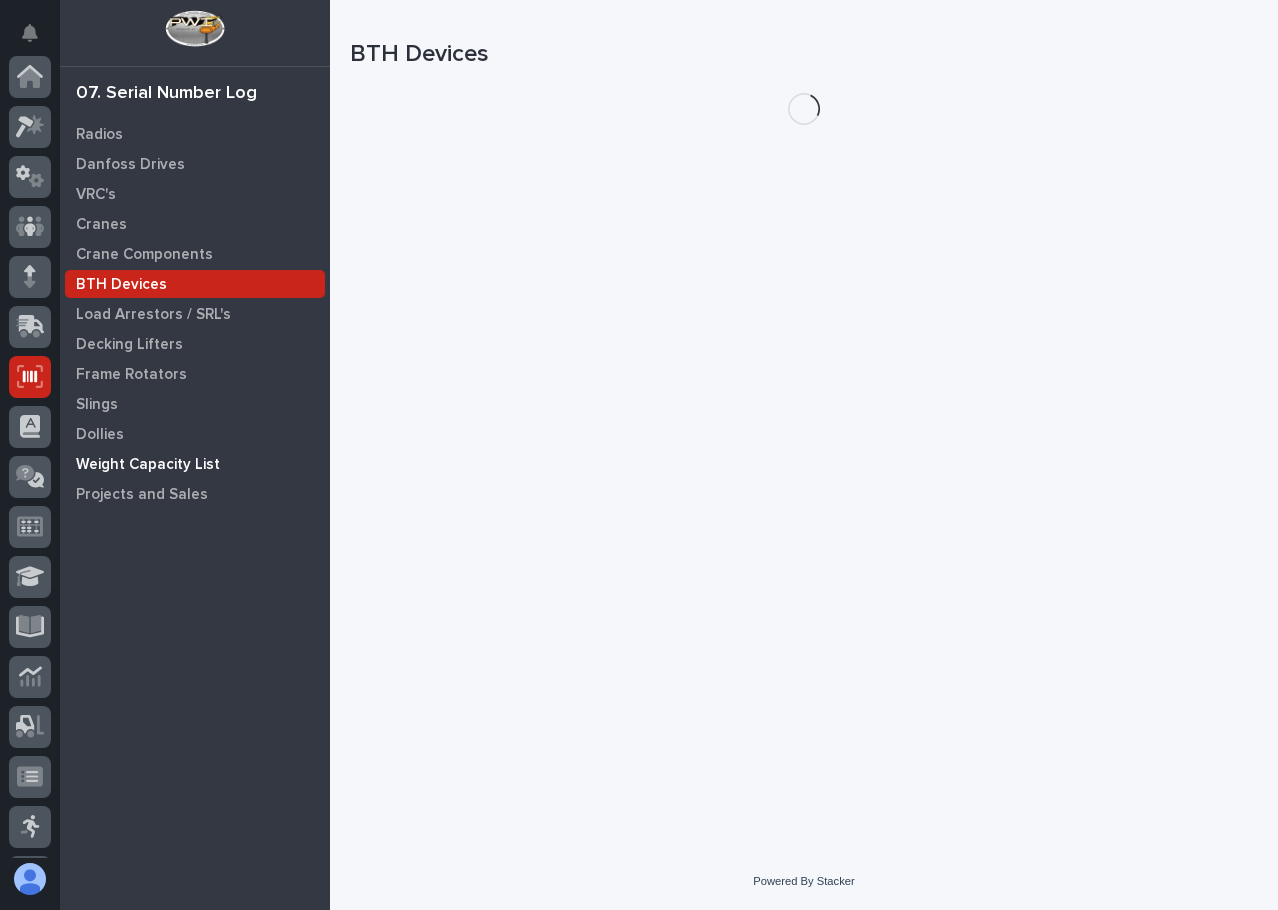 scroll, scrollTop: 248, scrollLeft: 0, axis: vertical 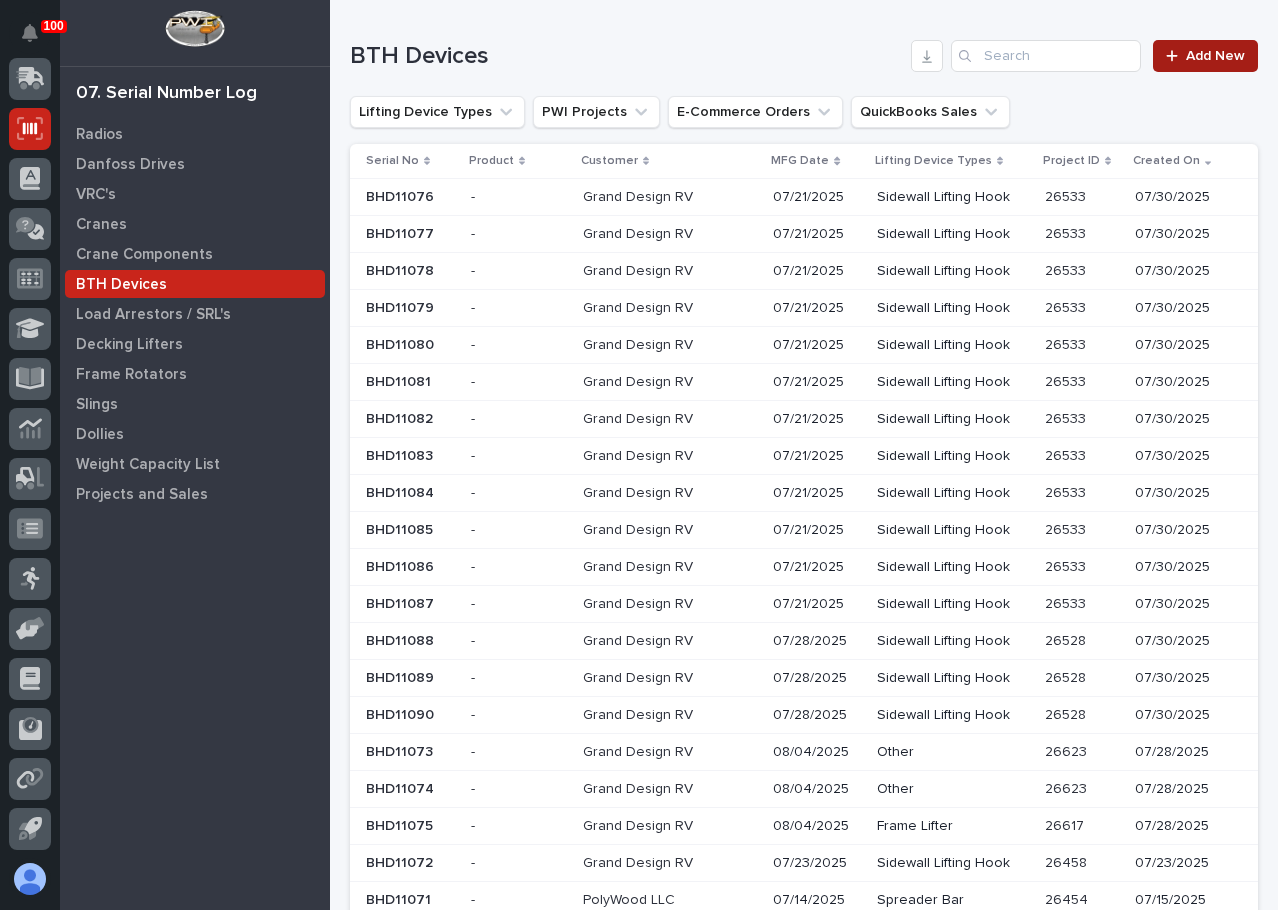 click on "Add New" at bounding box center [1205, 56] 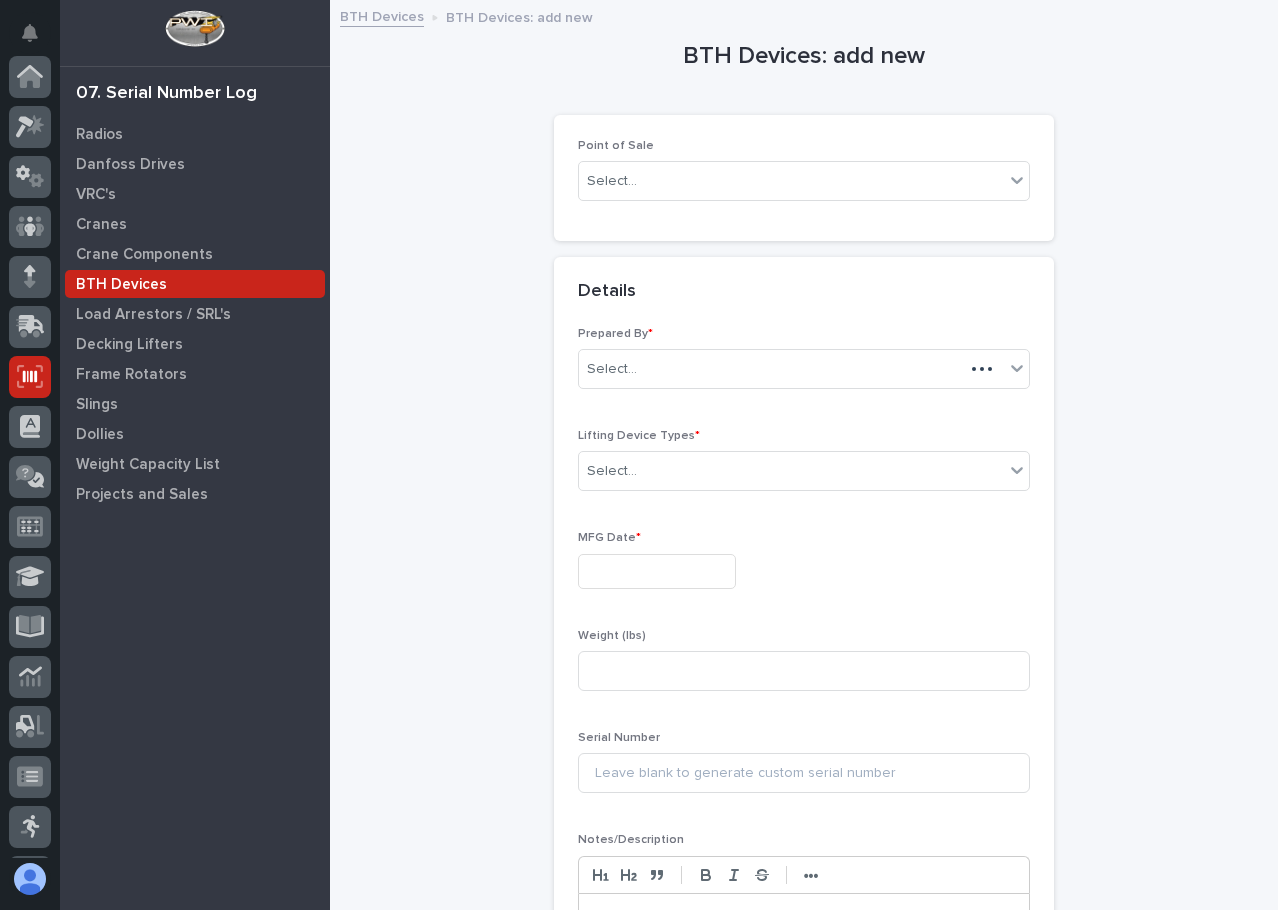 scroll, scrollTop: 248, scrollLeft: 0, axis: vertical 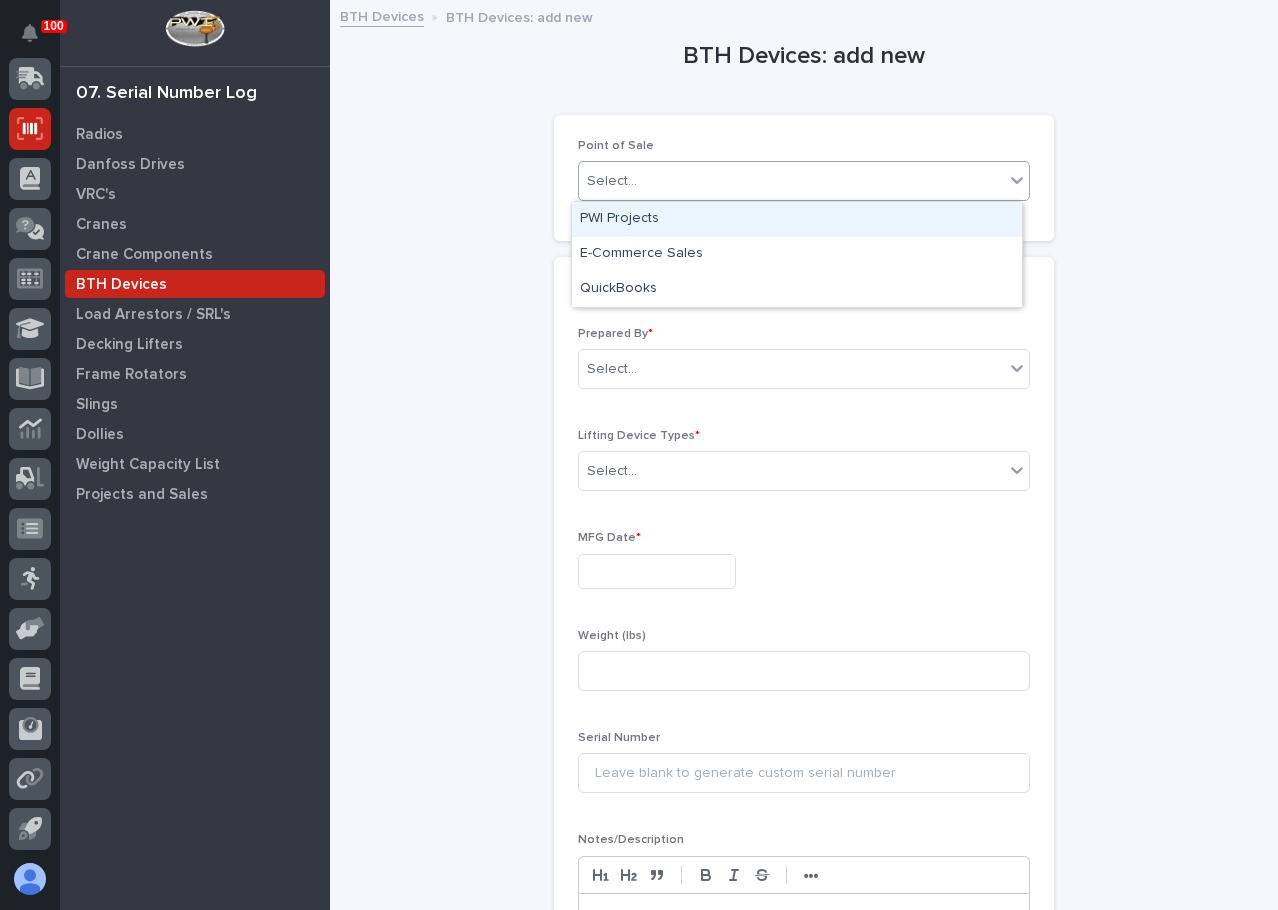 click on "Select..." at bounding box center (791, 181) 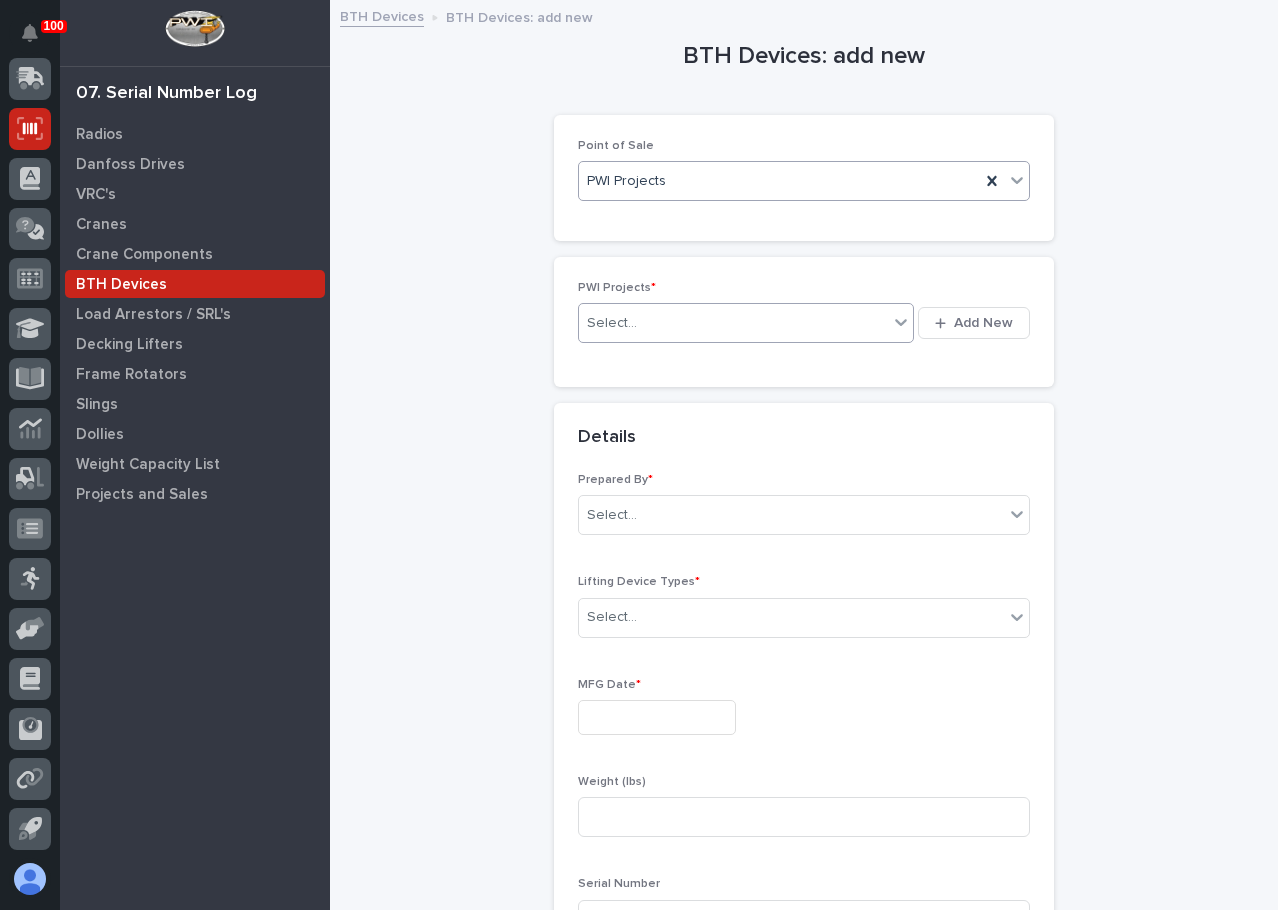 click on "Select..." at bounding box center [733, 323] 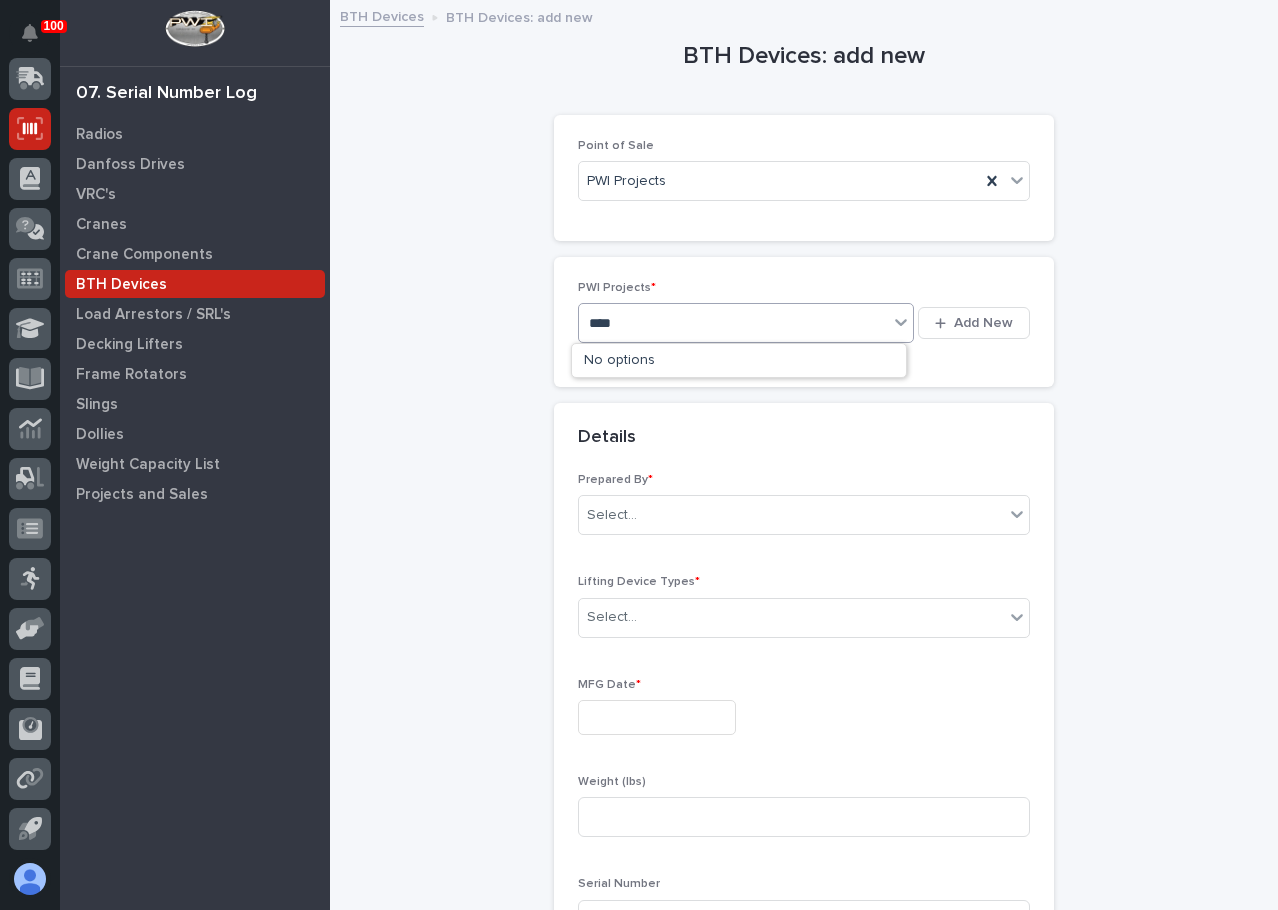 type on "*****" 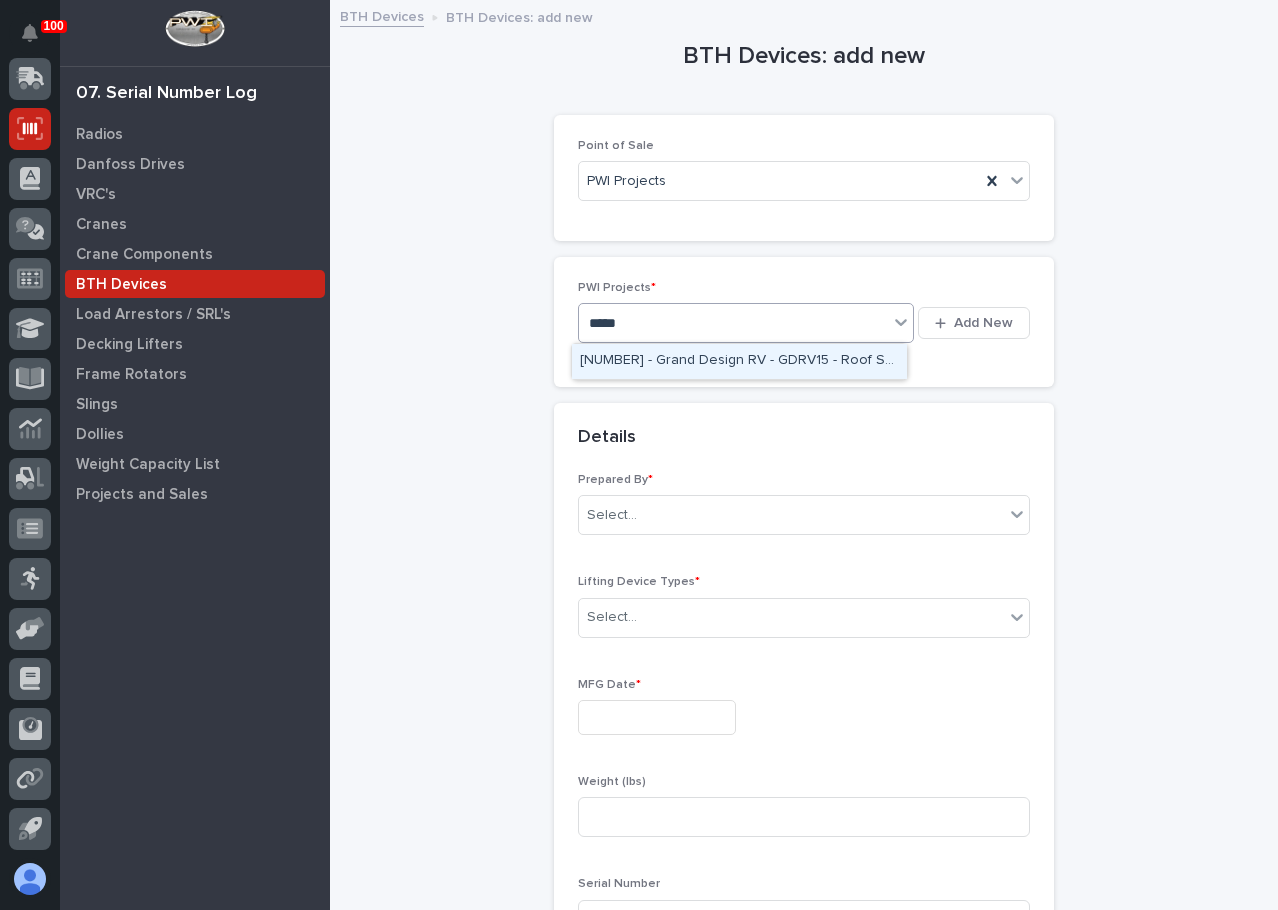 click on "[NUMBER] - Grand Design RV - GDRV15 - Roof Set Safety Bars (12)" at bounding box center (739, 361) 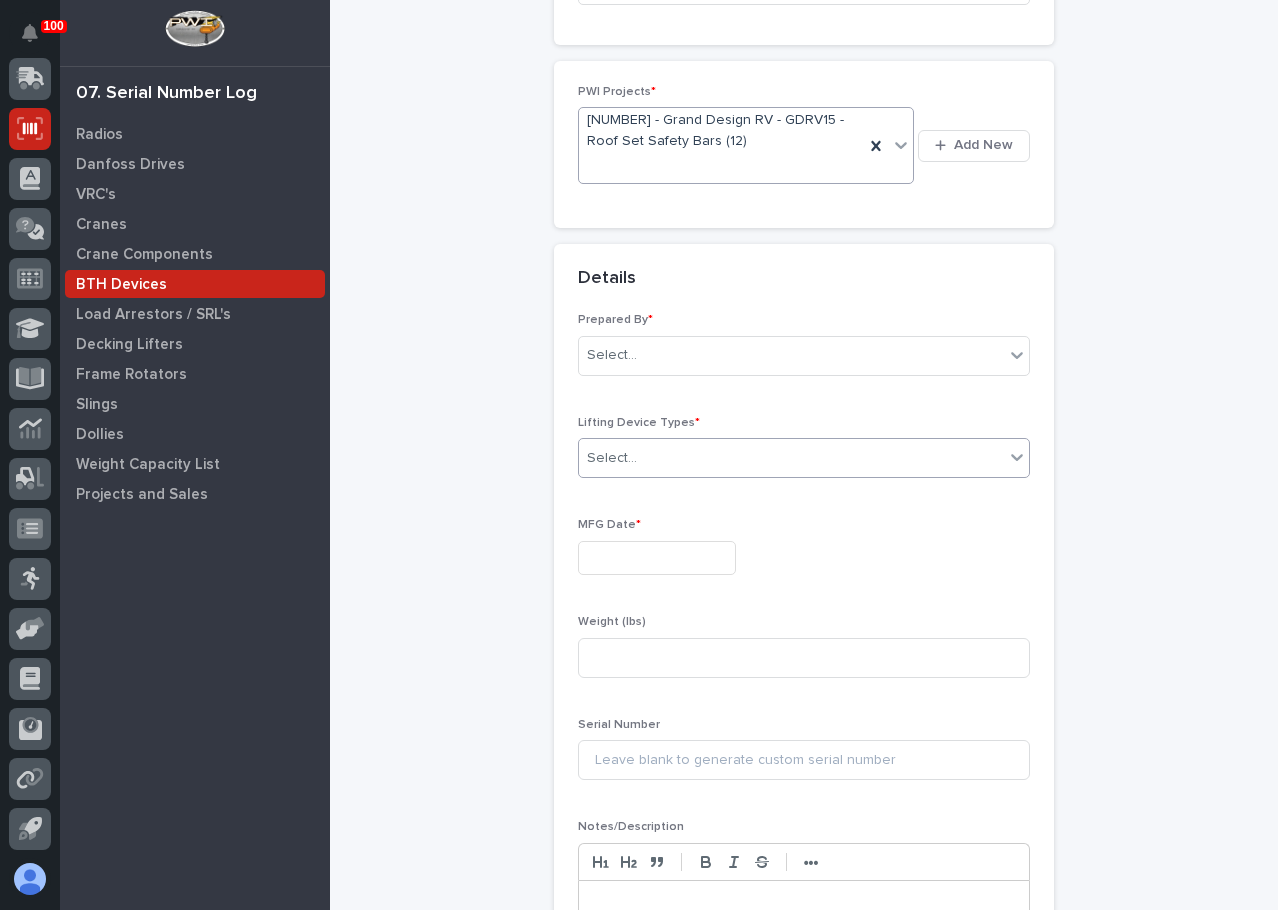 scroll, scrollTop: 200, scrollLeft: 0, axis: vertical 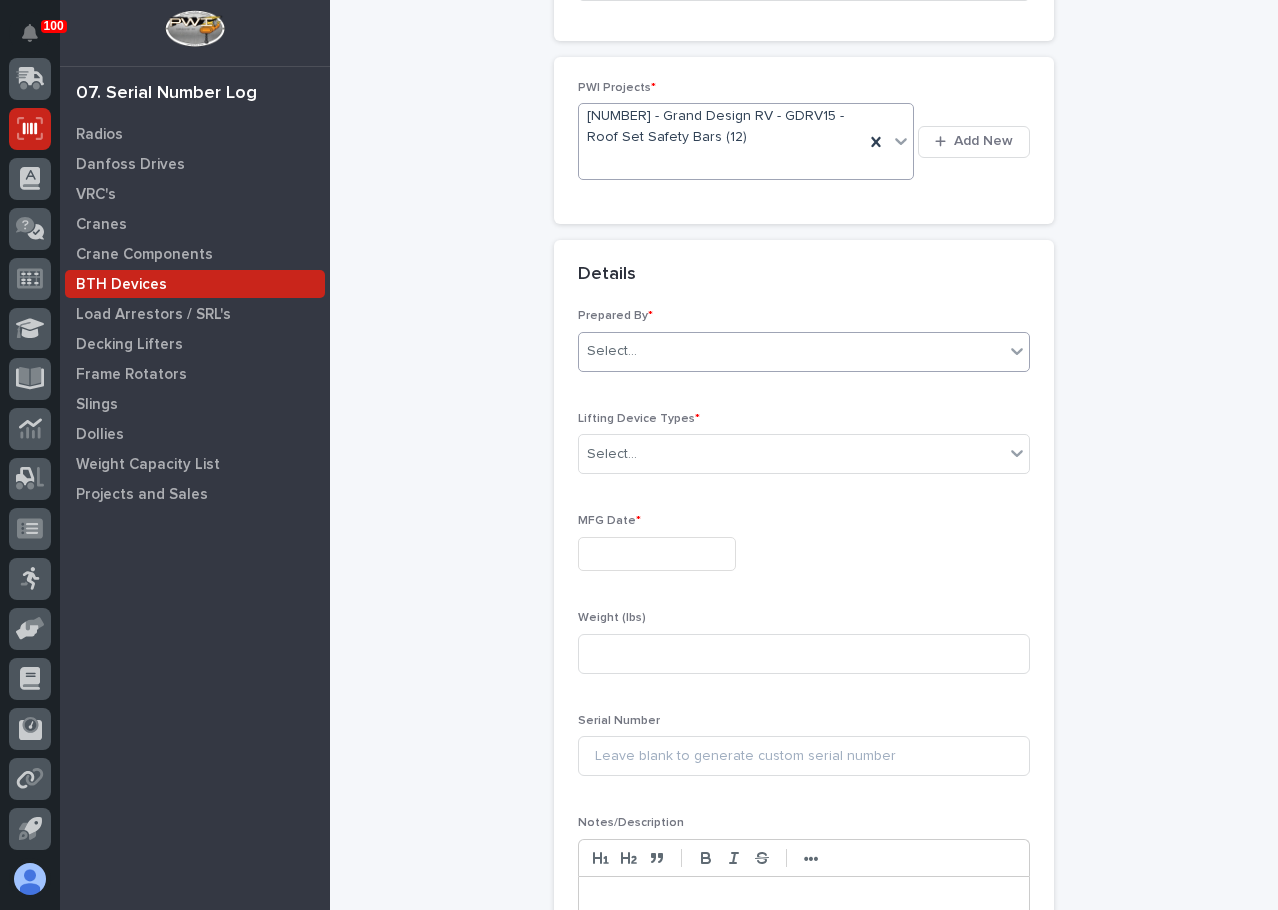 click on "Select..." at bounding box center (791, 351) 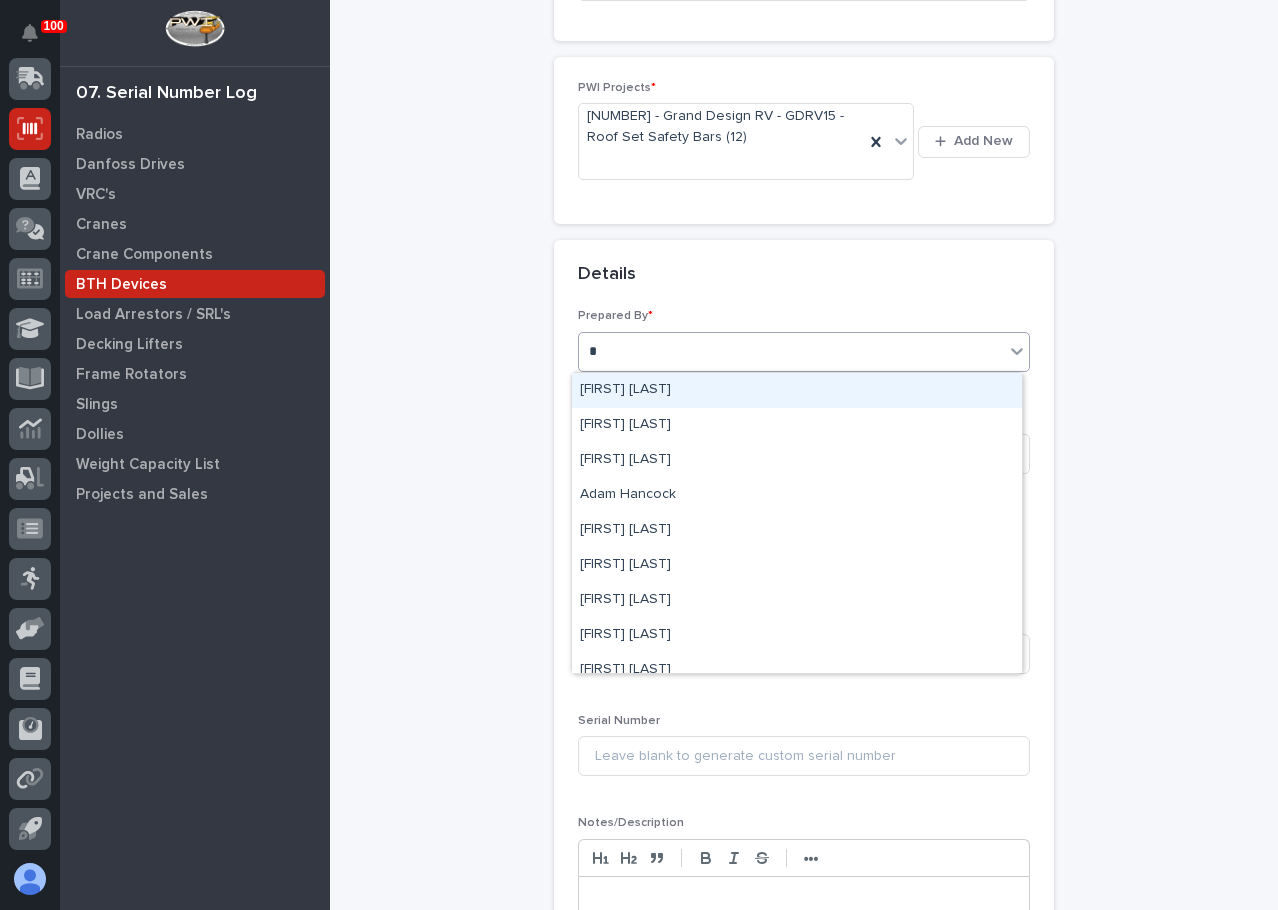 type on "**" 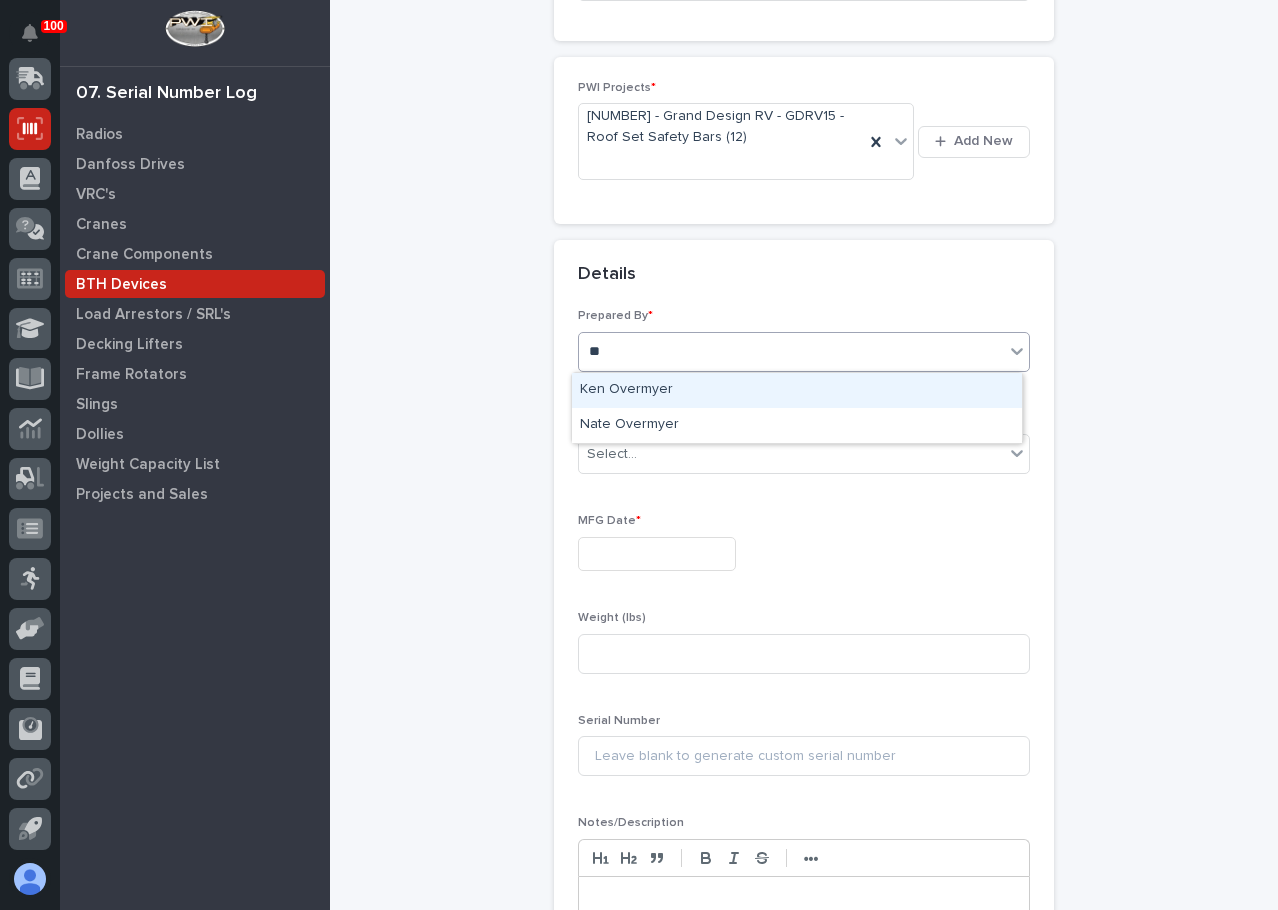 click on "Ken Overmyer" at bounding box center (797, 390) 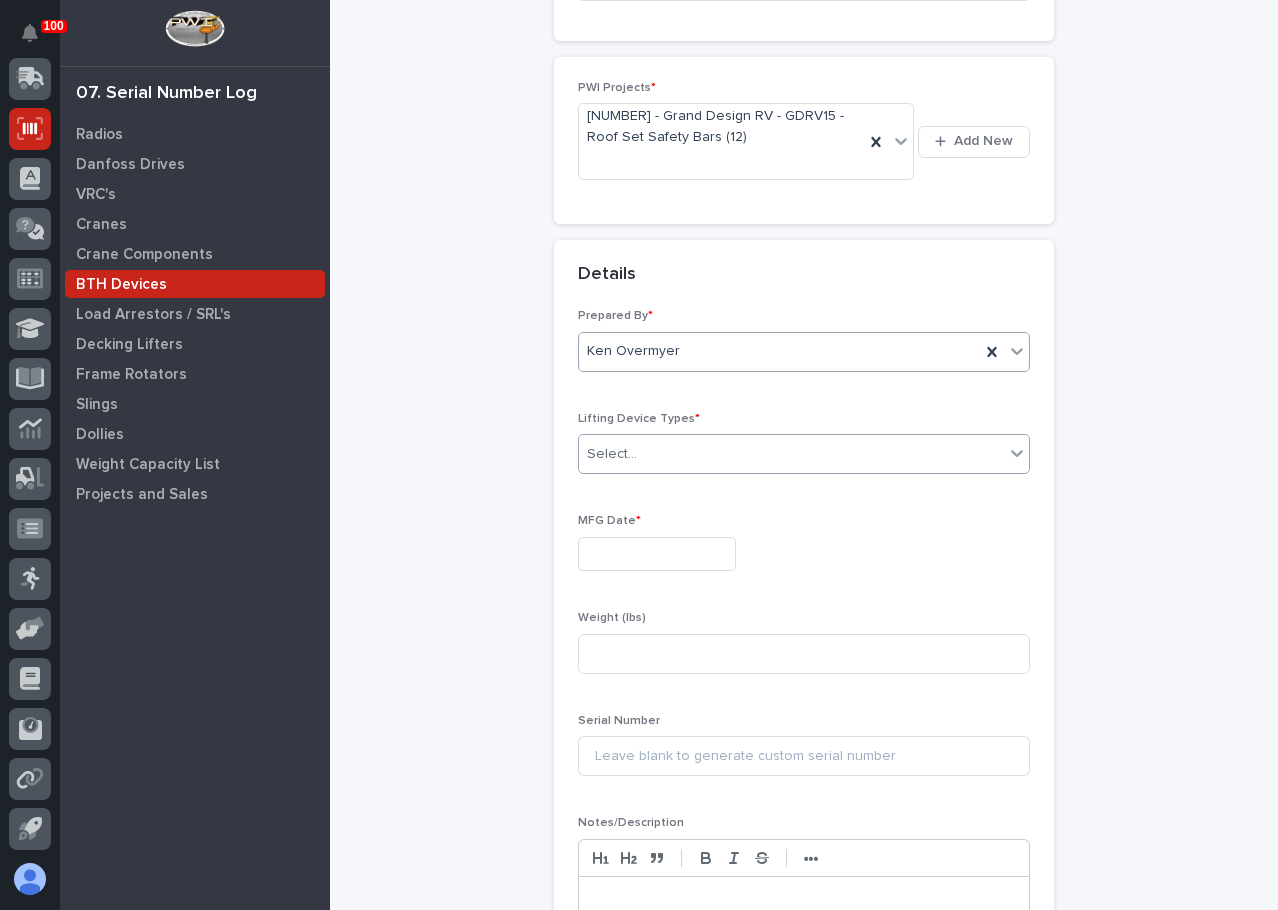 click on "Select..." at bounding box center [791, 454] 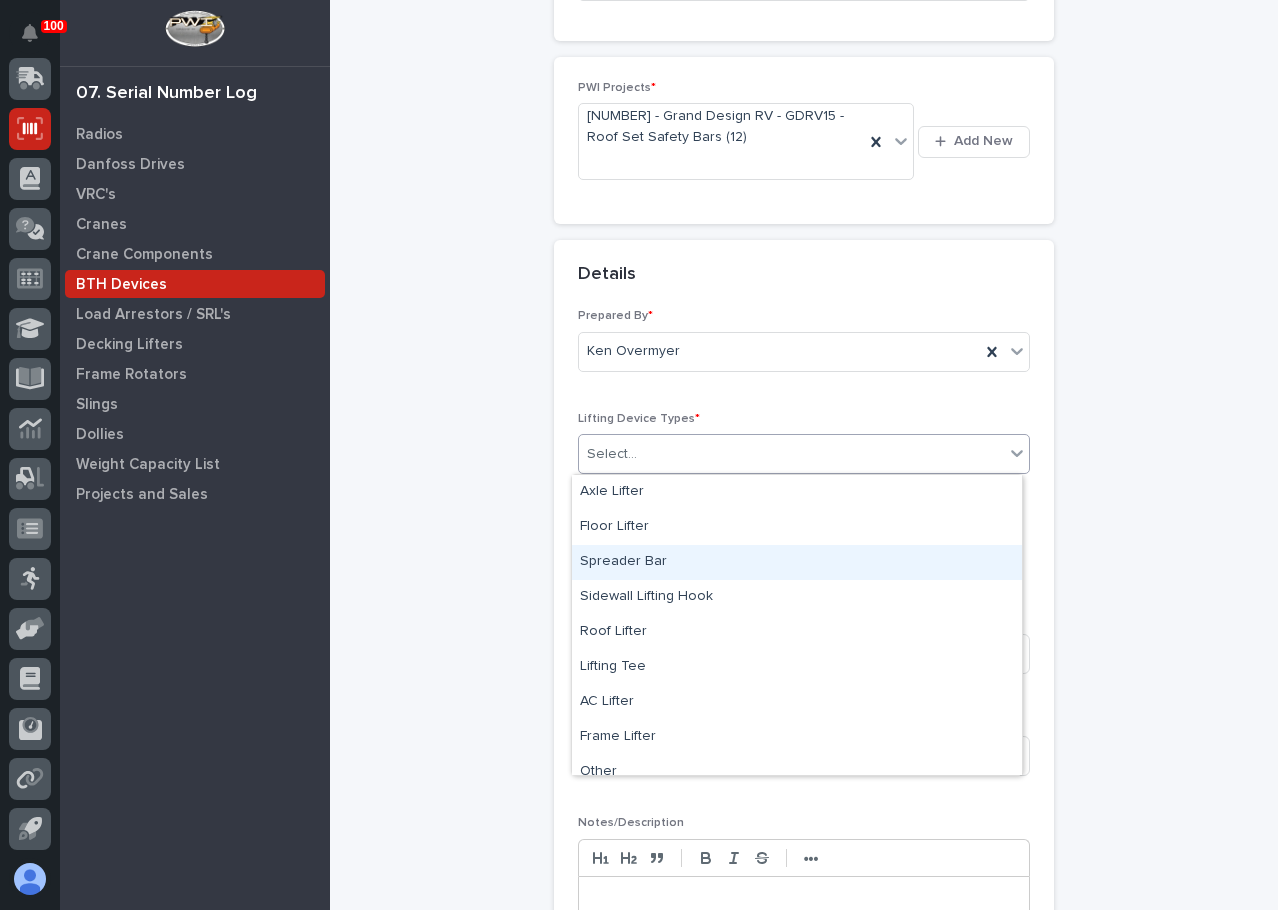 scroll, scrollTop: 50, scrollLeft: 0, axis: vertical 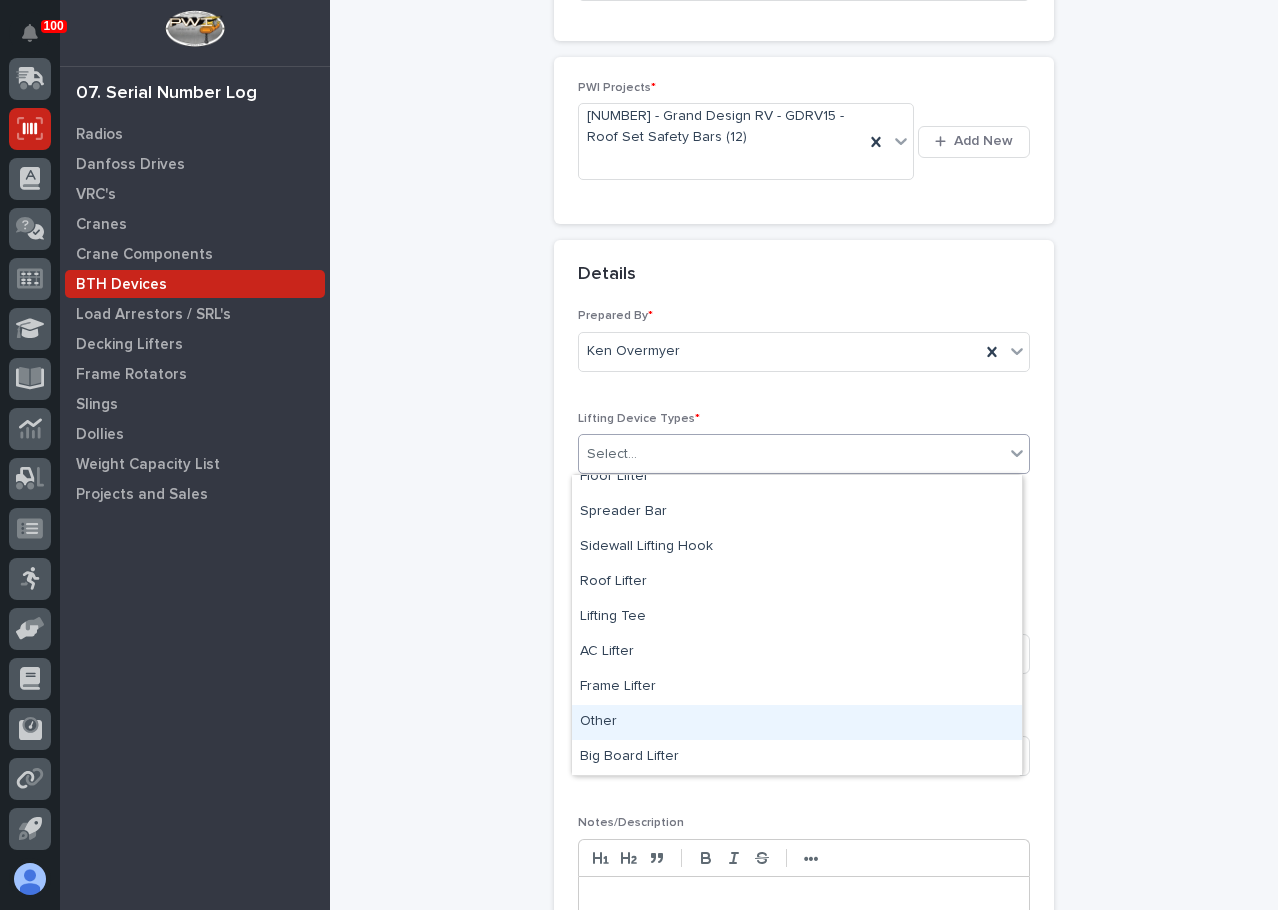 click on "Other" at bounding box center (797, 722) 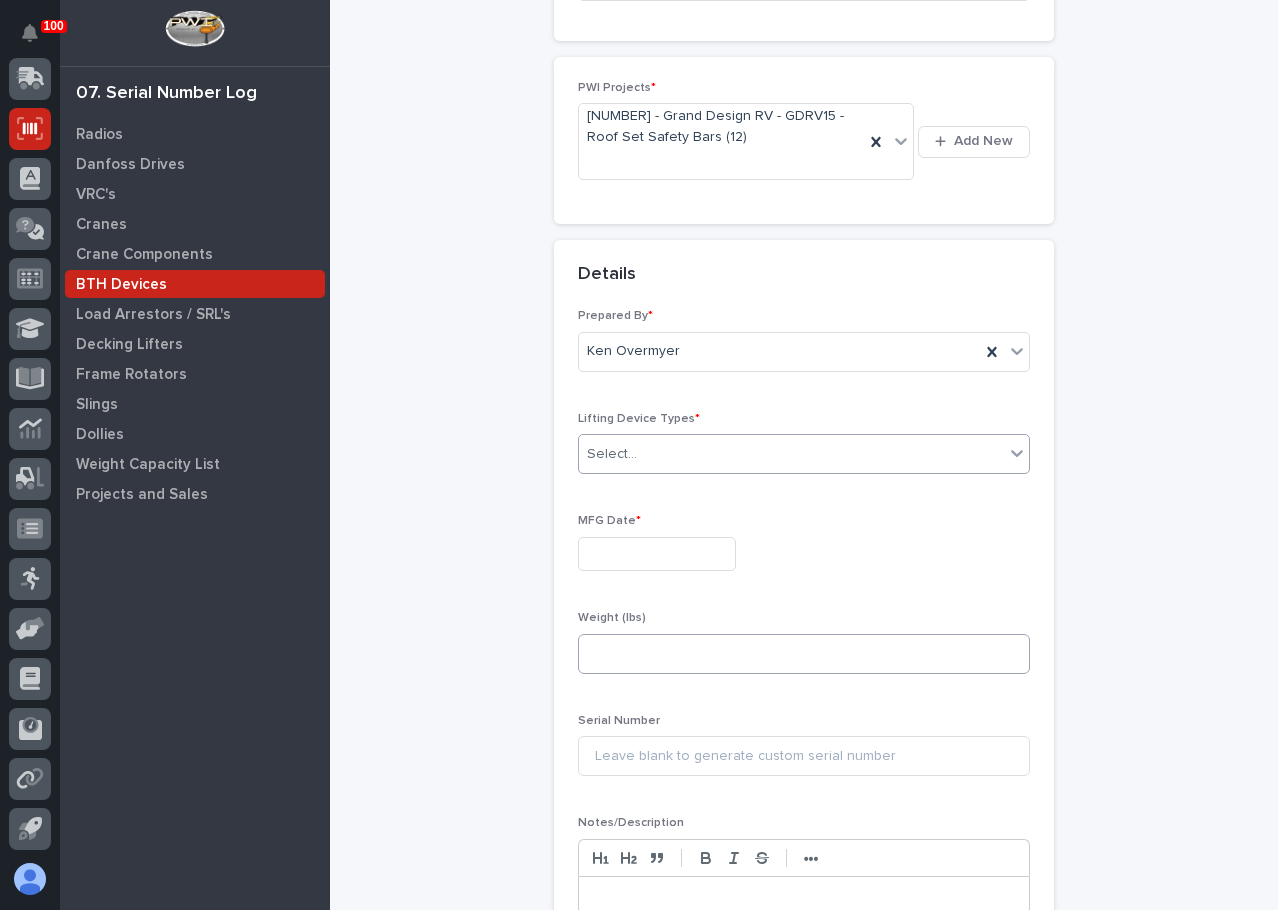 scroll, scrollTop: 251, scrollLeft: 0, axis: vertical 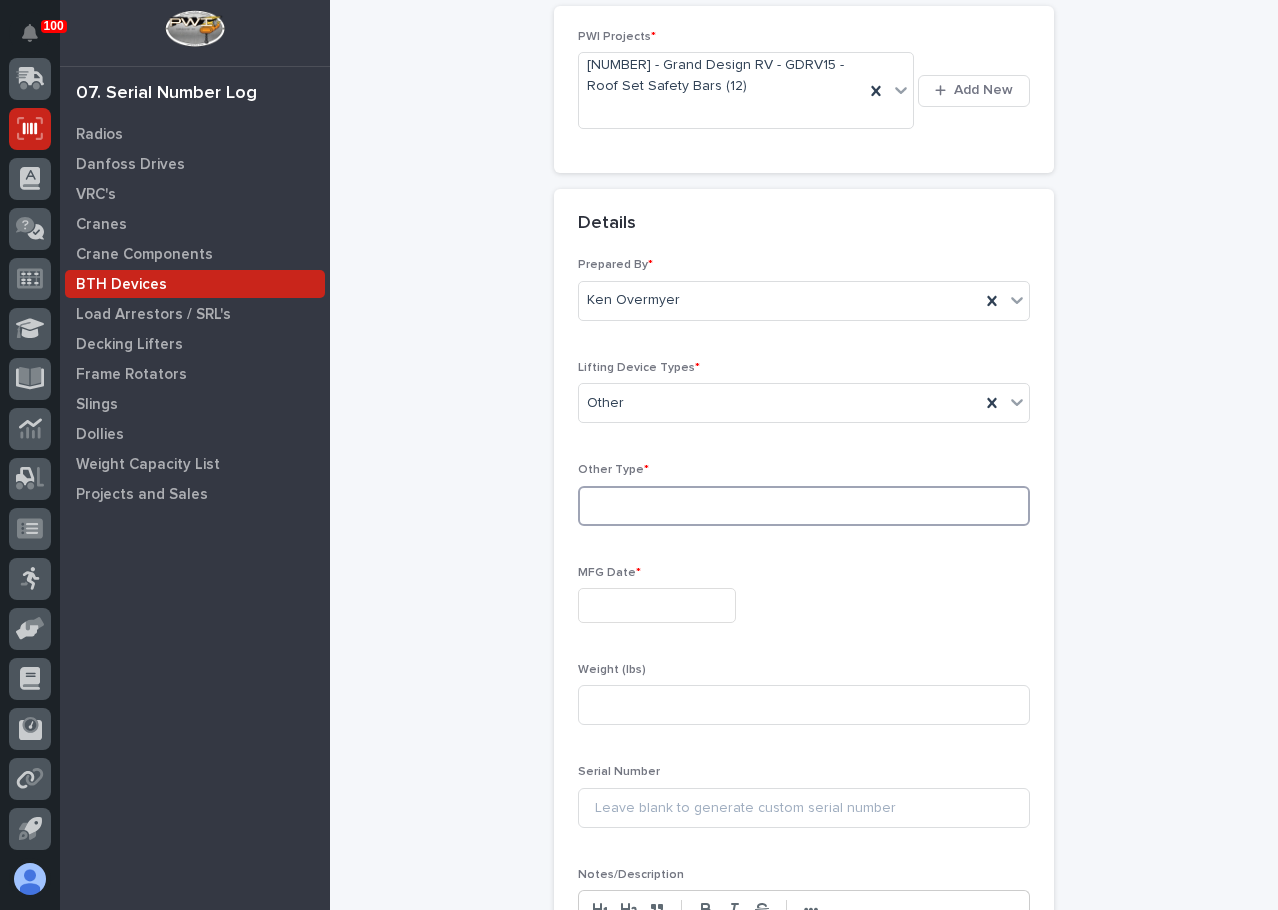 click at bounding box center [804, 506] 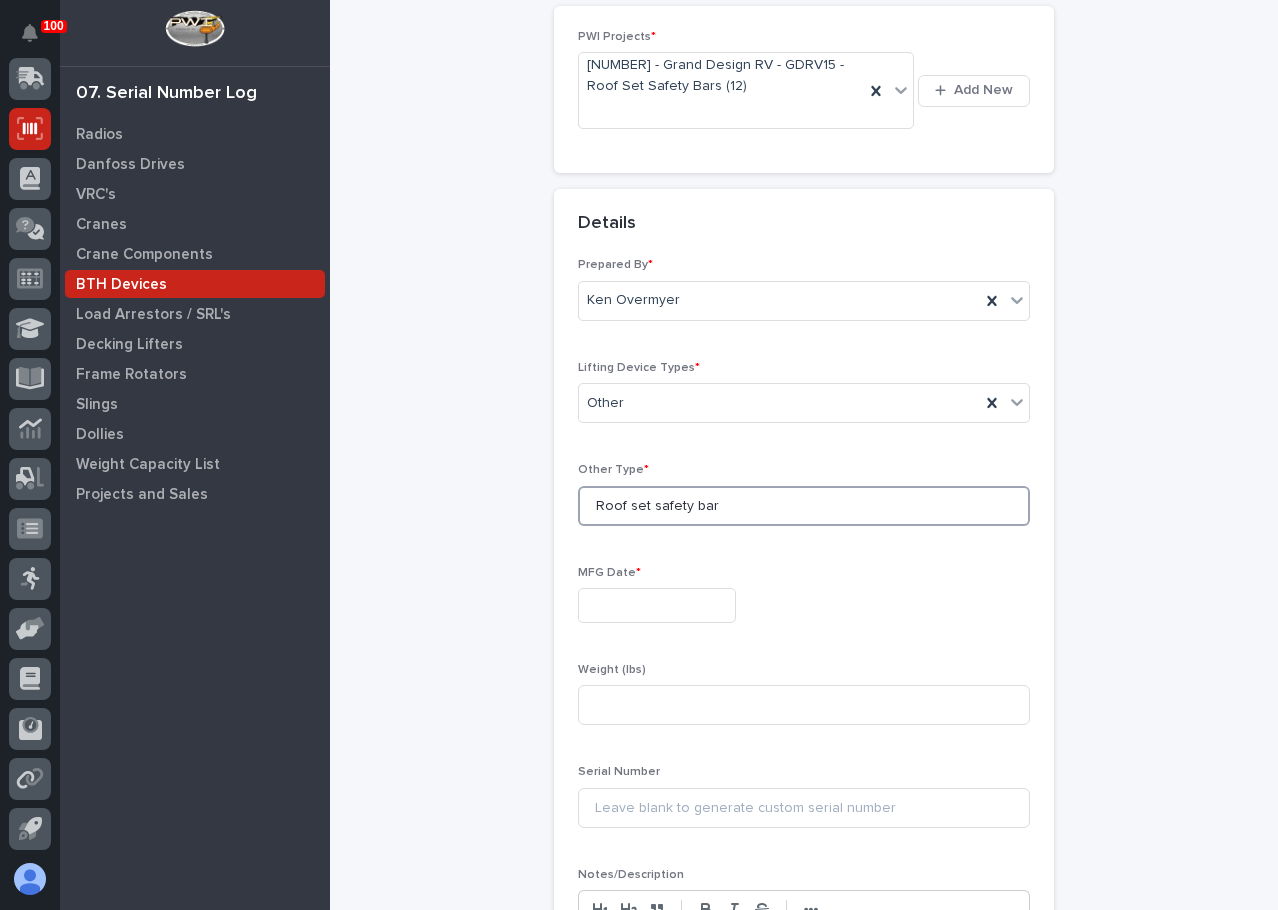 type on "Roof set safety bar" 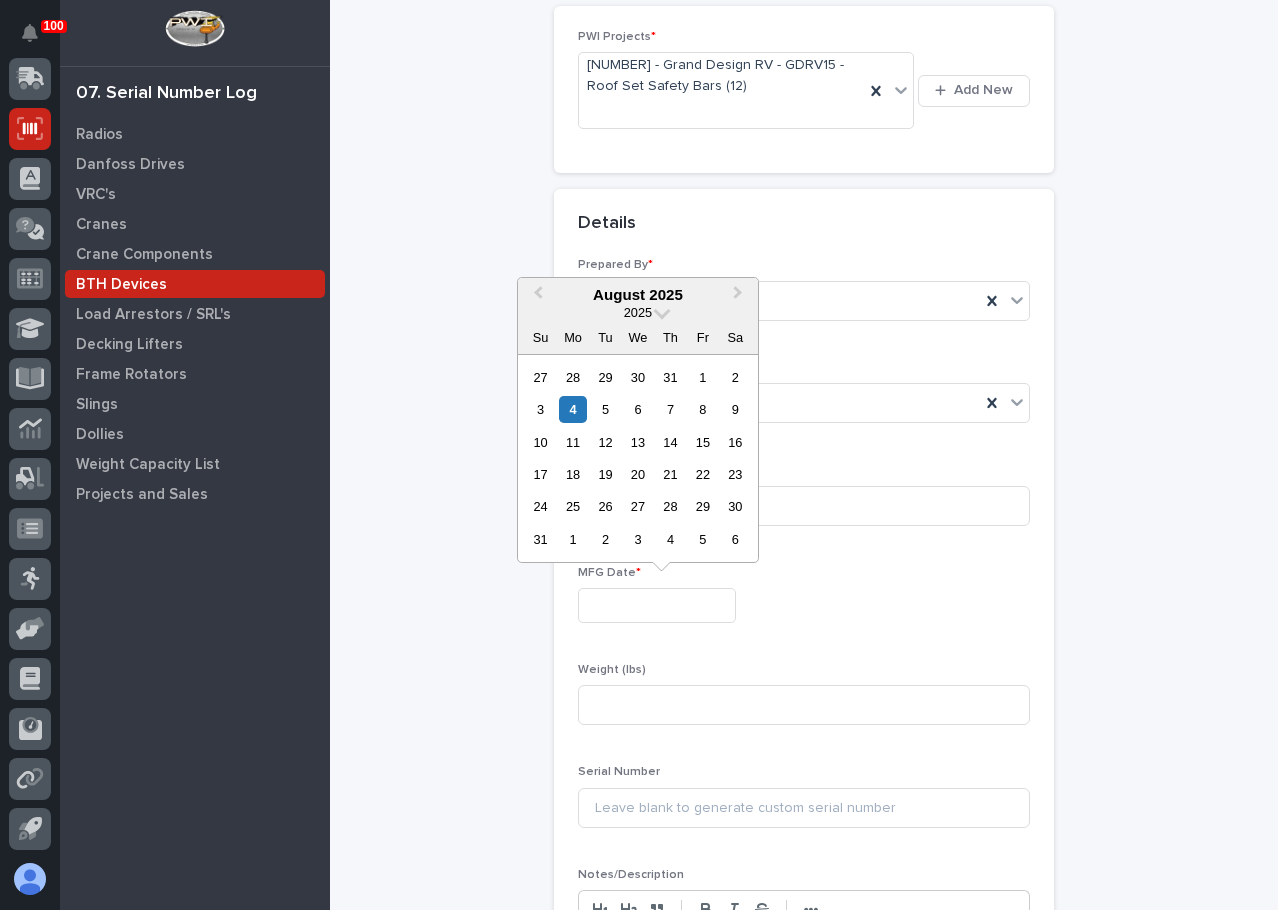 click at bounding box center (657, 605) 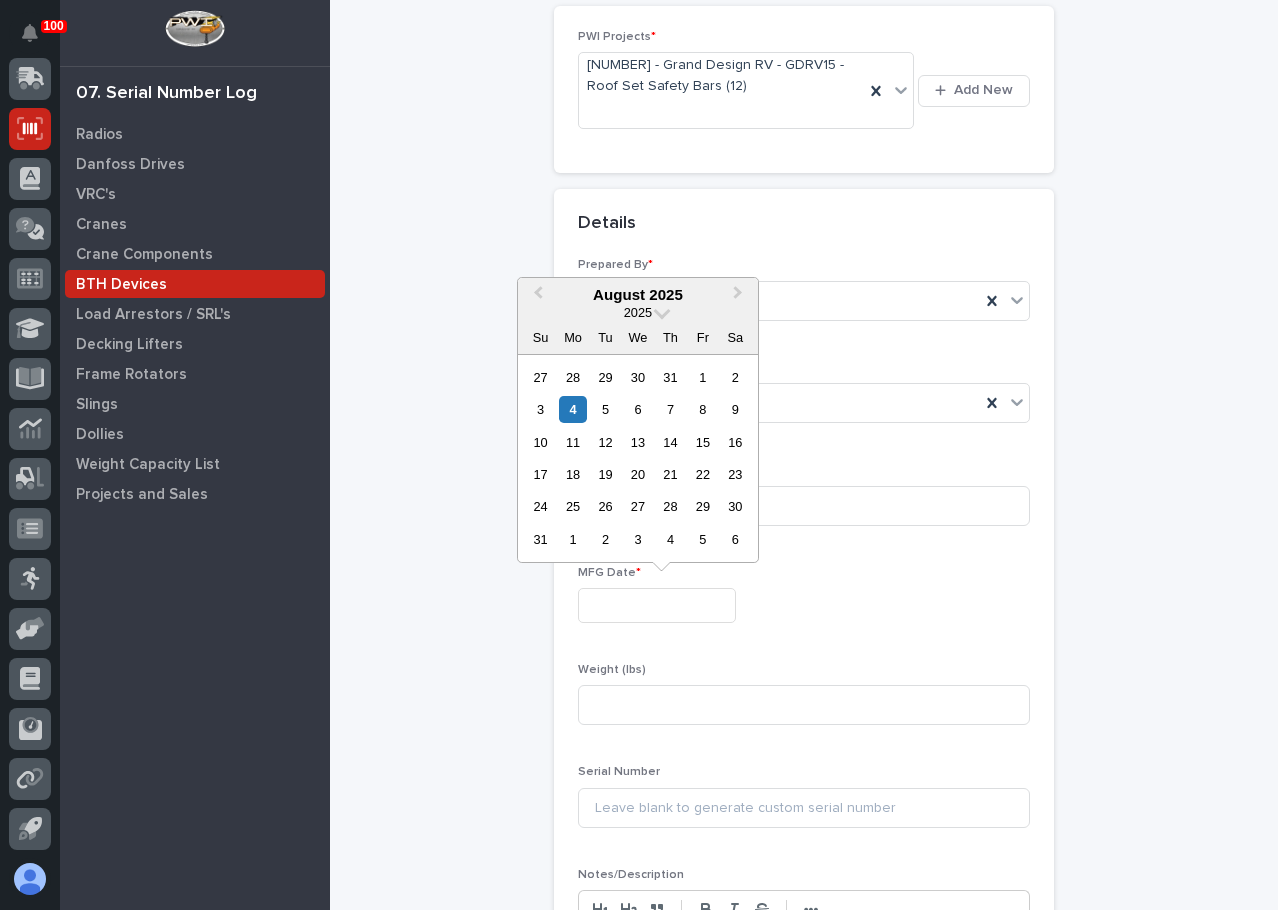 drag, startPoint x: 580, startPoint y: 409, endPoint x: 602, endPoint y: 440, distance: 38.013157 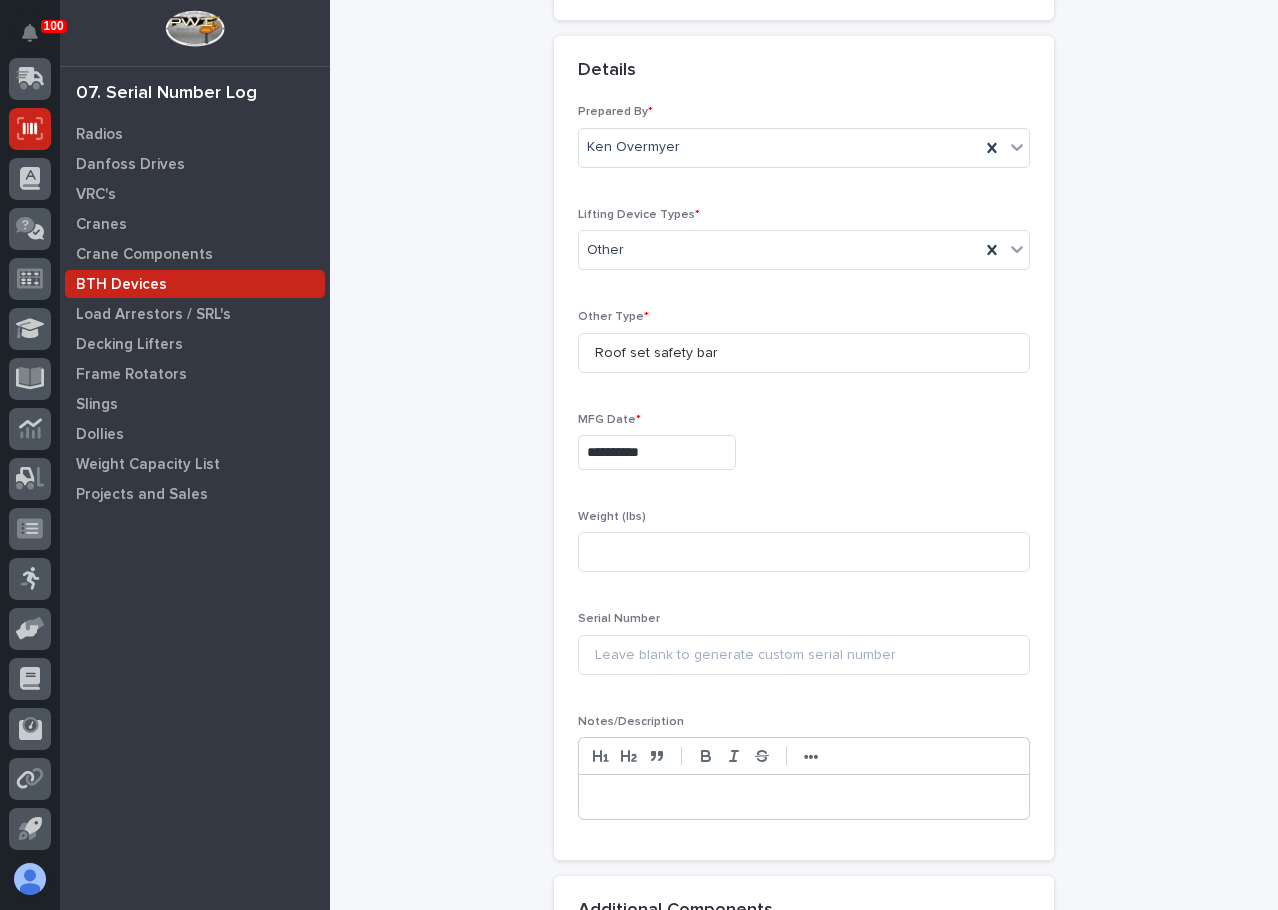 scroll, scrollTop: 451, scrollLeft: 0, axis: vertical 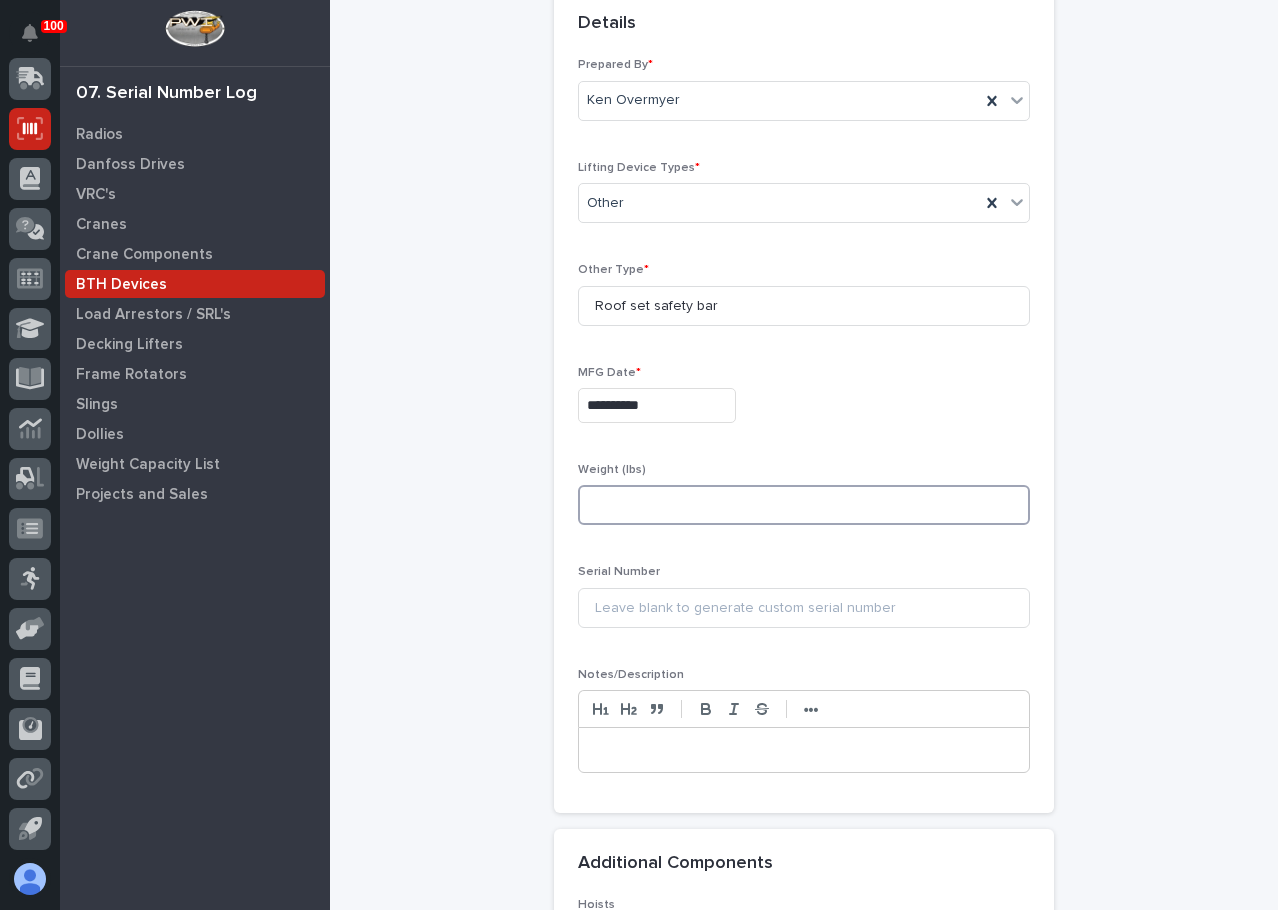click at bounding box center (804, 505) 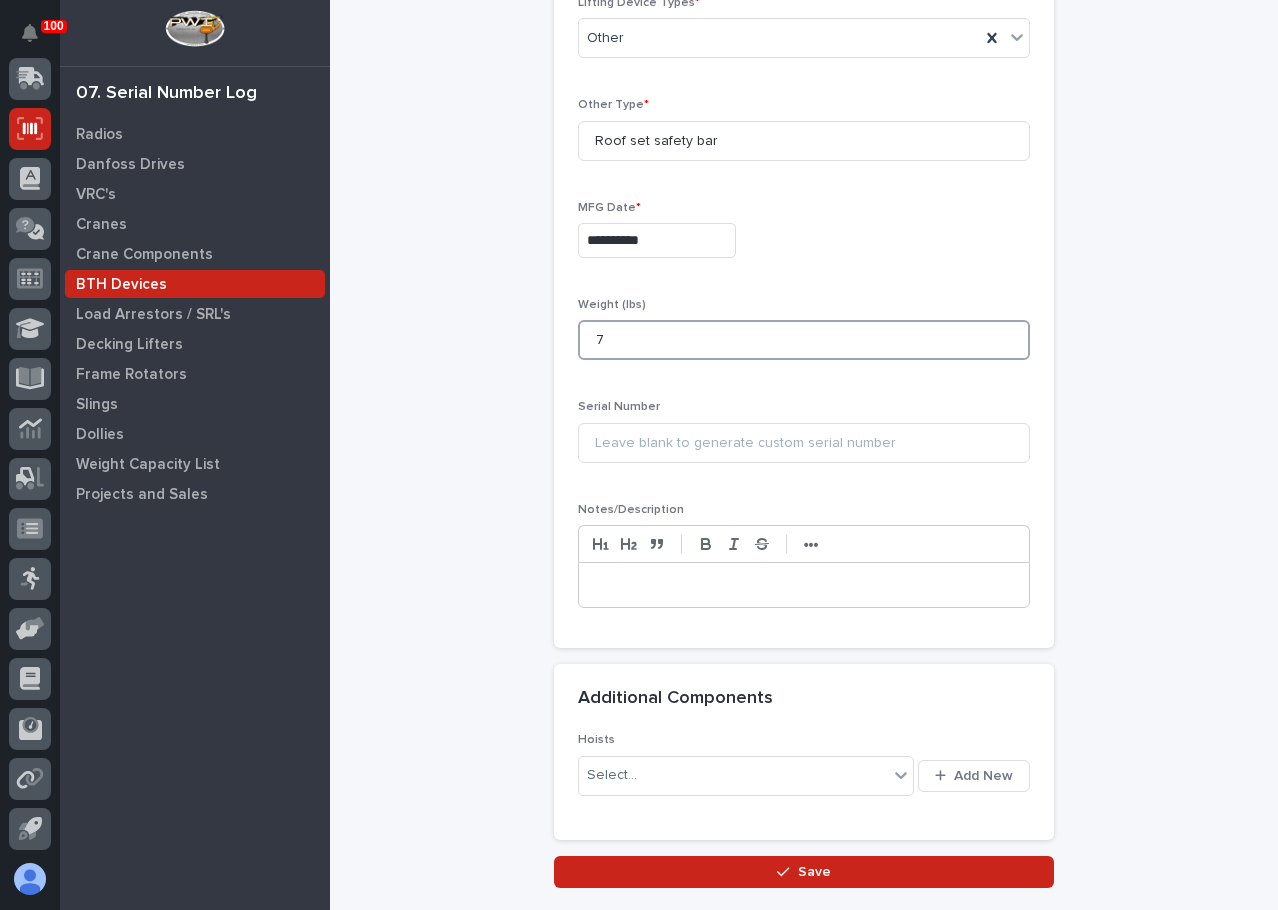 scroll, scrollTop: 651, scrollLeft: 0, axis: vertical 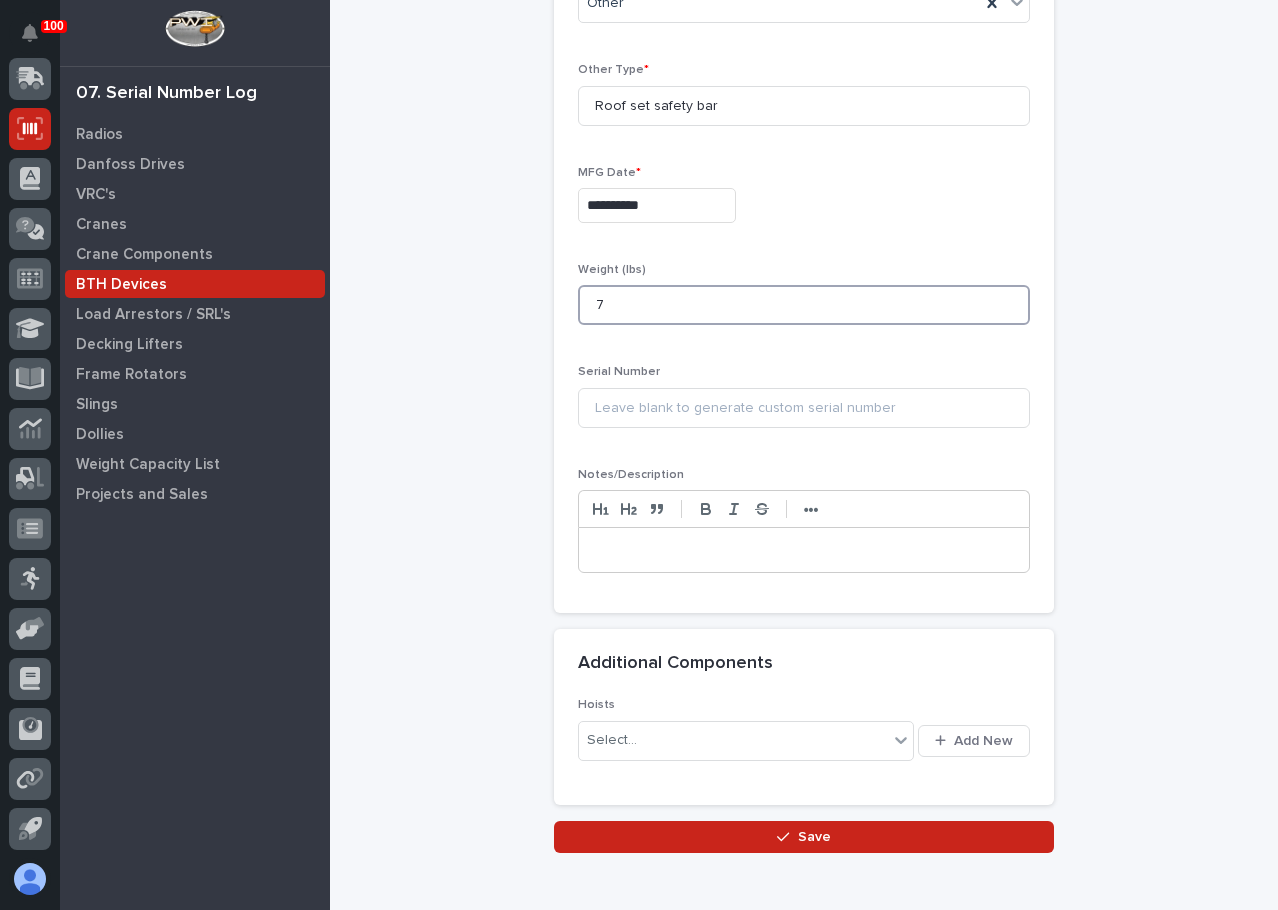 drag, startPoint x: 605, startPoint y: 307, endPoint x: 578, endPoint y: 305, distance: 27.073973 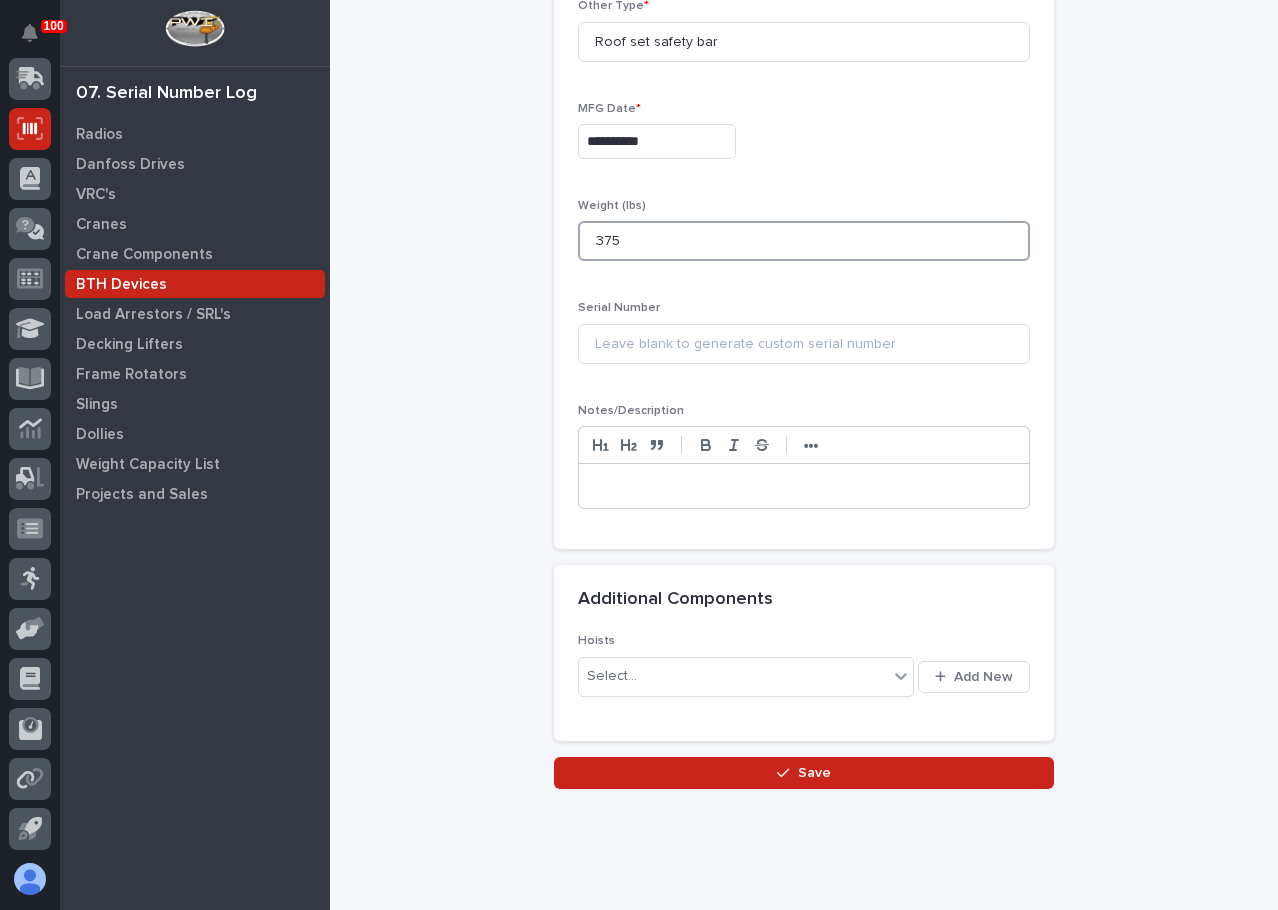 scroll, scrollTop: 751, scrollLeft: 0, axis: vertical 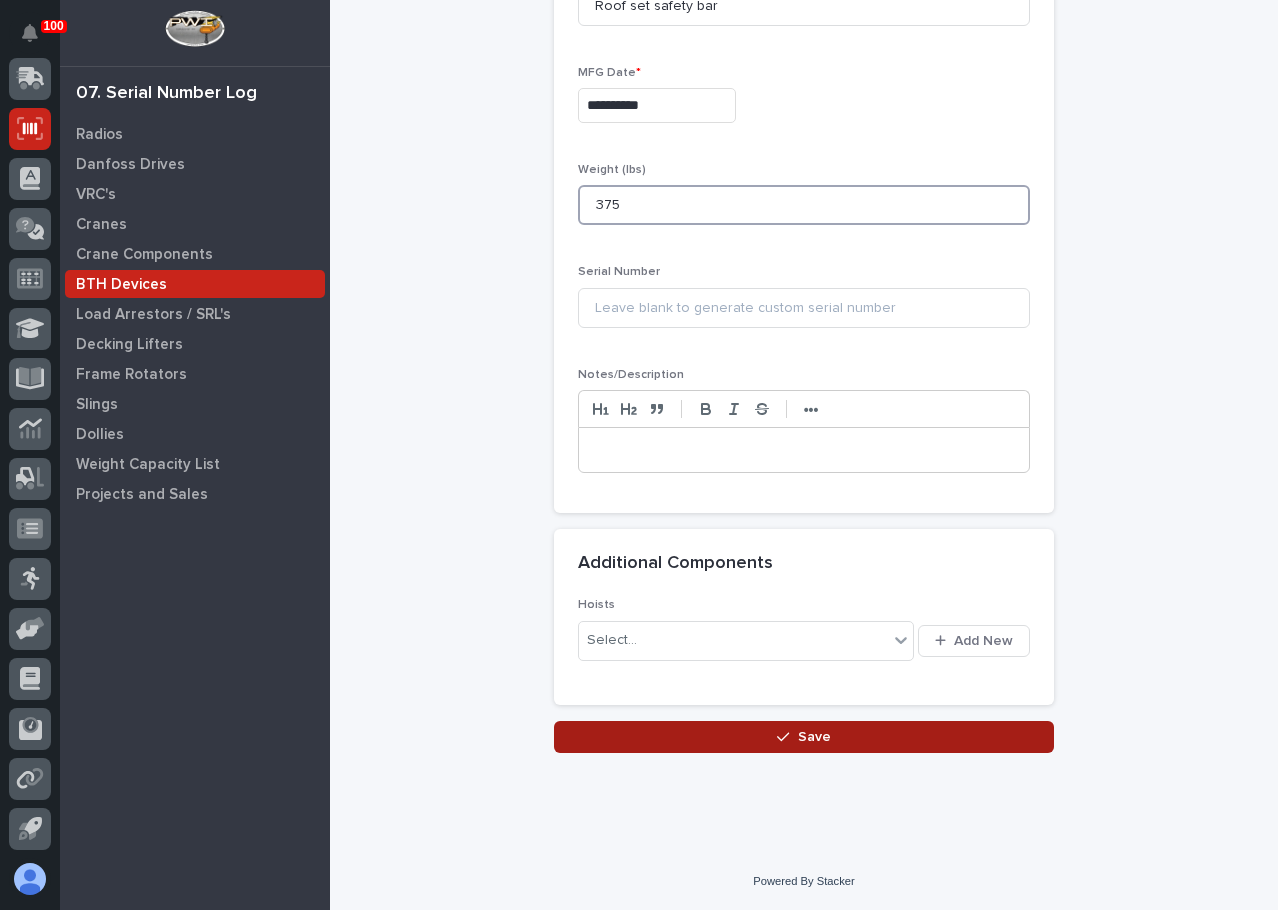 type on "375" 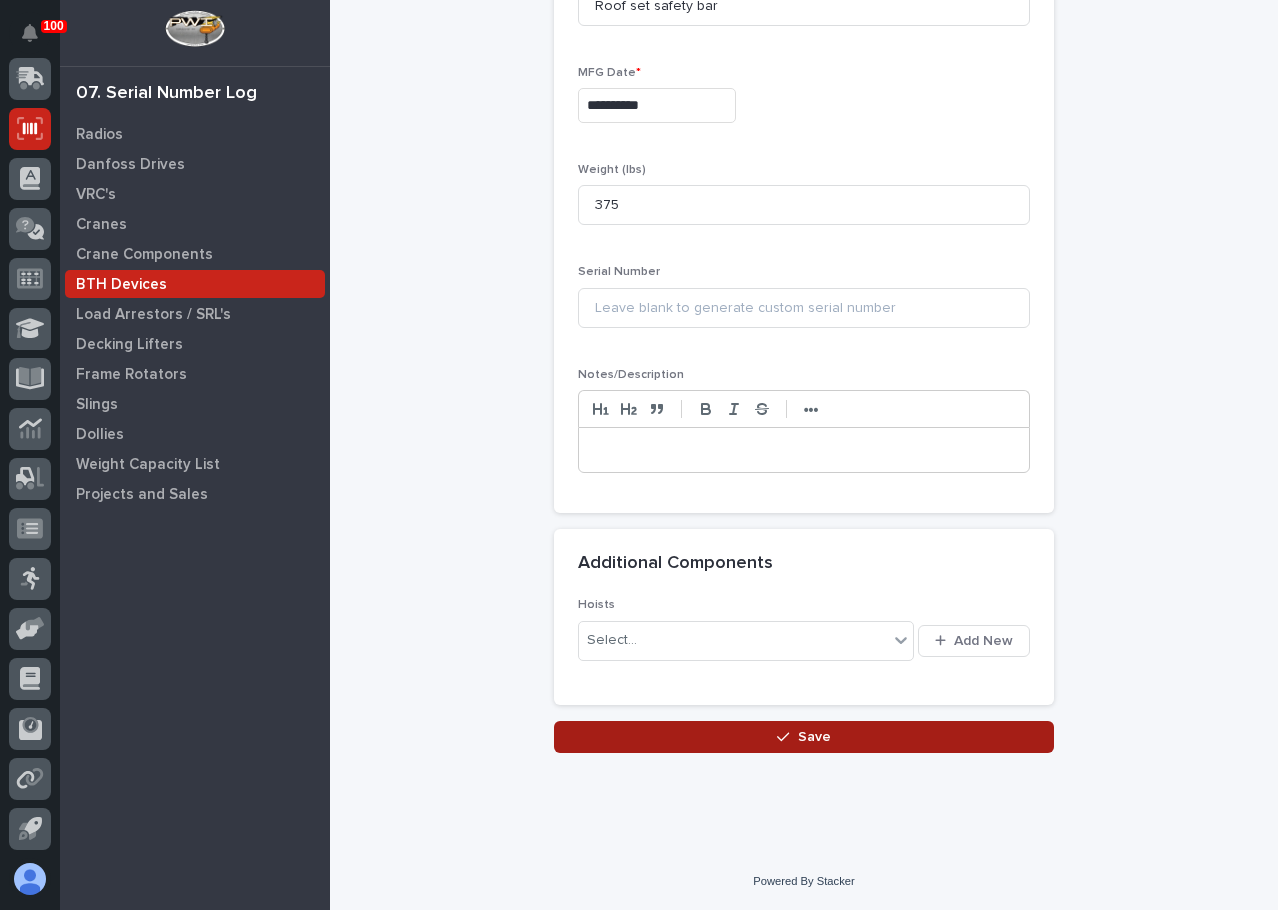 click on "Save" at bounding box center [804, 737] 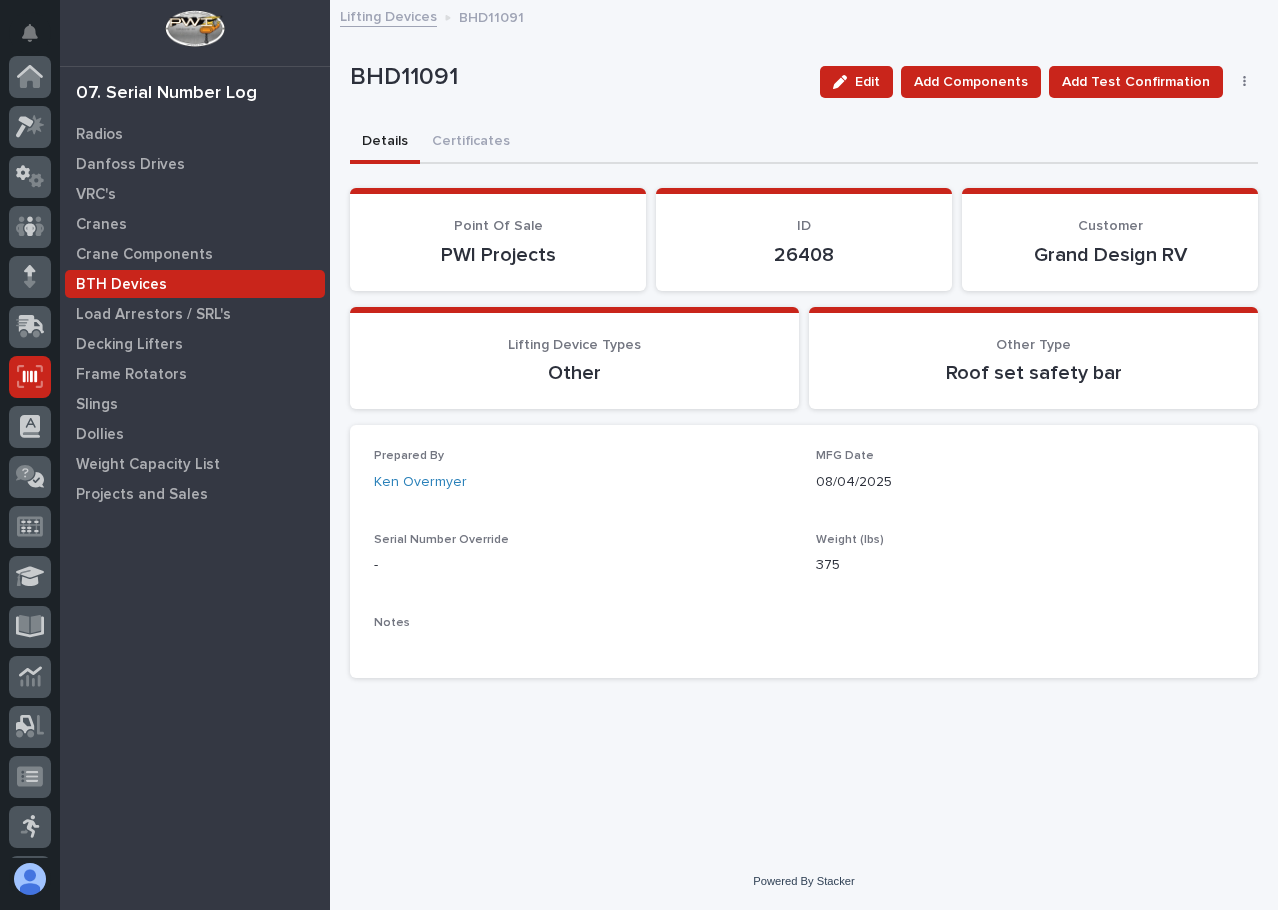 scroll, scrollTop: 248, scrollLeft: 0, axis: vertical 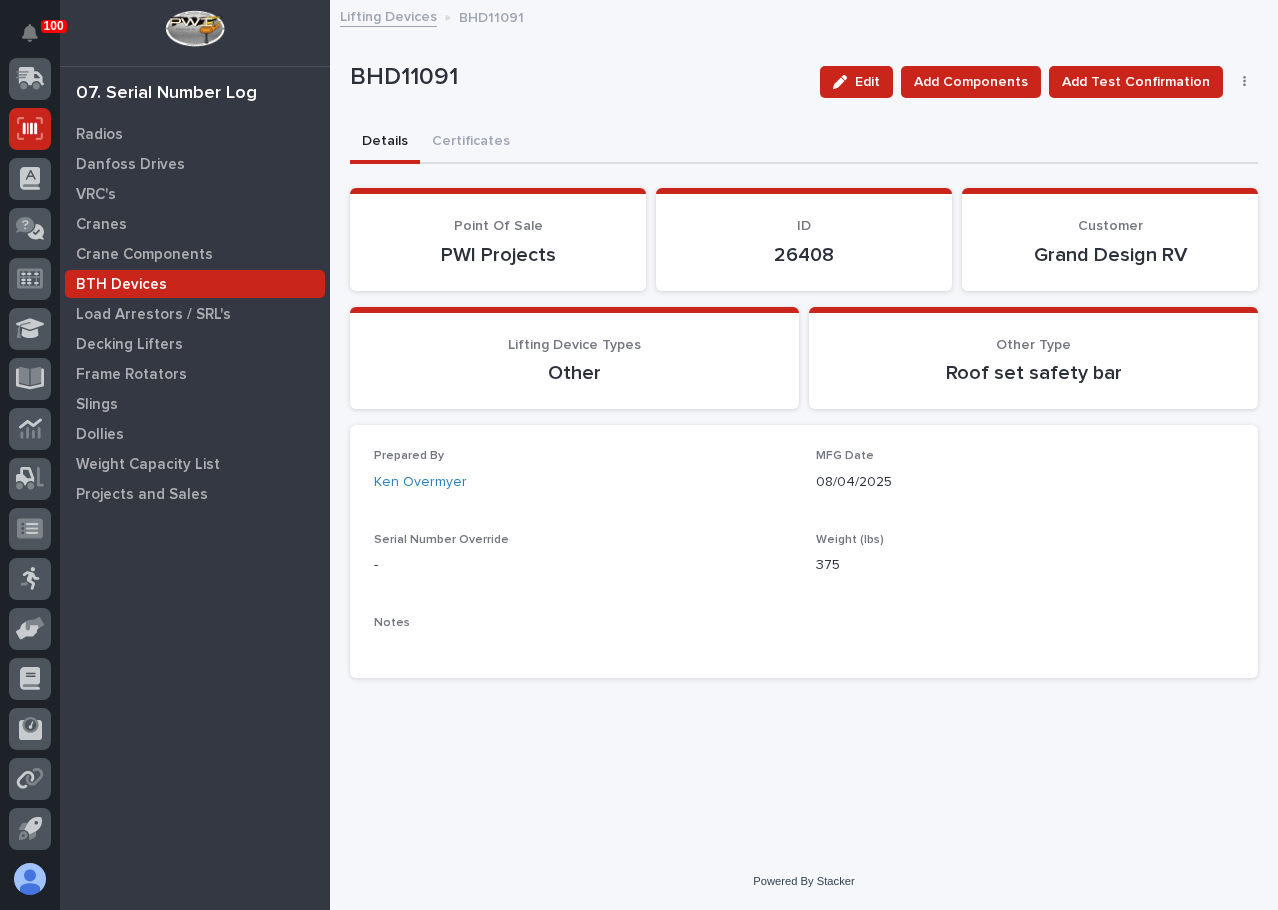 click on "Lifting Devices" at bounding box center (388, 15) 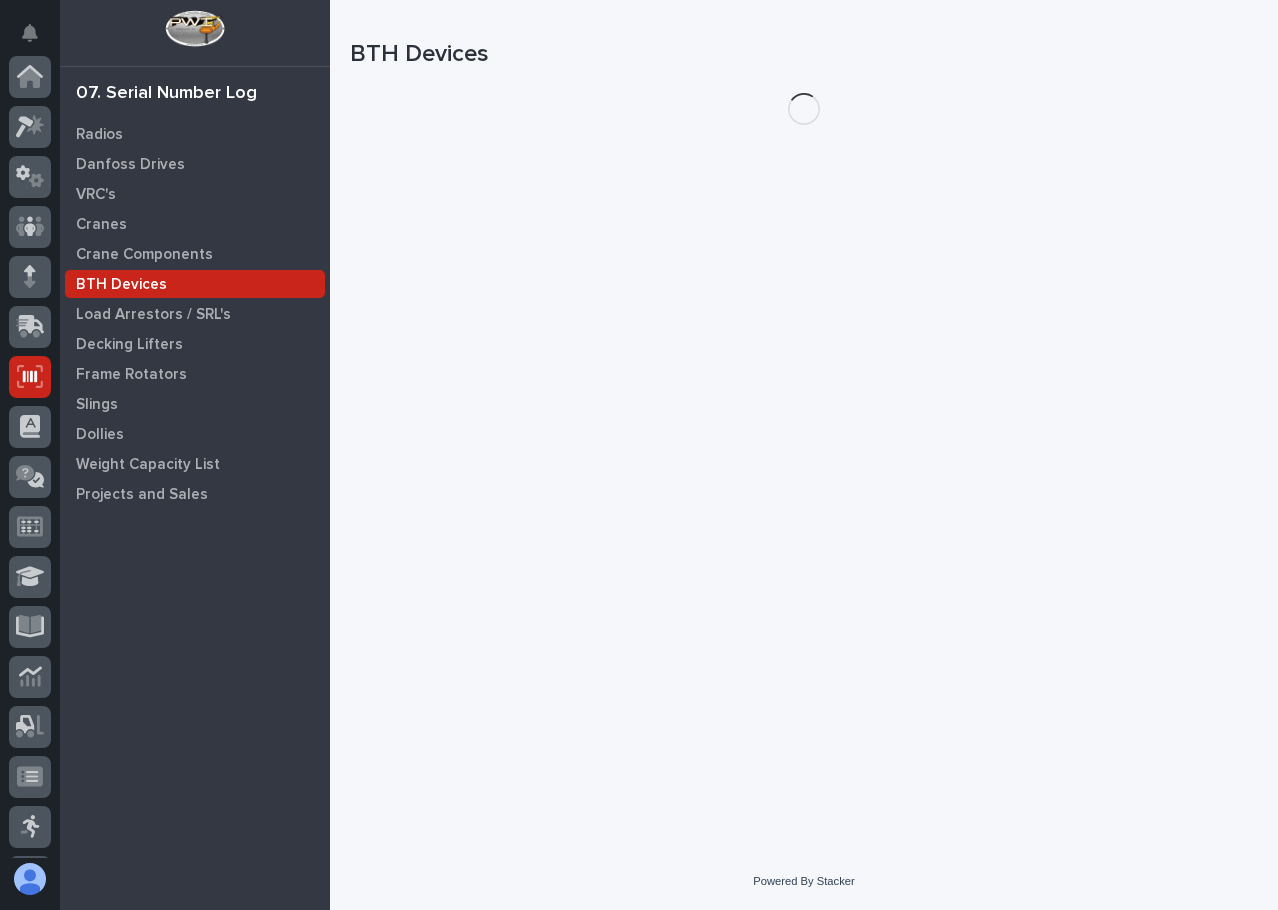scroll, scrollTop: 248, scrollLeft: 0, axis: vertical 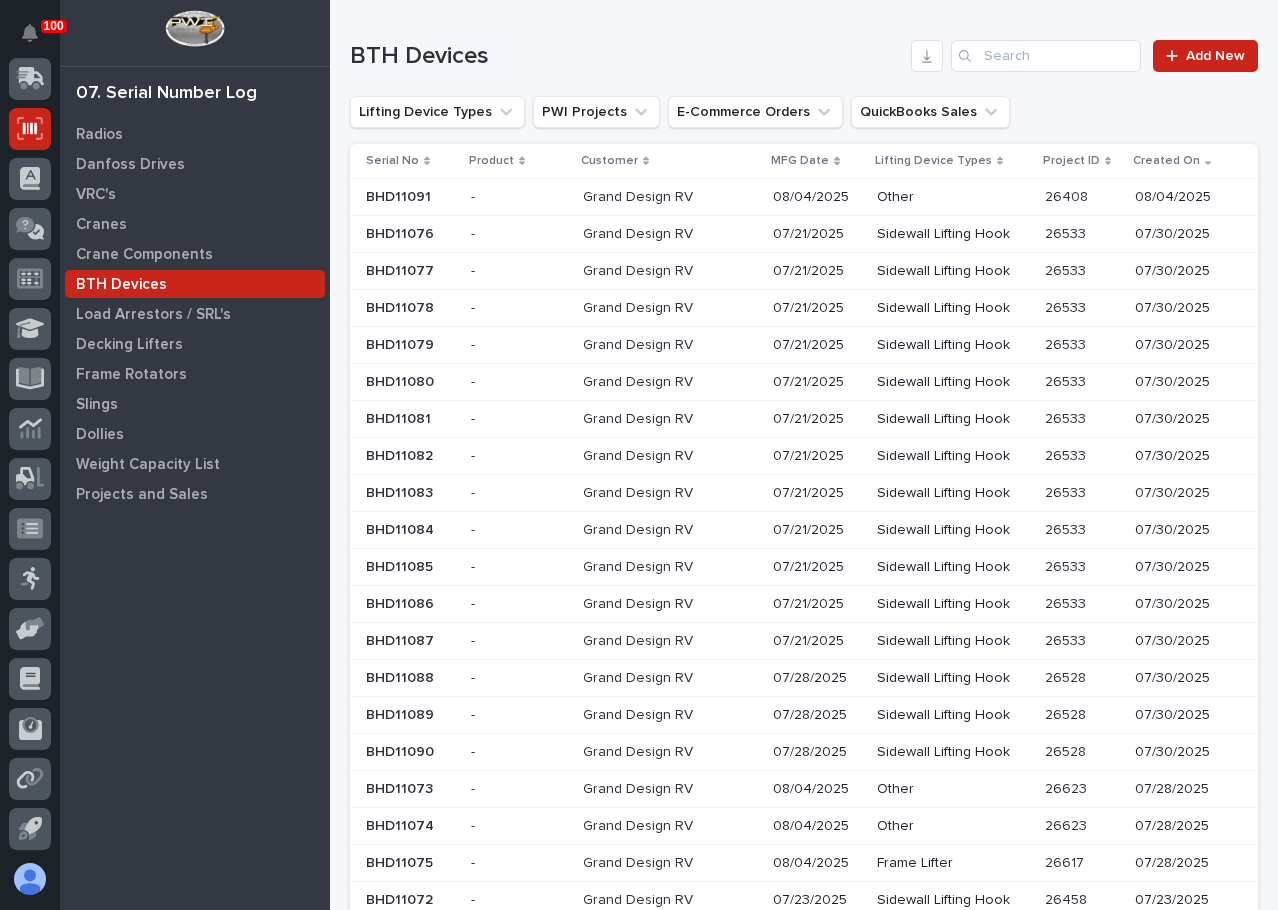 click on "Grand Design RV" at bounding box center (640, 195) 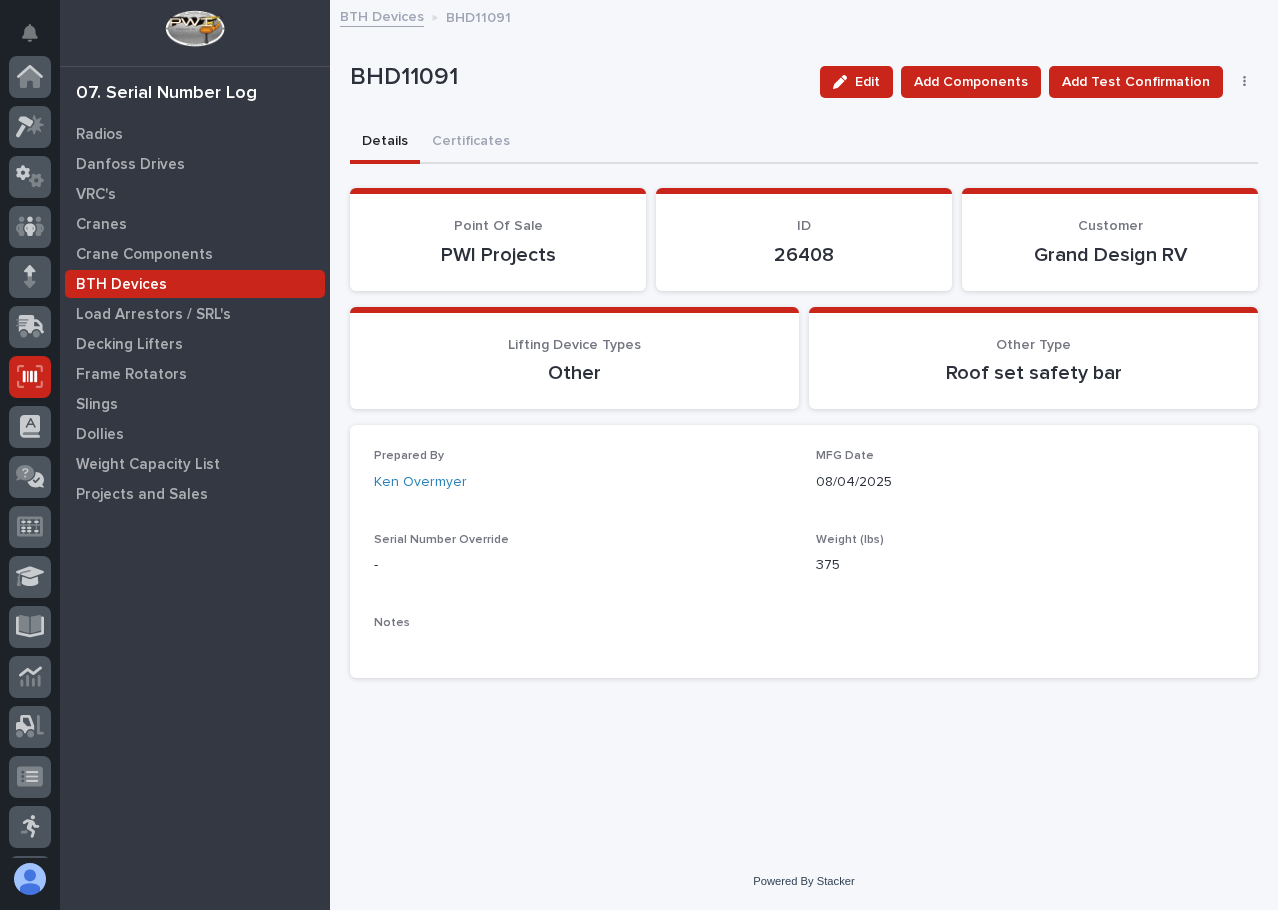 scroll, scrollTop: 248, scrollLeft: 0, axis: vertical 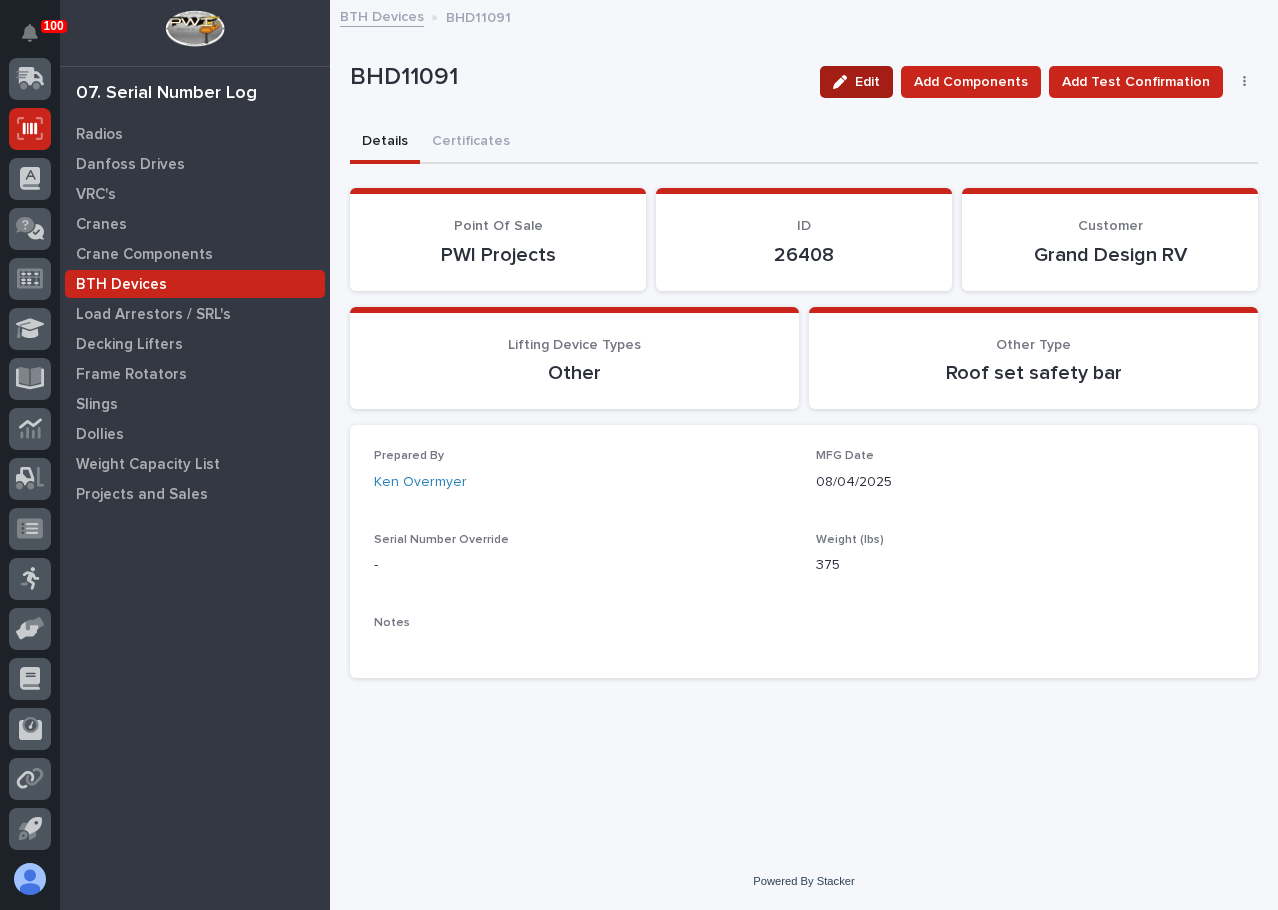 click on "Edit" at bounding box center (867, 82) 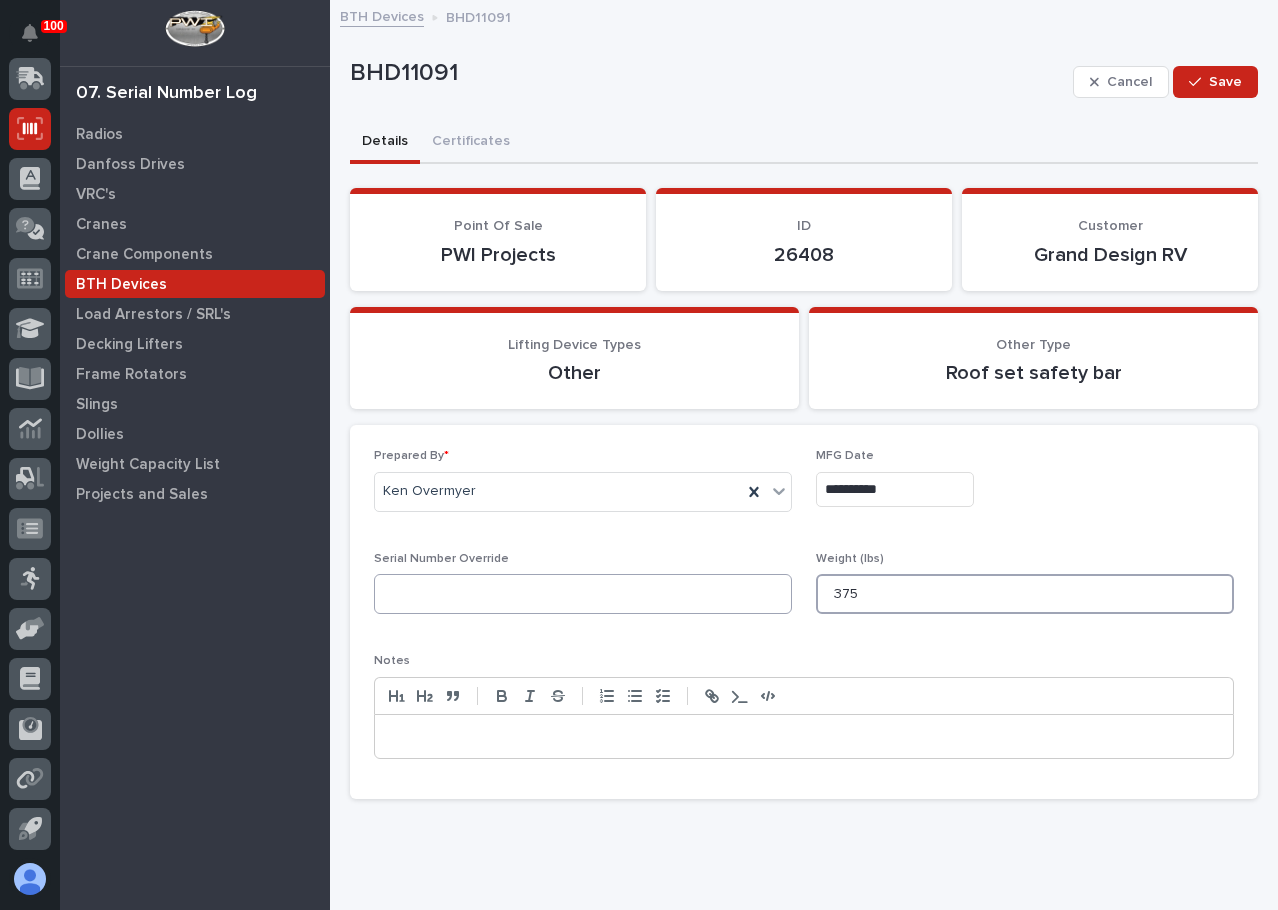 drag, startPoint x: 839, startPoint y: 593, endPoint x: 784, endPoint y: 590, distance: 55.081757 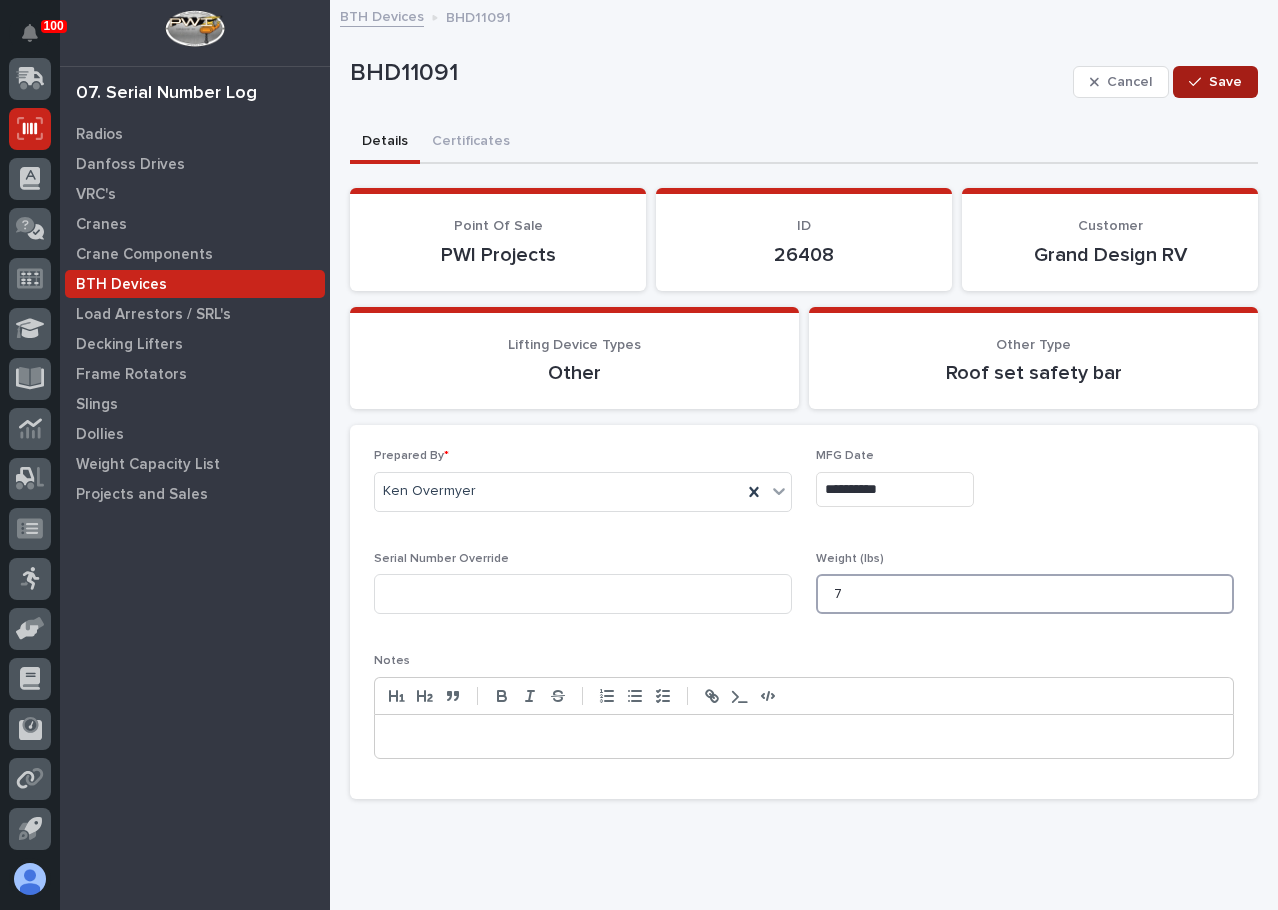 type on "7" 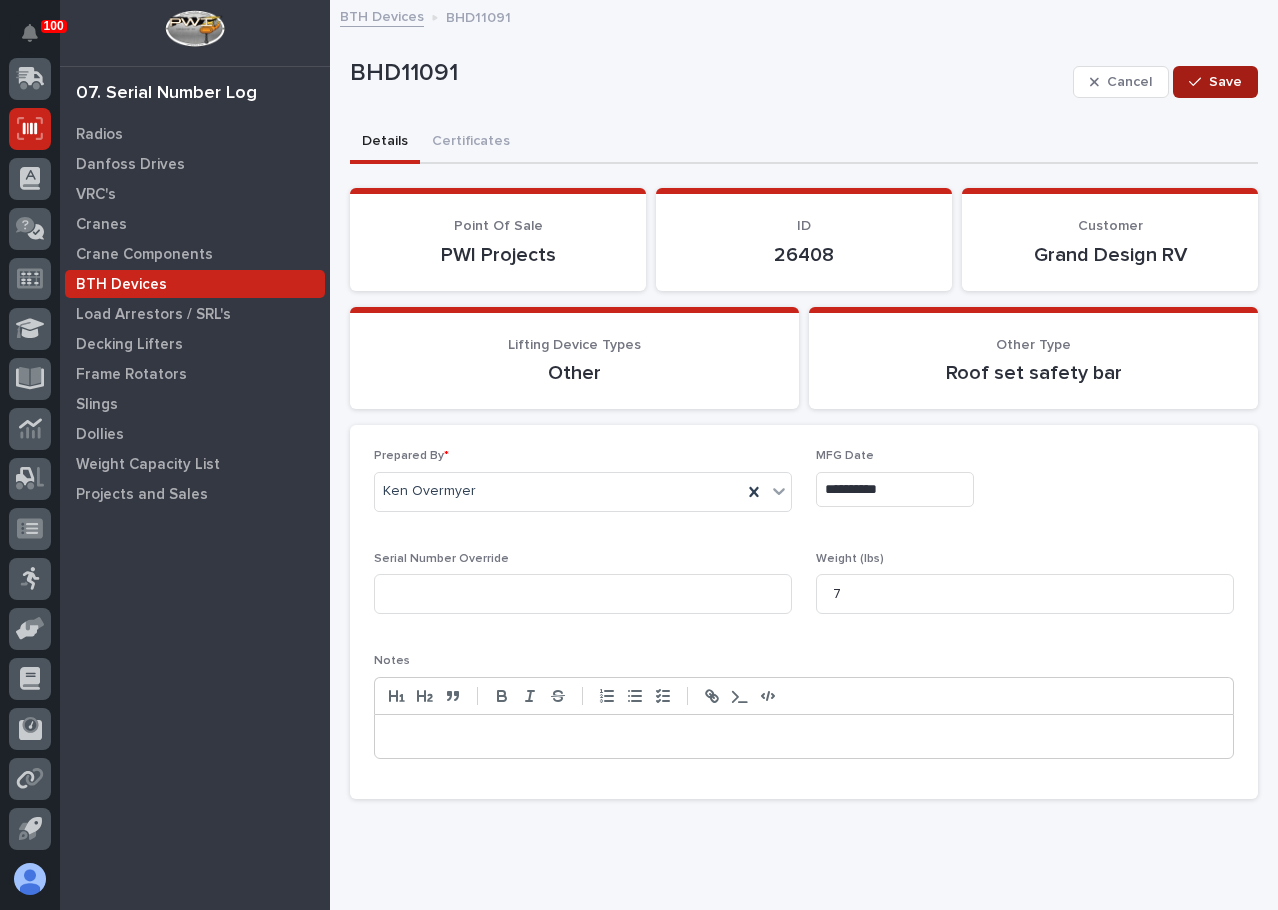 drag, startPoint x: 1205, startPoint y: 87, endPoint x: 1198, endPoint y: 114, distance: 27.89265 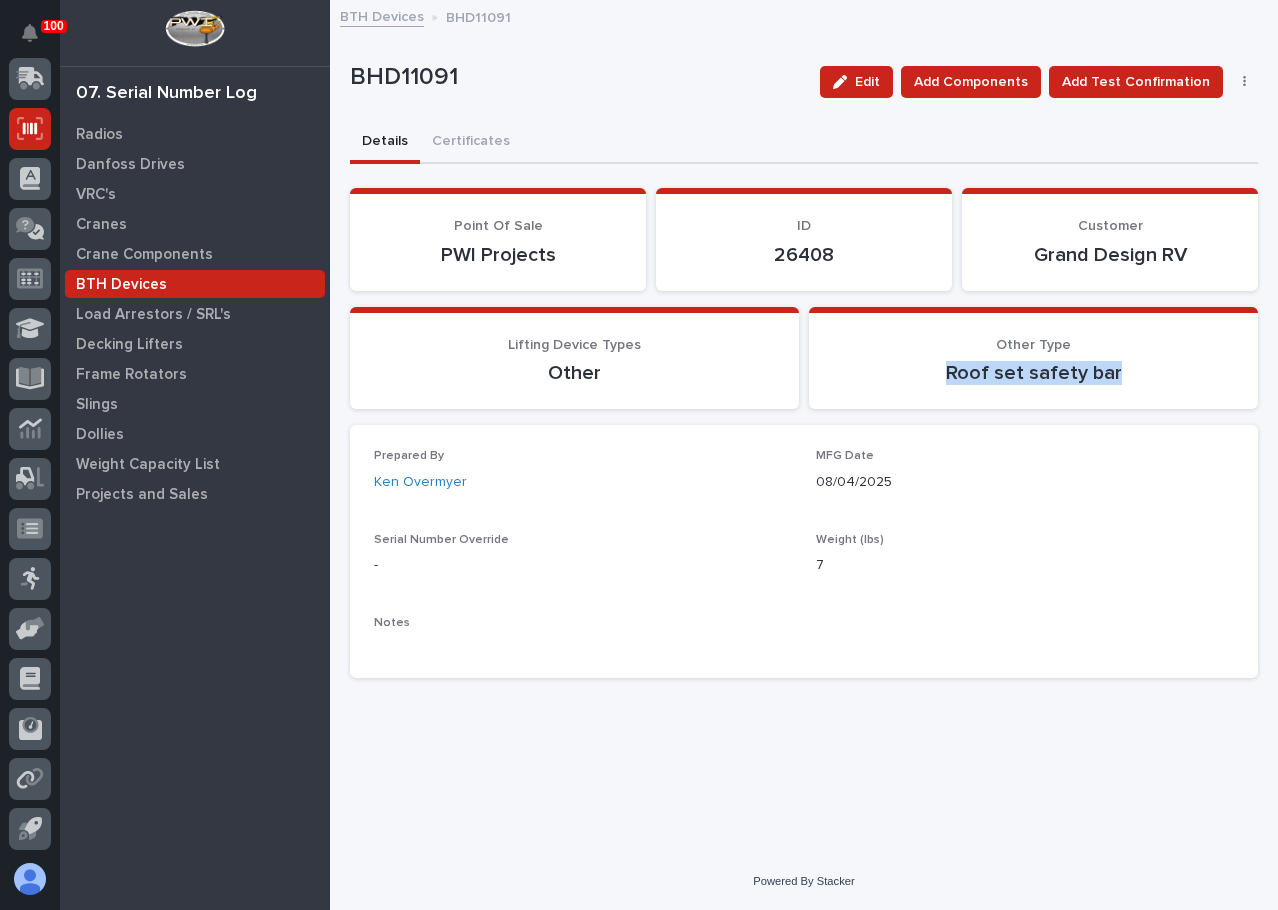 drag, startPoint x: 1120, startPoint y: 375, endPoint x: 954, endPoint y: 364, distance: 166.36406 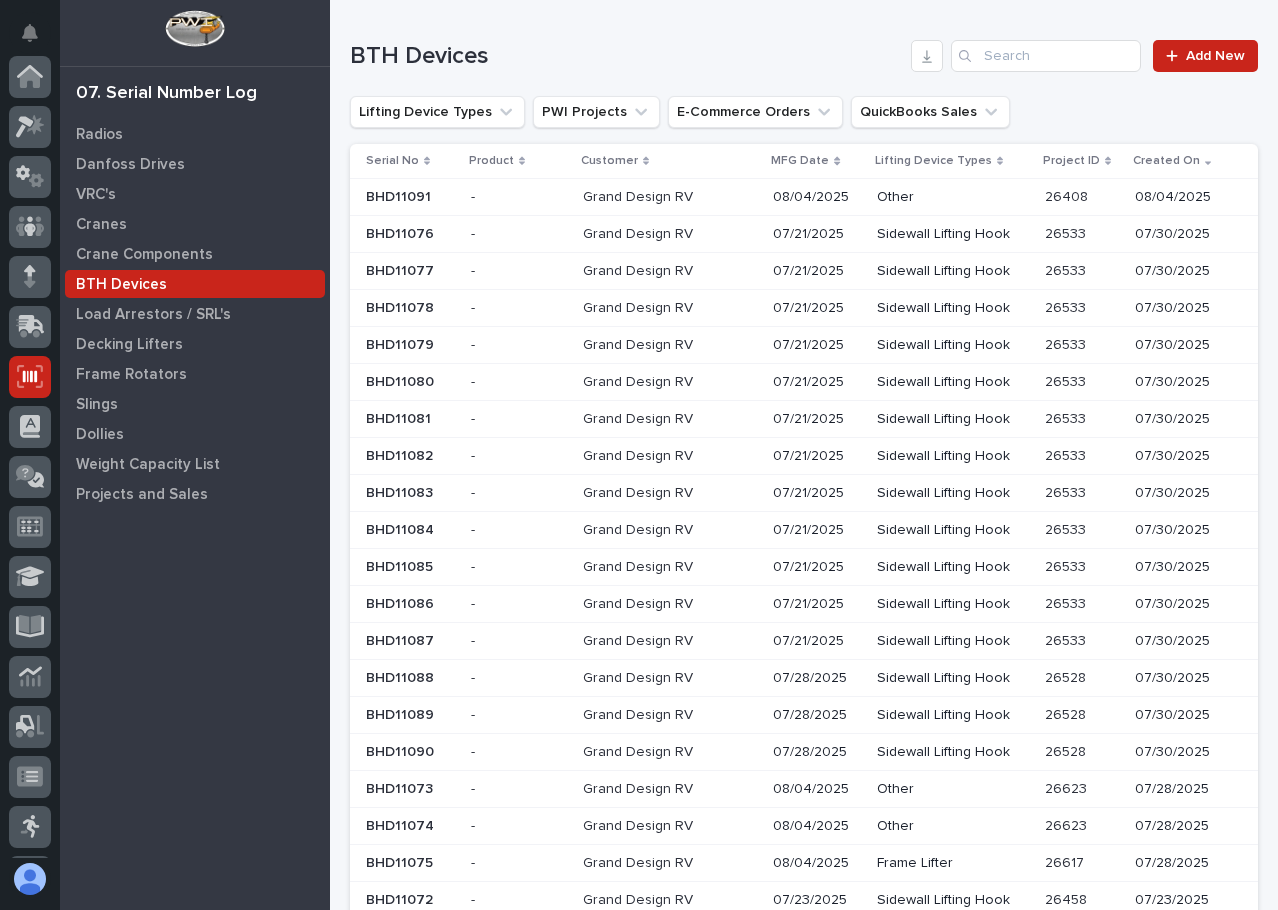 scroll, scrollTop: 248, scrollLeft: 0, axis: vertical 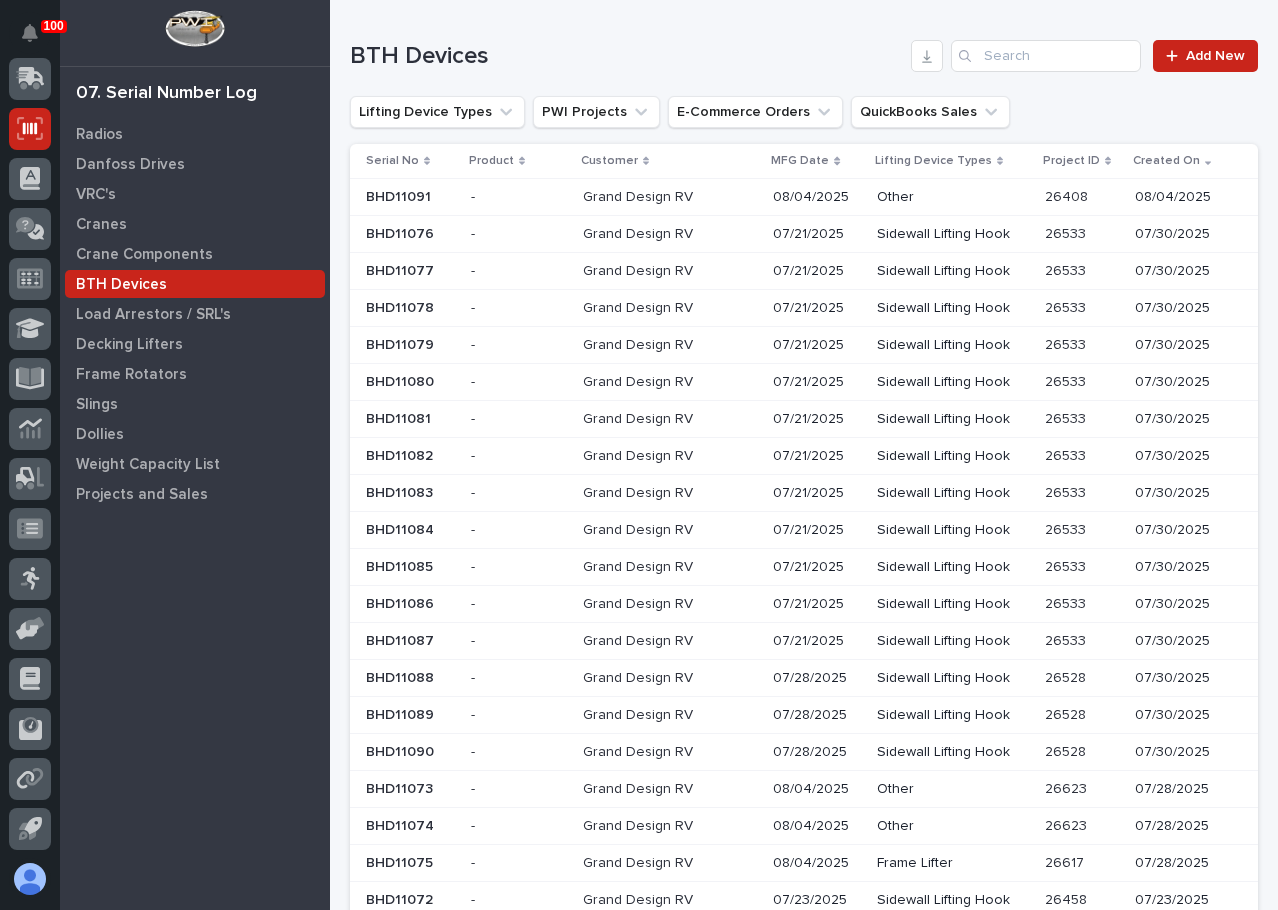 click on "BTH Devices Add New" at bounding box center [804, 48] 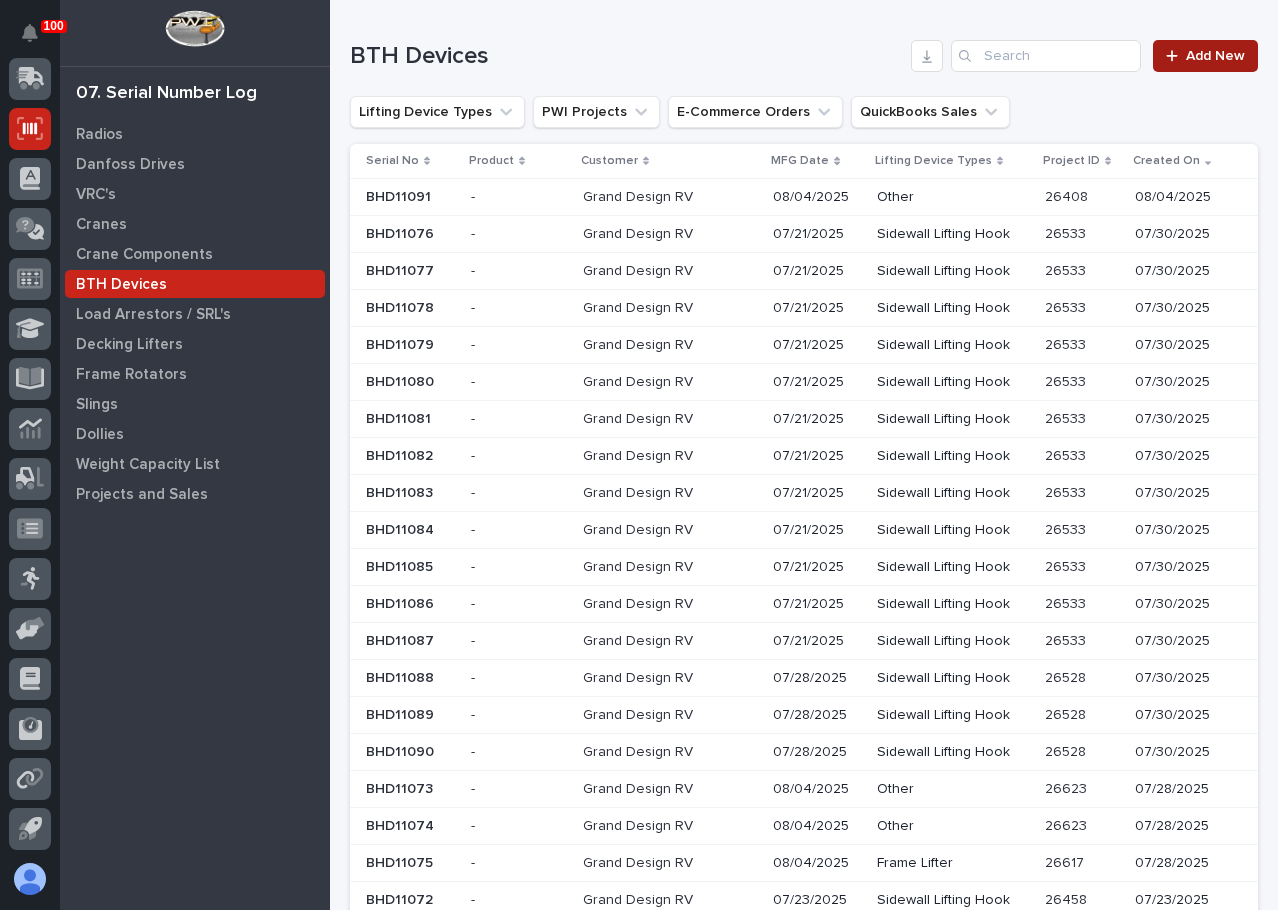 click on "Add New" at bounding box center [1215, 56] 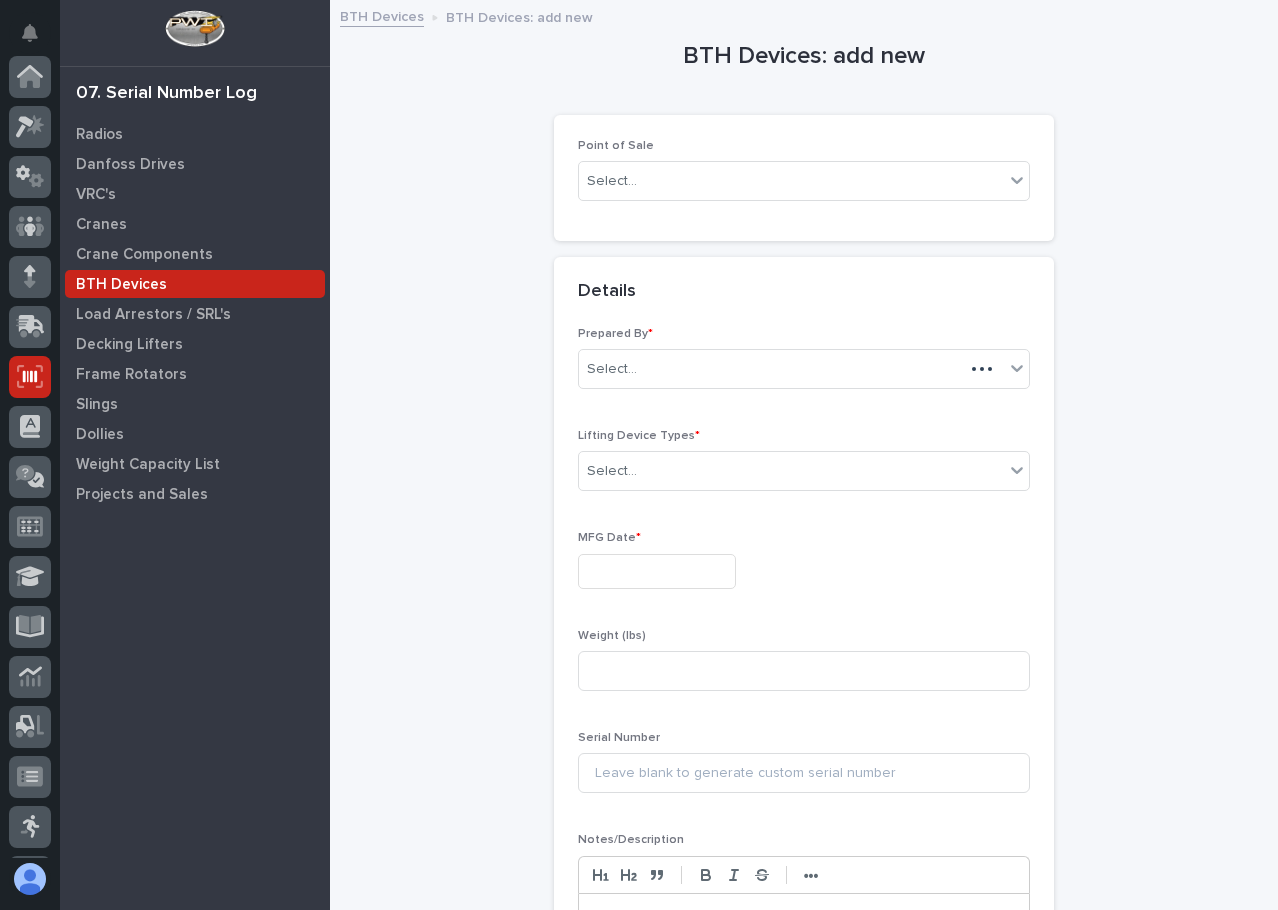 scroll, scrollTop: 248, scrollLeft: 0, axis: vertical 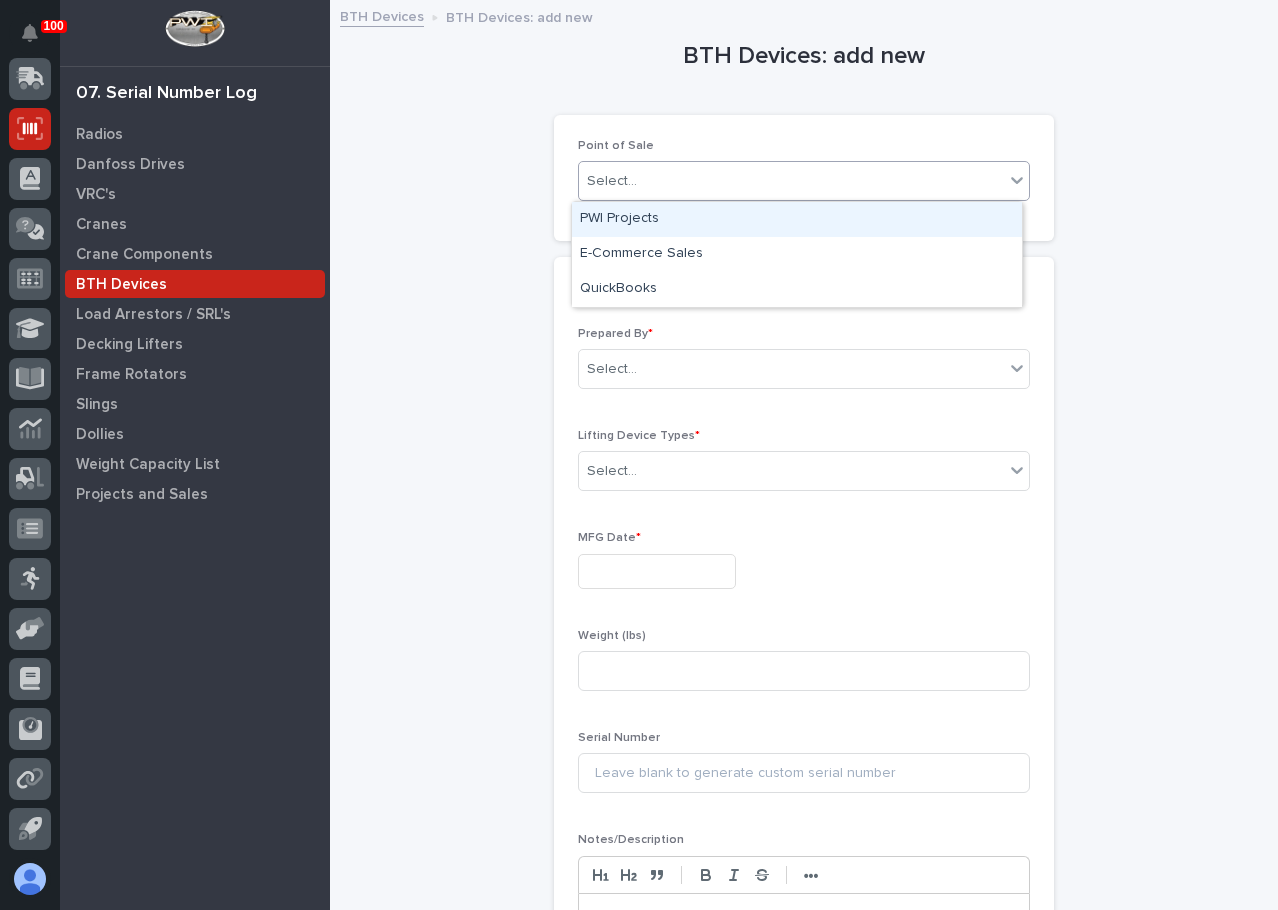 click on "Select..." at bounding box center (791, 181) 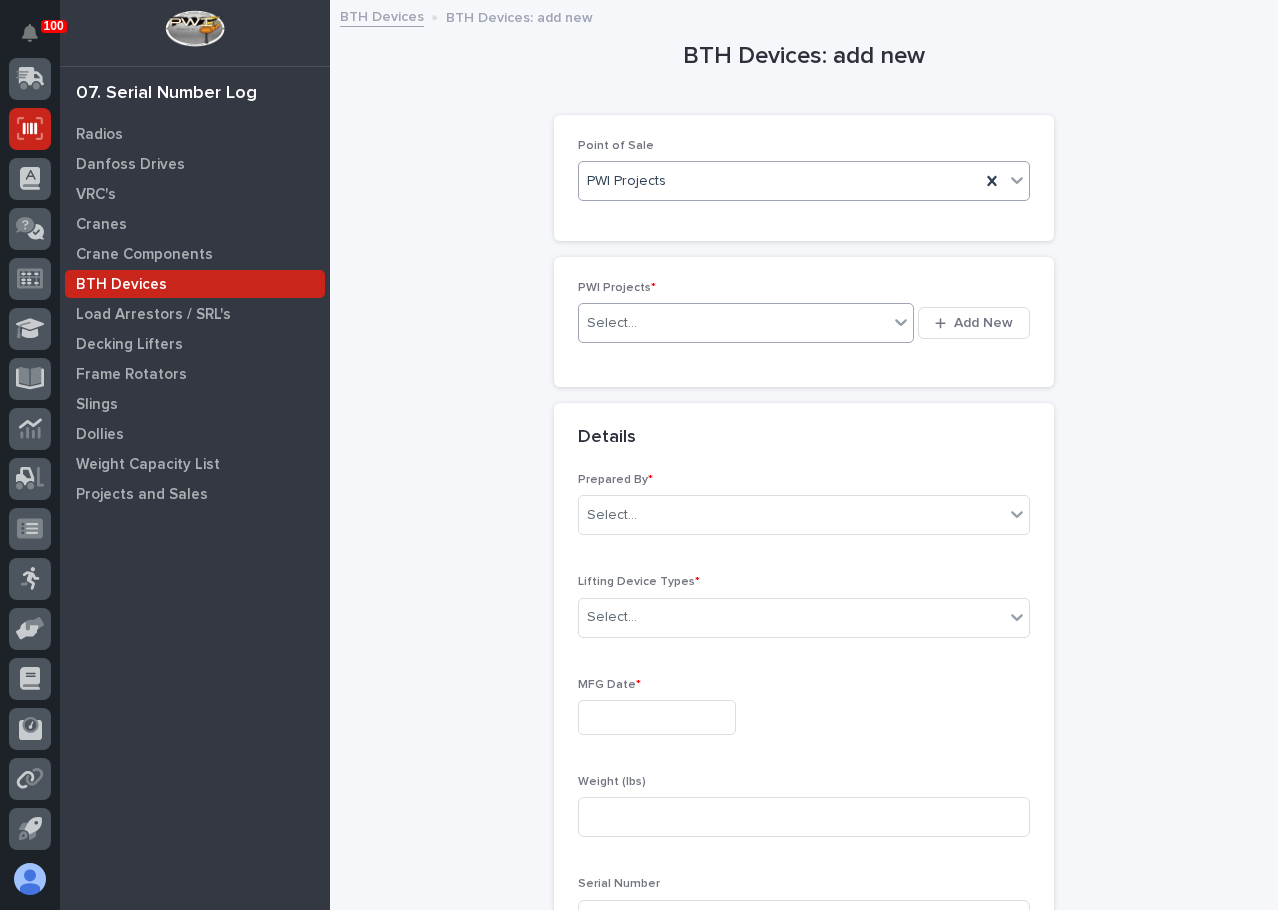 click on "Select..." at bounding box center [733, 323] 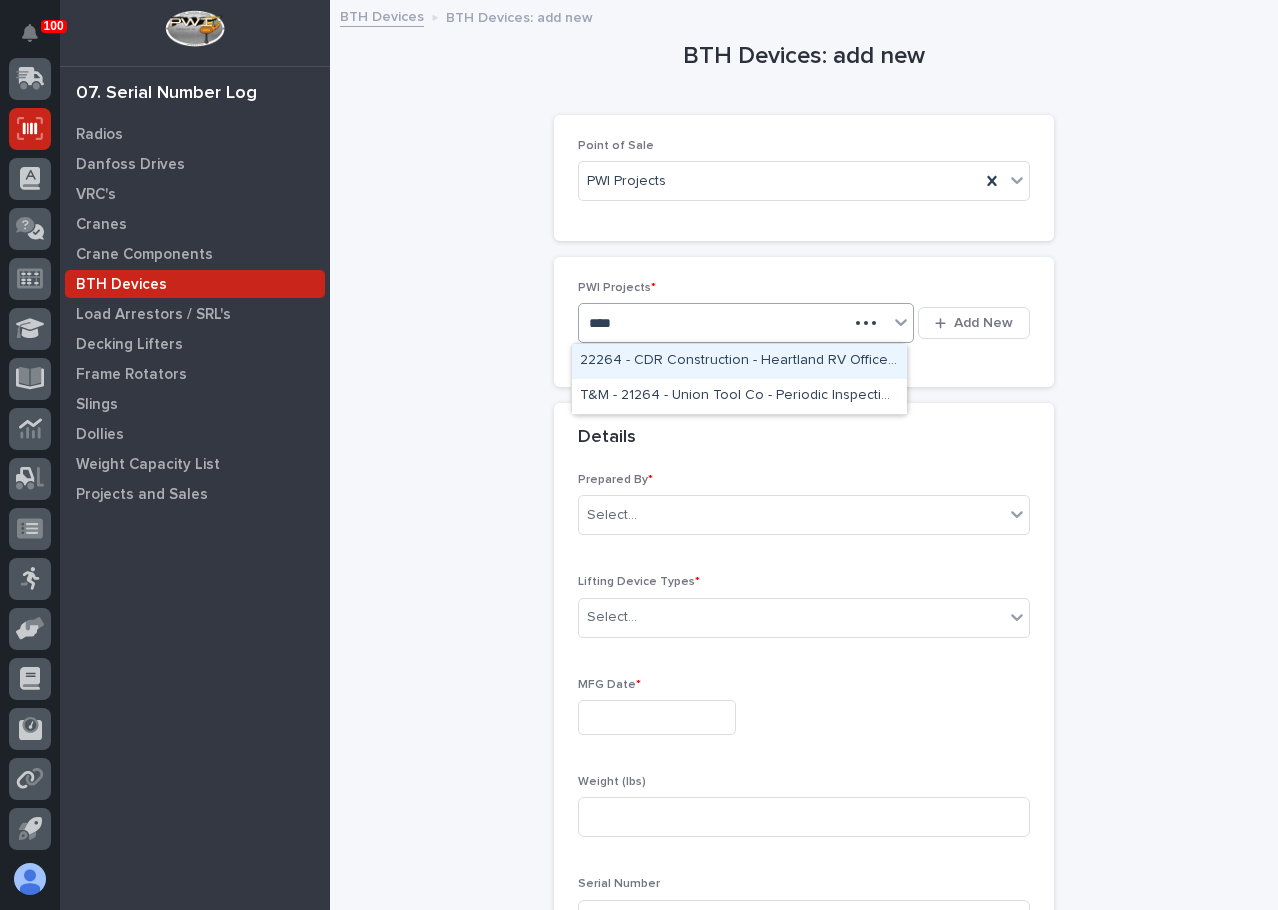 type on "*****" 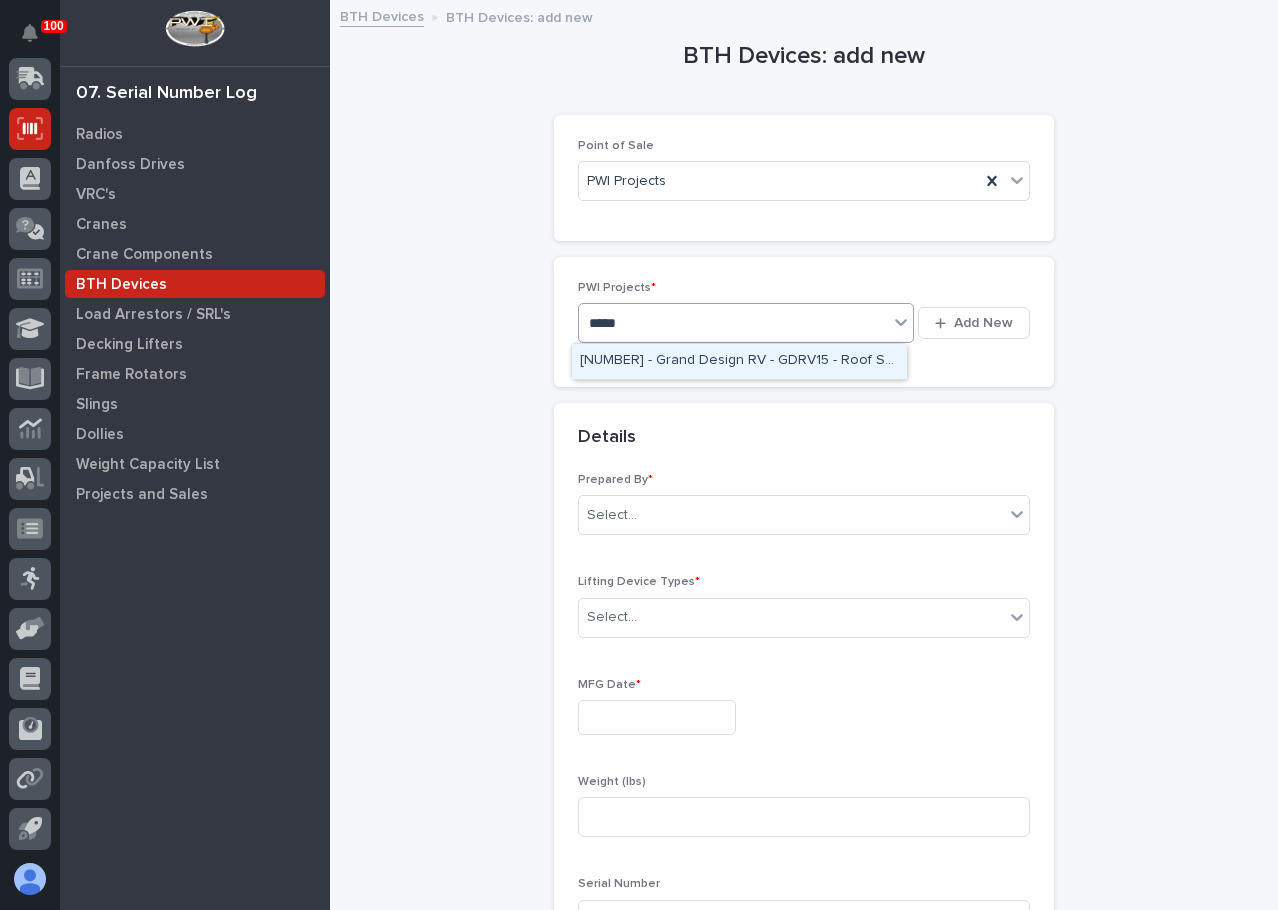 click on "[NUMBER] - Grand Design RV - GDRV15 - Roof Set Safety Bars (12)" at bounding box center (739, 361) 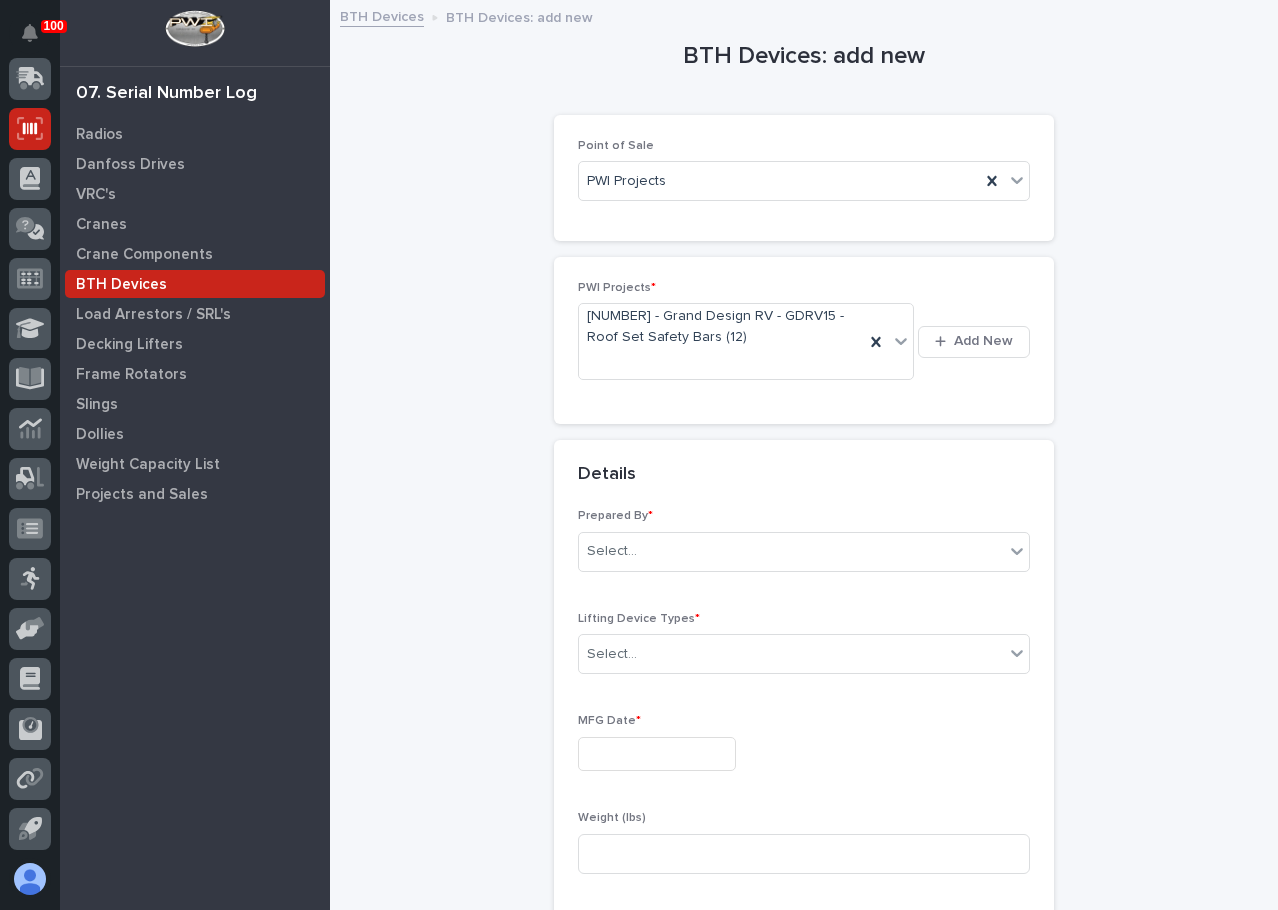 click on "Details Prepared By * Select... Lifting Device Types * Select... MFG Date * Weight (lbs) Serial Number Notes/Description ••• Loading... Saving… Loading... Saving… Additional Components Hoists Select... Add New Sorry, there was an error saving your record. Please try again. Please fill out the required fields above. Save" at bounding box center (804, 702) 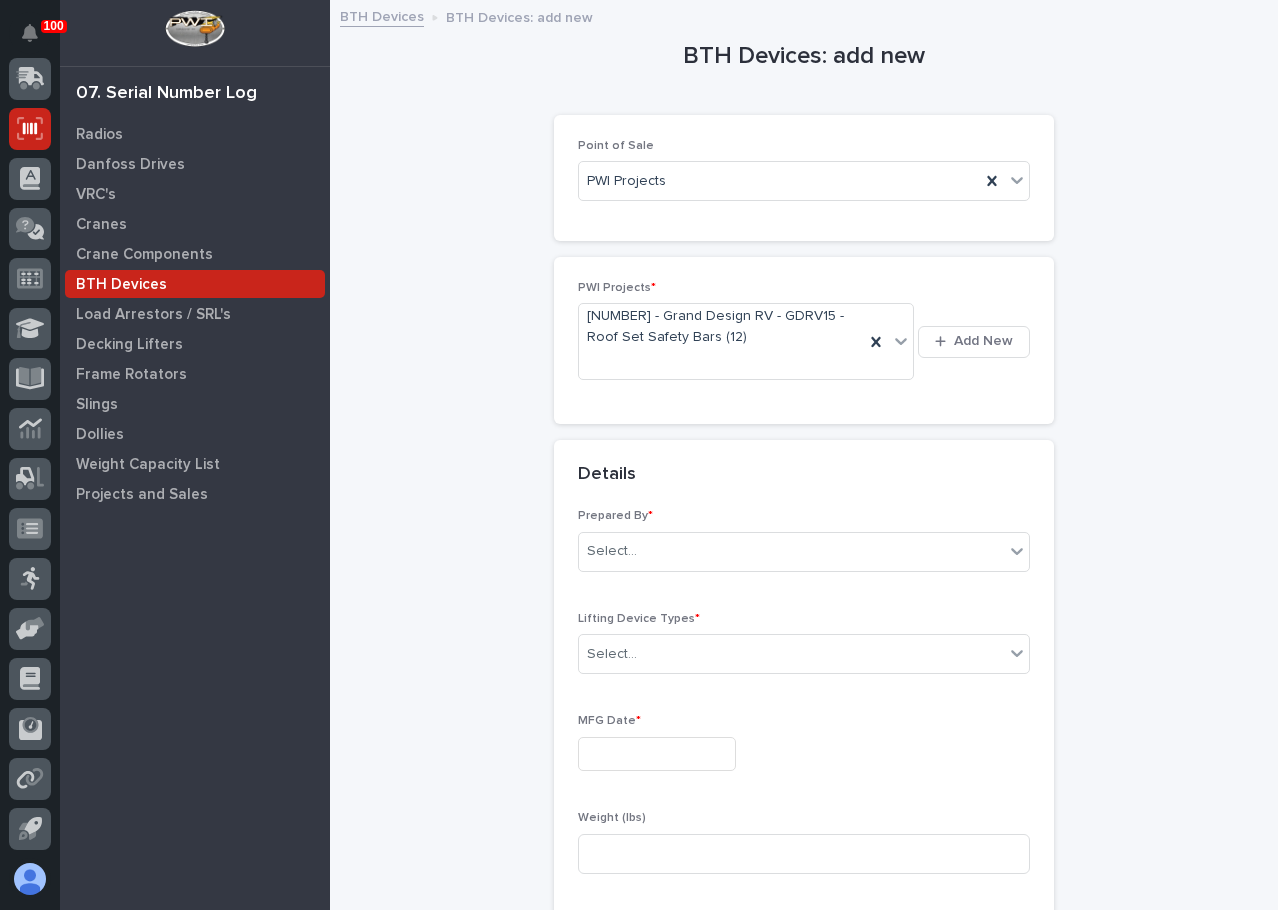 click on "Details Prepared By * Select... Lifting Device Types * Select... MFG Date * Weight (lbs) Serial Number Notes/Description ••• Loading... Saving… Loading... Saving… Additional Components Hoists Select... Add New Sorry, there was an error saving your record. Please try again. Please fill out the required fields above. Save" at bounding box center (804, 702) 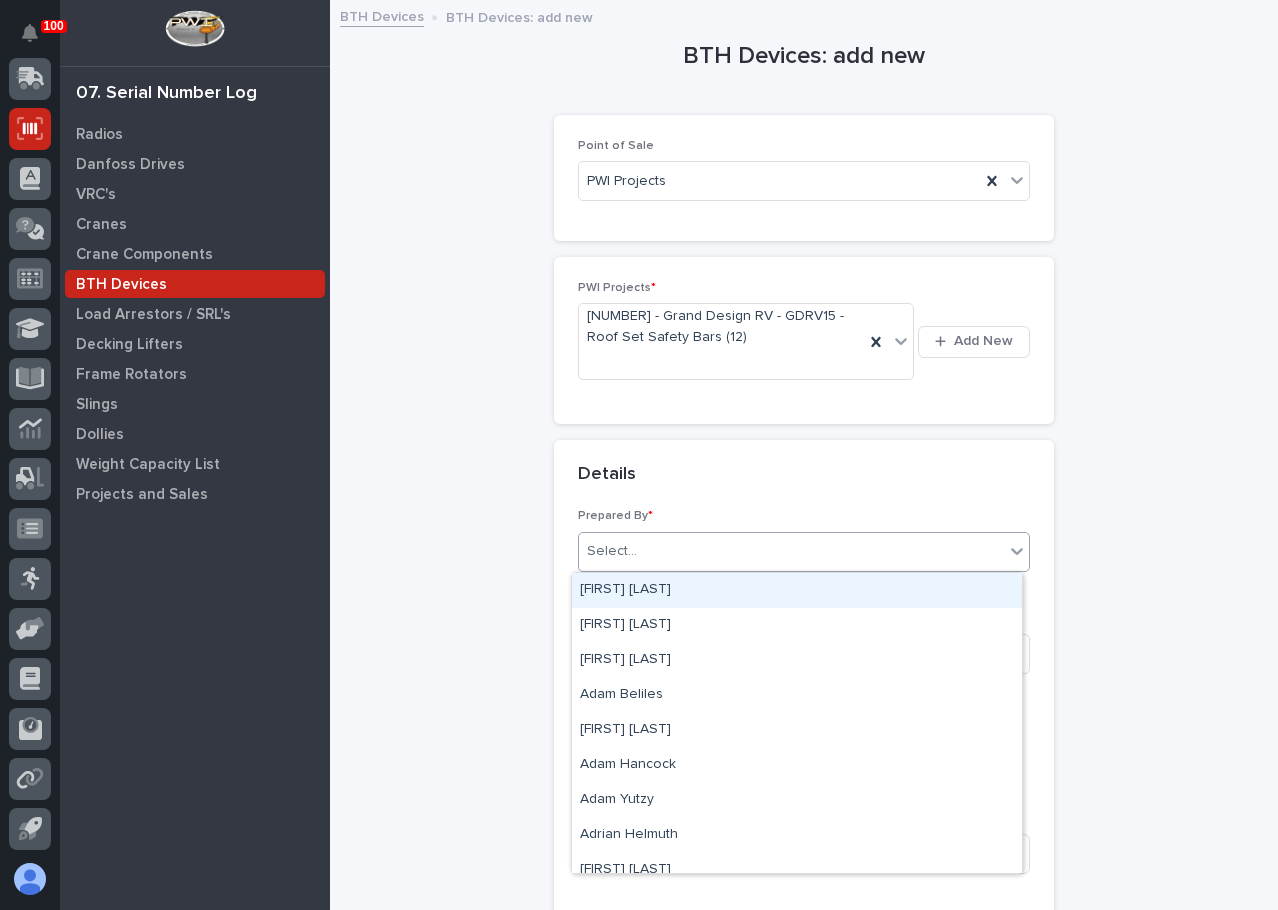 click on "Select..." at bounding box center (791, 551) 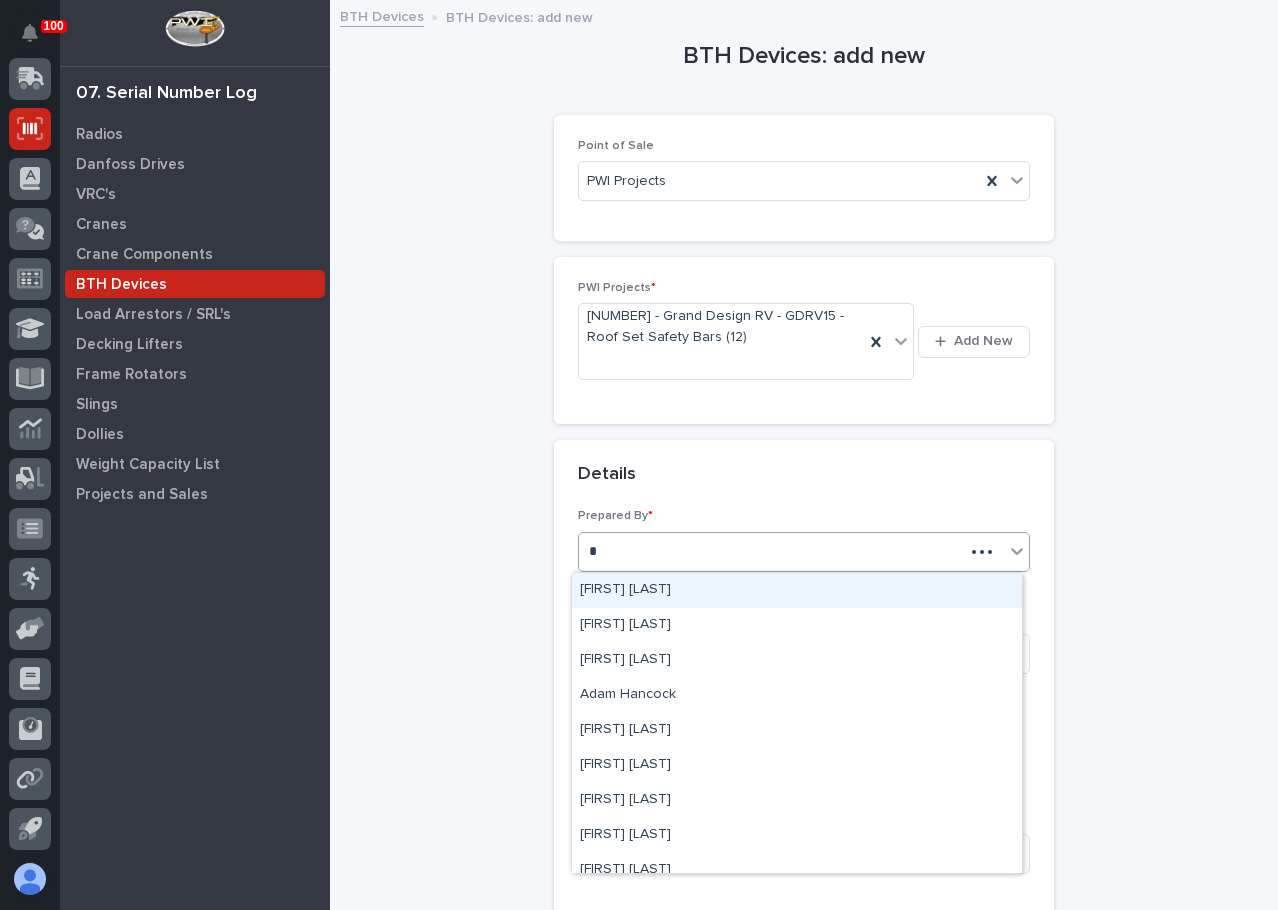 type on "**" 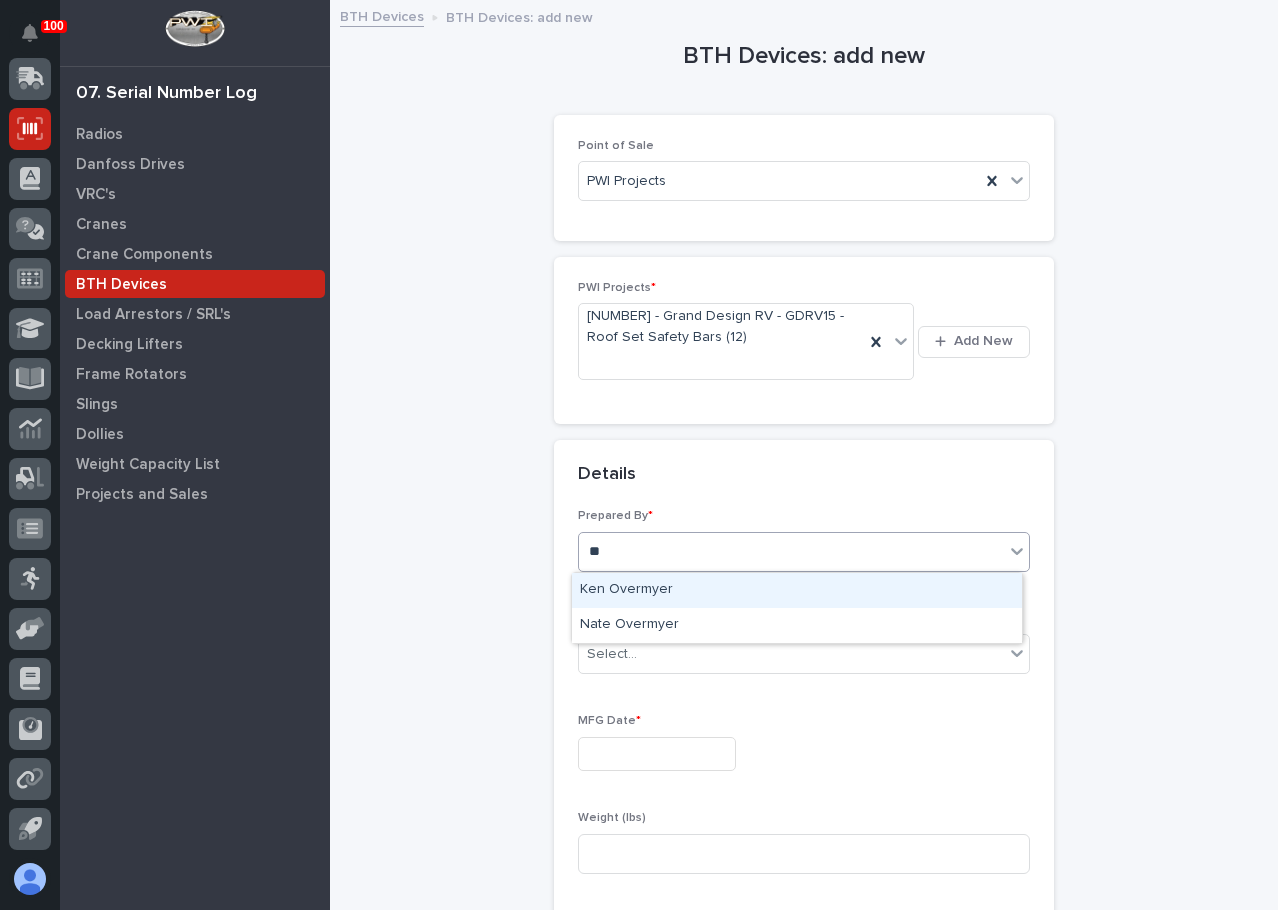 click on "Ken Overmyer" at bounding box center (797, 590) 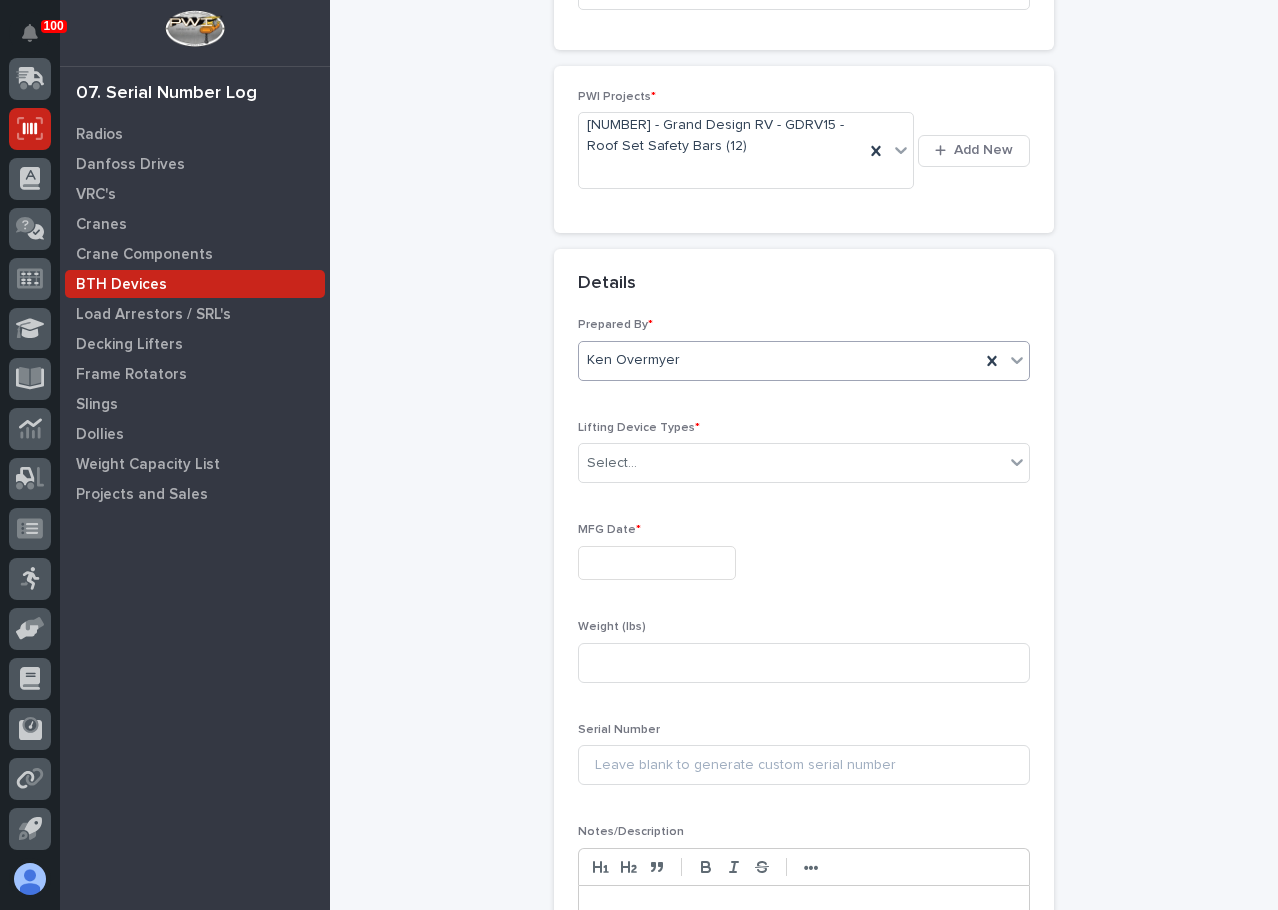 scroll, scrollTop: 200, scrollLeft: 0, axis: vertical 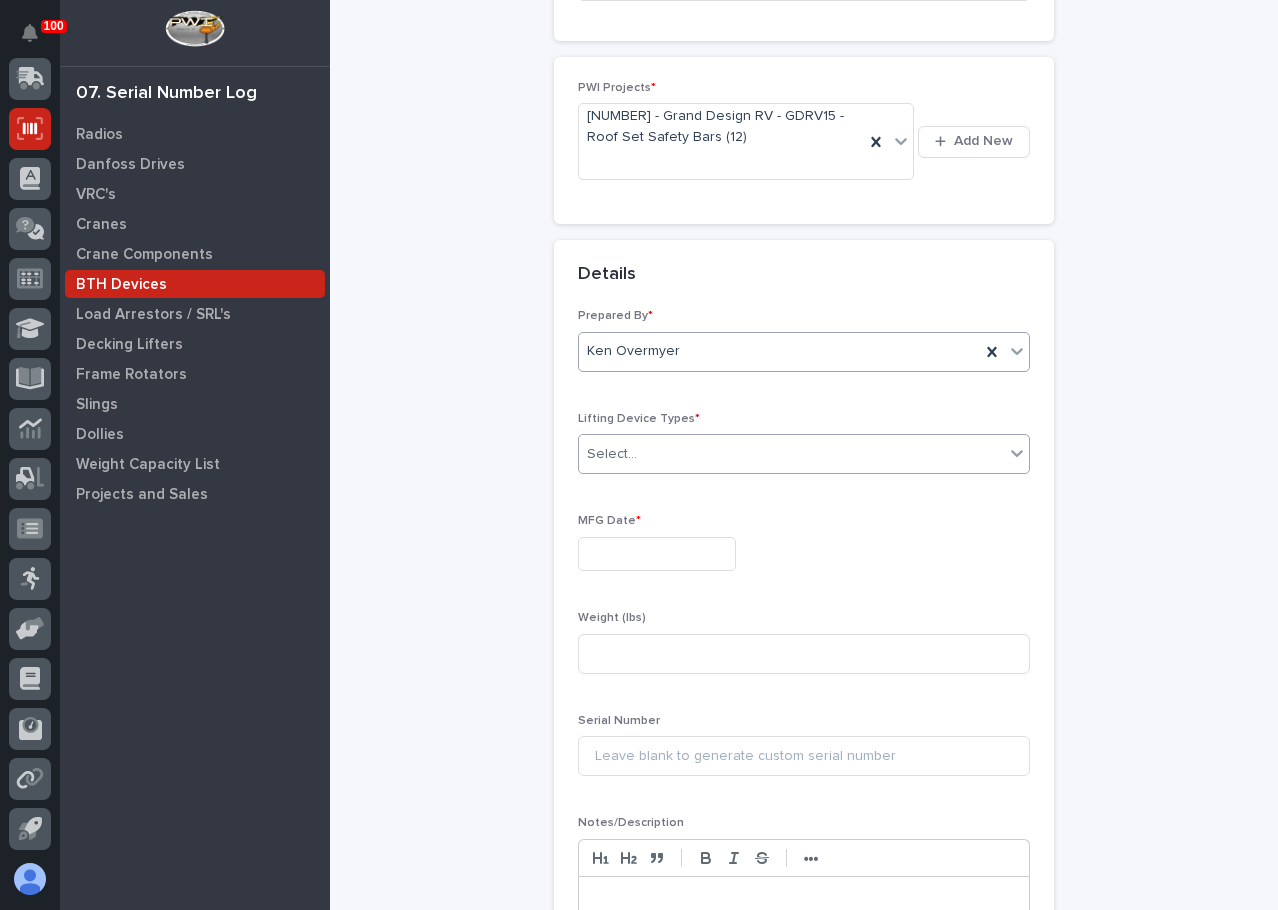 click on "Select..." at bounding box center [791, 454] 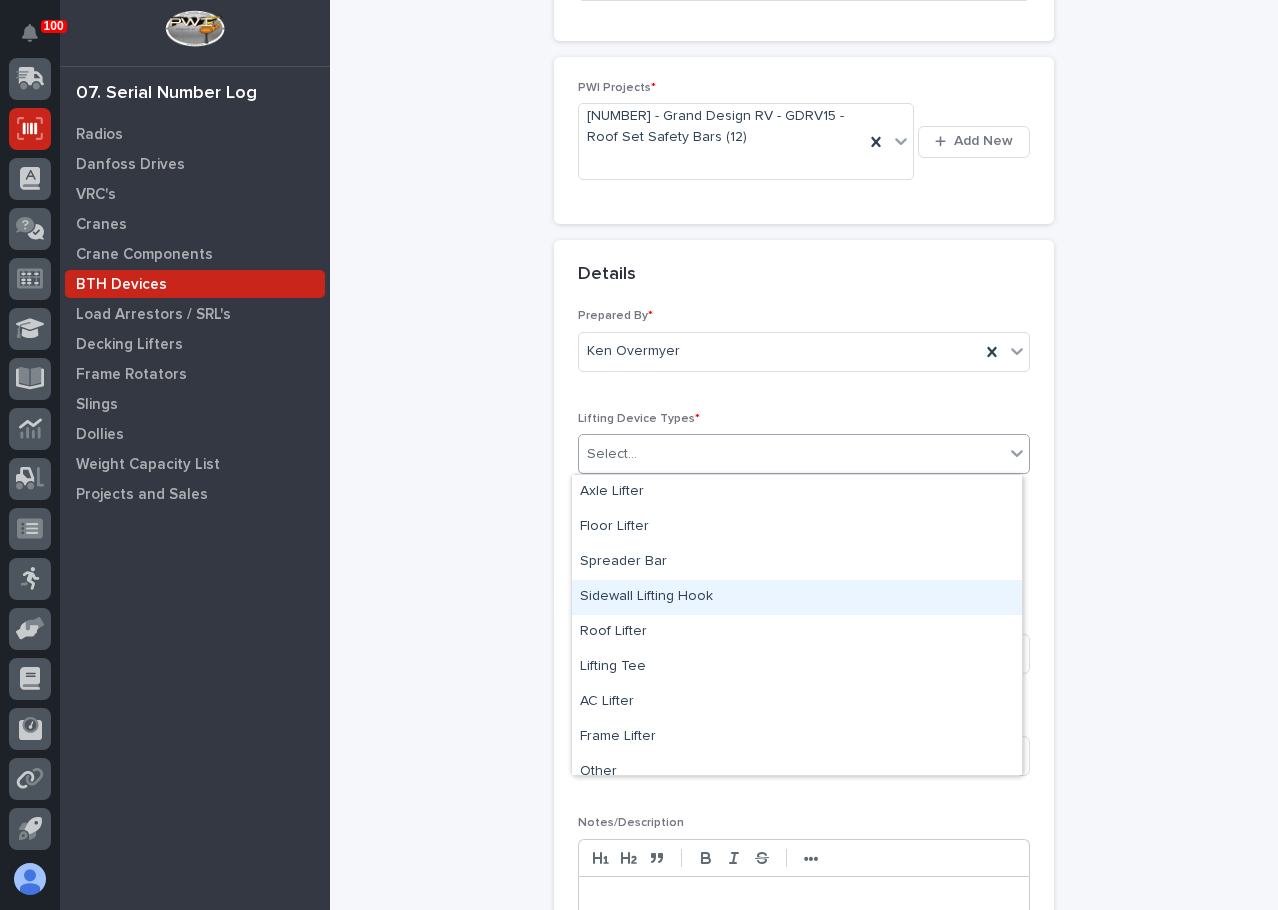 scroll, scrollTop: 50, scrollLeft: 0, axis: vertical 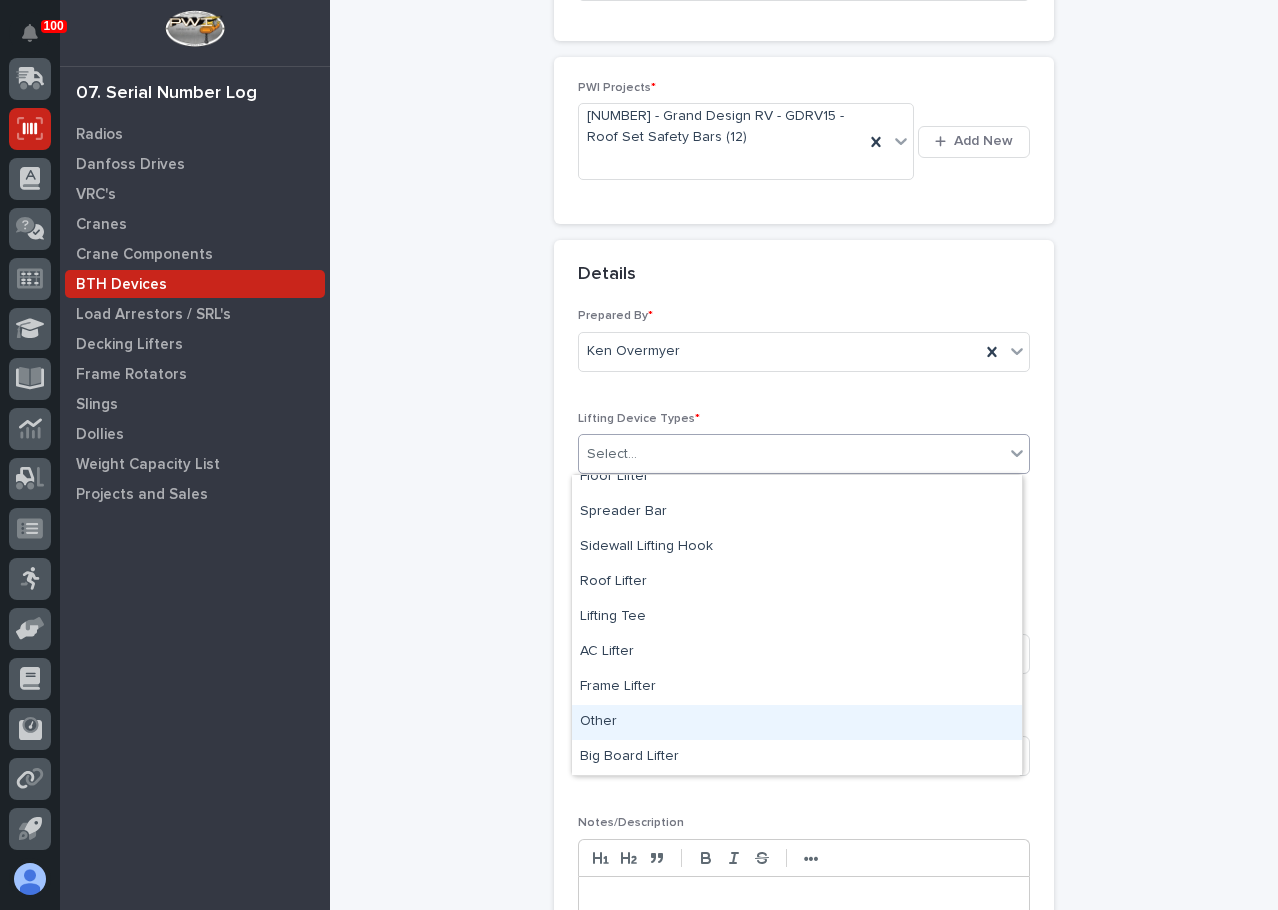 click on "Other" at bounding box center [797, 722] 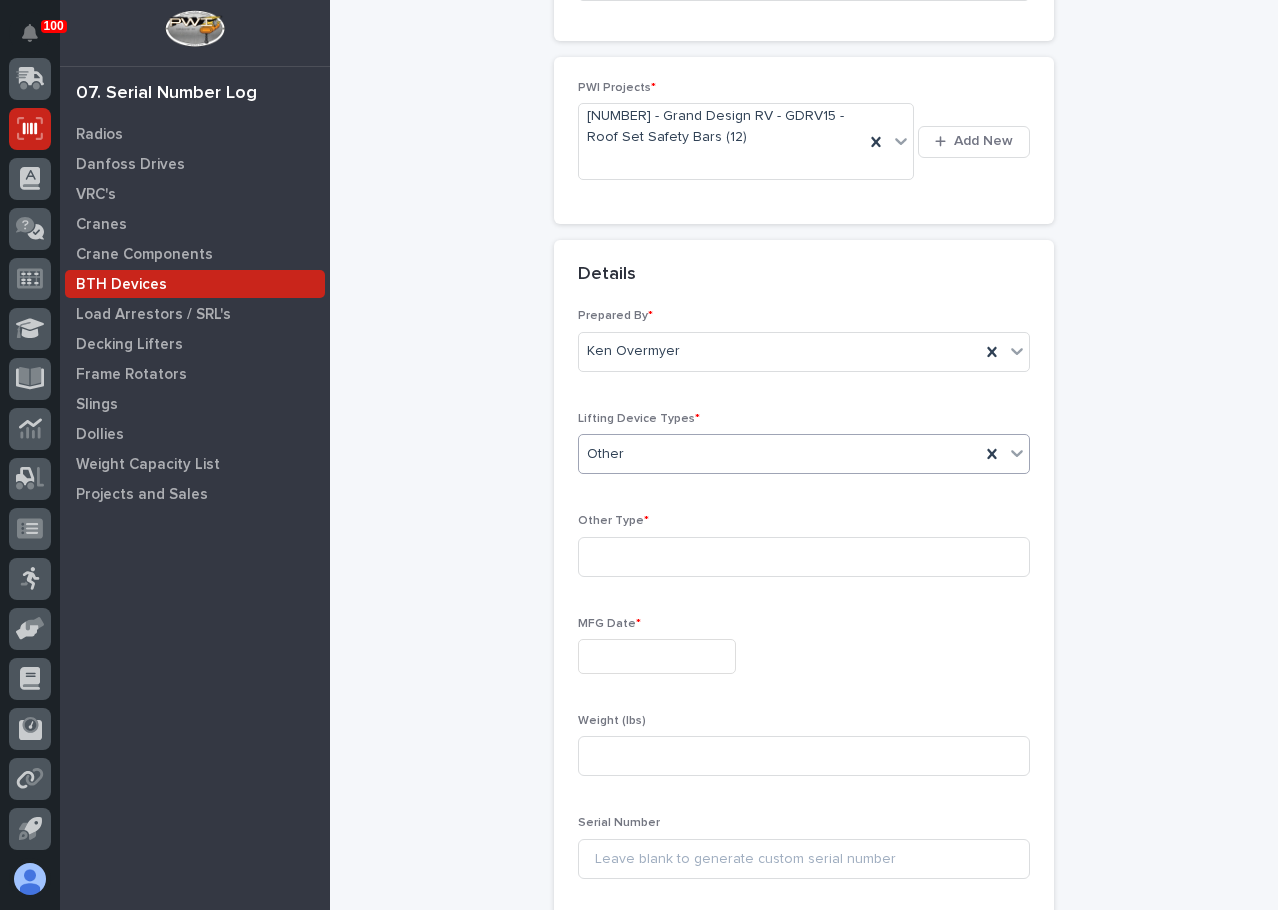 scroll, scrollTop: 251, scrollLeft: 0, axis: vertical 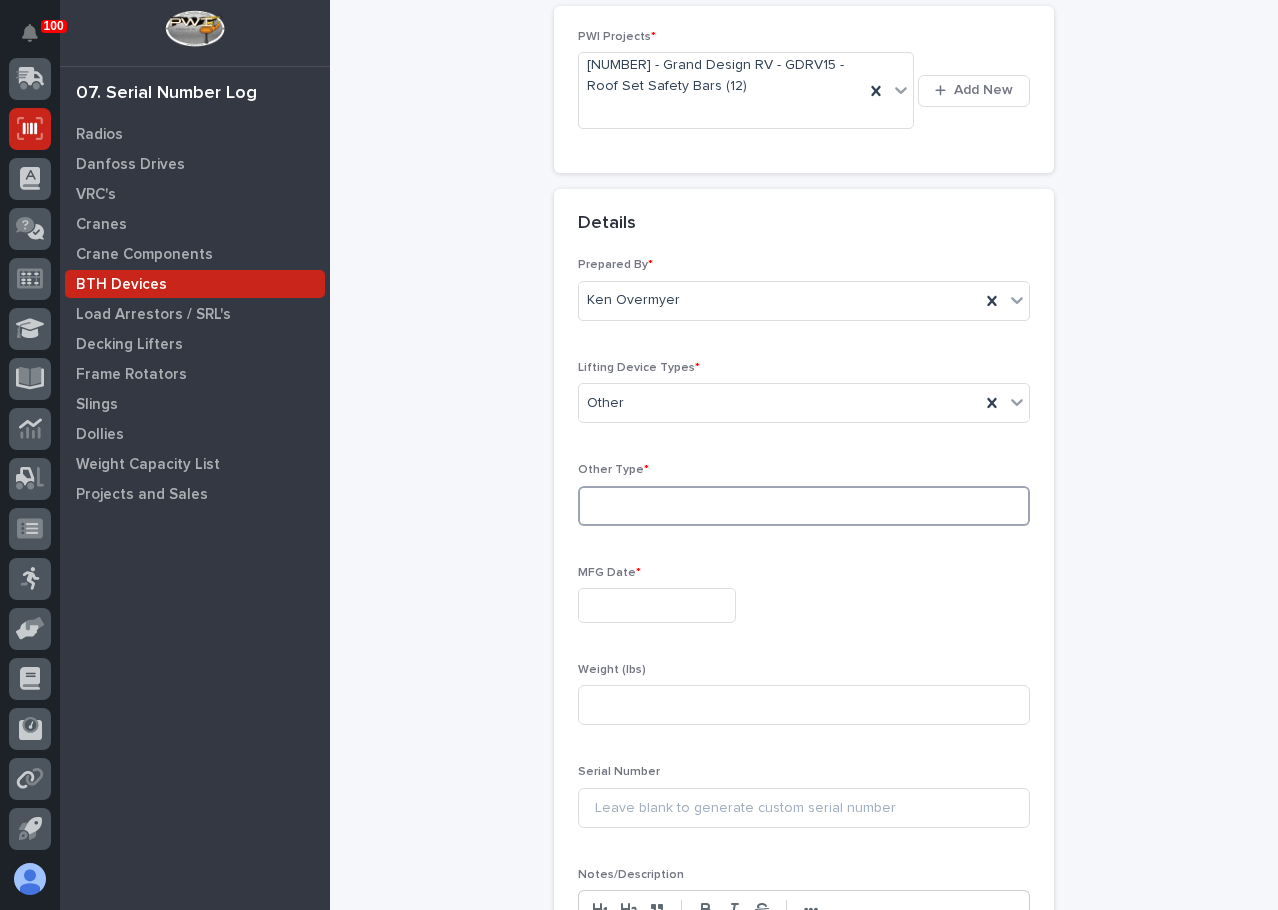 click at bounding box center (804, 506) 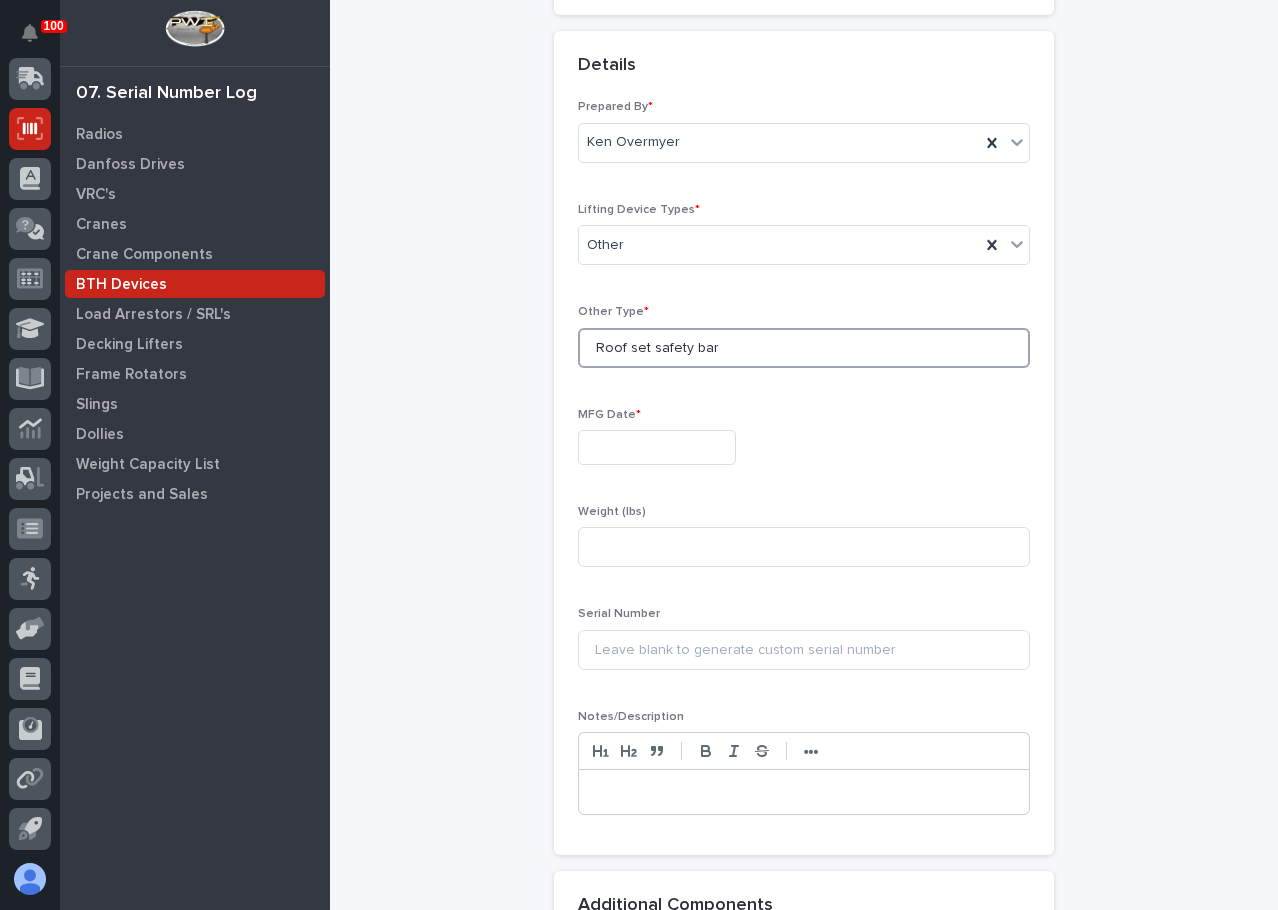 scroll, scrollTop: 451, scrollLeft: 0, axis: vertical 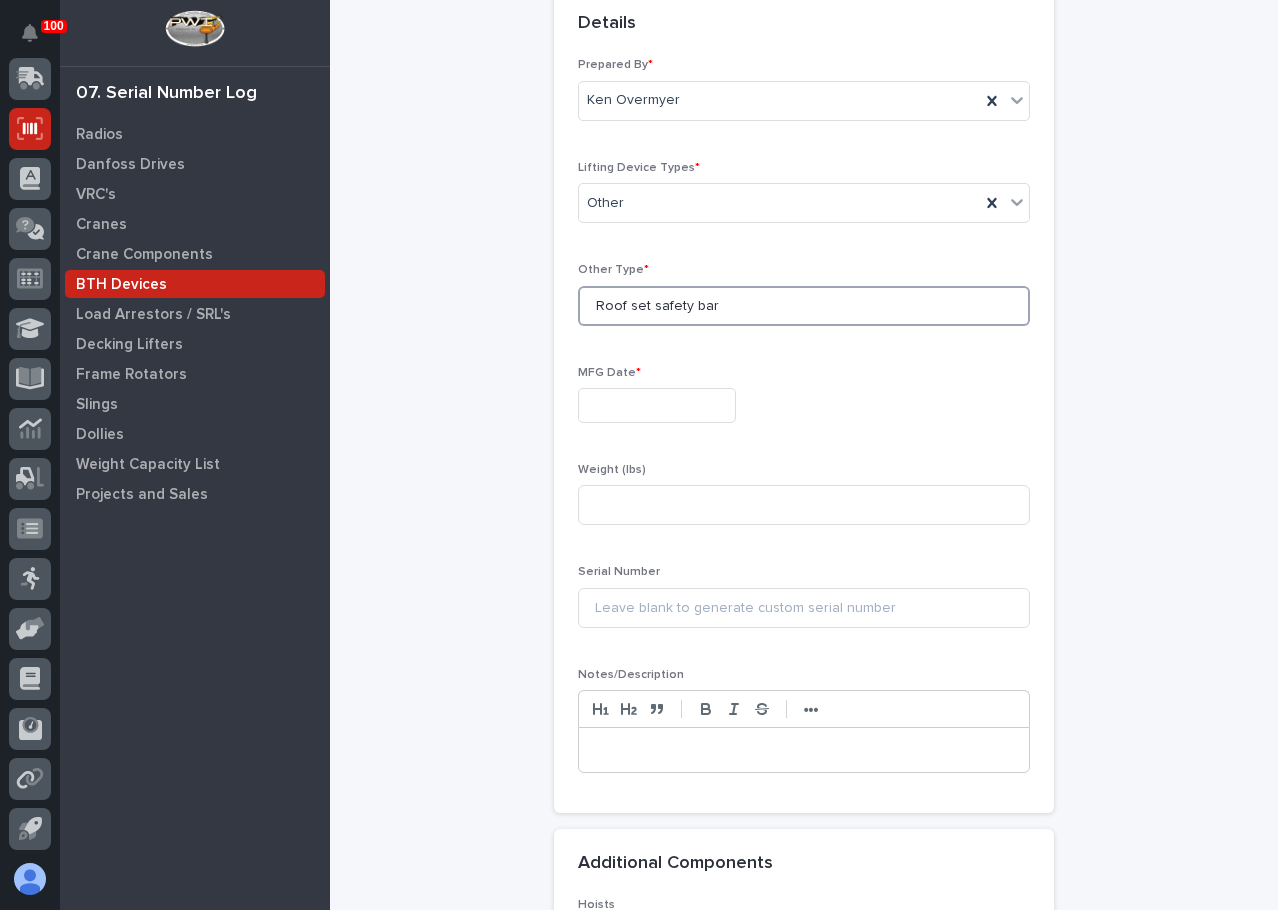 type on "Roof set safety bar" 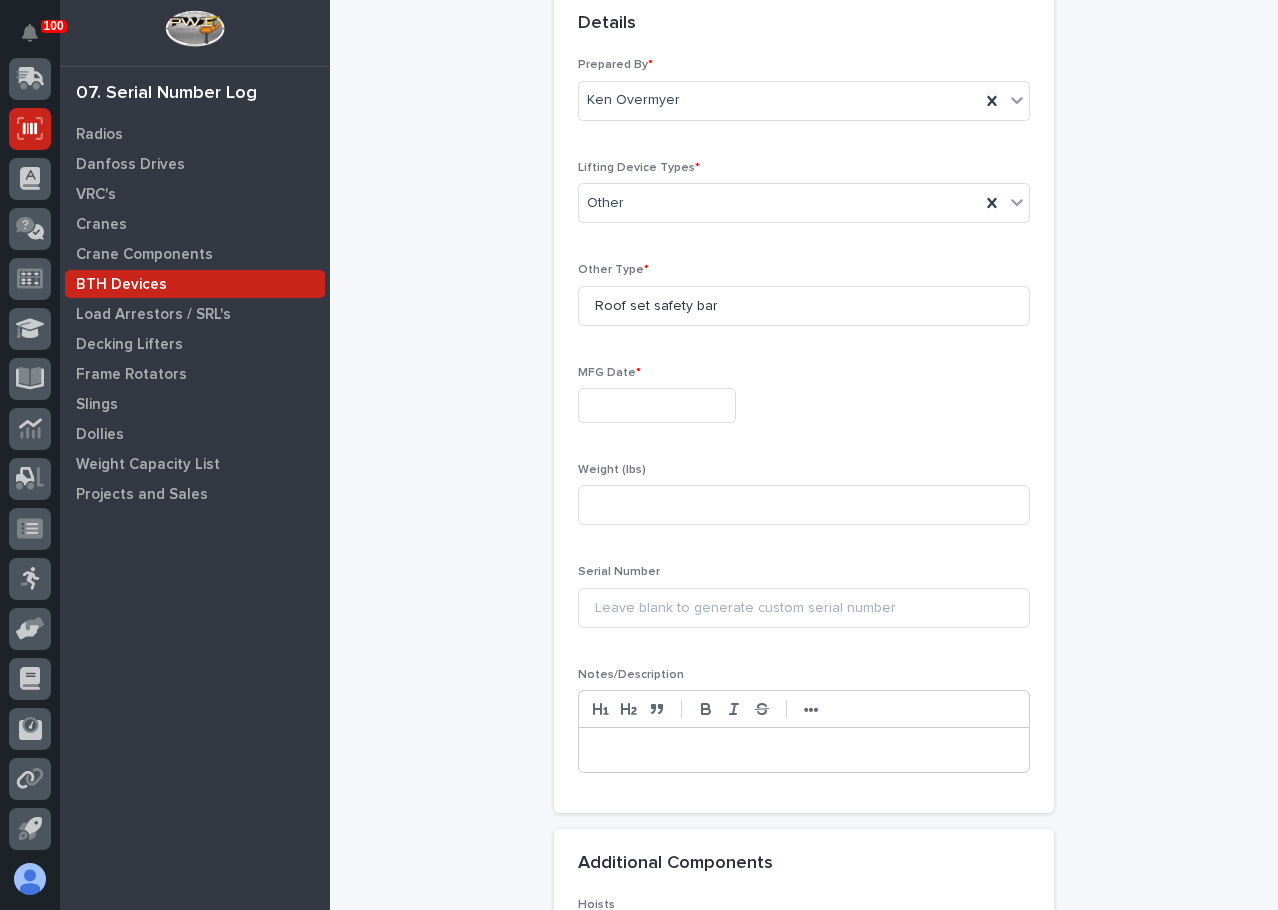 click at bounding box center (657, 405) 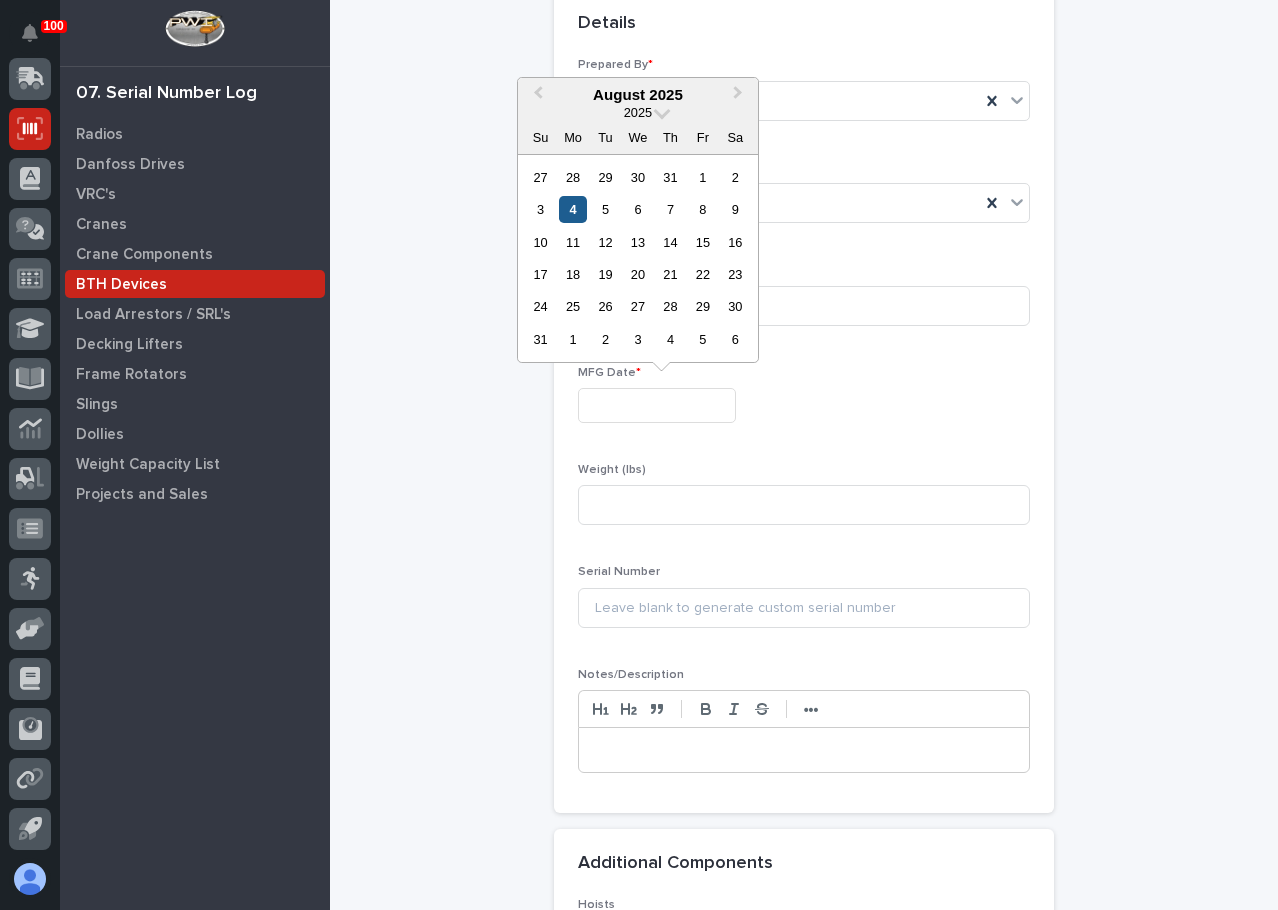 click on "4" at bounding box center (572, 209) 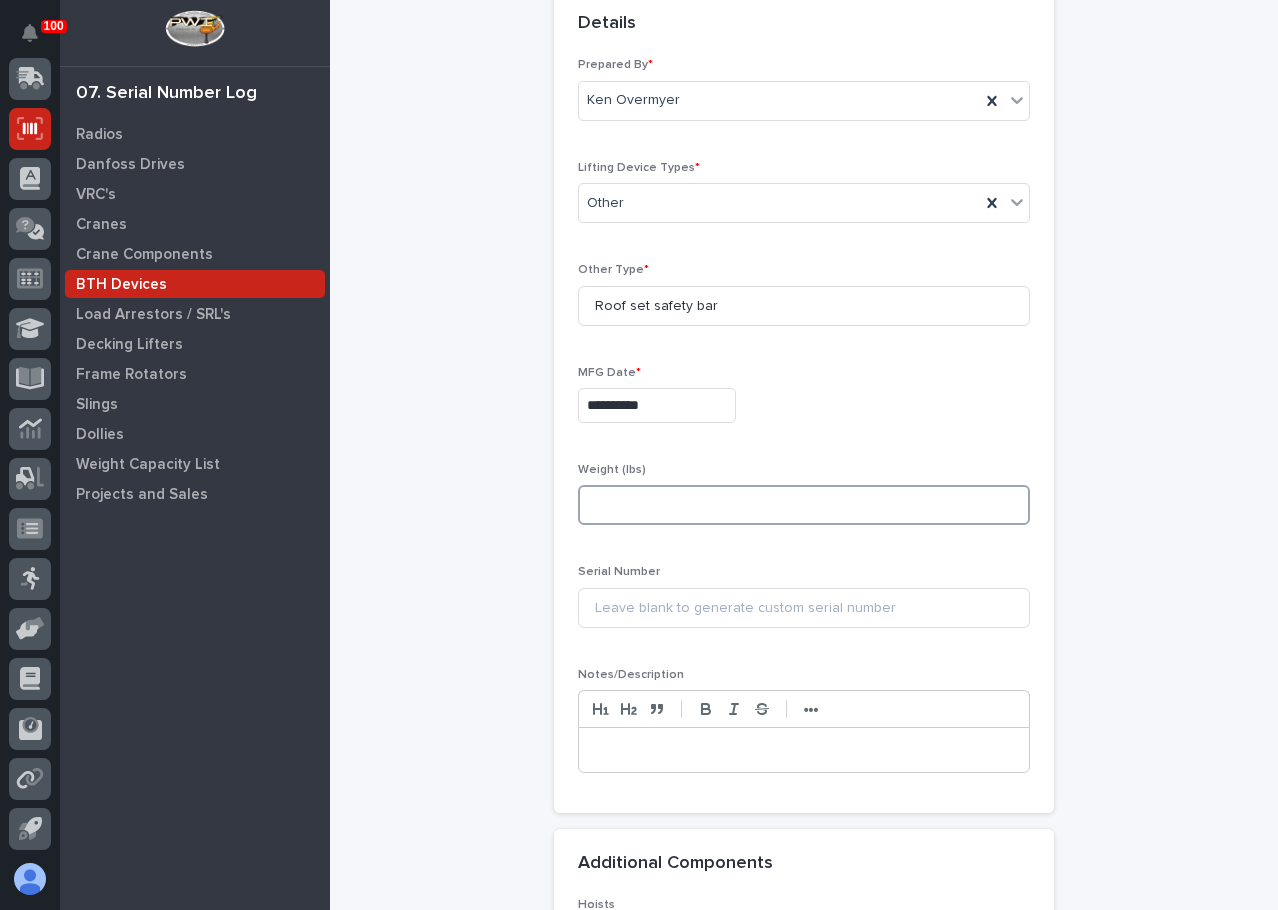 click at bounding box center (804, 505) 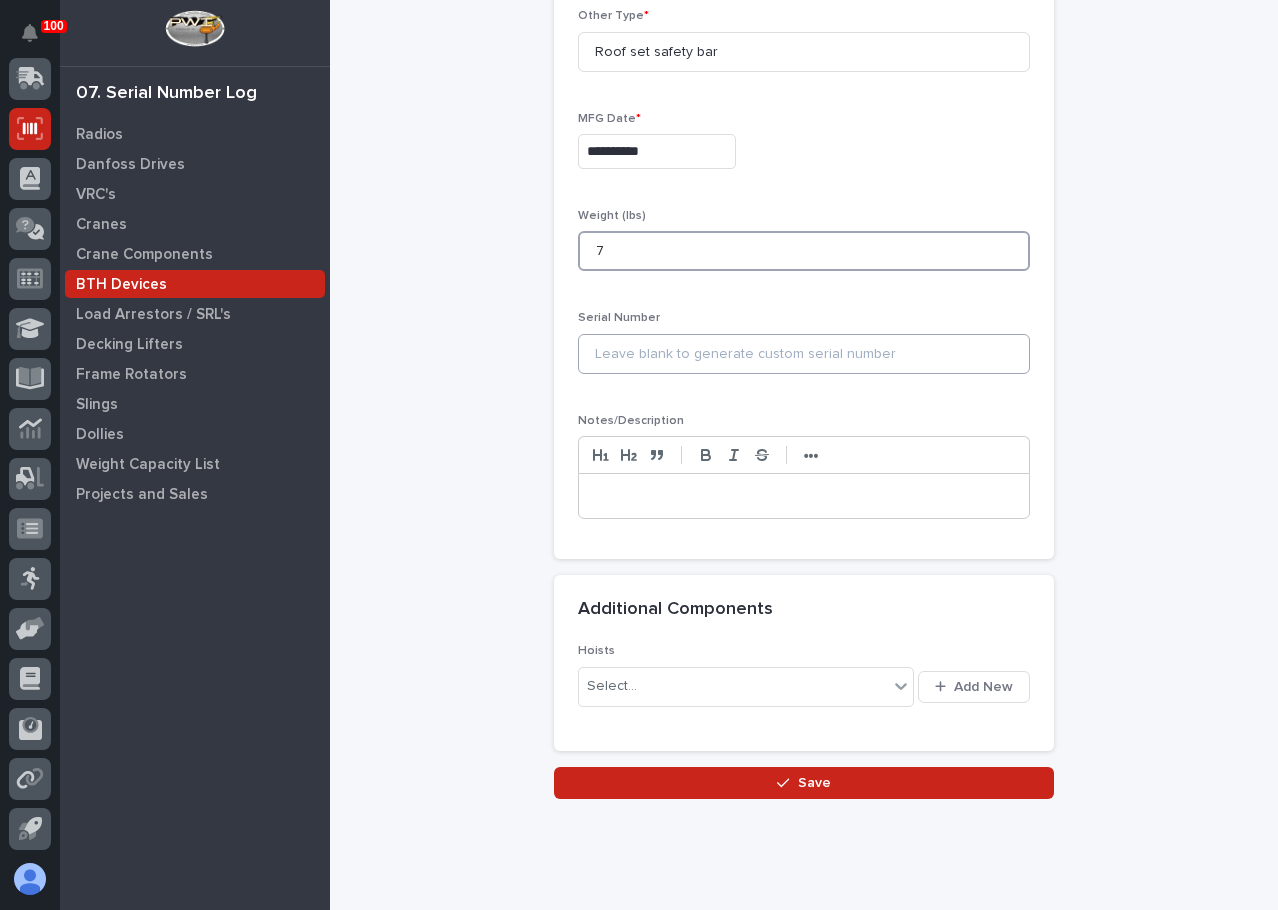 scroll, scrollTop: 751, scrollLeft: 0, axis: vertical 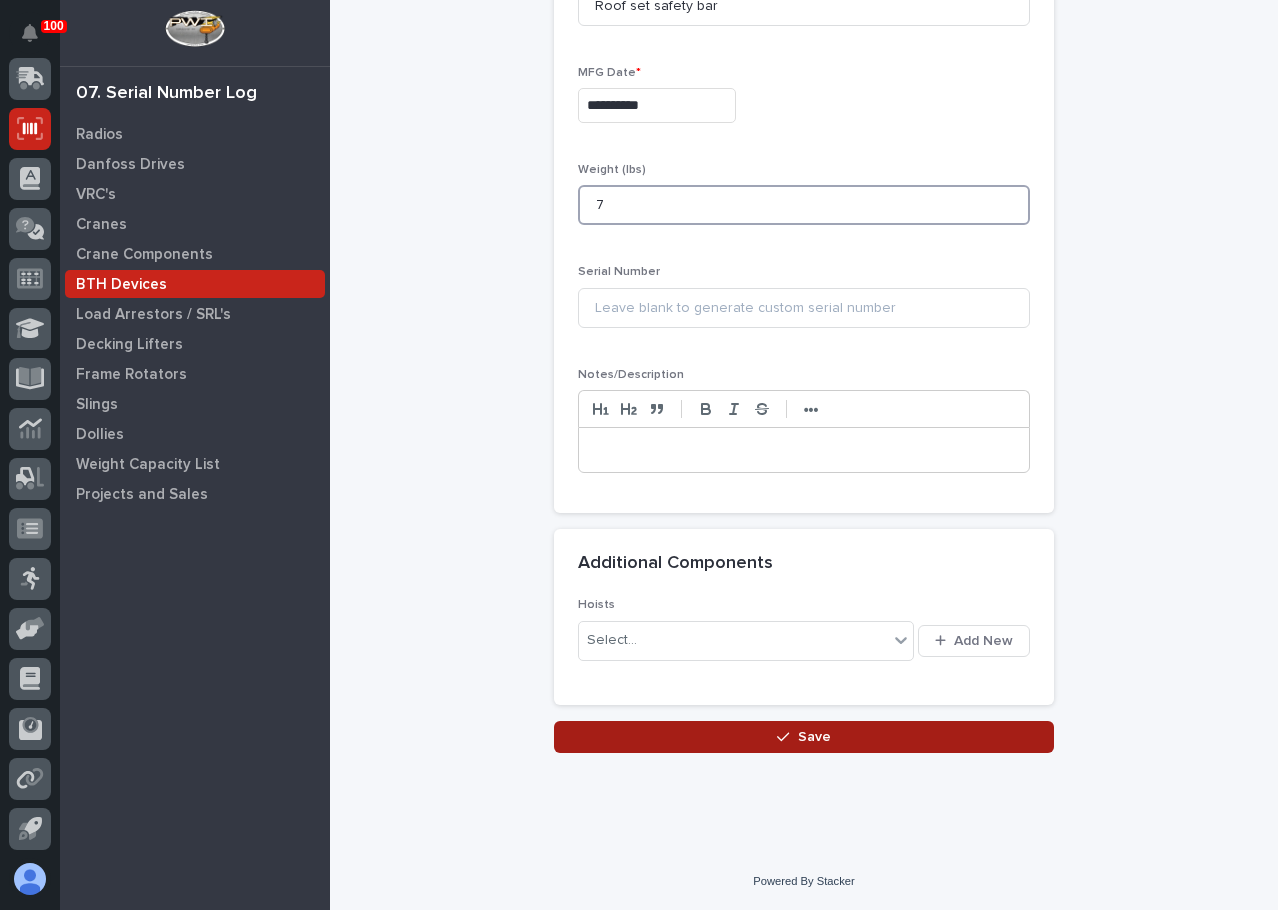 type on "7" 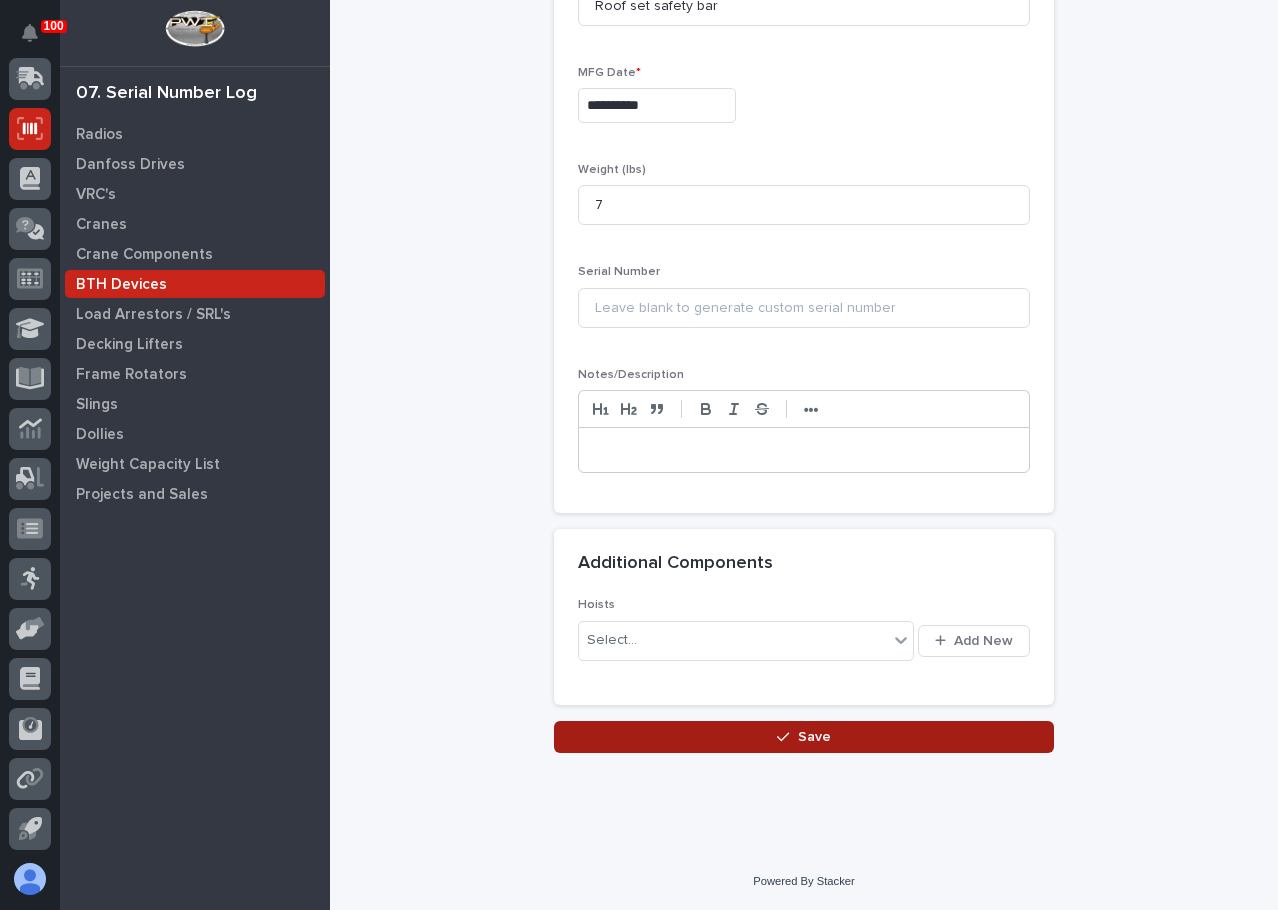 click on "Save" at bounding box center (804, 737) 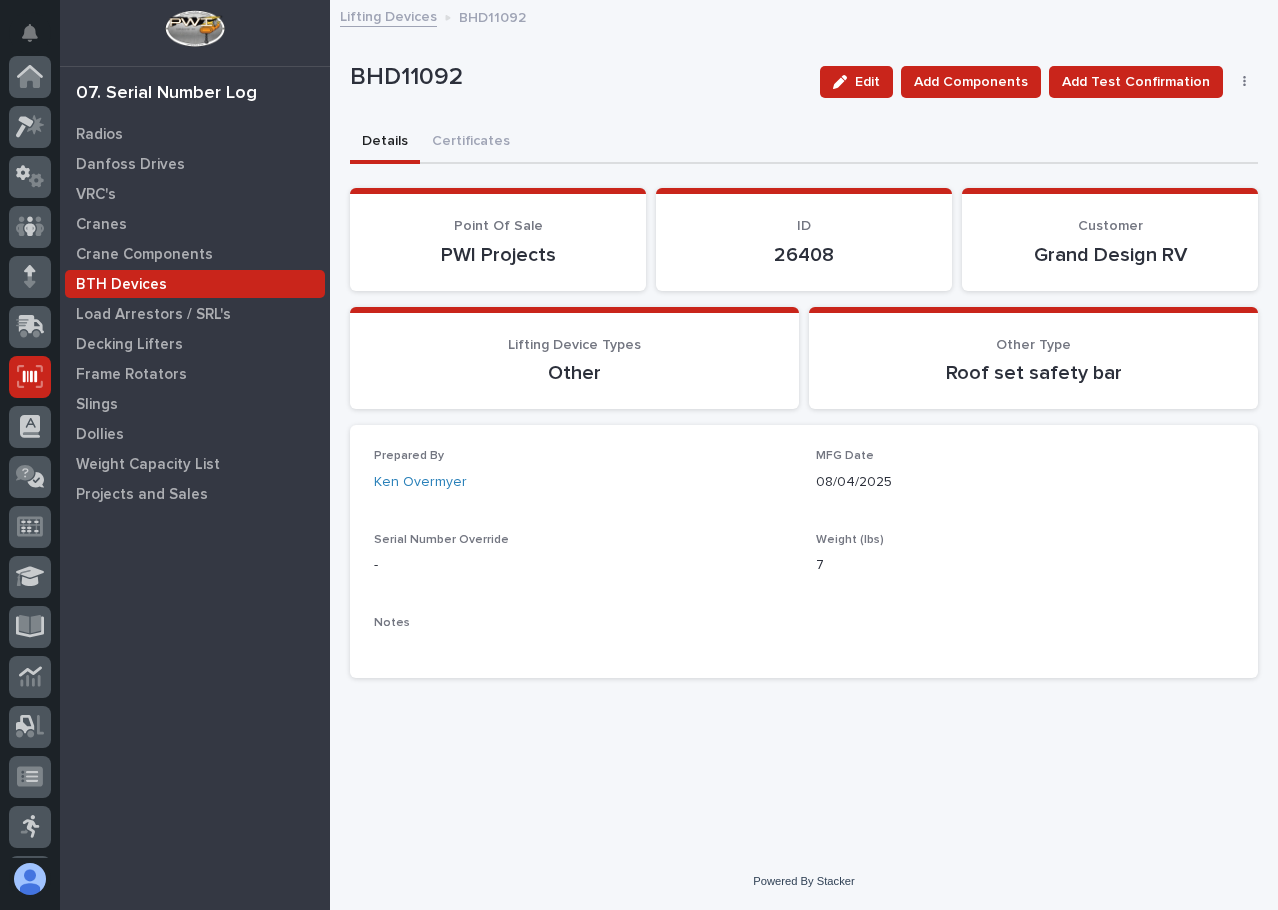 scroll, scrollTop: 248, scrollLeft: 0, axis: vertical 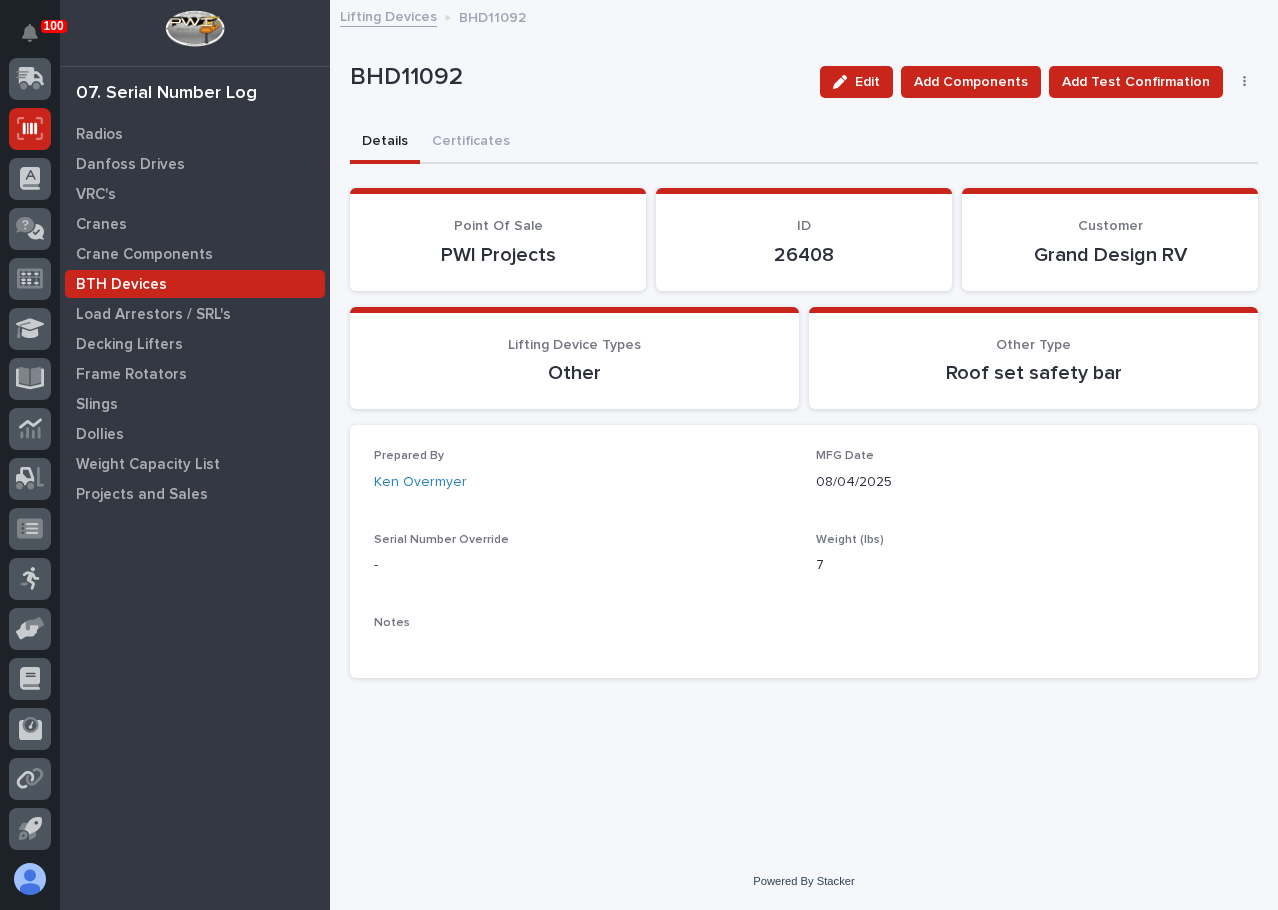 click on "Lifting Devices" at bounding box center [388, 15] 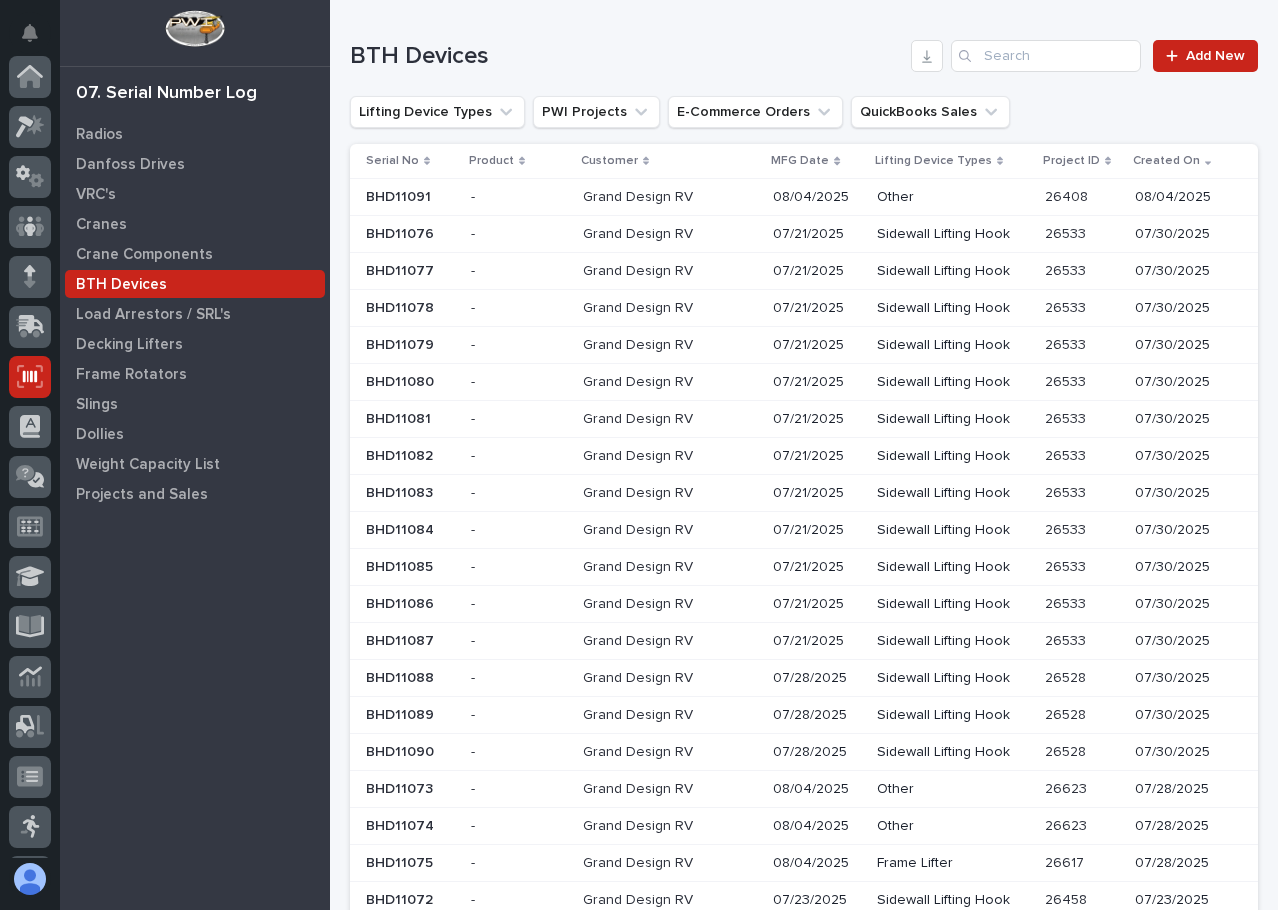 scroll, scrollTop: 248, scrollLeft: 0, axis: vertical 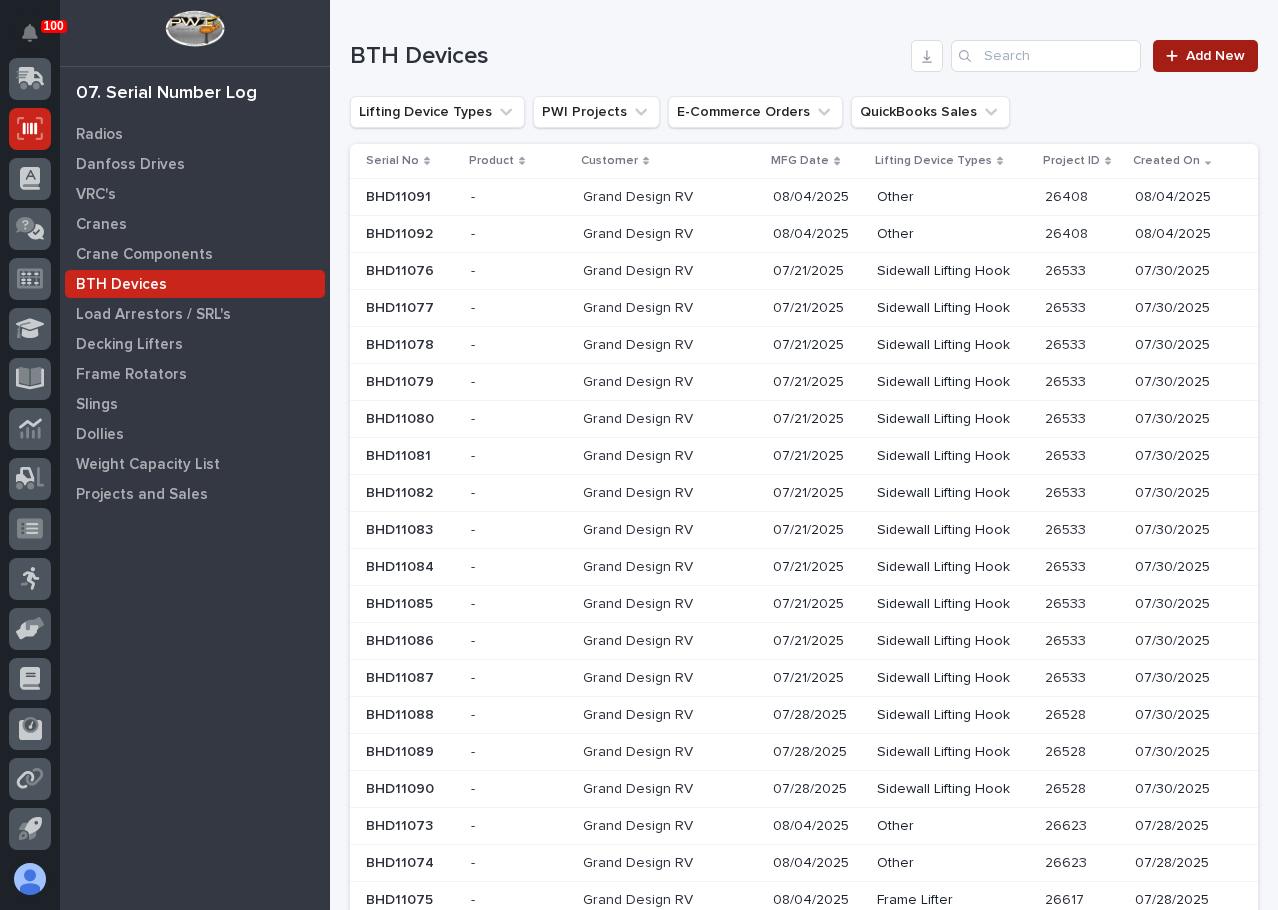 click on "Add New" at bounding box center (1215, 56) 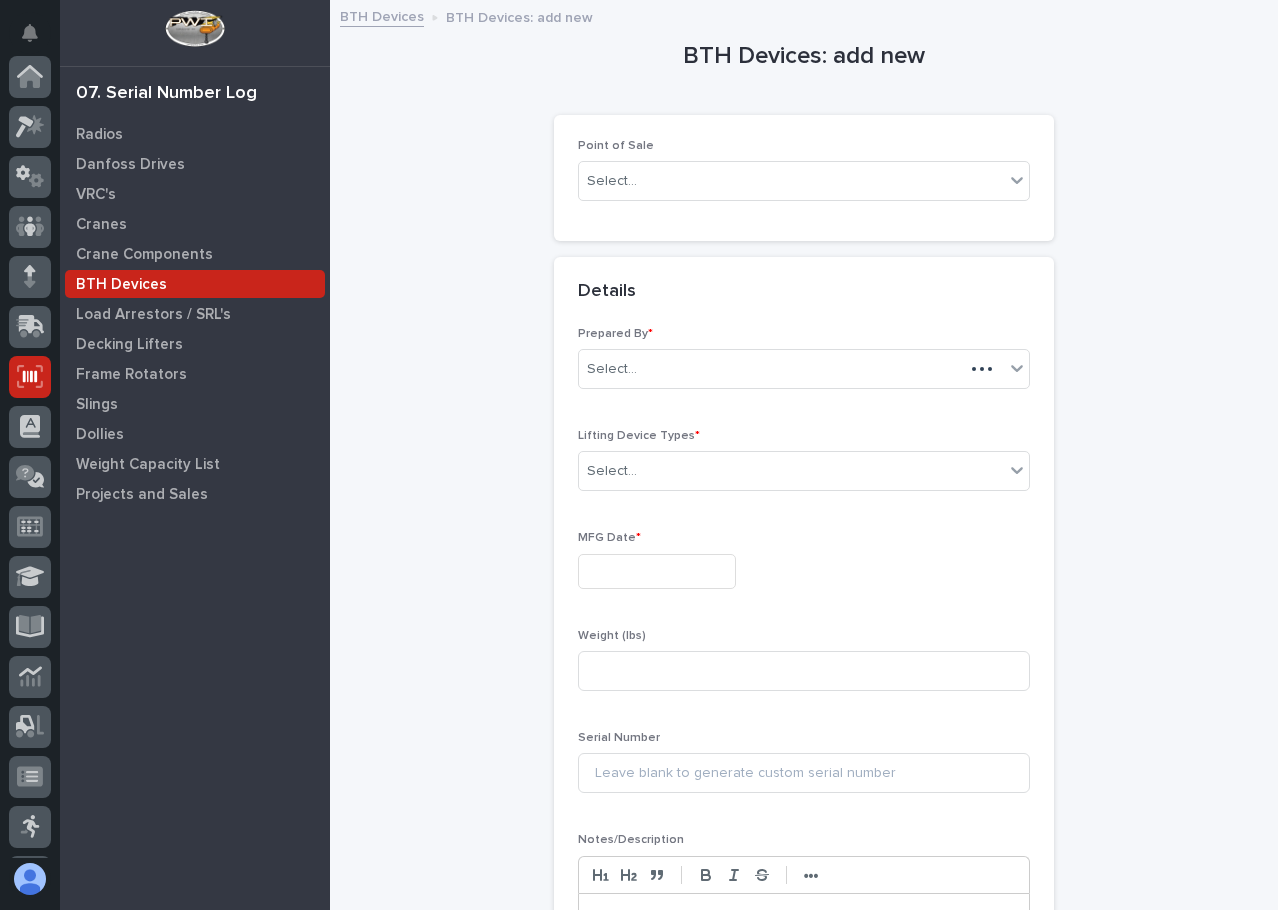 scroll, scrollTop: 248, scrollLeft: 0, axis: vertical 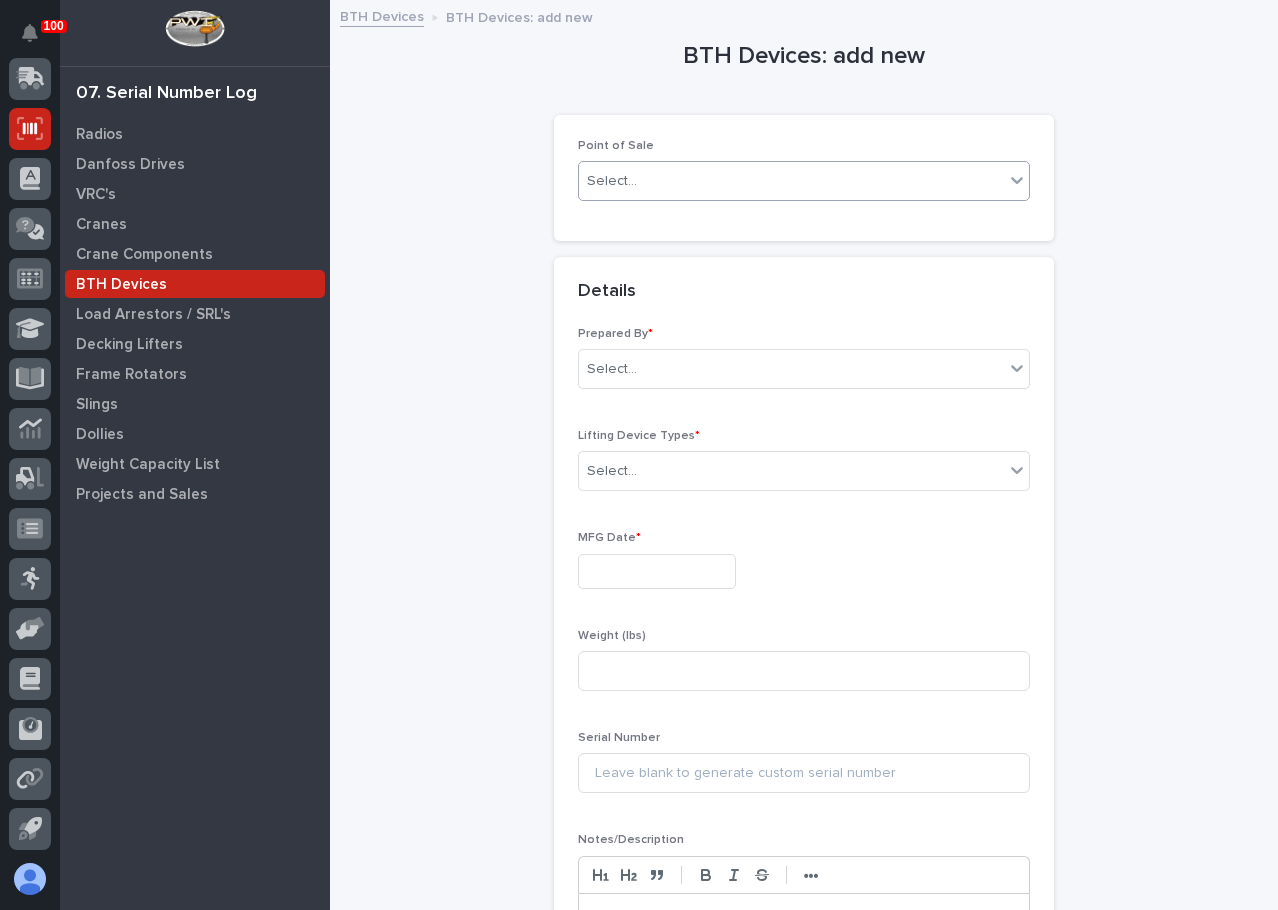 click on "Select..." at bounding box center (791, 181) 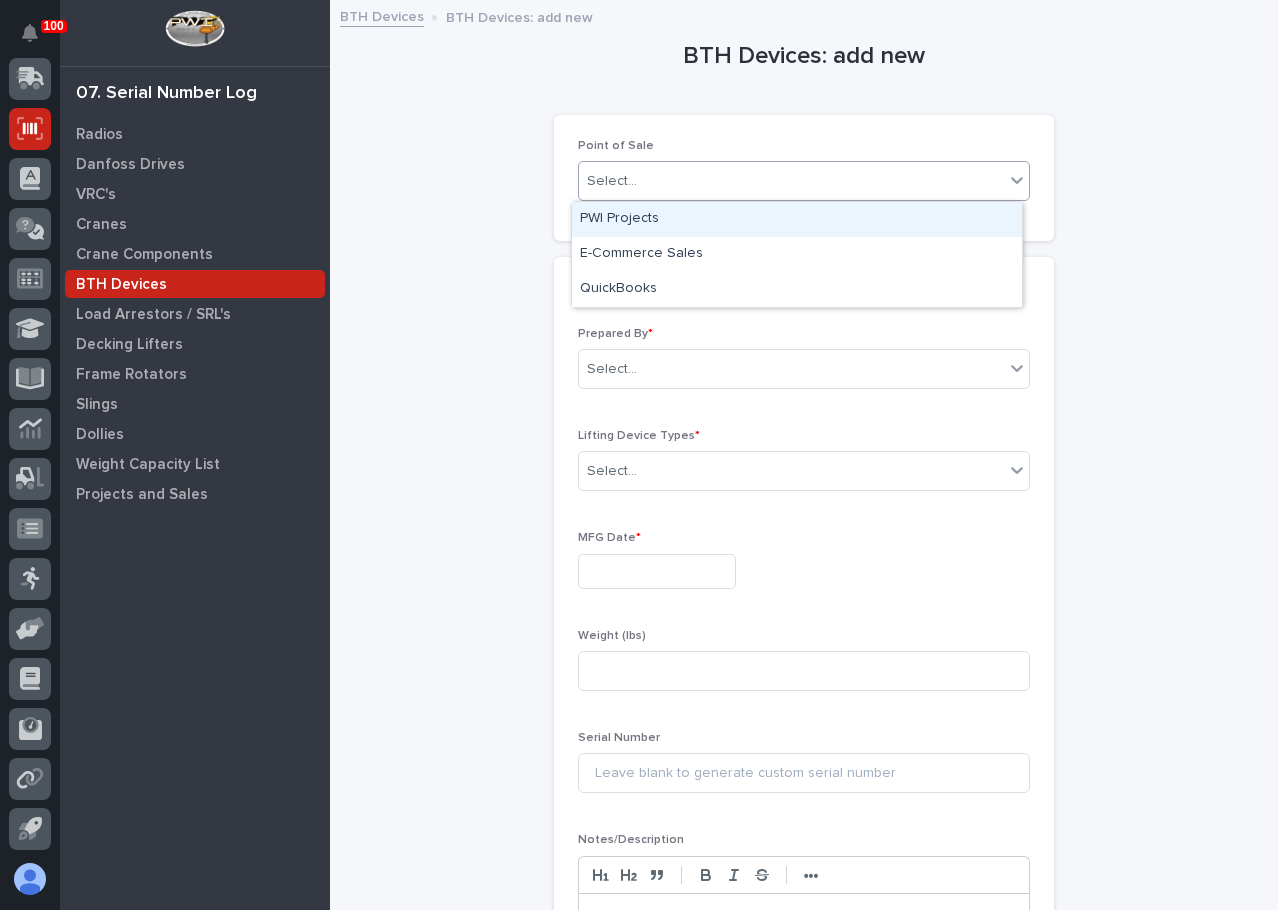 click on "PWI Projects" at bounding box center [797, 219] 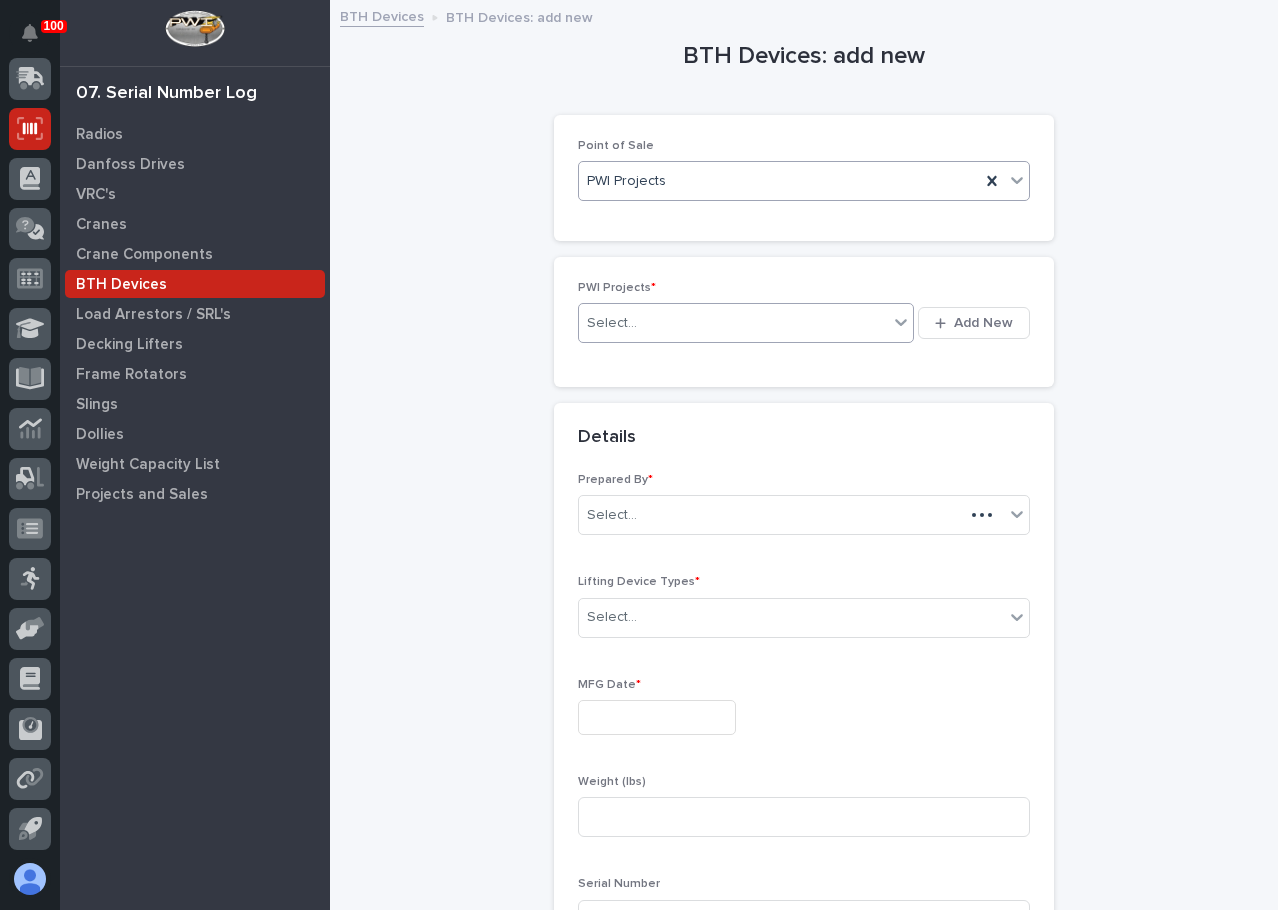 click on "Select..." at bounding box center [612, 323] 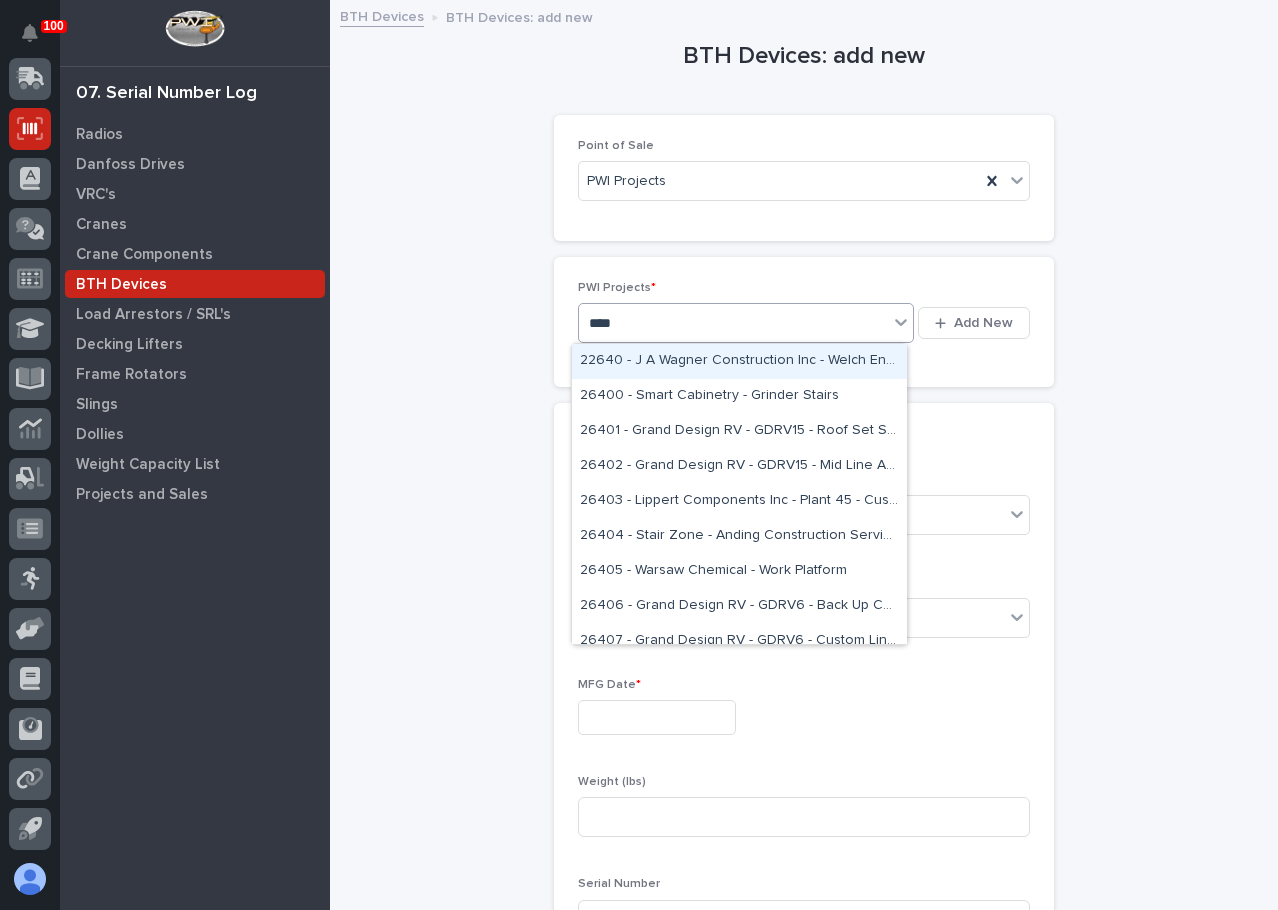 type on "*****" 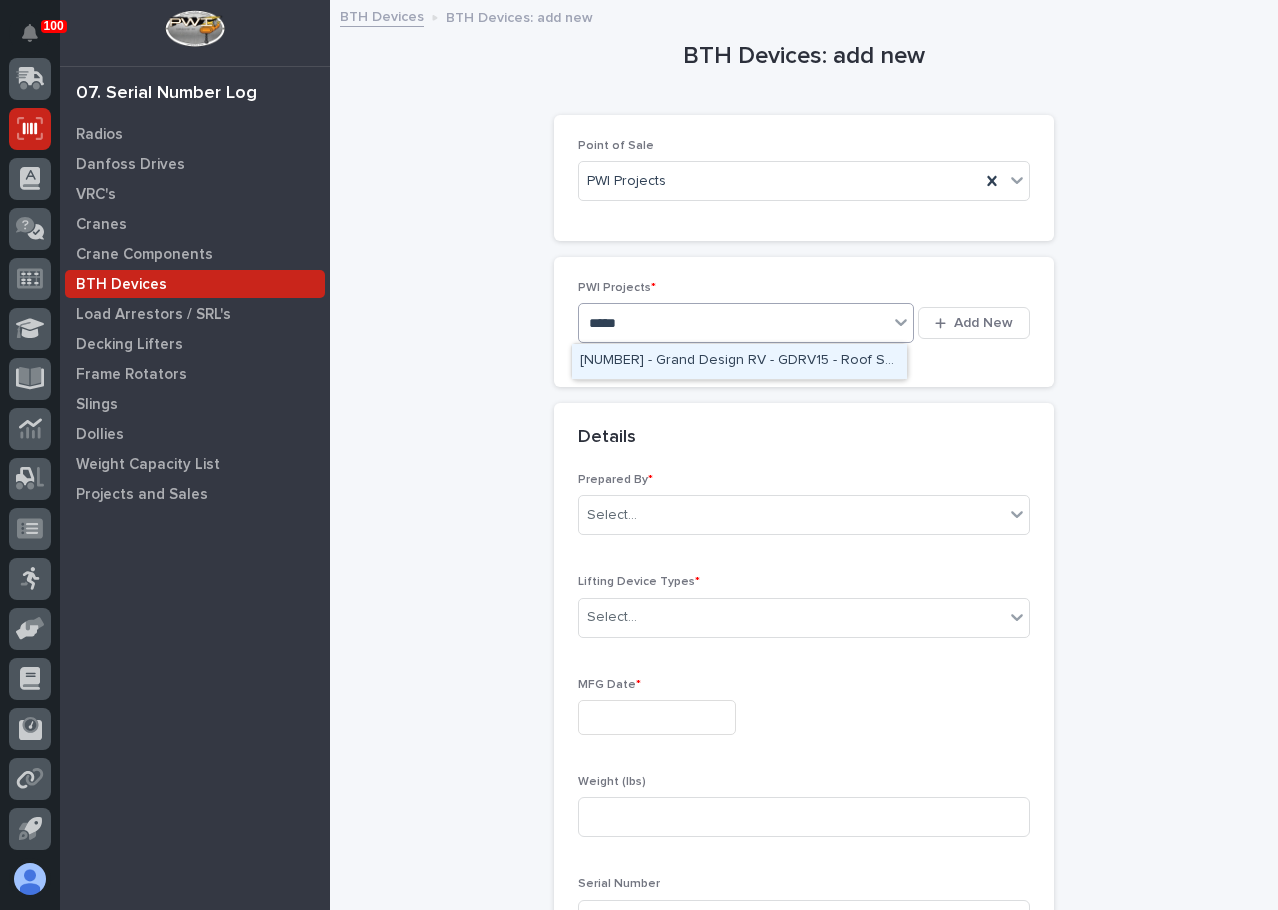 click on "[NUMBER] - Grand Design RV - GDRV15 - Roof Set Safety Bars (12)" at bounding box center [739, 361] 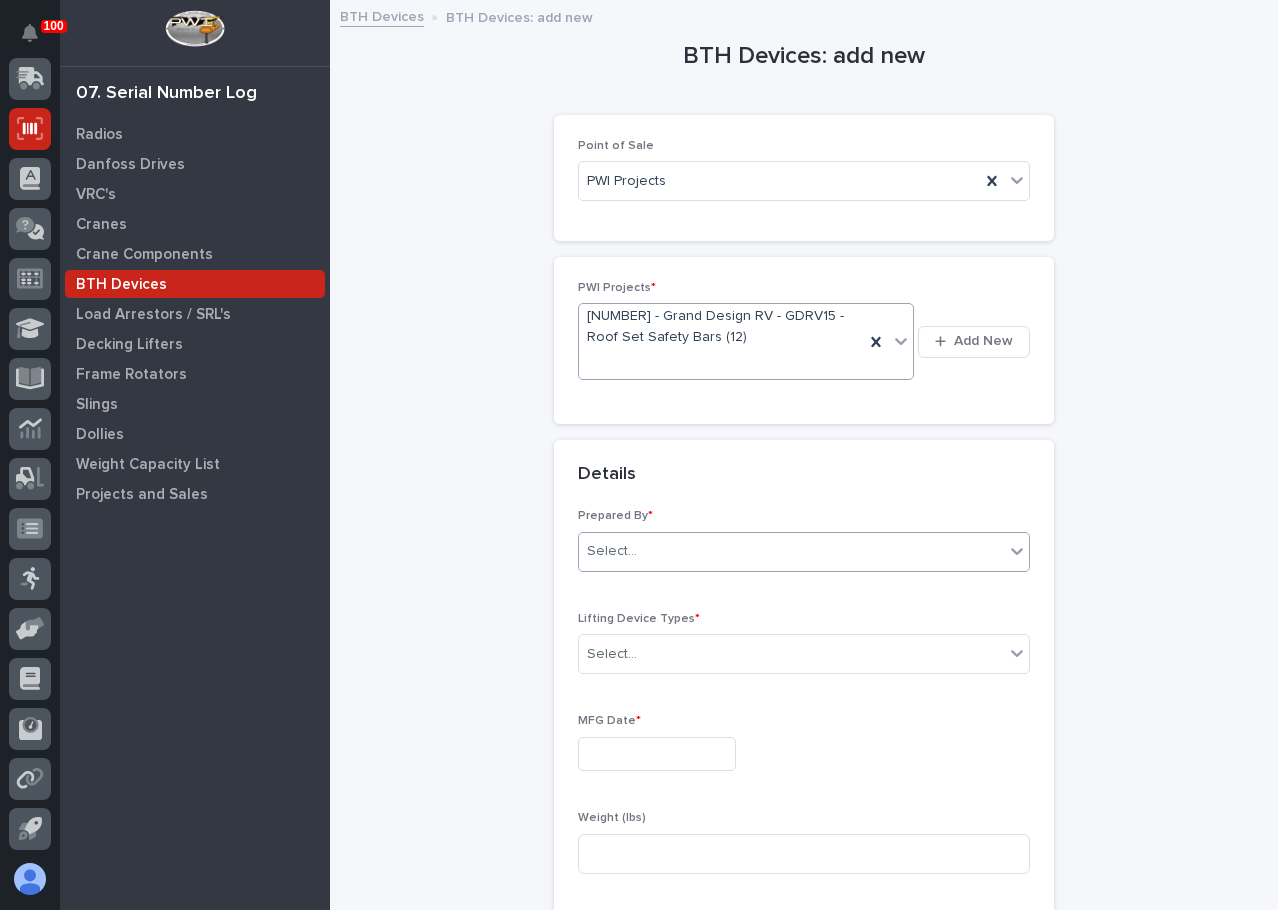 click on "Select..." at bounding box center (791, 551) 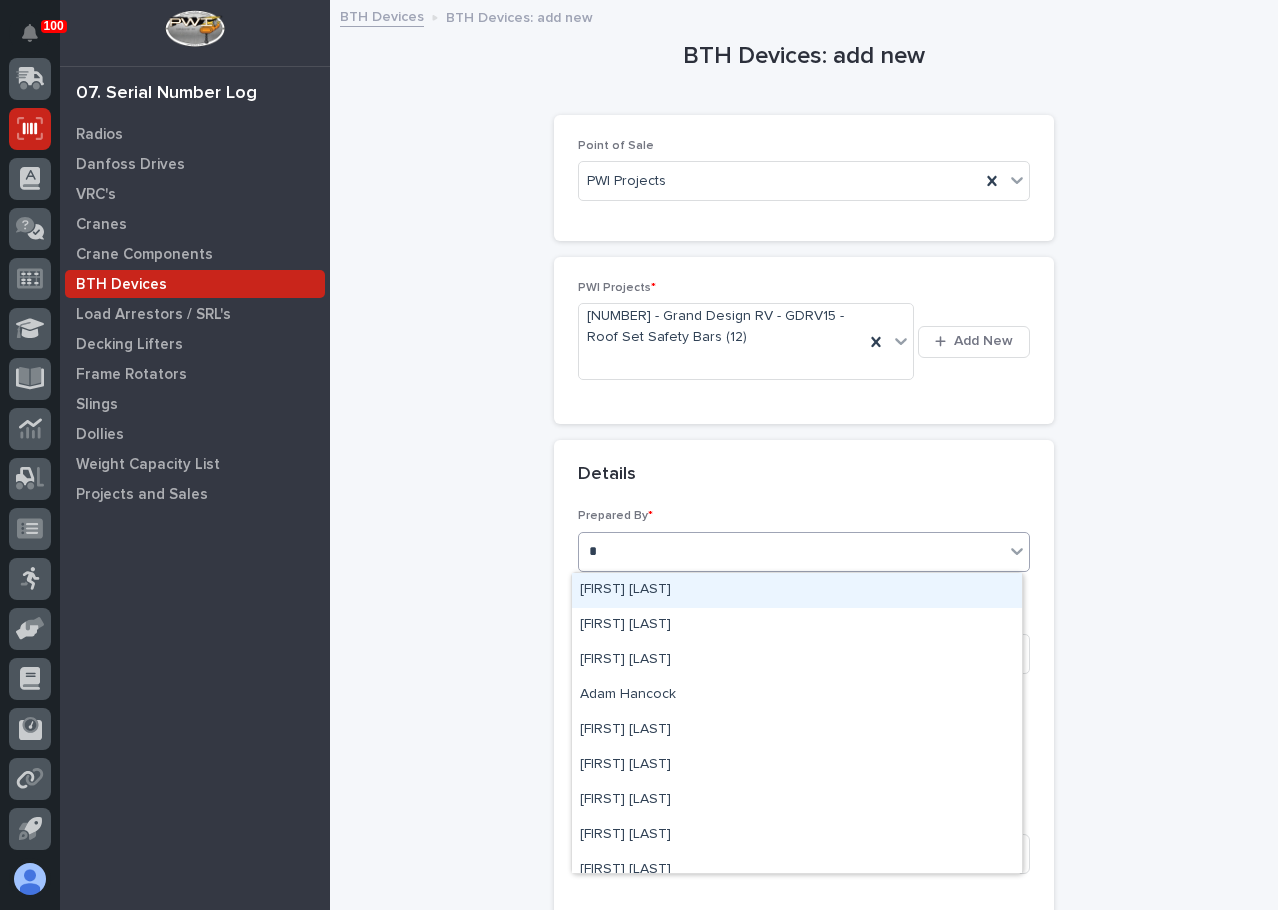 type on "**" 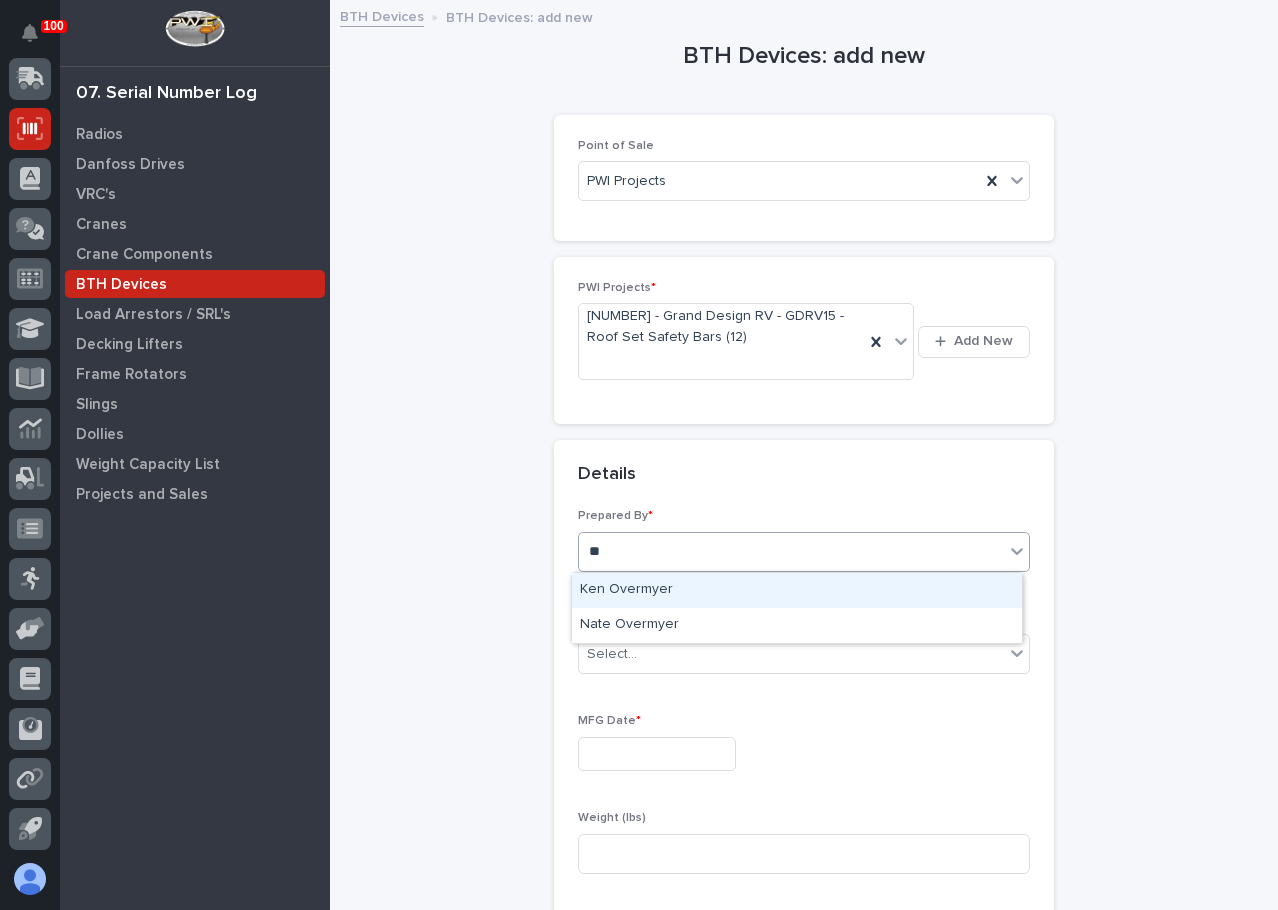click on "Ken Overmyer" at bounding box center (797, 590) 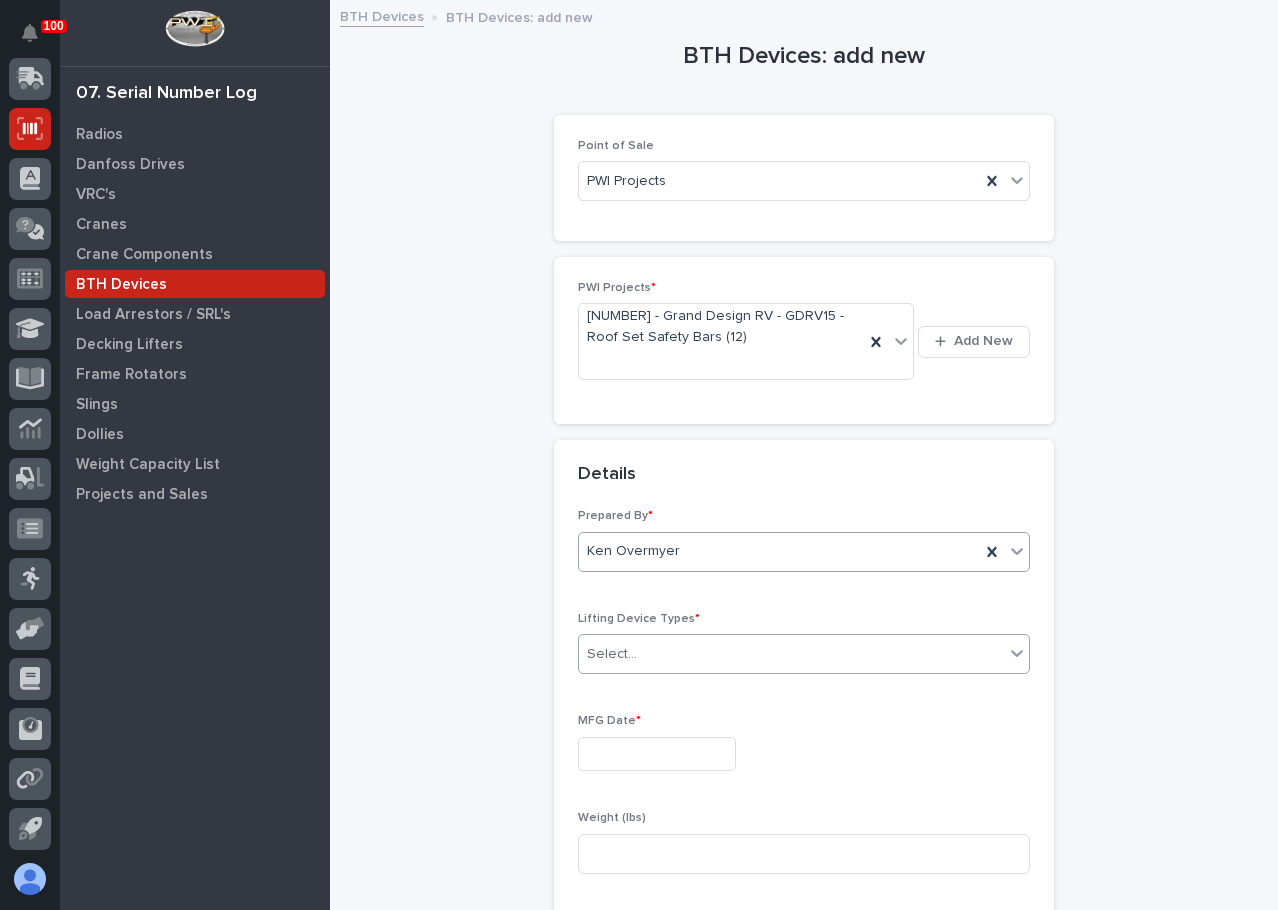 click on "Select..." at bounding box center [612, 654] 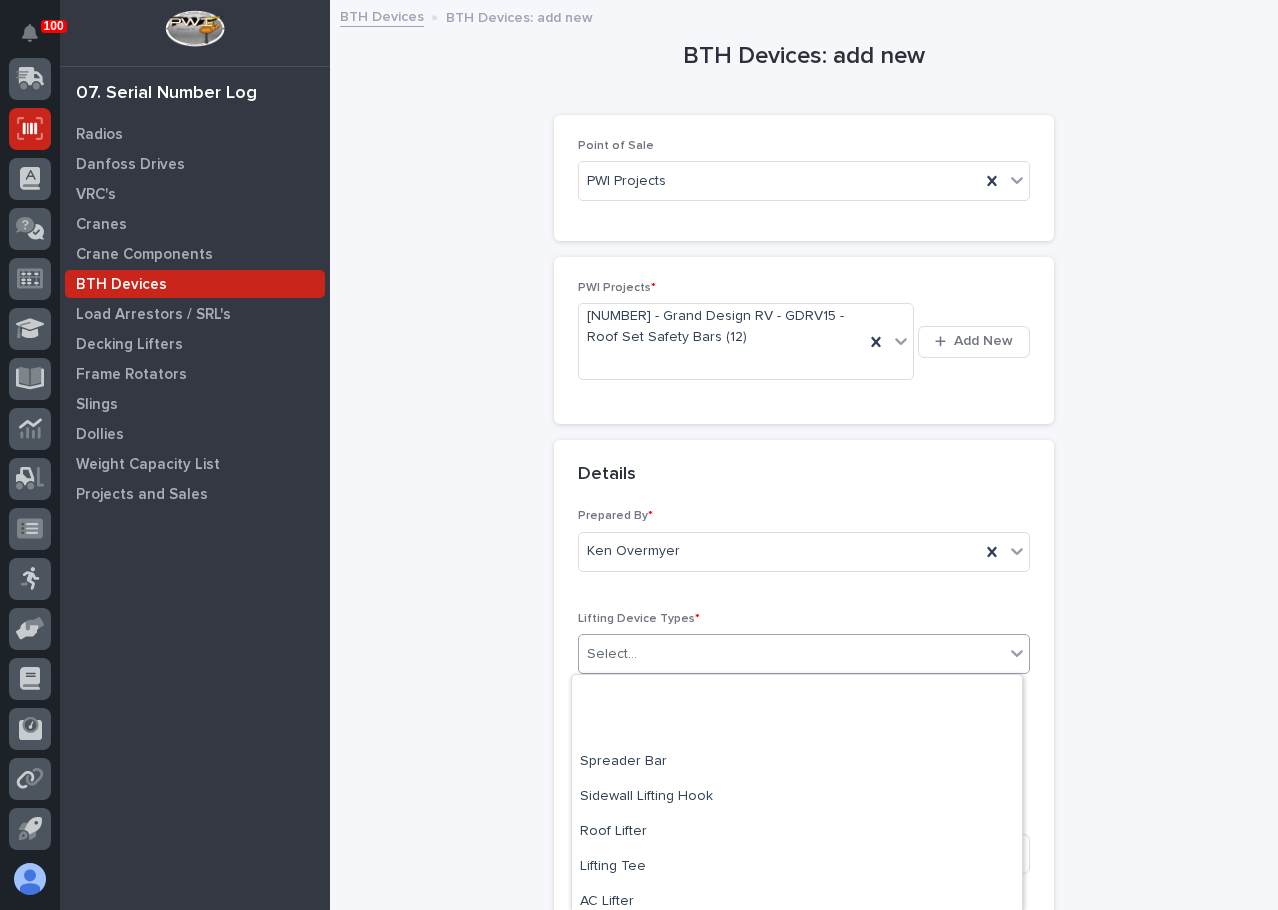 scroll, scrollTop: 114, scrollLeft: 0, axis: vertical 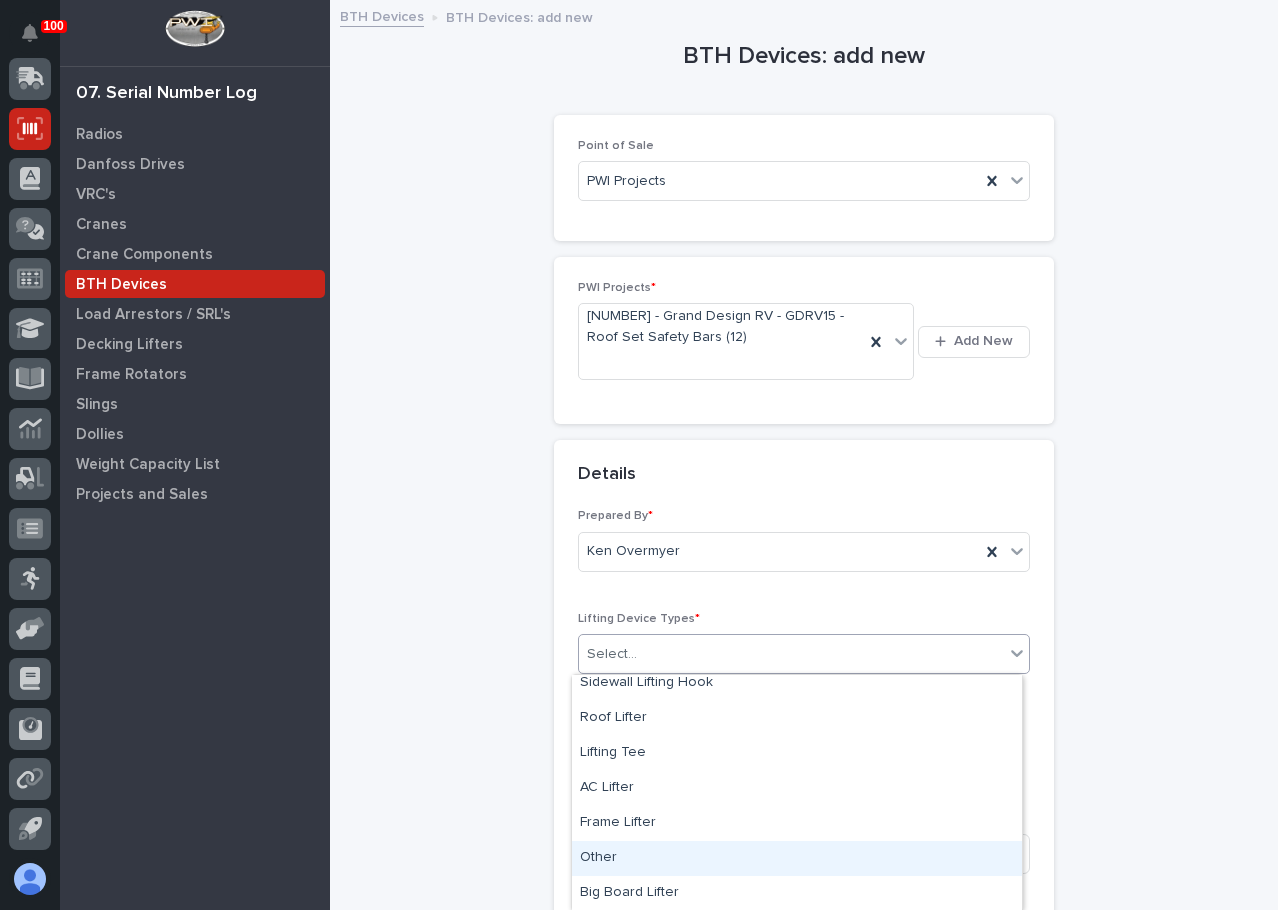 click on "Other" at bounding box center [797, 858] 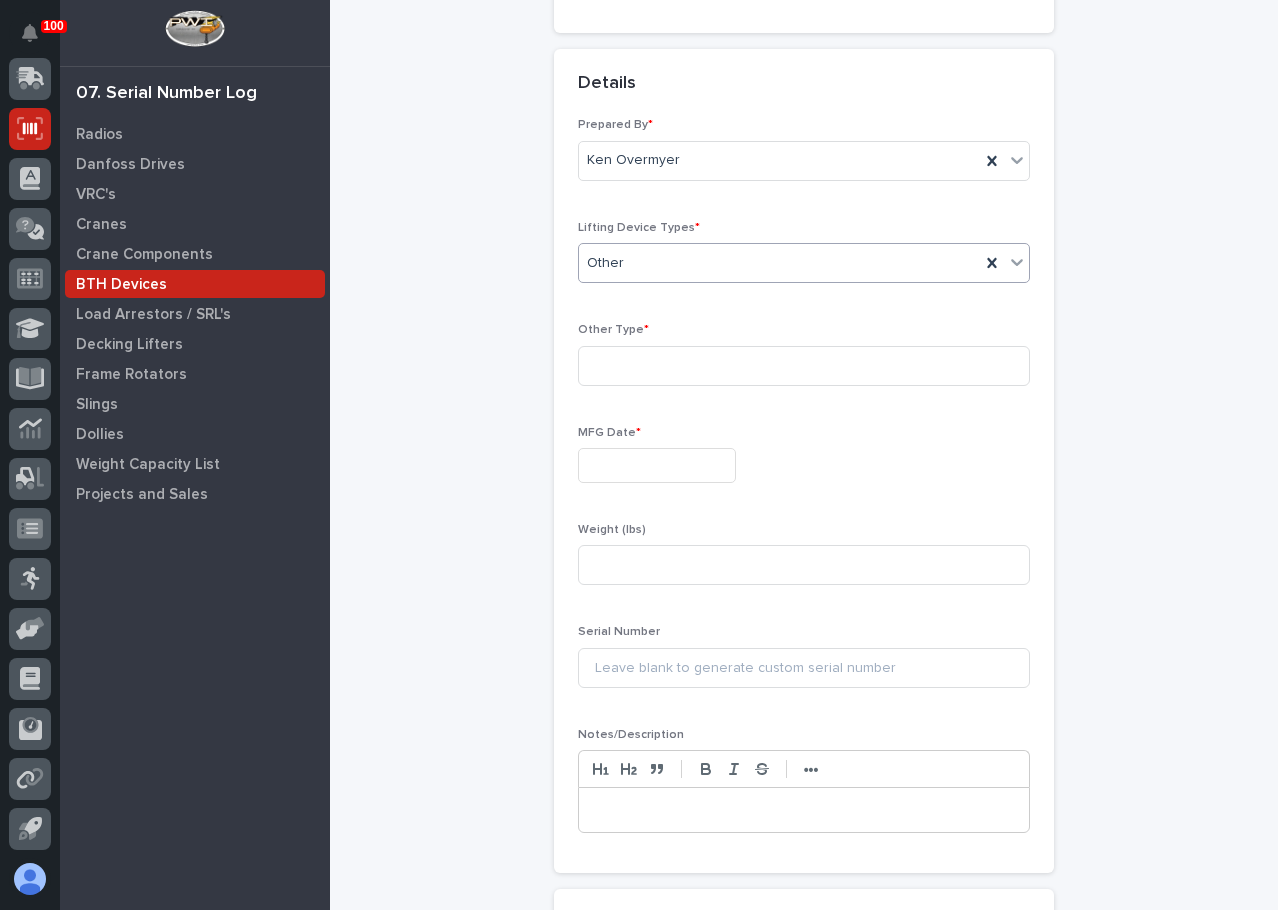 scroll, scrollTop: 400, scrollLeft: 0, axis: vertical 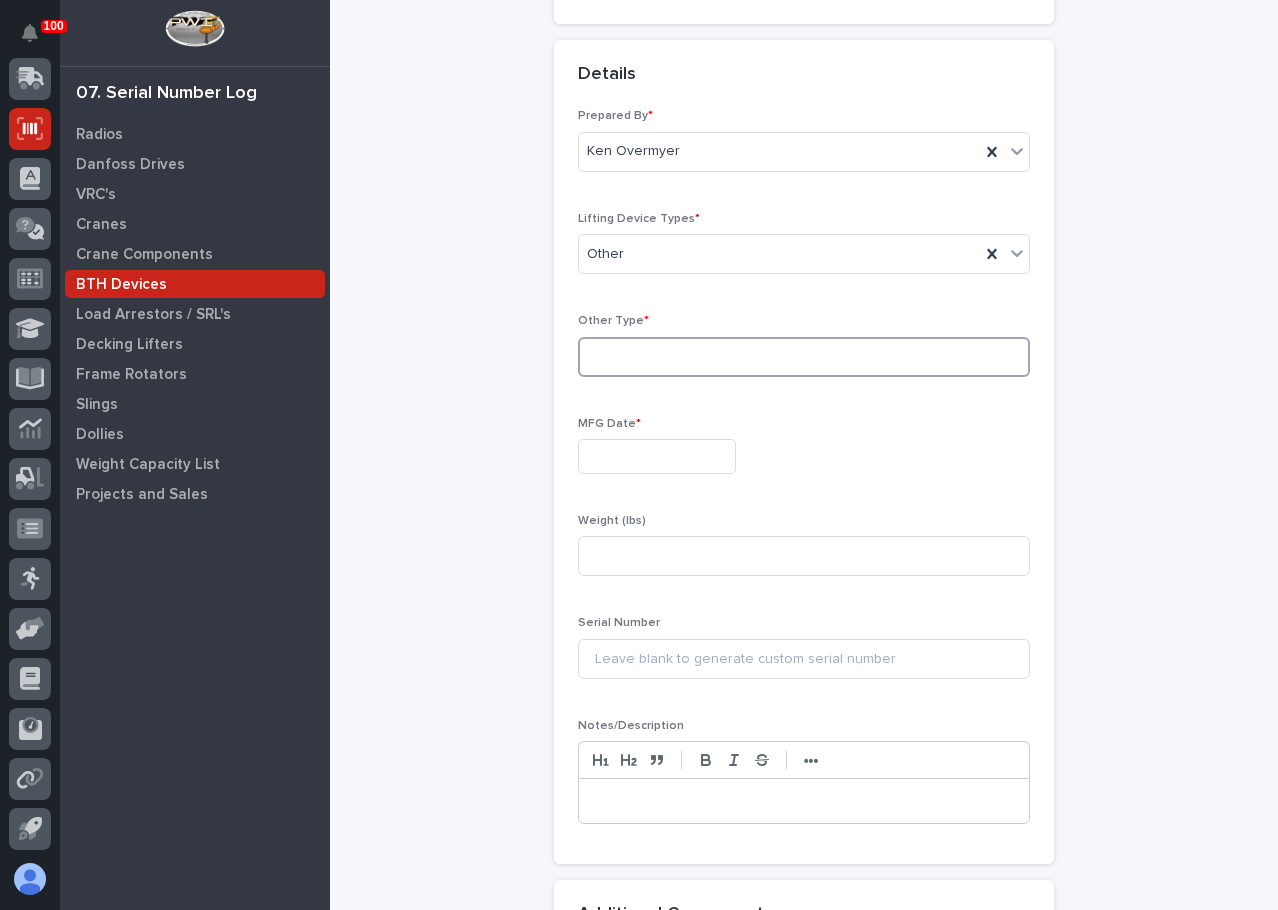 click at bounding box center (804, 357) 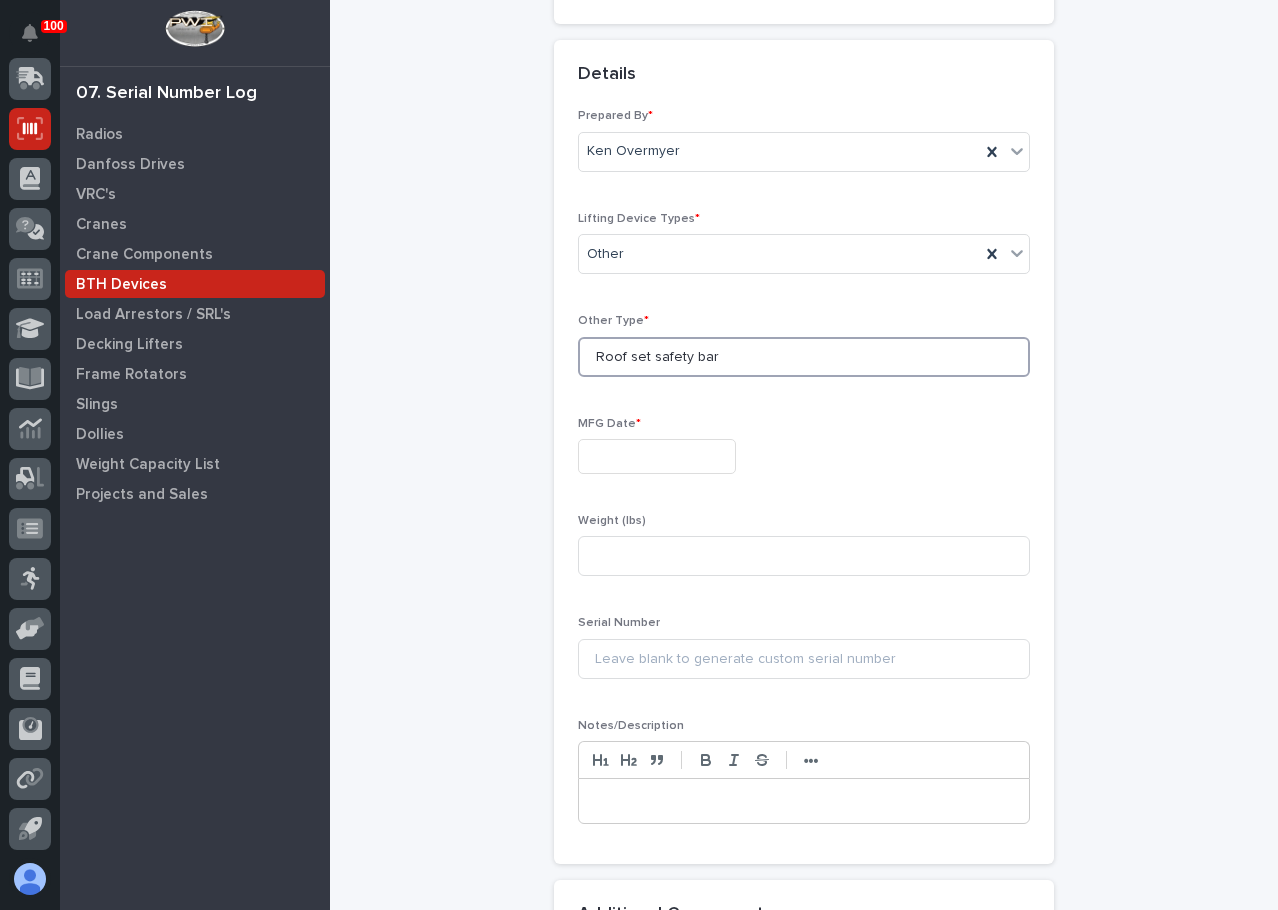 type on "Roof set safety bar" 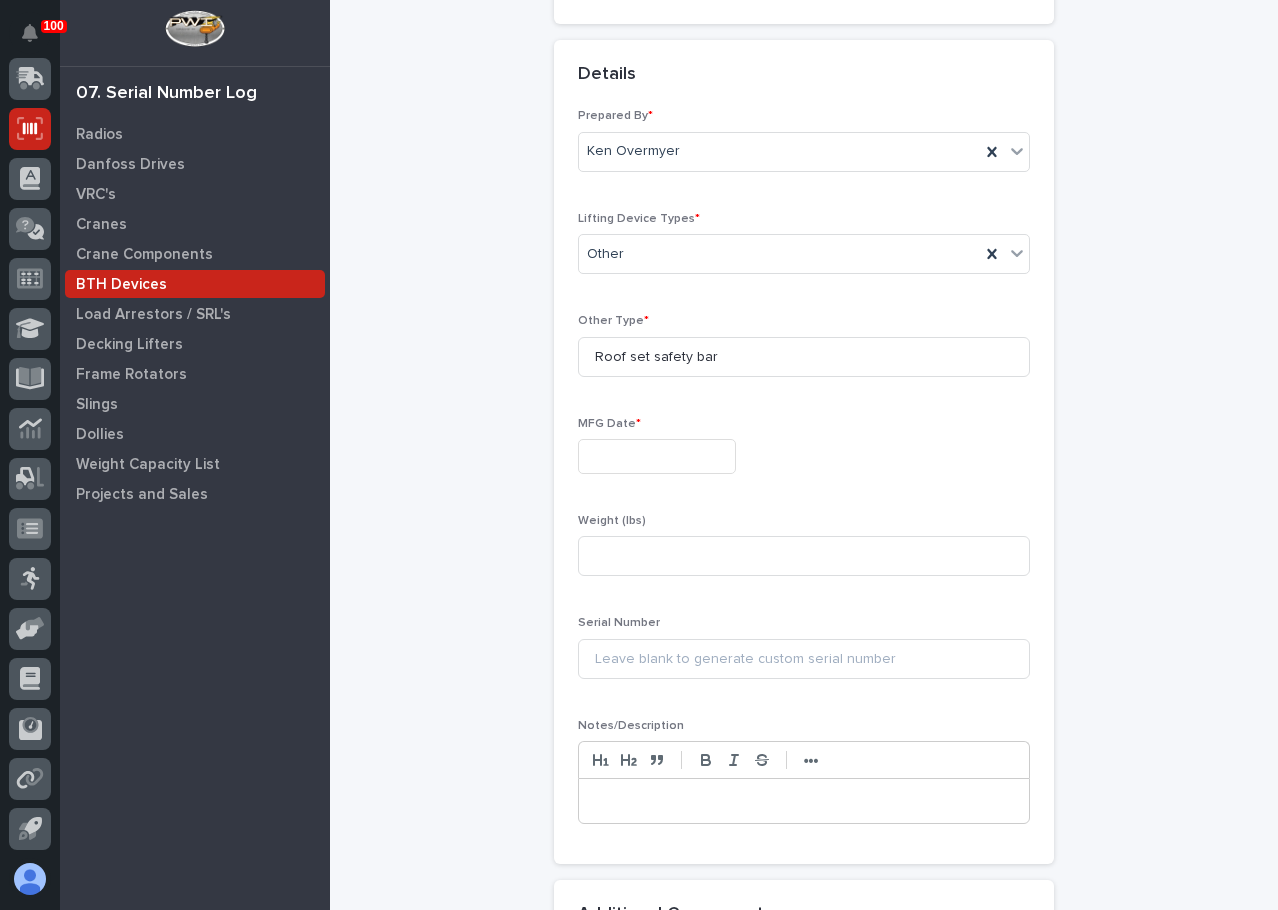 click at bounding box center (657, 456) 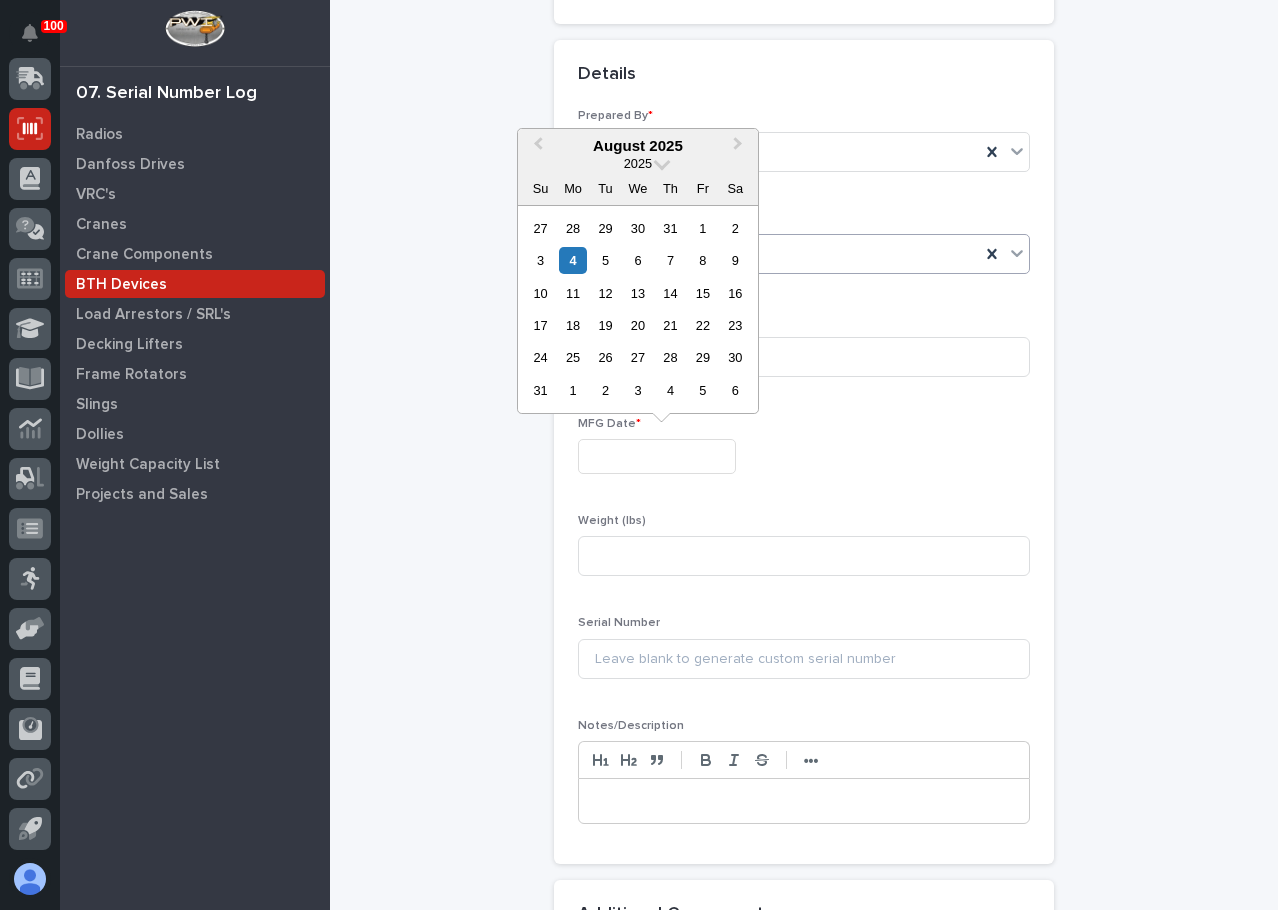 click on "4" at bounding box center [572, 260] 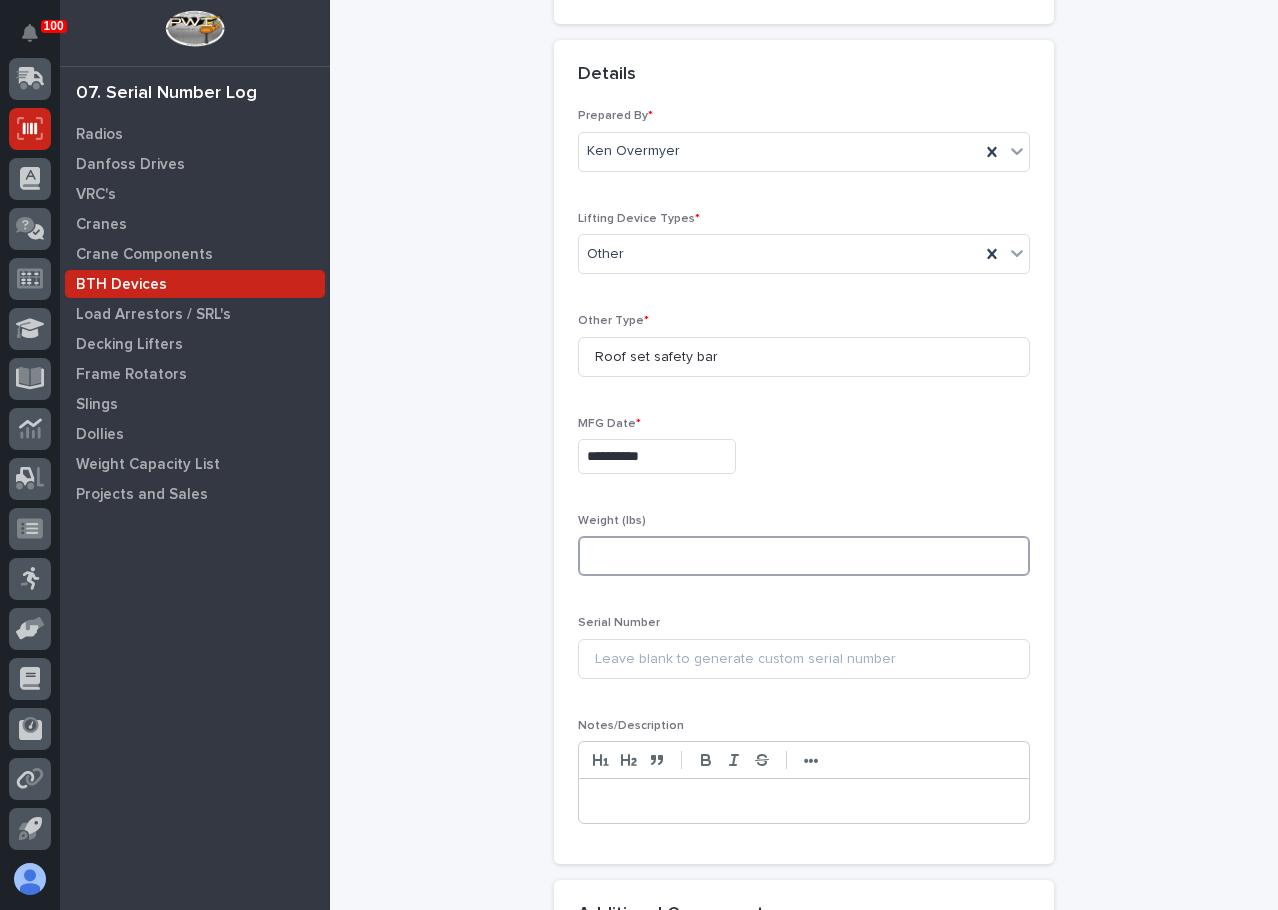 click at bounding box center [804, 556] 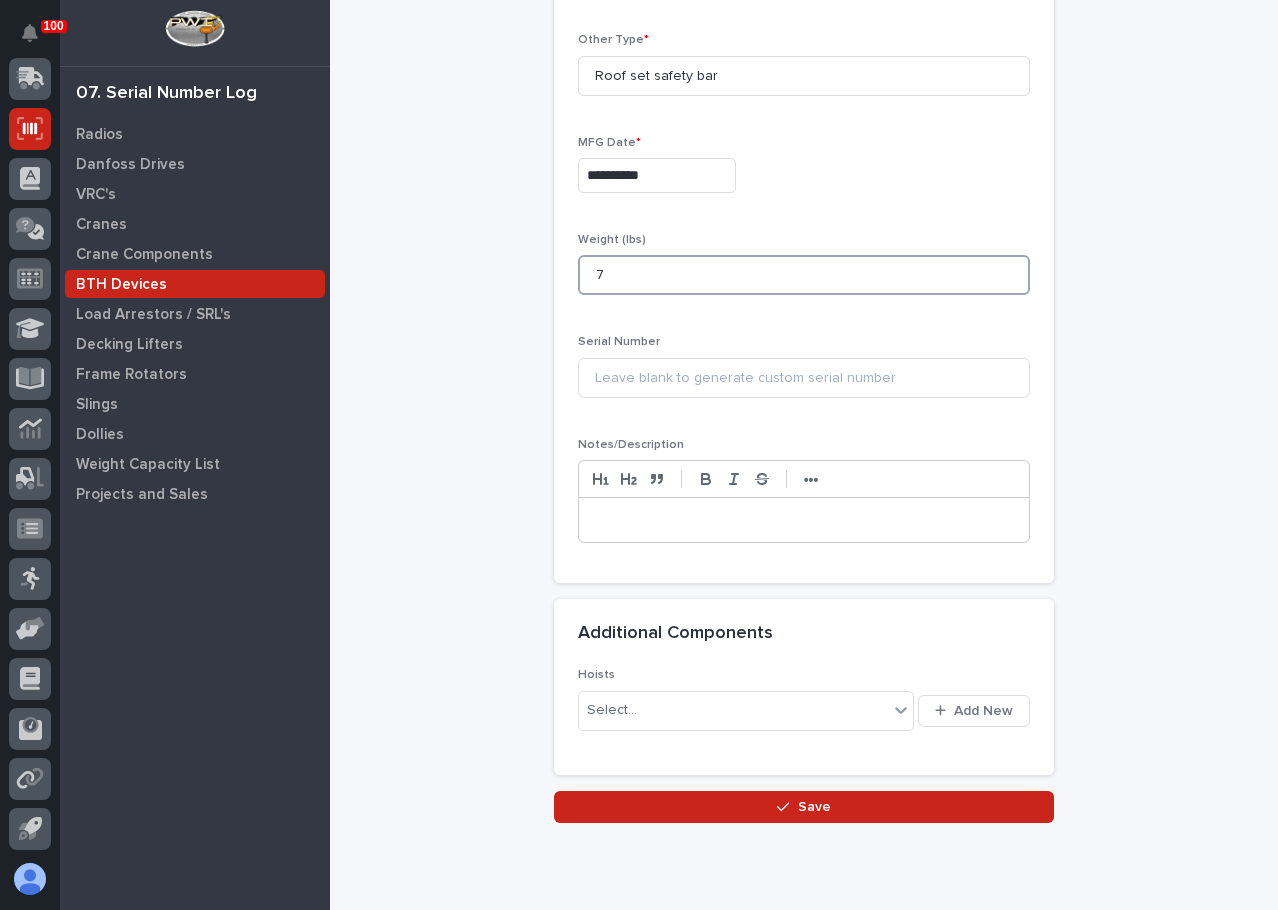 scroll, scrollTop: 700, scrollLeft: 0, axis: vertical 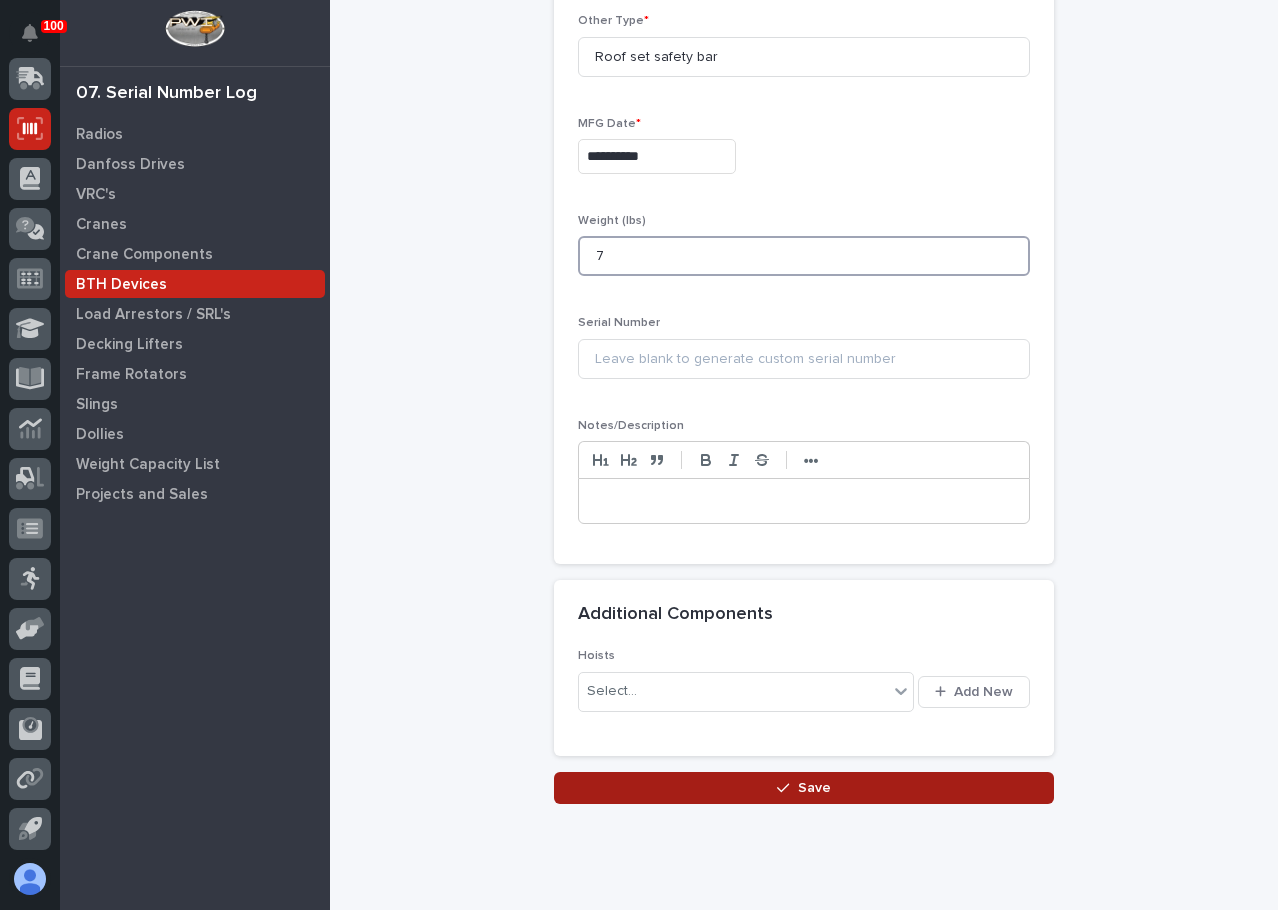 type on "7" 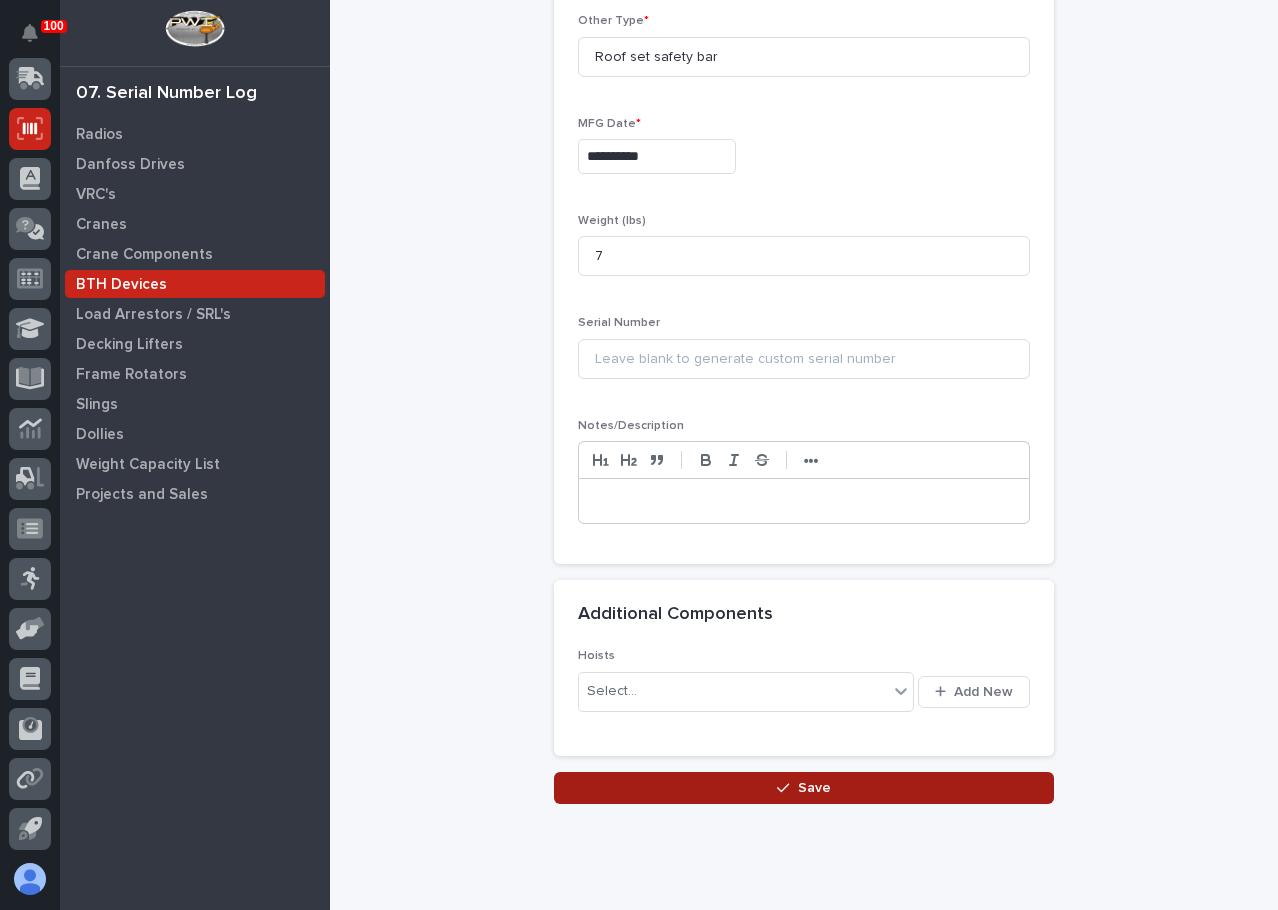 click on "Save" at bounding box center (804, 788) 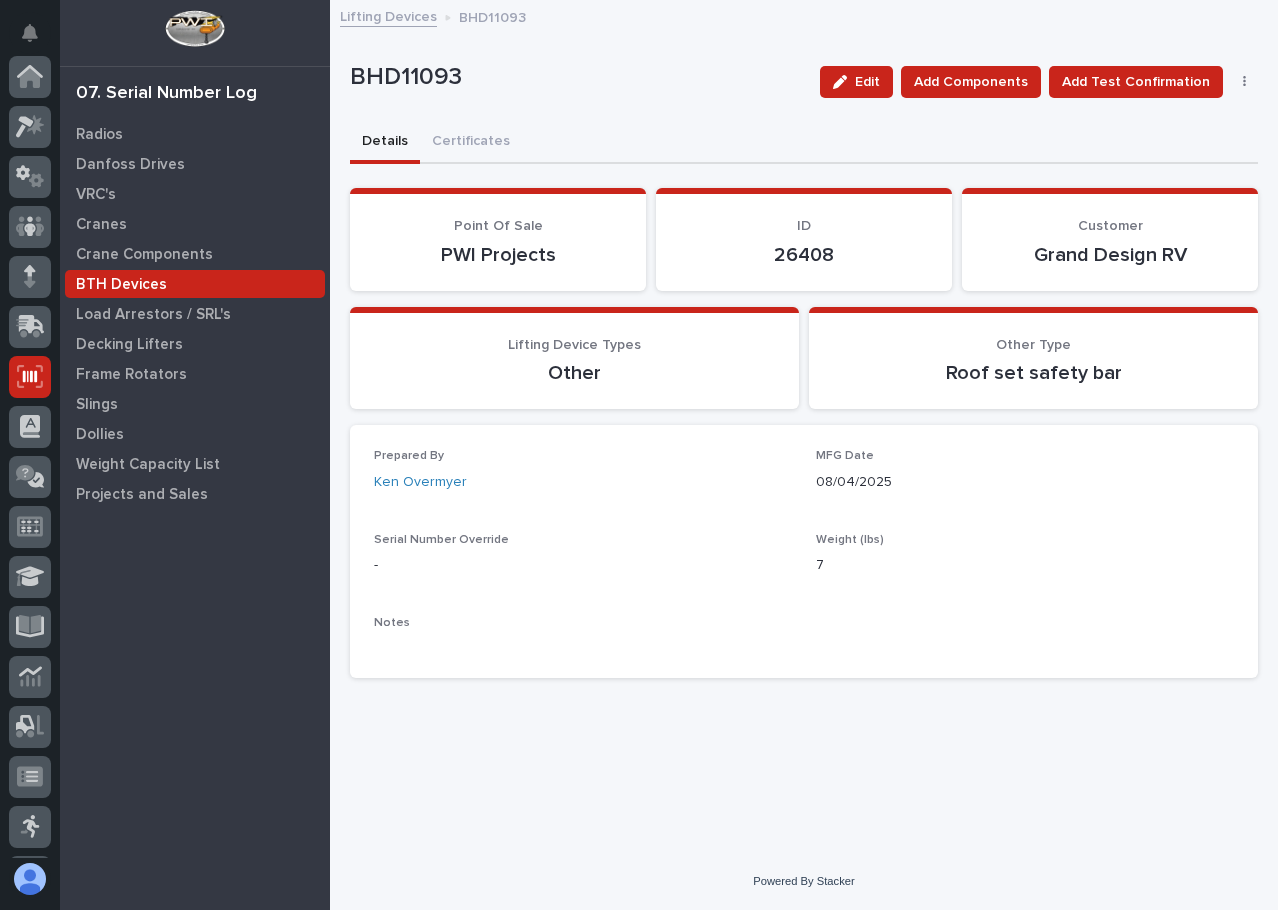 scroll, scrollTop: 248, scrollLeft: 0, axis: vertical 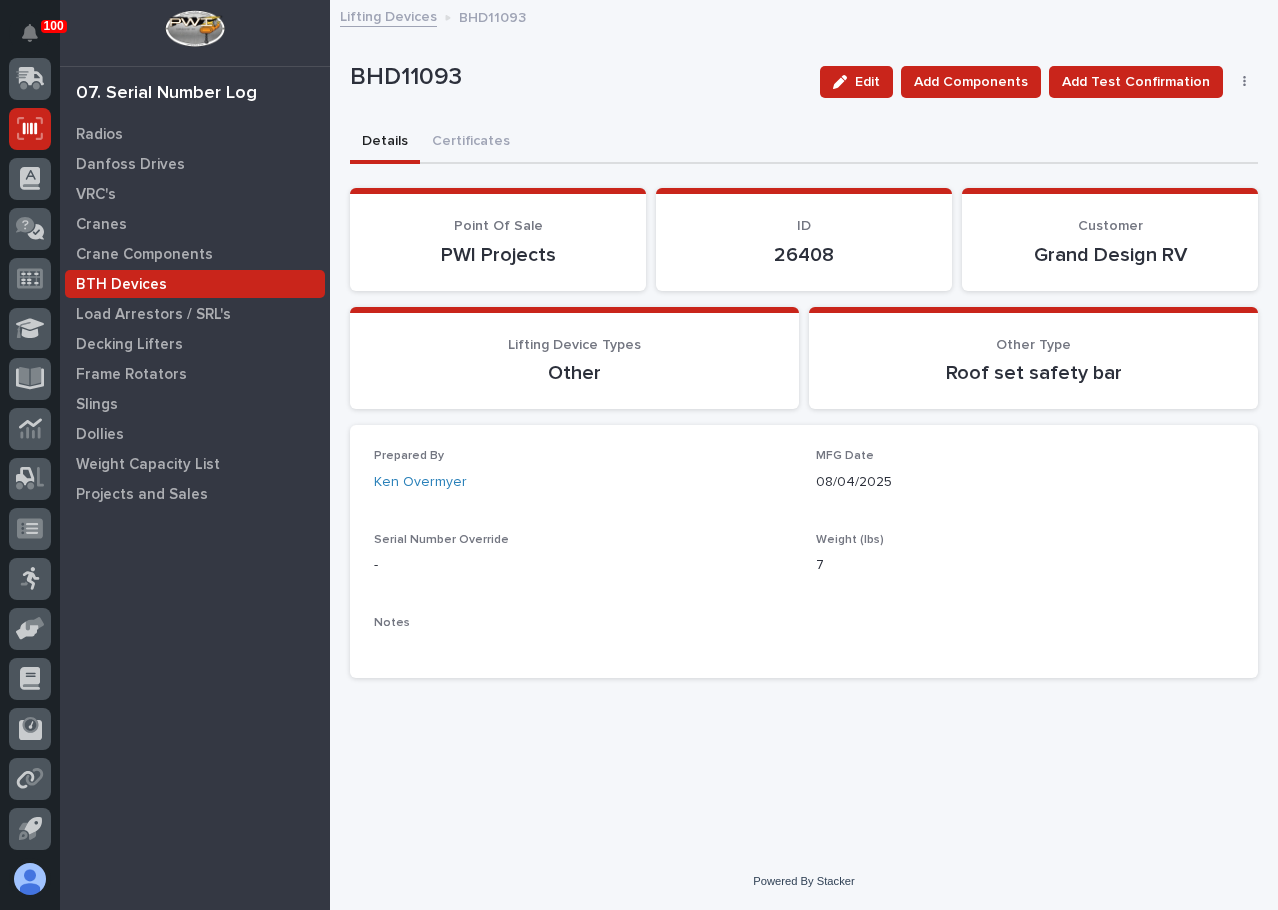 click on "Lifting Devices" at bounding box center (388, 15) 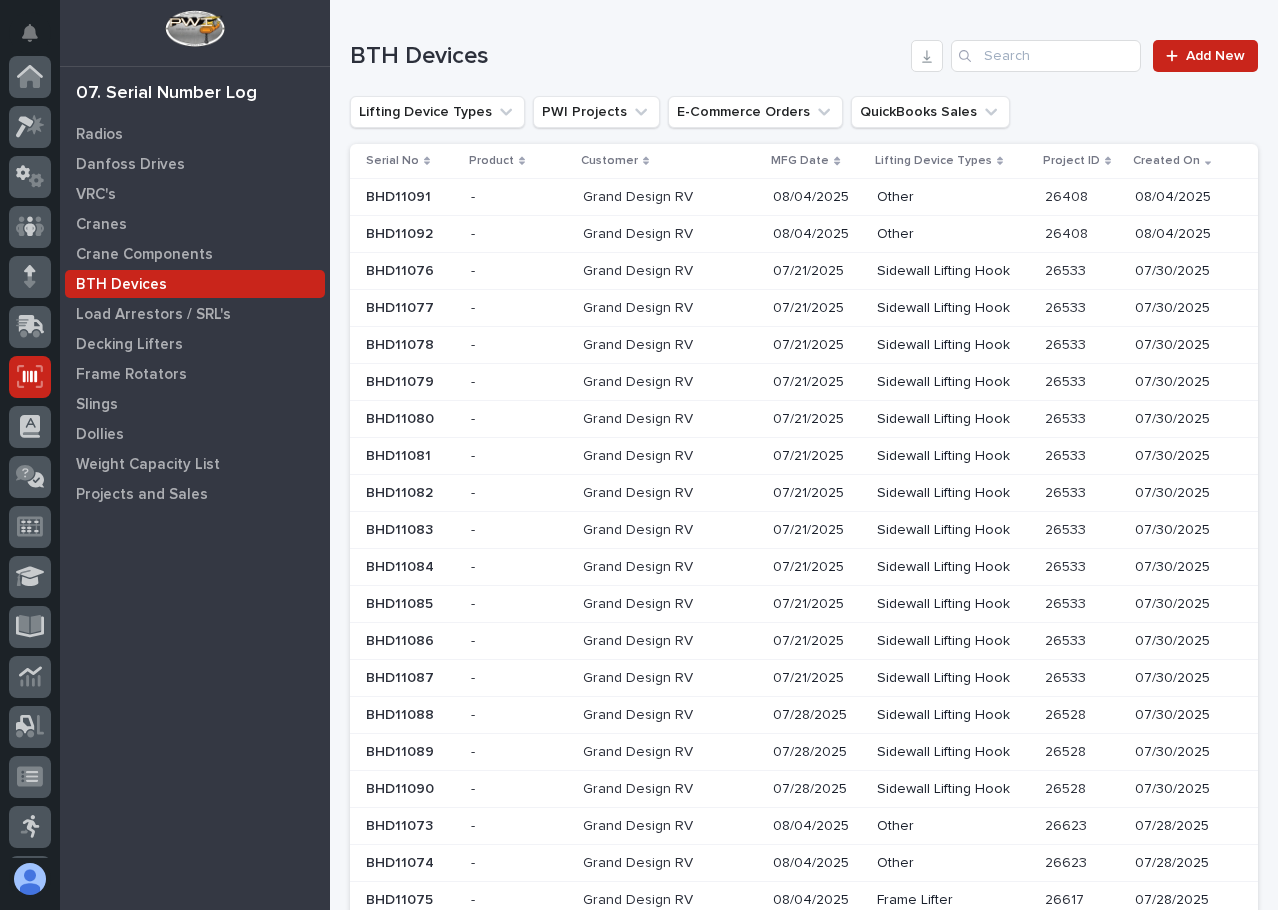 scroll, scrollTop: 248, scrollLeft: 0, axis: vertical 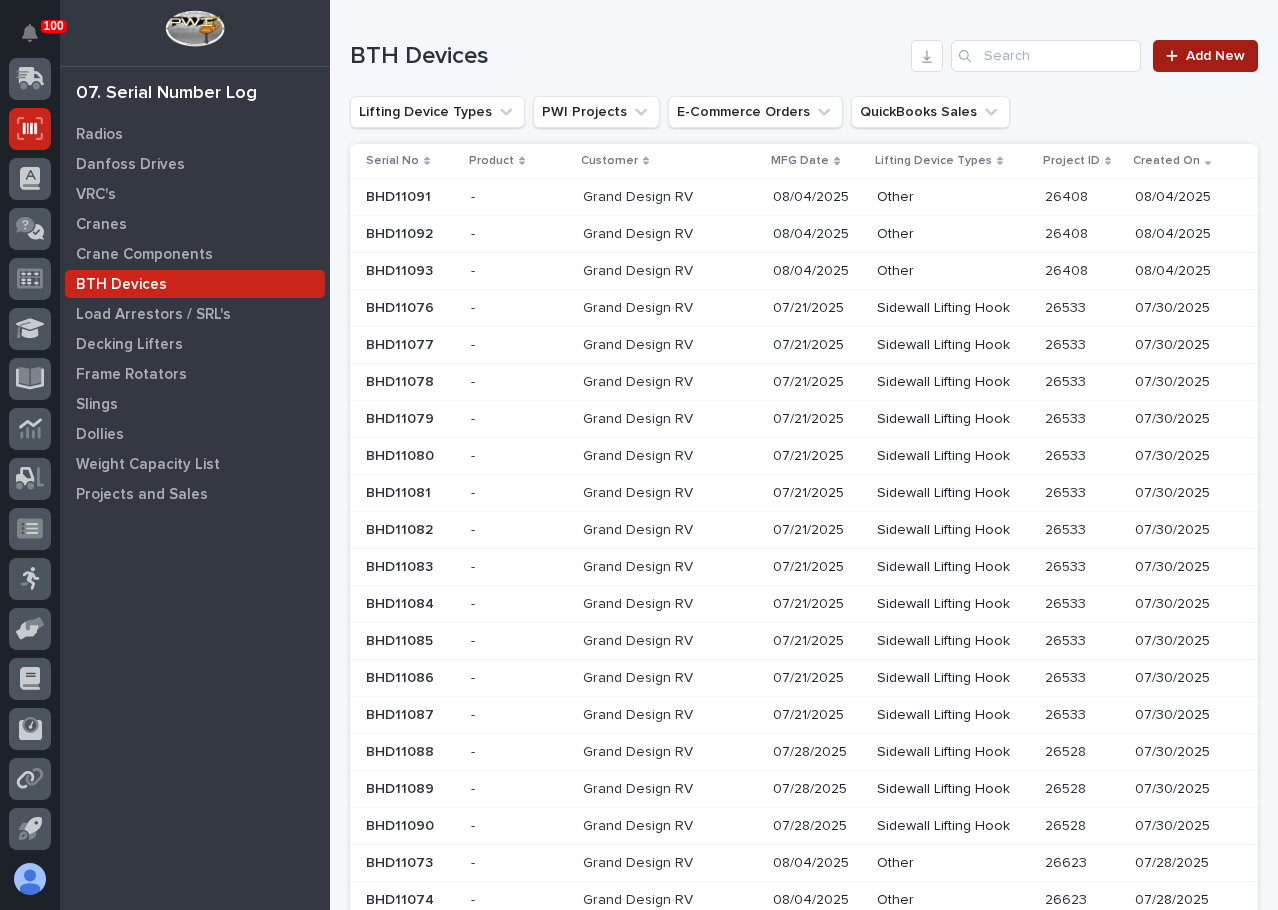 click on "Add New" at bounding box center [1215, 56] 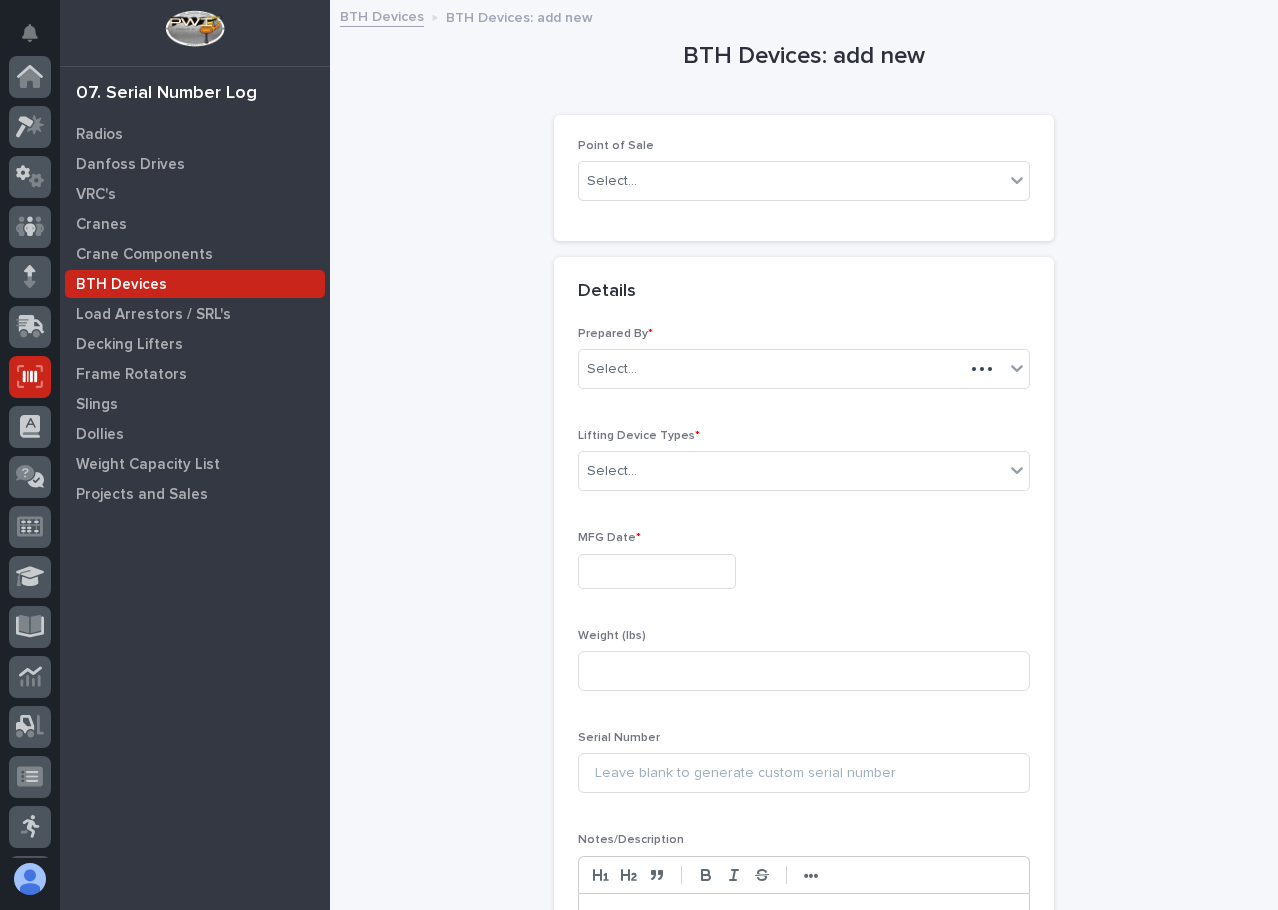 scroll, scrollTop: 248, scrollLeft: 0, axis: vertical 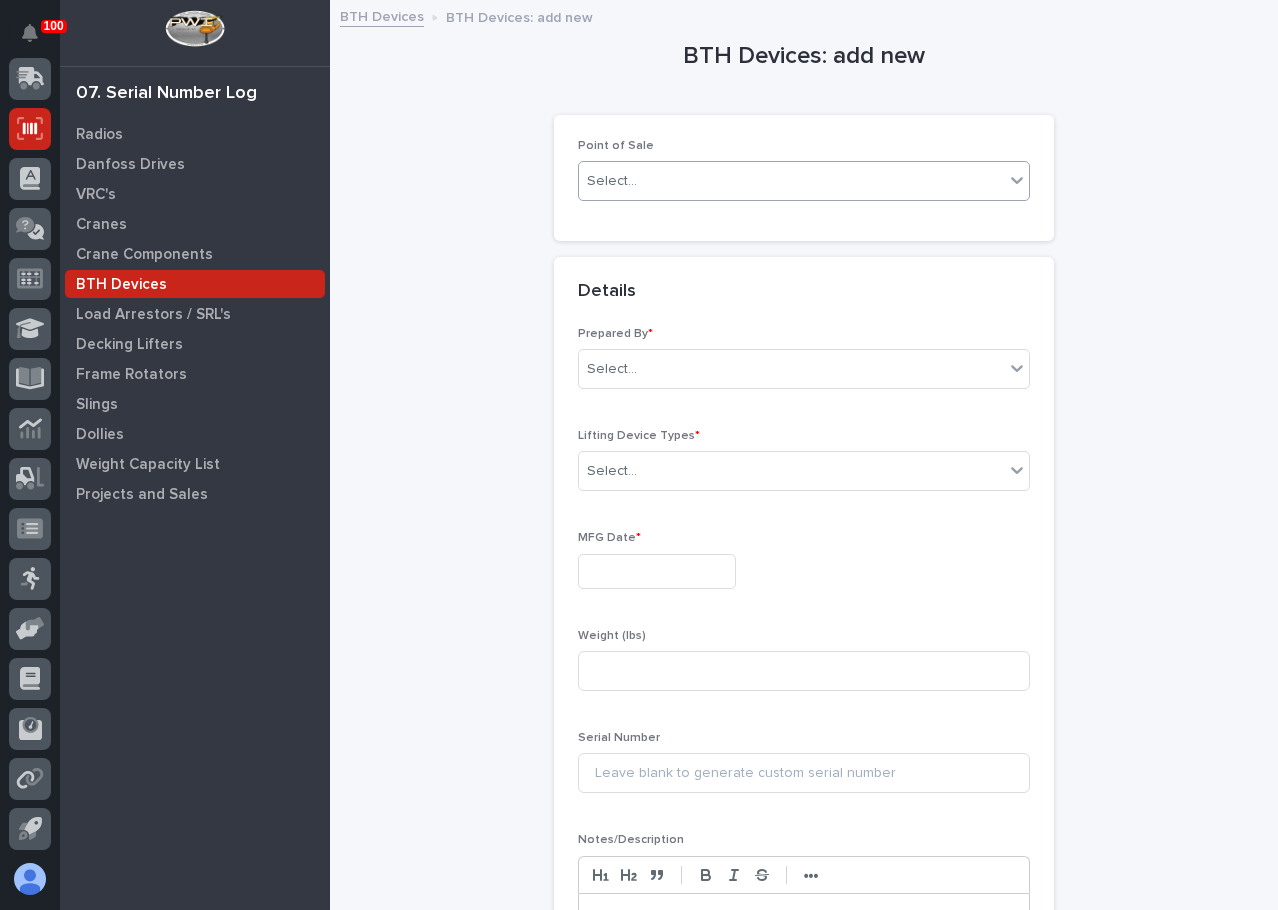 click on "Select..." at bounding box center (791, 181) 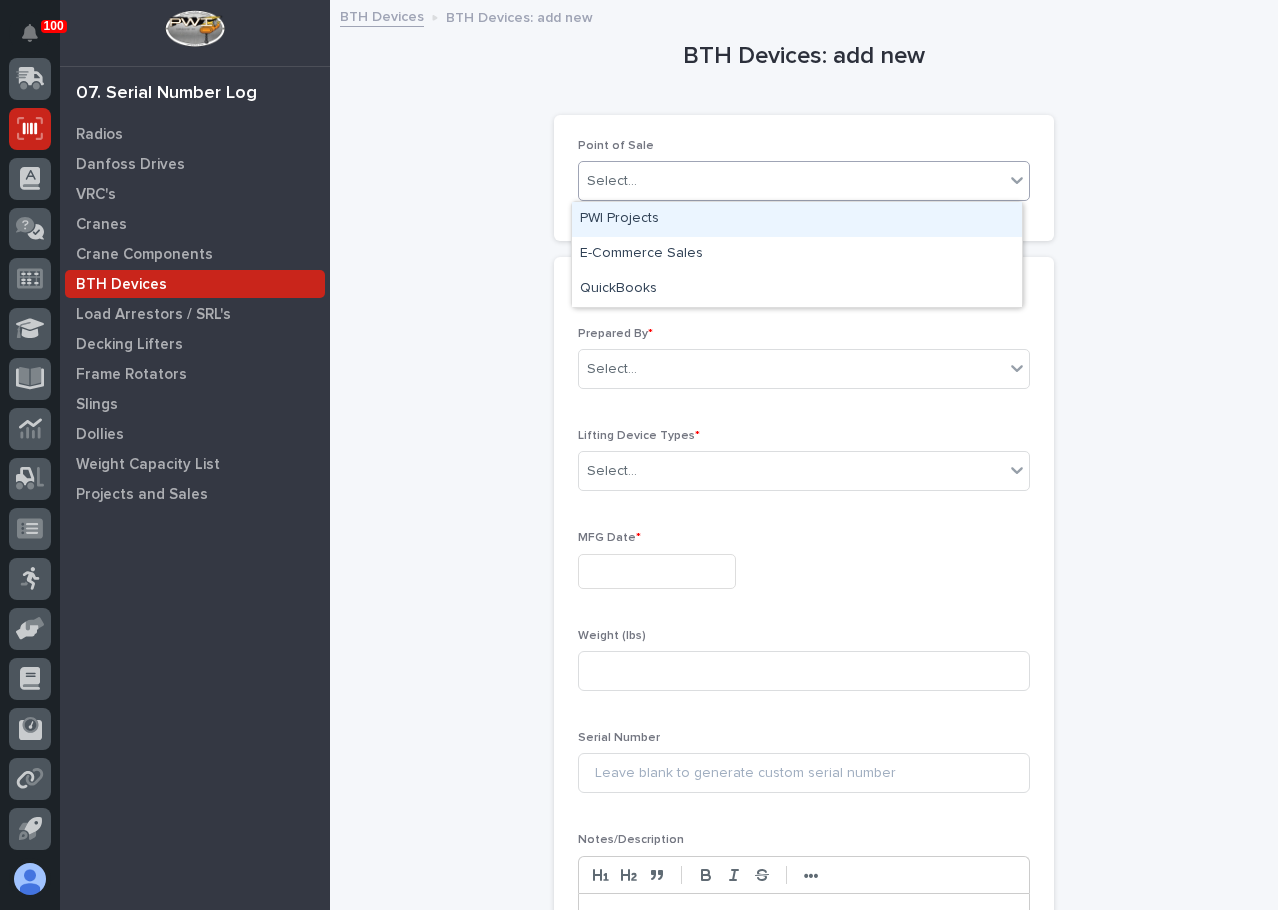 click on "PWI Projects" at bounding box center [797, 219] 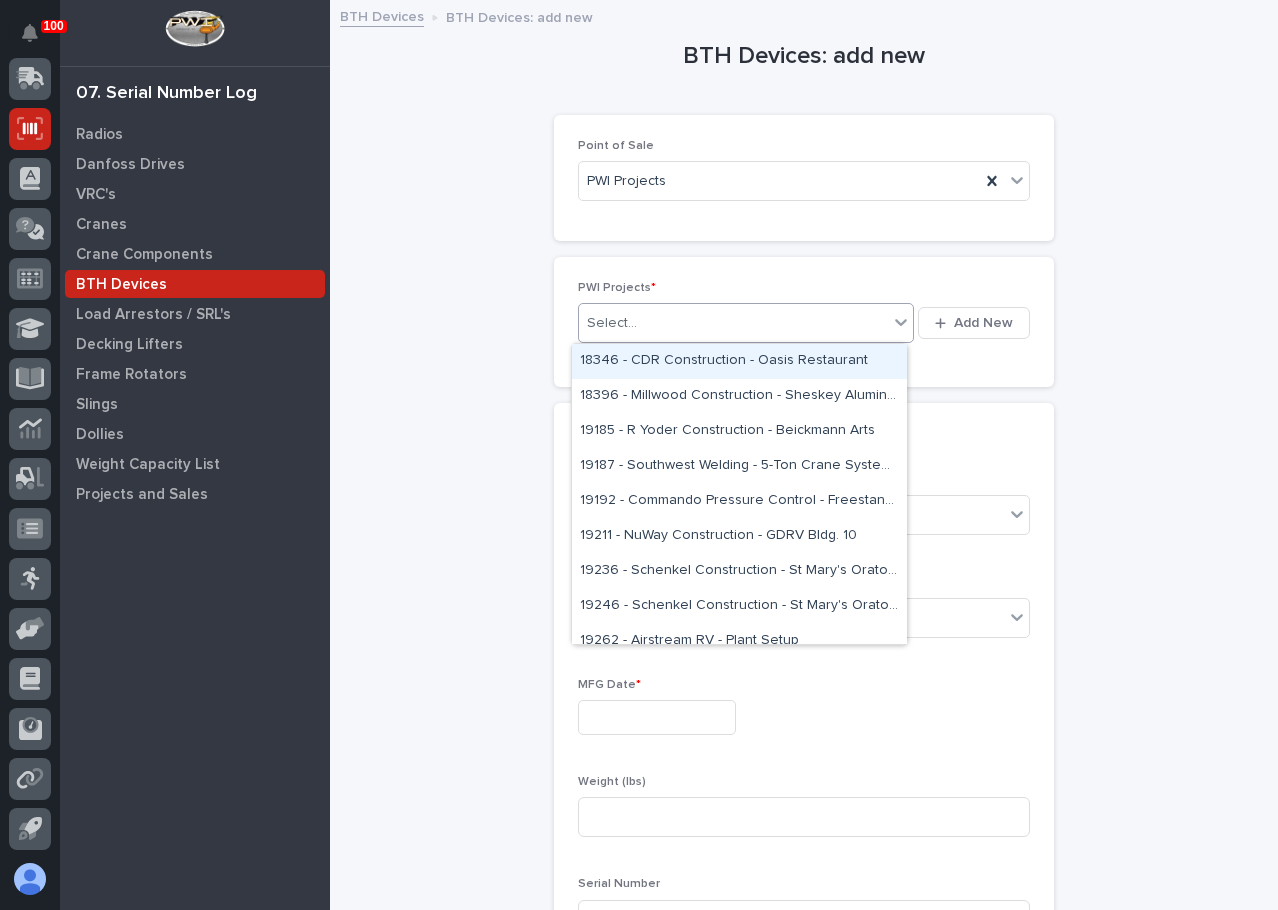 click on "Select..." at bounding box center (733, 323) 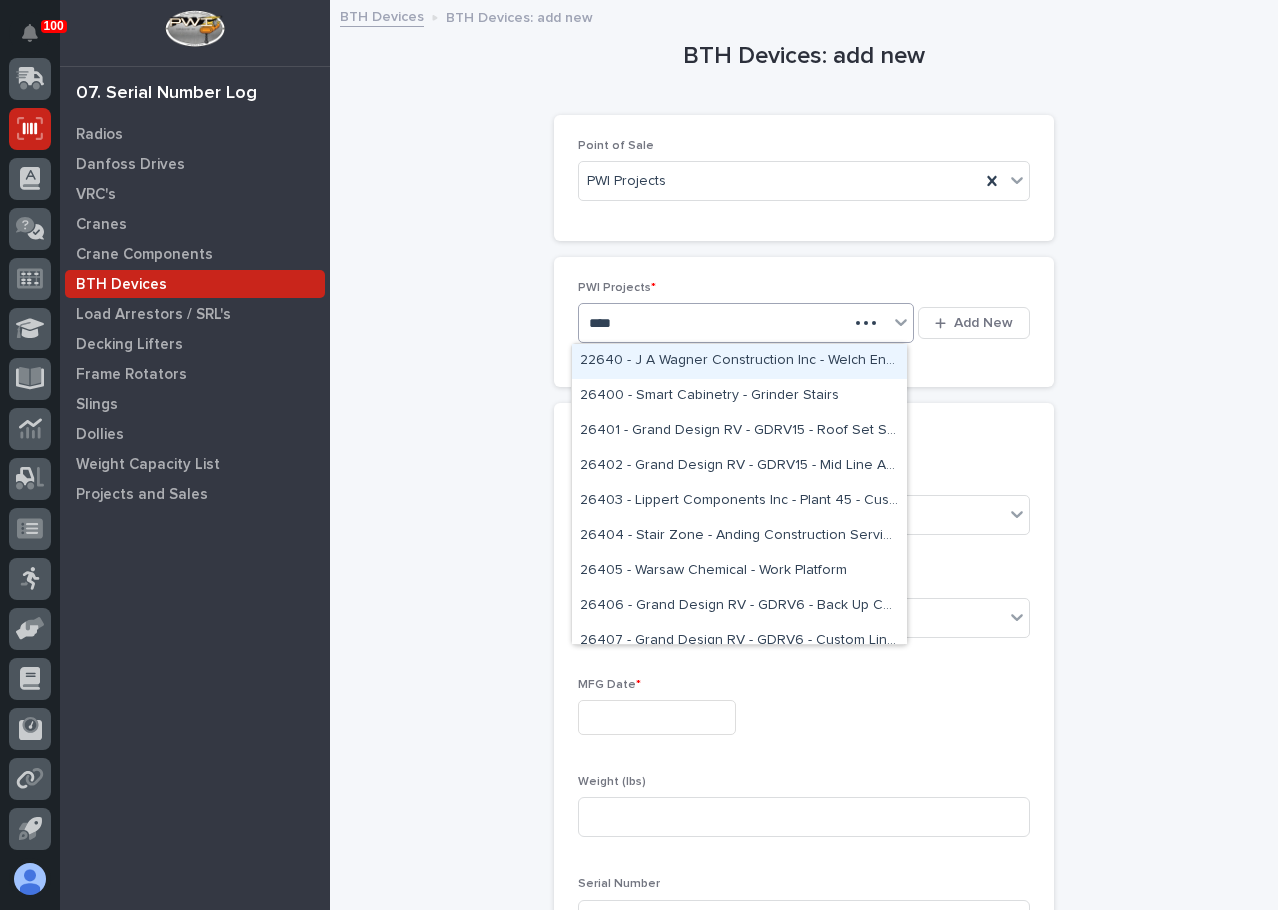 type on "*****" 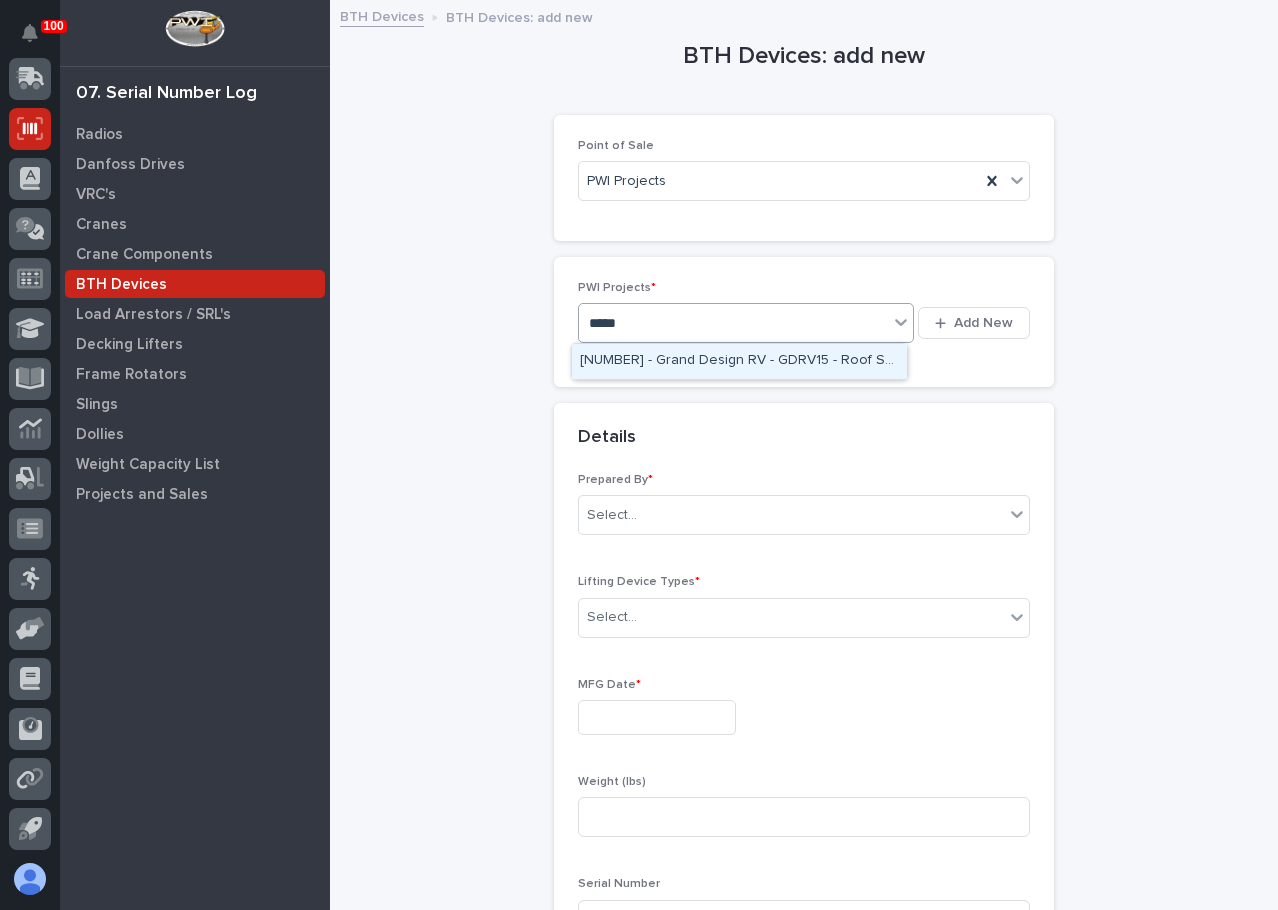 click on "[NUMBER] - Grand Design RV - GDRV15 - Roof Set Safety Bars (12)" at bounding box center (739, 361) 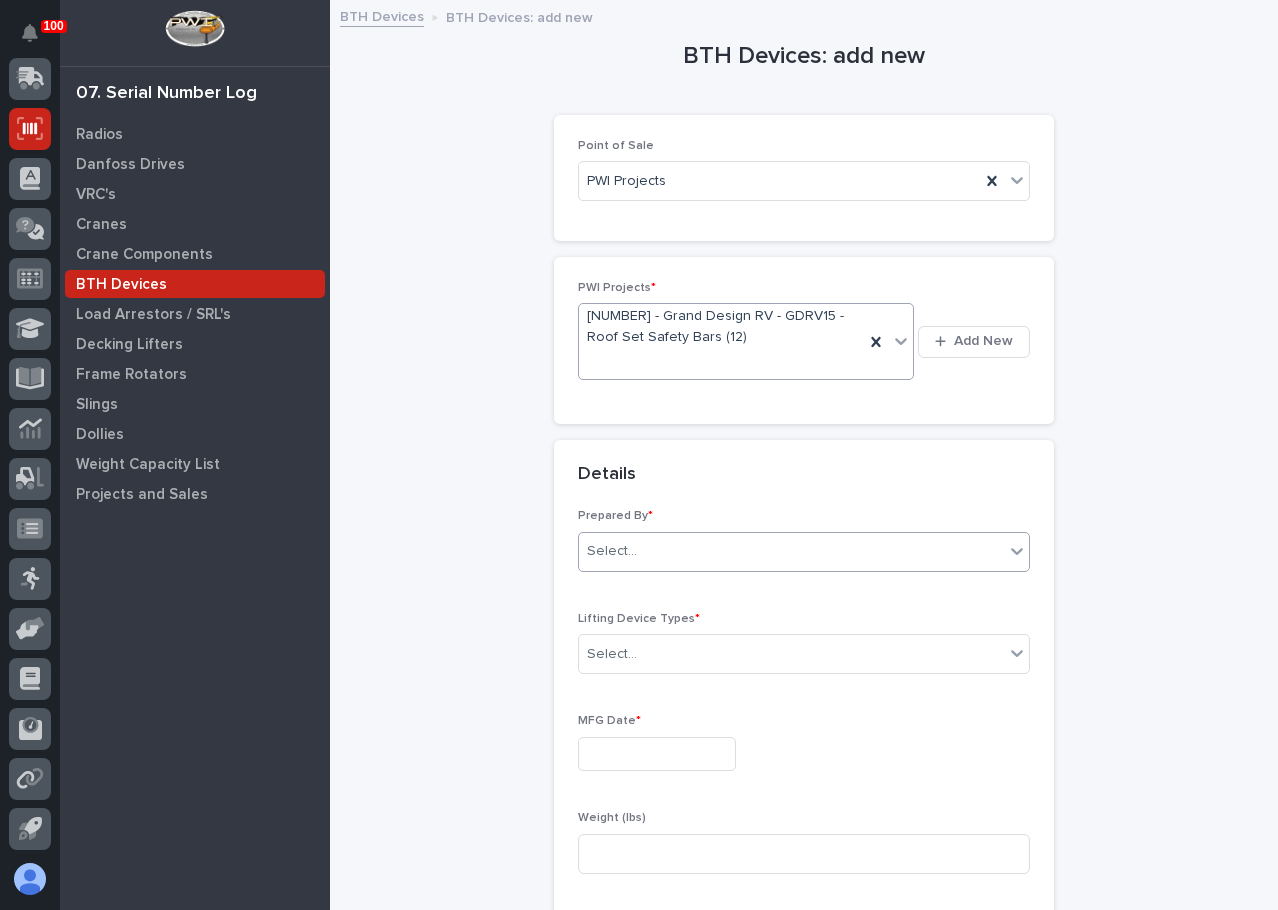 click on "Select..." at bounding box center [791, 551] 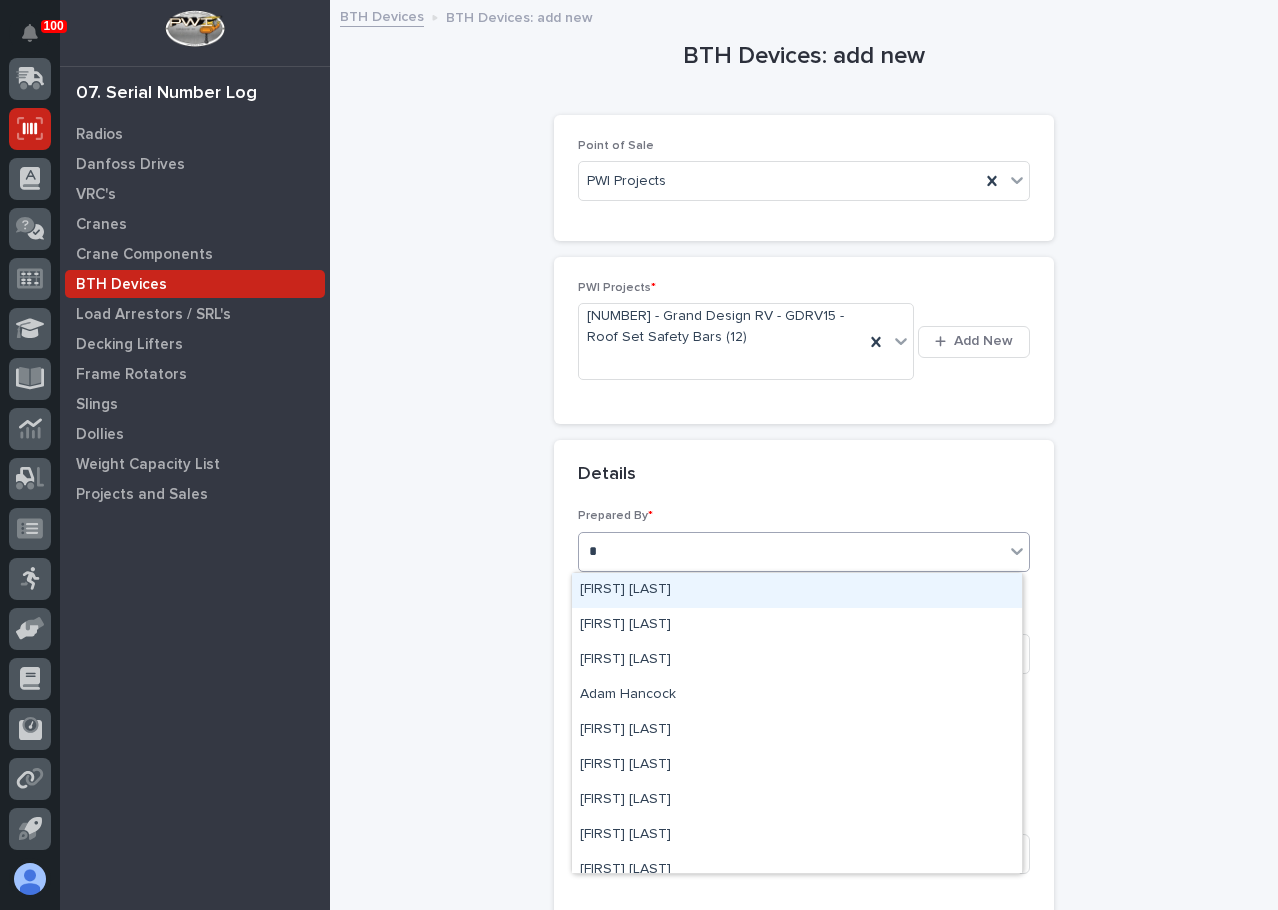 type on "**" 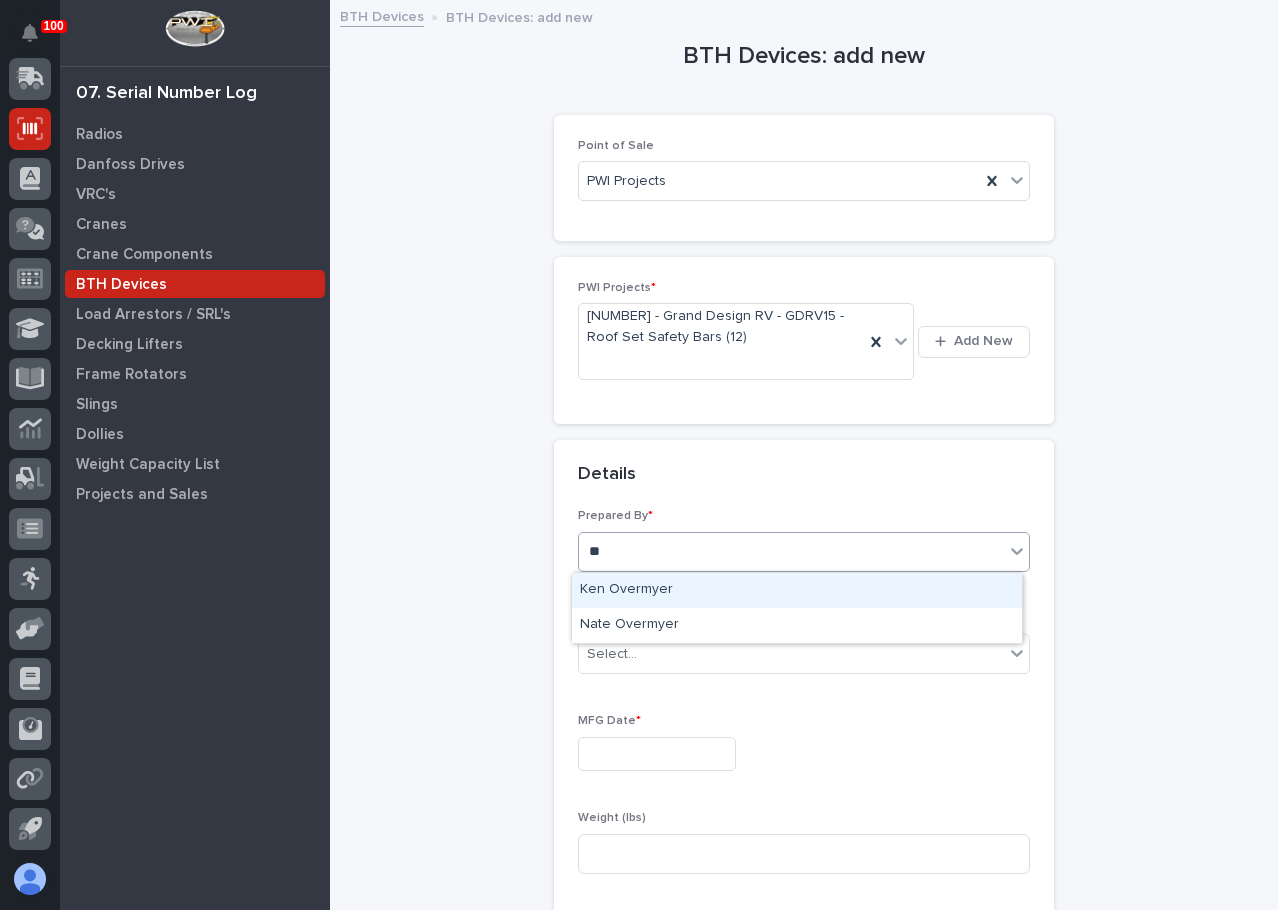click on "Ken Overmyer" at bounding box center [797, 590] 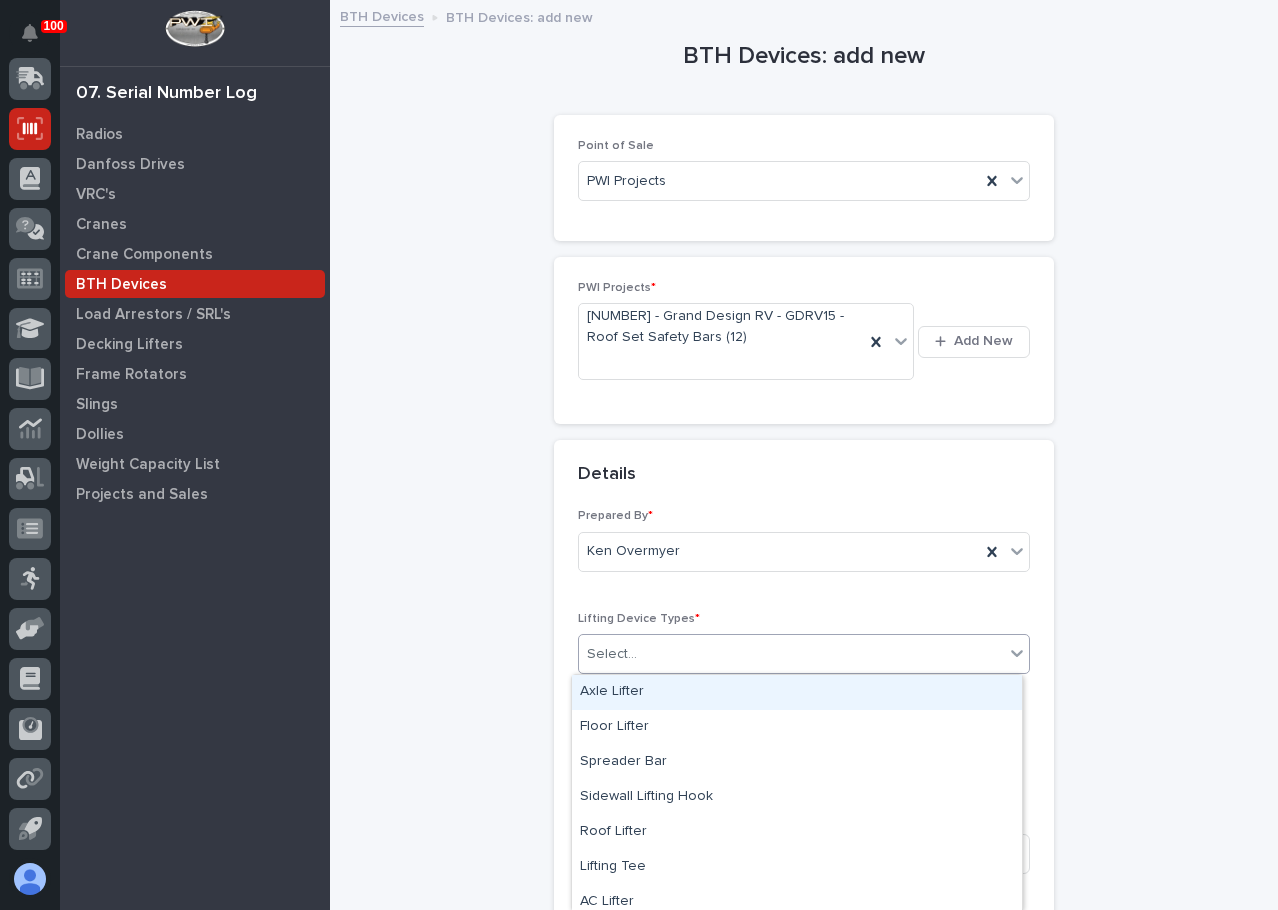 drag, startPoint x: 670, startPoint y: 655, endPoint x: 683, endPoint y: 667, distance: 17.691807 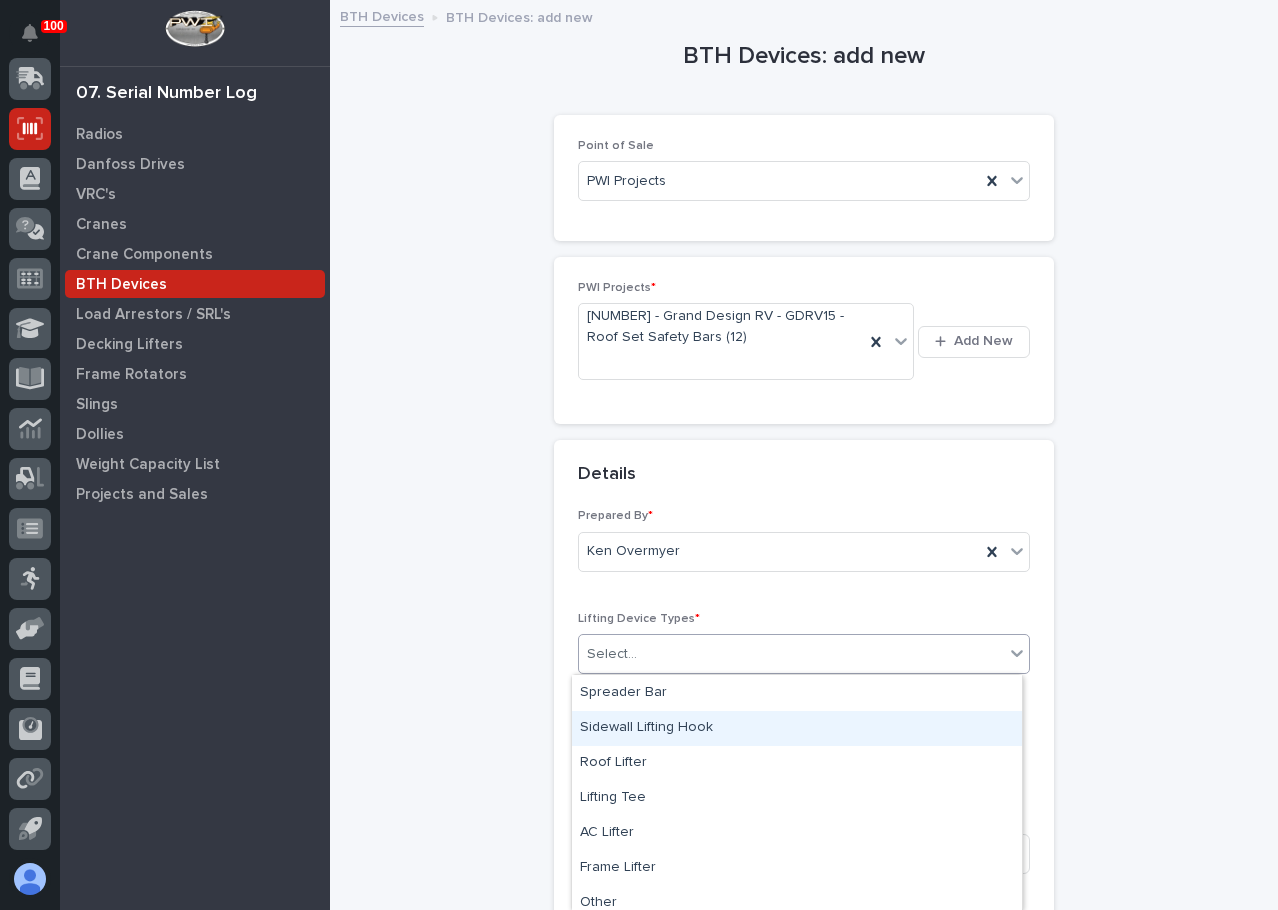scroll, scrollTop: 100, scrollLeft: 0, axis: vertical 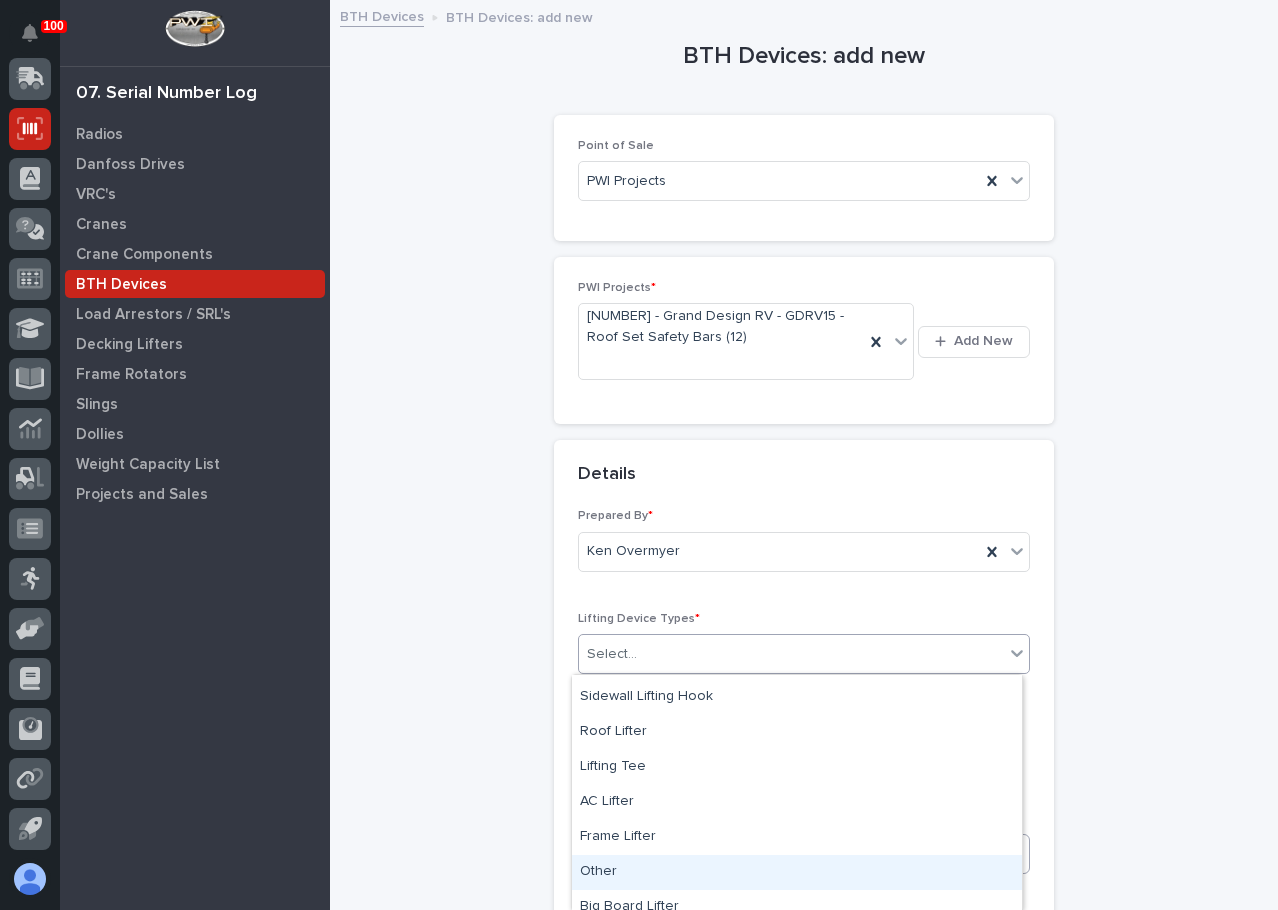 click on "Other" at bounding box center [797, 872] 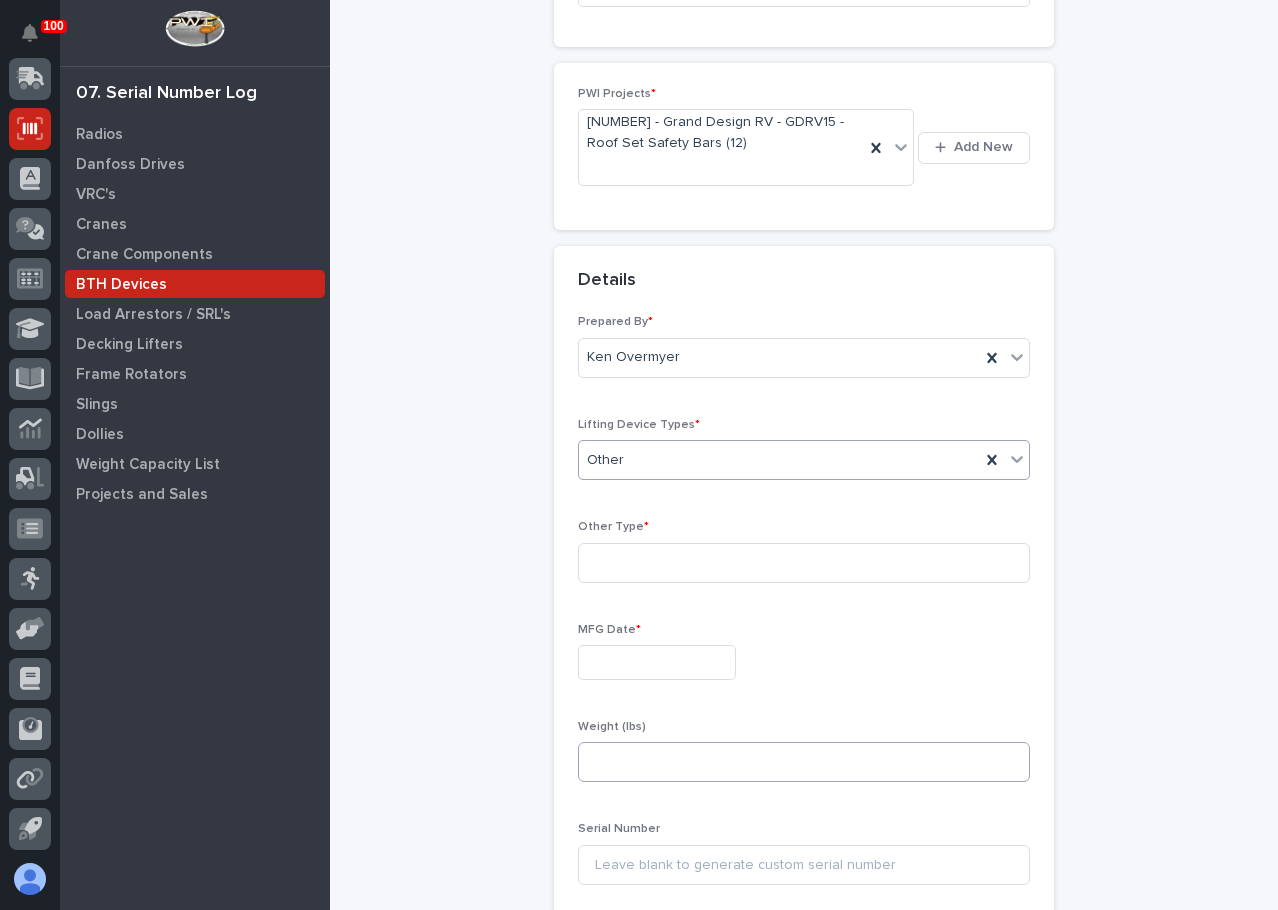 scroll, scrollTop: 200, scrollLeft: 0, axis: vertical 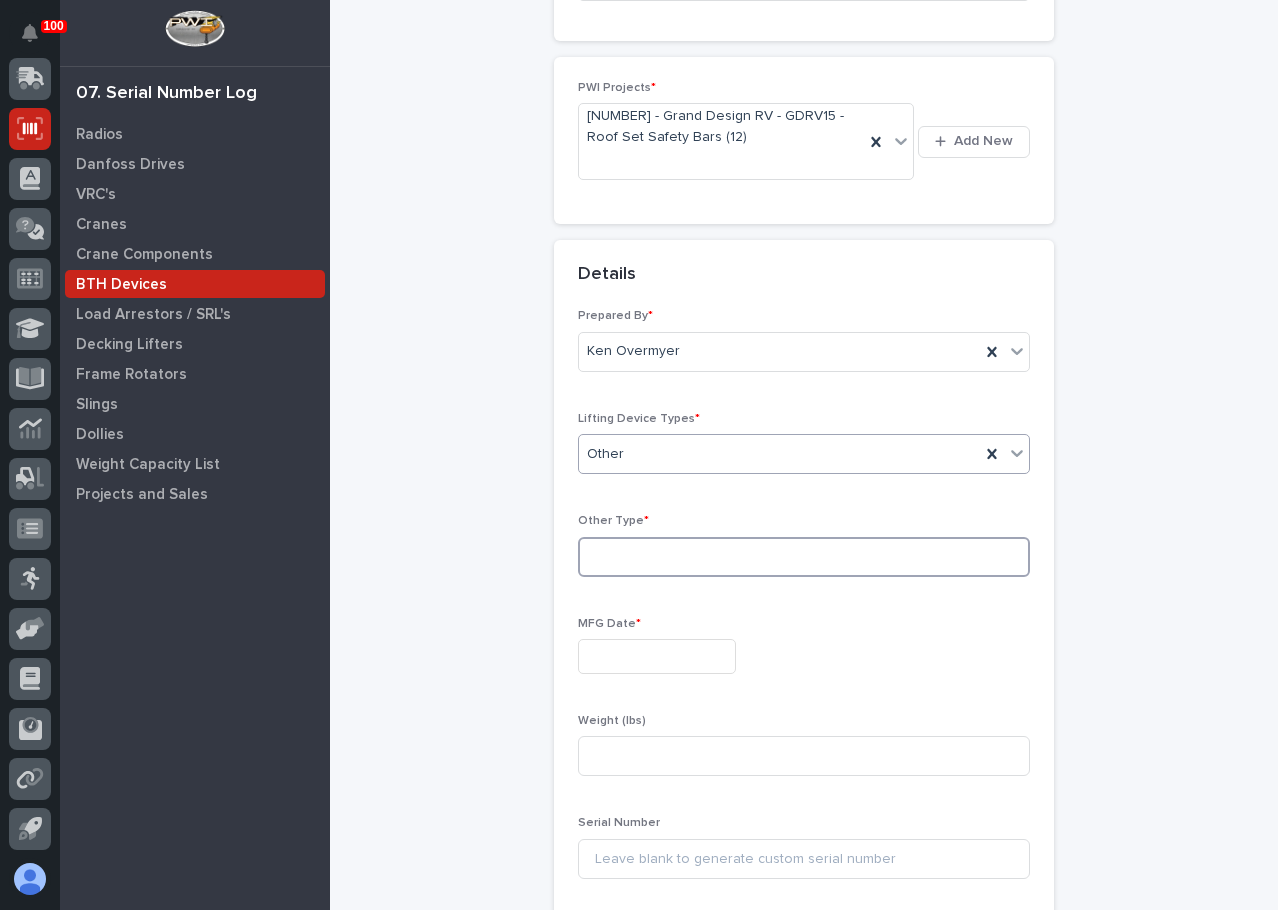 click at bounding box center [804, 557] 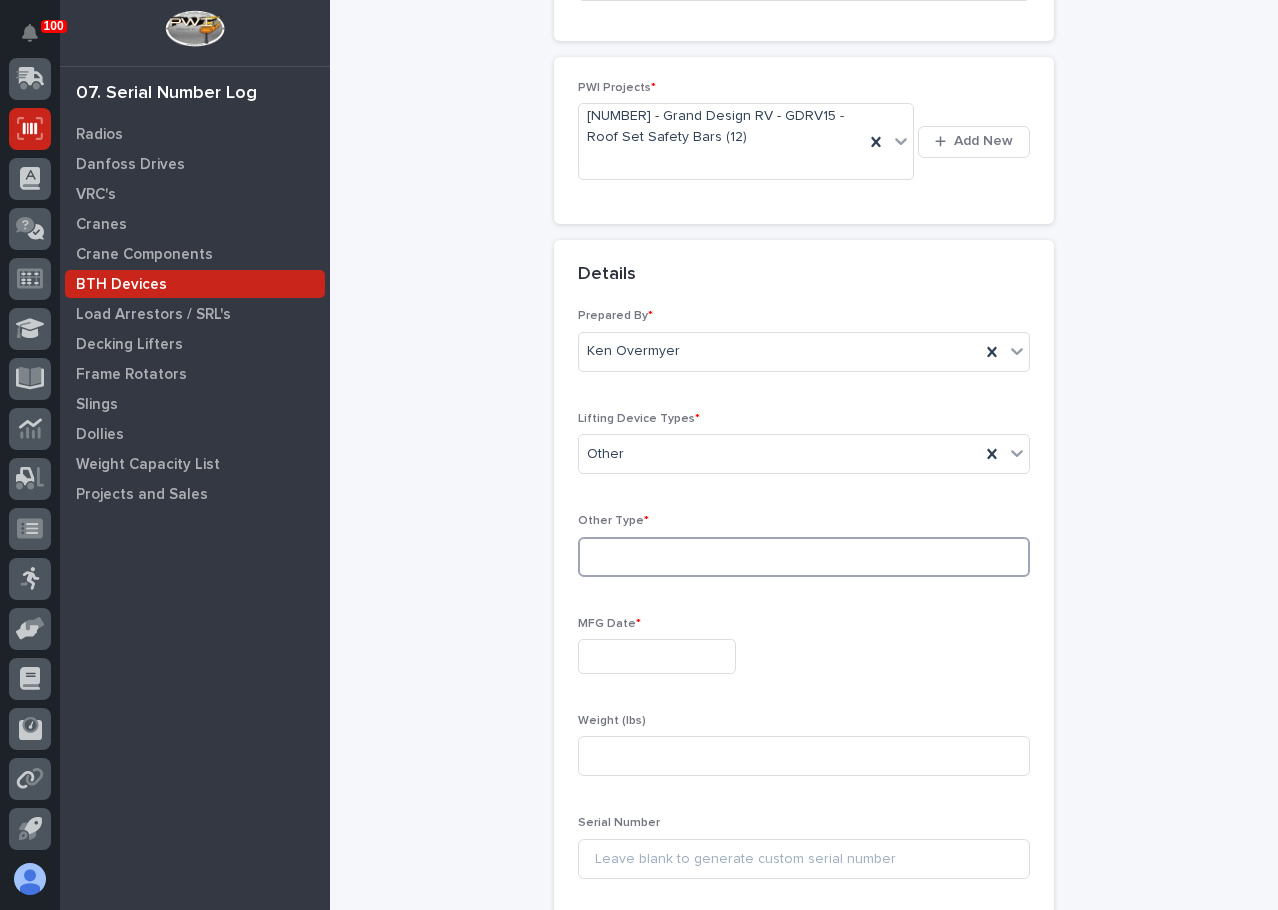 paste on "Roof set safety bar" 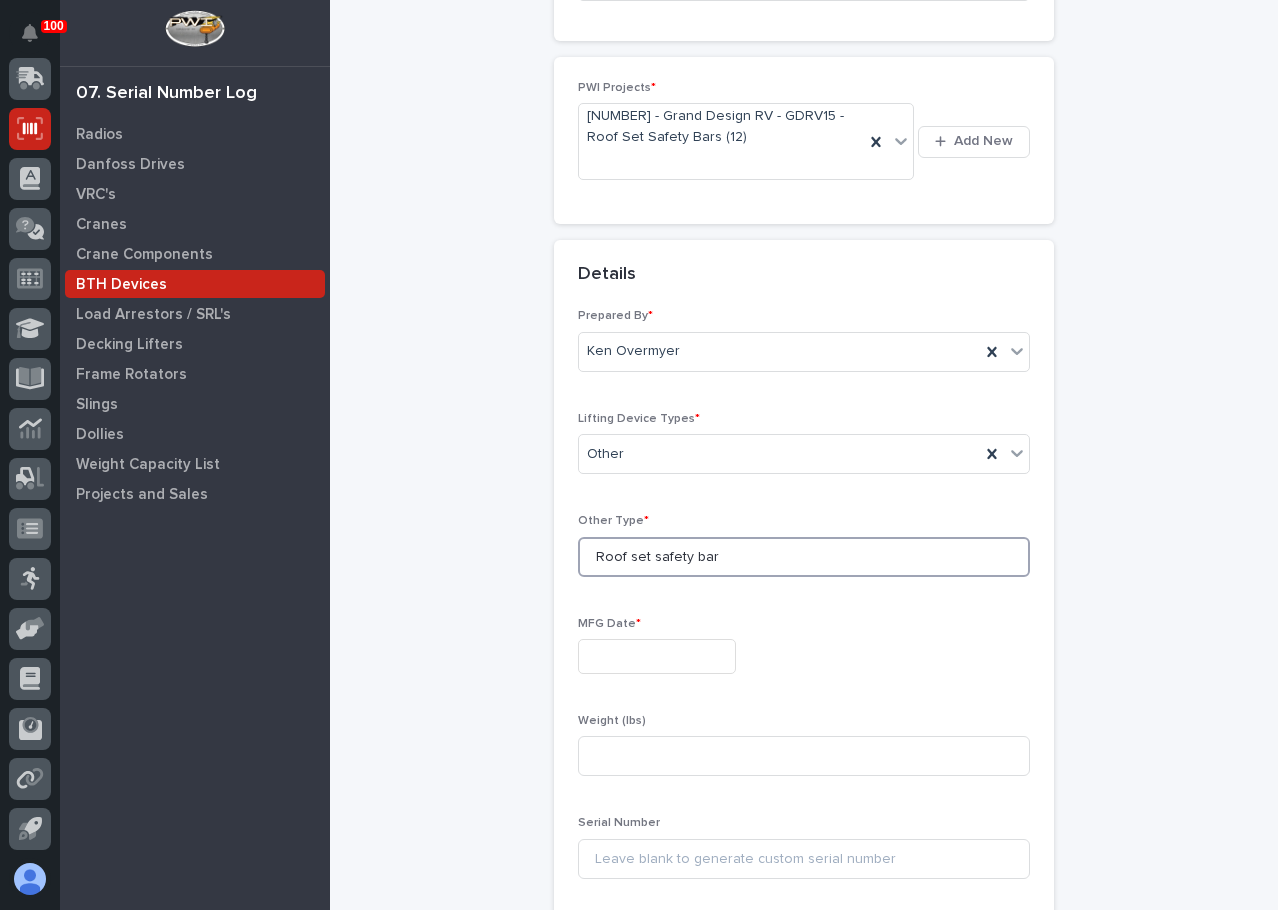 type on "Roof set safety bar" 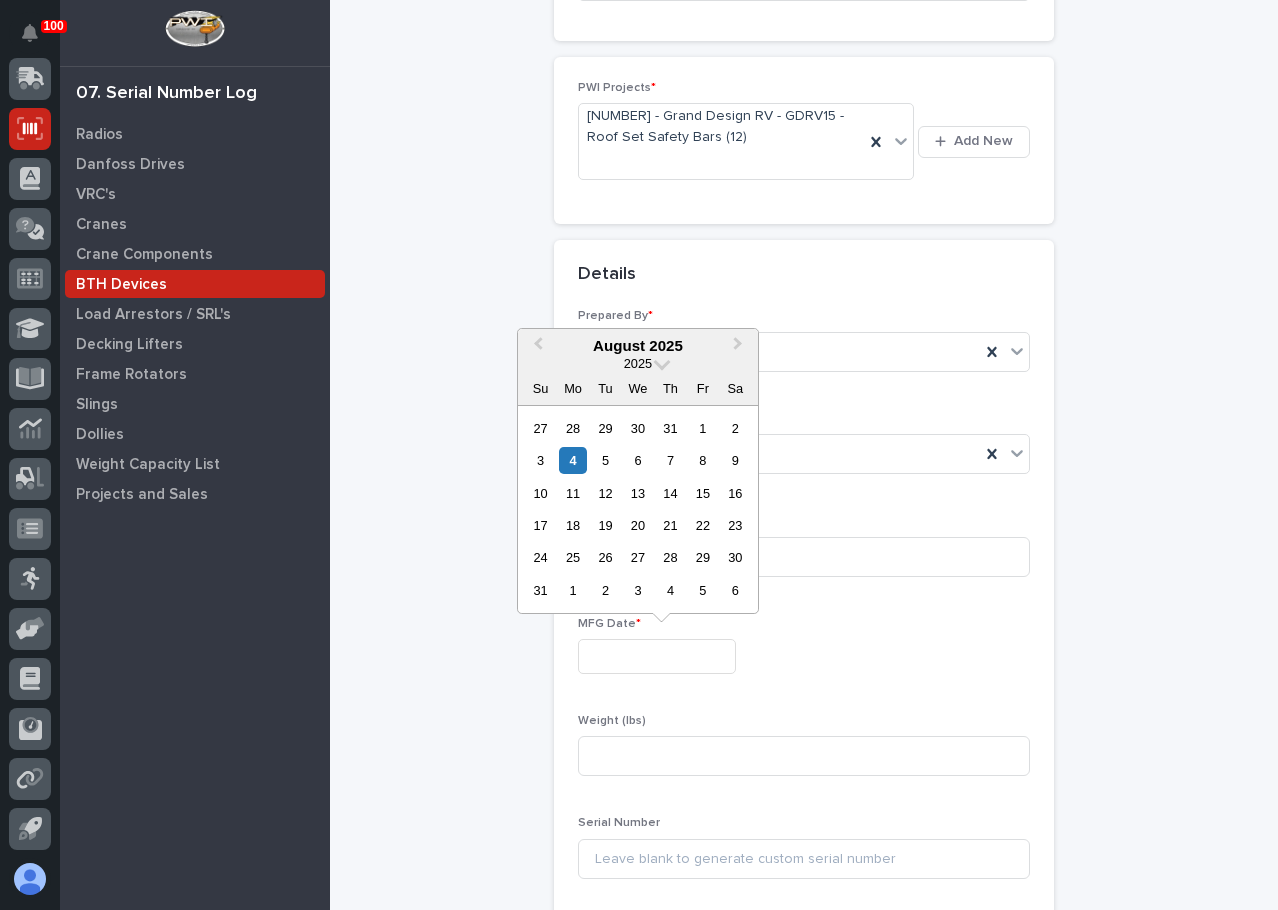 drag, startPoint x: 614, startPoint y: 650, endPoint x: 622, endPoint y: 659, distance: 12.0415945 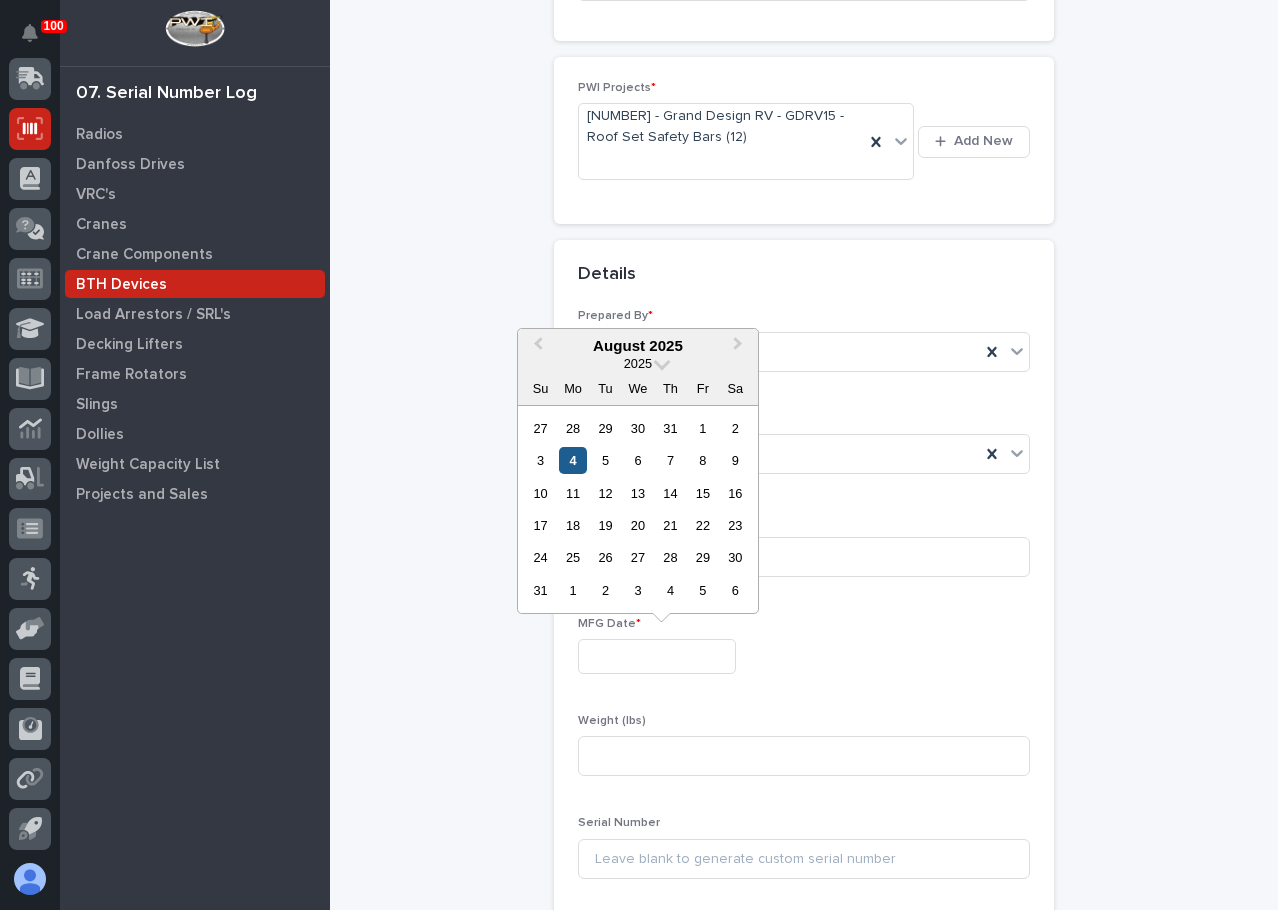 click on "4" at bounding box center [572, 460] 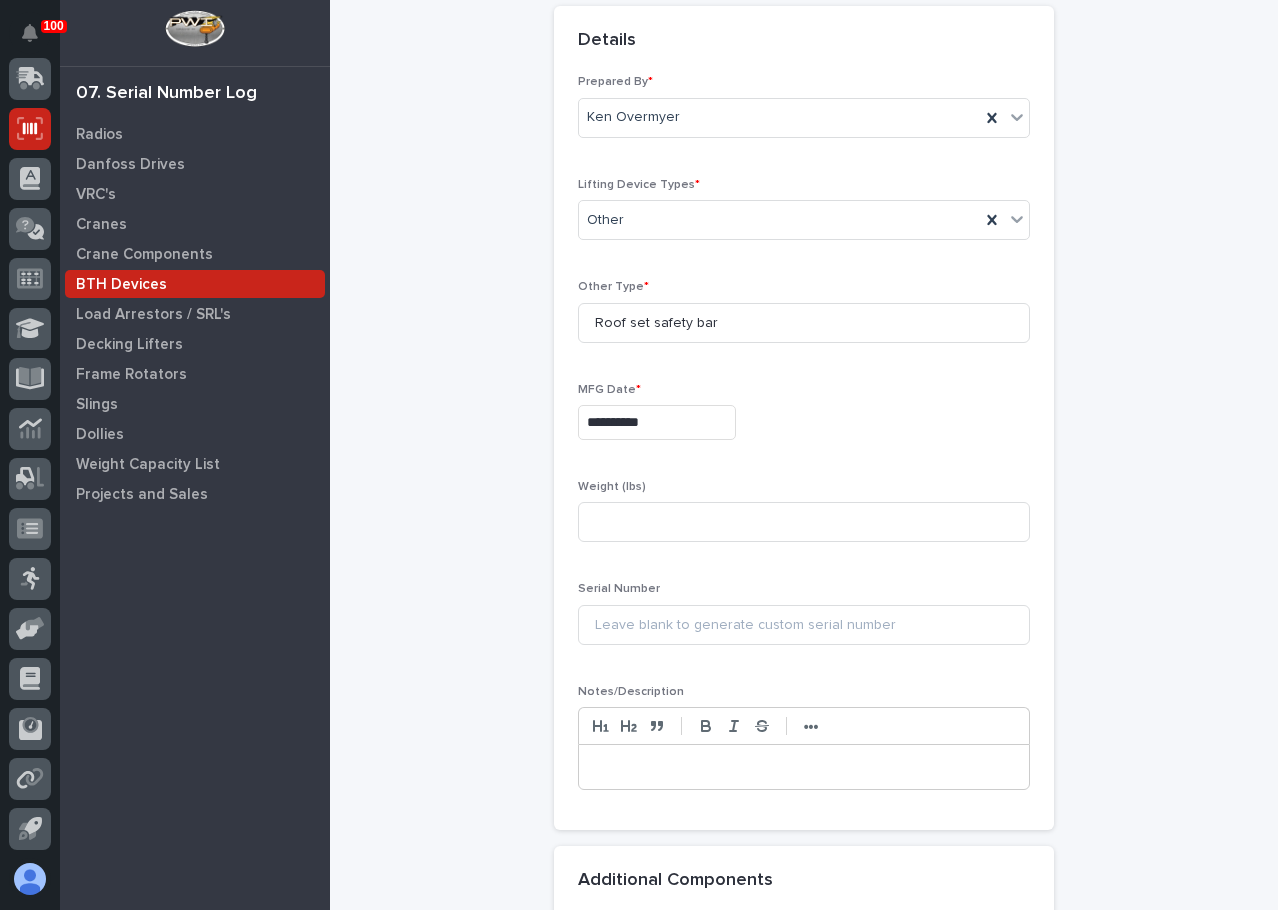 scroll, scrollTop: 500, scrollLeft: 0, axis: vertical 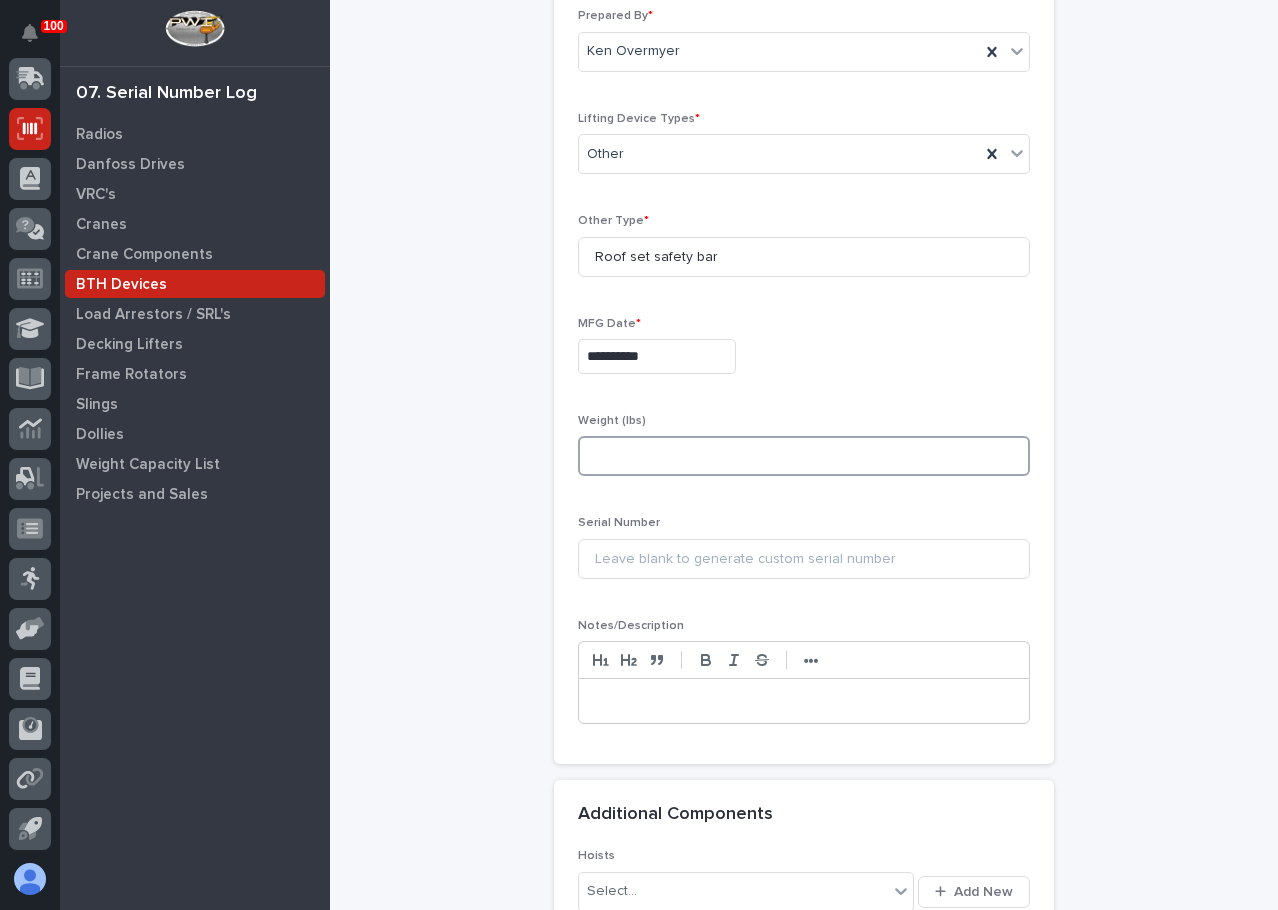 click at bounding box center (804, 456) 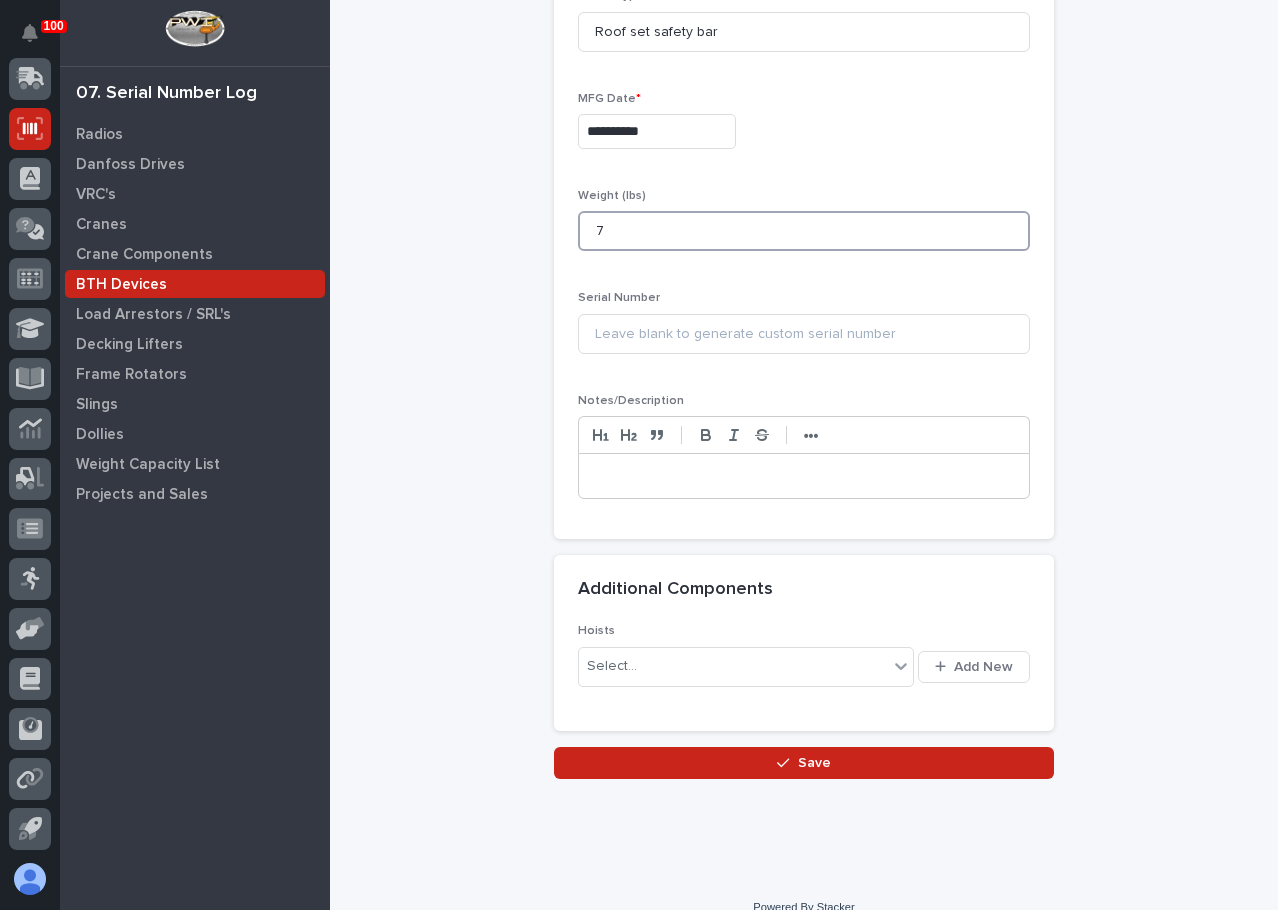 scroll, scrollTop: 751, scrollLeft: 0, axis: vertical 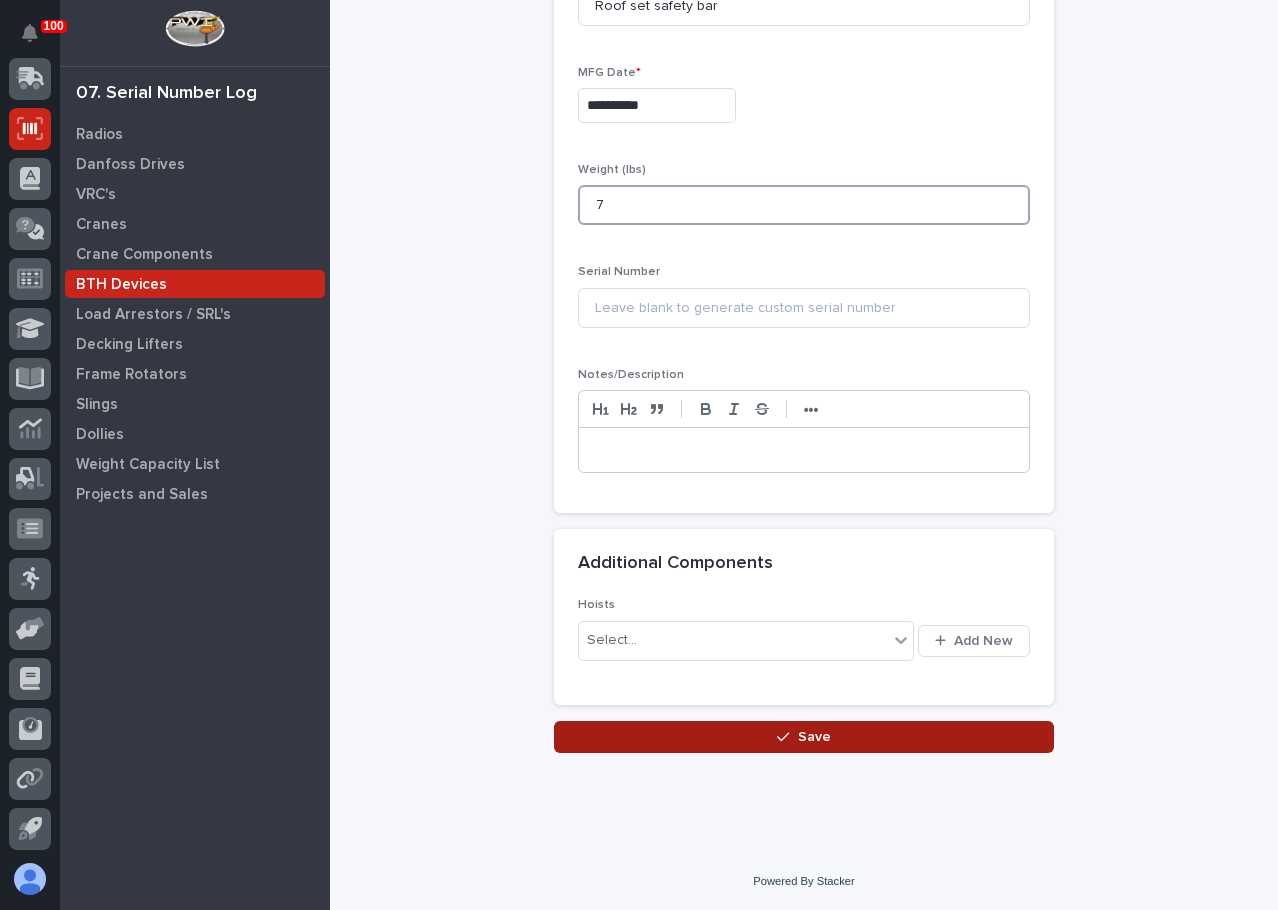 type on "7" 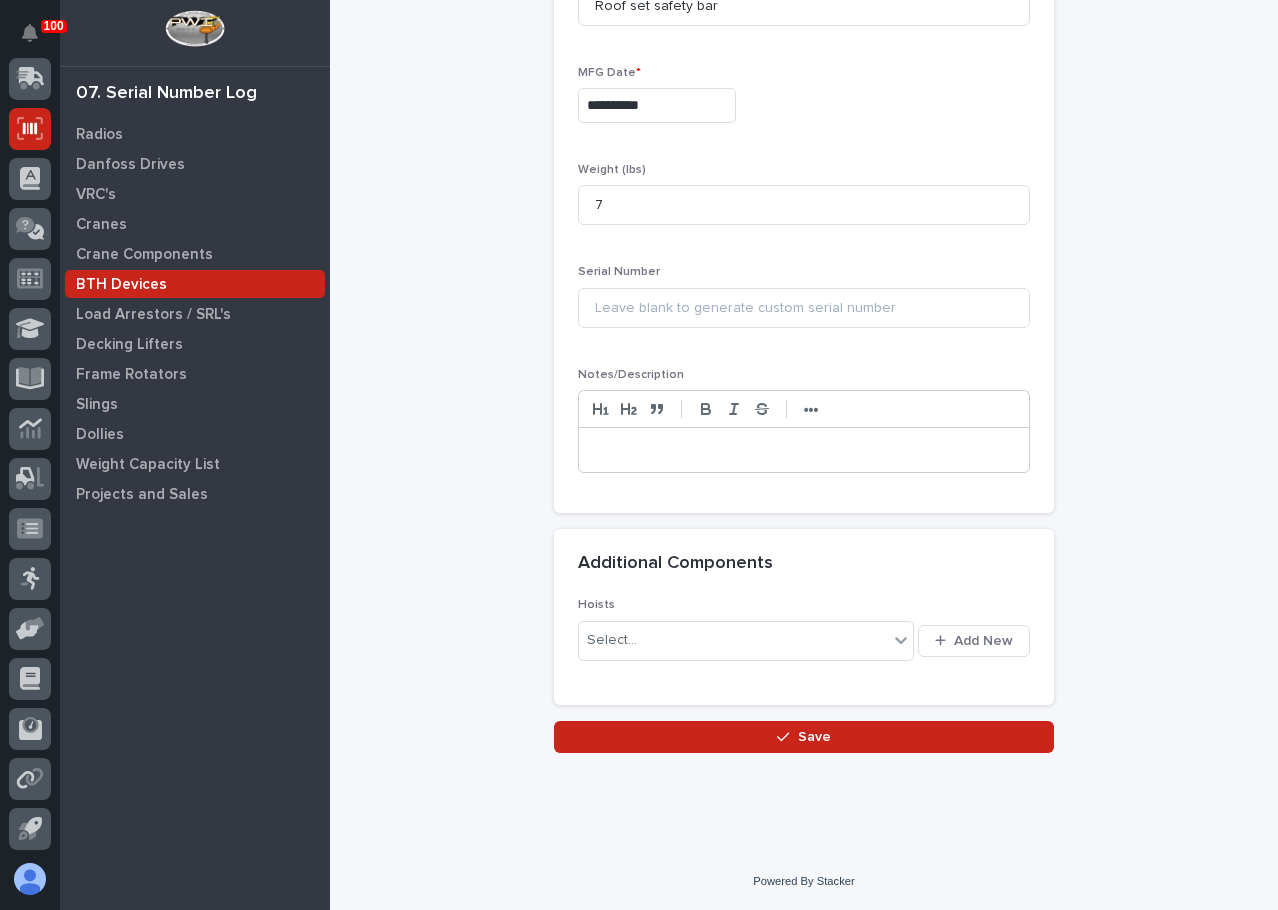 drag, startPoint x: 769, startPoint y: 732, endPoint x: 826, endPoint y: 756, distance: 61.846584 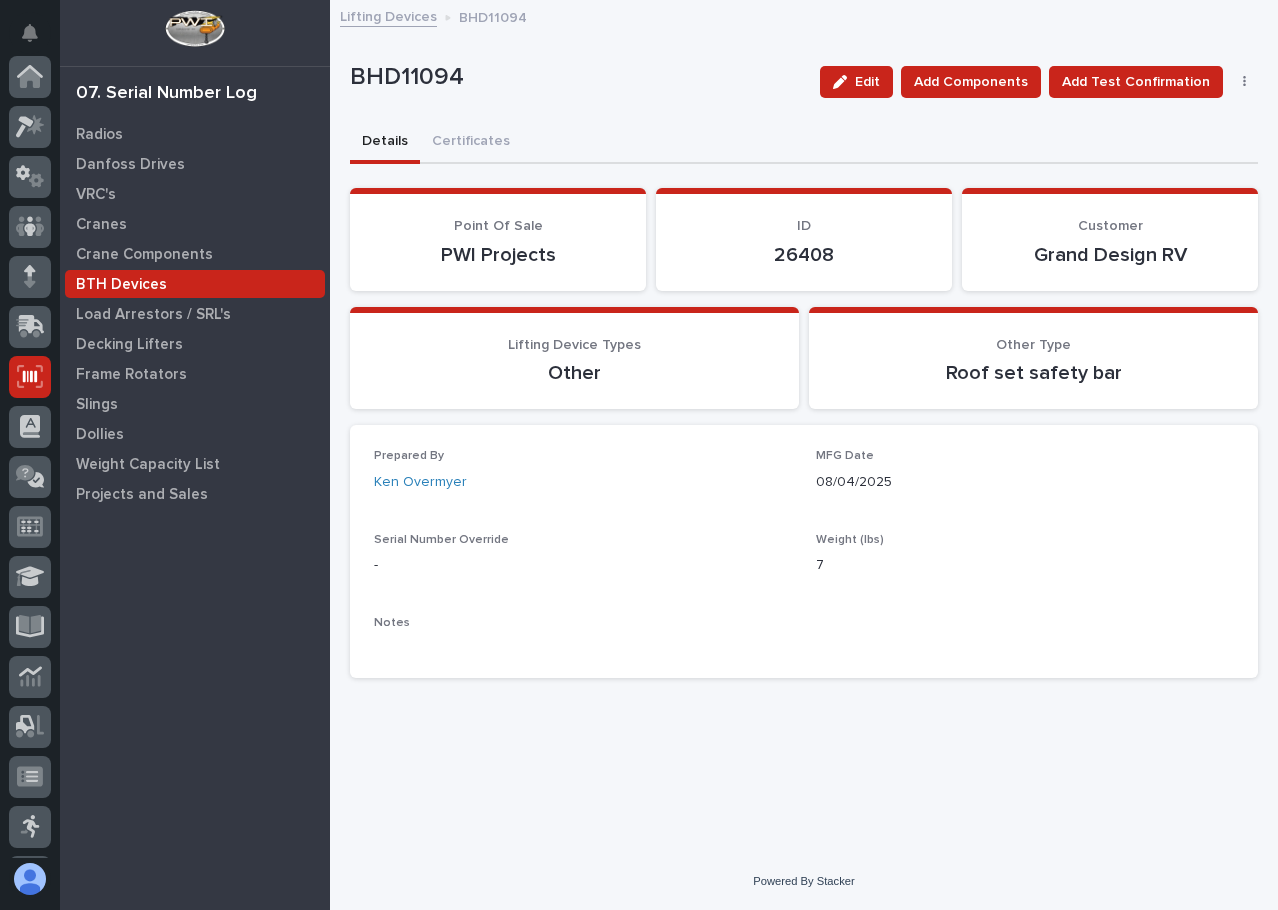 scroll, scrollTop: 248, scrollLeft: 0, axis: vertical 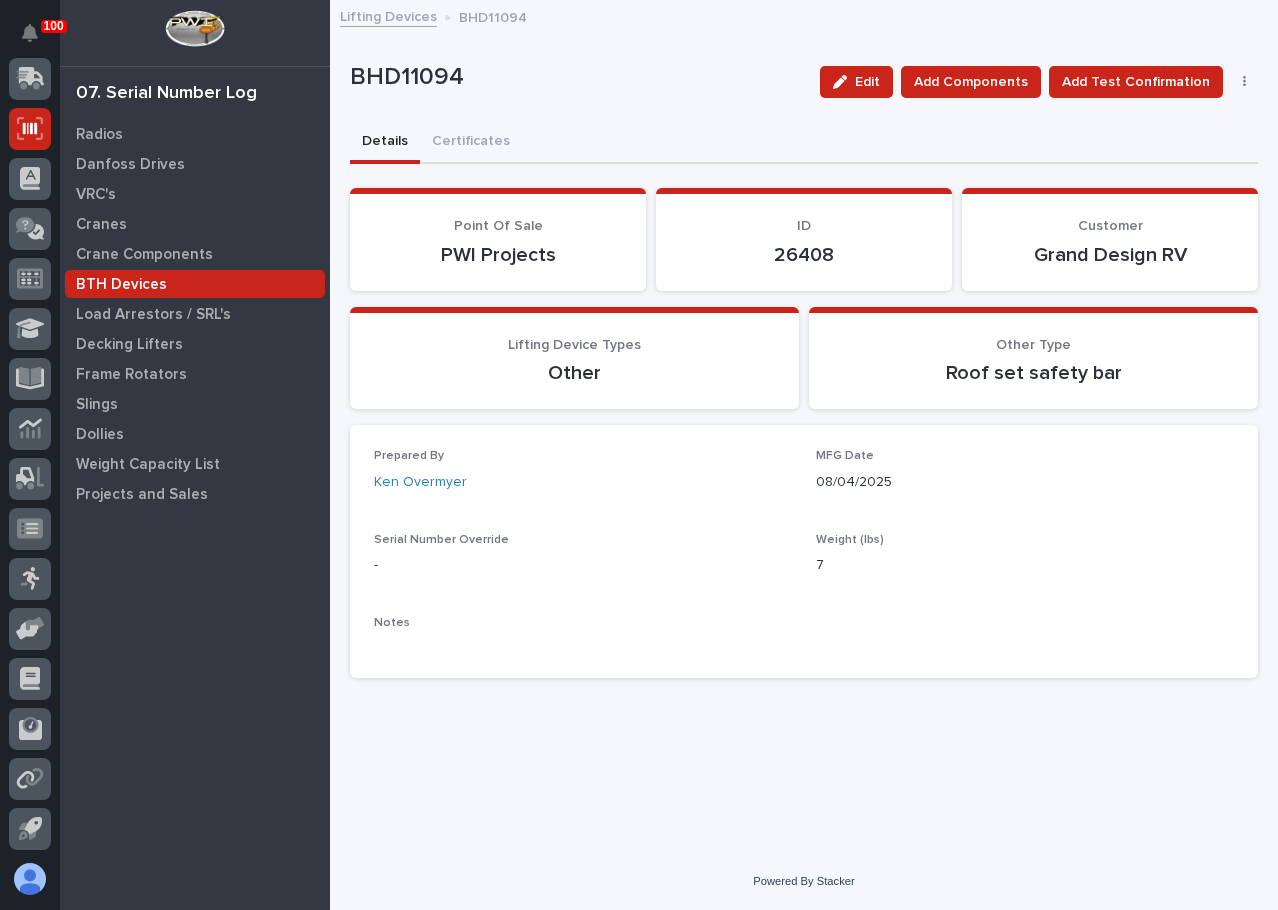 click on "Lifting Devices" at bounding box center [388, 15] 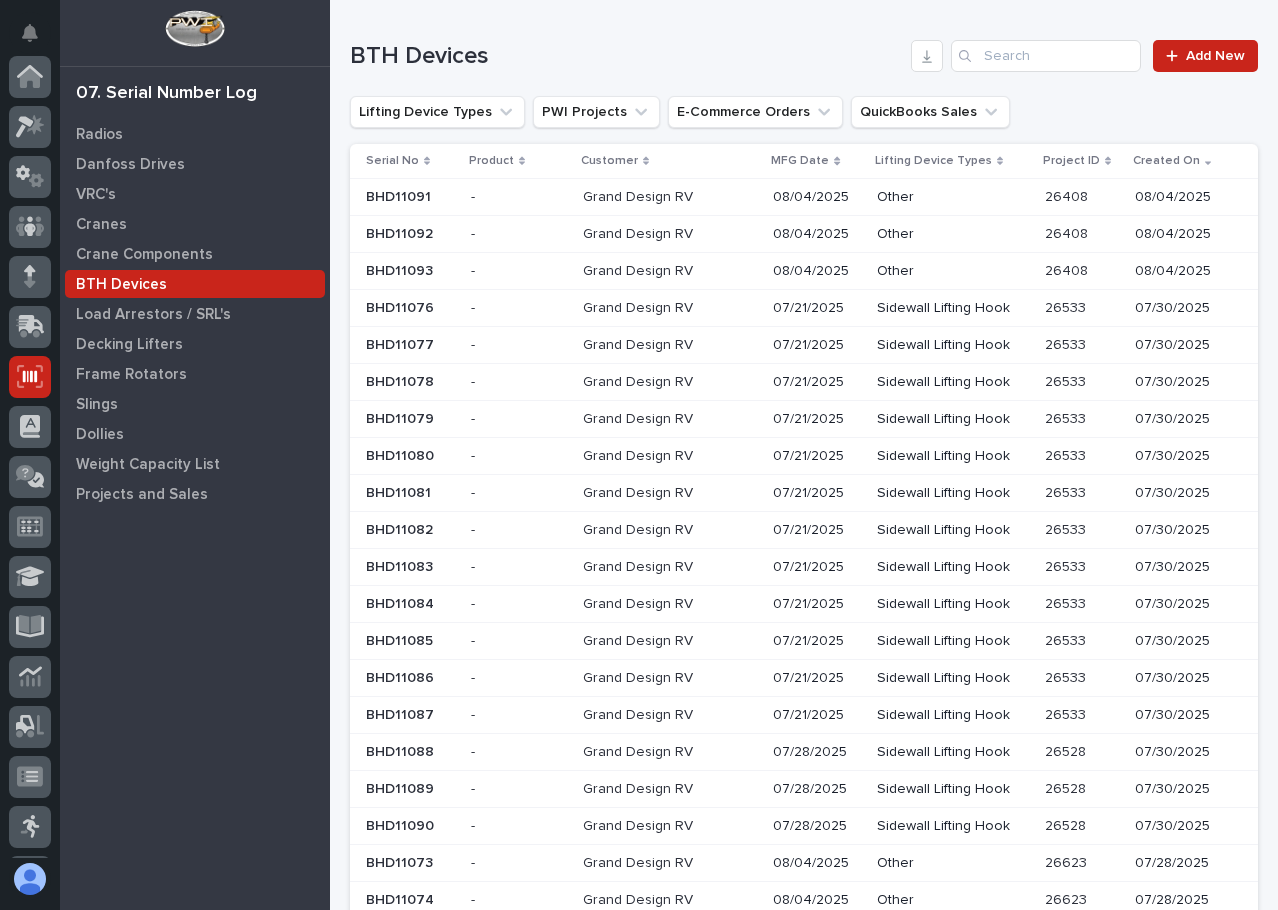scroll, scrollTop: 248, scrollLeft: 0, axis: vertical 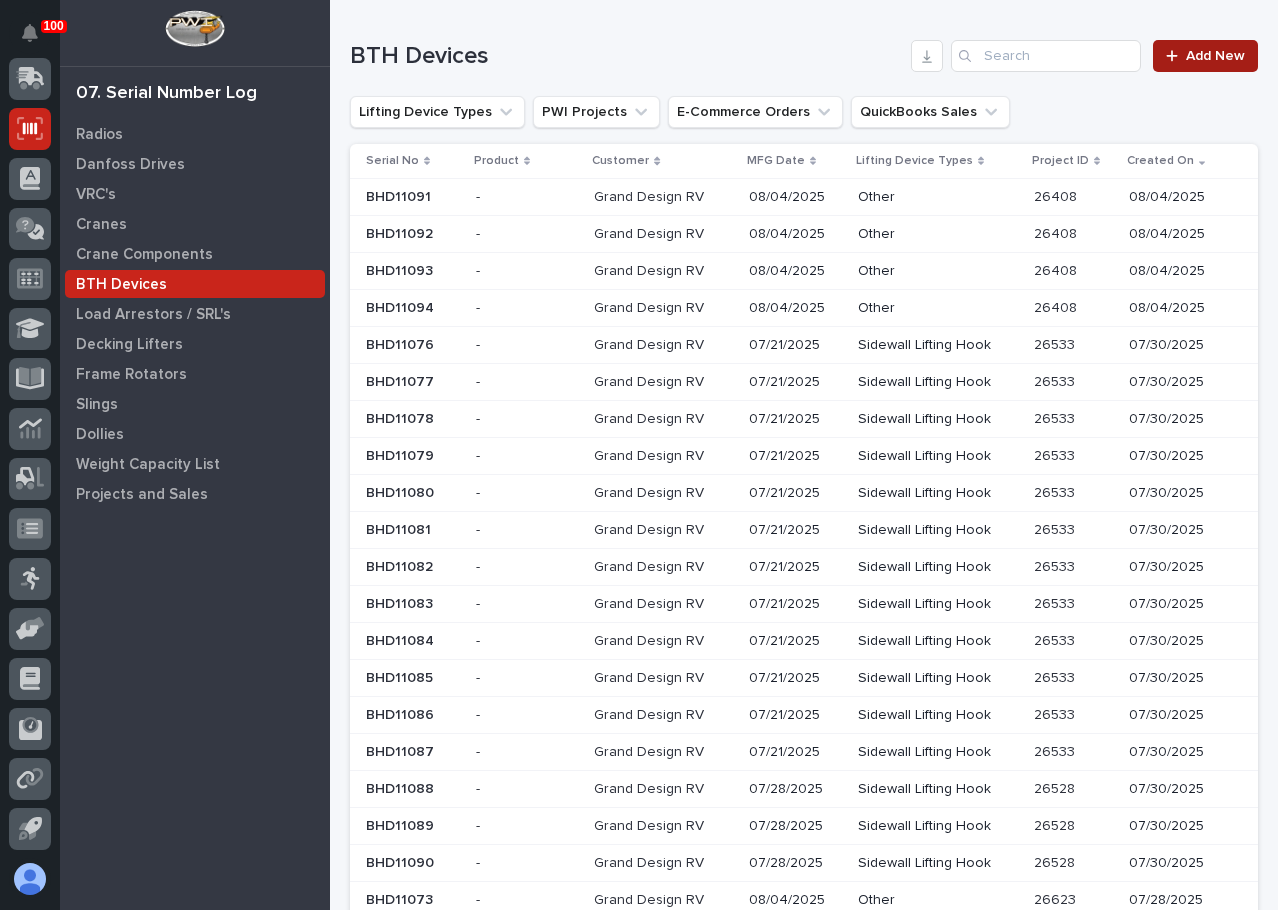 click on "Add New" at bounding box center (1205, 56) 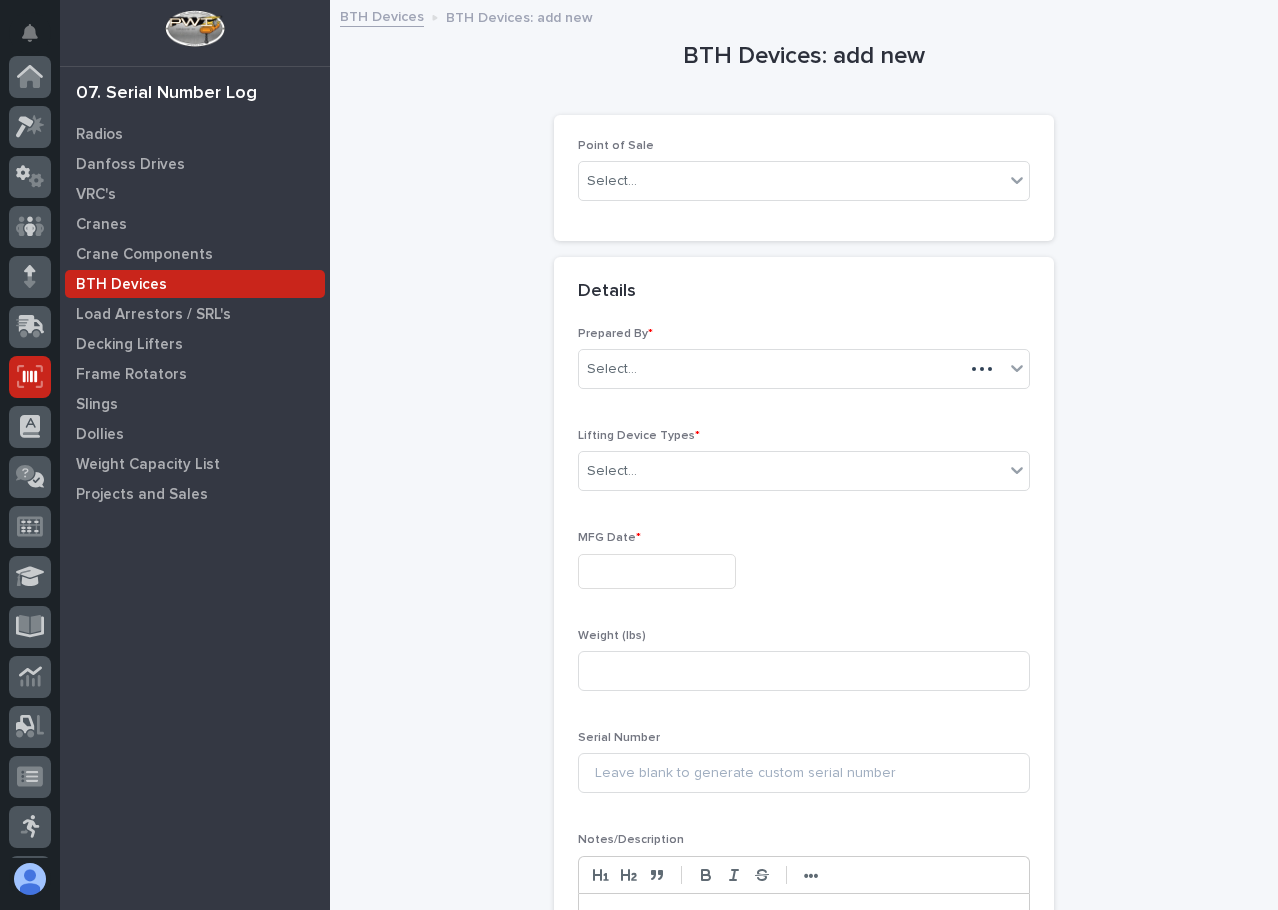 scroll, scrollTop: 248, scrollLeft: 0, axis: vertical 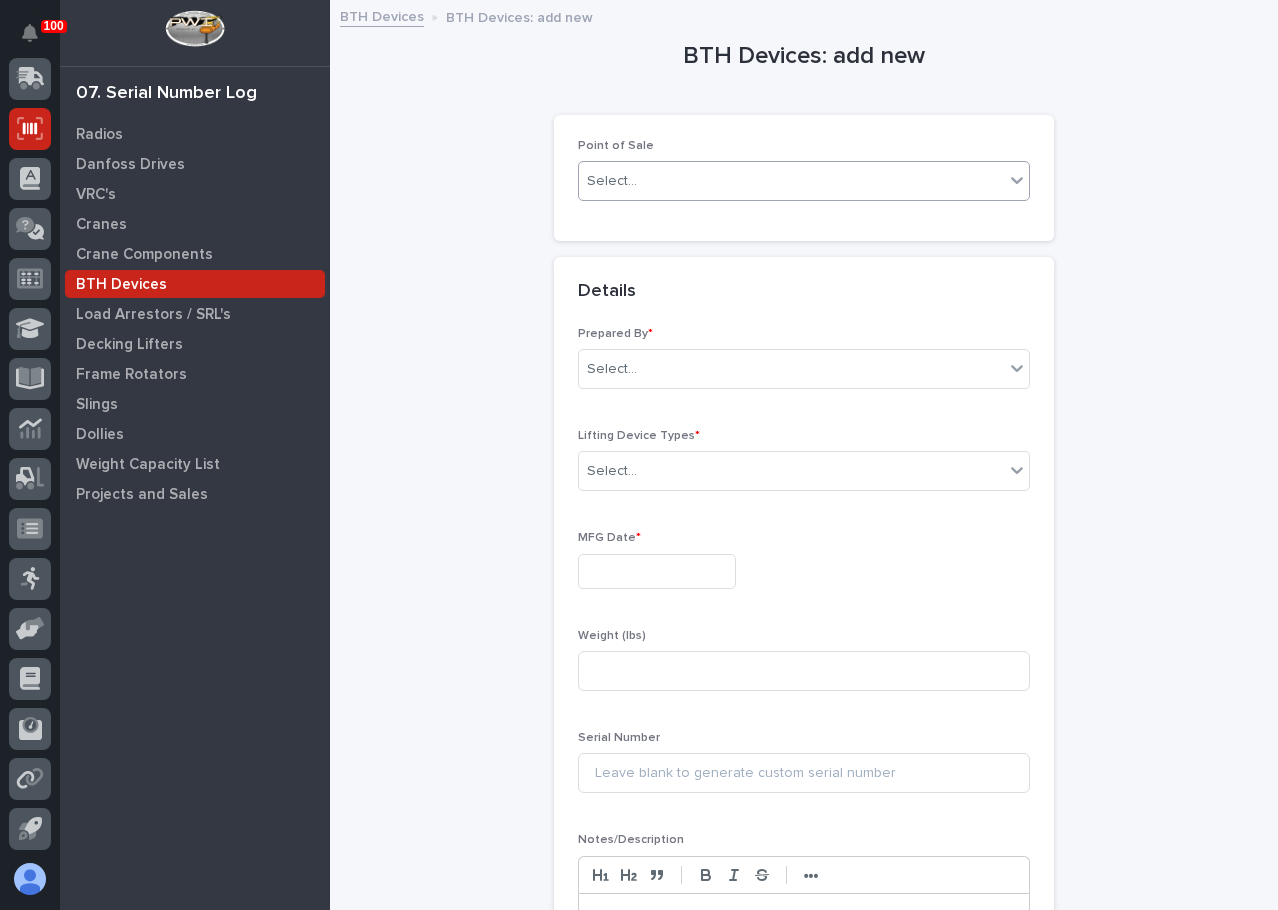 click on "Select..." at bounding box center [791, 181] 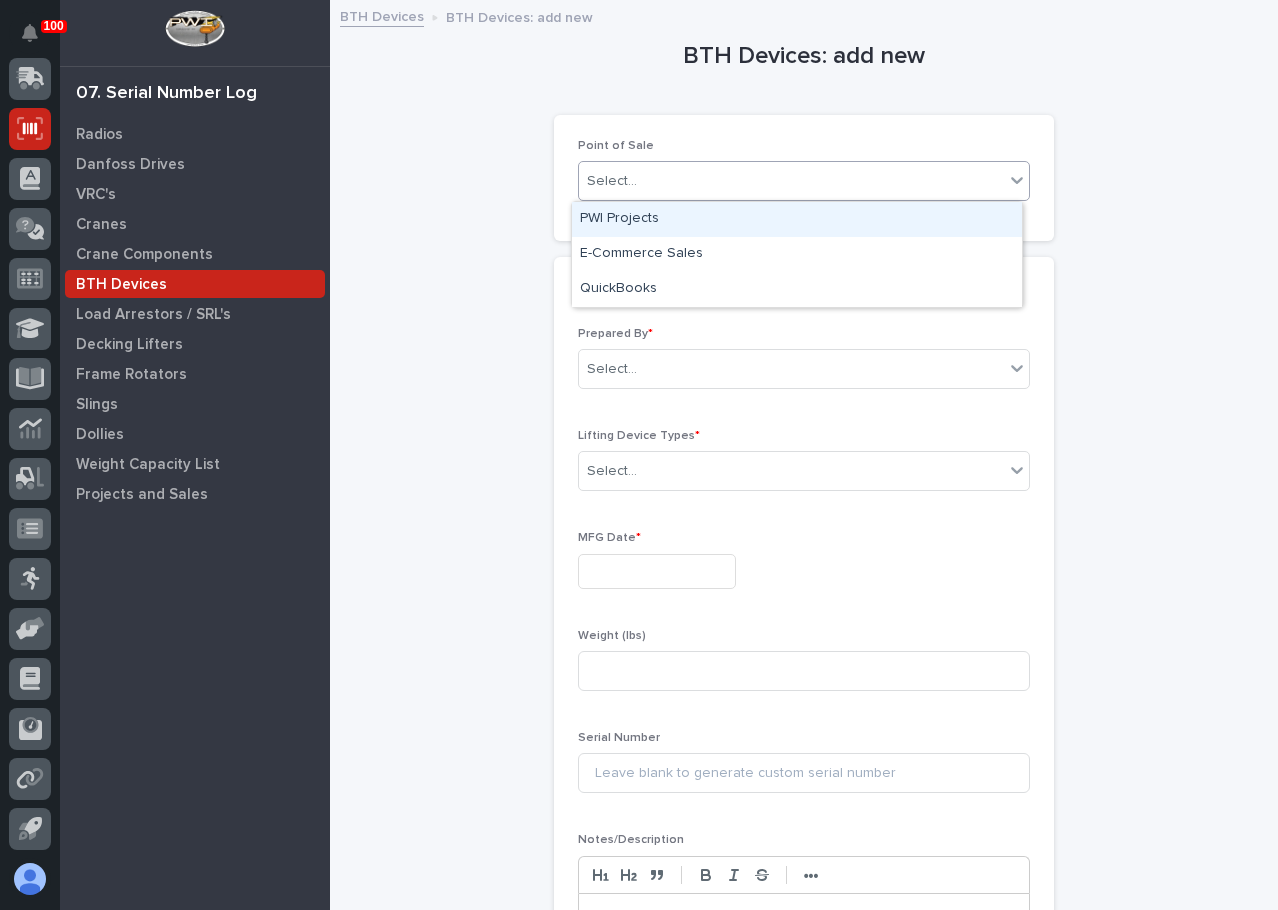 drag, startPoint x: 660, startPoint y: 216, endPoint x: 675, endPoint y: 226, distance: 18.027756 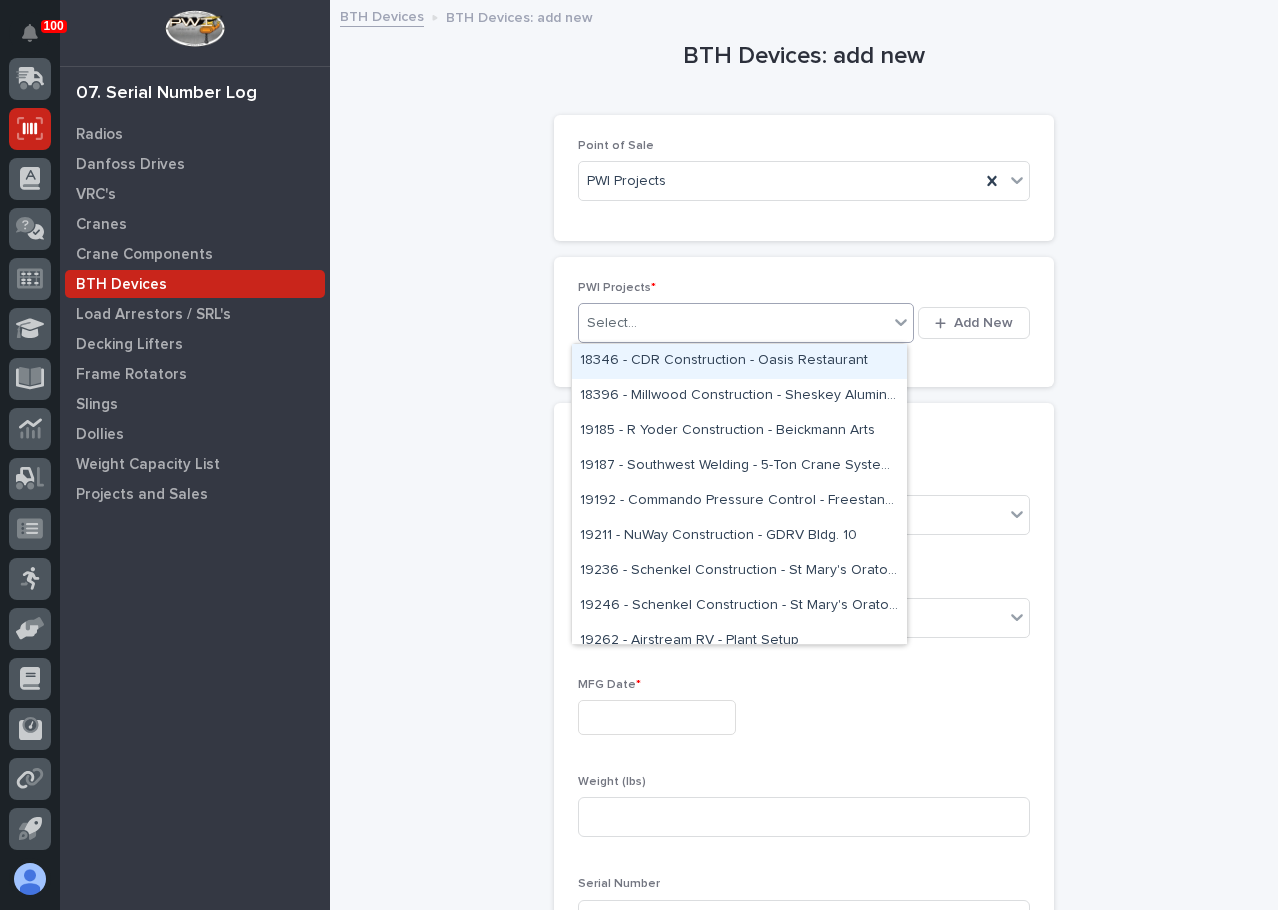 click on "Select..." at bounding box center [733, 323] 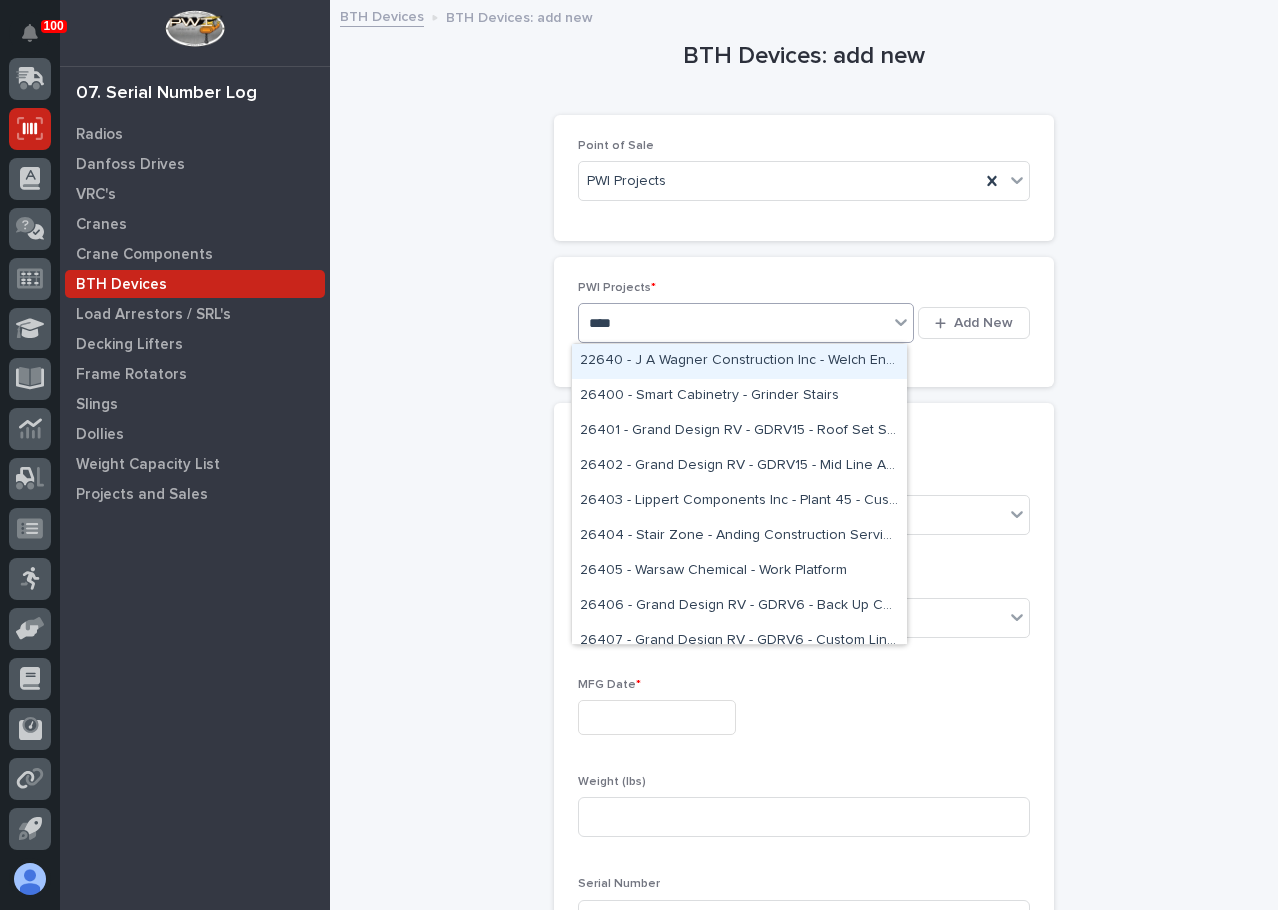 type on "*****" 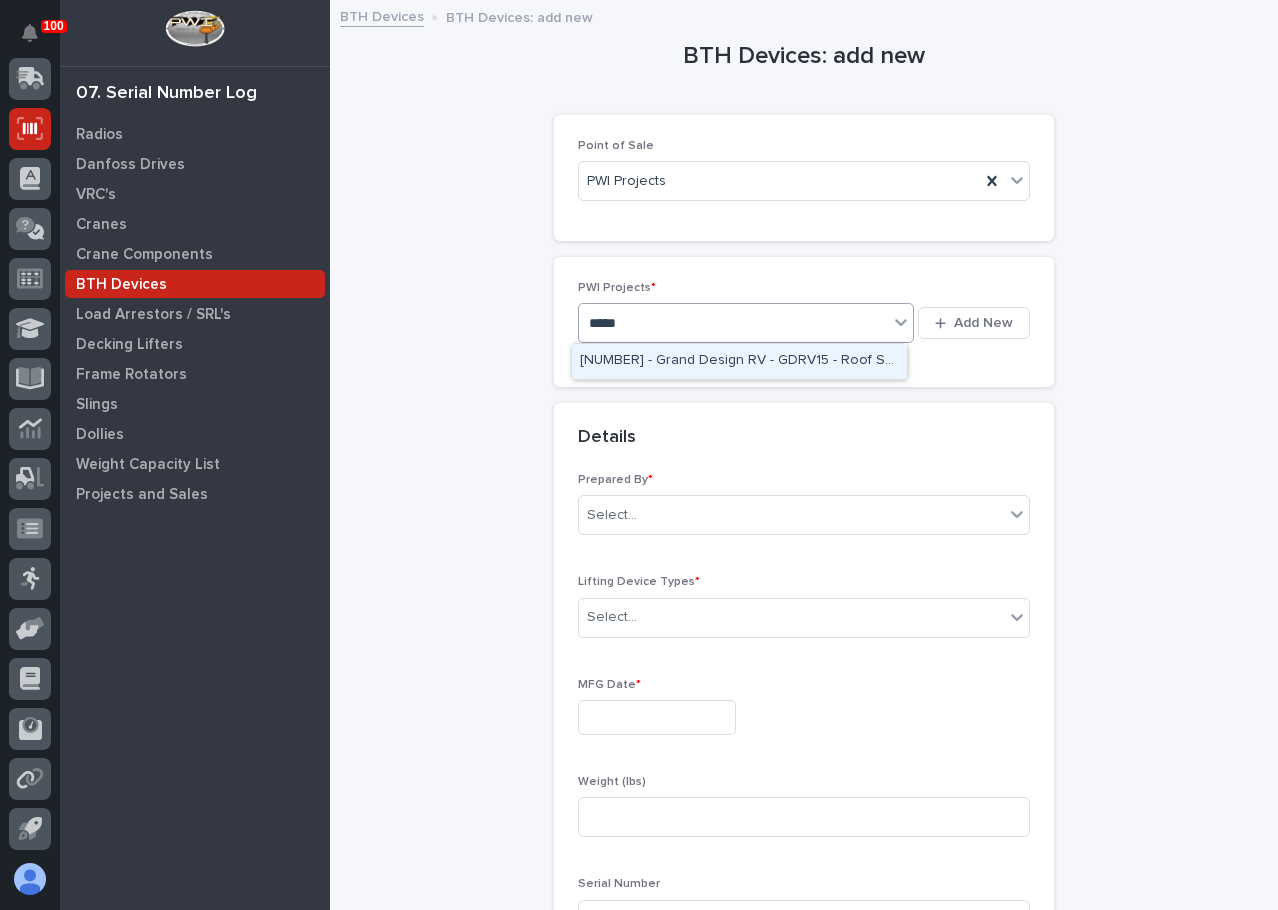 click on "[NUMBER] - Grand Design RV - GDRV15 - Roof Set Safety Bars (12)" at bounding box center [739, 361] 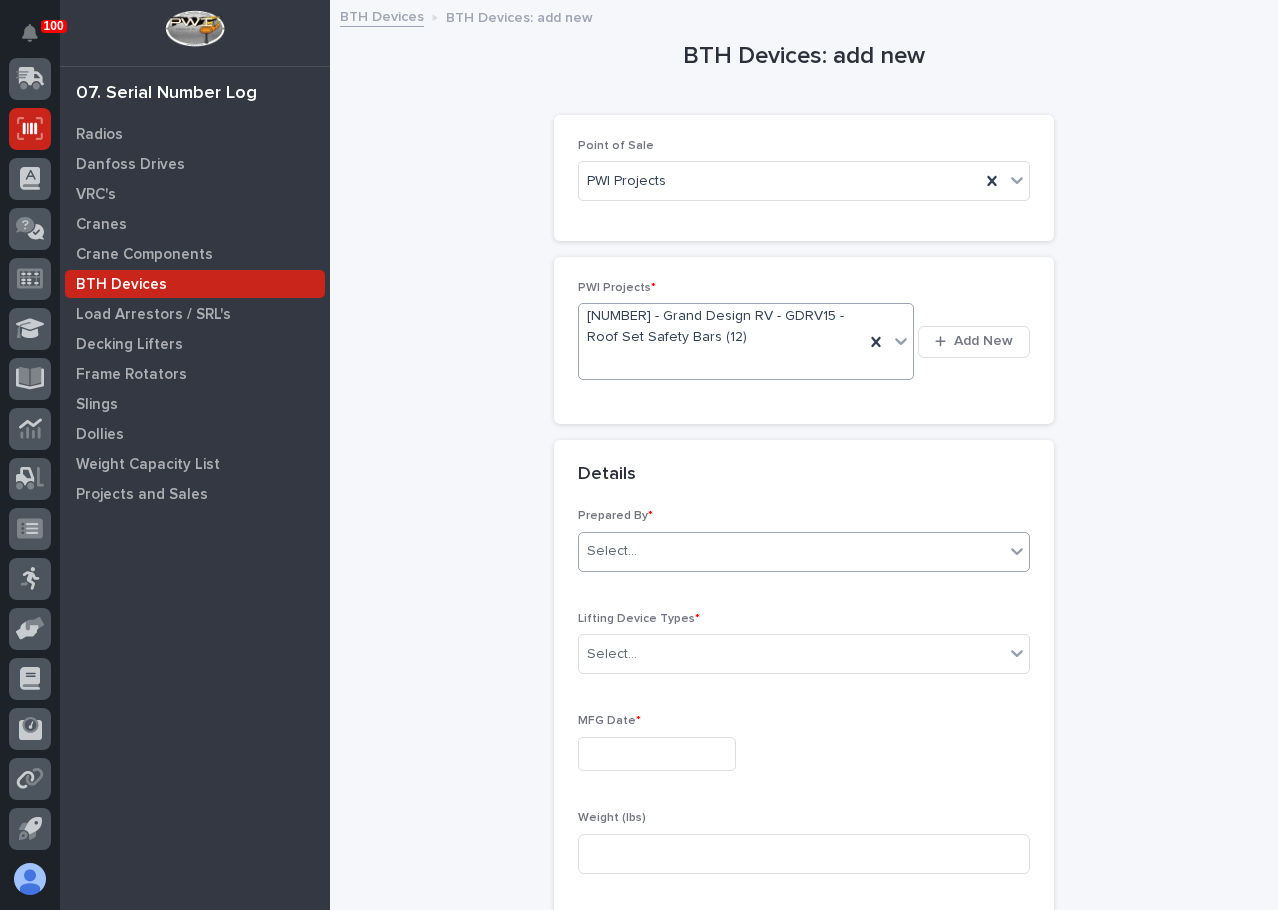 drag, startPoint x: 617, startPoint y: 565, endPoint x: 630, endPoint y: 565, distance: 13 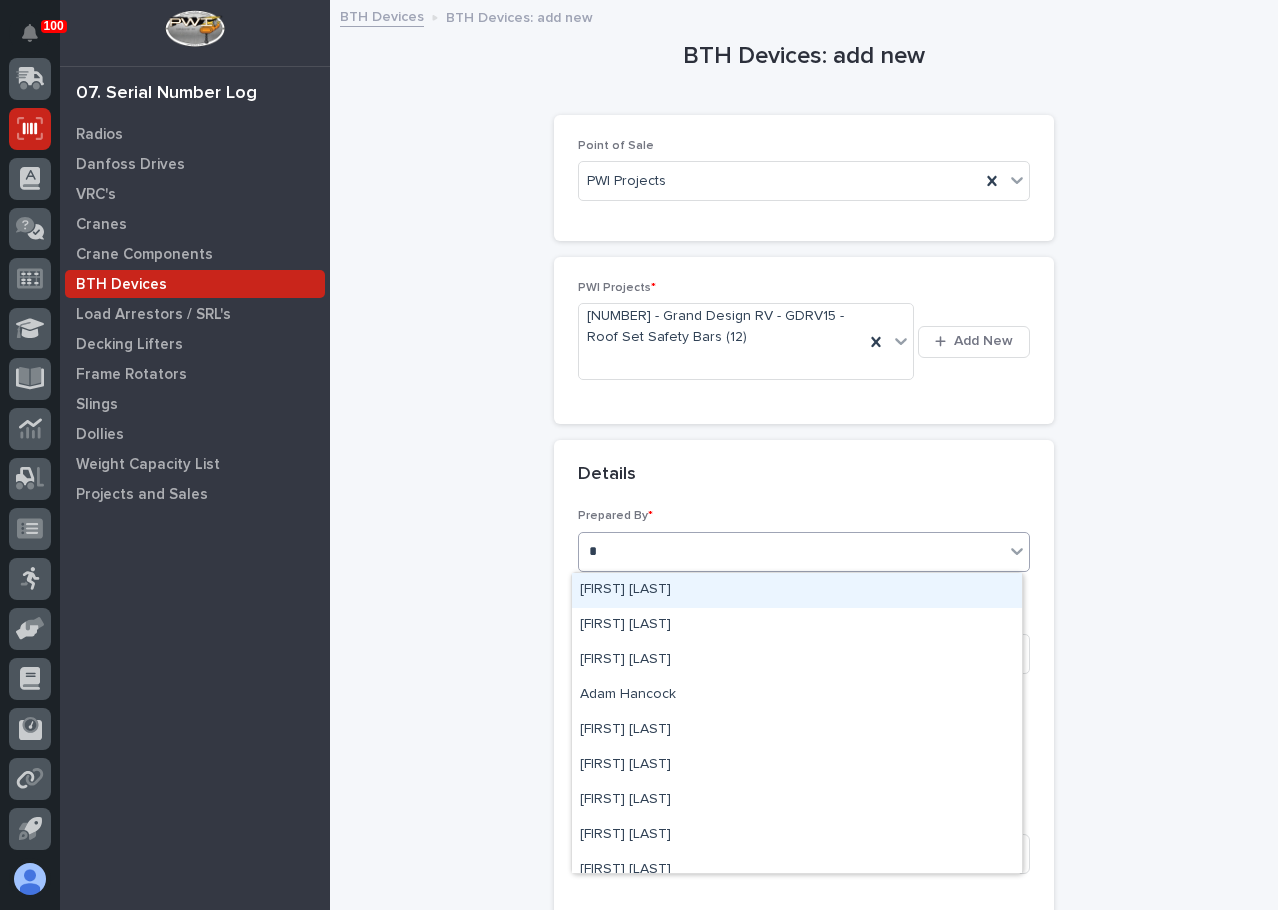 type on "**" 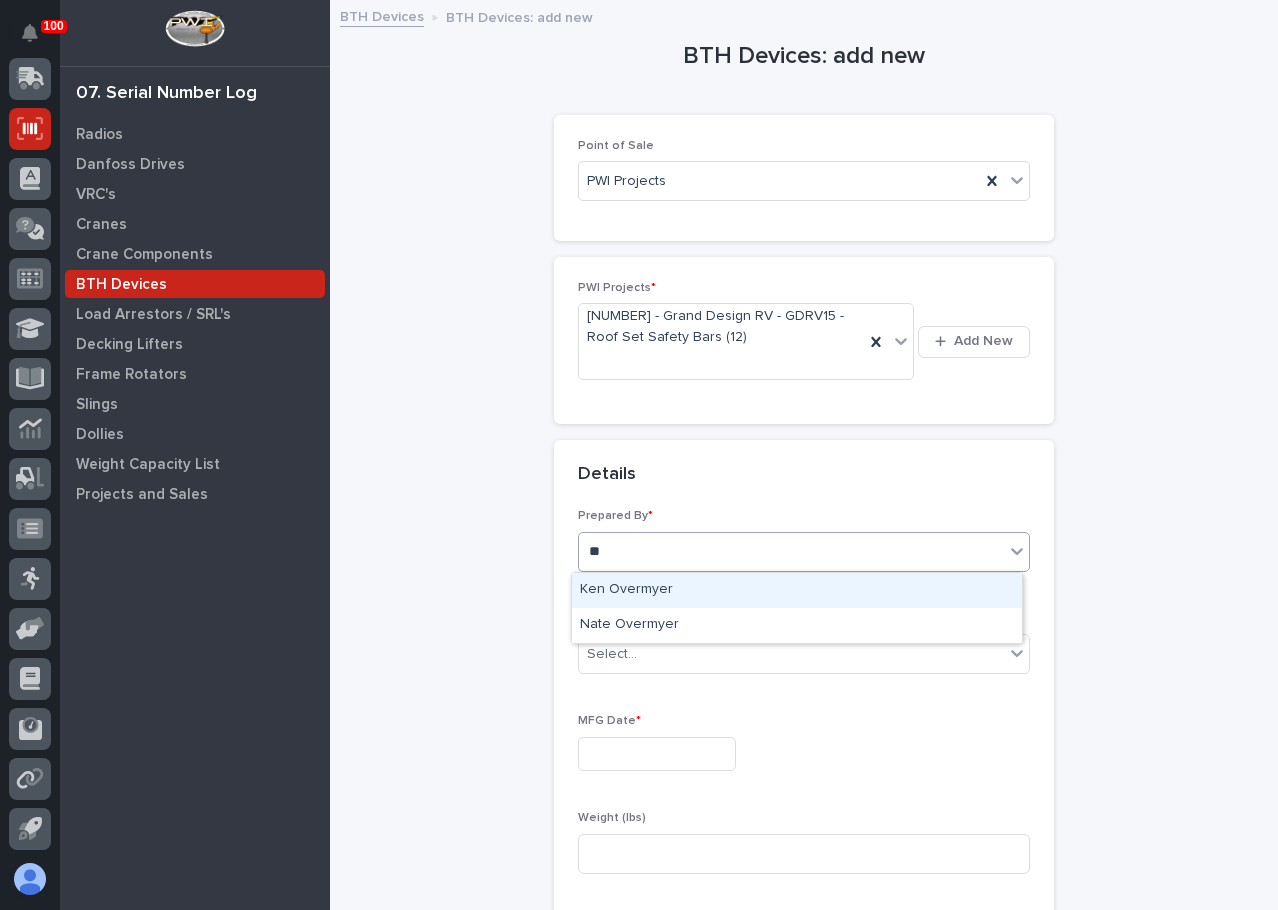 click on "Ken Overmyer" at bounding box center (797, 590) 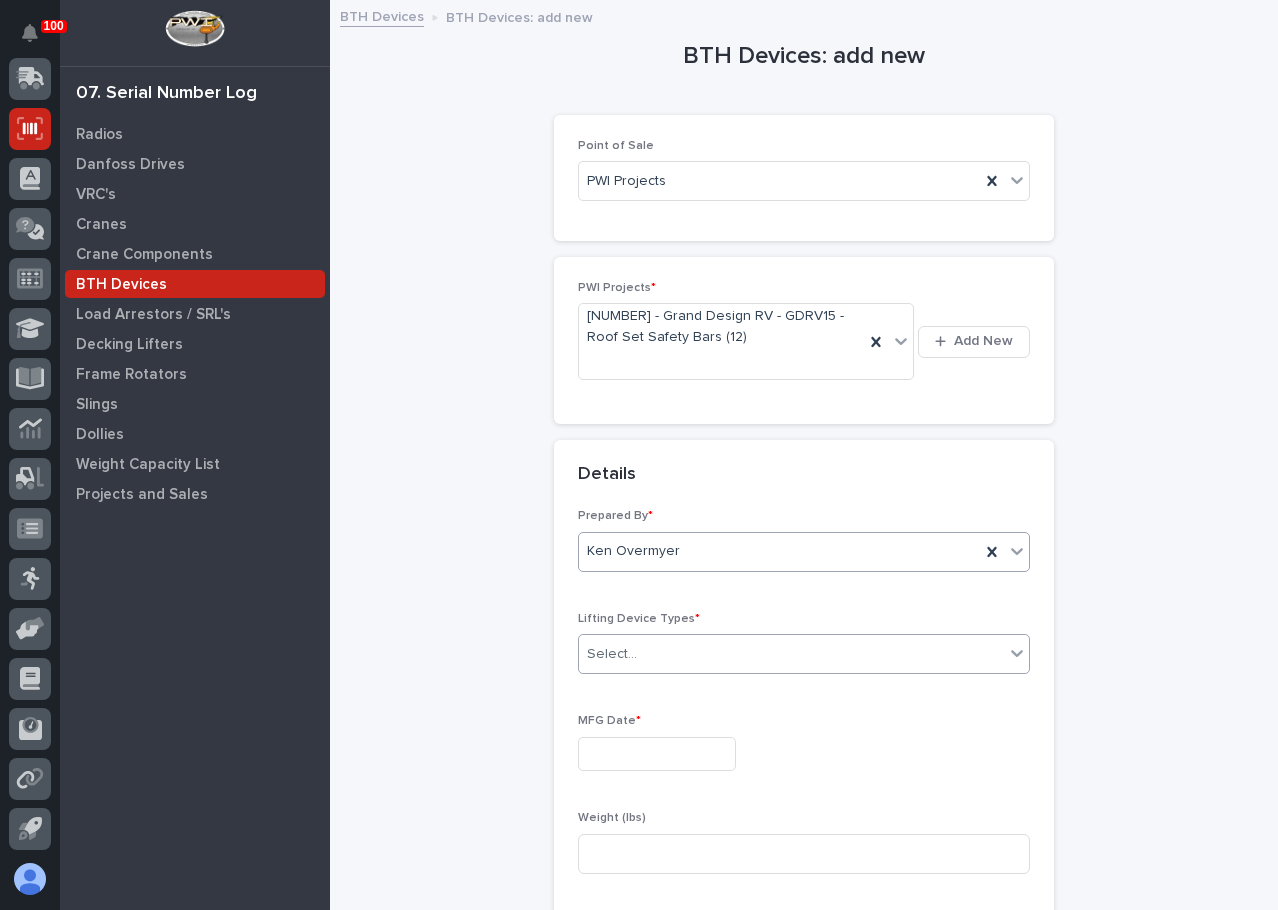 click on "Select..." at bounding box center [791, 654] 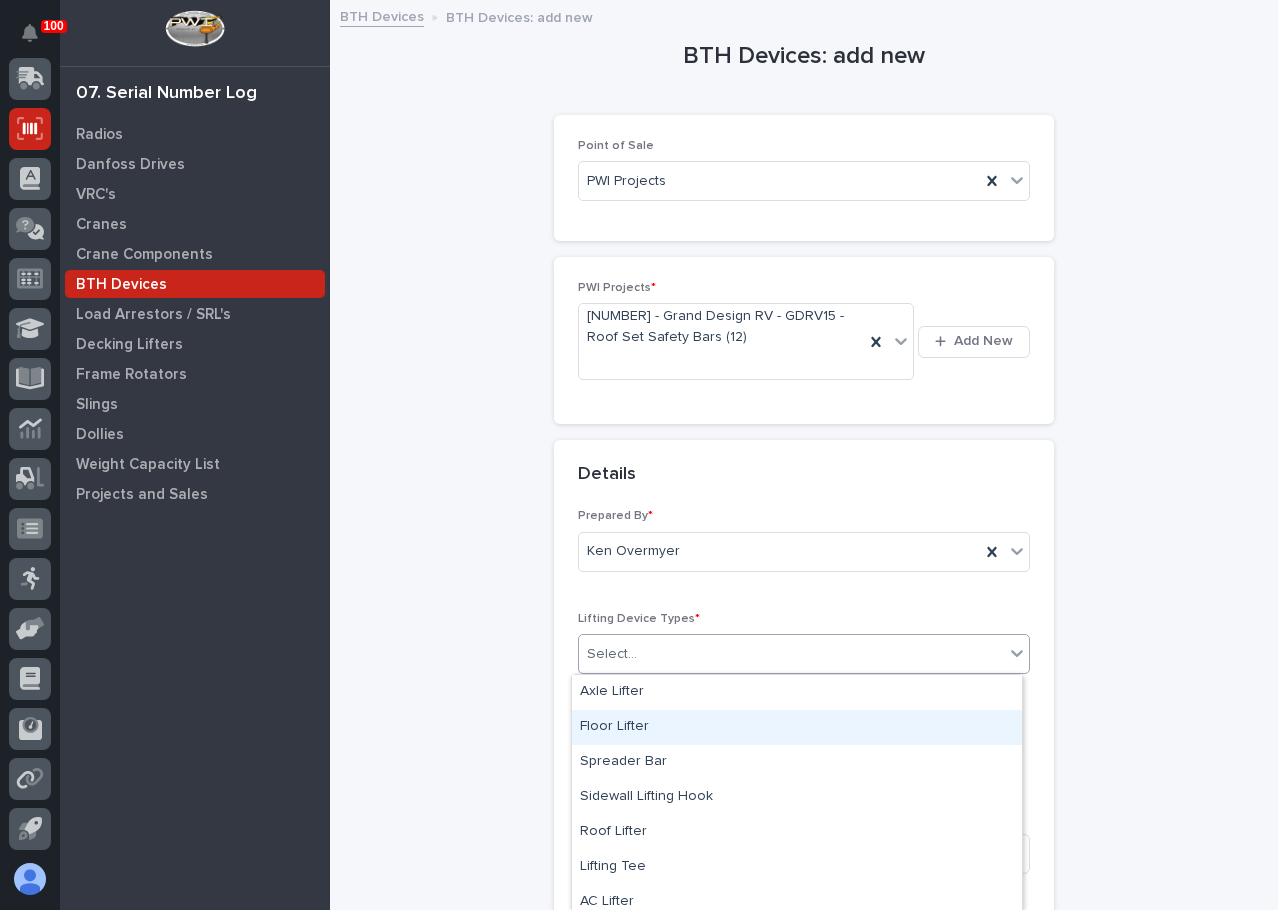 scroll, scrollTop: 114, scrollLeft: 0, axis: vertical 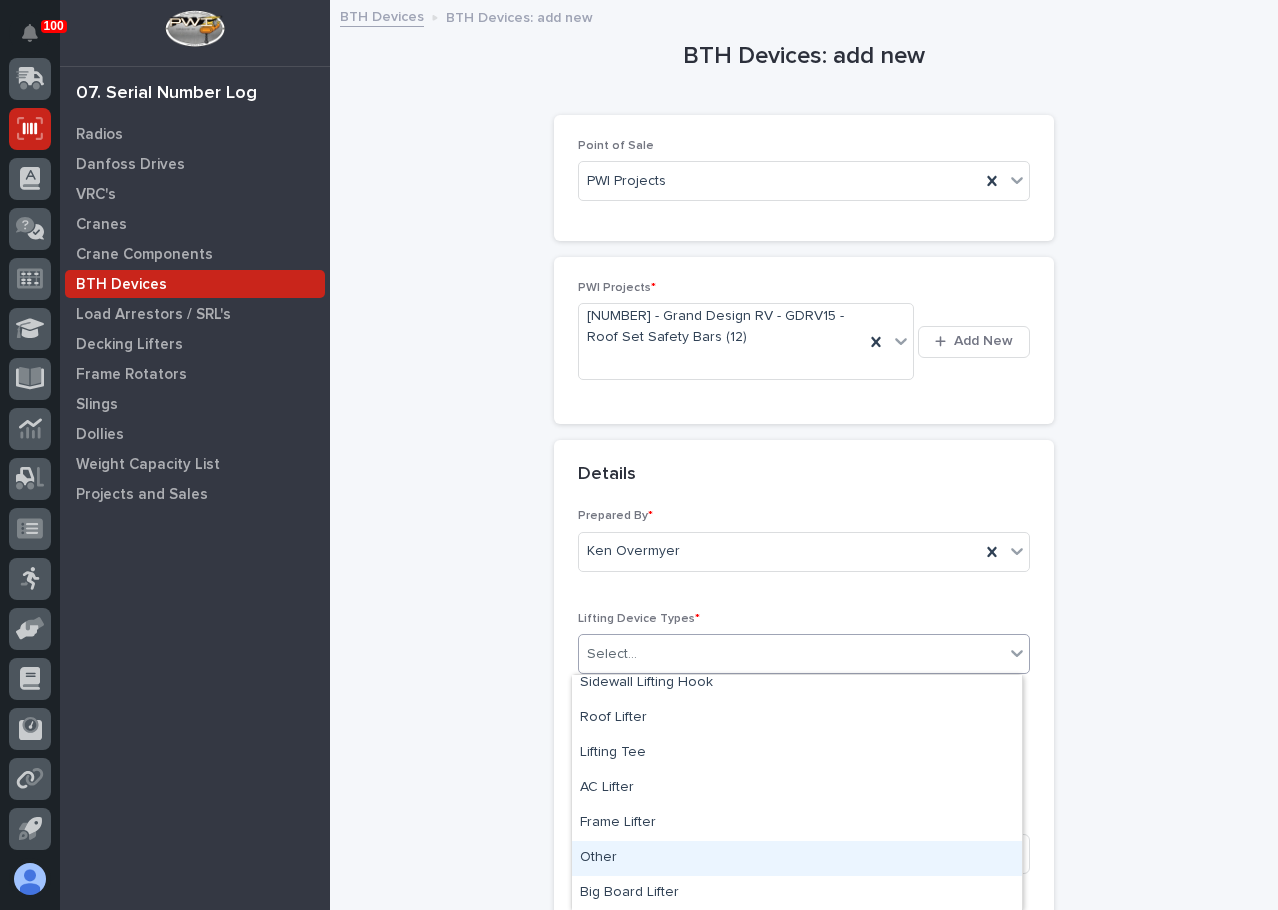 click on "Other" at bounding box center (797, 858) 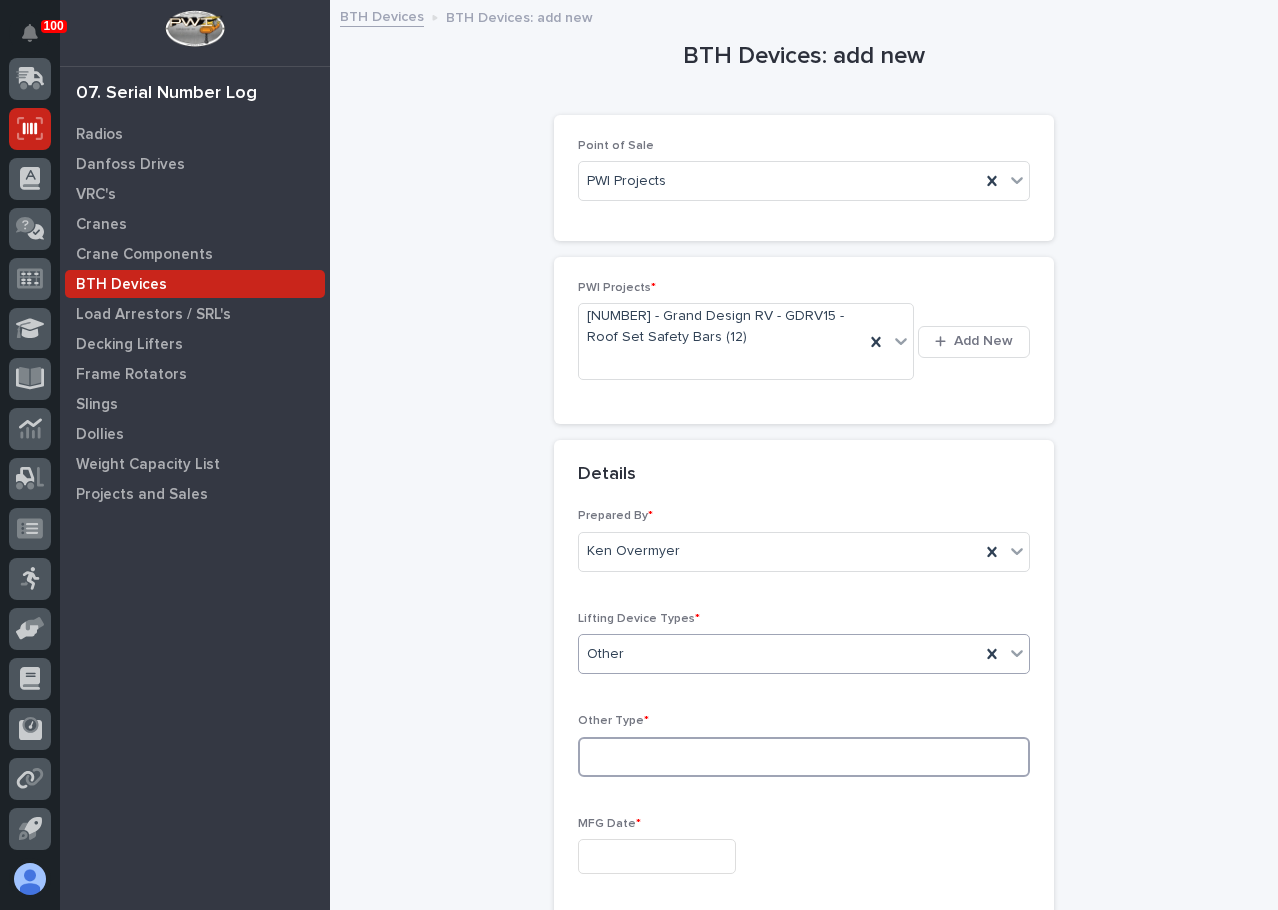 click at bounding box center (804, 757) 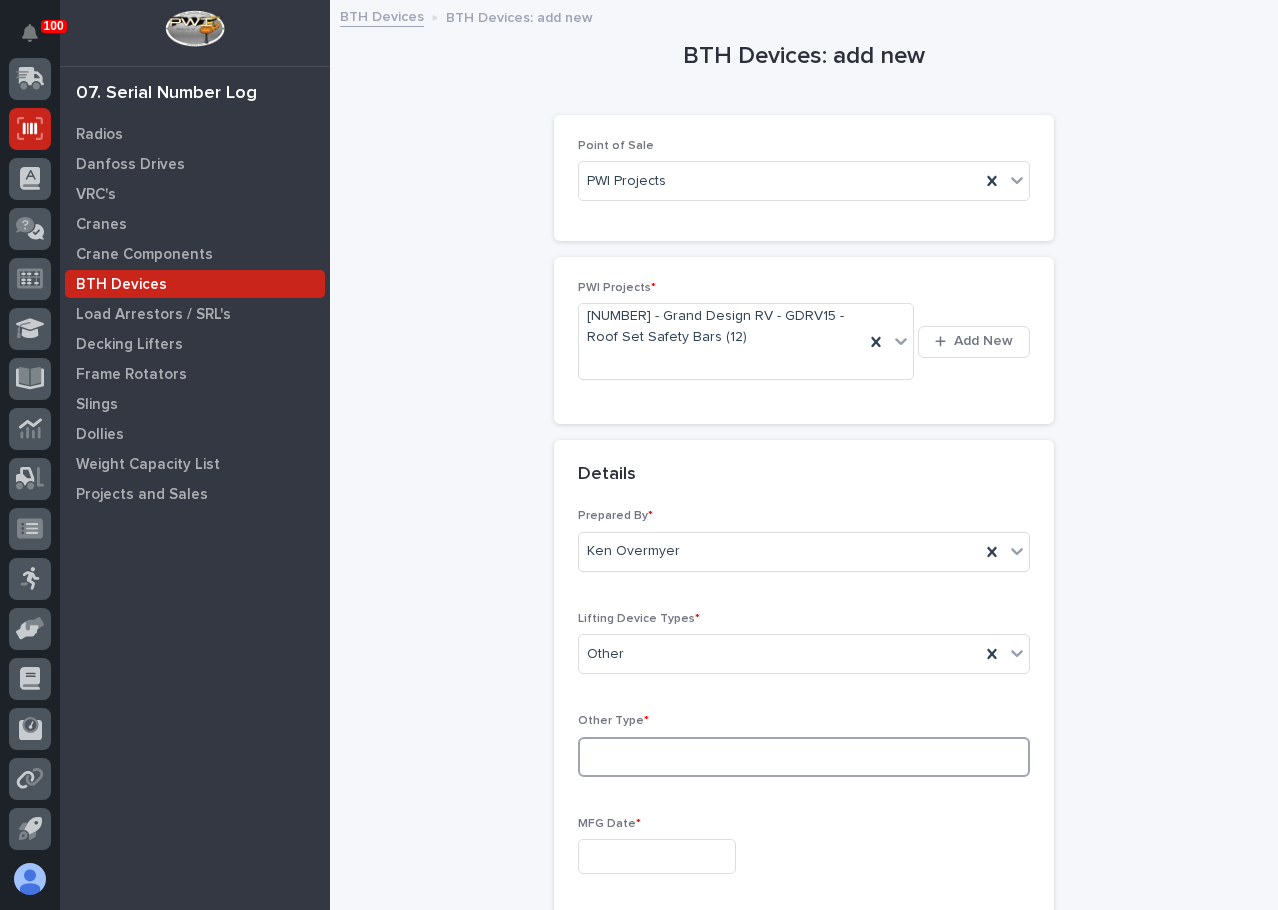paste on "Roof set safety bar" 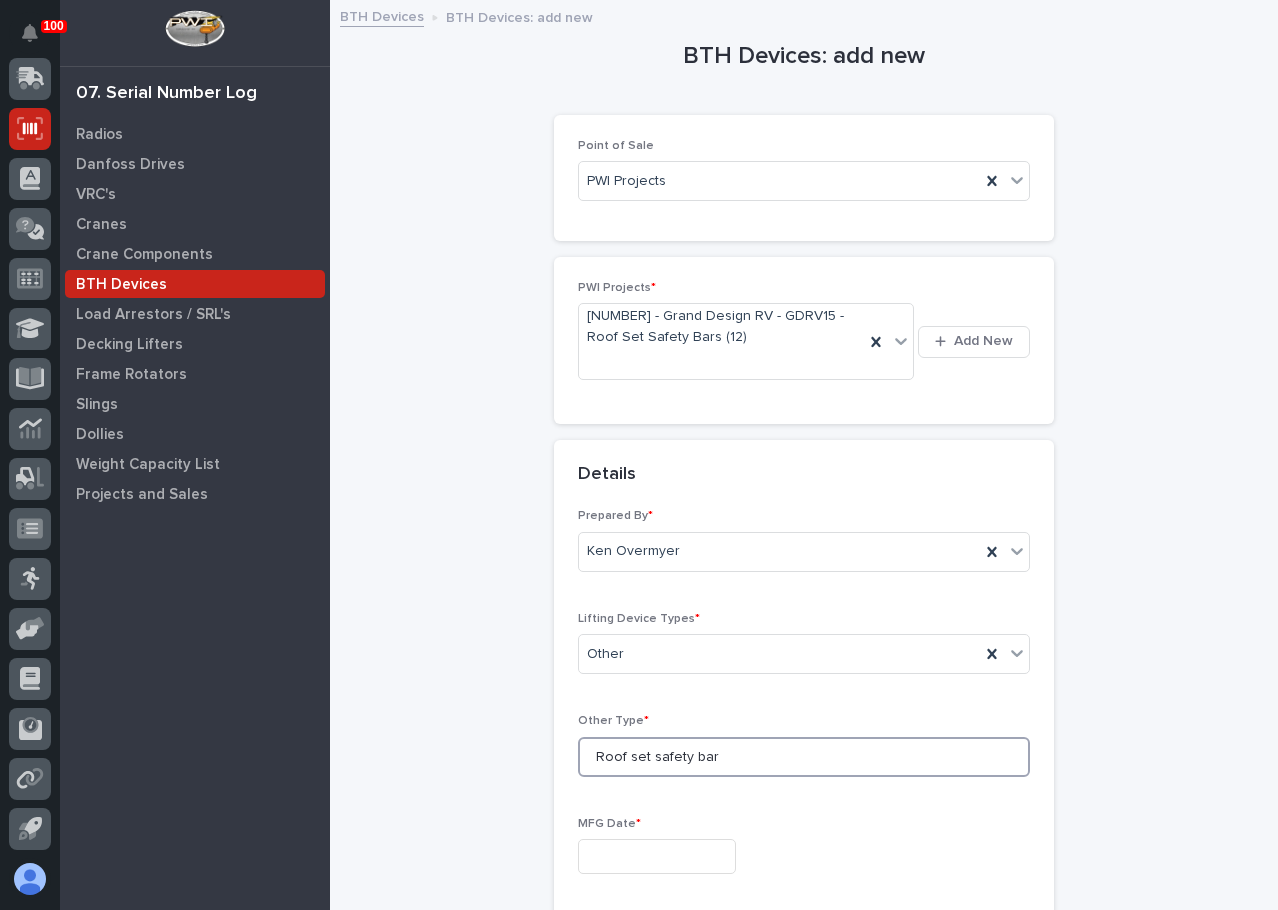 type on "Roof set safety bar" 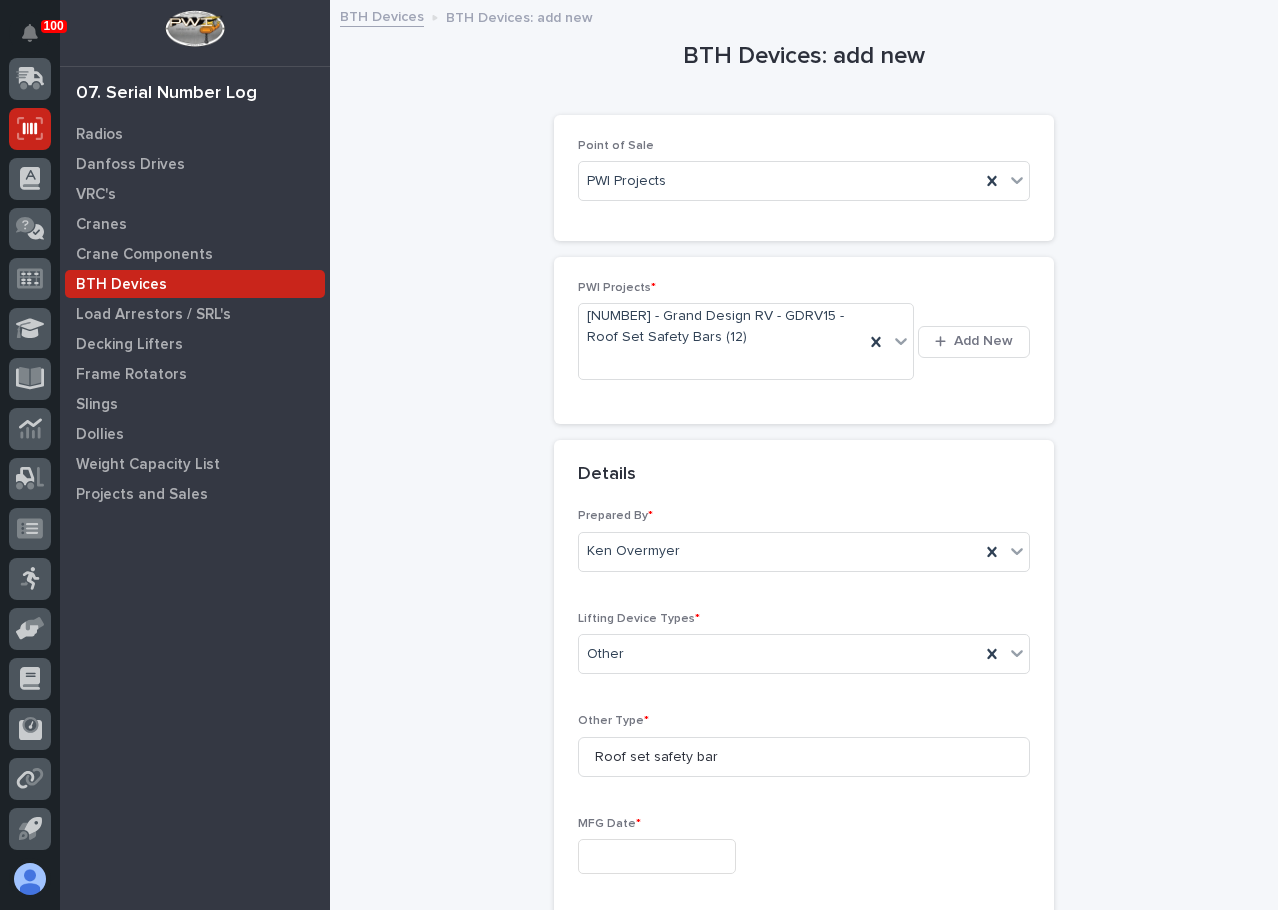 click at bounding box center [657, 856] 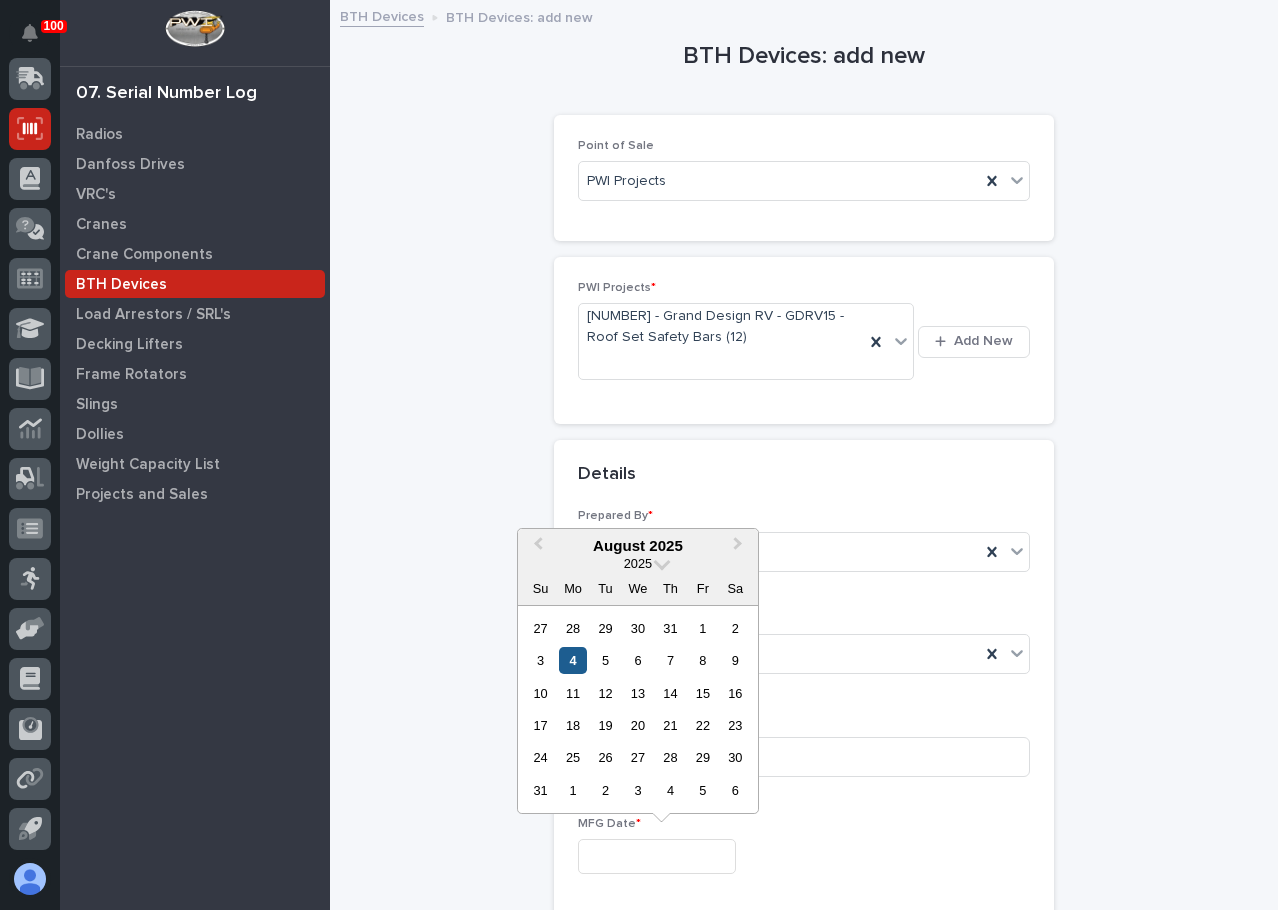 click on "4" at bounding box center [572, 660] 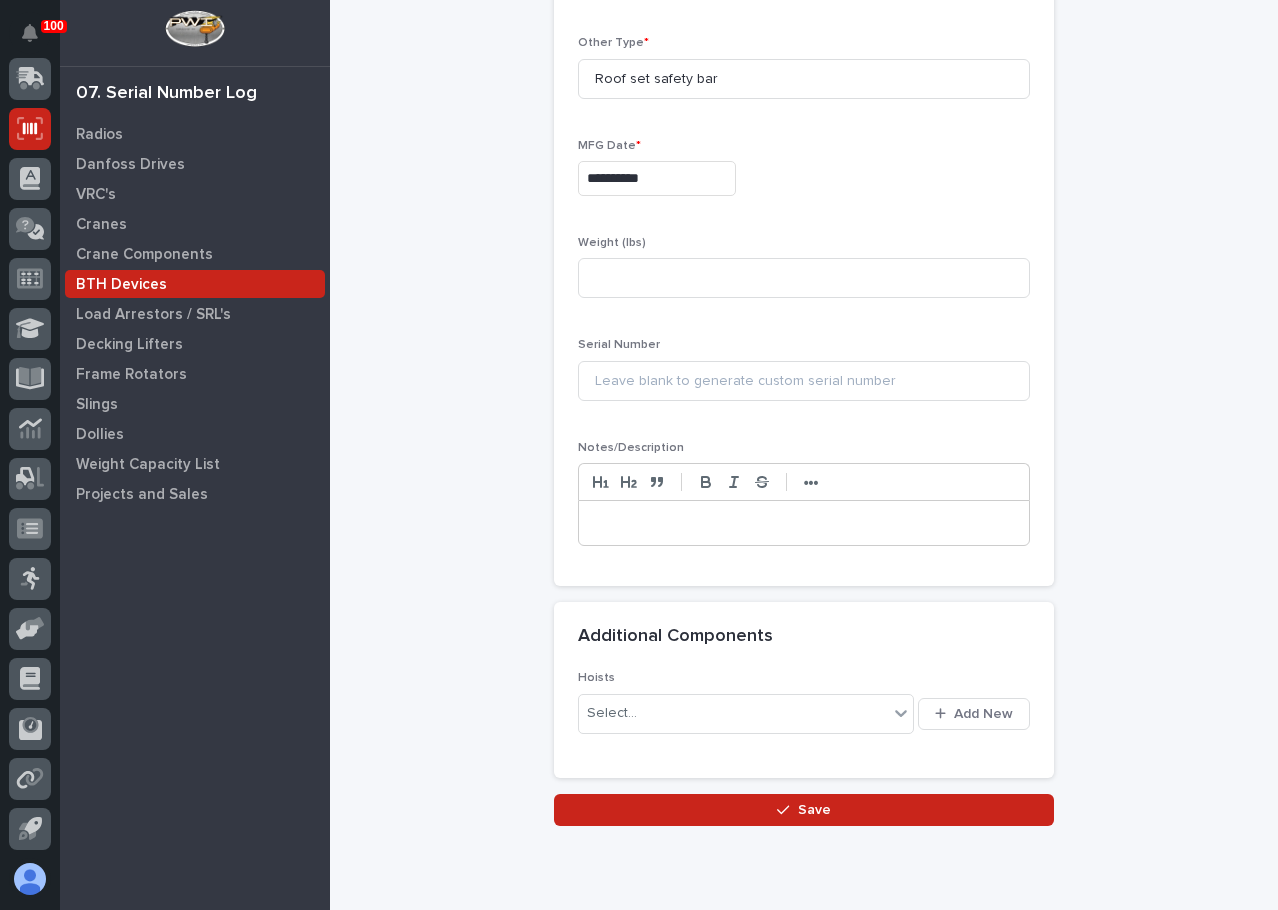 scroll, scrollTop: 751, scrollLeft: 0, axis: vertical 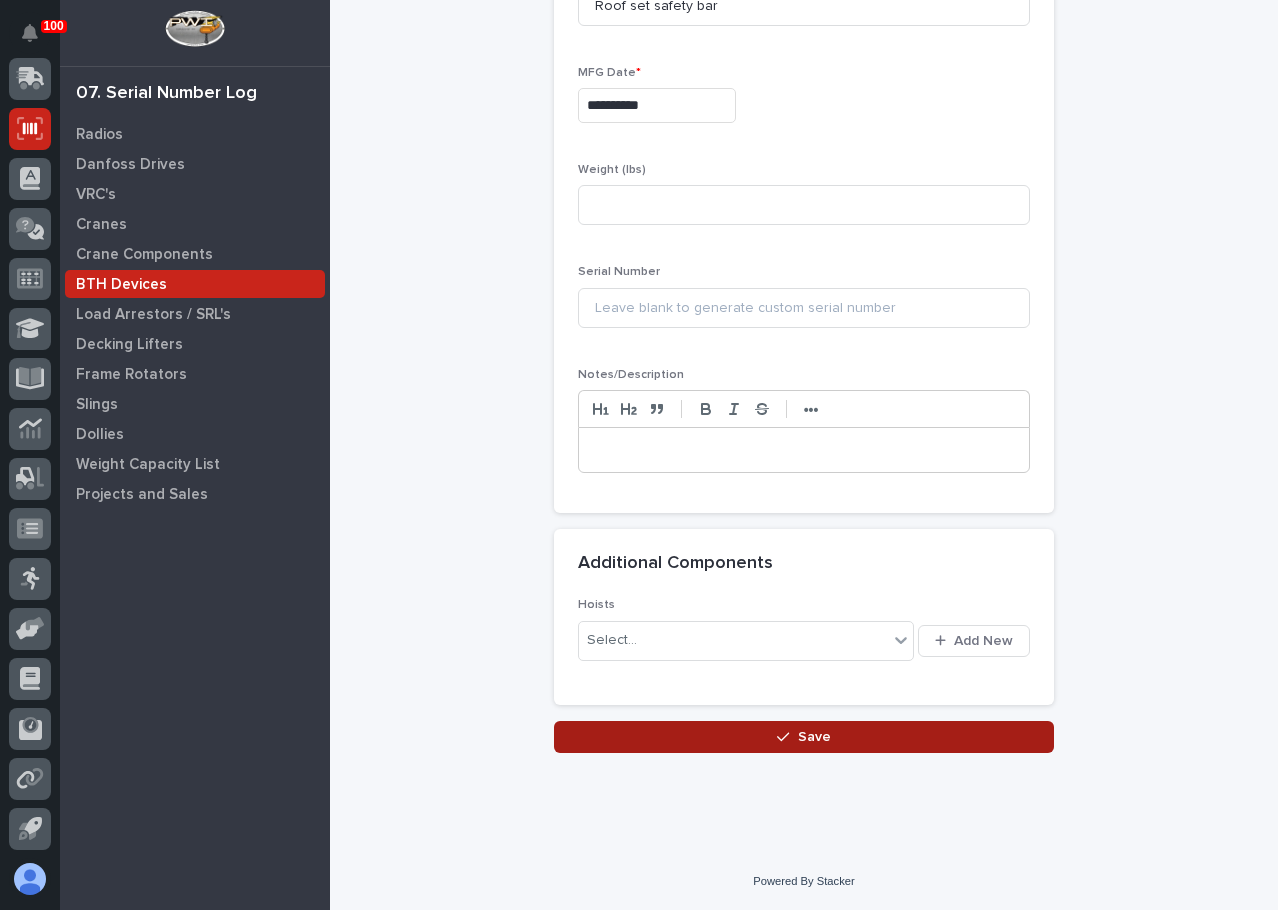 click on "Save" at bounding box center (804, 737) 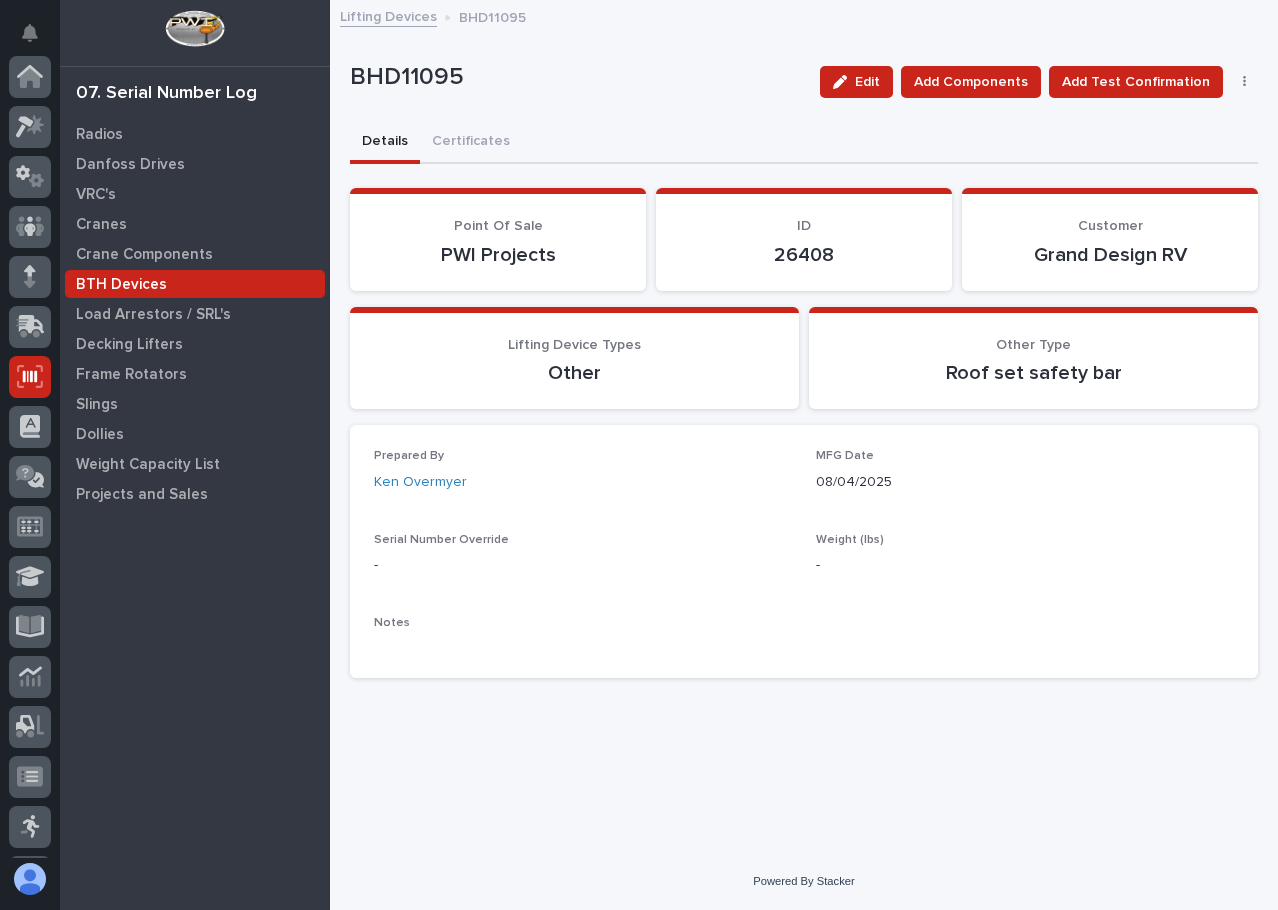 scroll, scrollTop: 248, scrollLeft: 0, axis: vertical 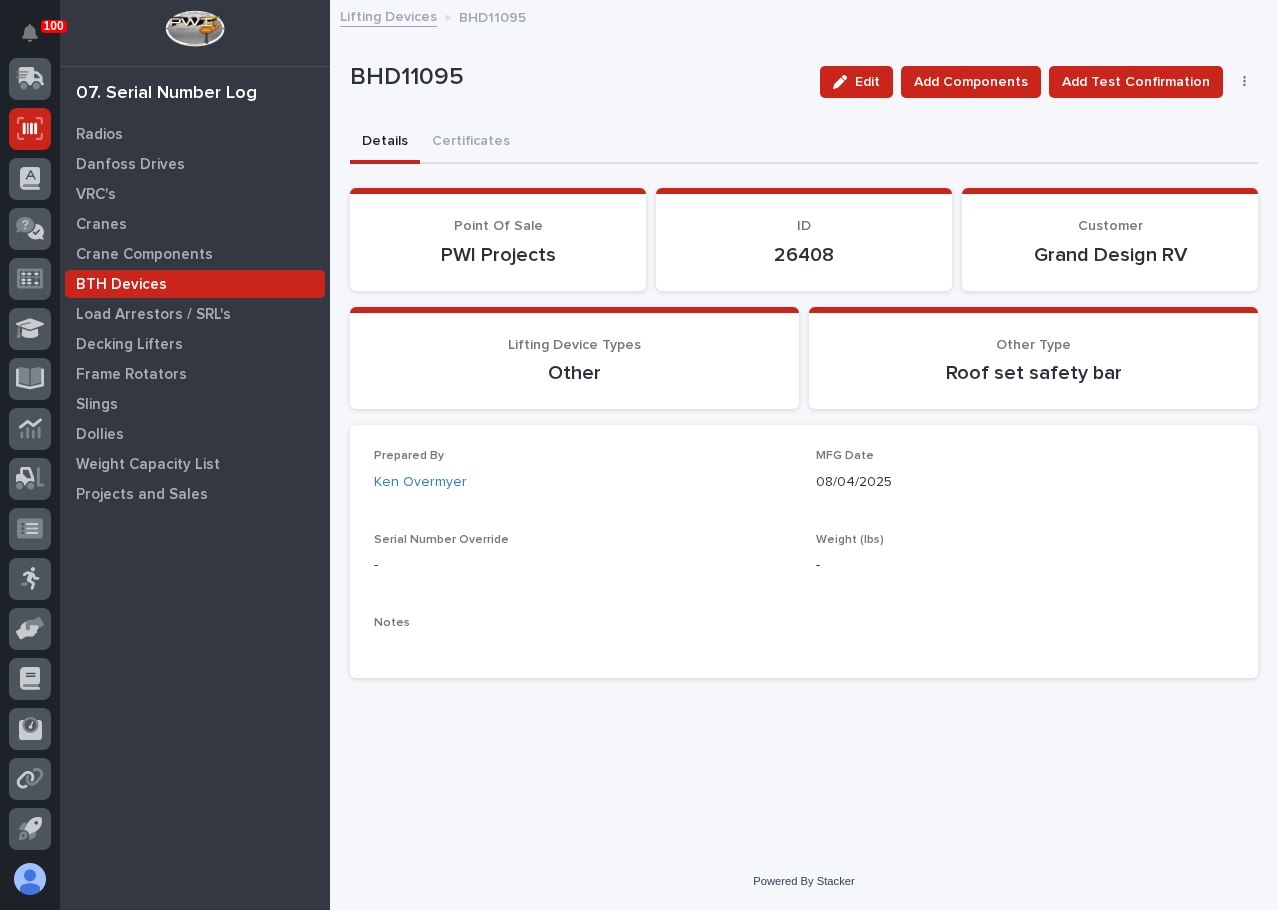 click on "Lifting Devices" at bounding box center (388, 15) 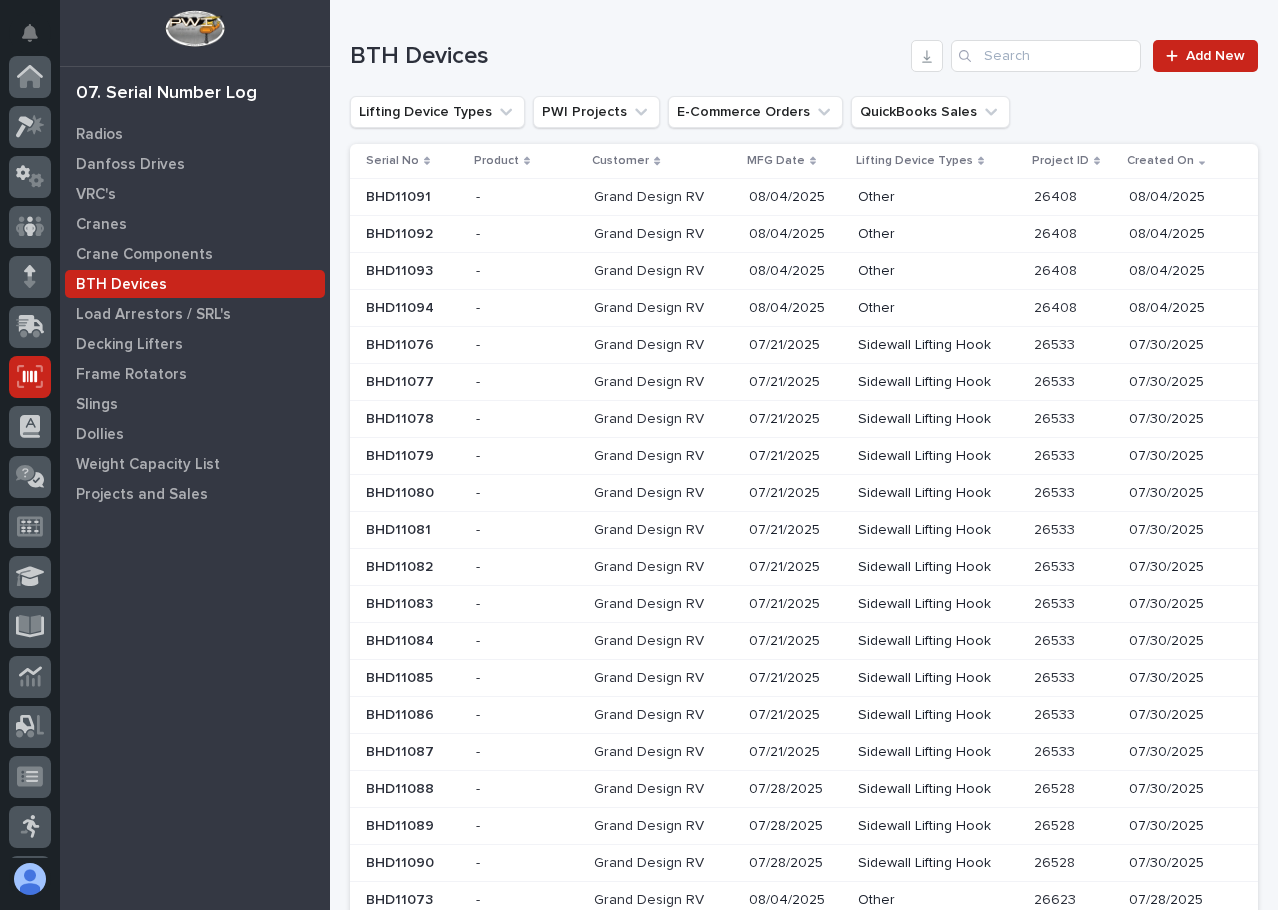 scroll, scrollTop: 248, scrollLeft: 0, axis: vertical 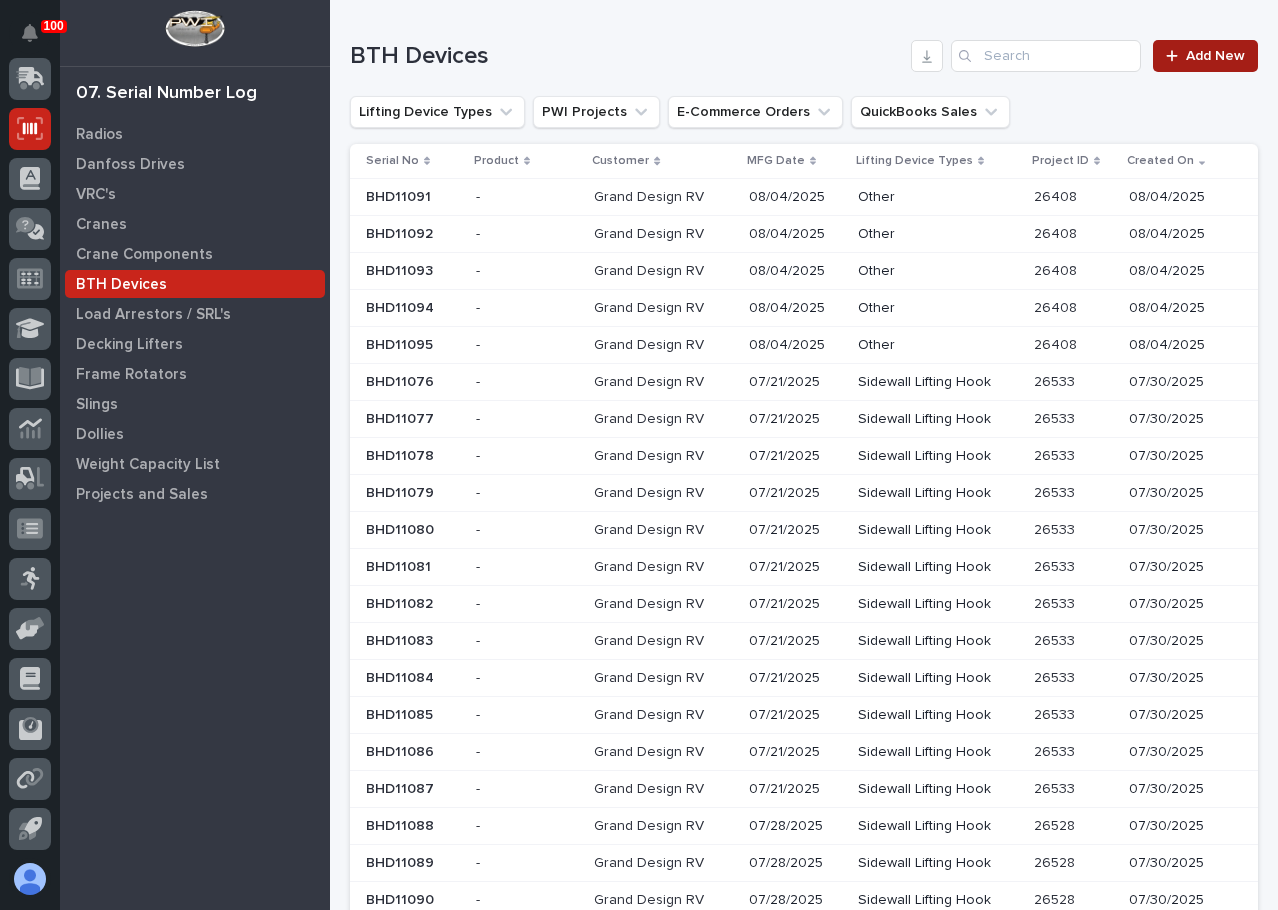 click on "Add New" at bounding box center [1205, 56] 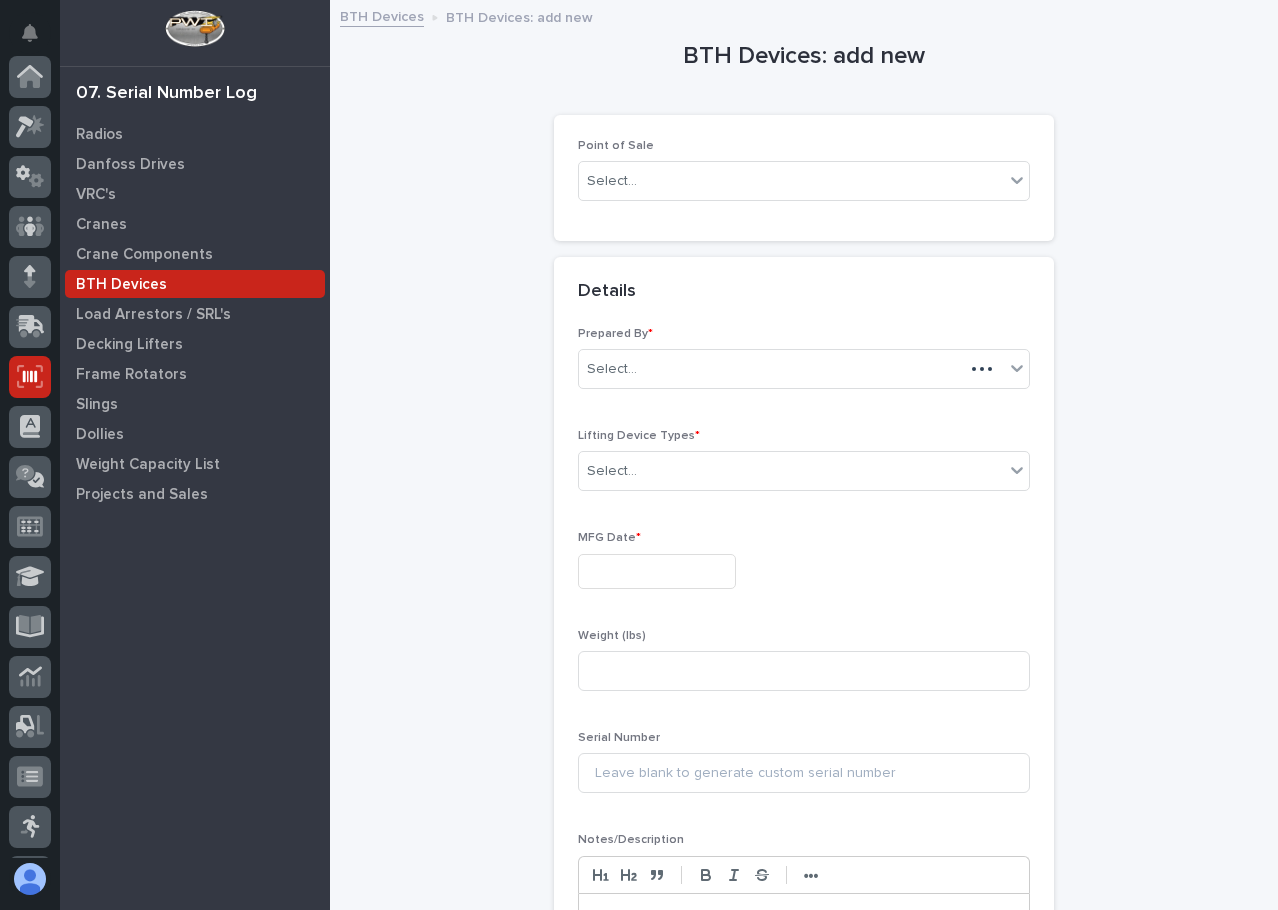 scroll, scrollTop: 248, scrollLeft: 0, axis: vertical 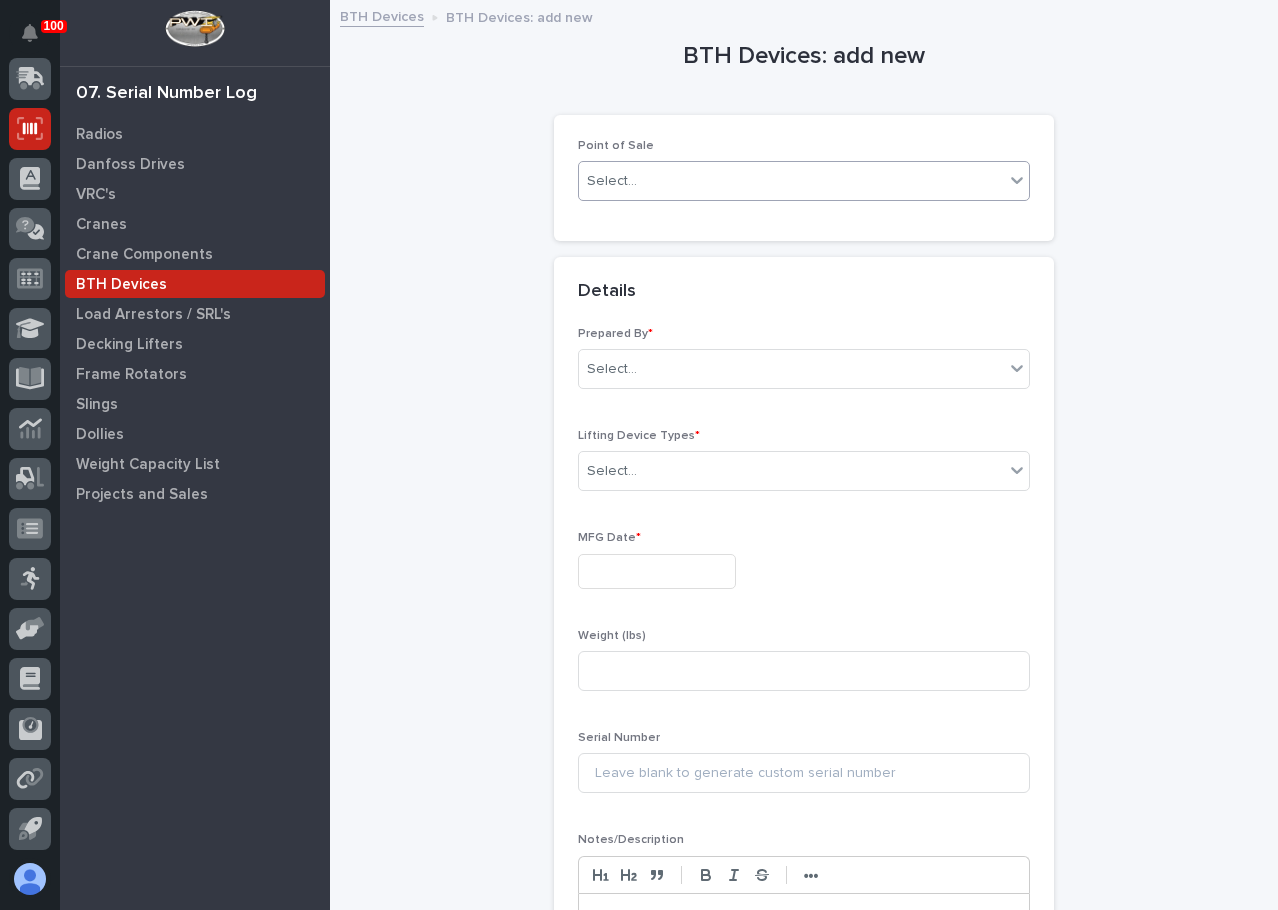 click on "Select..." at bounding box center (791, 181) 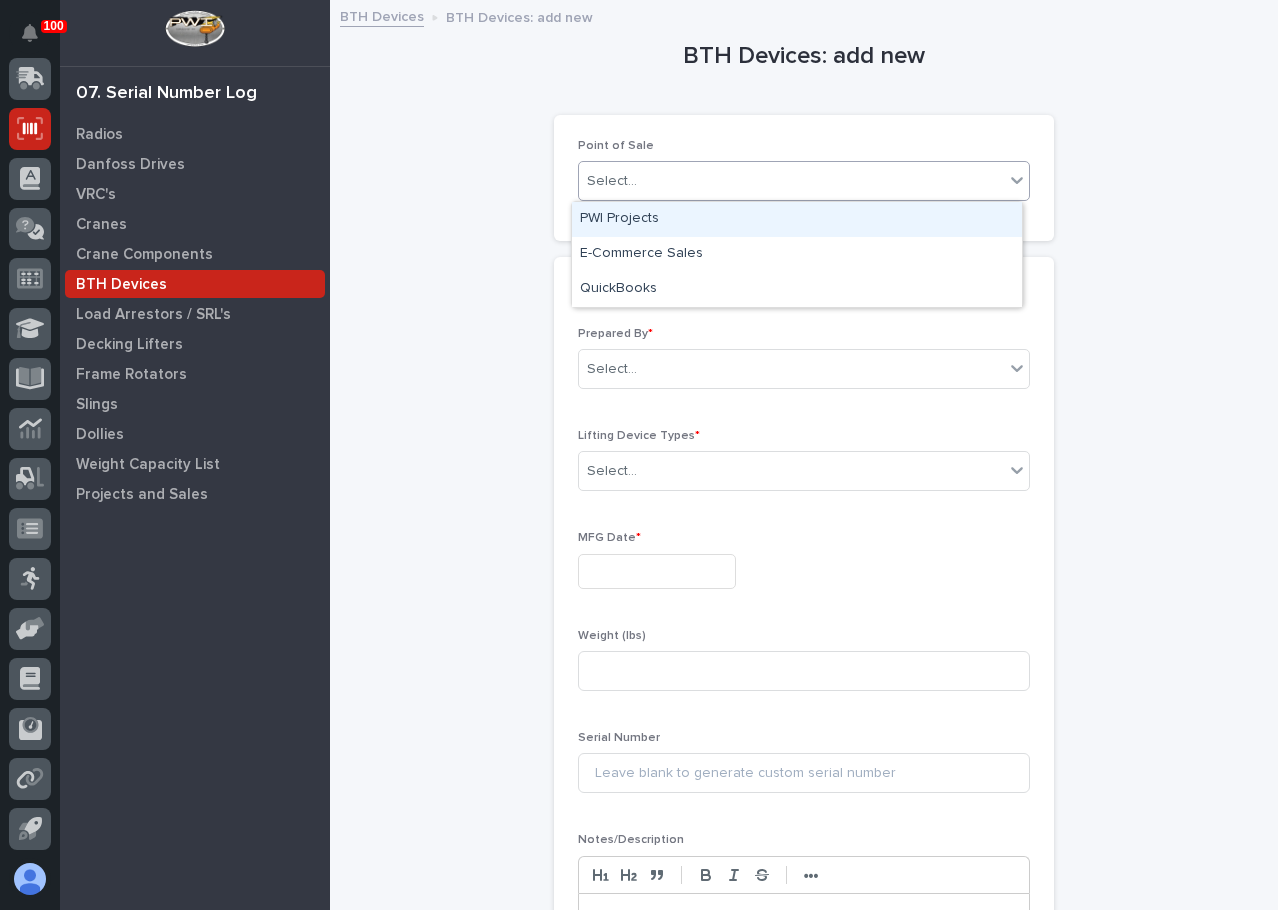 click on "PWI Projects" at bounding box center (797, 219) 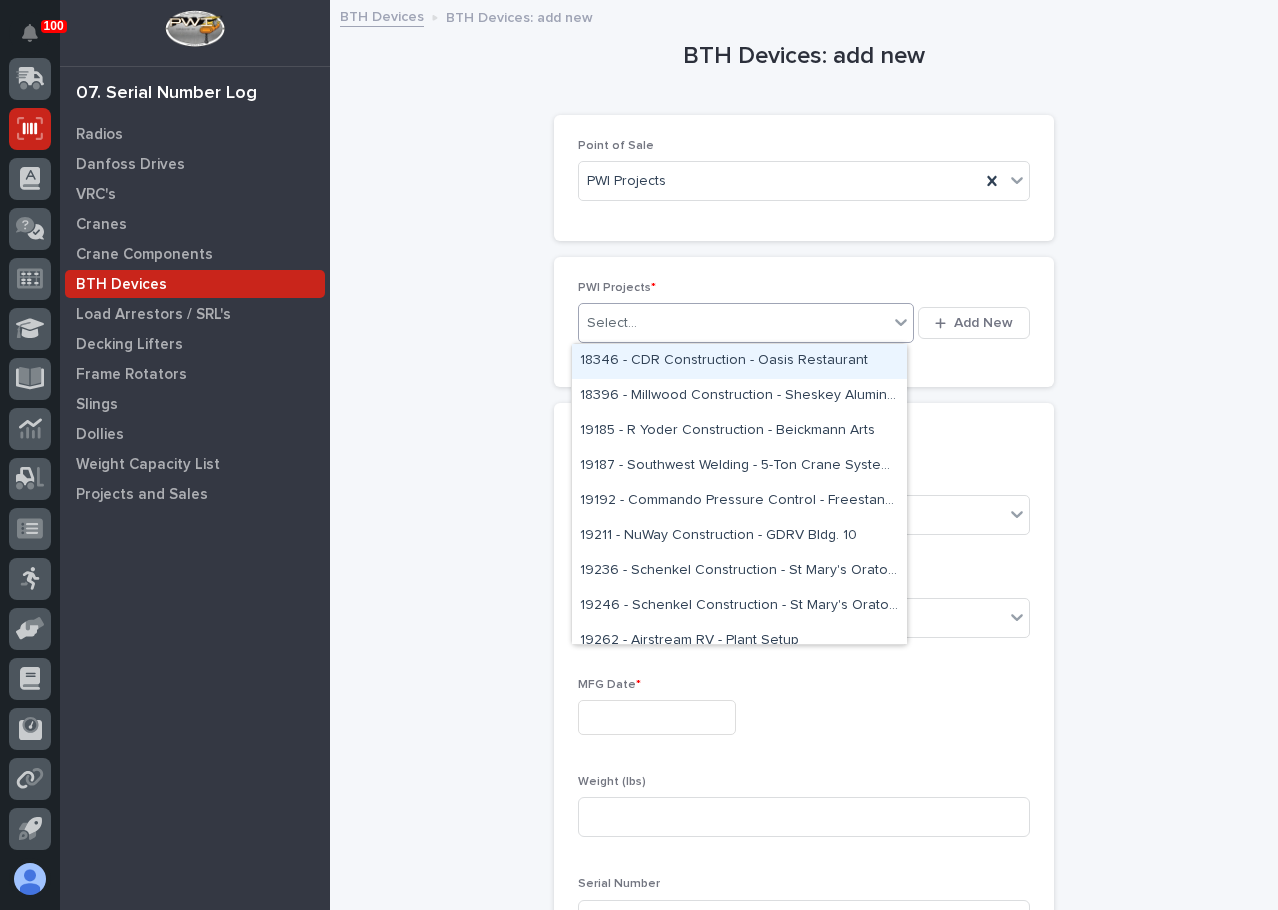 click on "Select..." at bounding box center (612, 323) 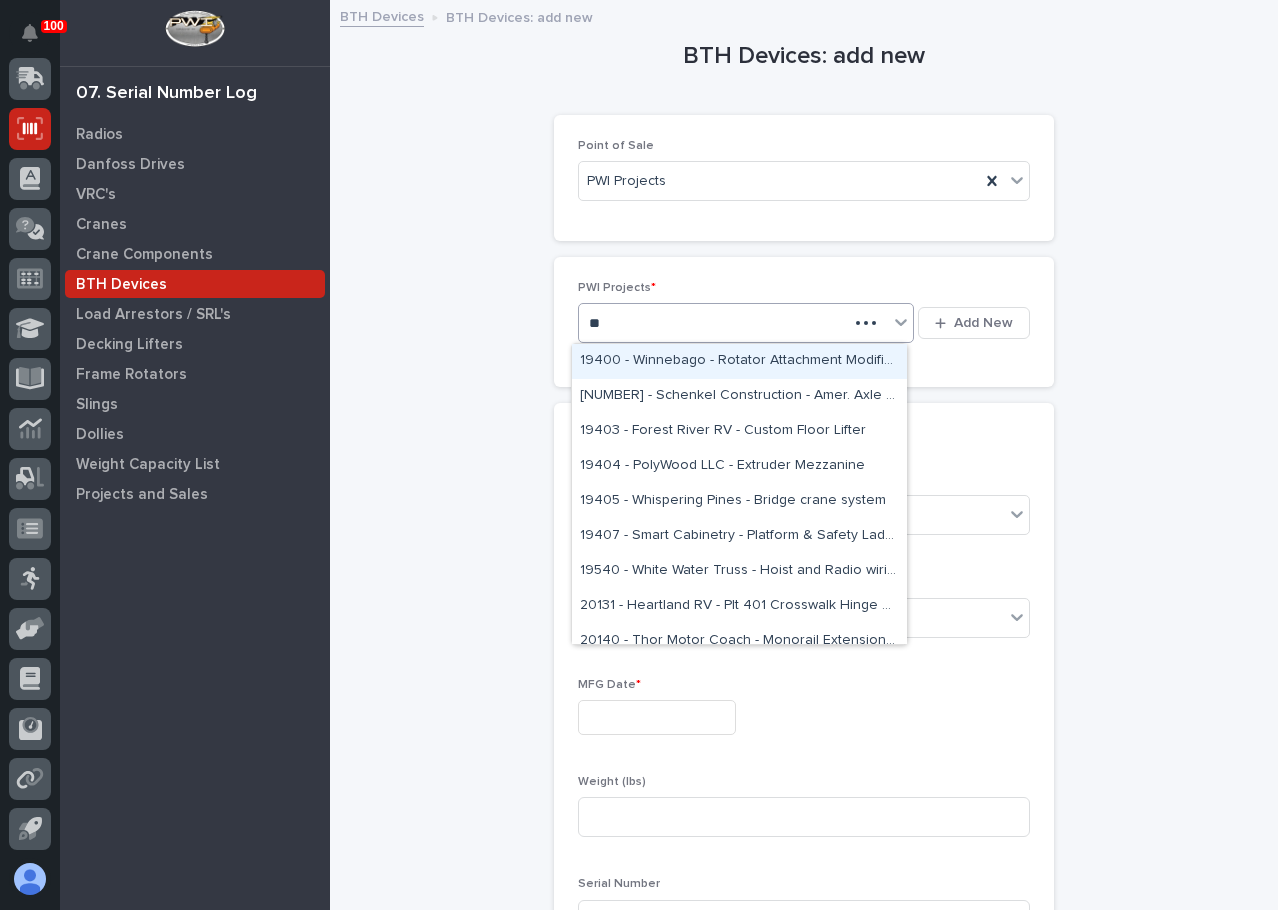 type on "***" 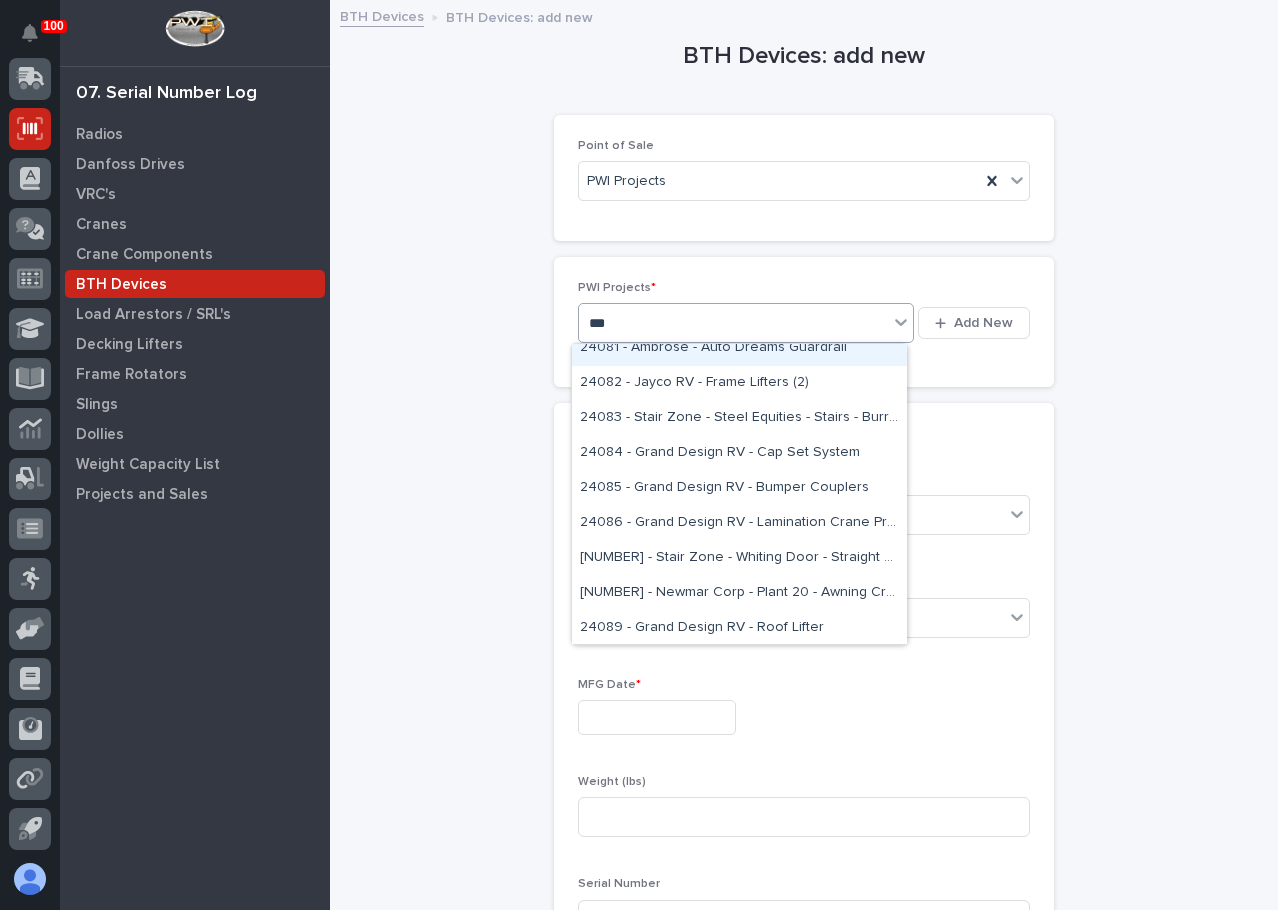 scroll, scrollTop: 330, scrollLeft: 0, axis: vertical 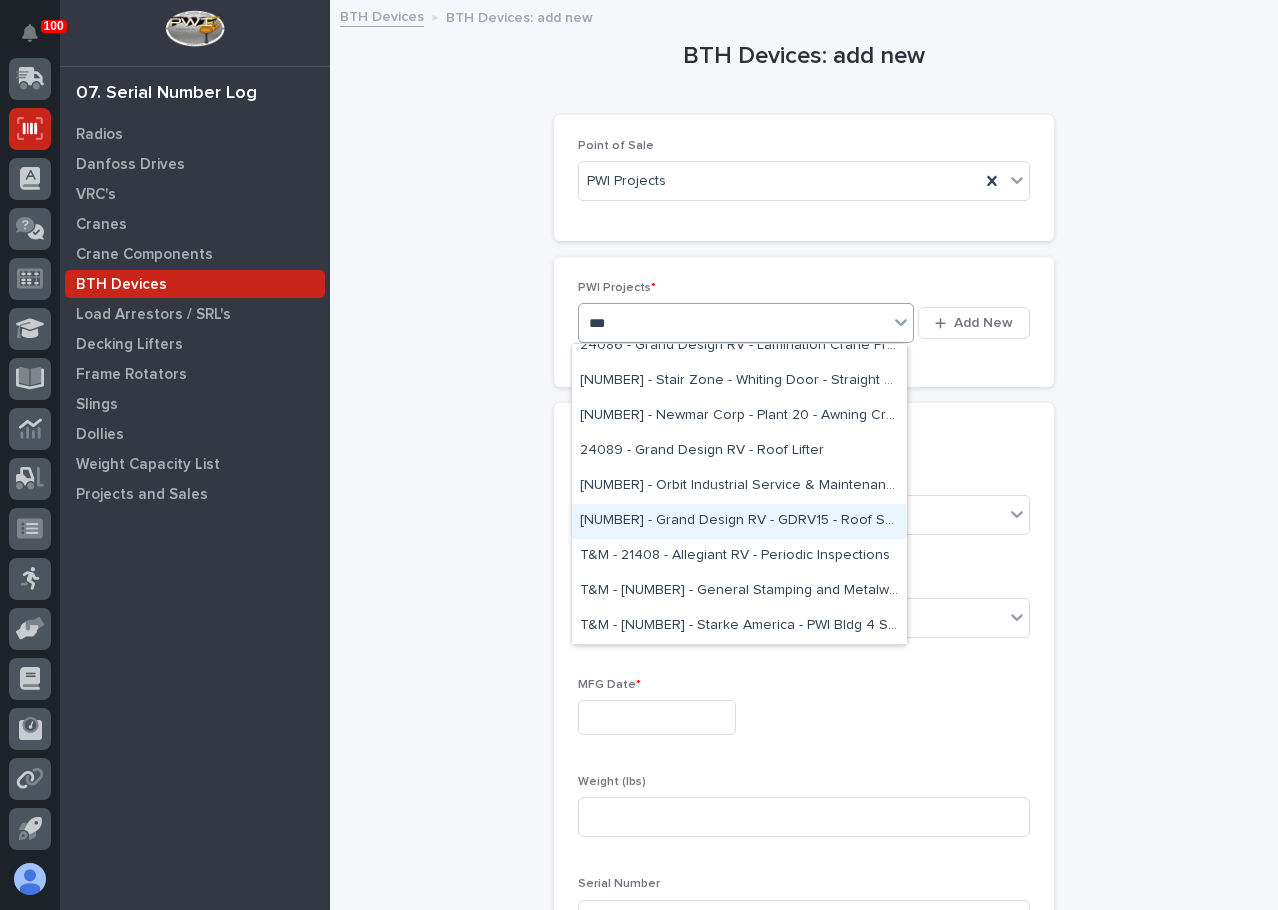 click on "[NUMBER] - Grand Design RV - GDRV15 - Roof Set Safety Bars (12)" at bounding box center [739, 521] 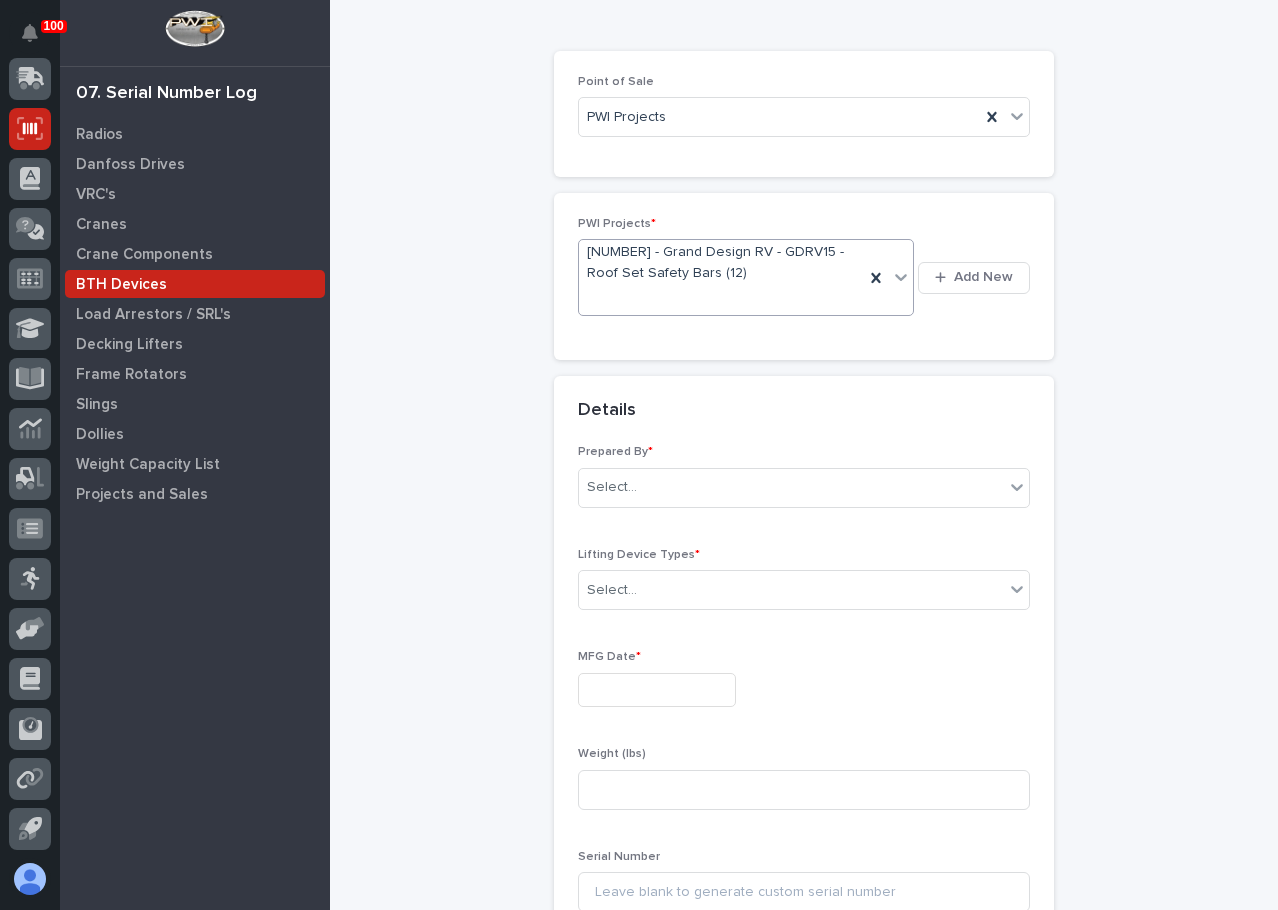 scroll, scrollTop: 100, scrollLeft: 0, axis: vertical 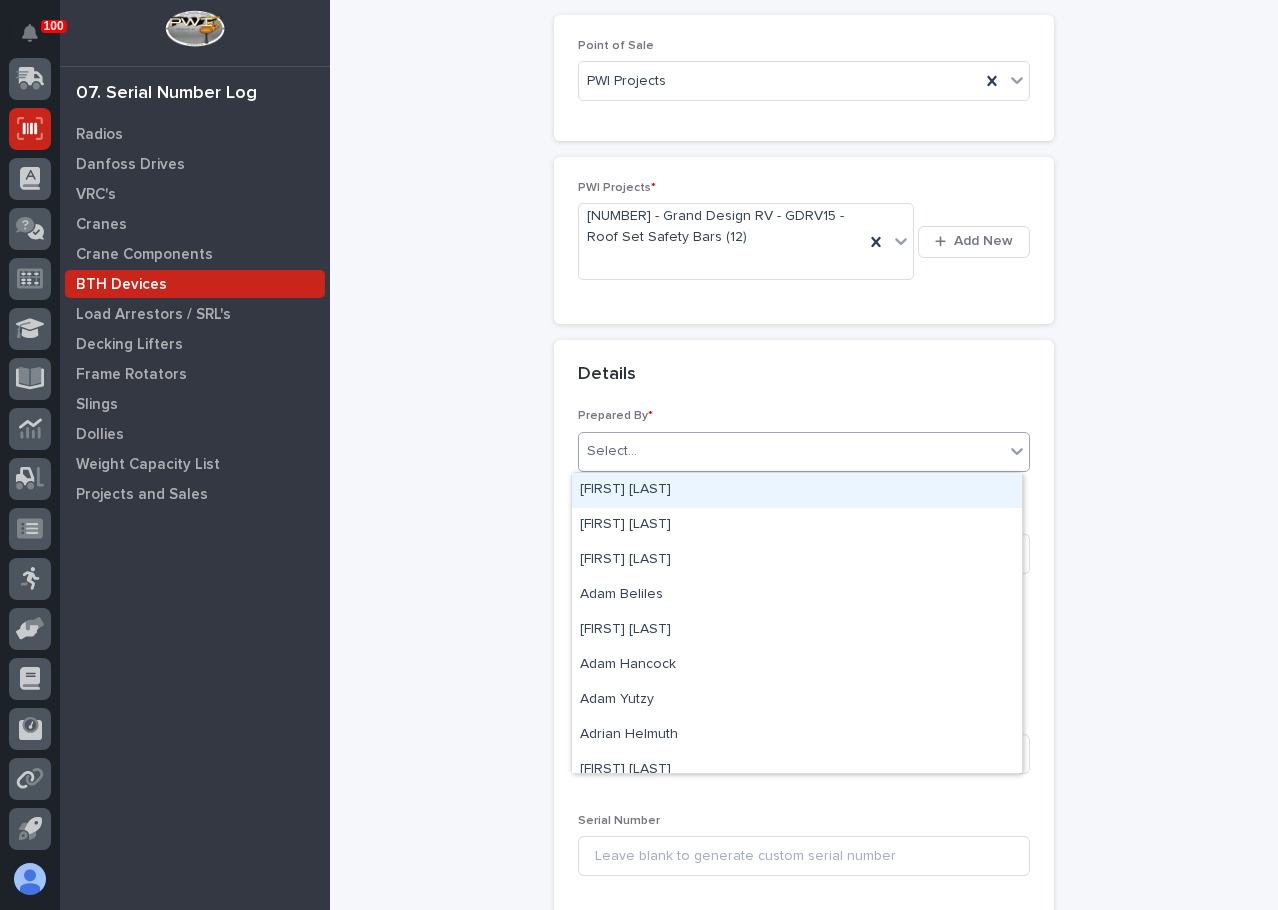 click on "Select..." at bounding box center (791, 451) 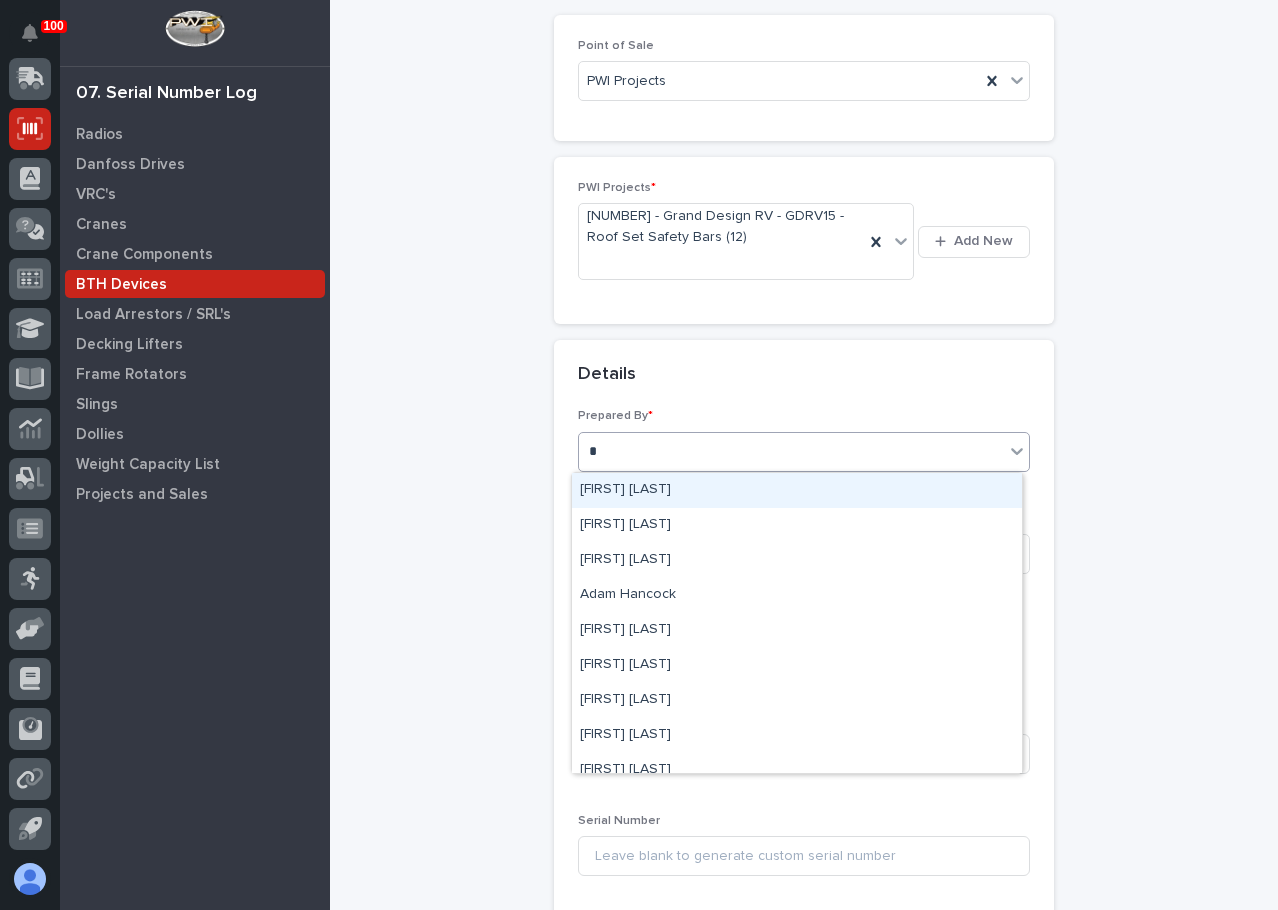 type on "**" 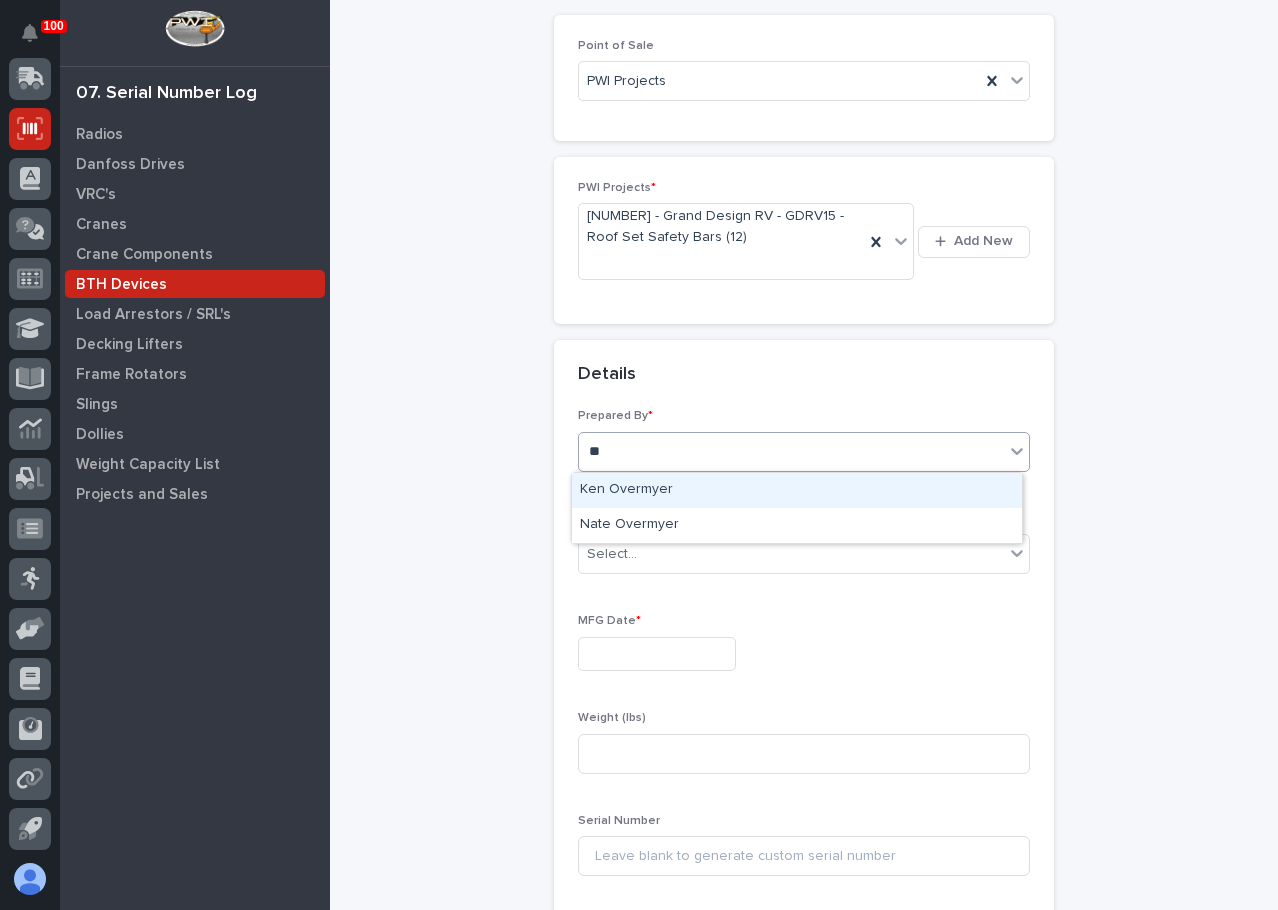 click on "Ken Overmyer" at bounding box center (797, 490) 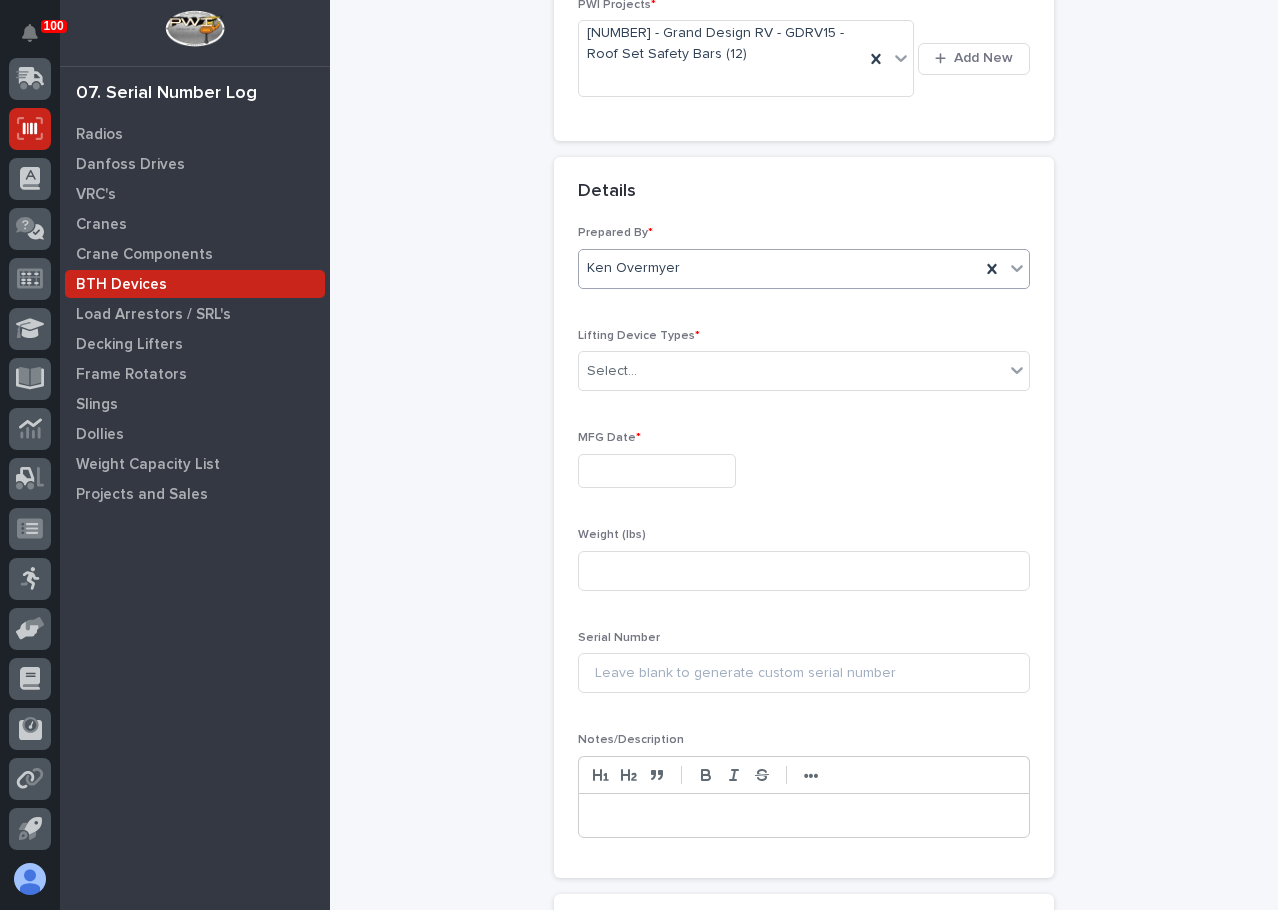 scroll, scrollTop: 300, scrollLeft: 0, axis: vertical 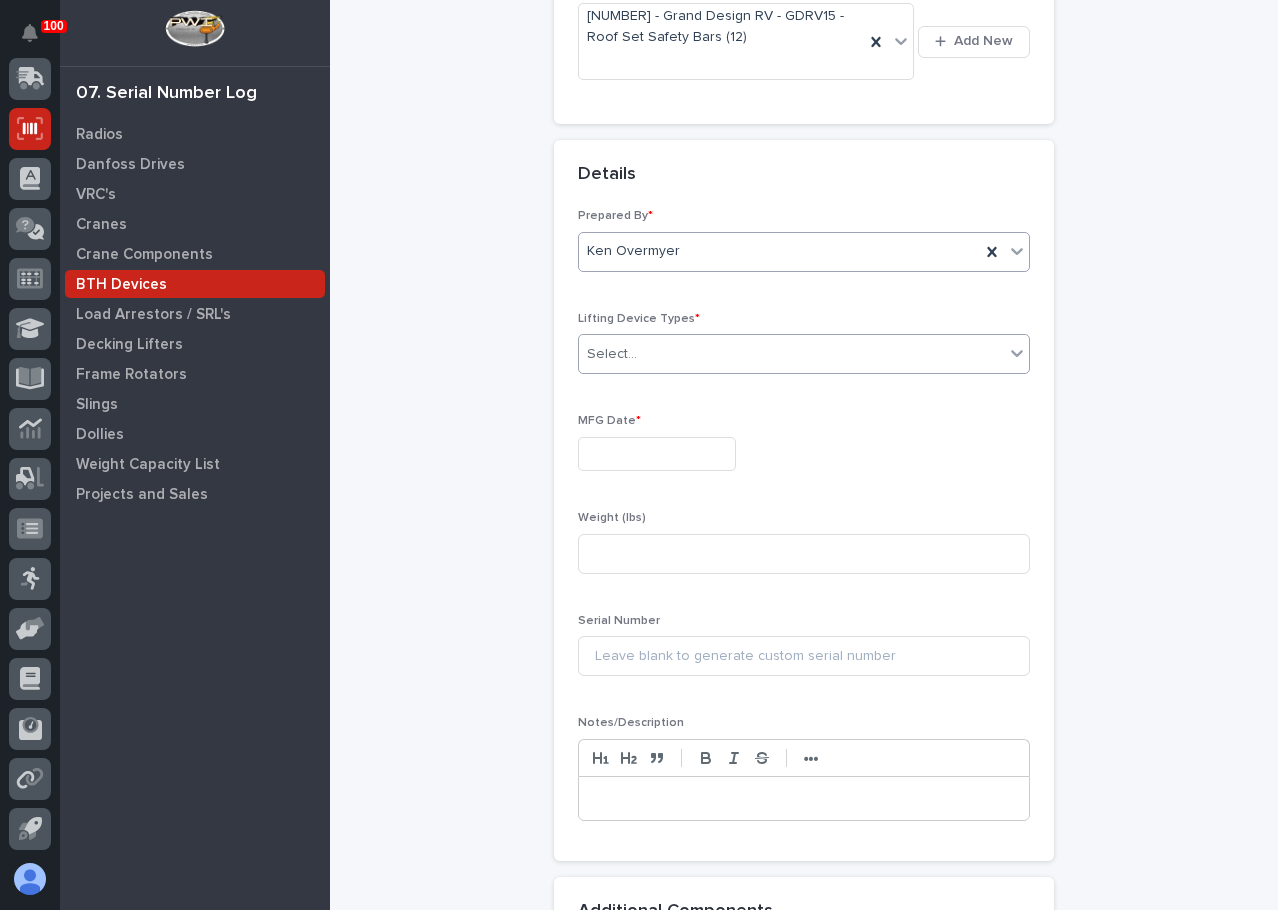 click on "Select..." at bounding box center (791, 354) 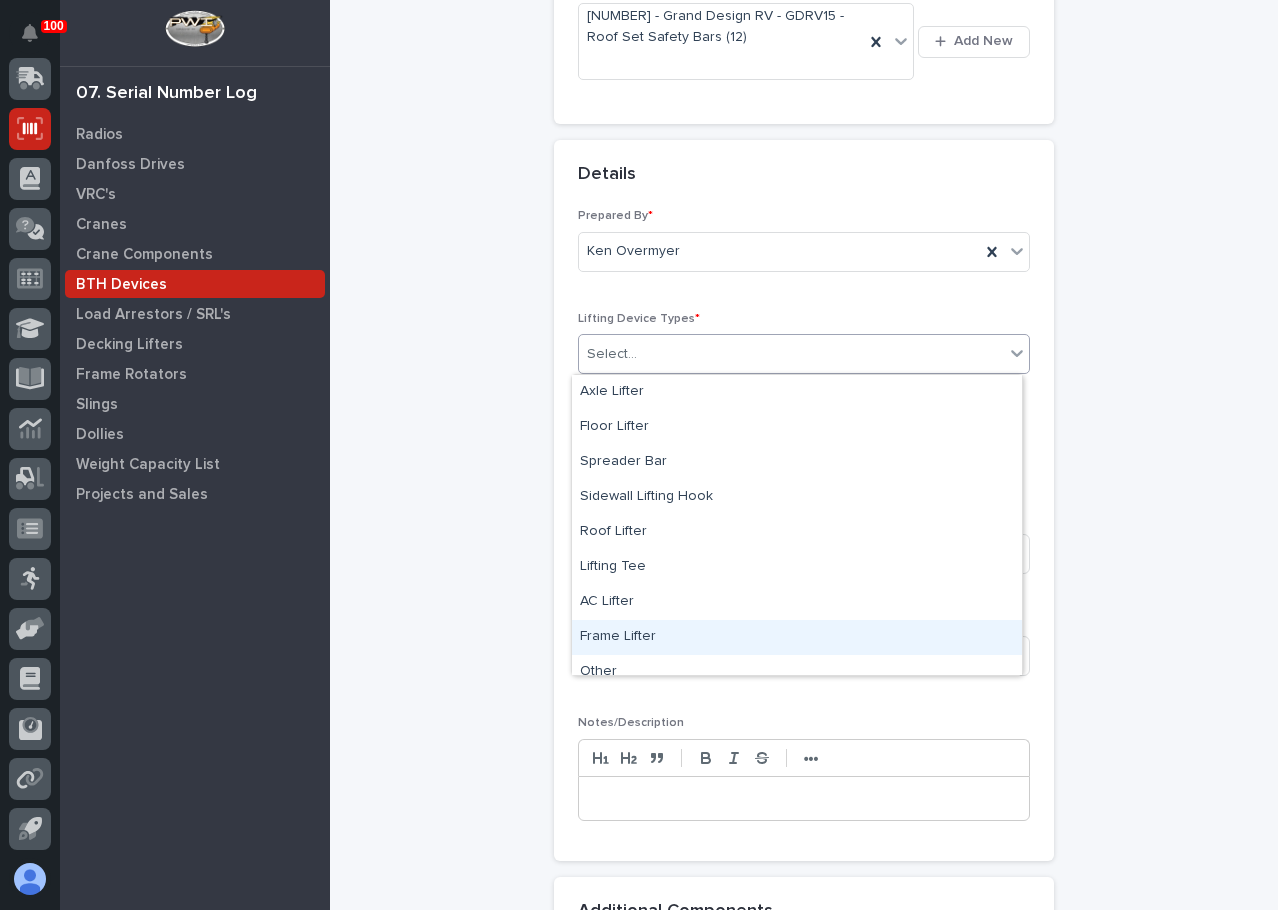 click on "Frame Lifter" at bounding box center (797, 637) 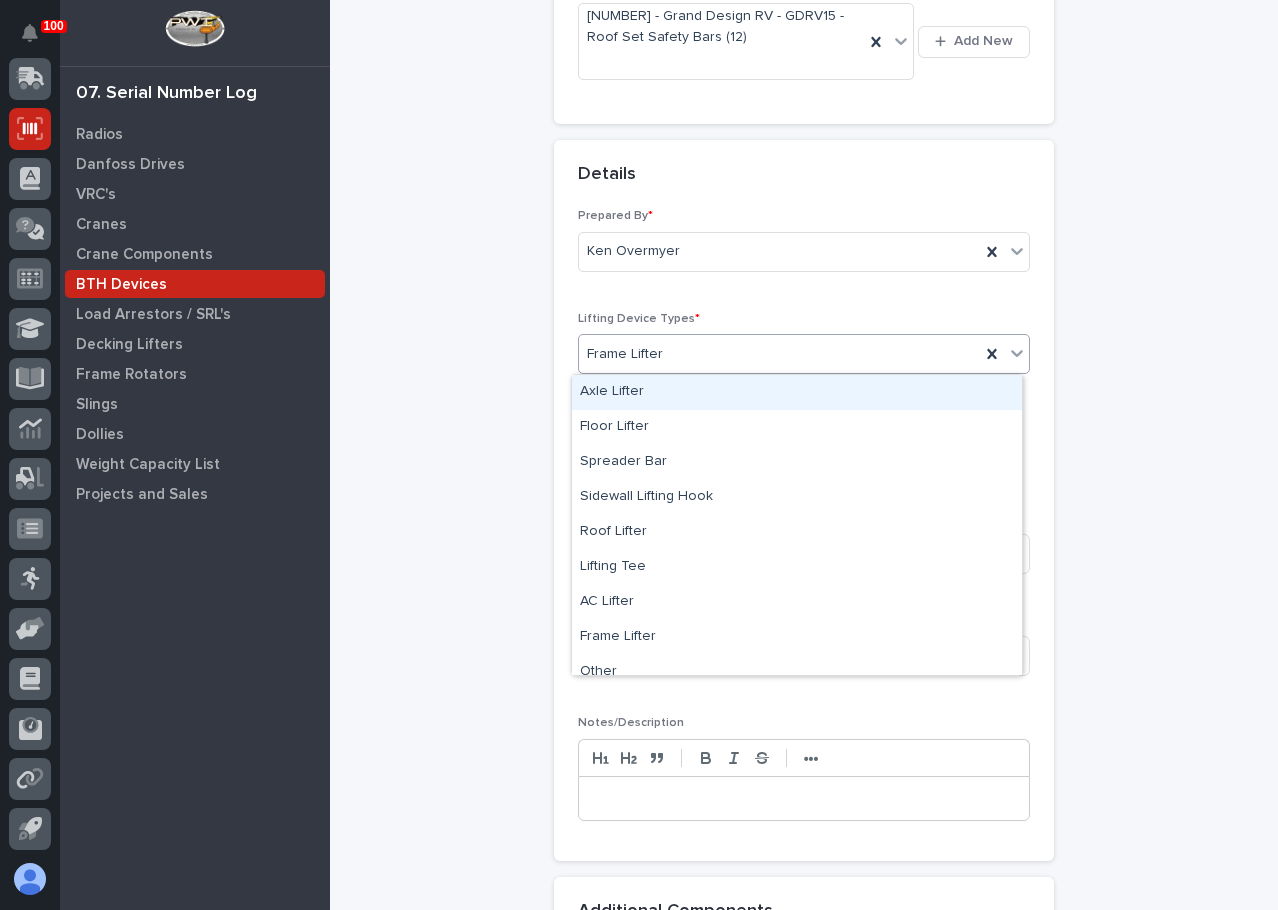click on "Frame Lifter" at bounding box center [779, 354] 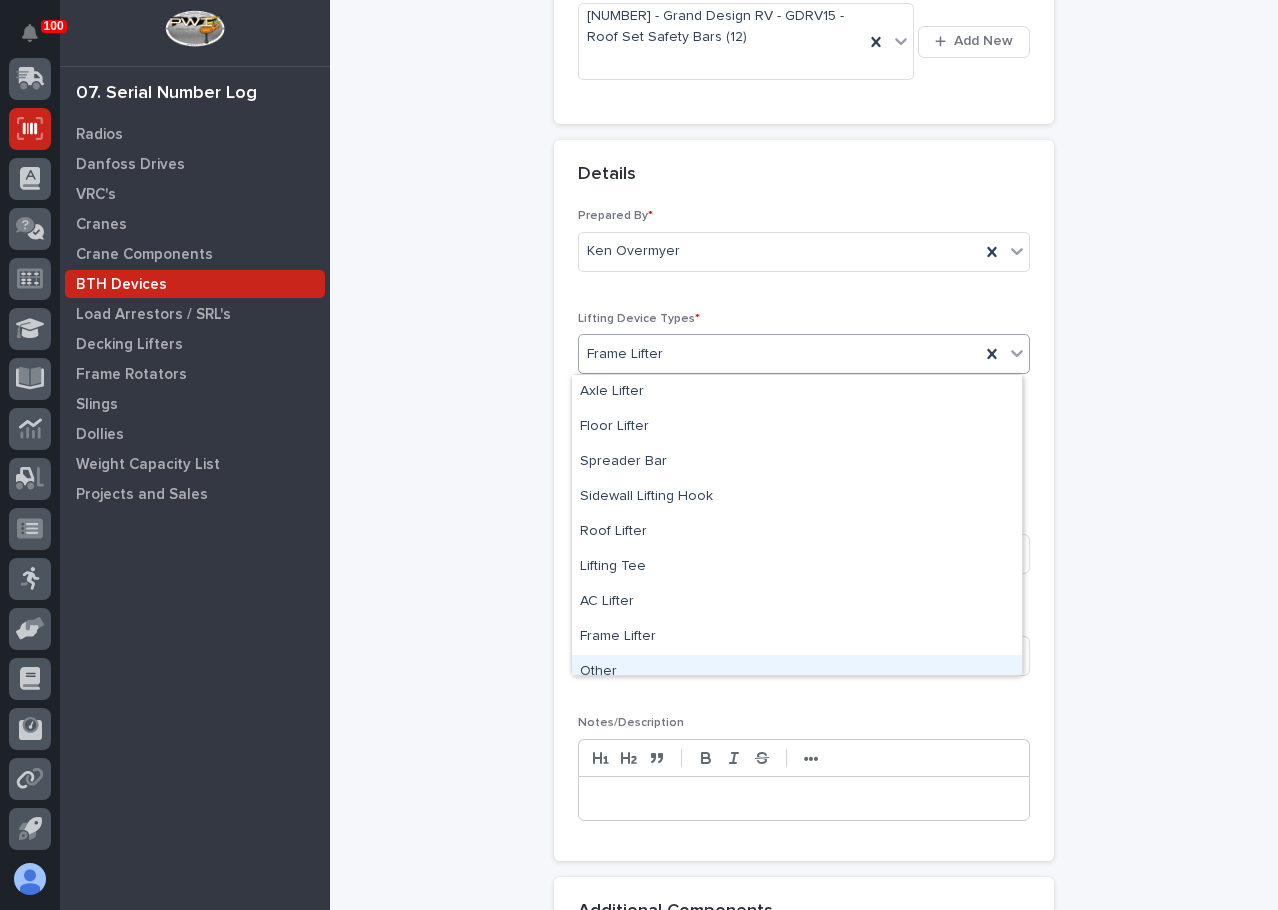 click on "Other" at bounding box center [797, 672] 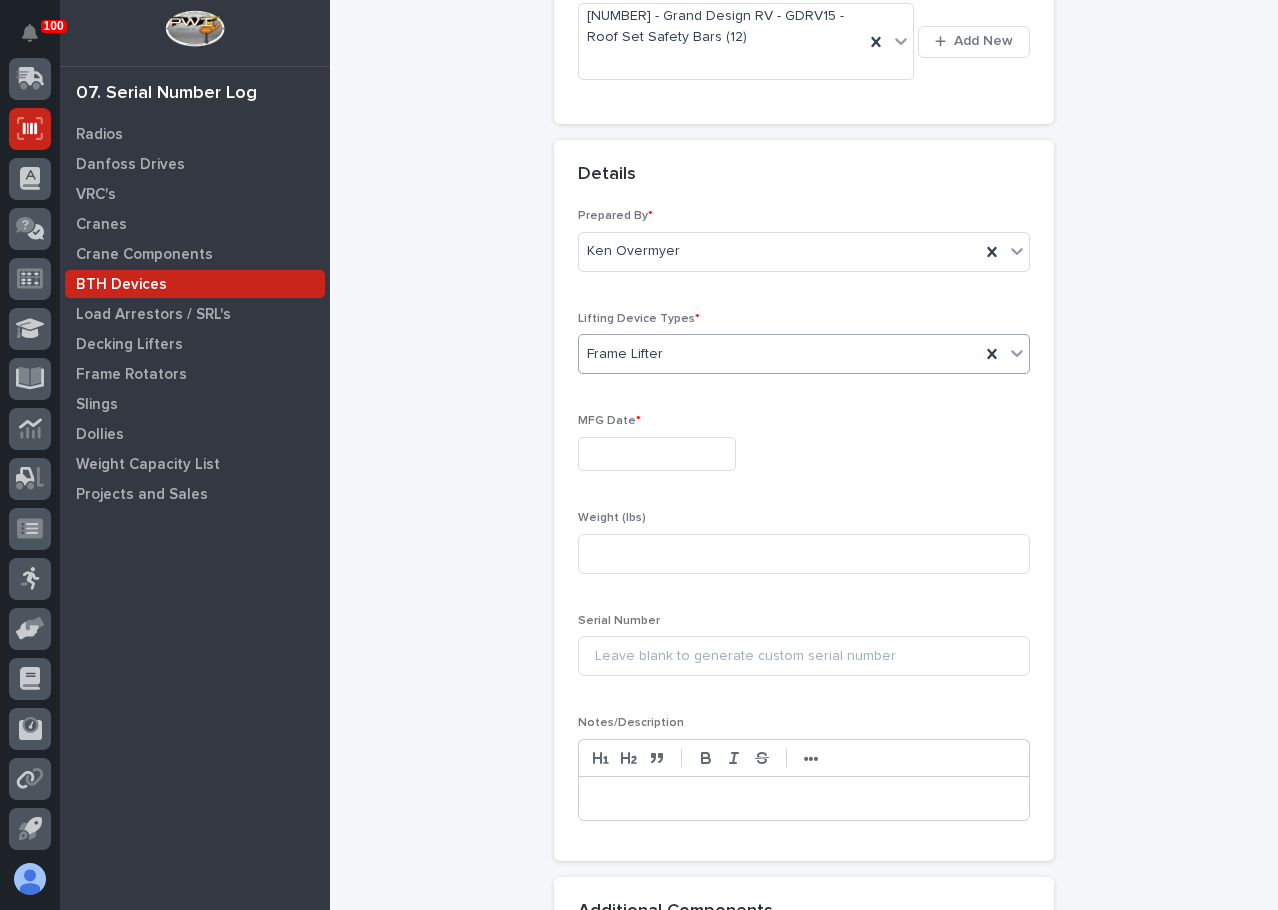 scroll, scrollTop: 351, scrollLeft: 0, axis: vertical 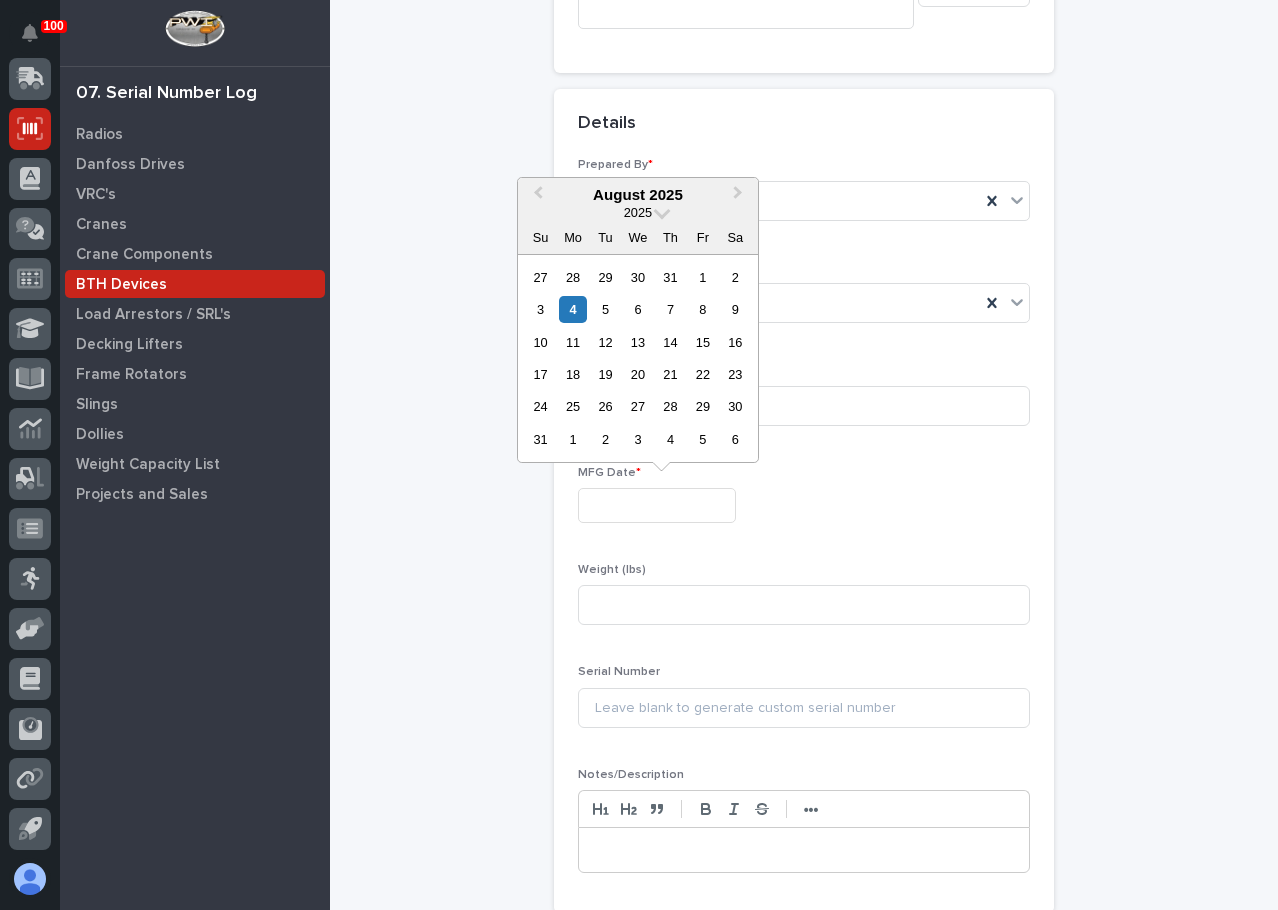 click at bounding box center (657, 505) 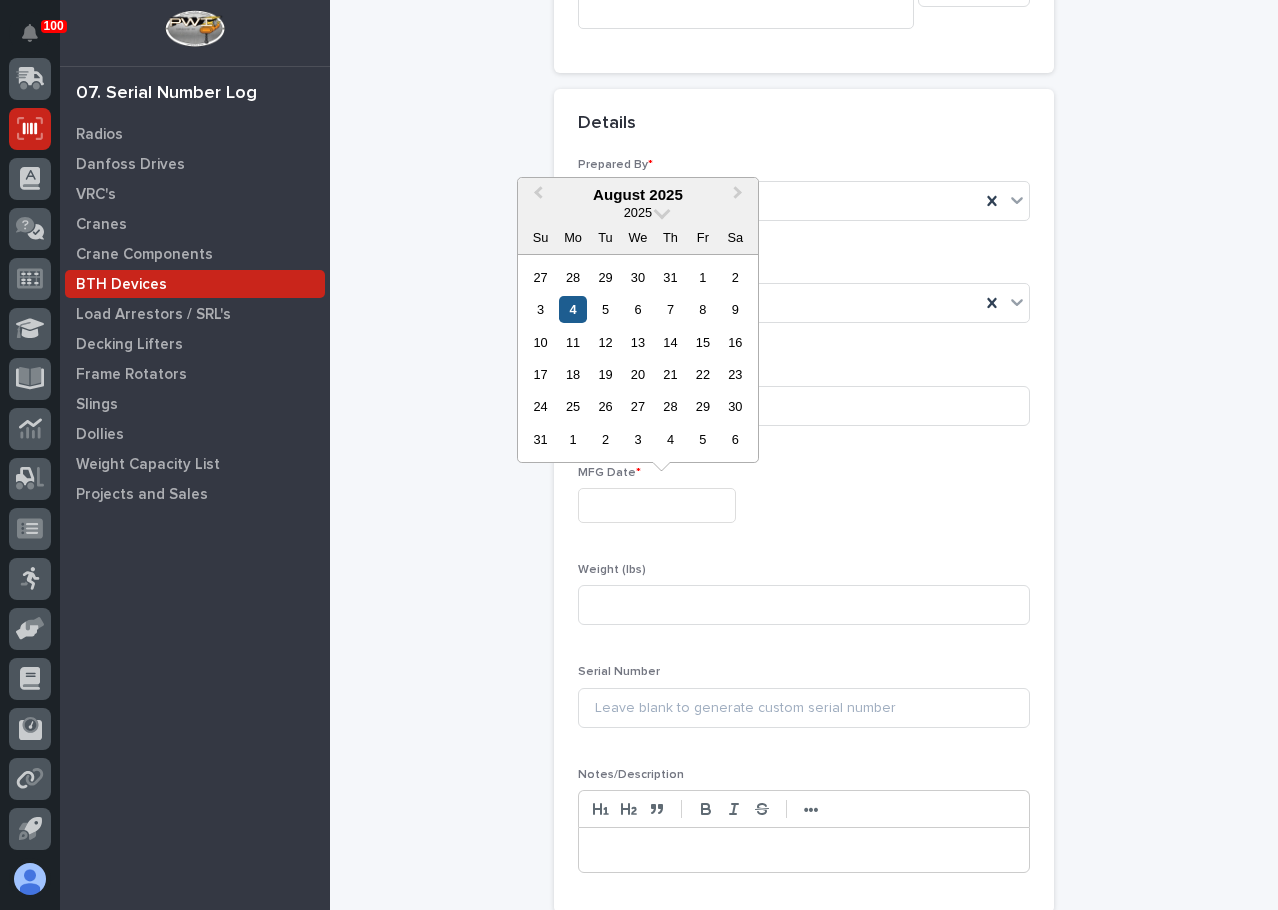 click on "4" at bounding box center [572, 309] 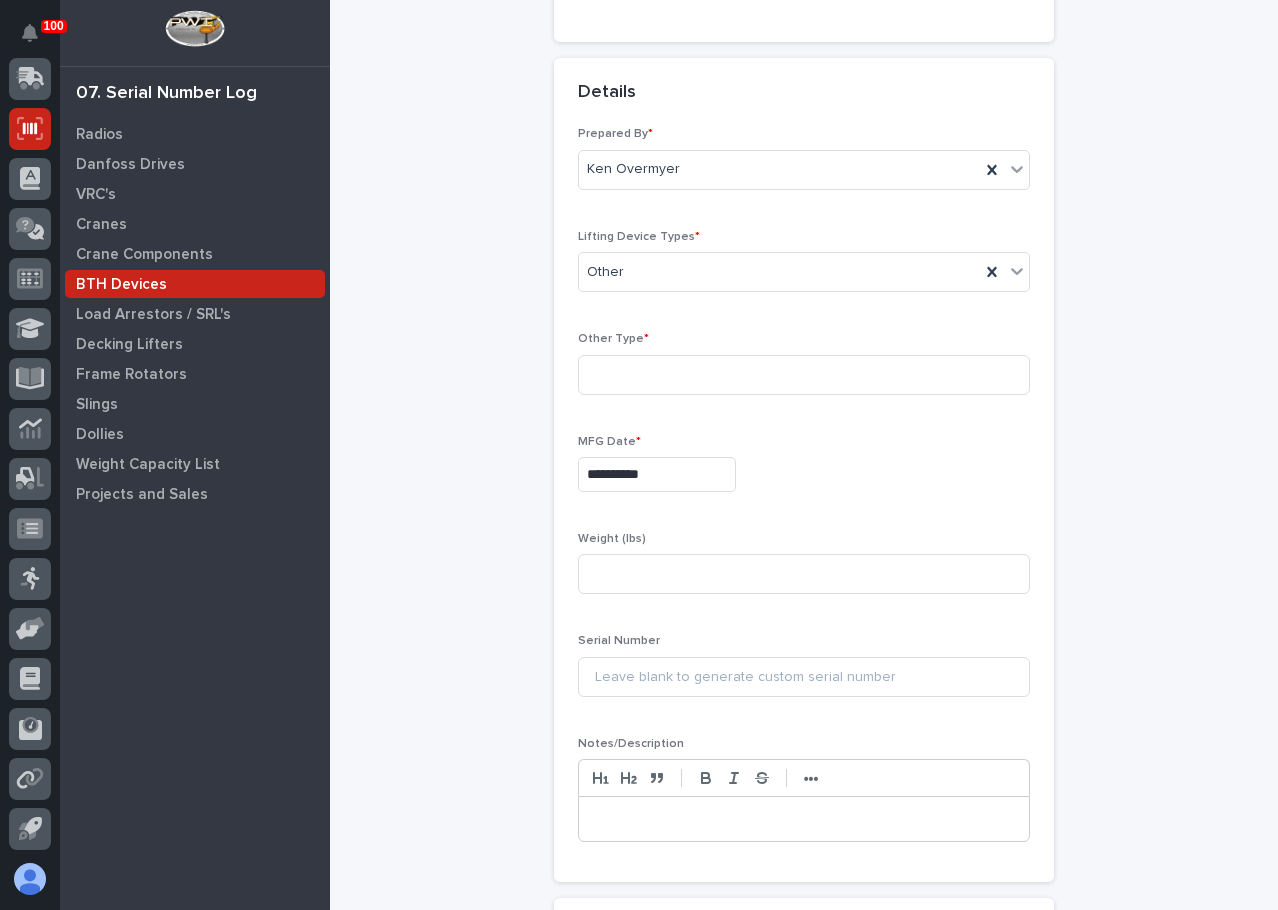scroll, scrollTop: 351, scrollLeft: 0, axis: vertical 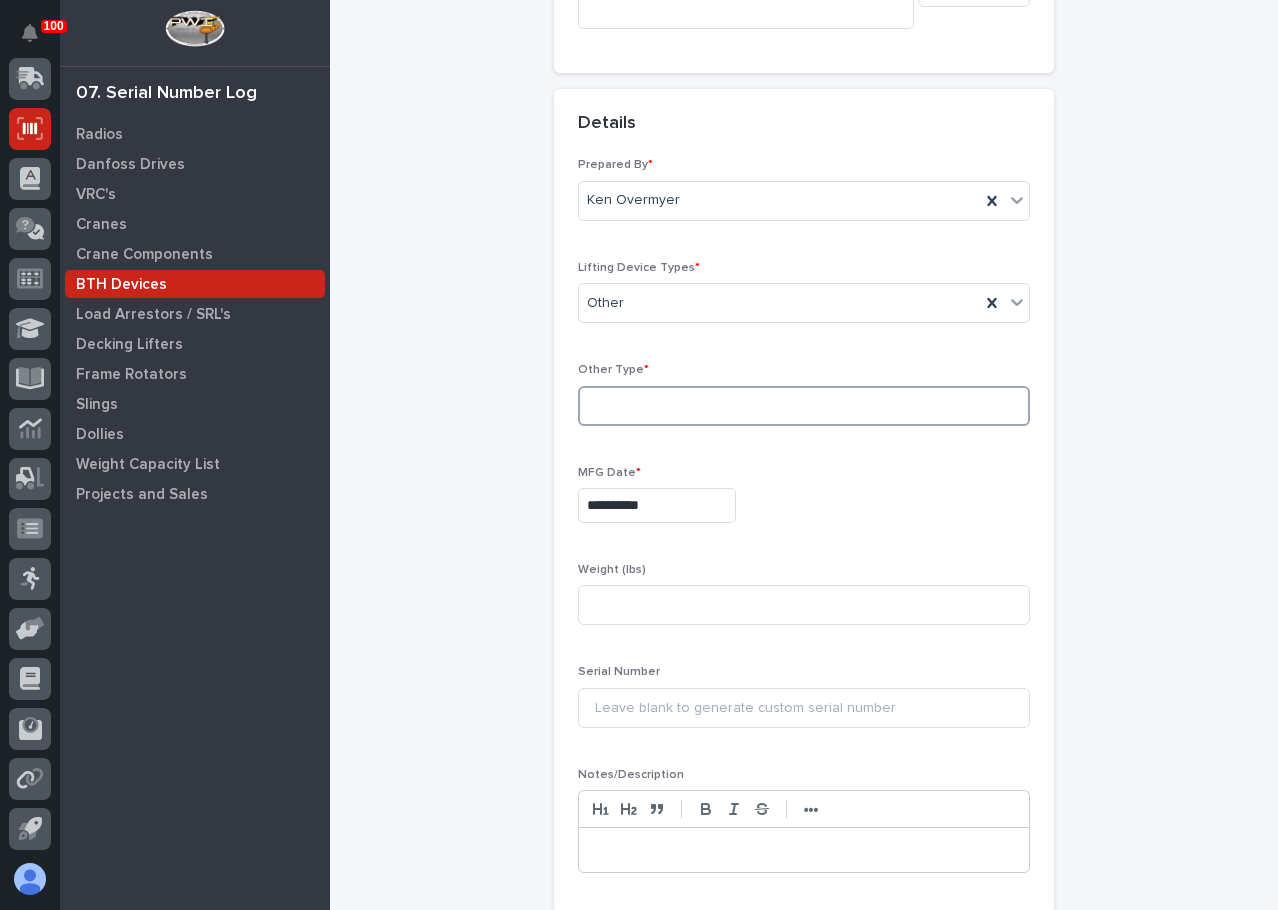 click at bounding box center [804, 406] 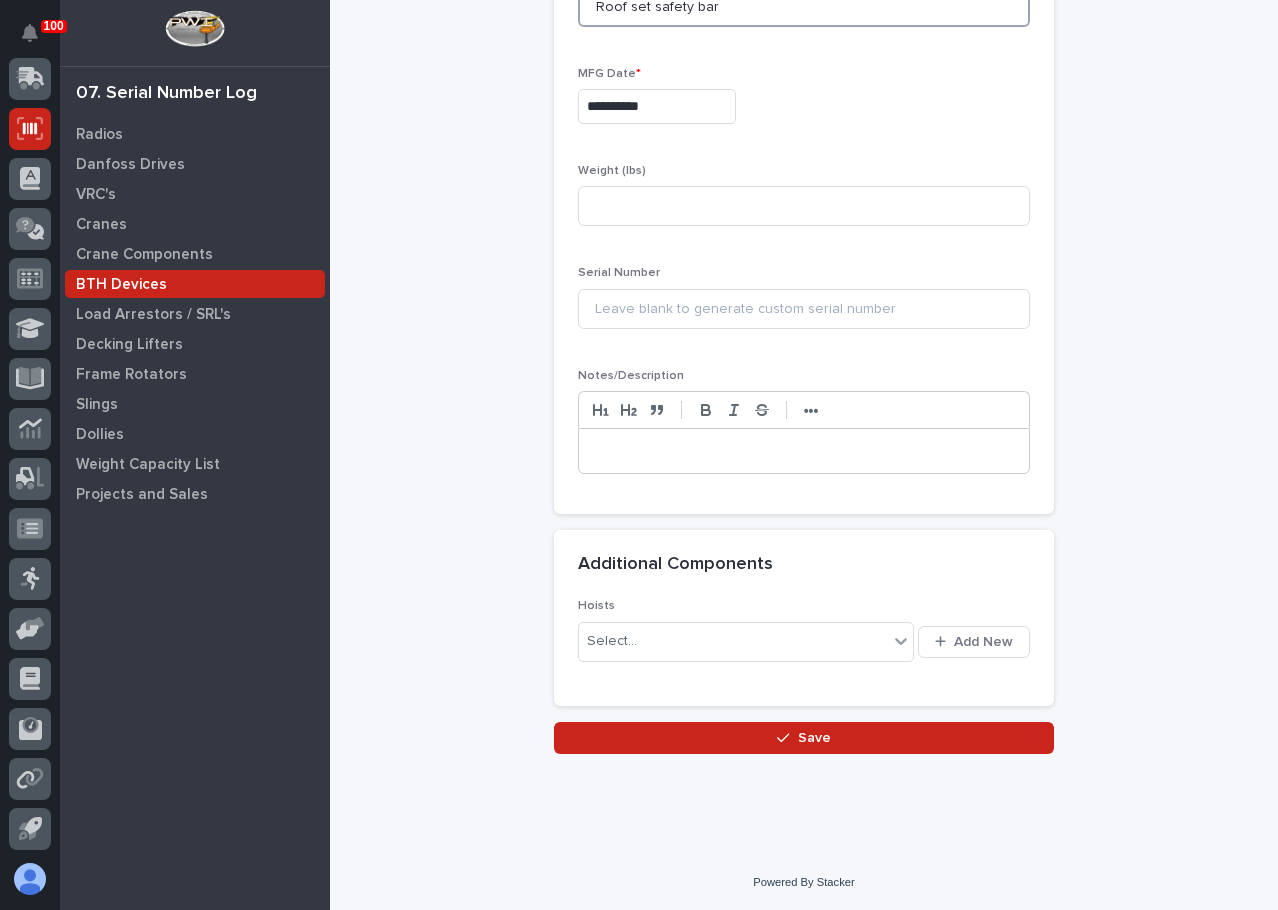 scroll, scrollTop: 751, scrollLeft: 0, axis: vertical 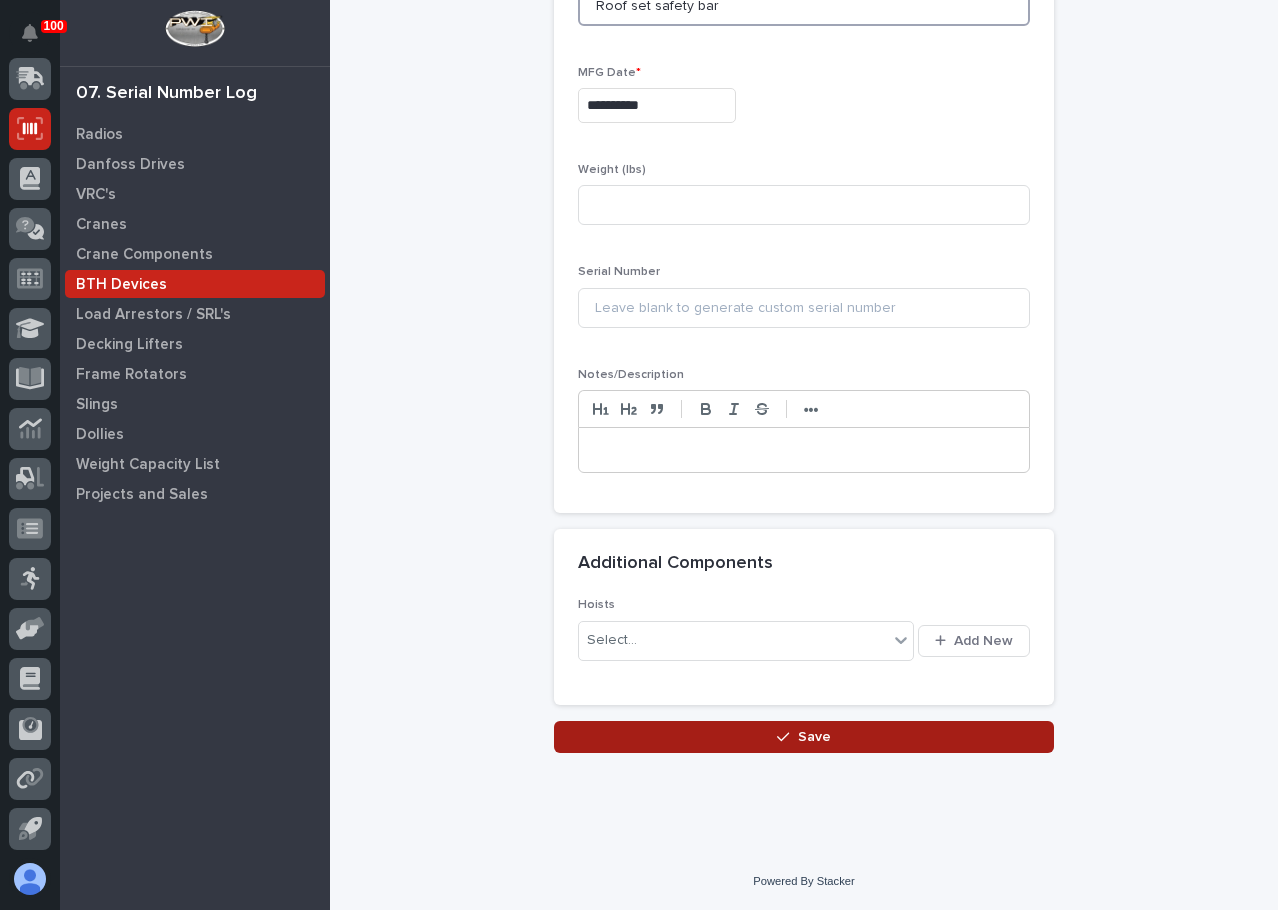 type on "Roof set safety bar" 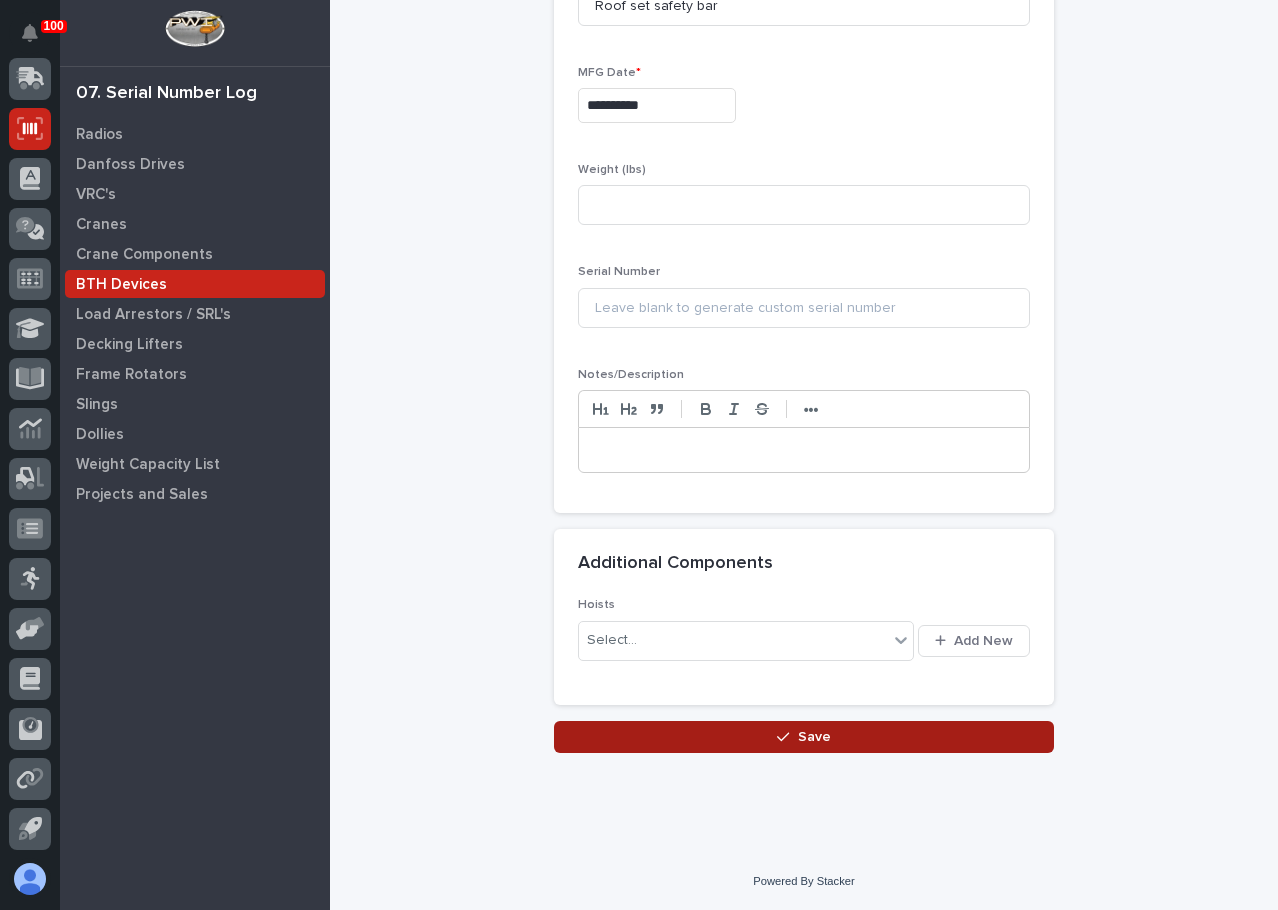 click on "Save" at bounding box center [804, 737] 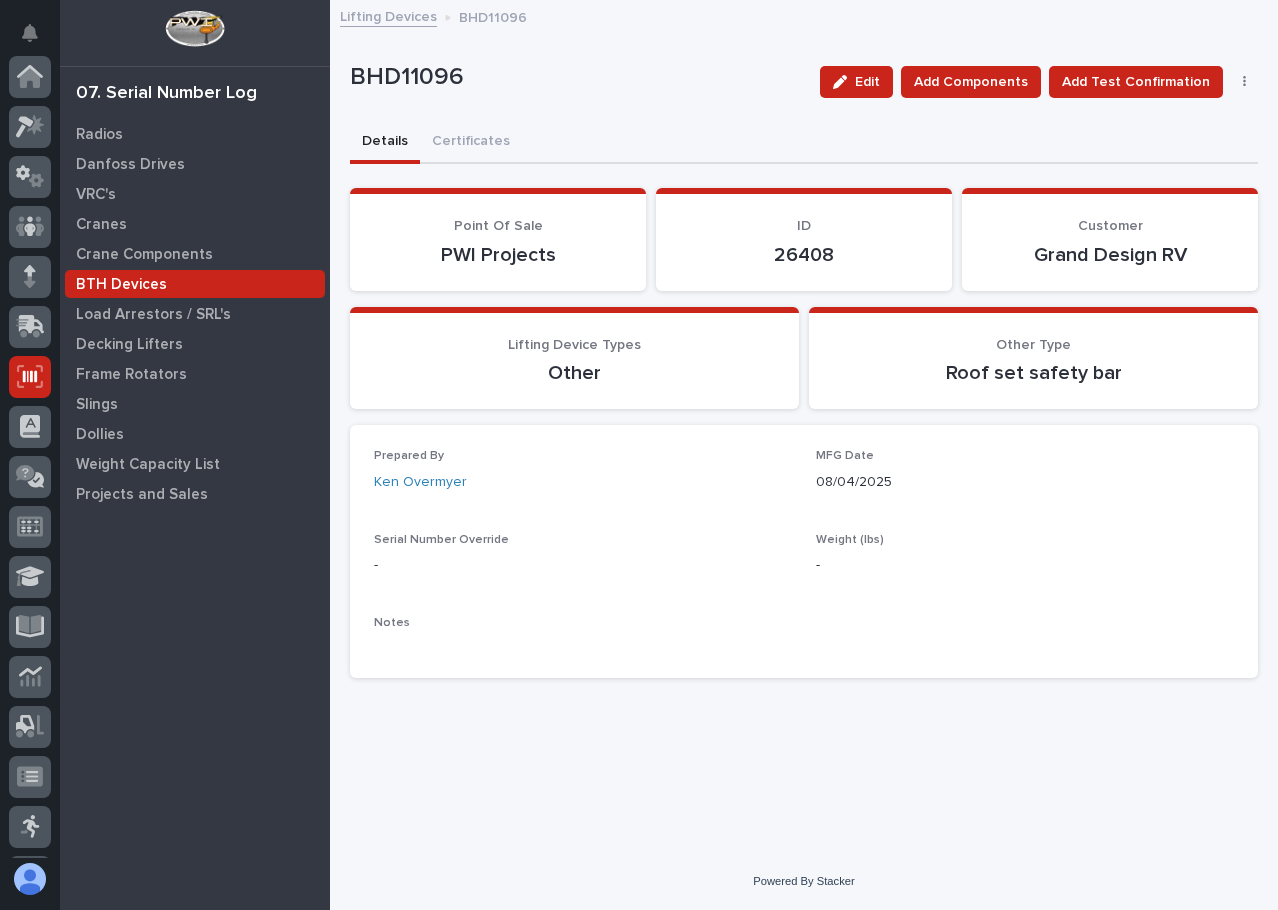 scroll, scrollTop: 248, scrollLeft: 0, axis: vertical 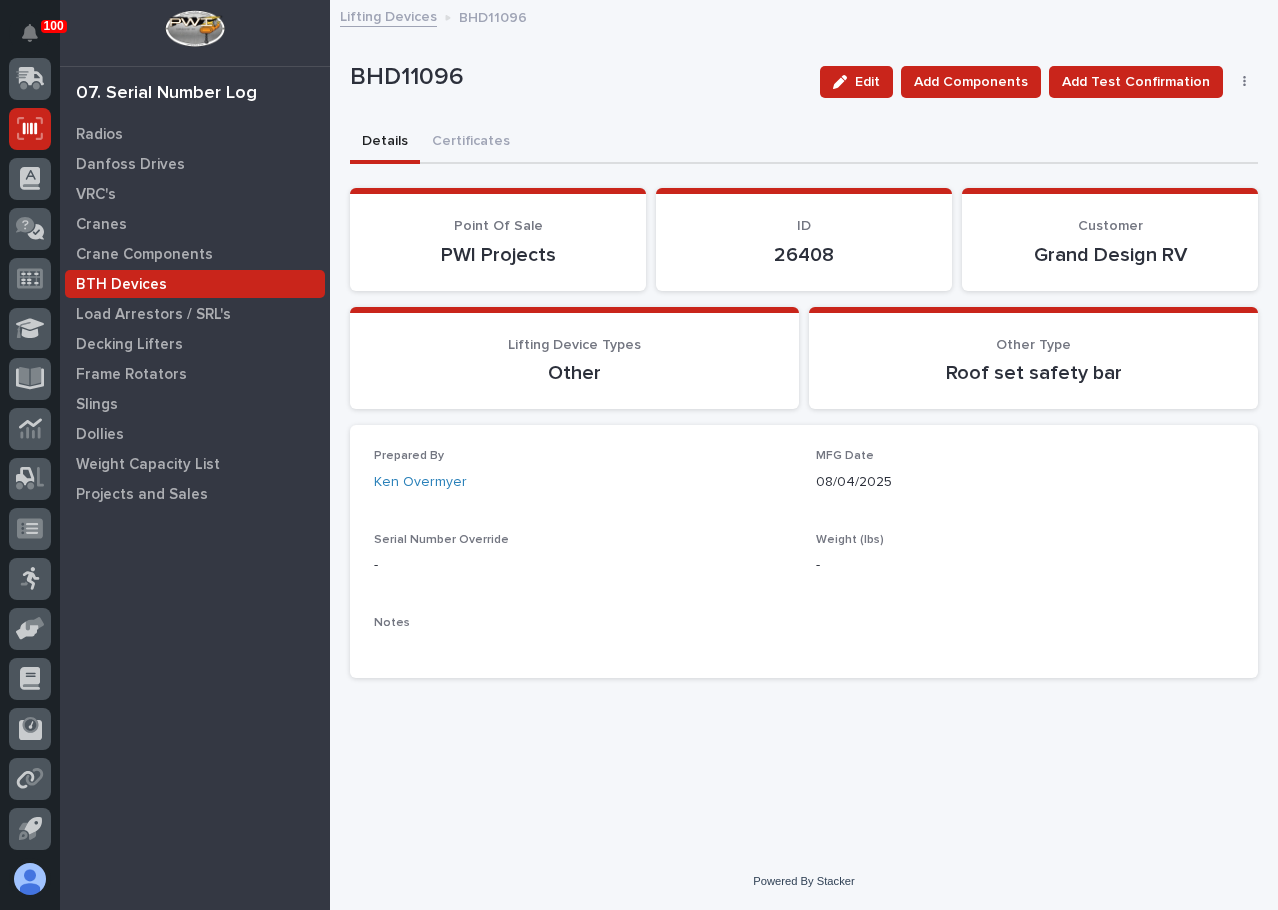 click on "Edit Add Components Add Test Confirmation Delete" at bounding box center (1035, 82) 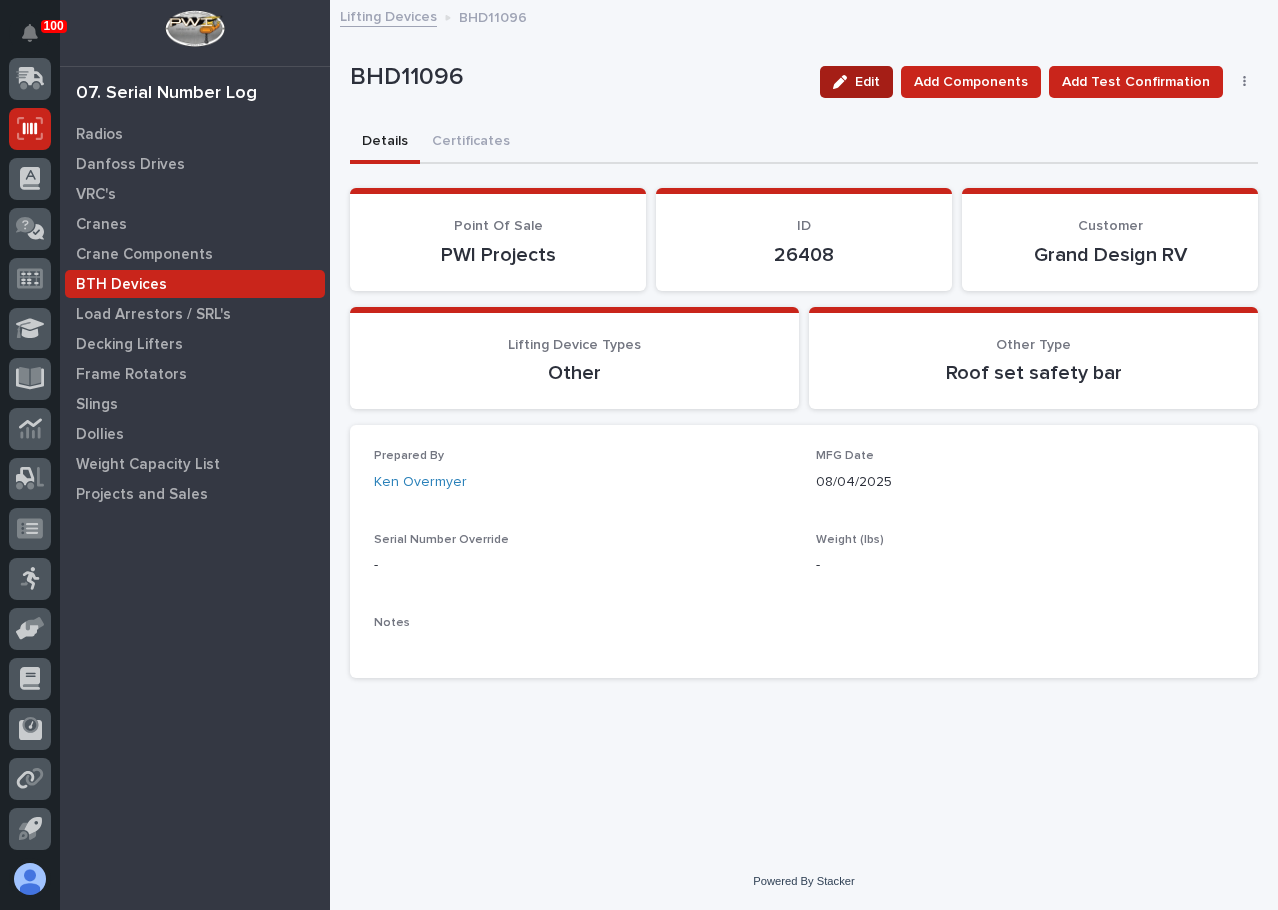 click on "Edit" at bounding box center (867, 82) 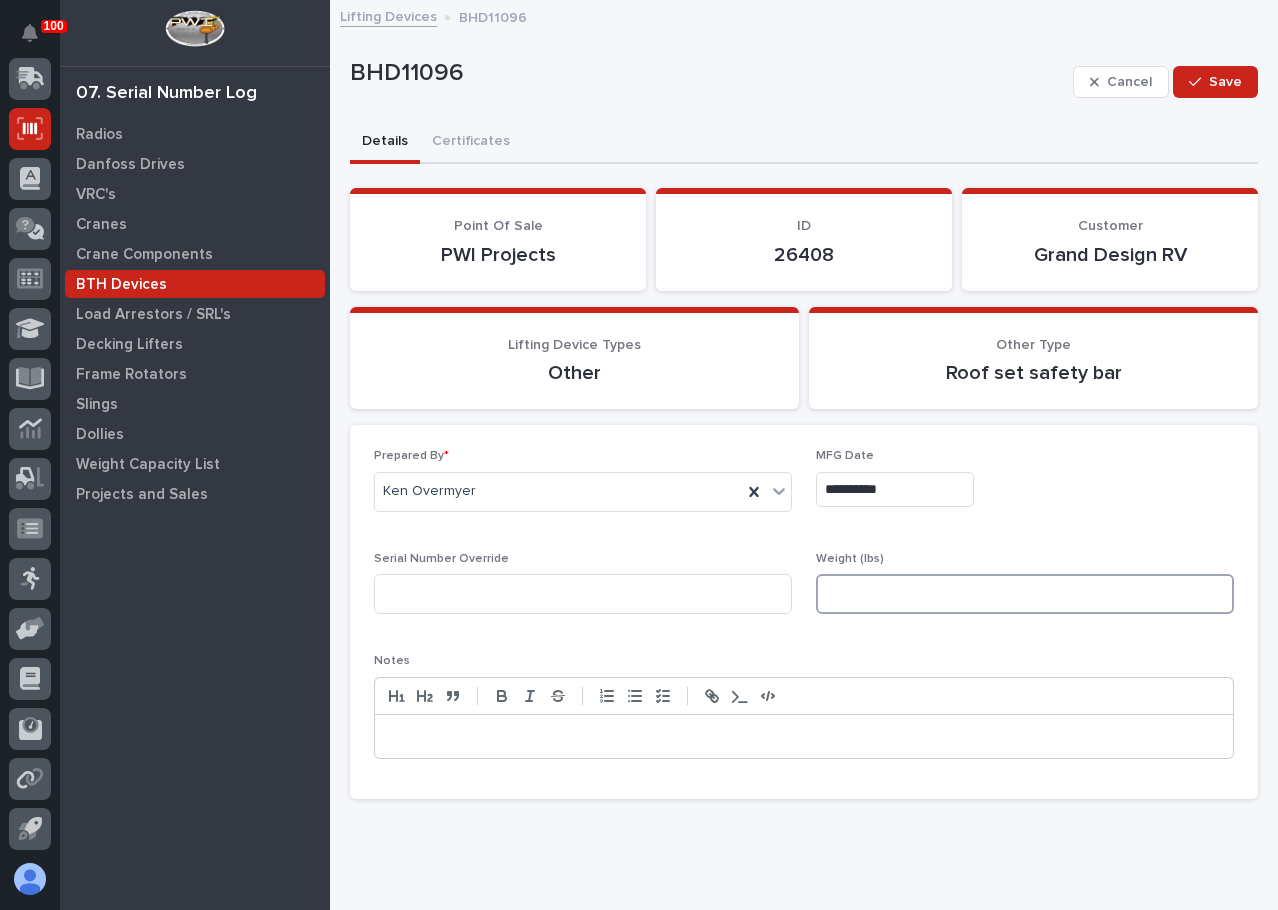 click at bounding box center (1025, 594) 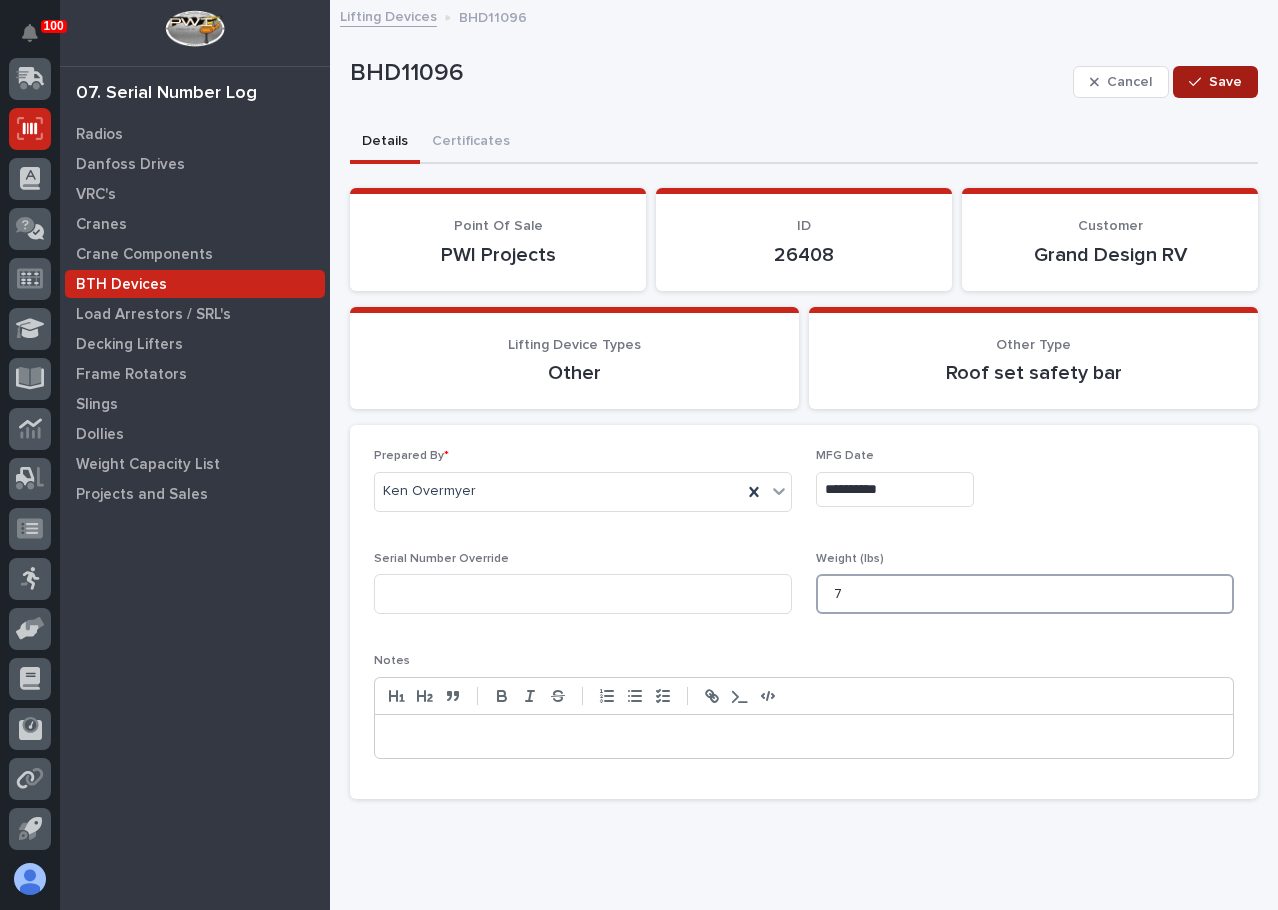 type on "7" 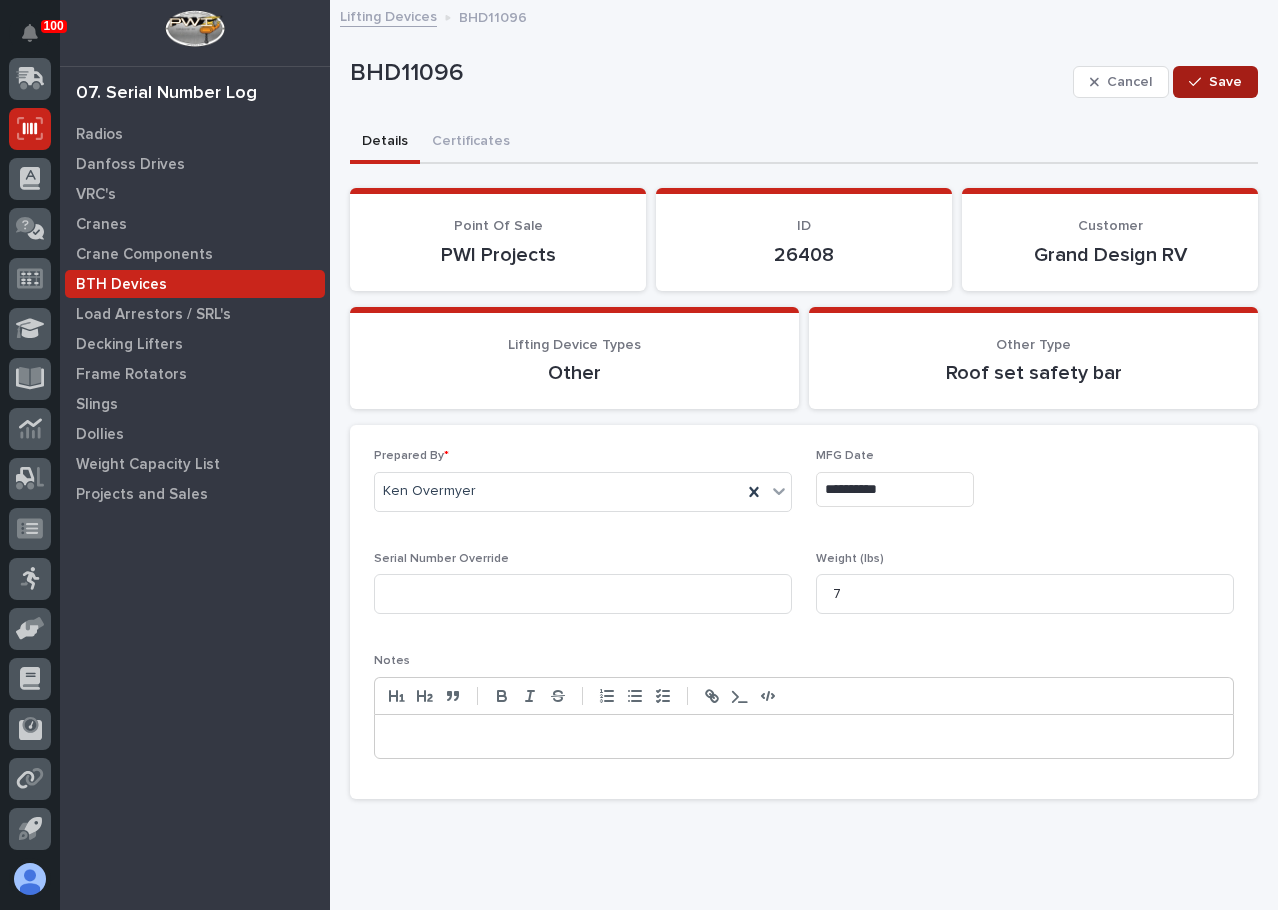 click 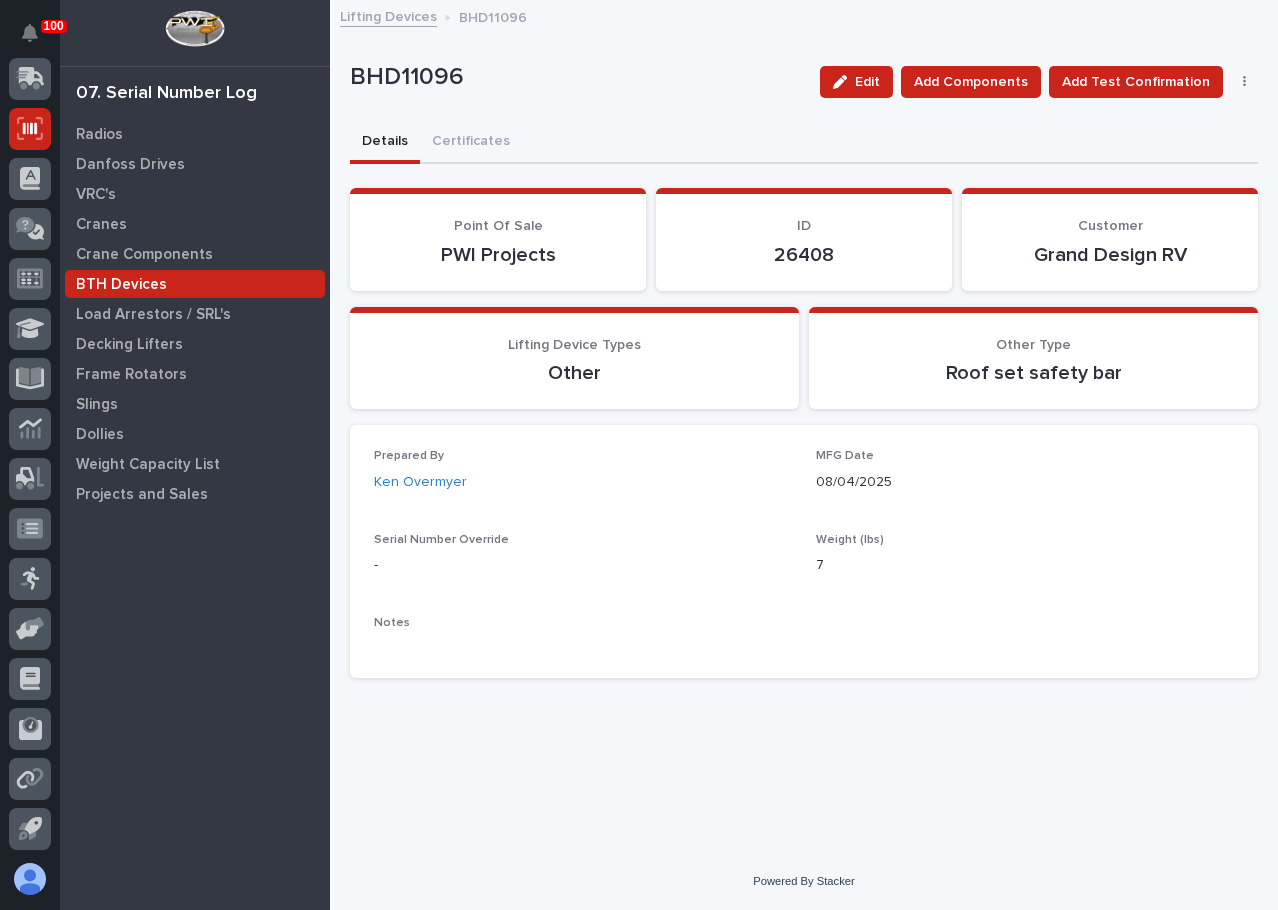 click on "Lifting Devices BHD11096" at bounding box center [804, 18] 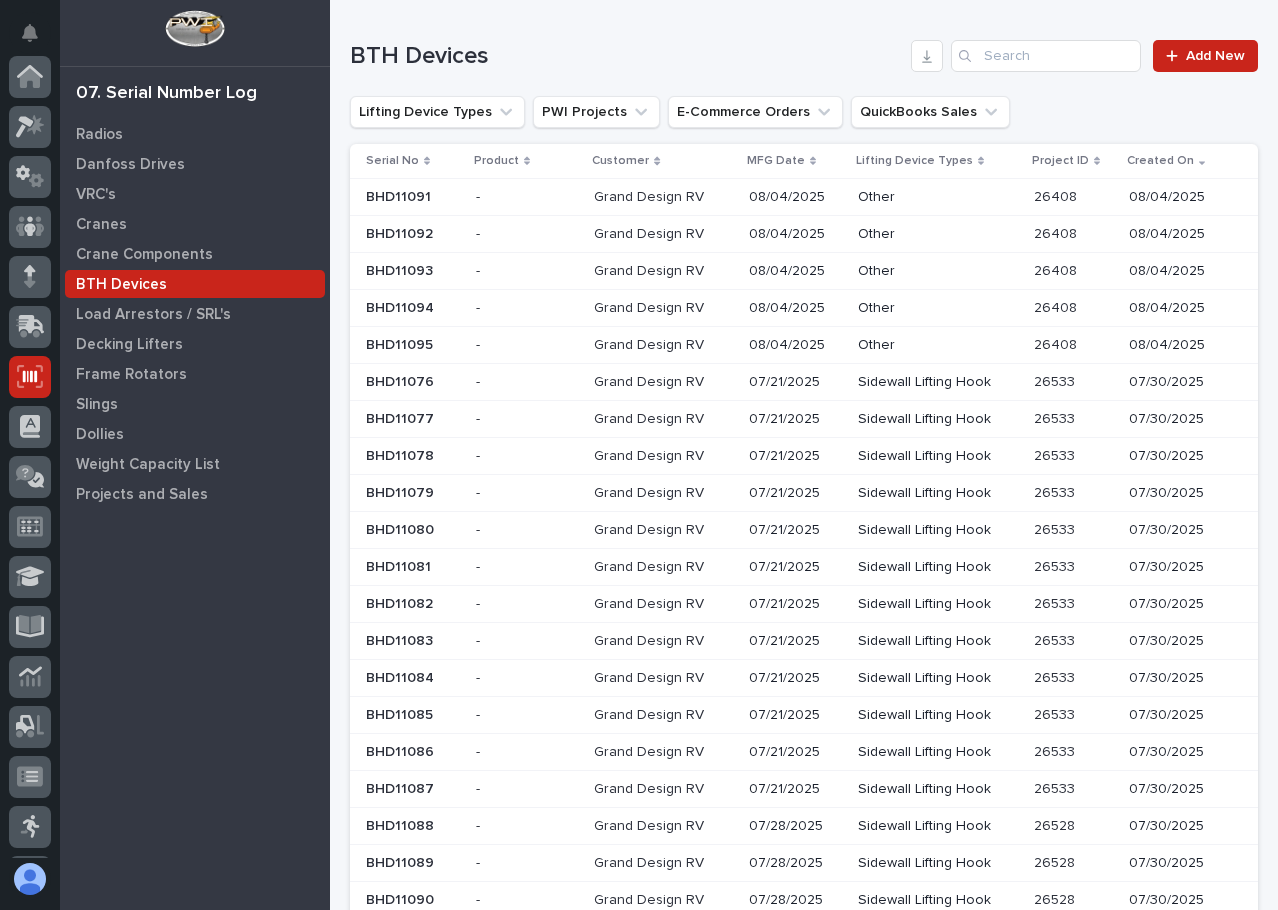 scroll, scrollTop: 248, scrollLeft: 0, axis: vertical 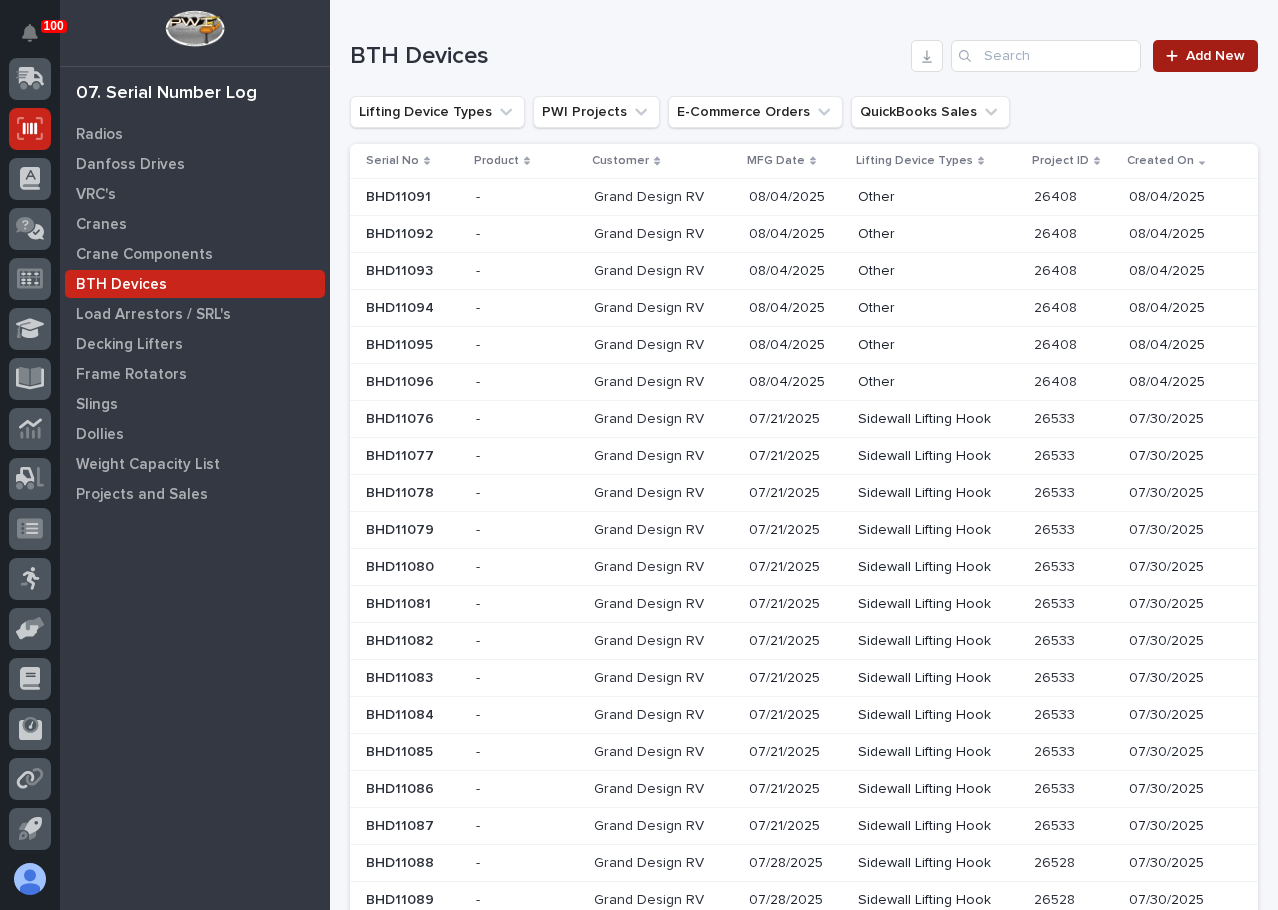click on "Add New" at bounding box center [1205, 56] 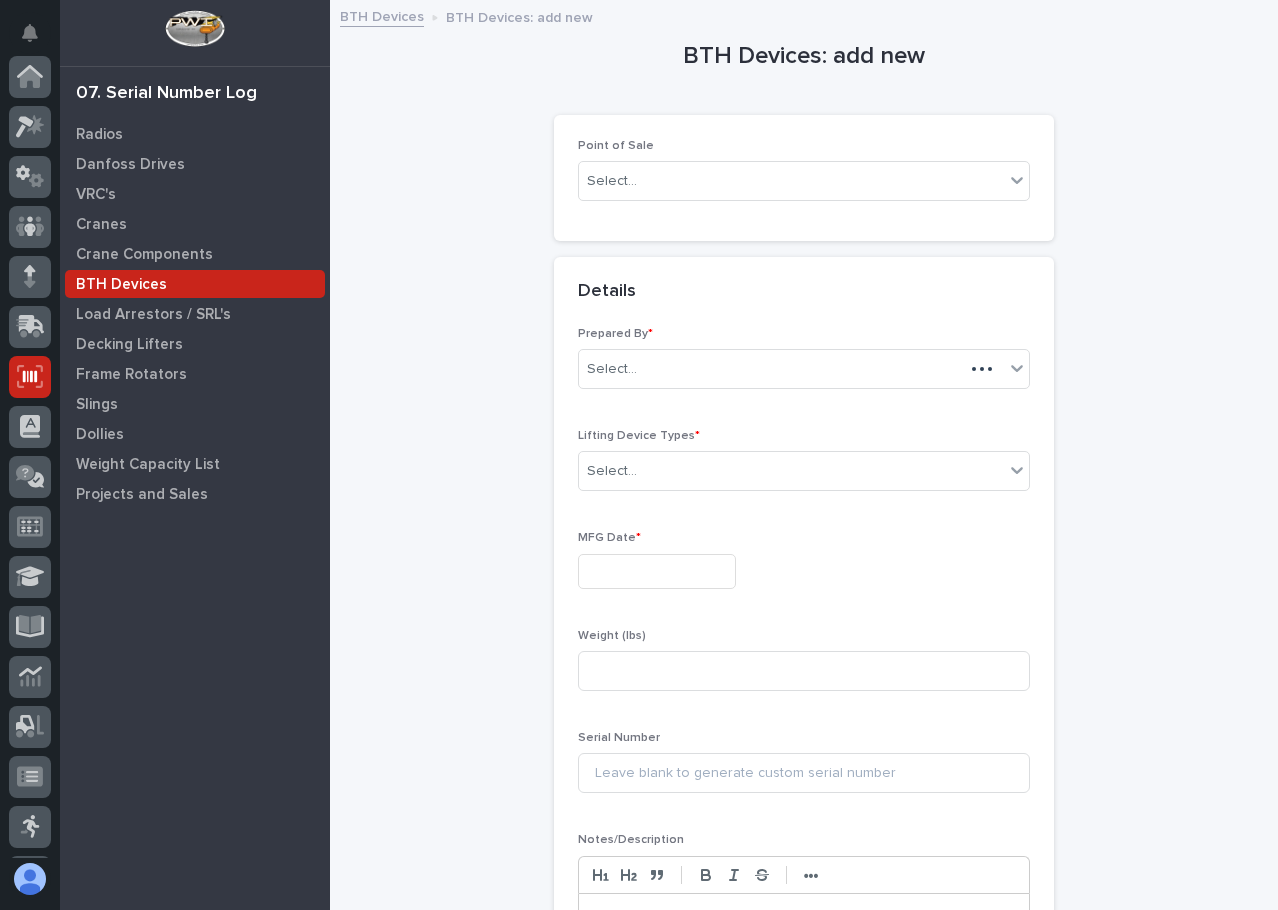 scroll, scrollTop: 248, scrollLeft: 0, axis: vertical 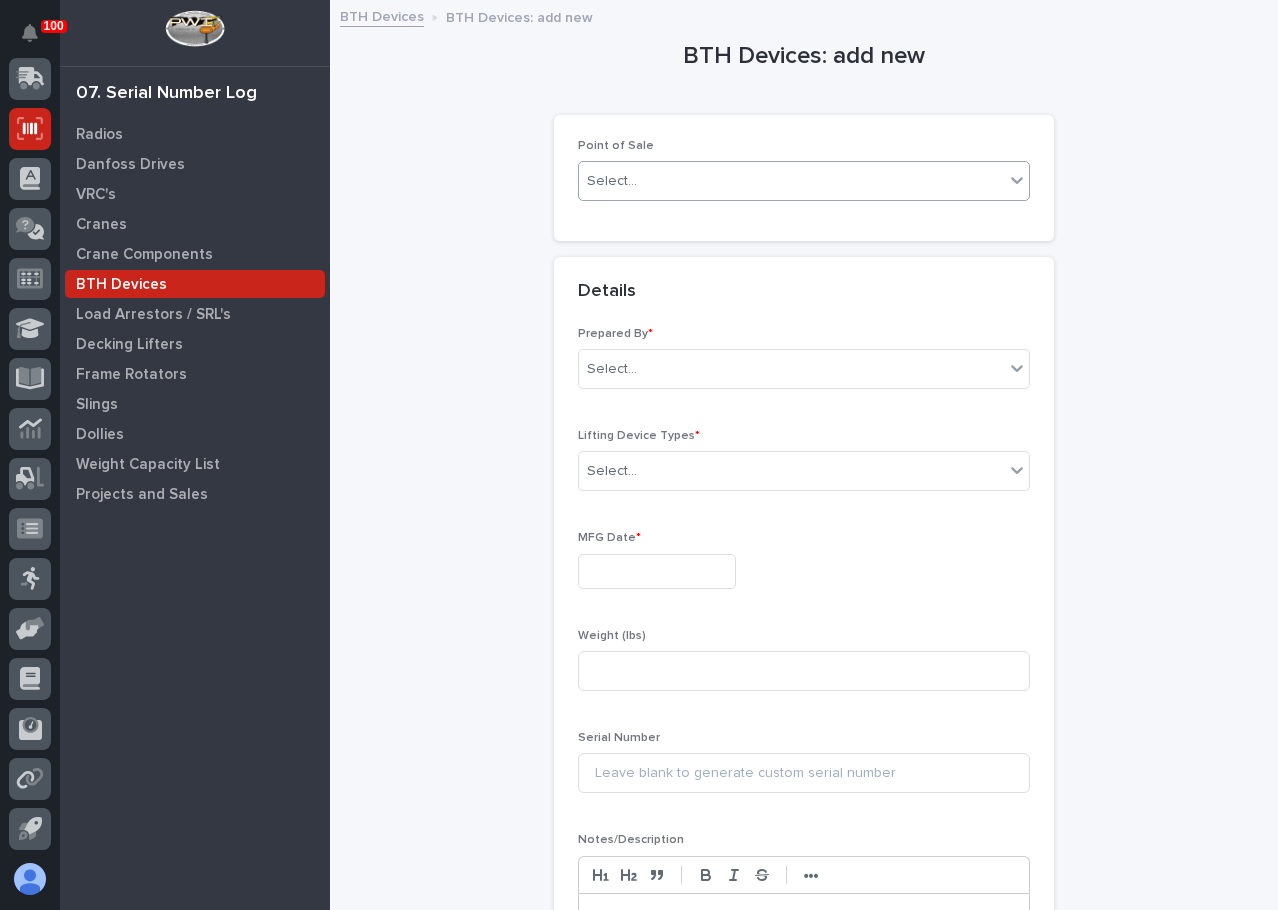 click on "Select..." at bounding box center (791, 181) 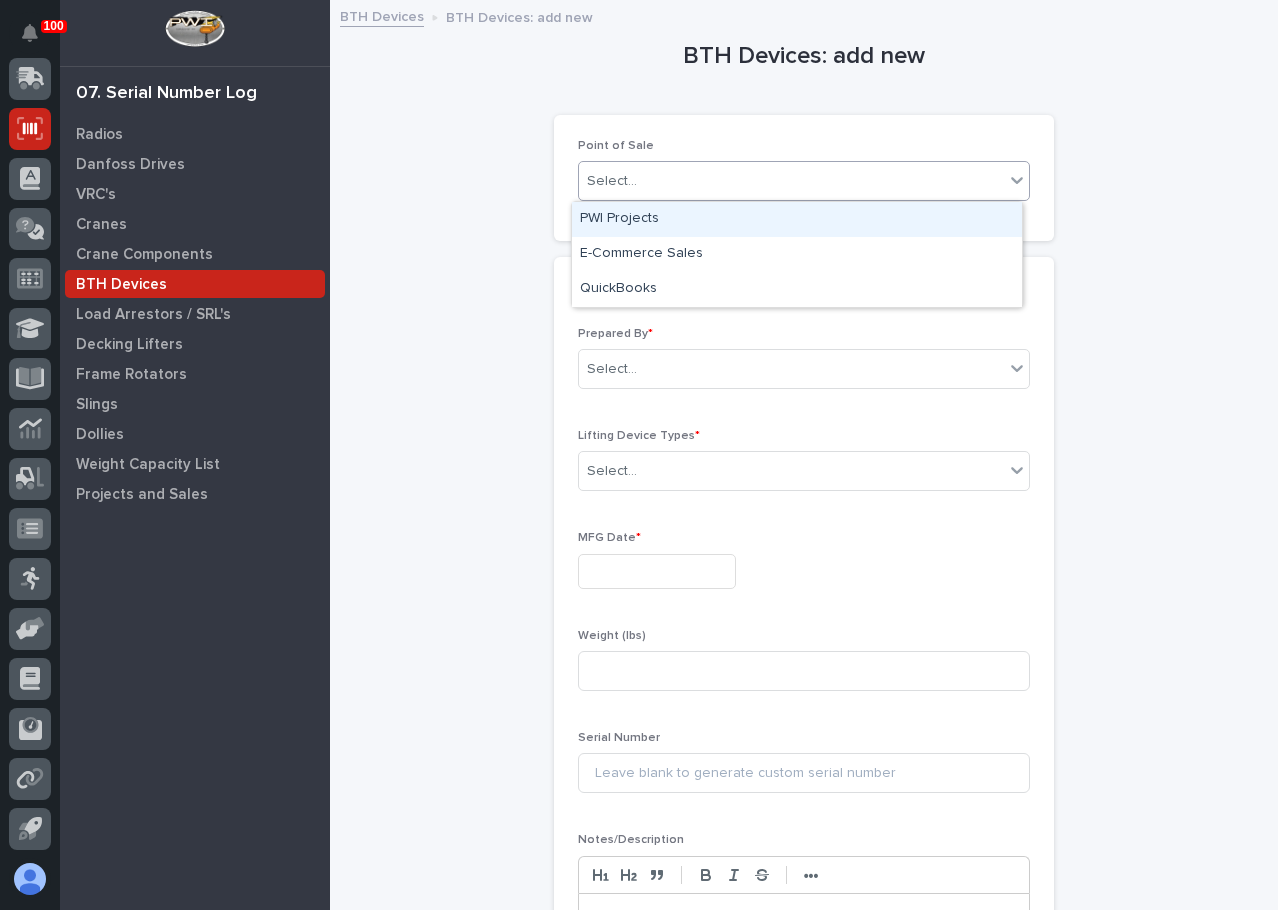 click on "PWI Projects" at bounding box center [797, 219] 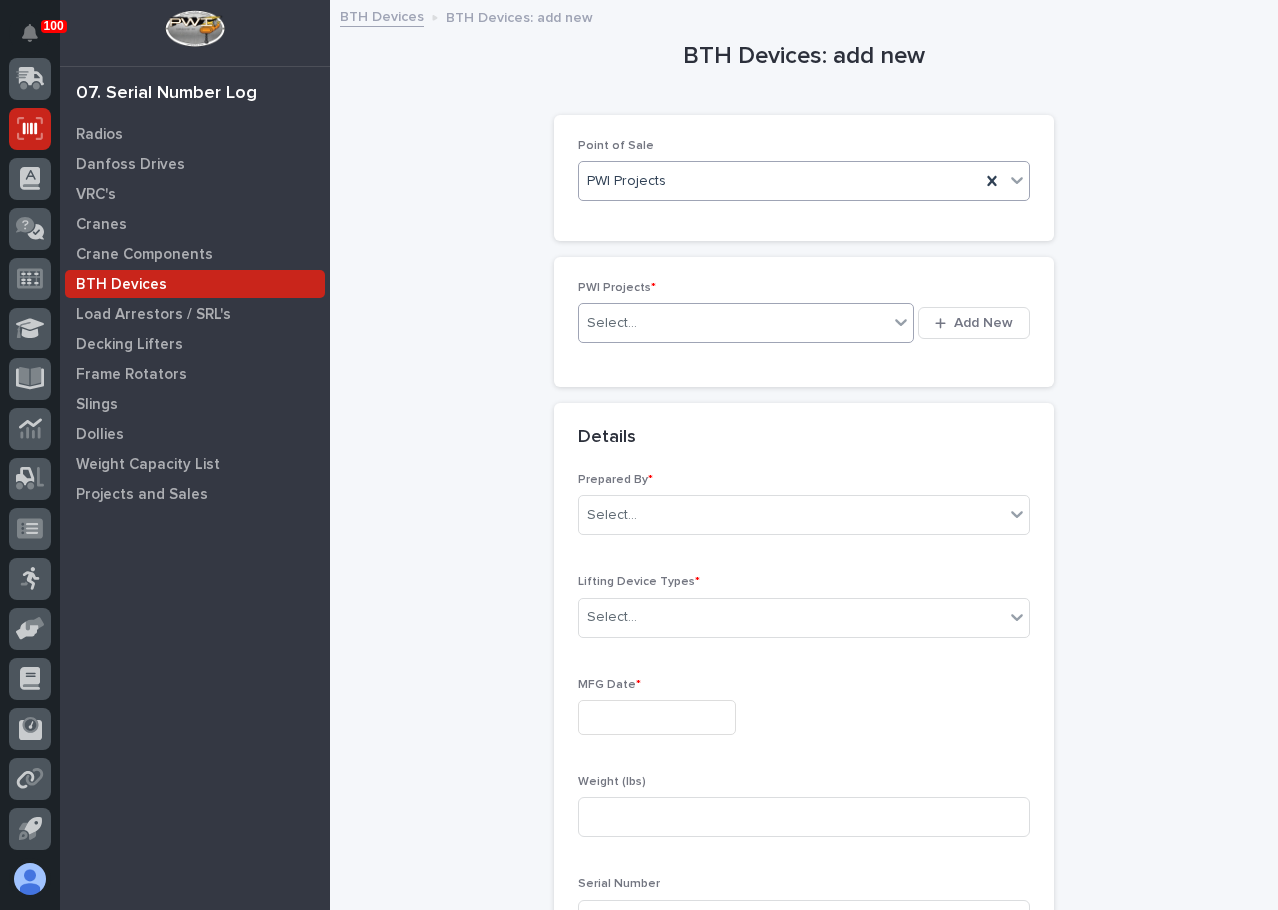 click on "Select..." at bounding box center [612, 323] 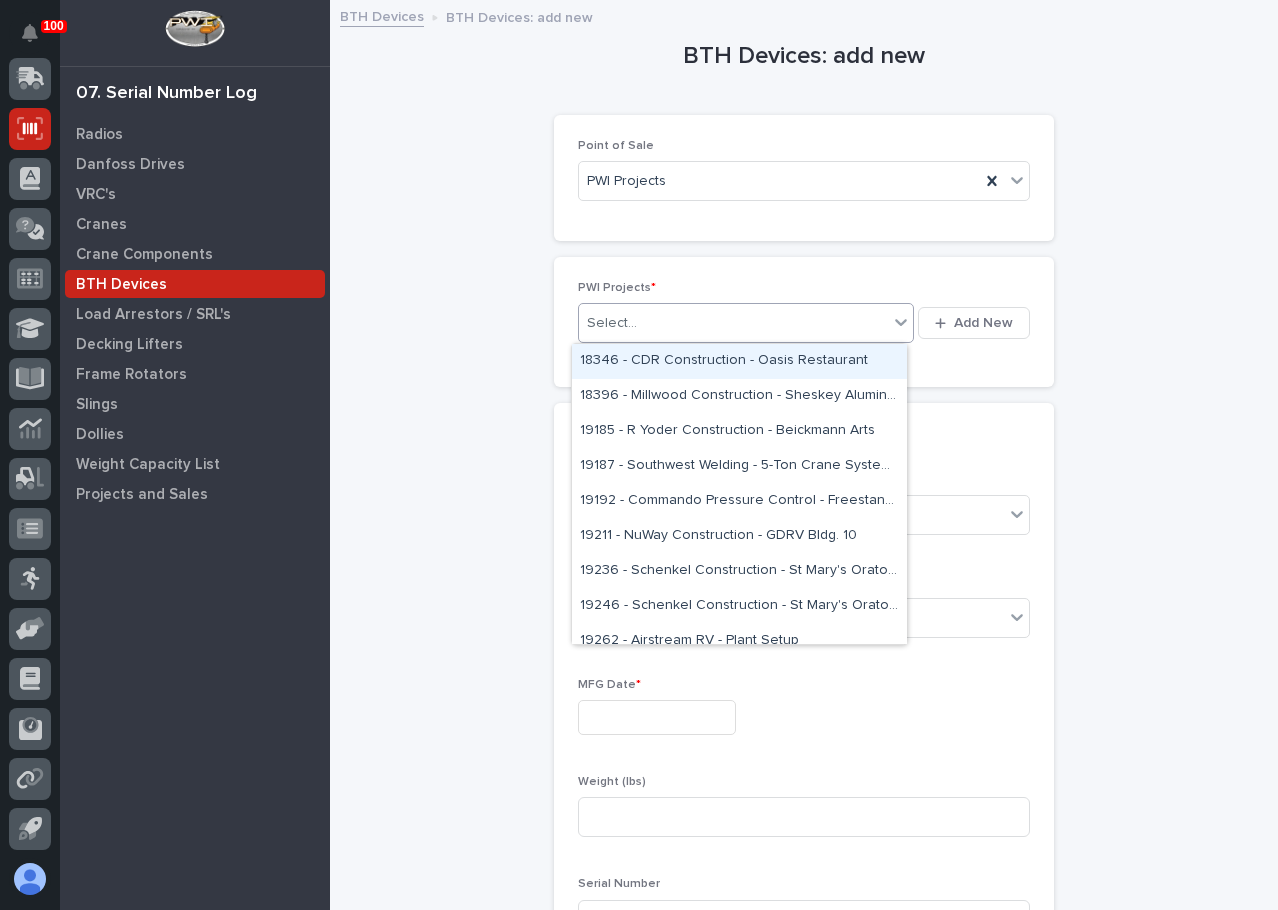 paste on "**********" 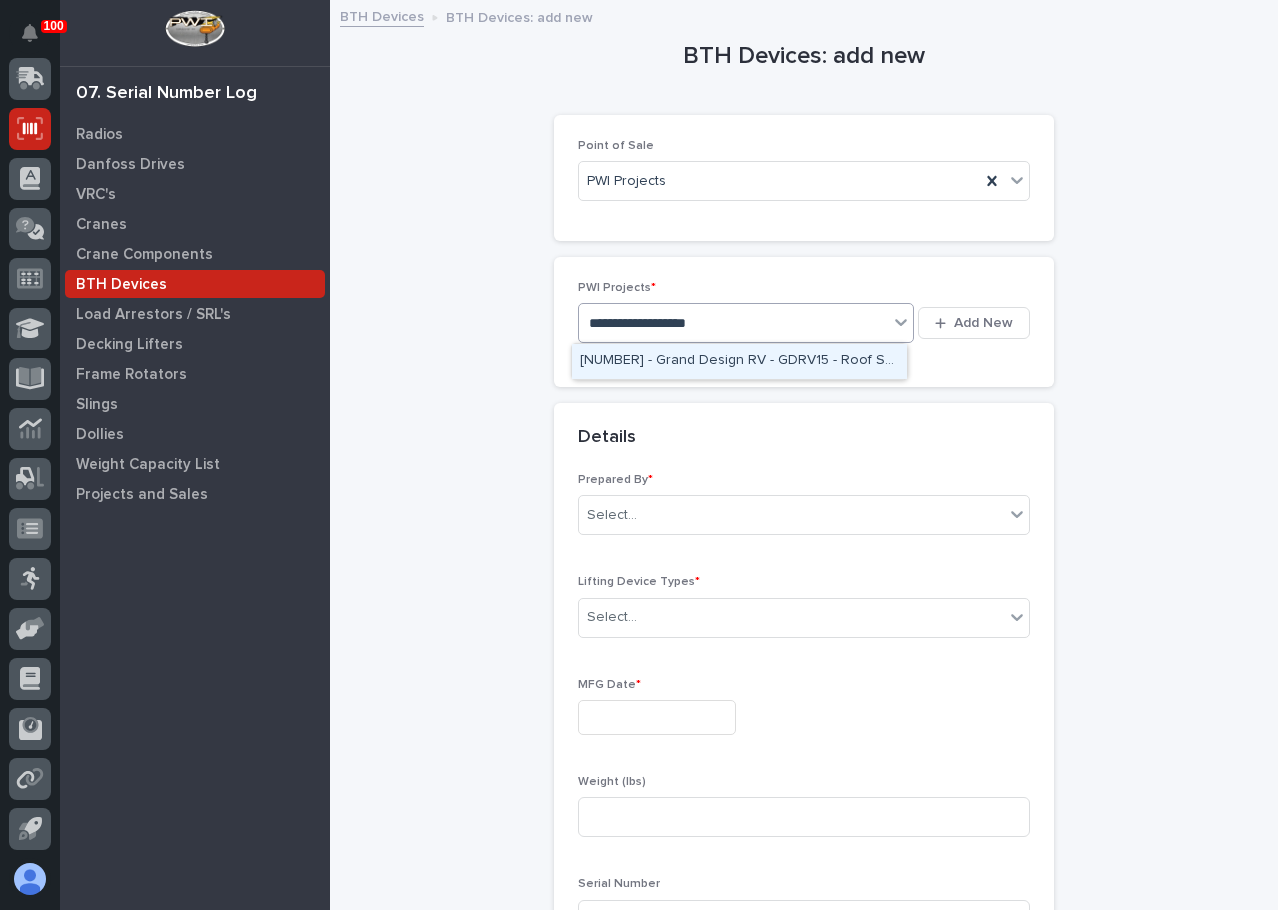 click on "[NUMBER] - Grand Design RV - GDRV15 - Roof Set Safety Bars (12)" at bounding box center (739, 361) 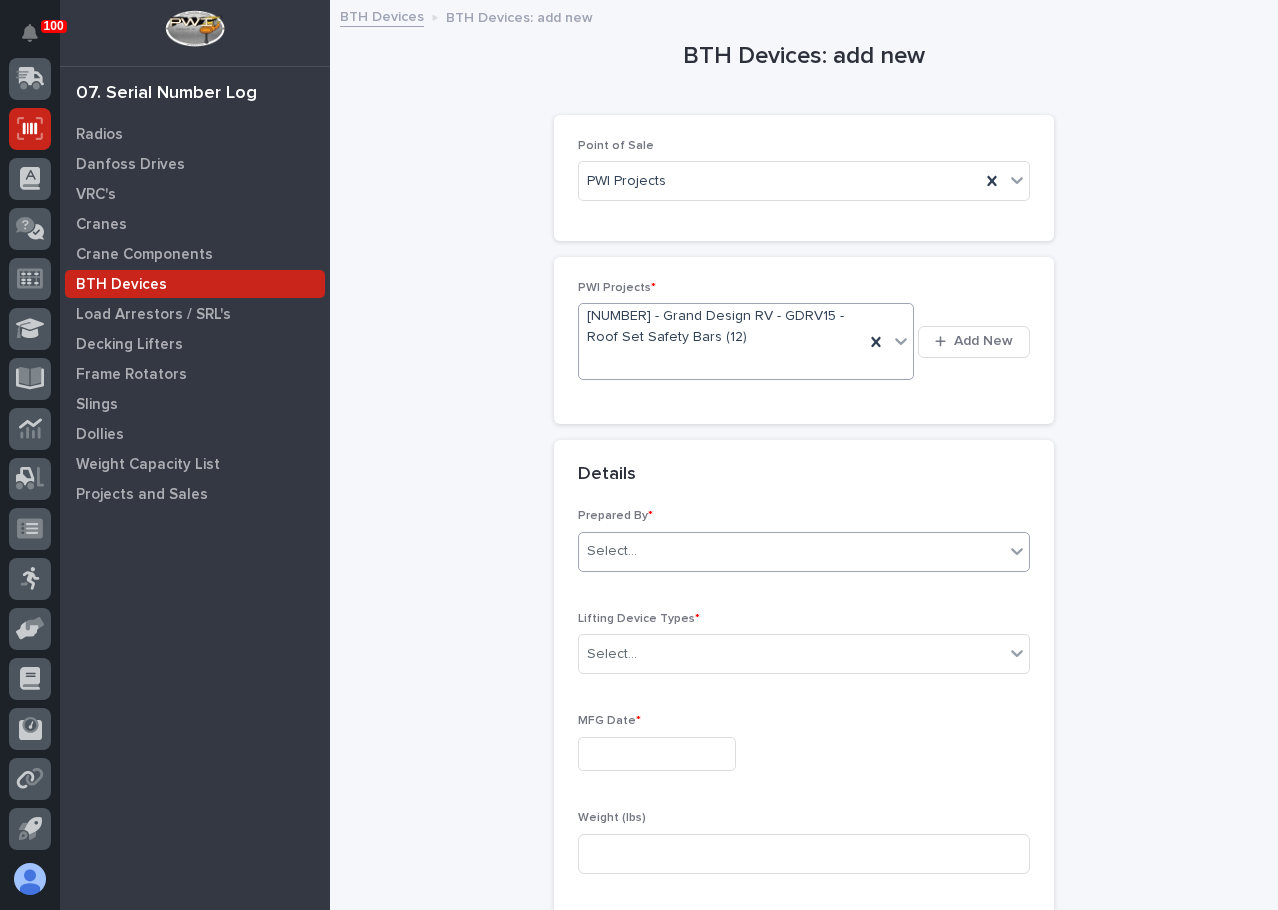 click on "Select..." at bounding box center (791, 551) 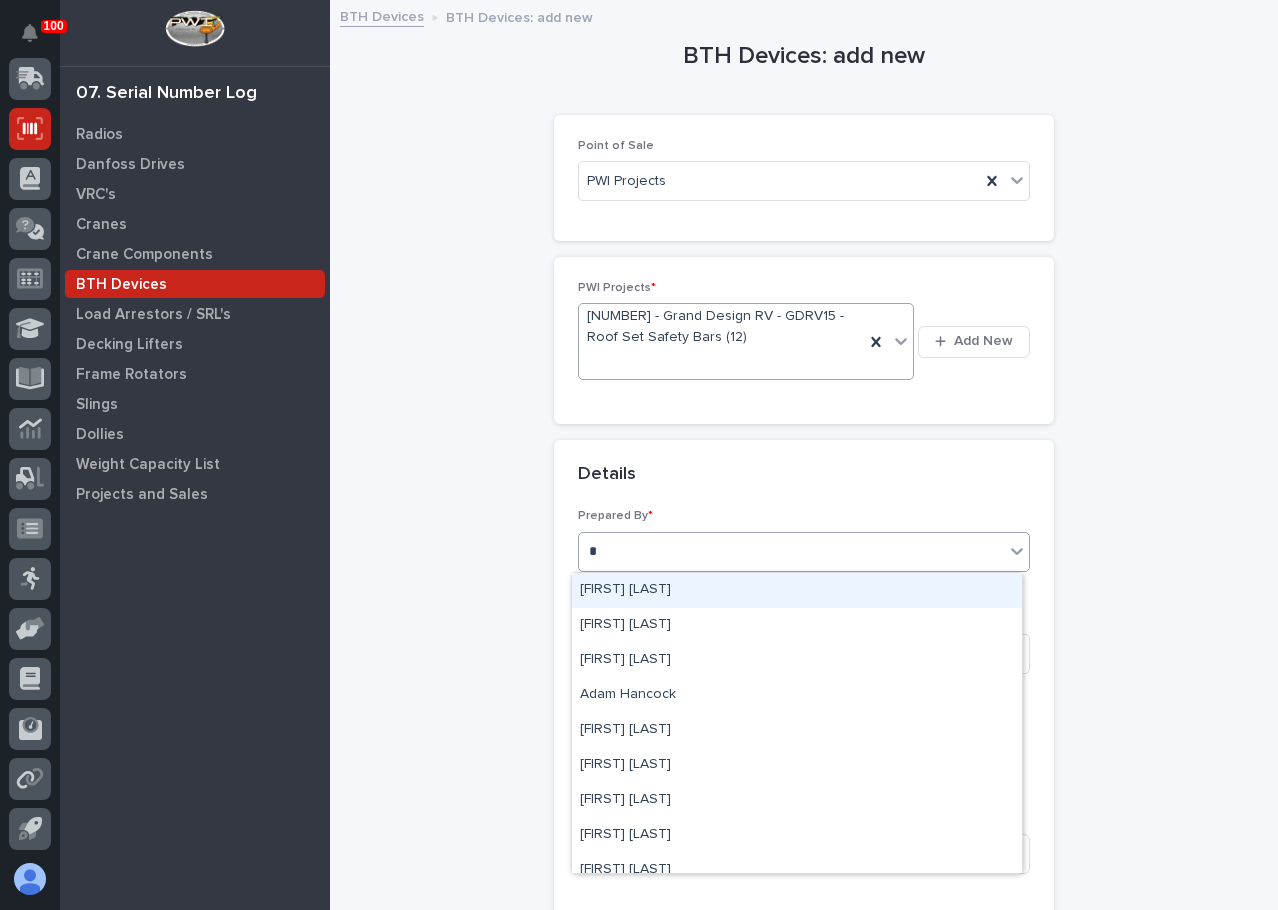 type on "**" 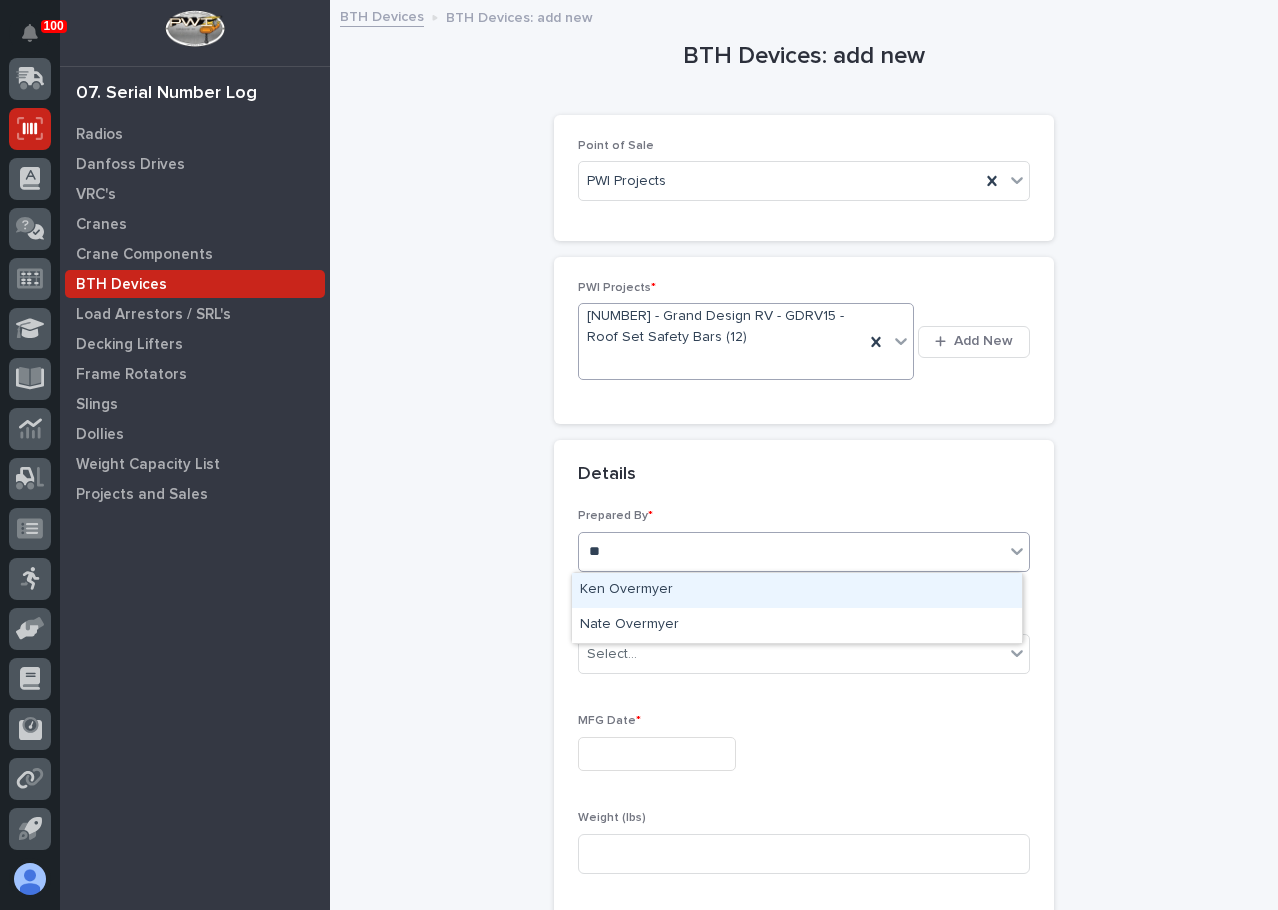 click on "Ken Overmyer" at bounding box center (797, 590) 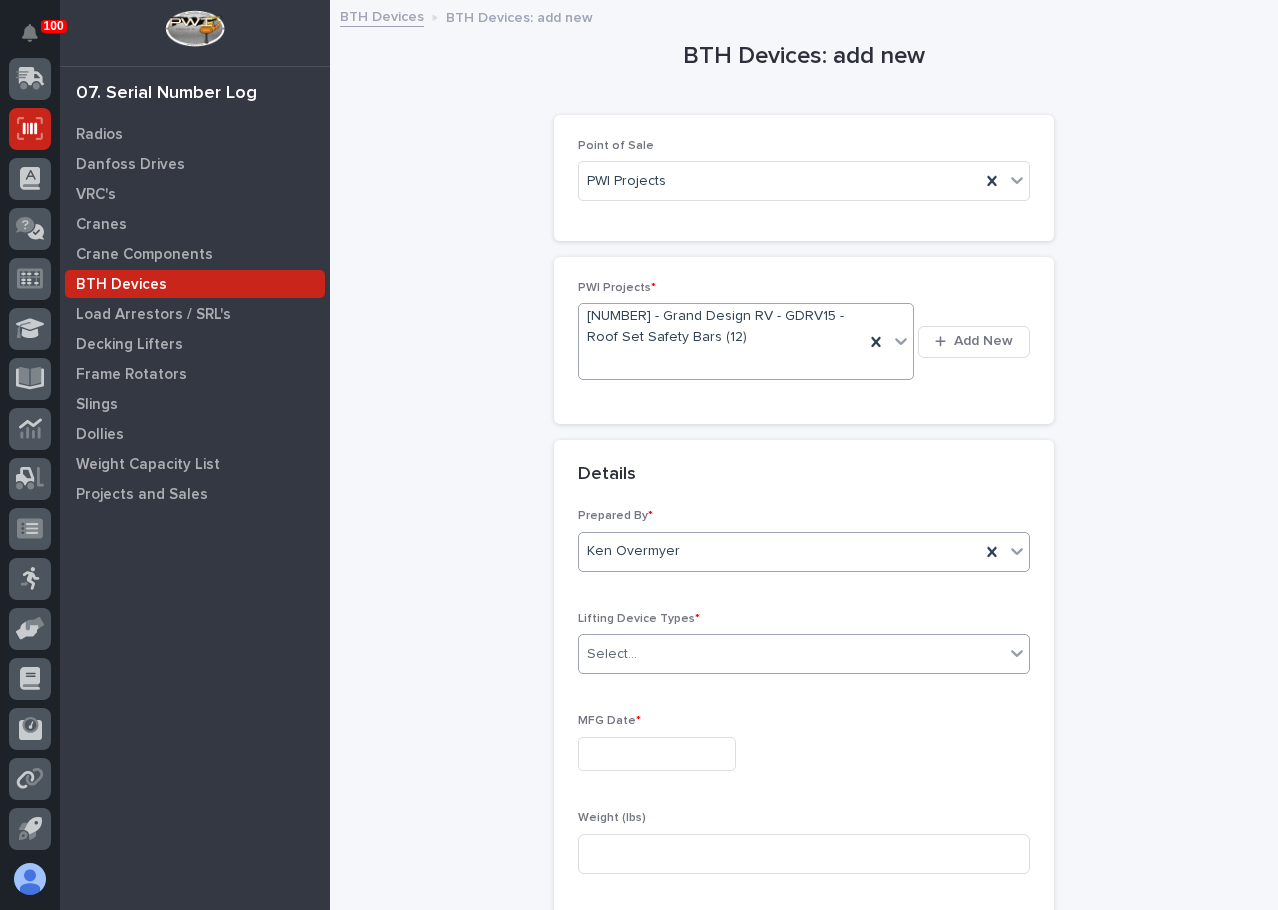 click on "Select..." at bounding box center [791, 654] 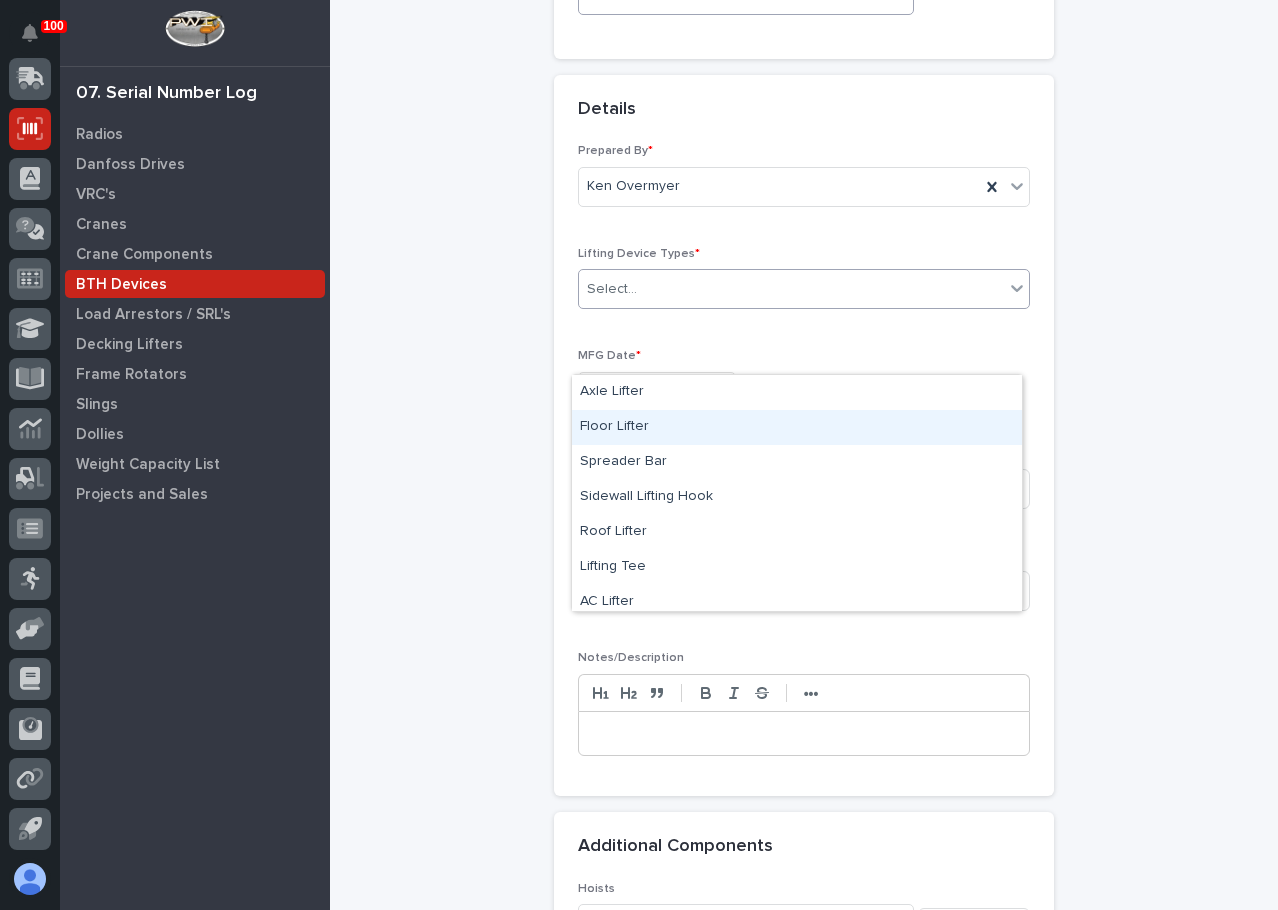 scroll, scrollTop: 400, scrollLeft: 0, axis: vertical 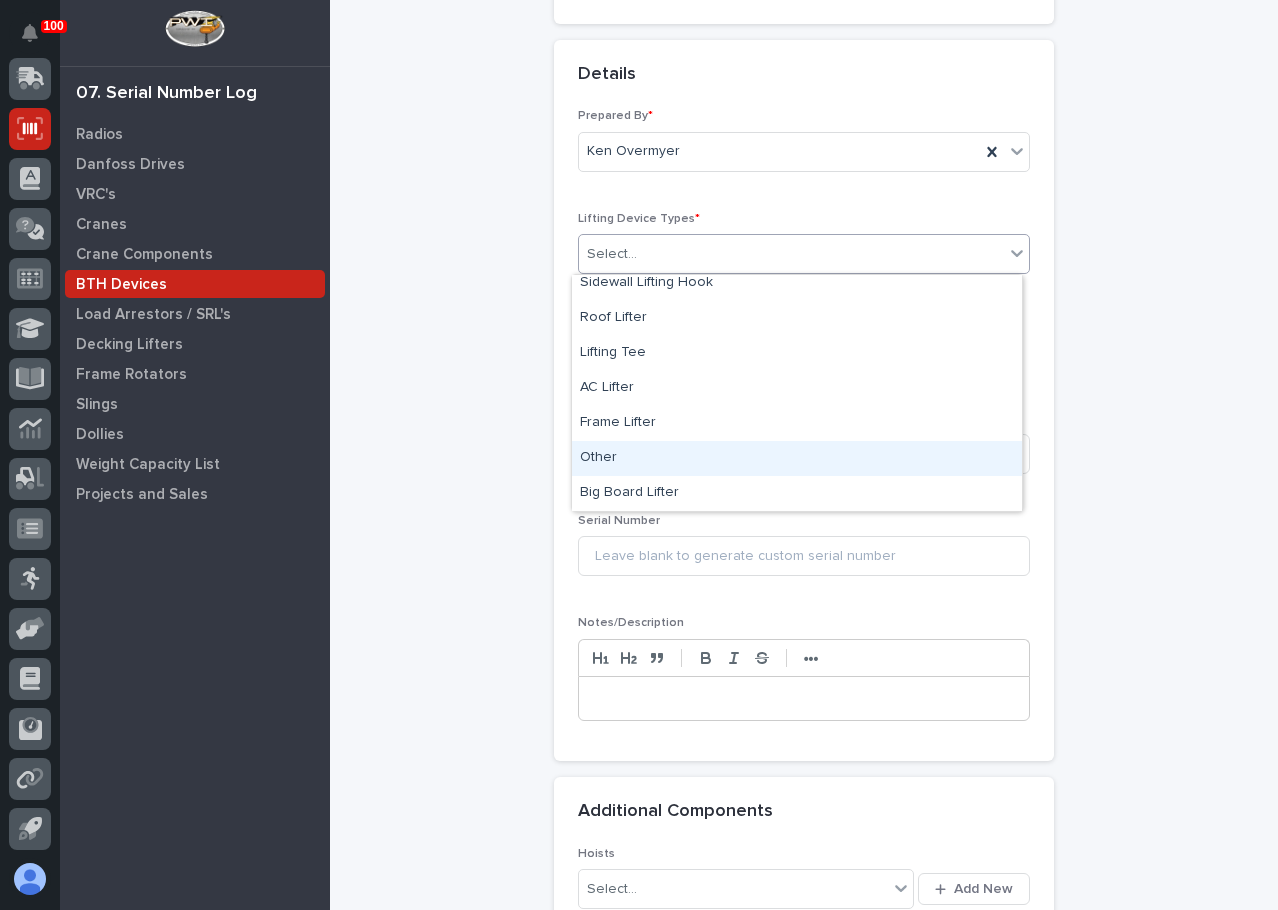 click on "Other" at bounding box center [797, 458] 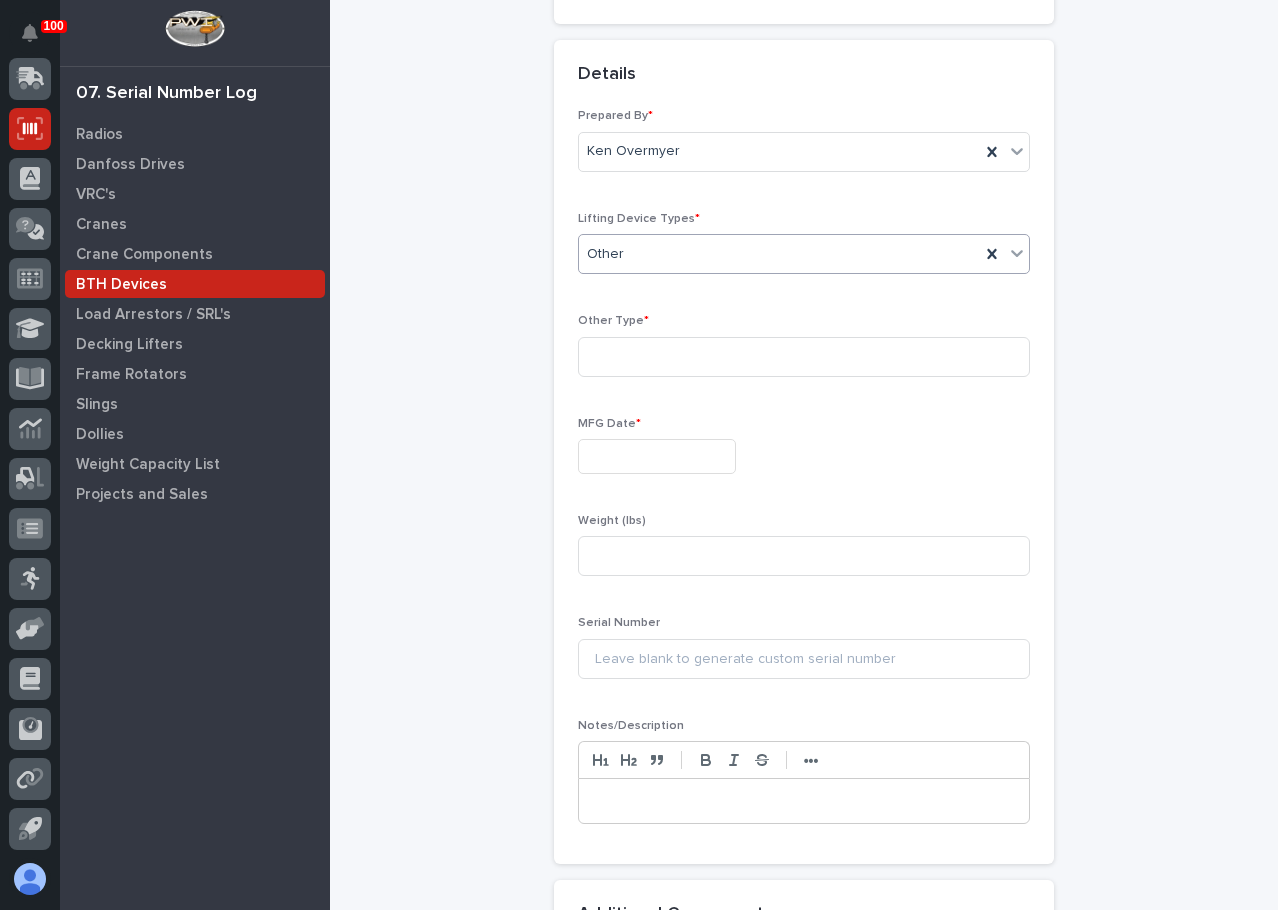 scroll, scrollTop: 451, scrollLeft: 0, axis: vertical 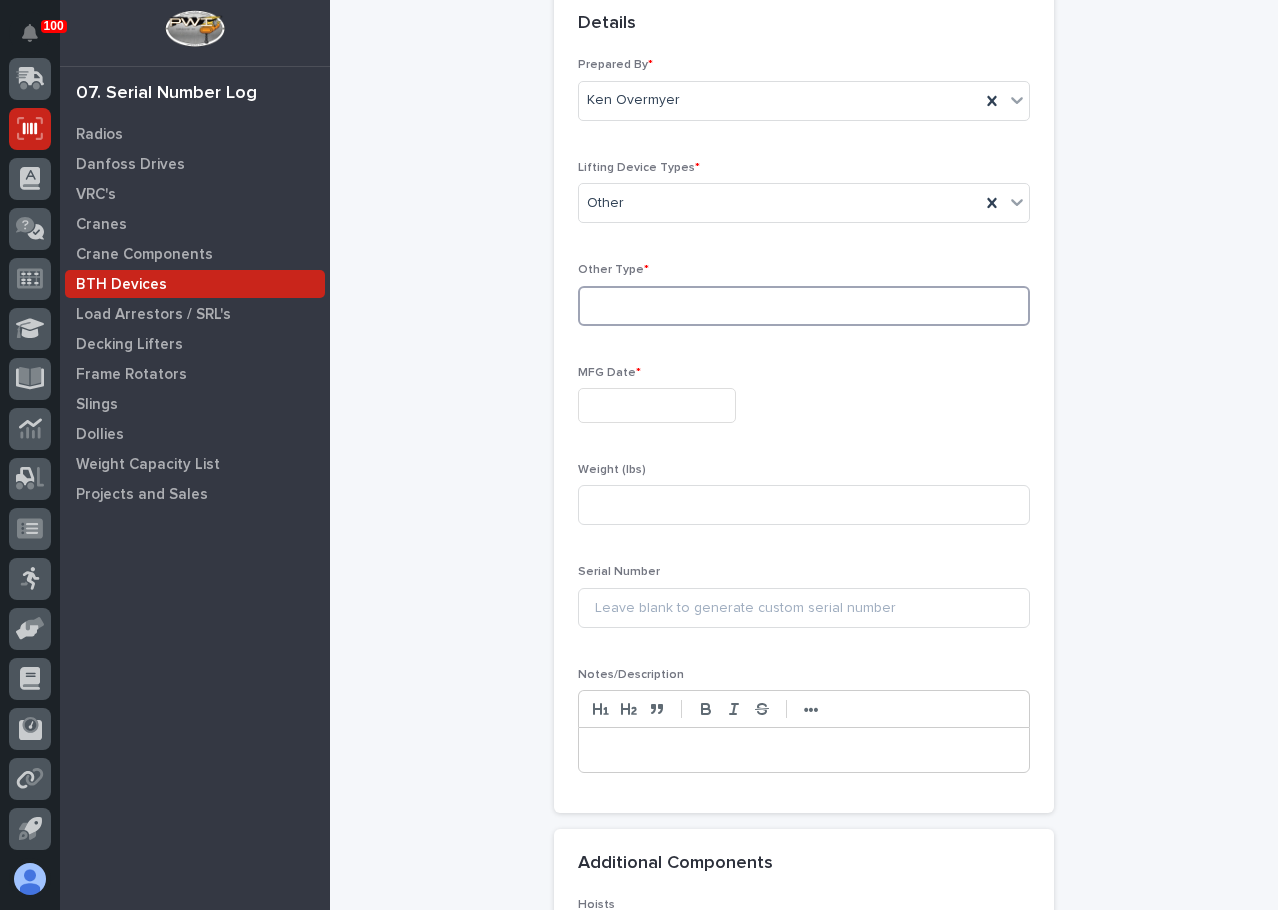 click at bounding box center [804, 306] 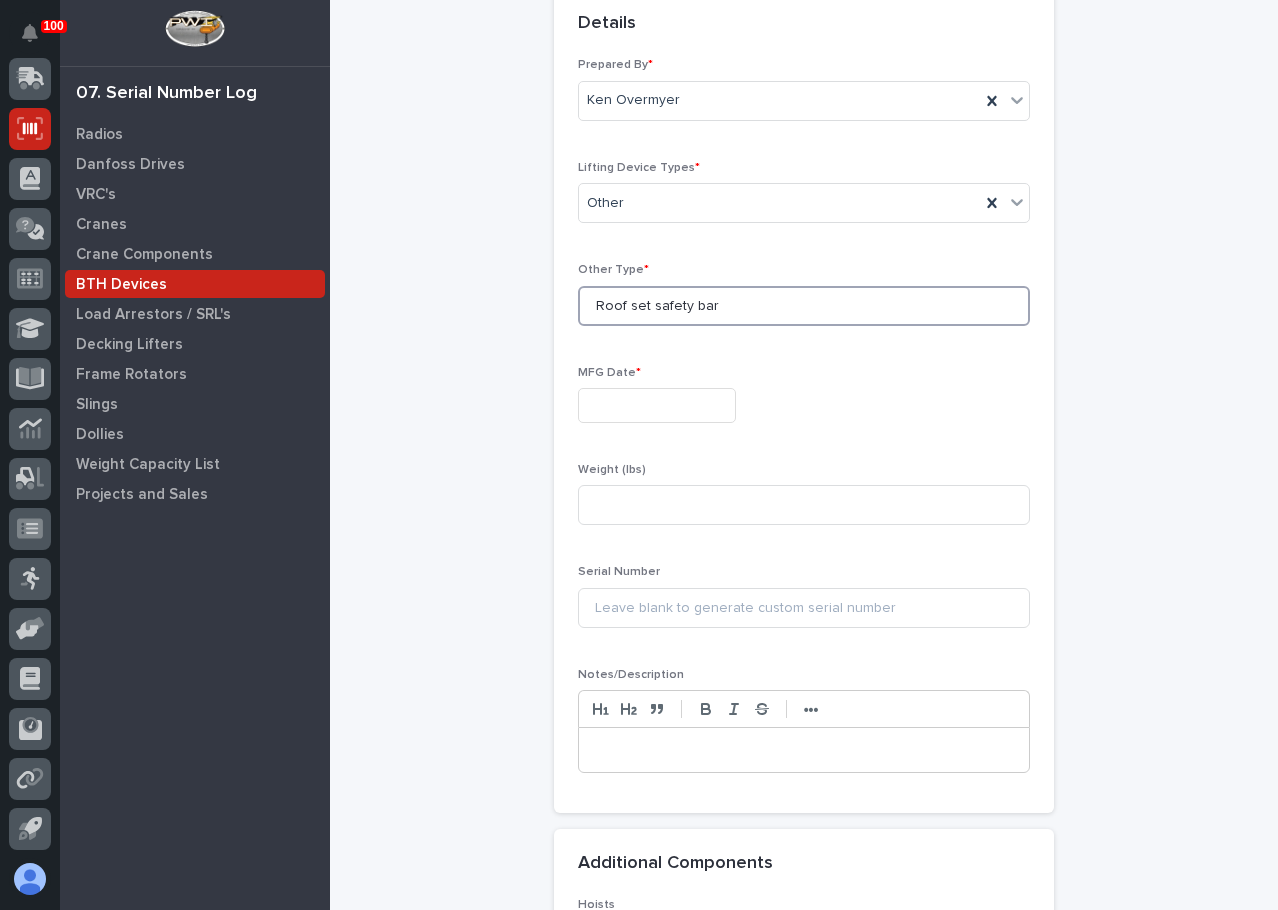 type on "Roof set safety bar" 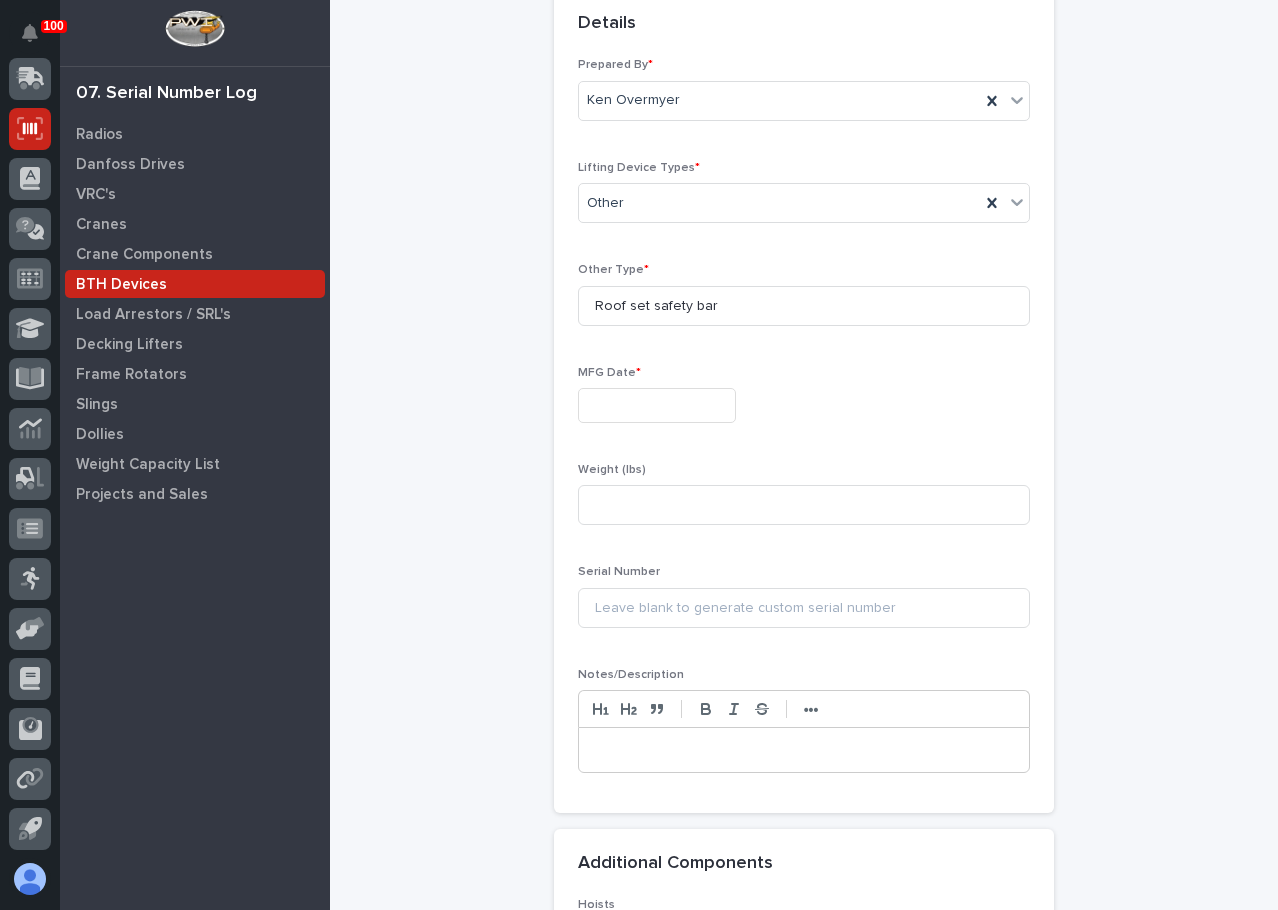click at bounding box center (657, 405) 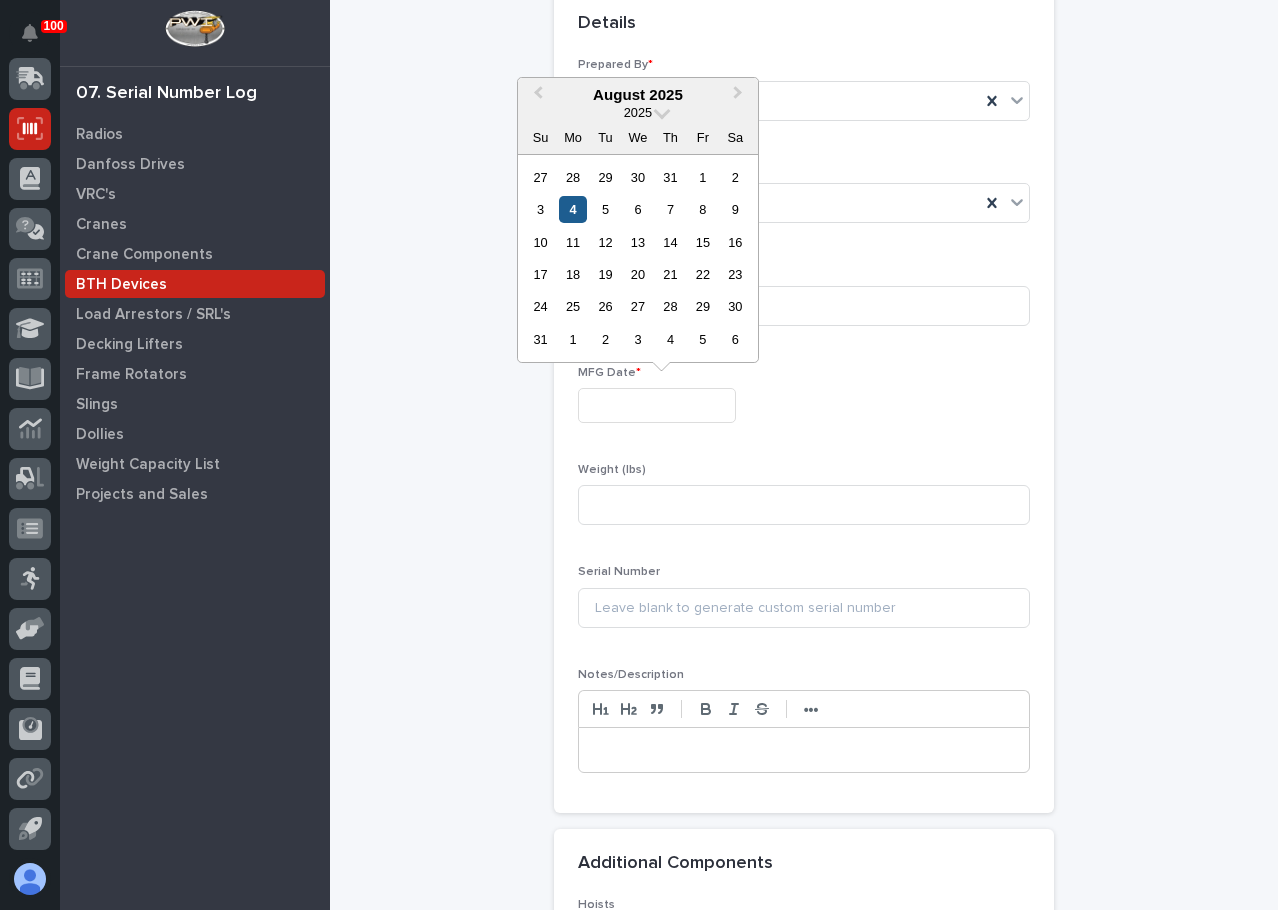 click on "4" at bounding box center [572, 209] 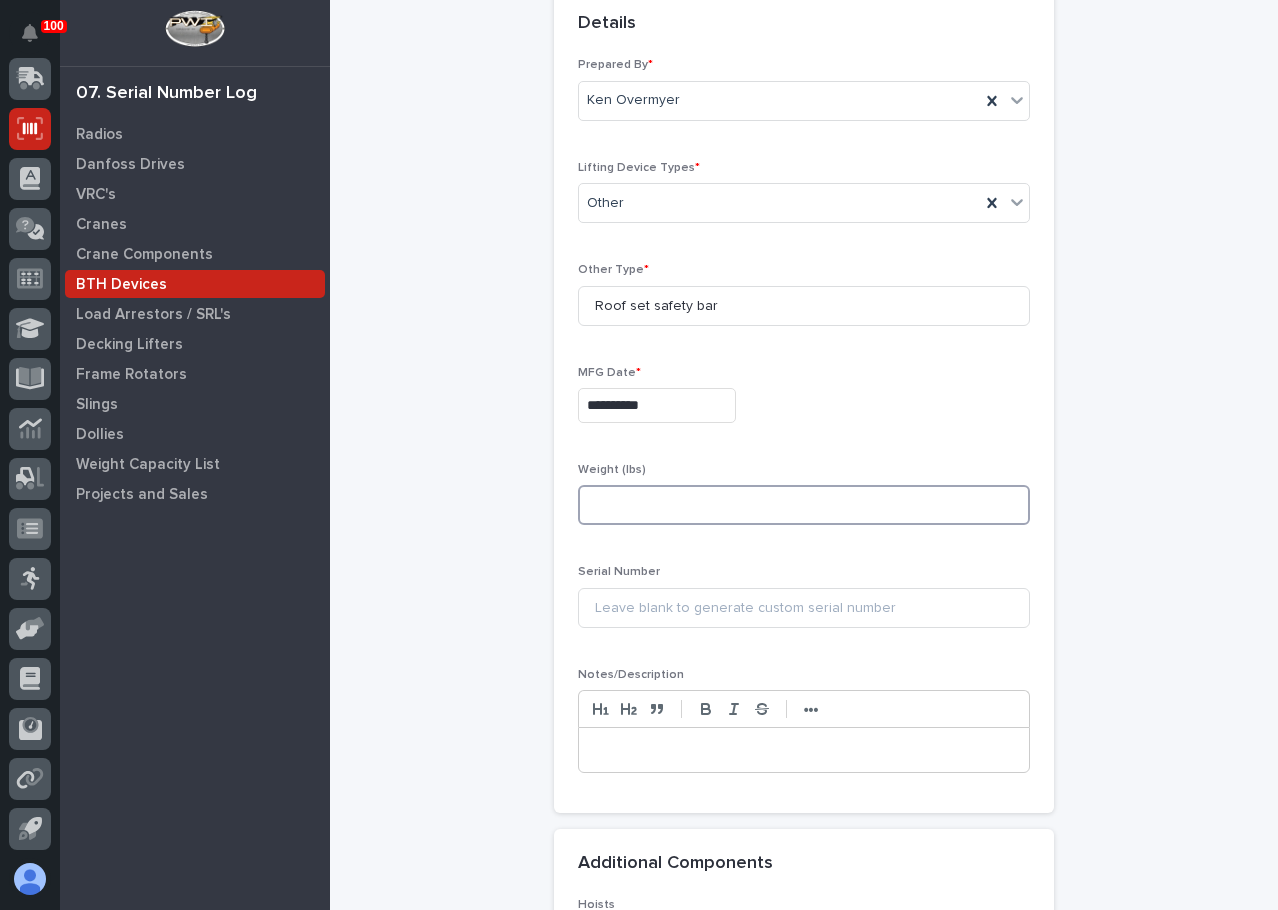 click at bounding box center [804, 505] 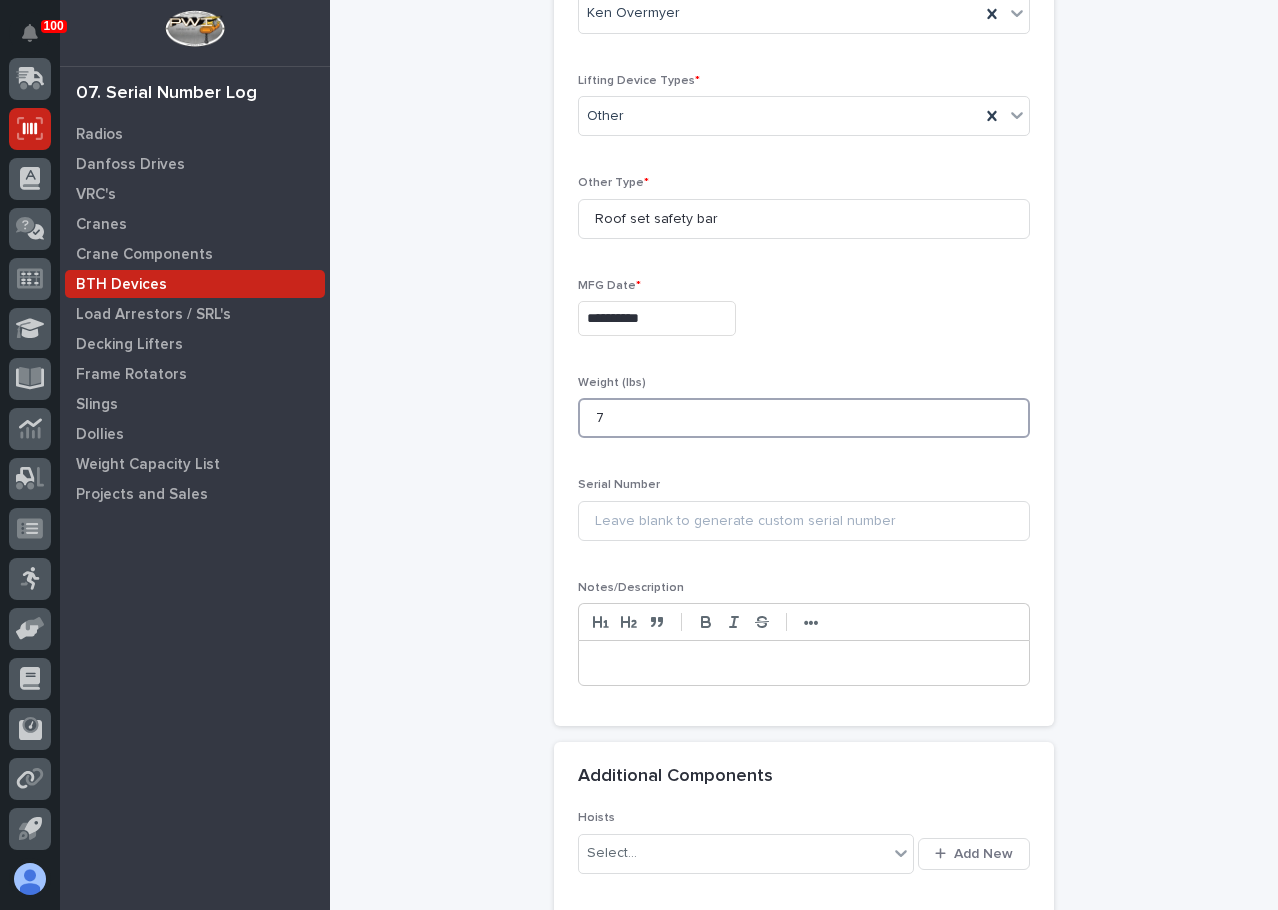 scroll, scrollTop: 751, scrollLeft: 0, axis: vertical 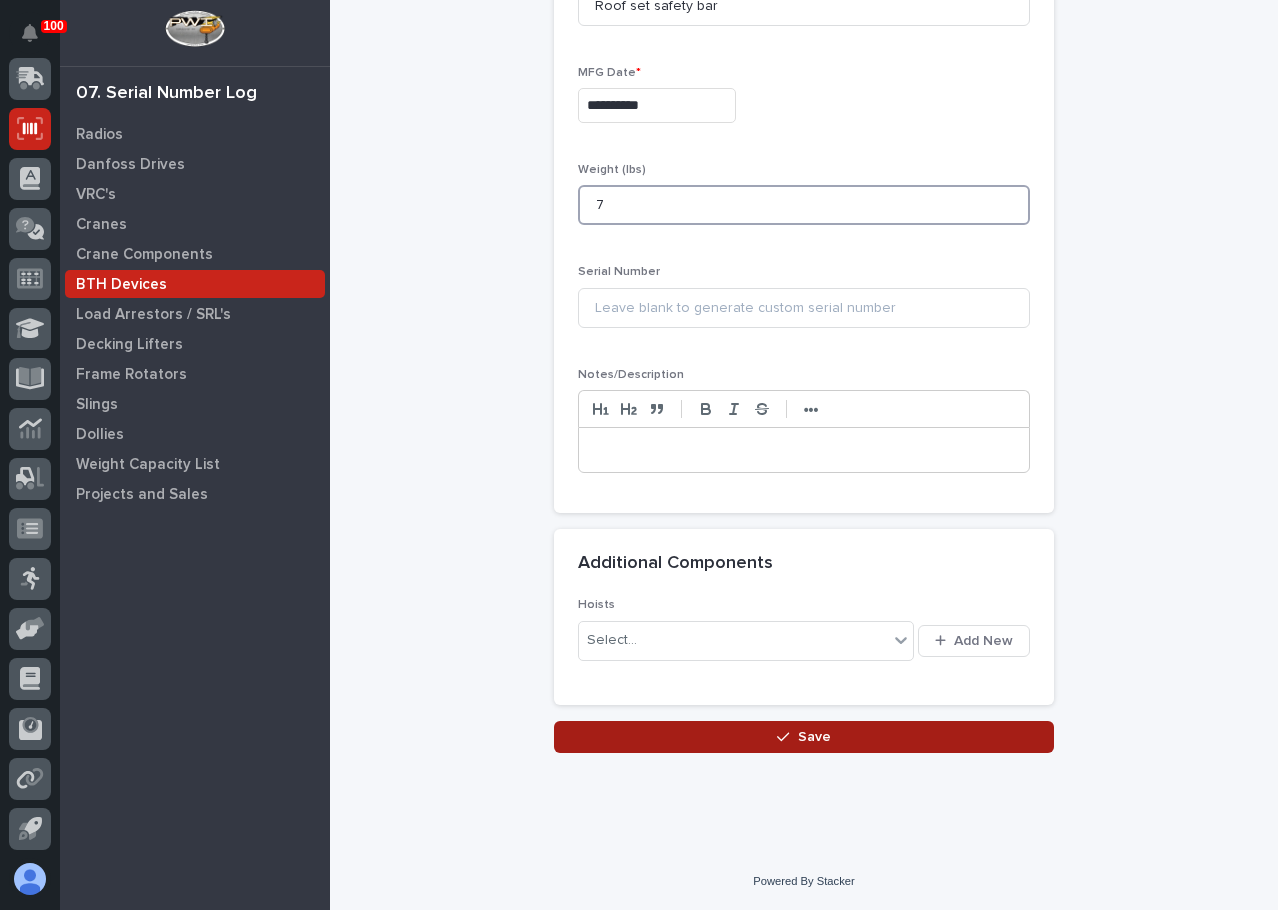 type on "7" 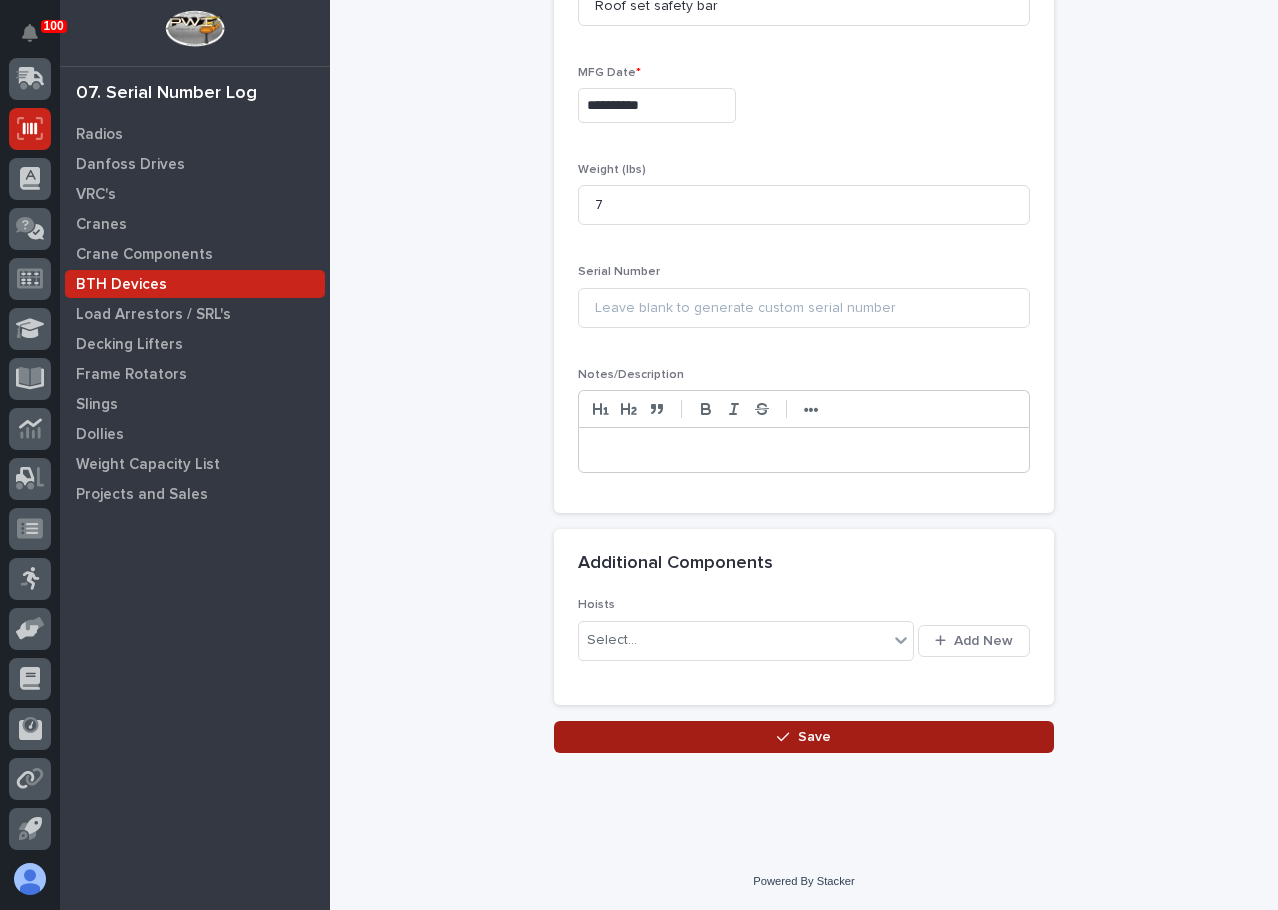 click on "Save" at bounding box center [804, 737] 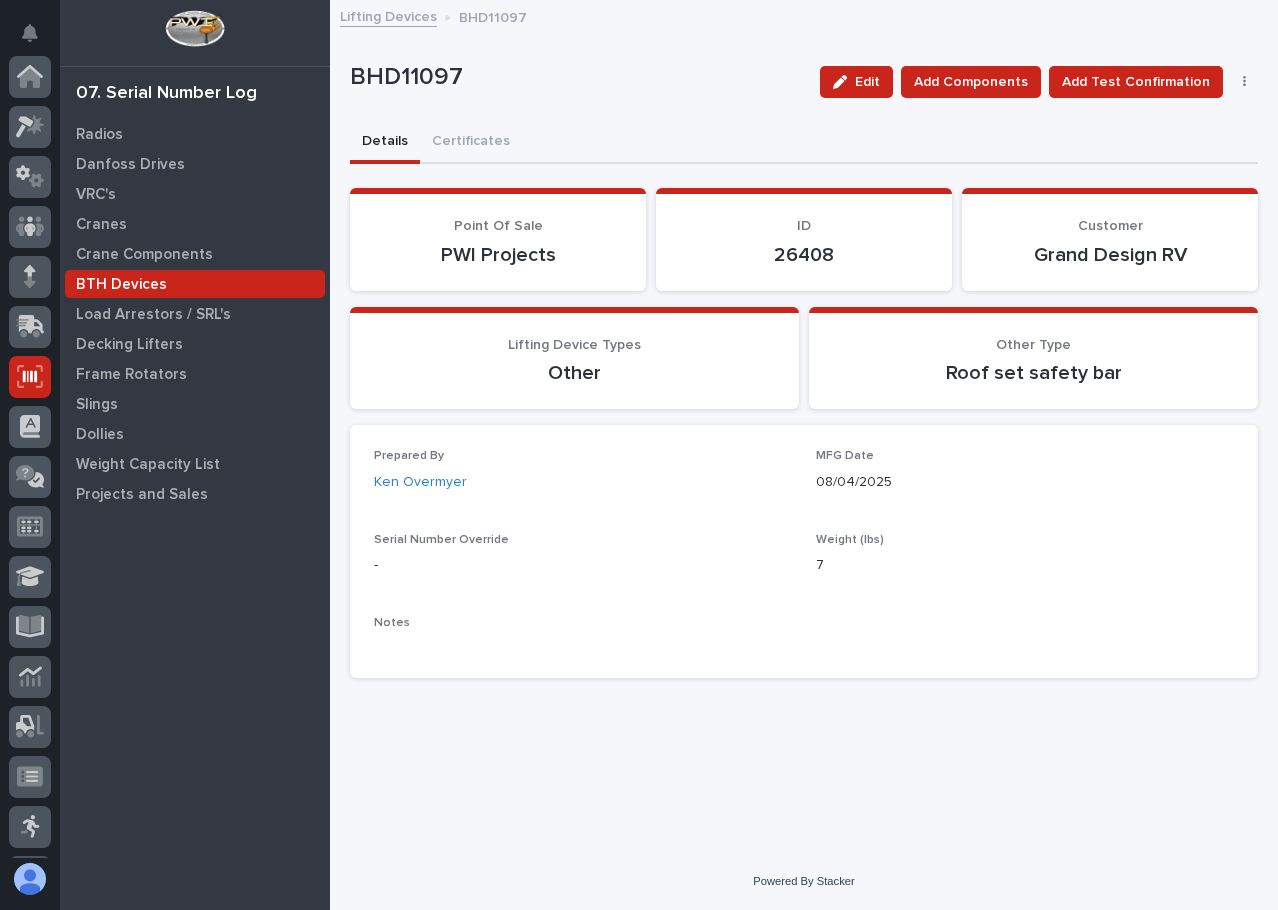 scroll, scrollTop: 248, scrollLeft: 0, axis: vertical 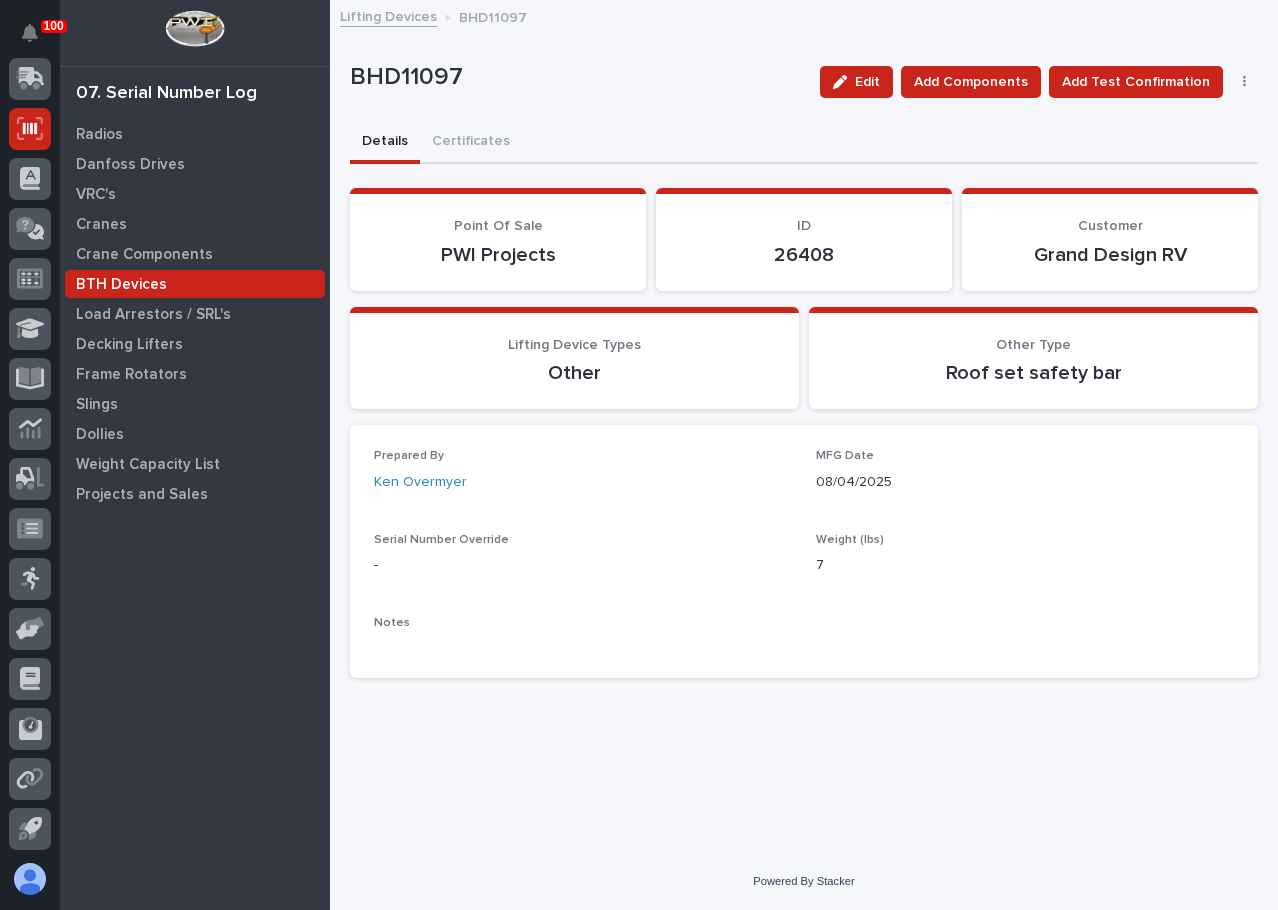 click on "Lifting Devices" at bounding box center (388, 15) 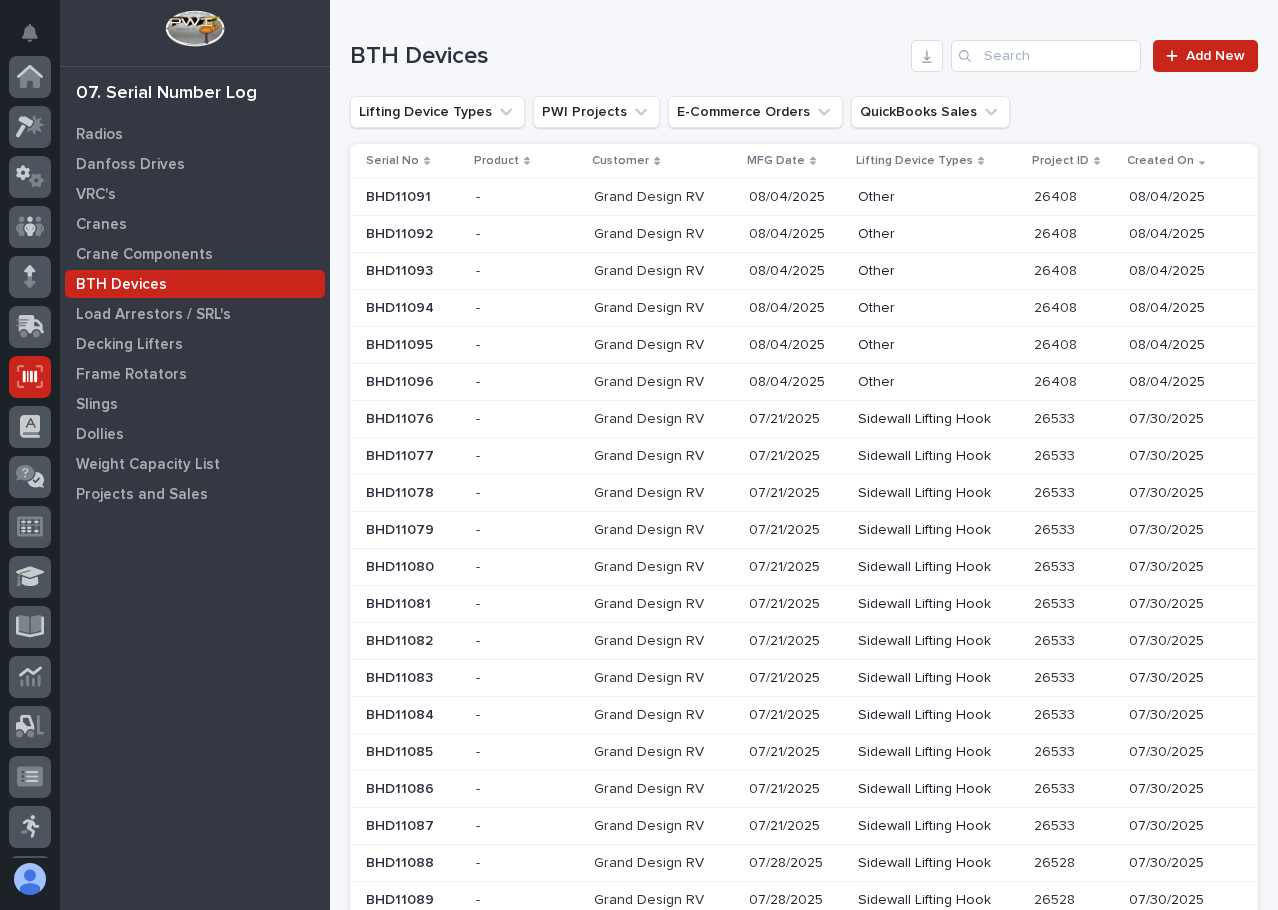 scroll, scrollTop: 248, scrollLeft: 0, axis: vertical 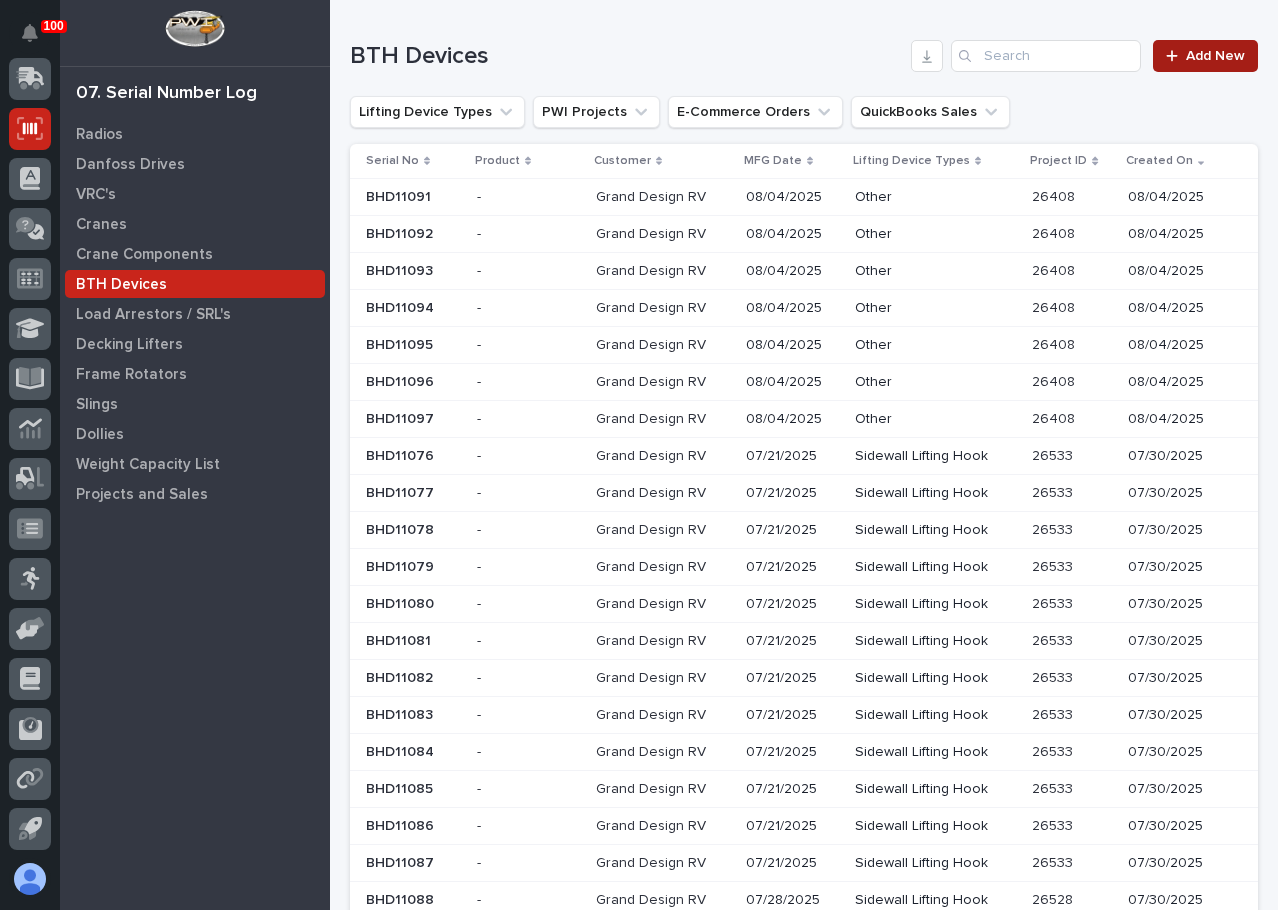 click on "Add New" at bounding box center [1215, 56] 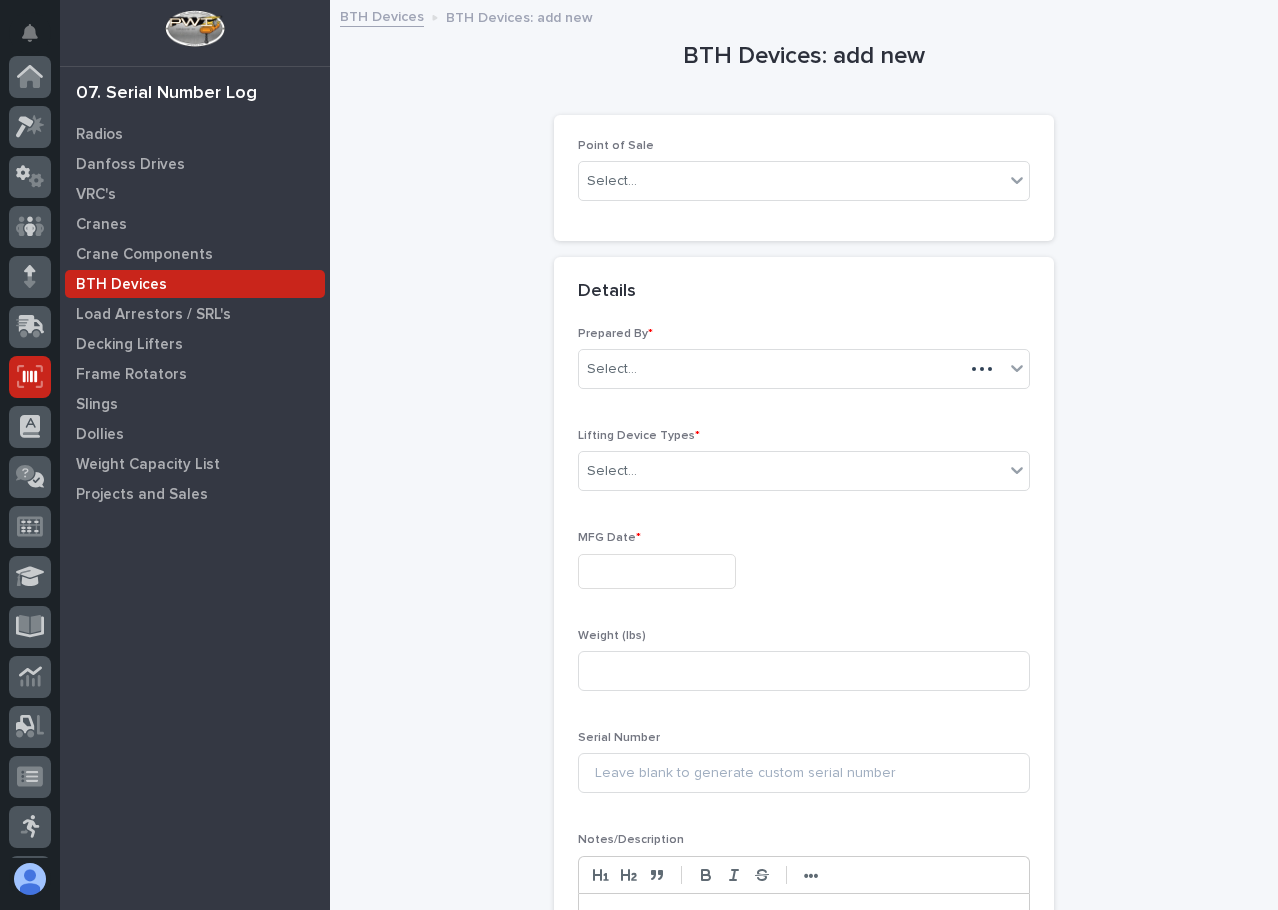 scroll, scrollTop: 248, scrollLeft: 0, axis: vertical 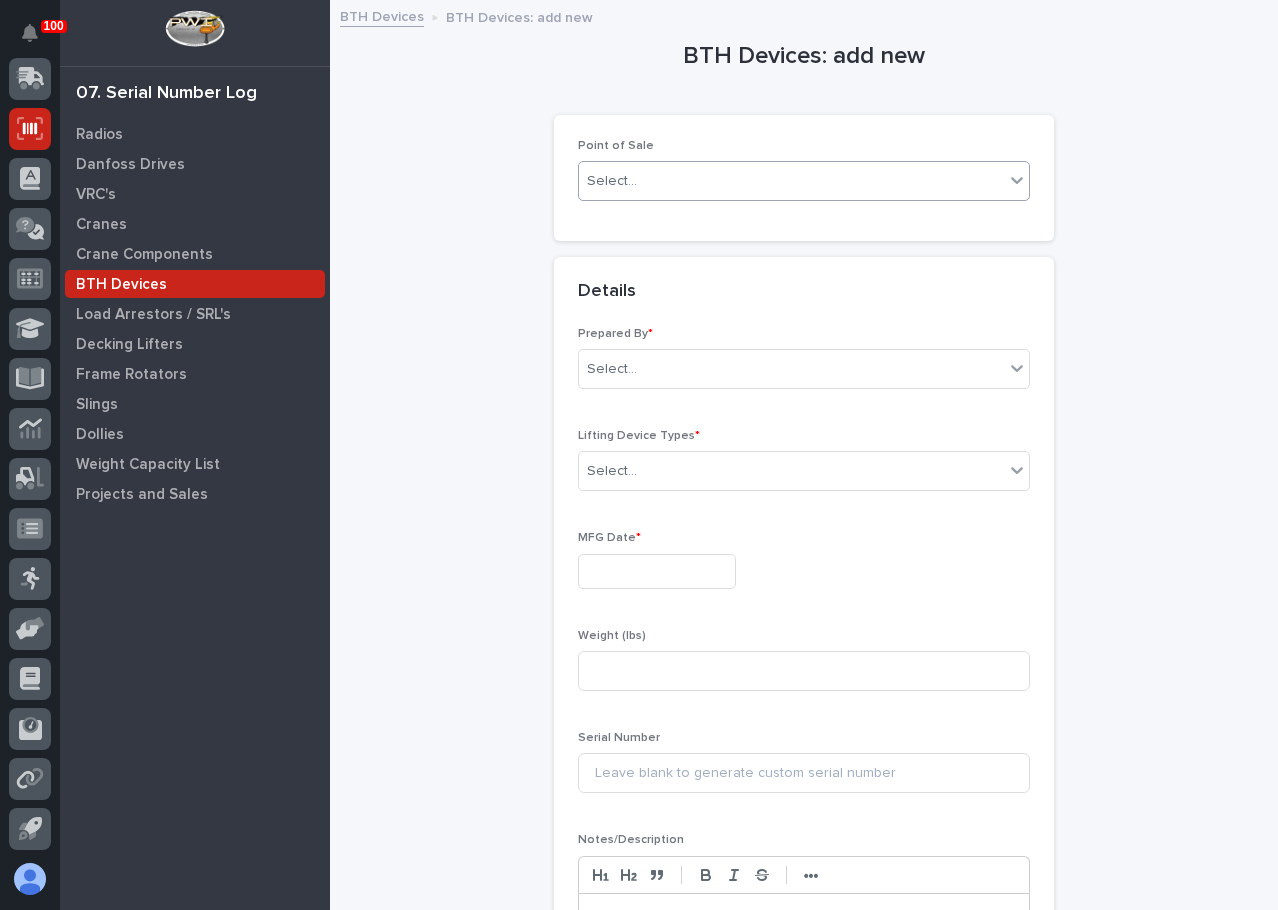 click on "Select..." at bounding box center (791, 181) 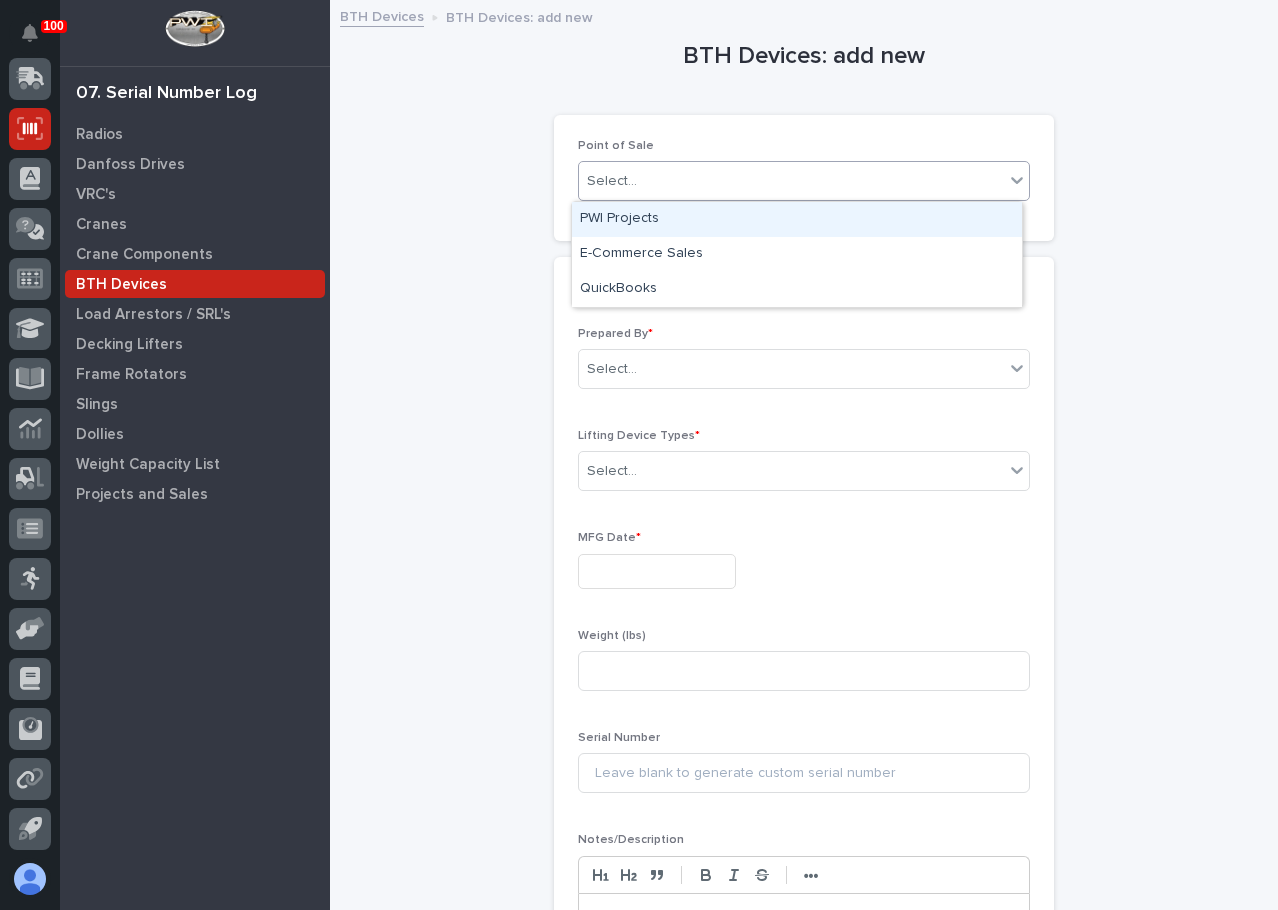 click on "PWI Projects" at bounding box center (797, 219) 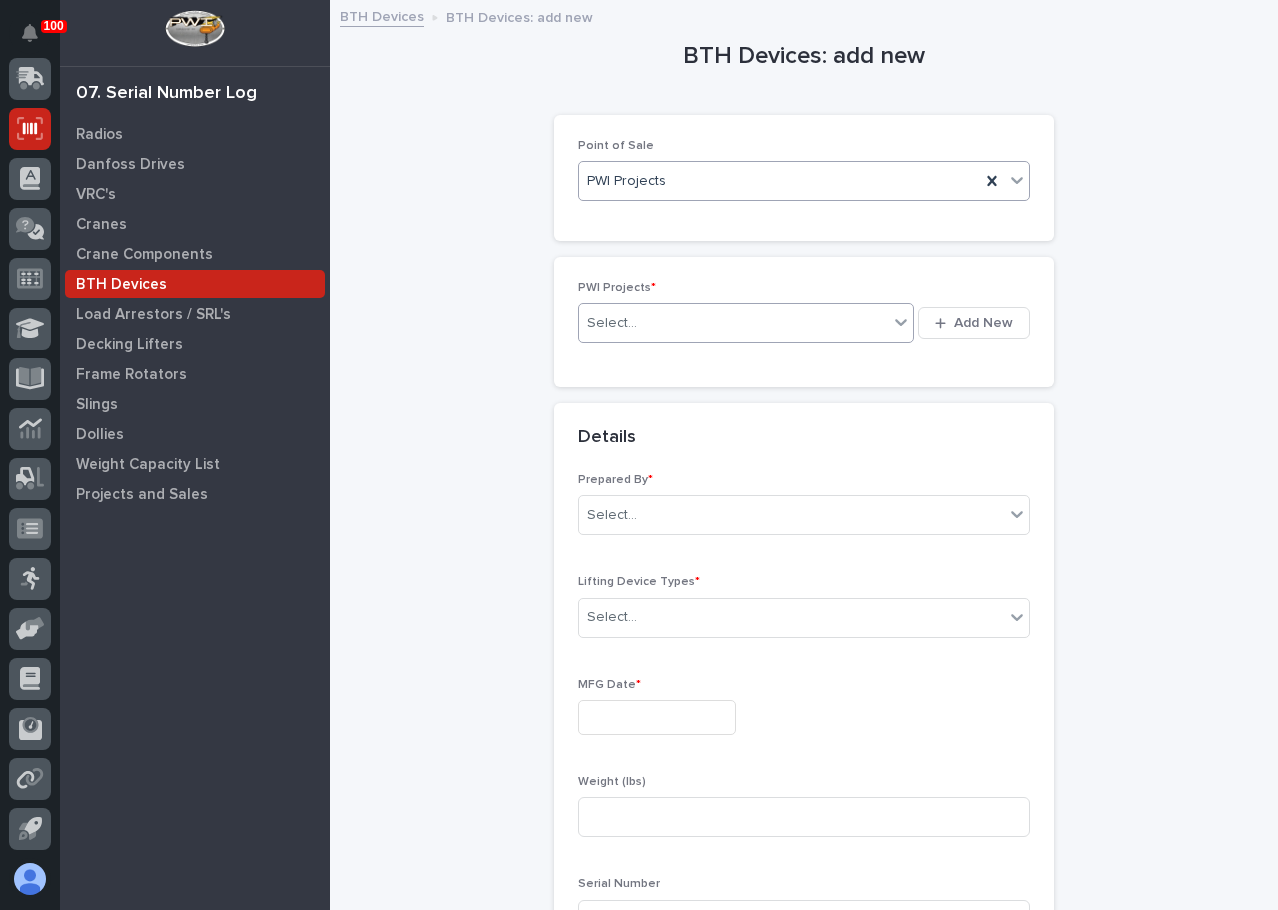 click on "Select..." at bounding box center [612, 323] 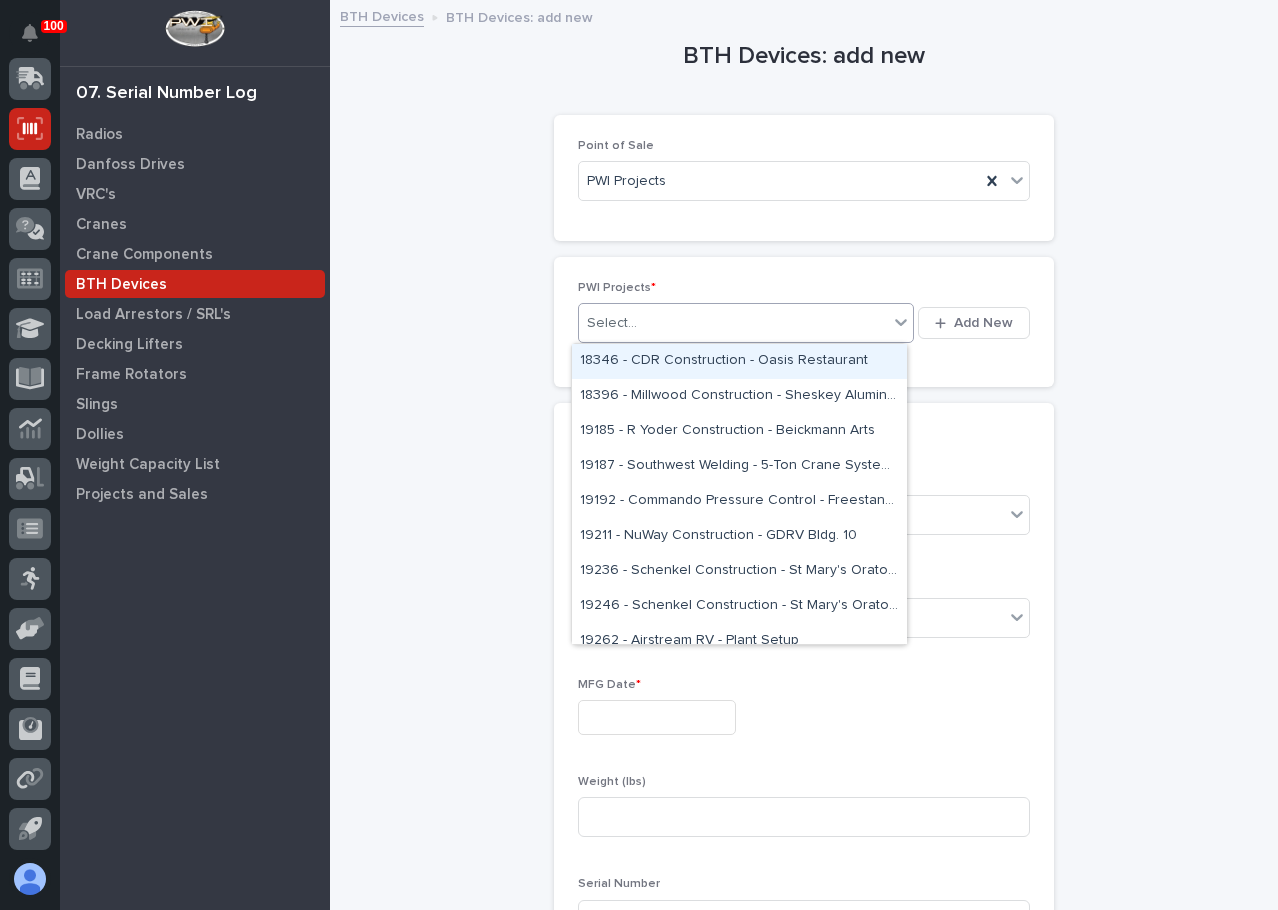 paste on "**********" 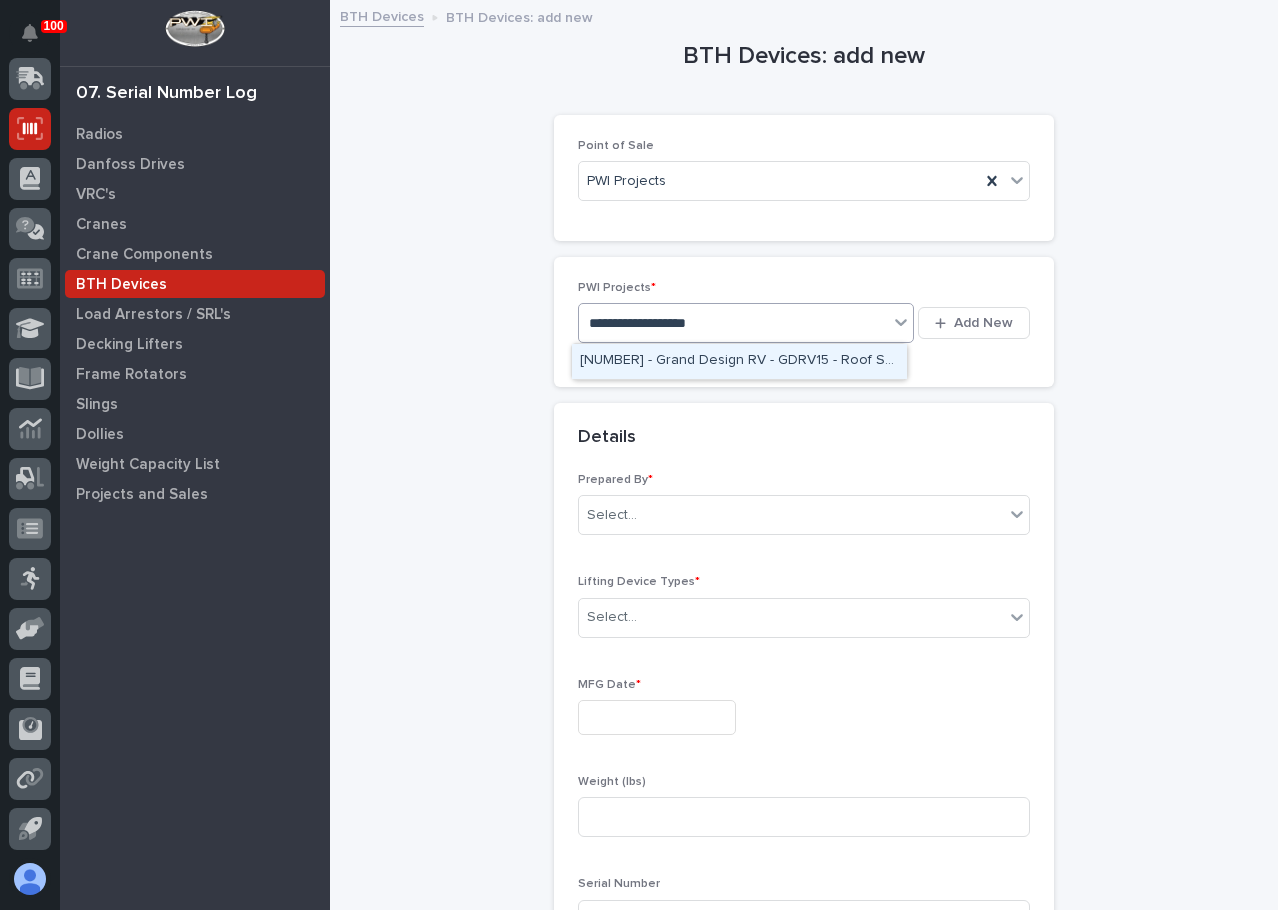 click on "[NUMBER] - Grand Design RV - GDRV15 - Roof Set Safety Bars (12)" at bounding box center (739, 361) 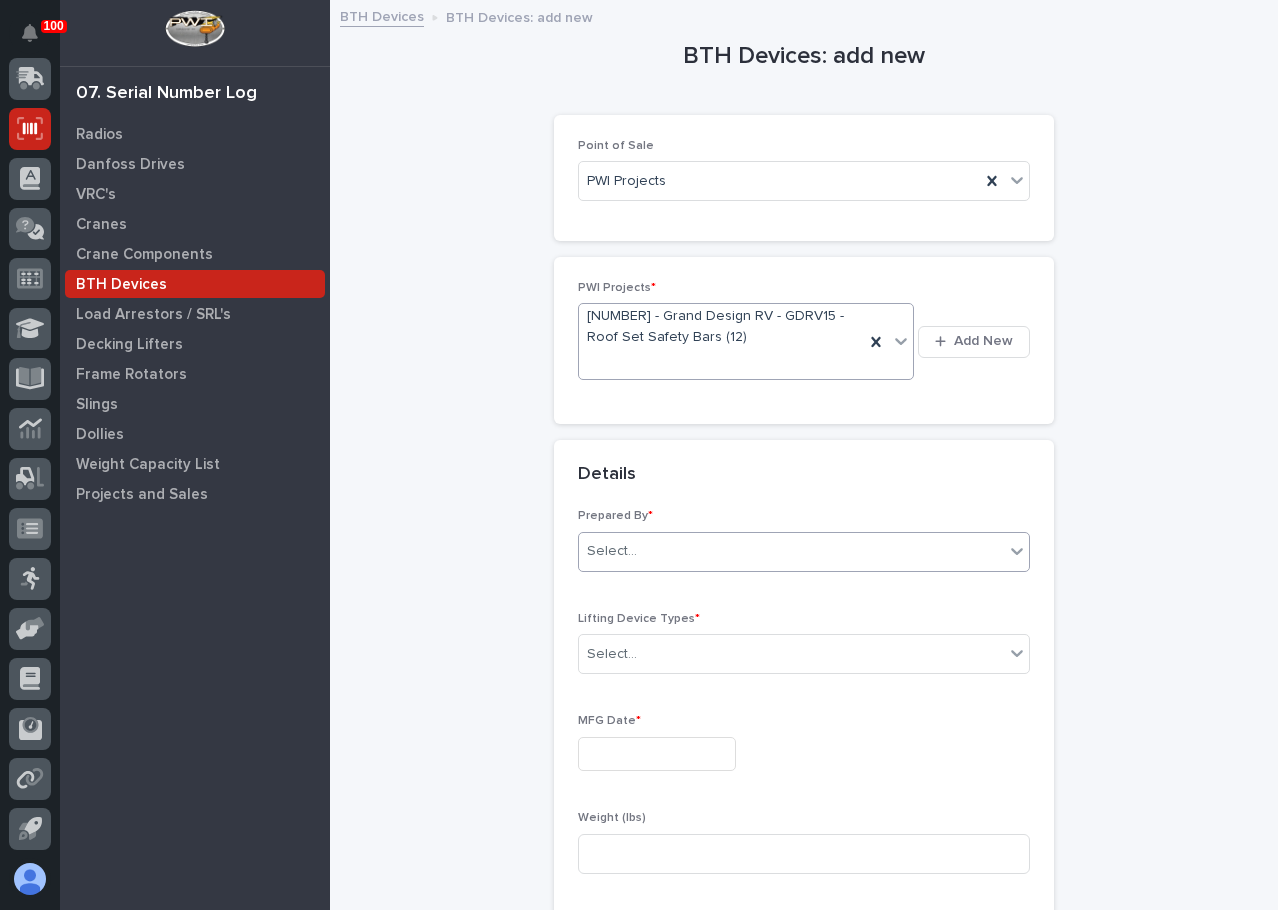 click on "Select..." at bounding box center (791, 551) 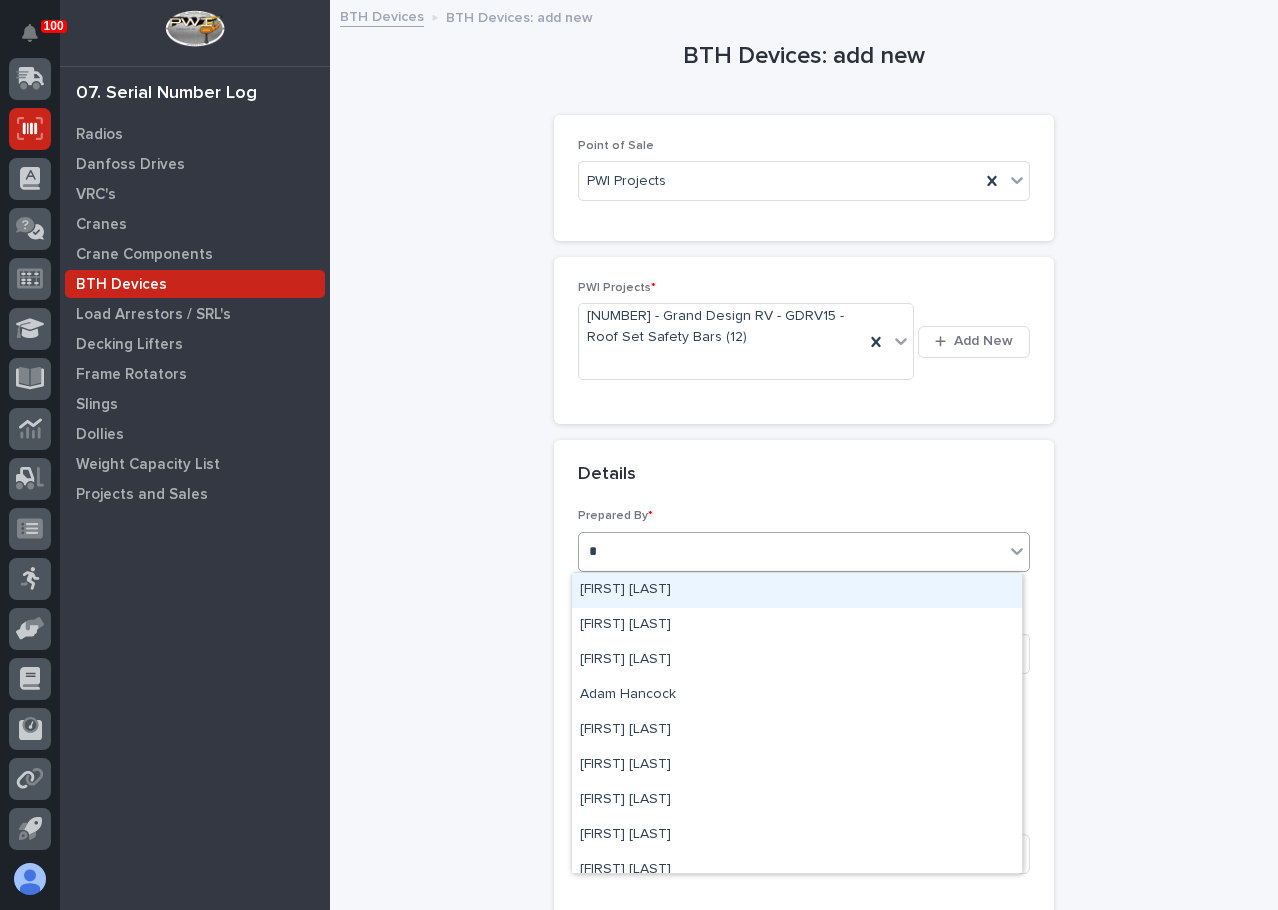 type on "**" 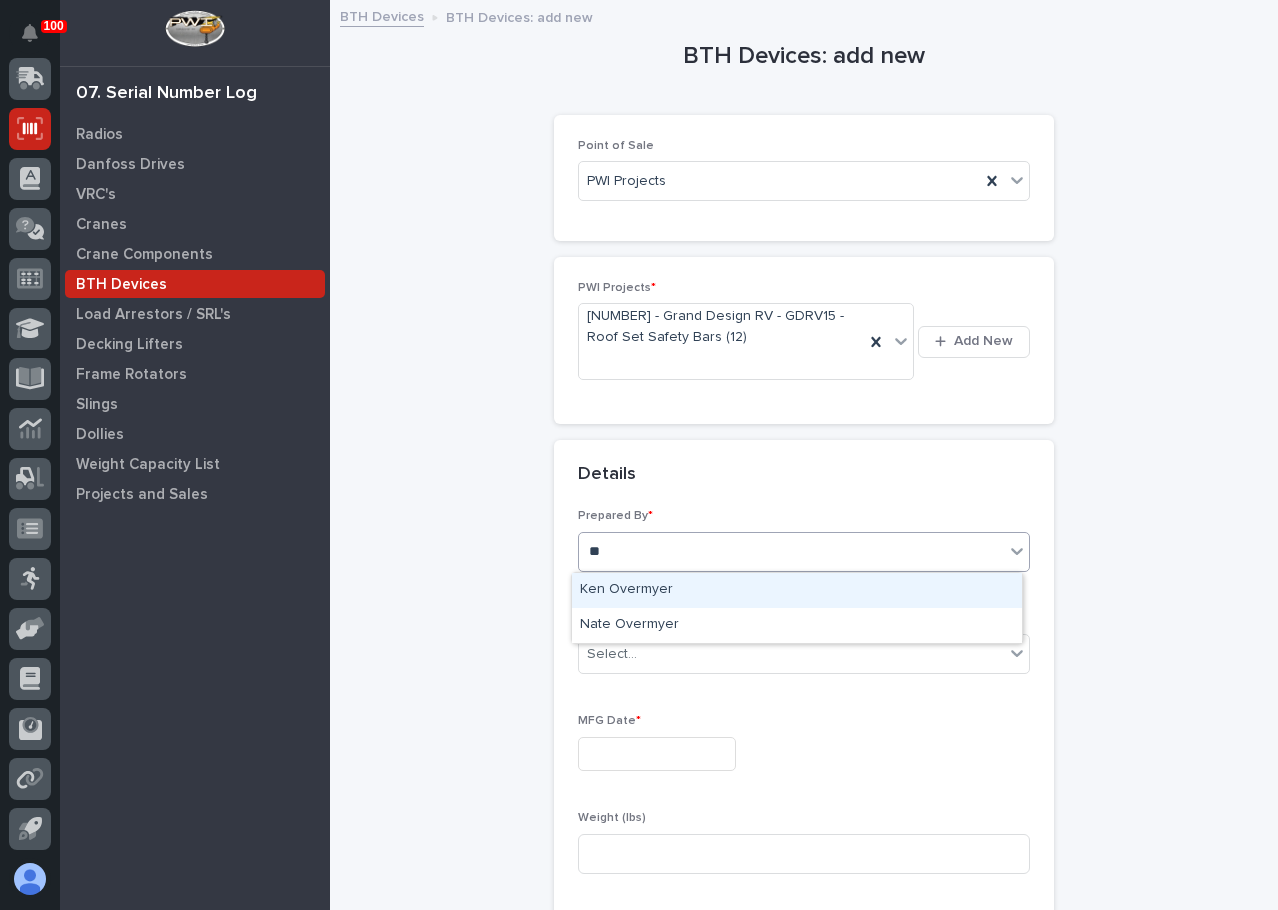 click on "Ken Overmyer" at bounding box center (797, 590) 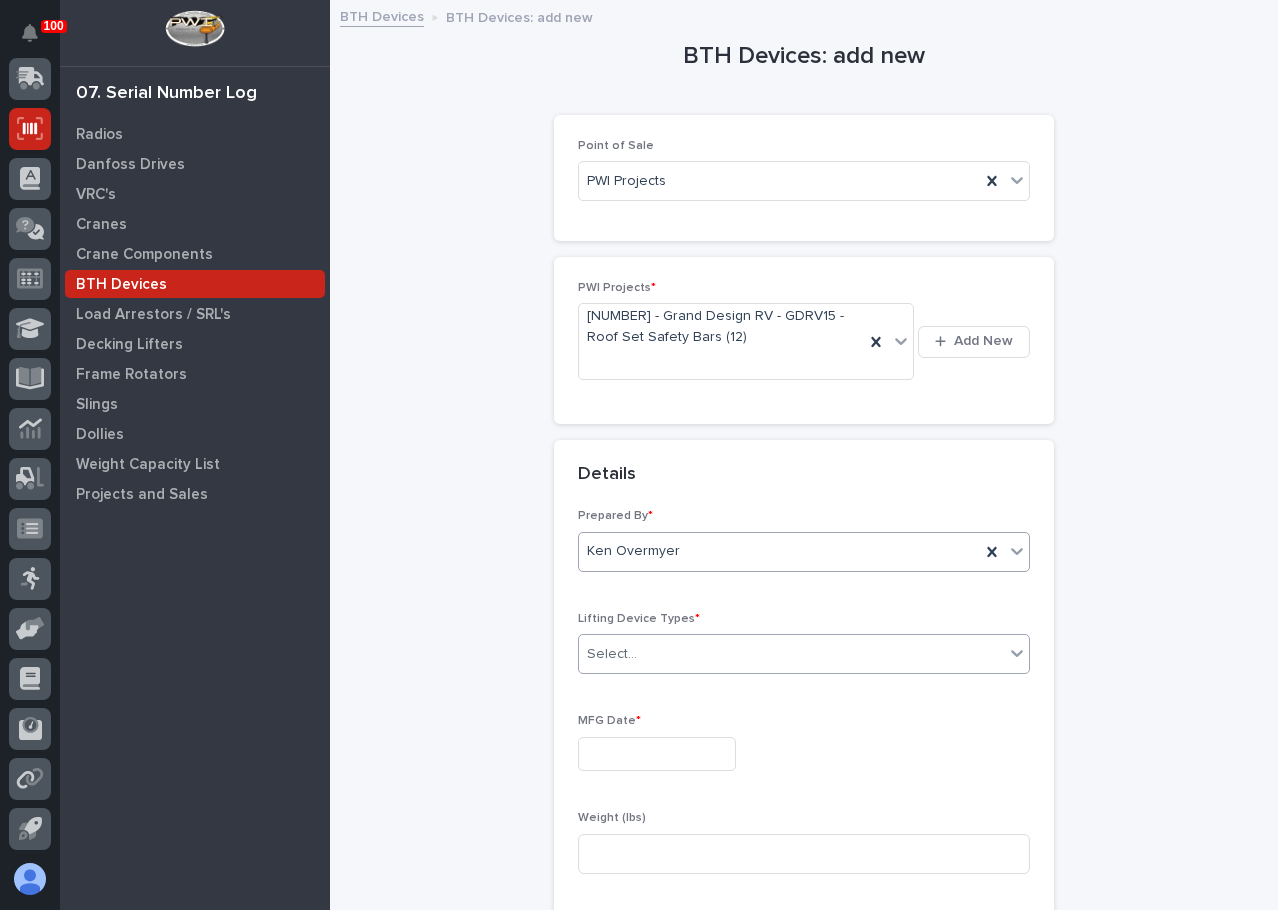 click on "Select..." at bounding box center (791, 654) 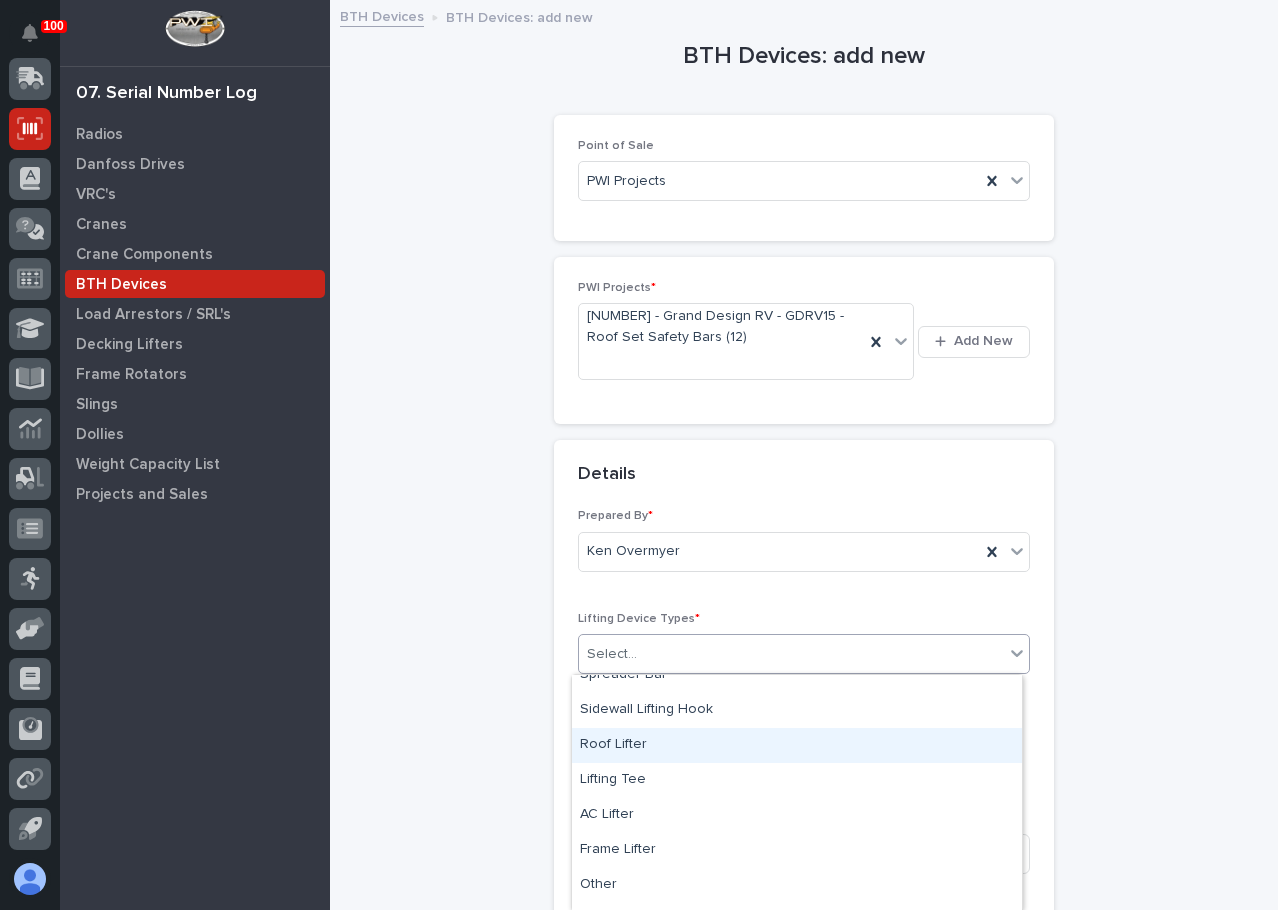 scroll, scrollTop: 114, scrollLeft: 0, axis: vertical 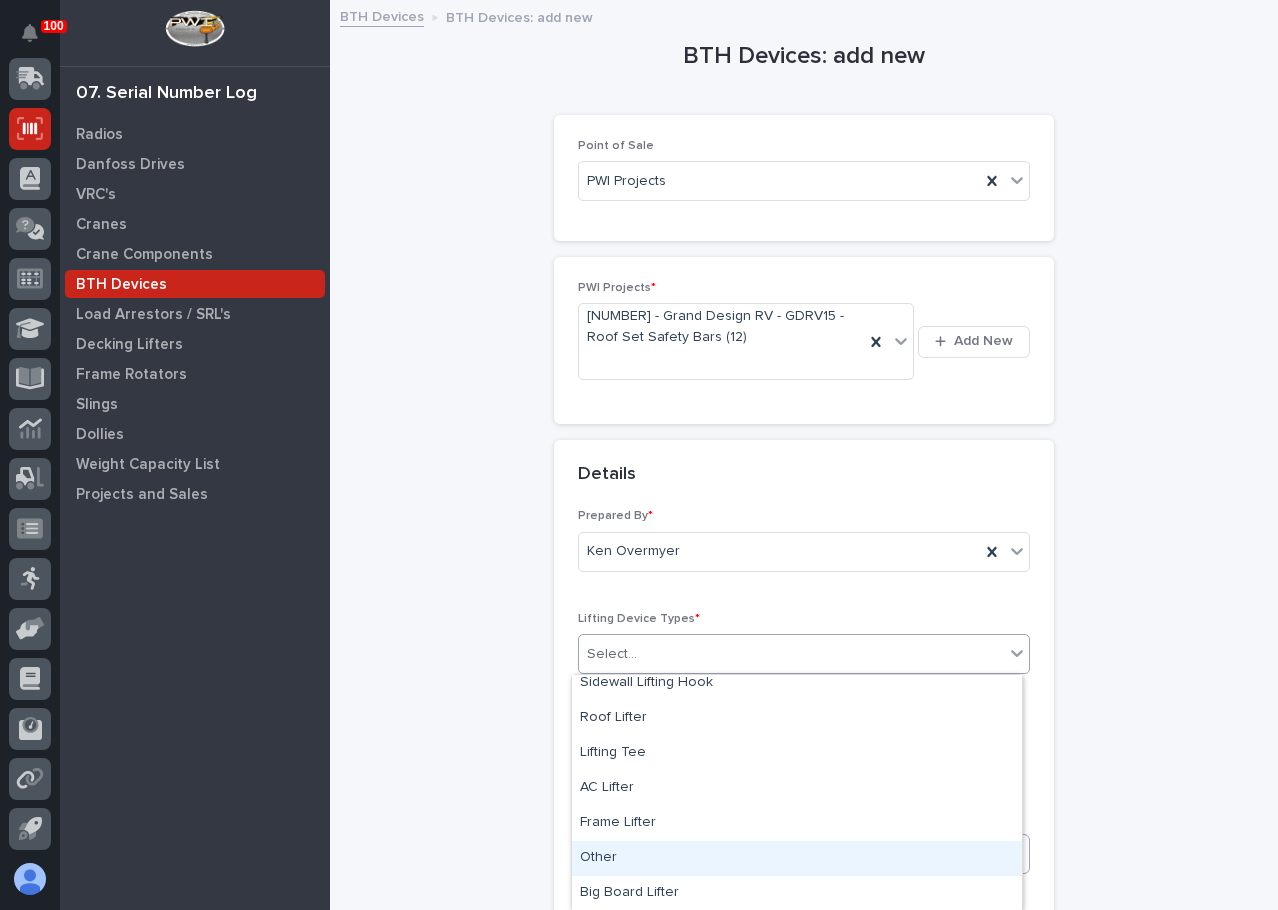 click on "Other" at bounding box center (797, 858) 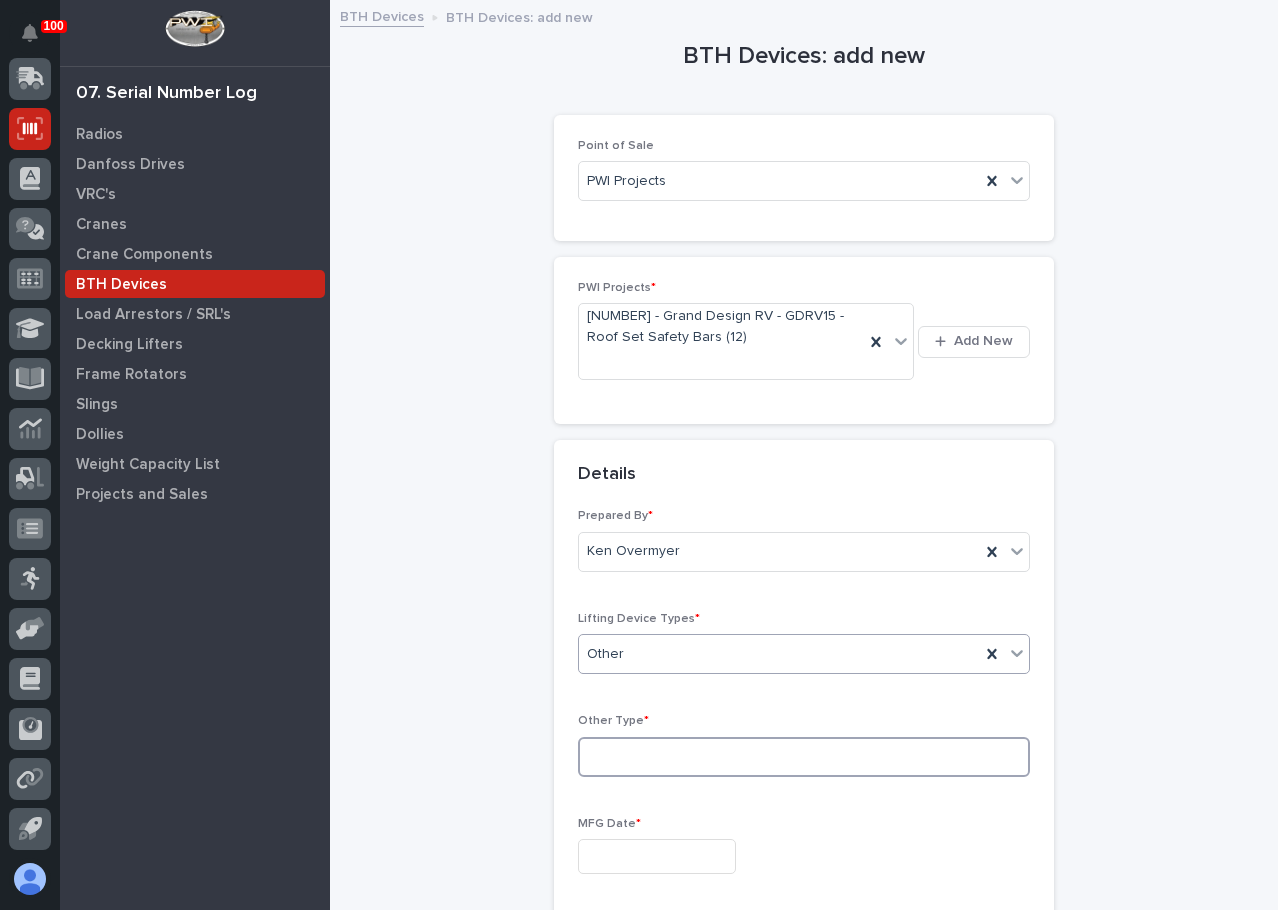 click at bounding box center [804, 757] 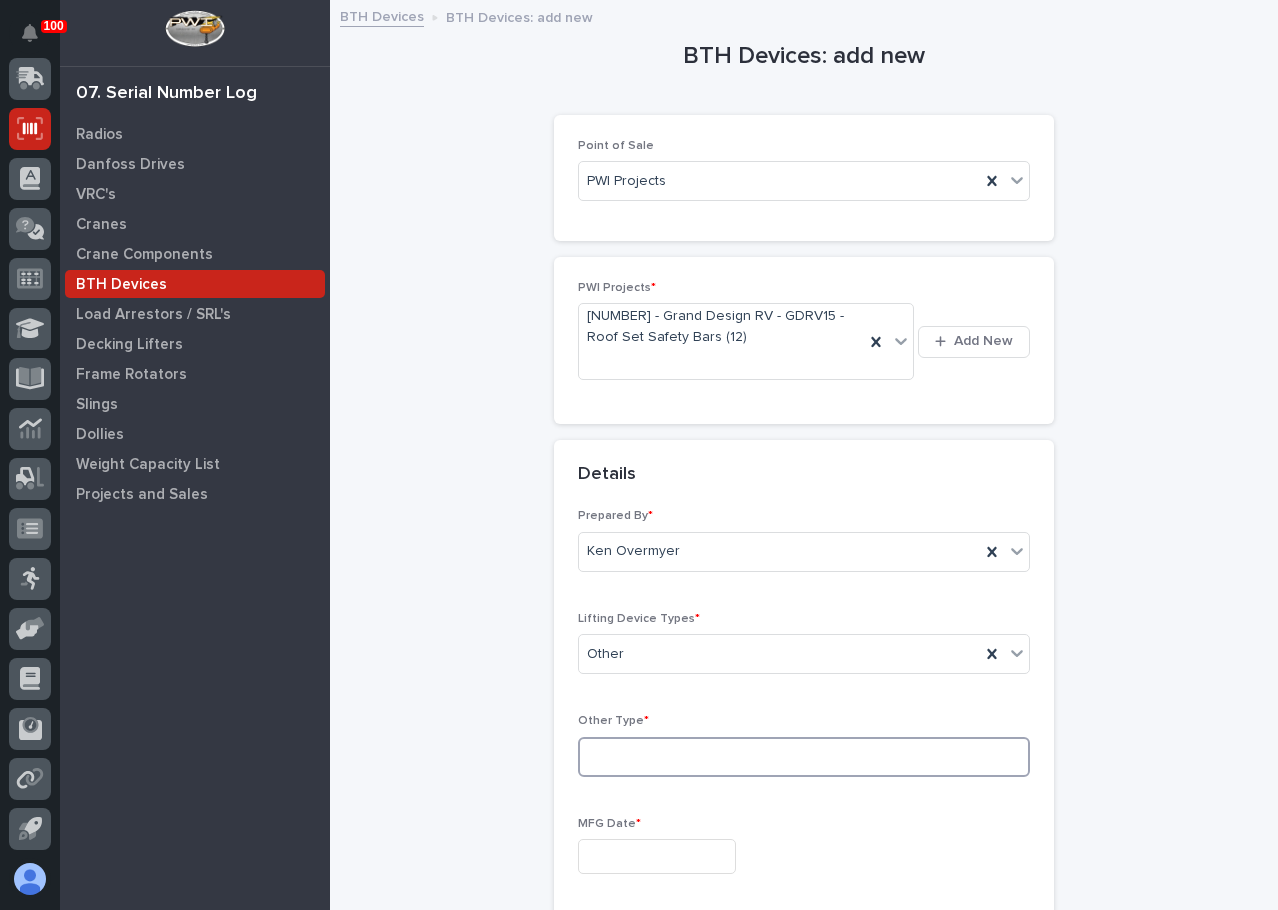 paste on "Roof set safety bar" 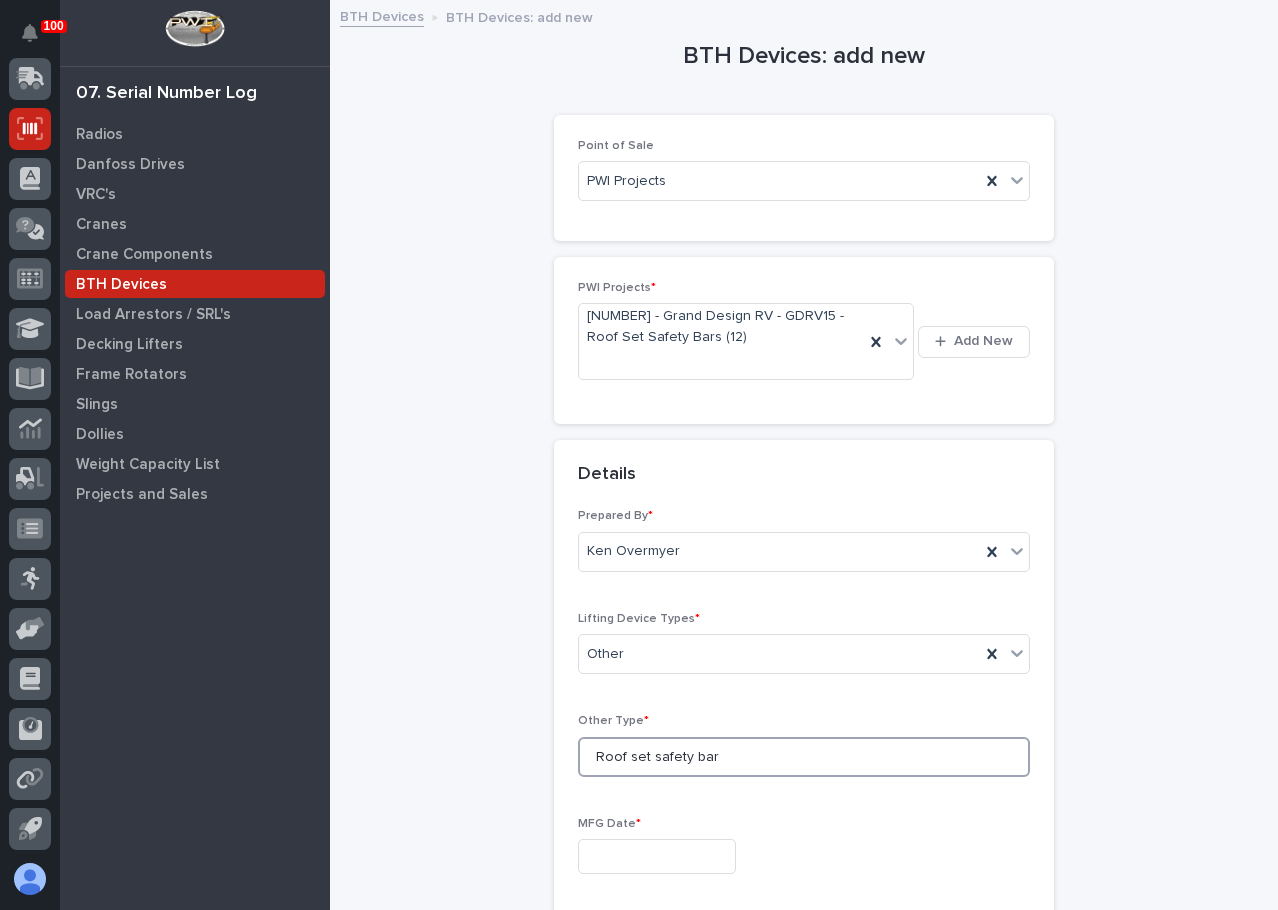 type on "Roof set safety bar" 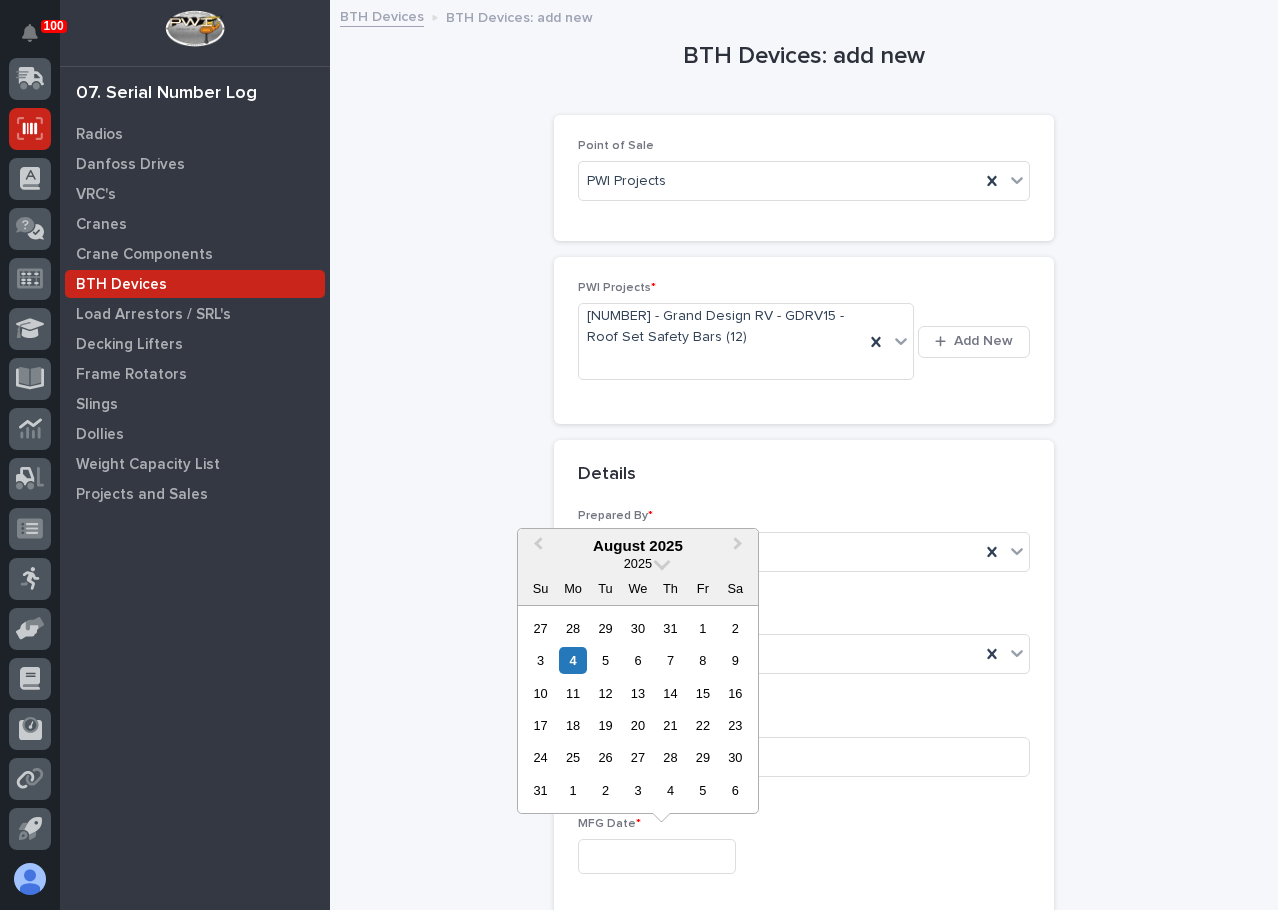 click at bounding box center [657, 856] 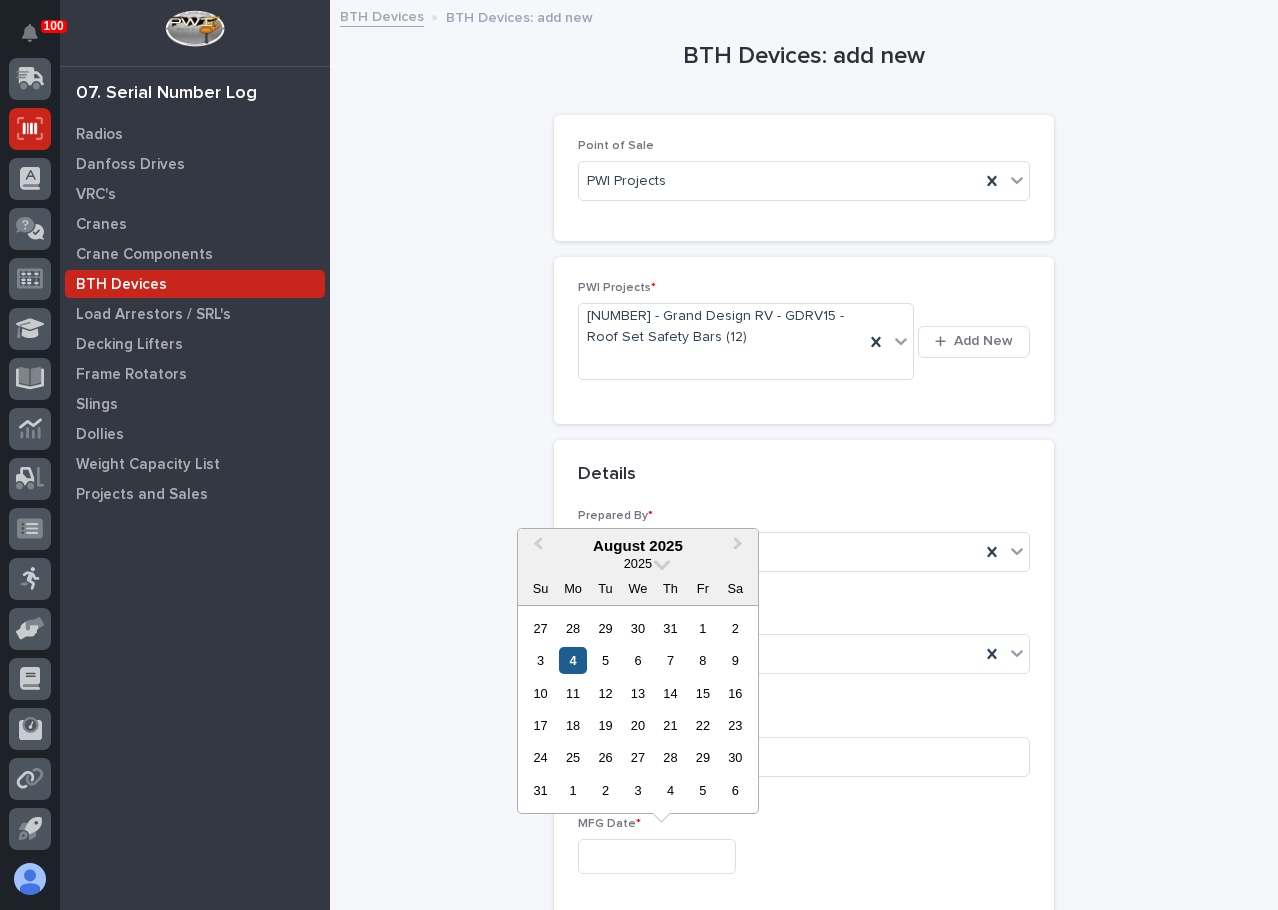 click on "4" at bounding box center [572, 660] 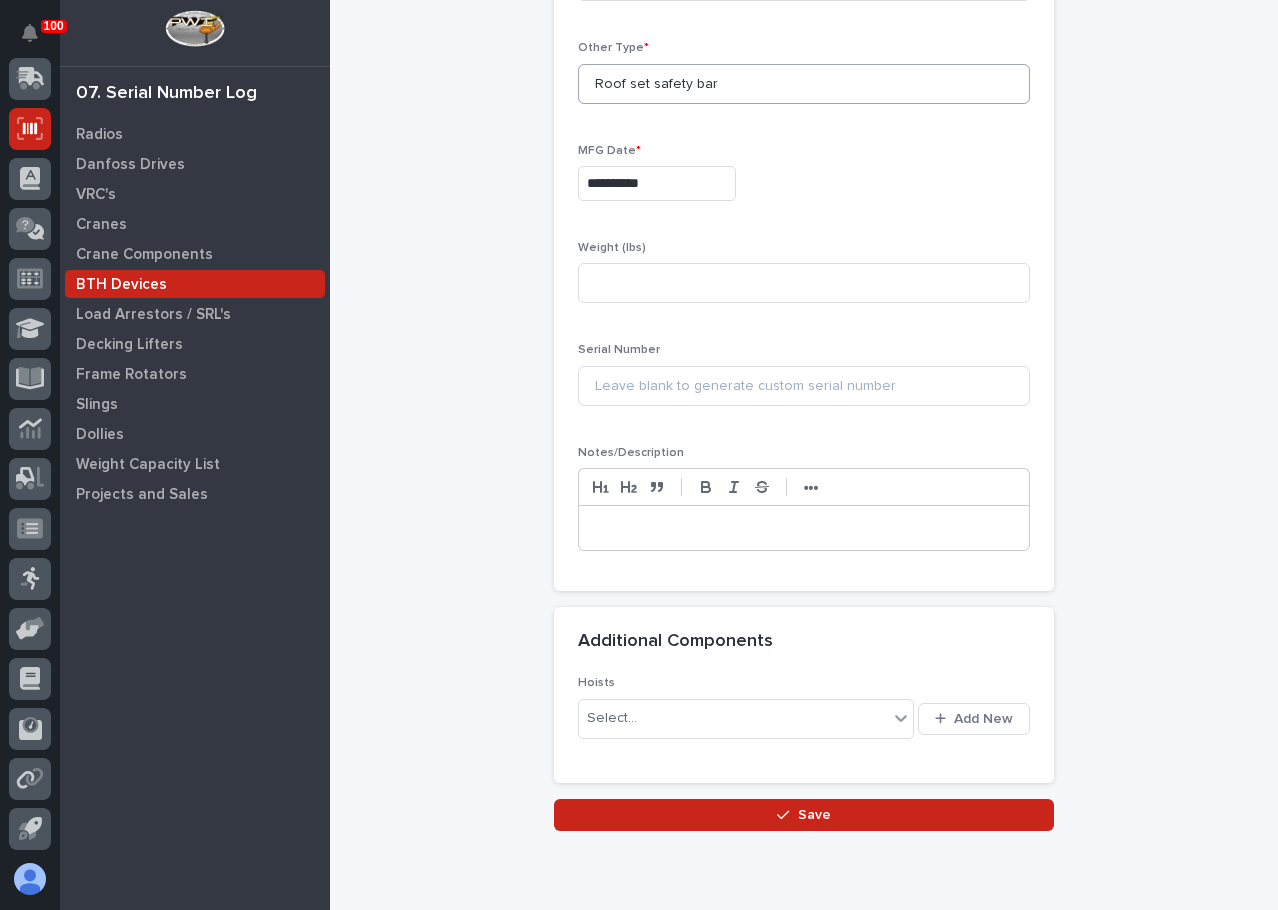 scroll, scrollTop: 700, scrollLeft: 0, axis: vertical 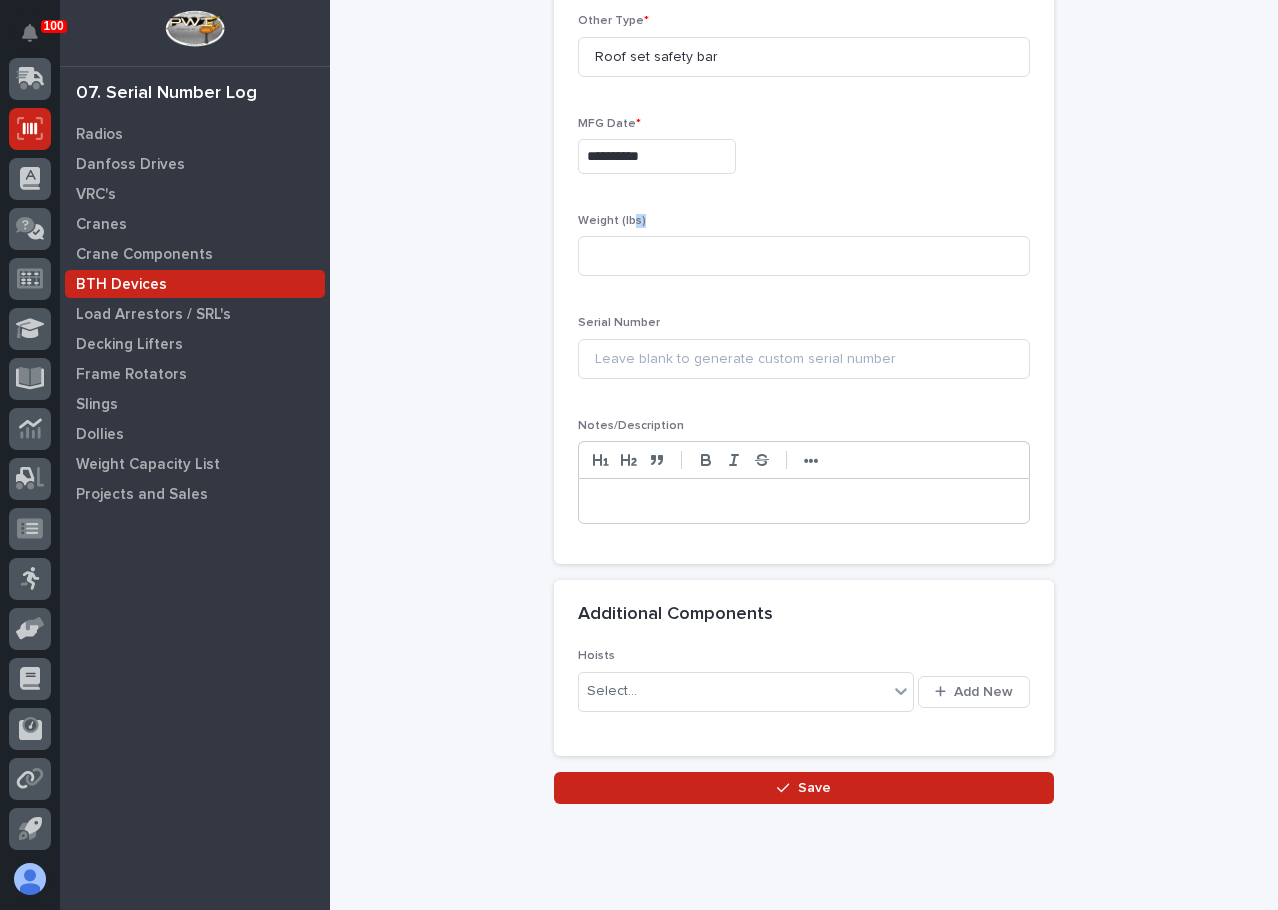 click on "Weight (lbs)" at bounding box center [804, 253] 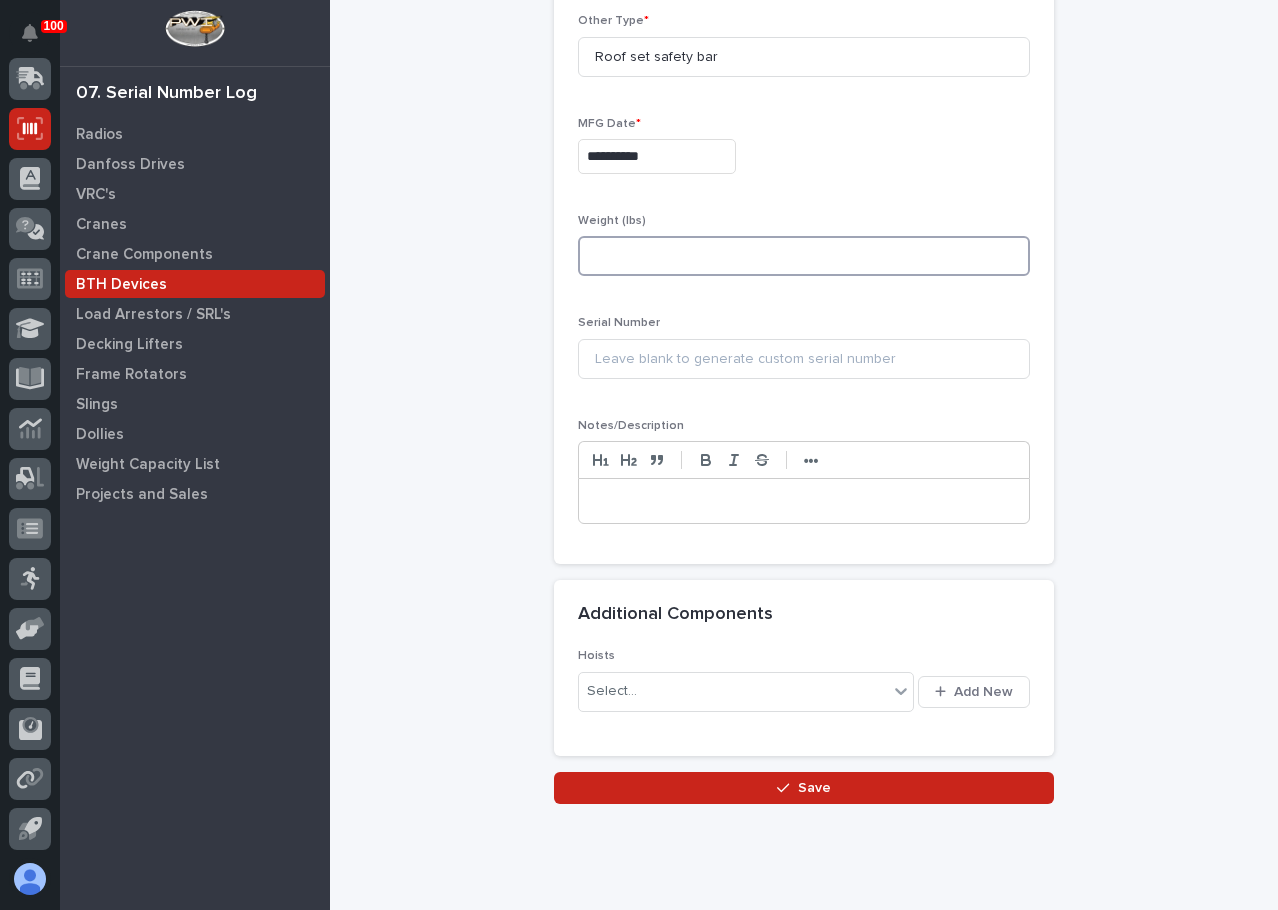 click at bounding box center [804, 256] 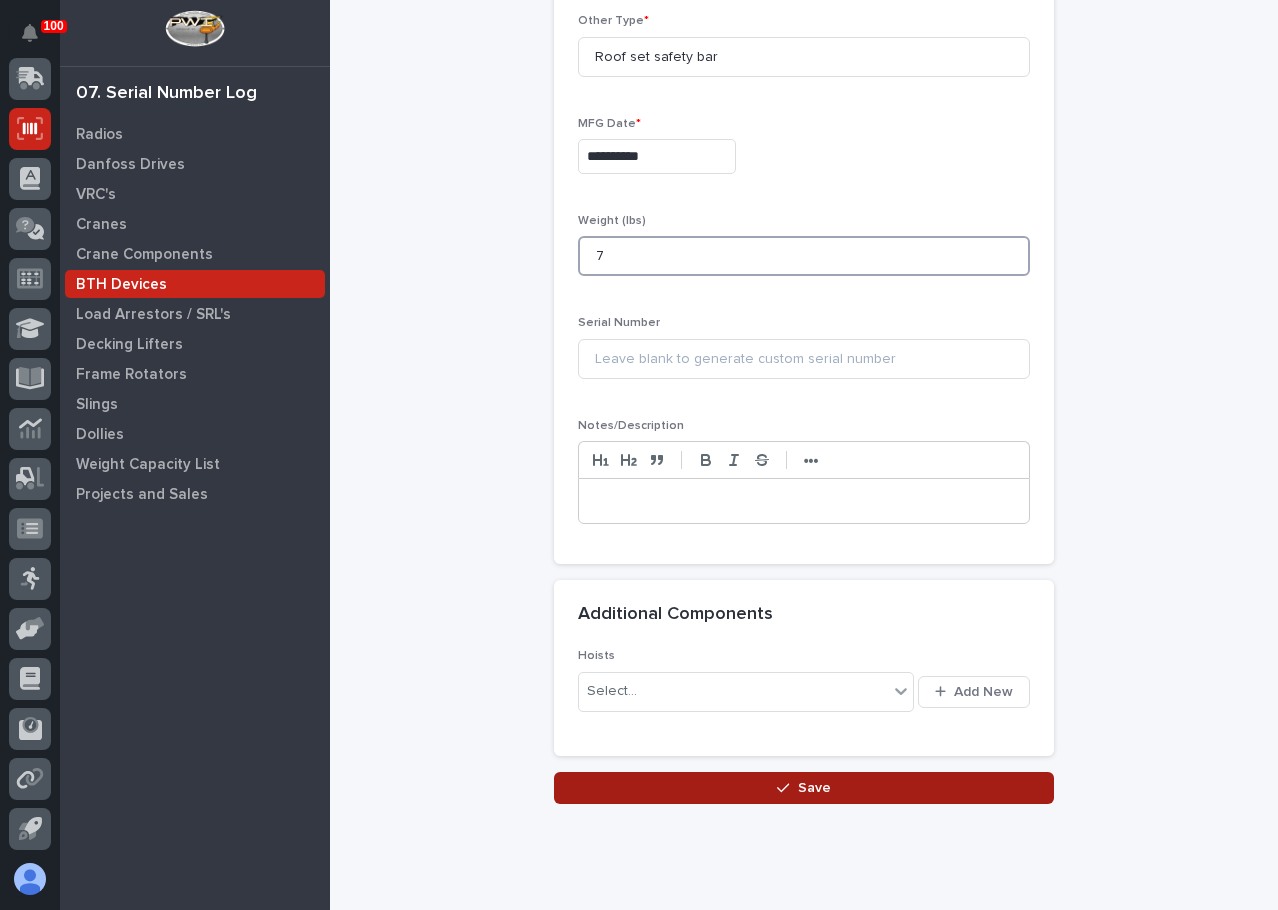 type on "7" 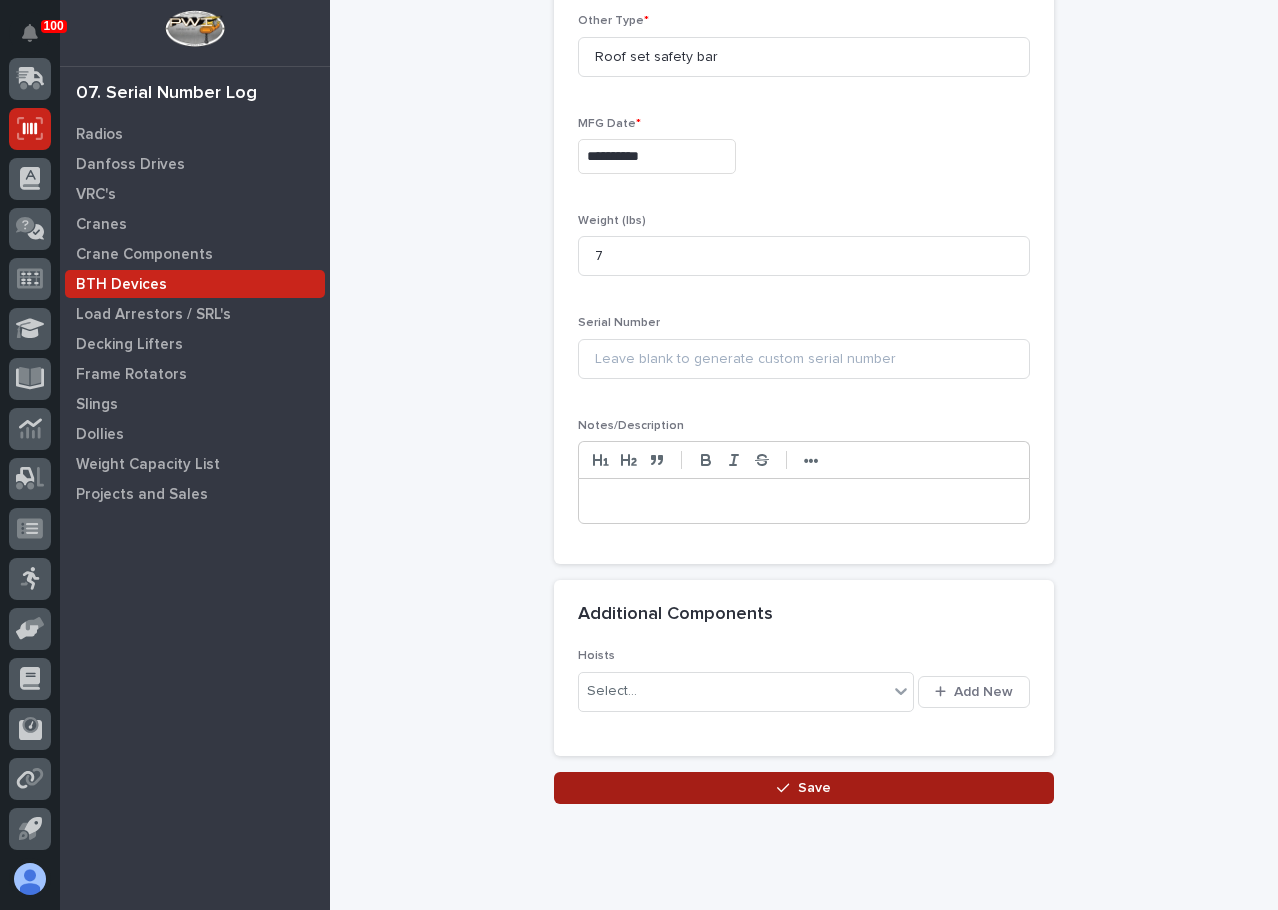 click on "Save" at bounding box center [804, 788] 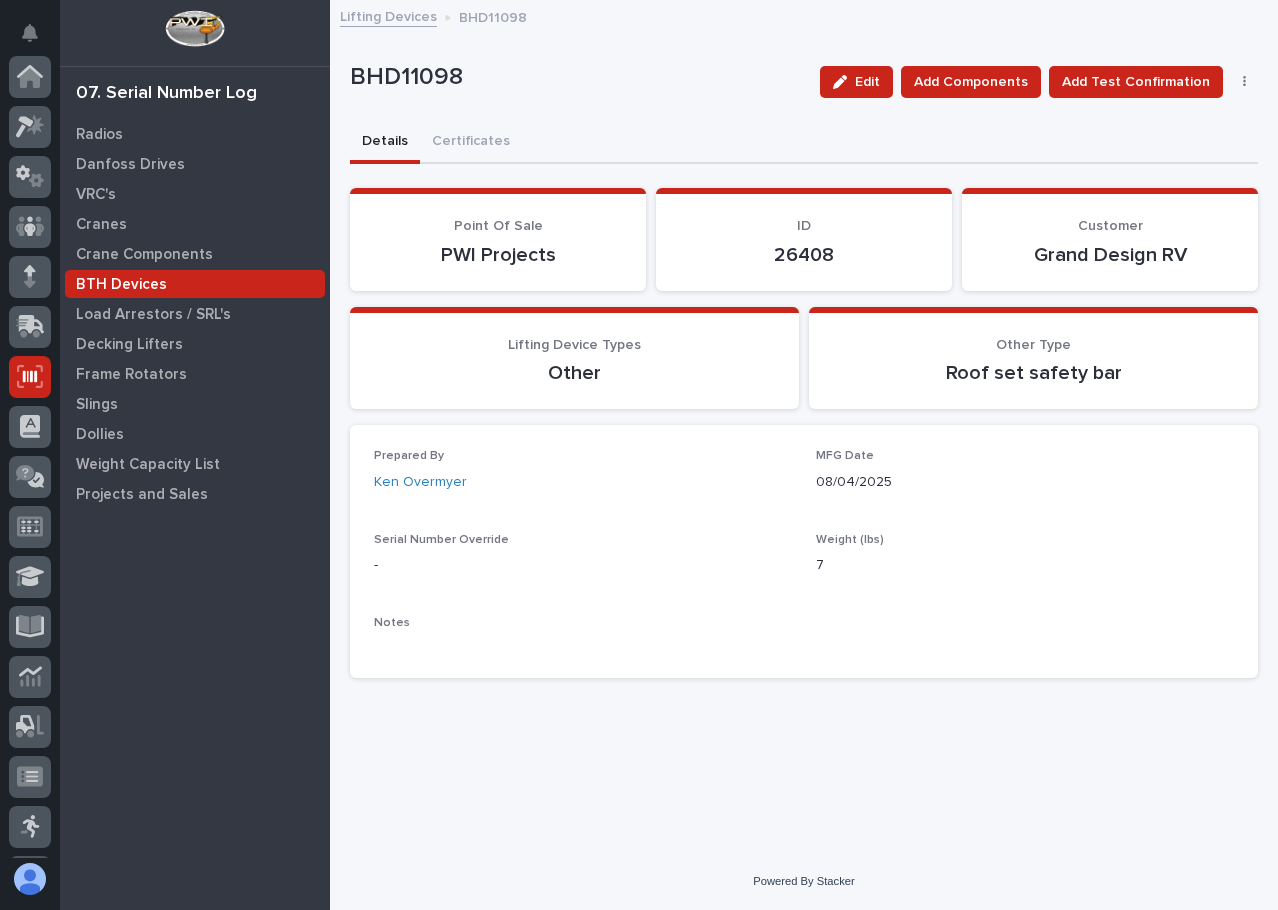 scroll, scrollTop: 248, scrollLeft: 0, axis: vertical 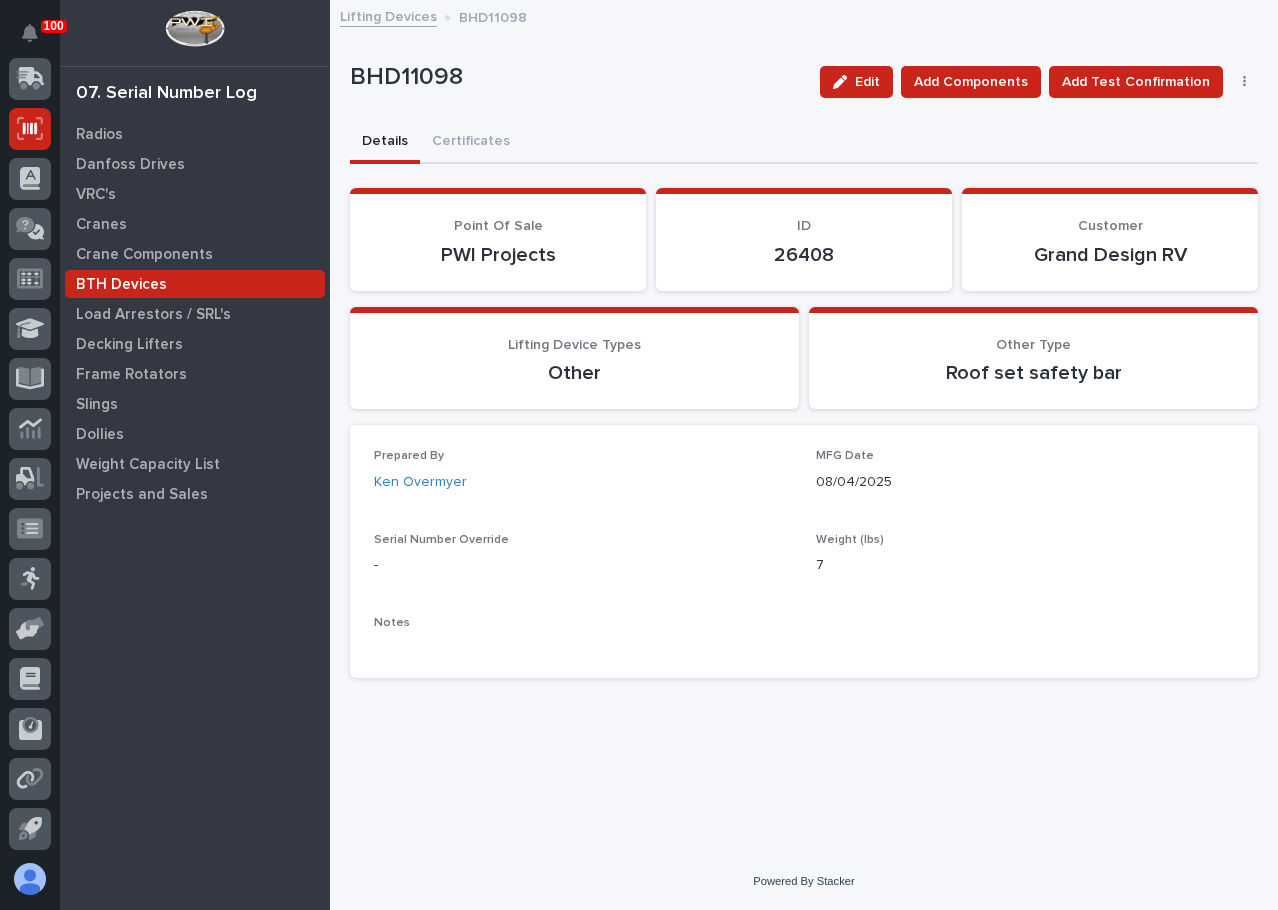 click on "Lifting Devices" at bounding box center (388, 15) 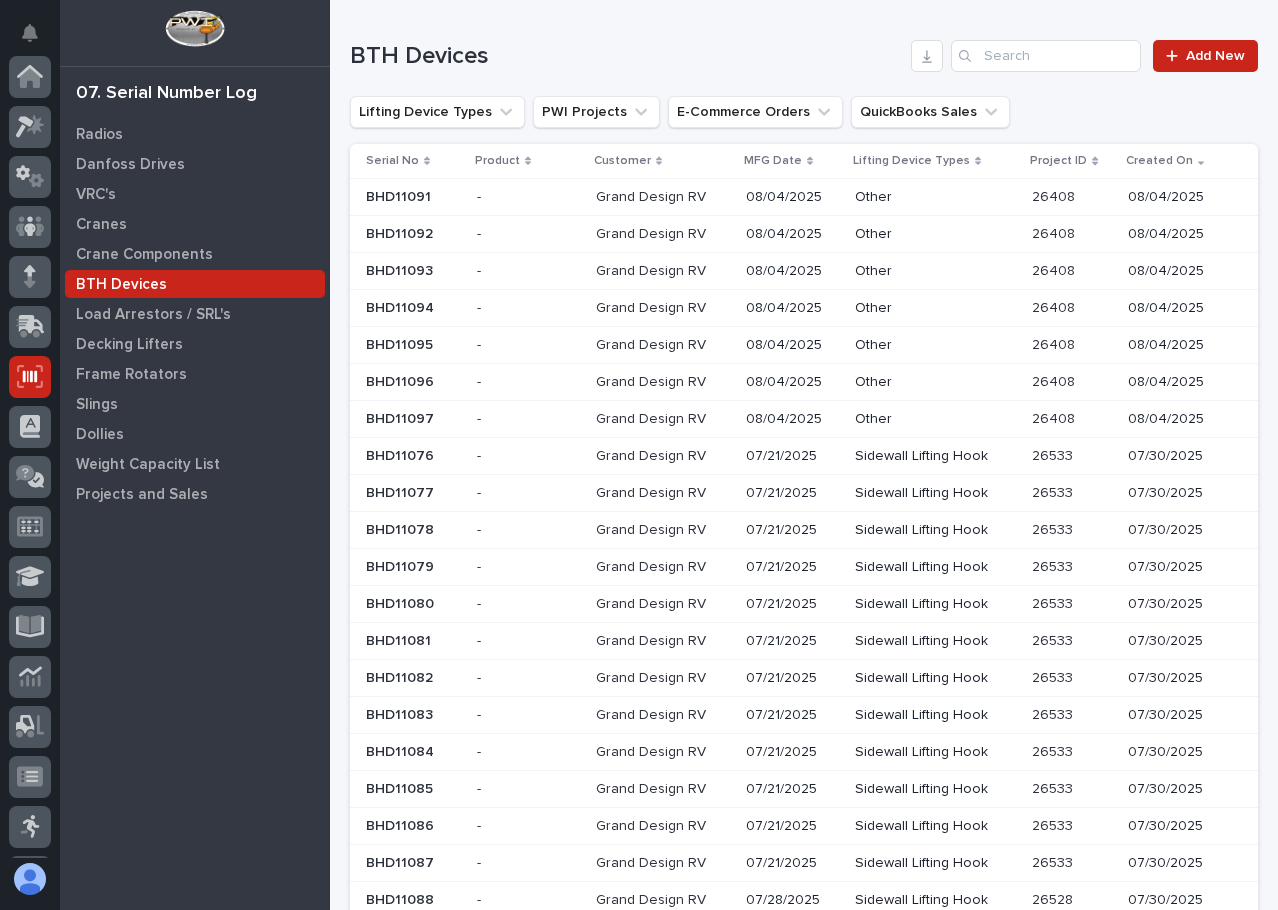 scroll, scrollTop: 248, scrollLeft: 0, axis: vertical 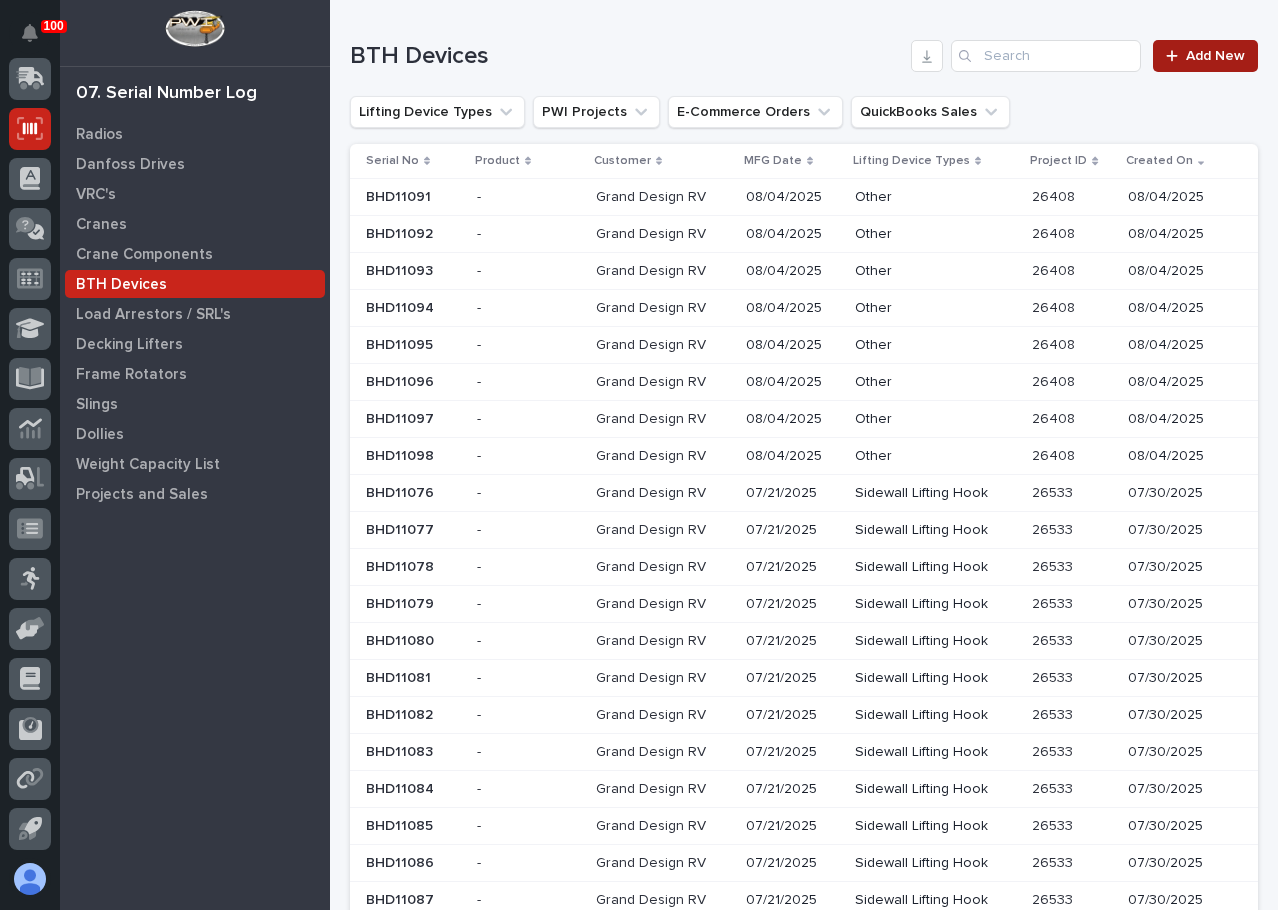 click on "Add New" at bounding box center (1215, 56) 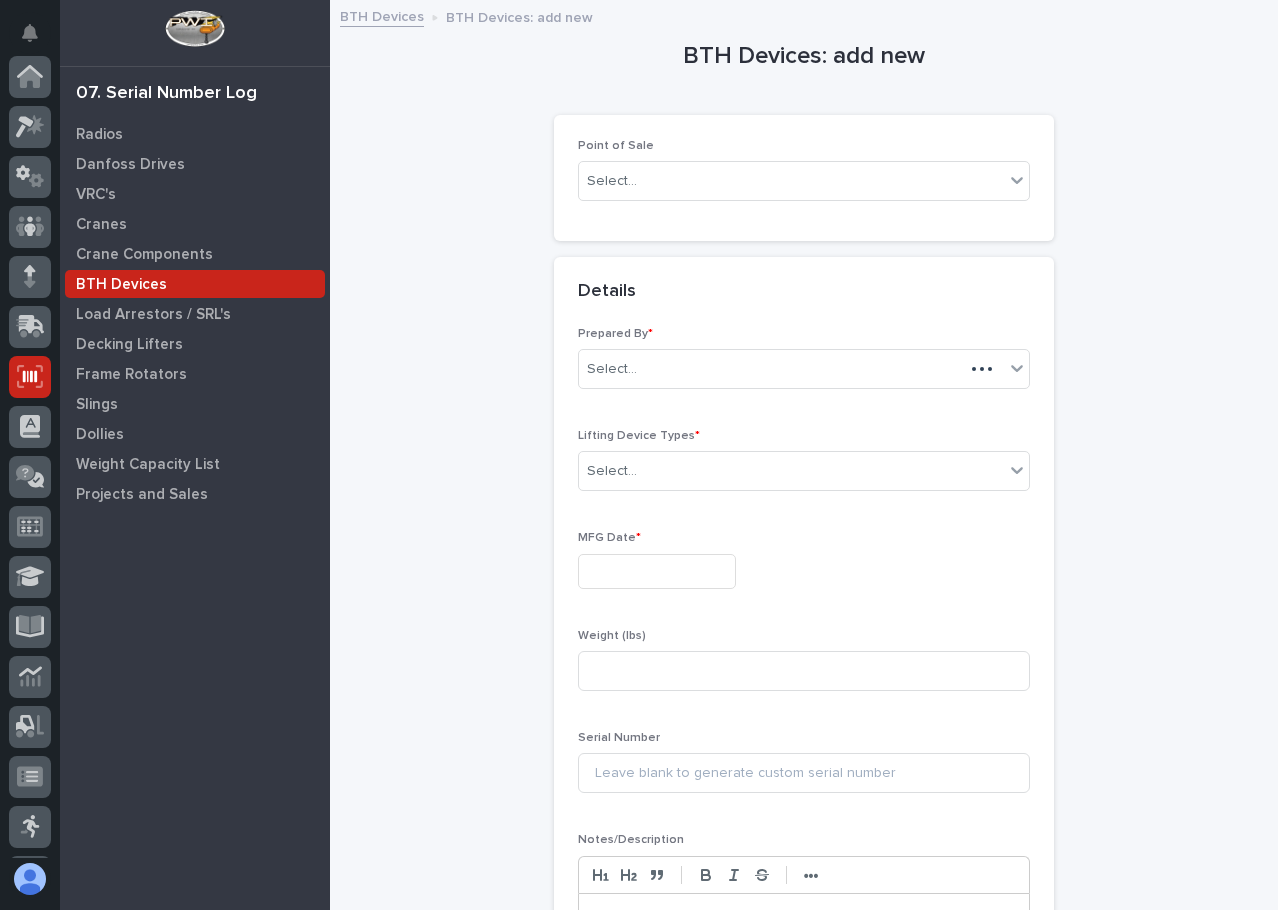 scroll, scrollTop: 248, scrollLeft: 0, axis: vertical 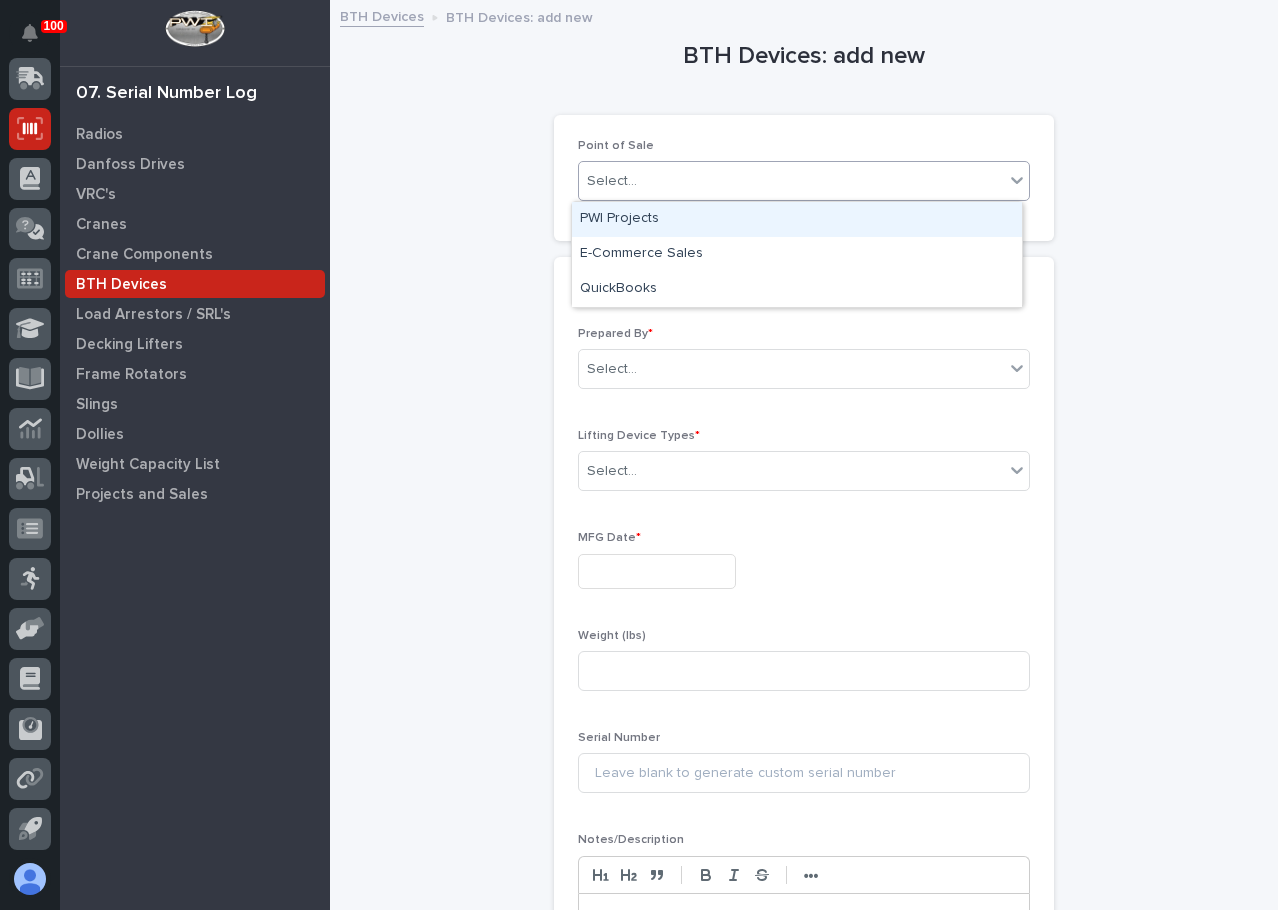 drag, startPoint x: 767, startPoint y: 172, endPoint x: 748, endPoint y: 174, distance: 19.104973 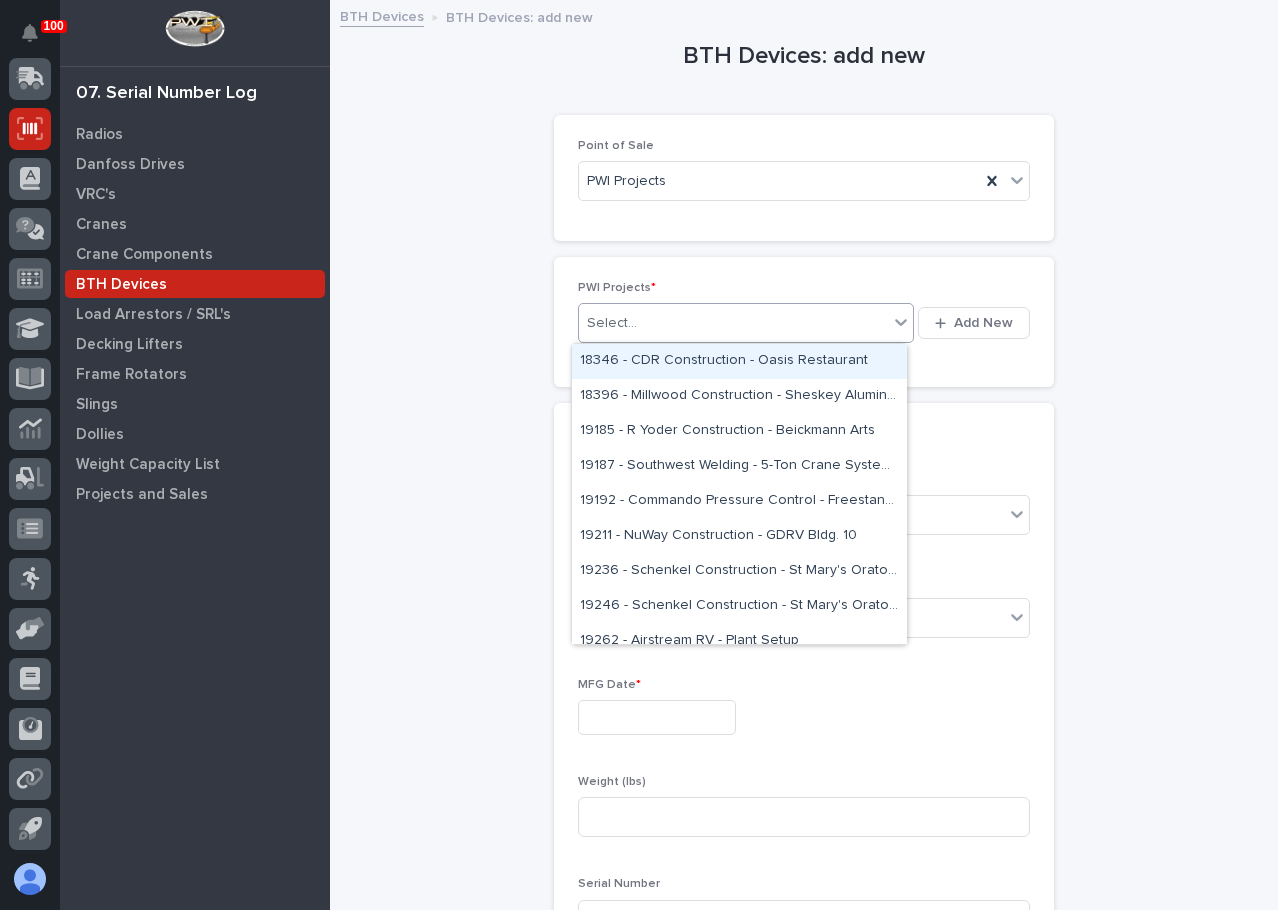 click on "Select..." at bounding box center [612, 323] 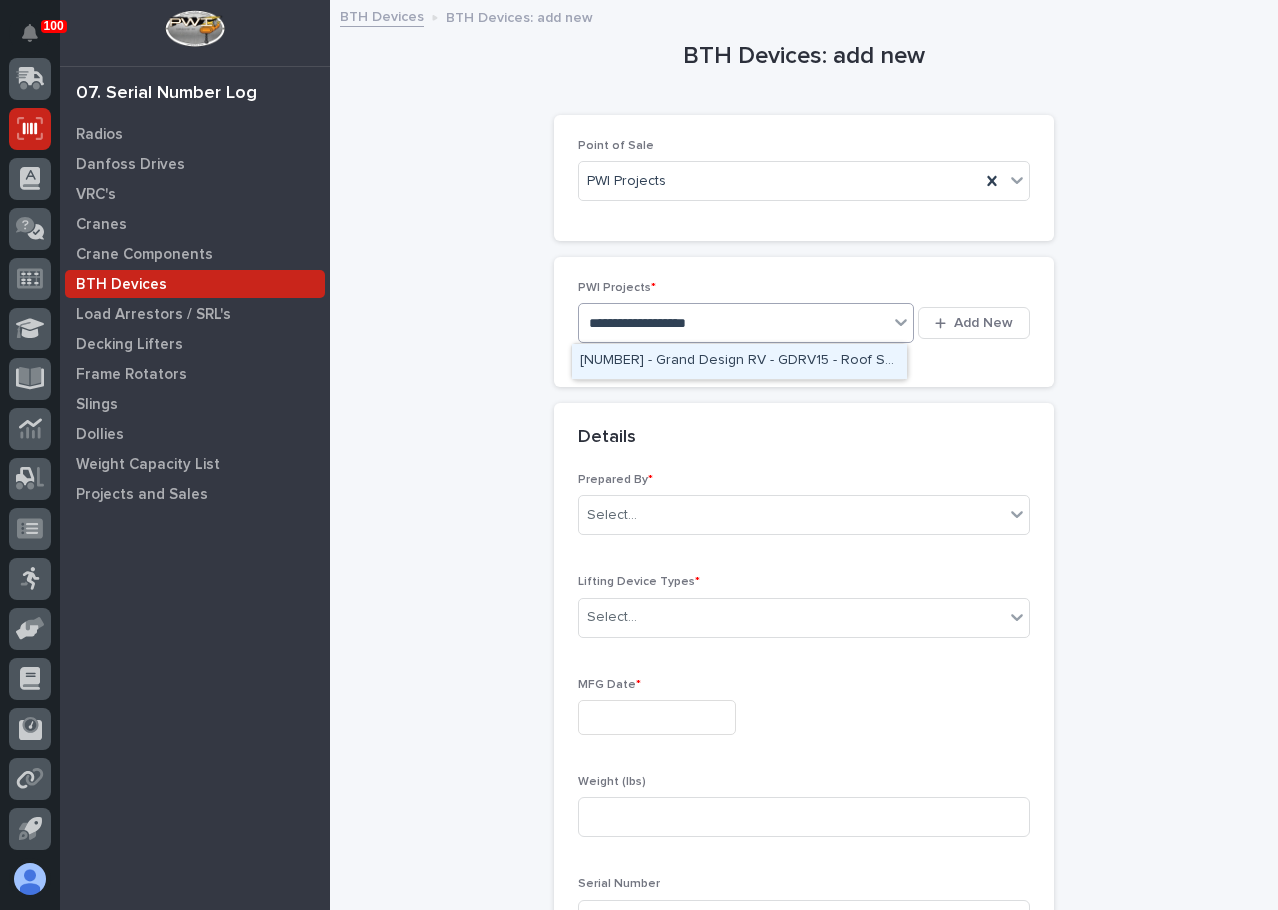 click on "[NUMBER] - Grand Design RV - GDRV15 - Roof Set Safety Bars (12)" at bounding box center [739, 361] 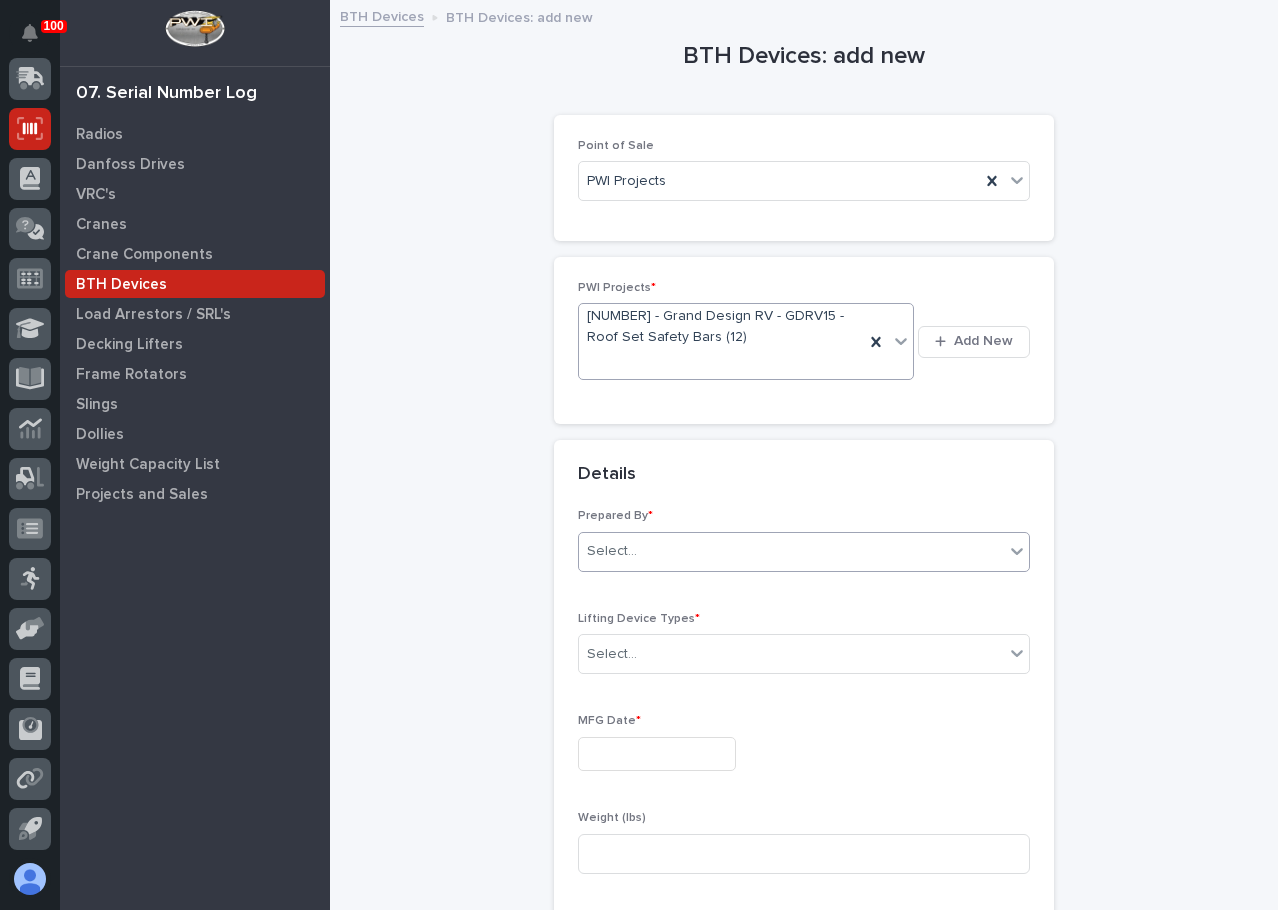 drag, startPoint x: 635, startPoint y: 533, endPoint x: 638, endPoint y: 545, distance: 12.369317 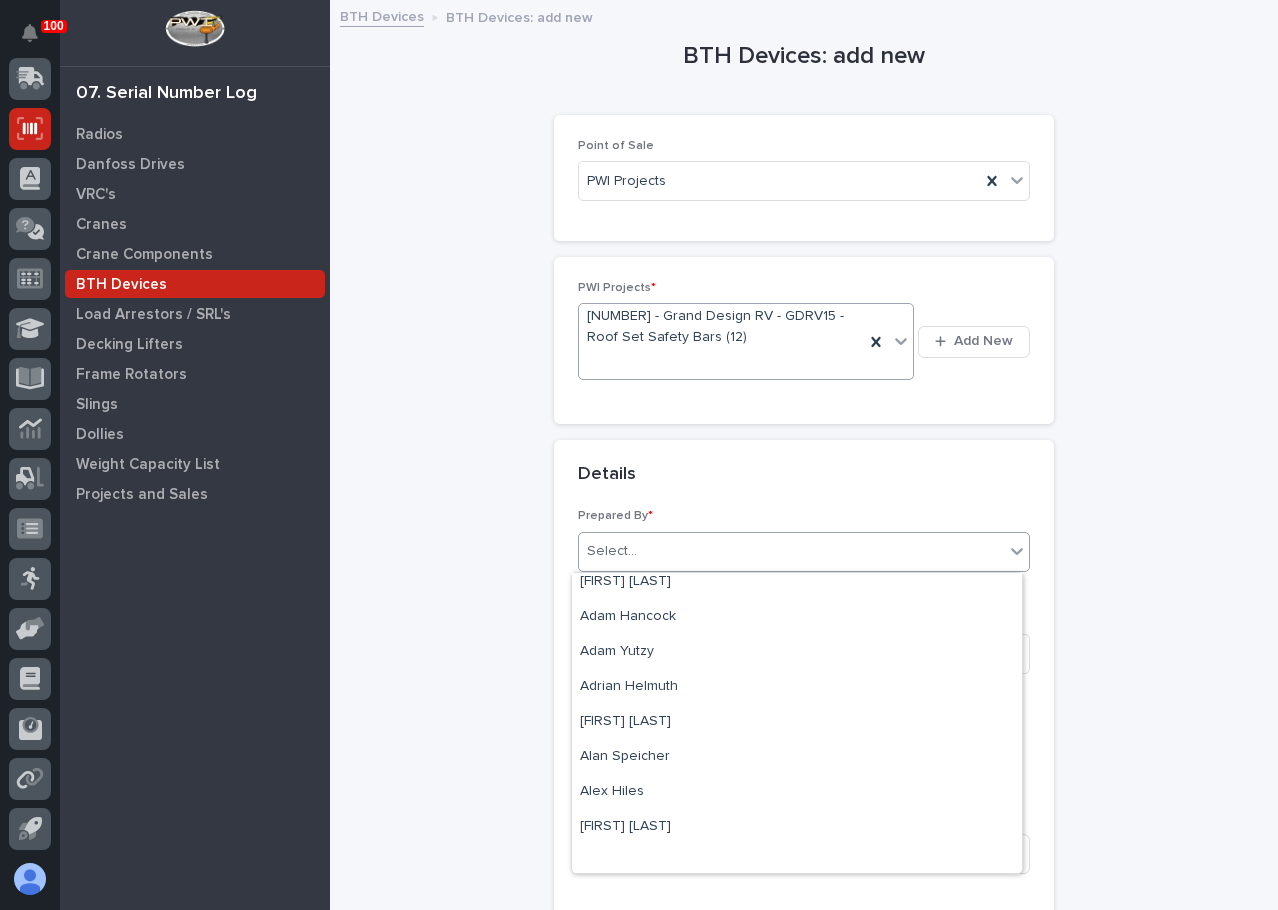 scroll, scrollTop: 0, scrollLeft: 0, axis: both 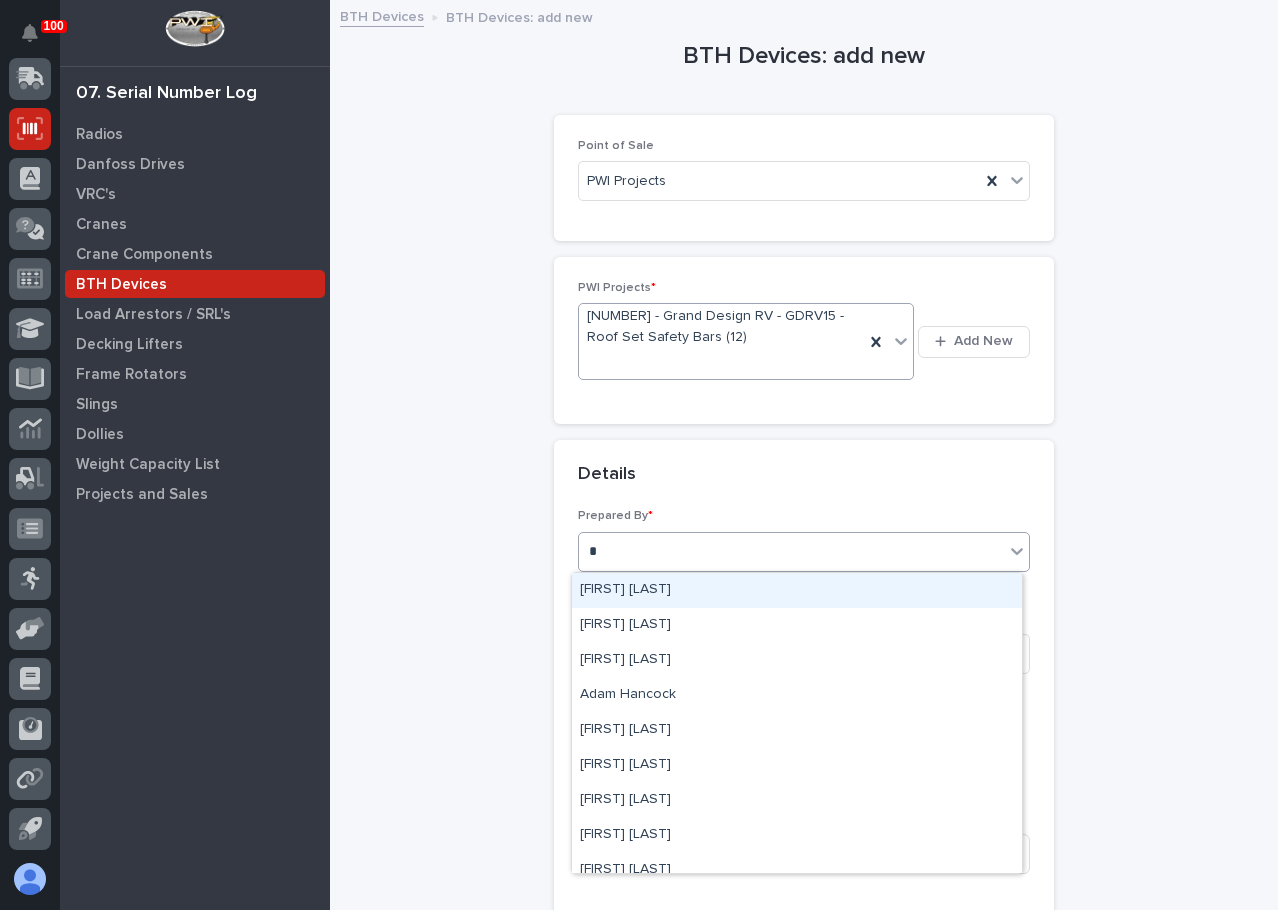 type on "**" 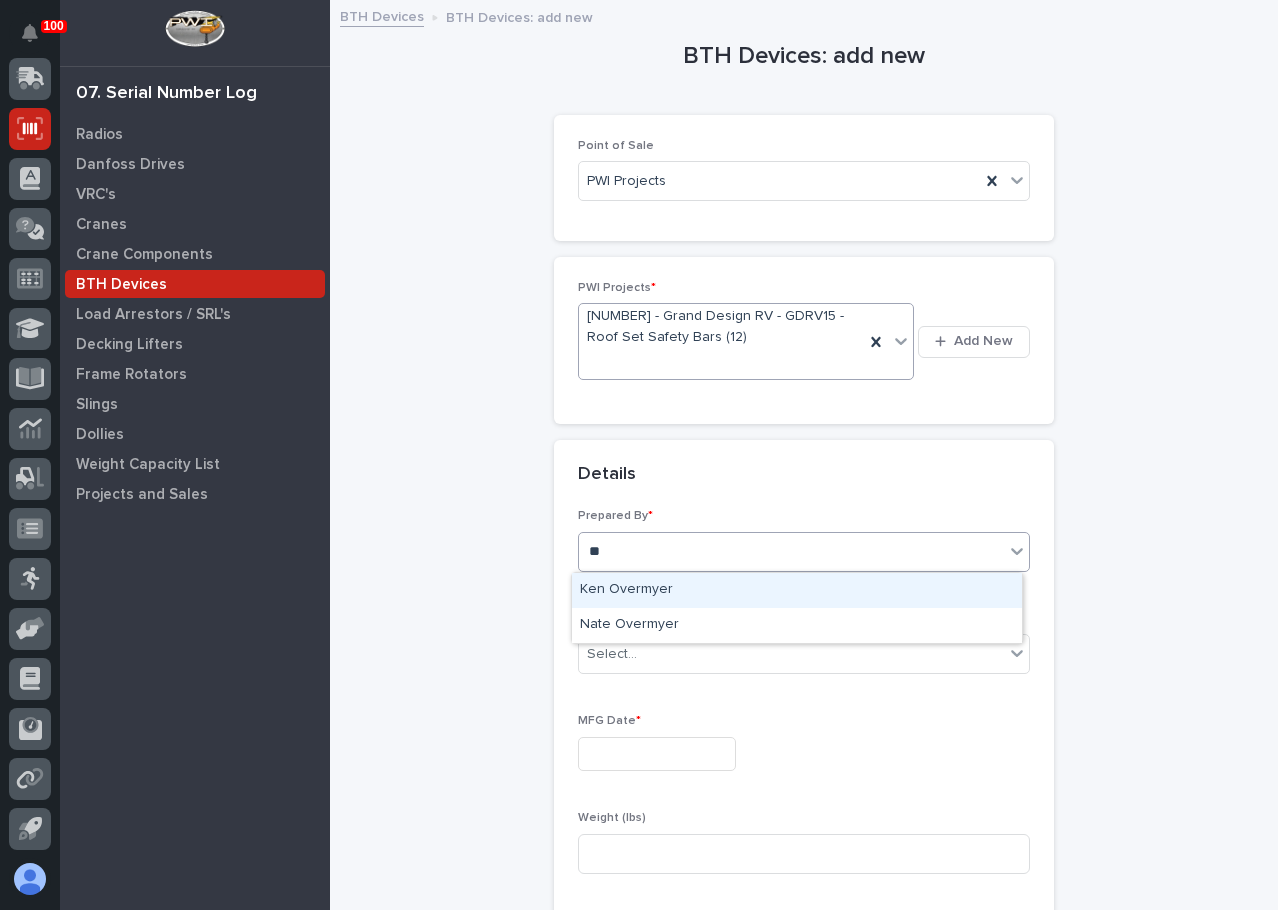 click on "Ken Overmyer" at bounding box center [797, 590] 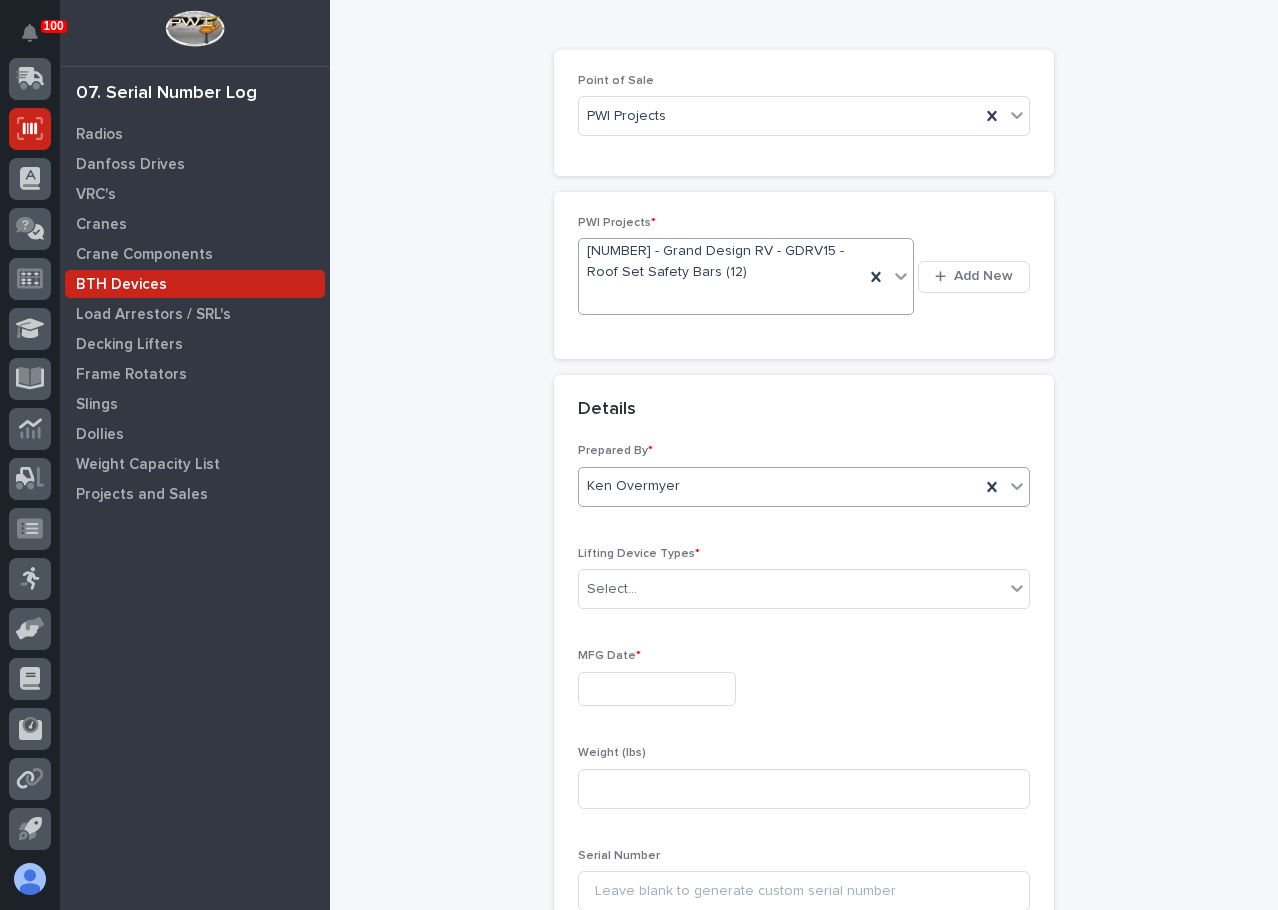 scroll, scrollTop: 100, scrollLeft: 0, axis: vertical 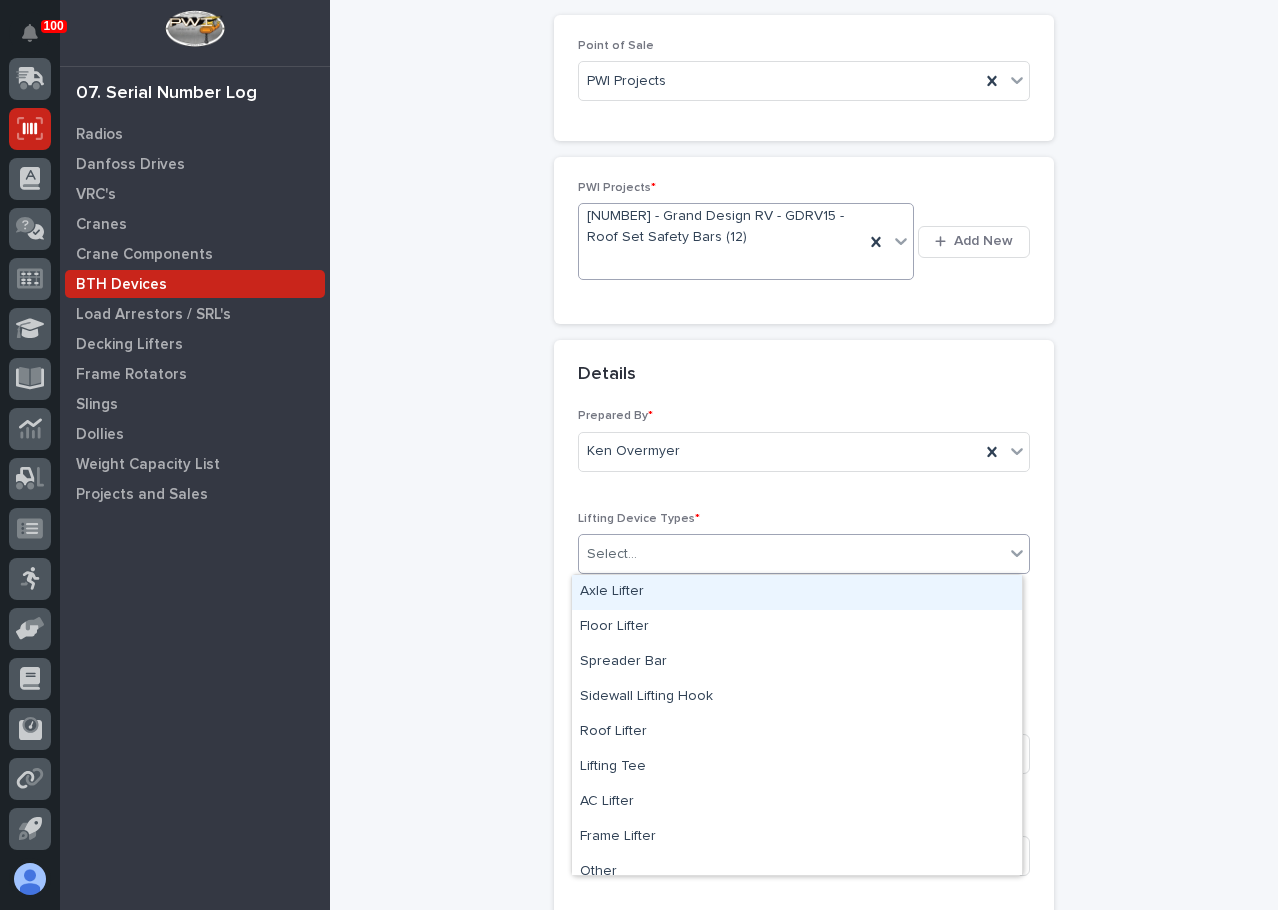 click on "Select..." at bounding box center [791, 554] 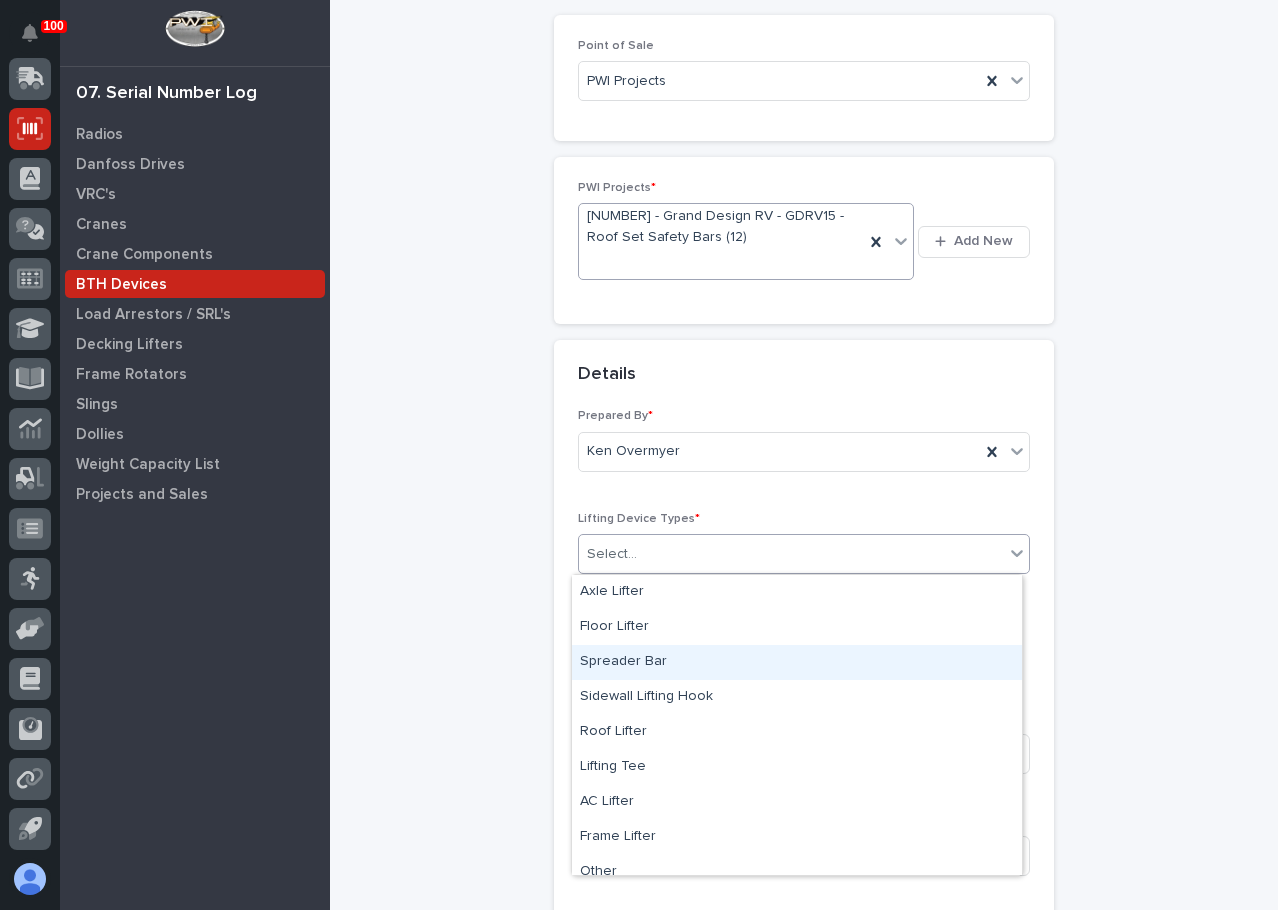 scroll, scrollTop: 50, scrollLeft: 0, axis: vertical 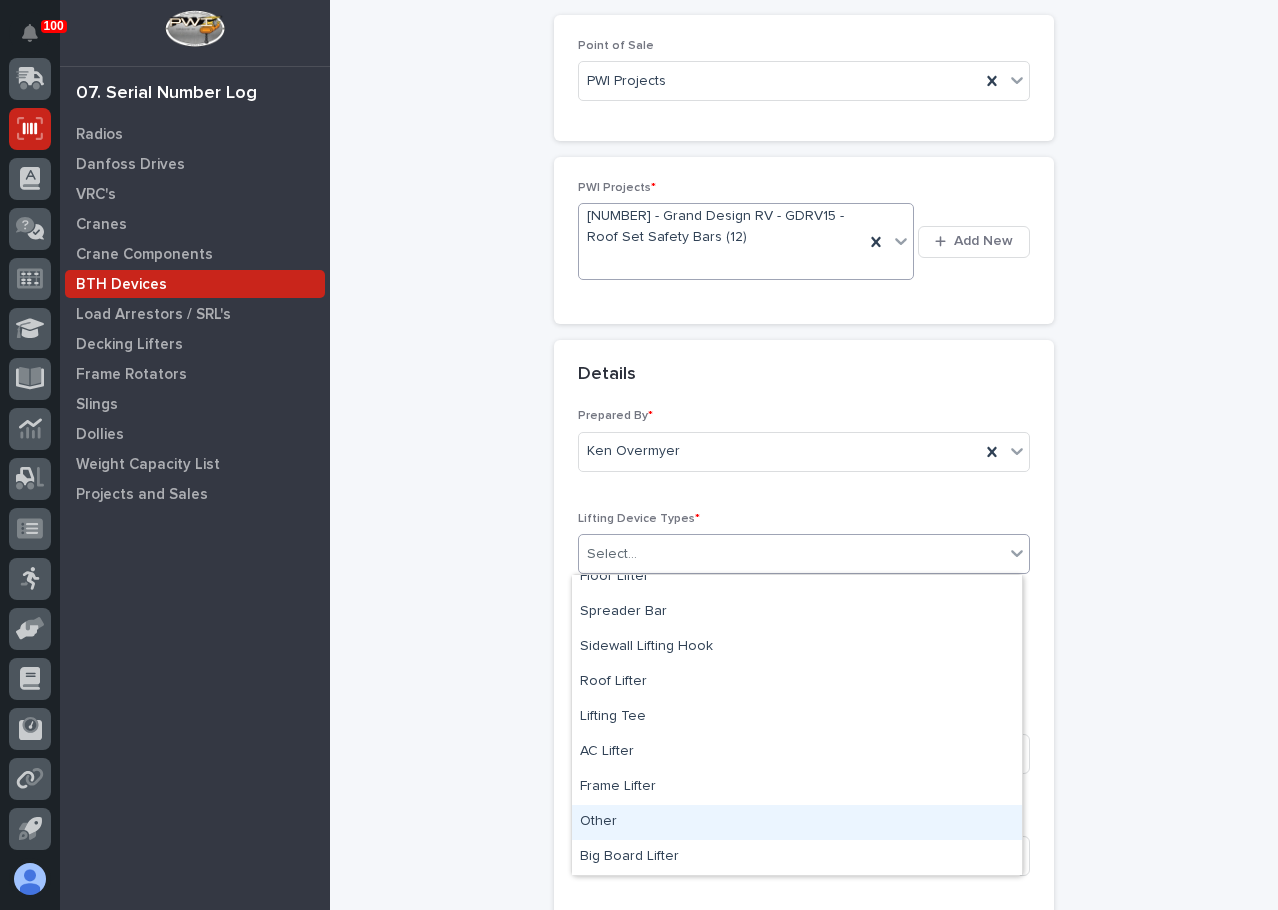 click on "Other" at bounding box center [797, 822] 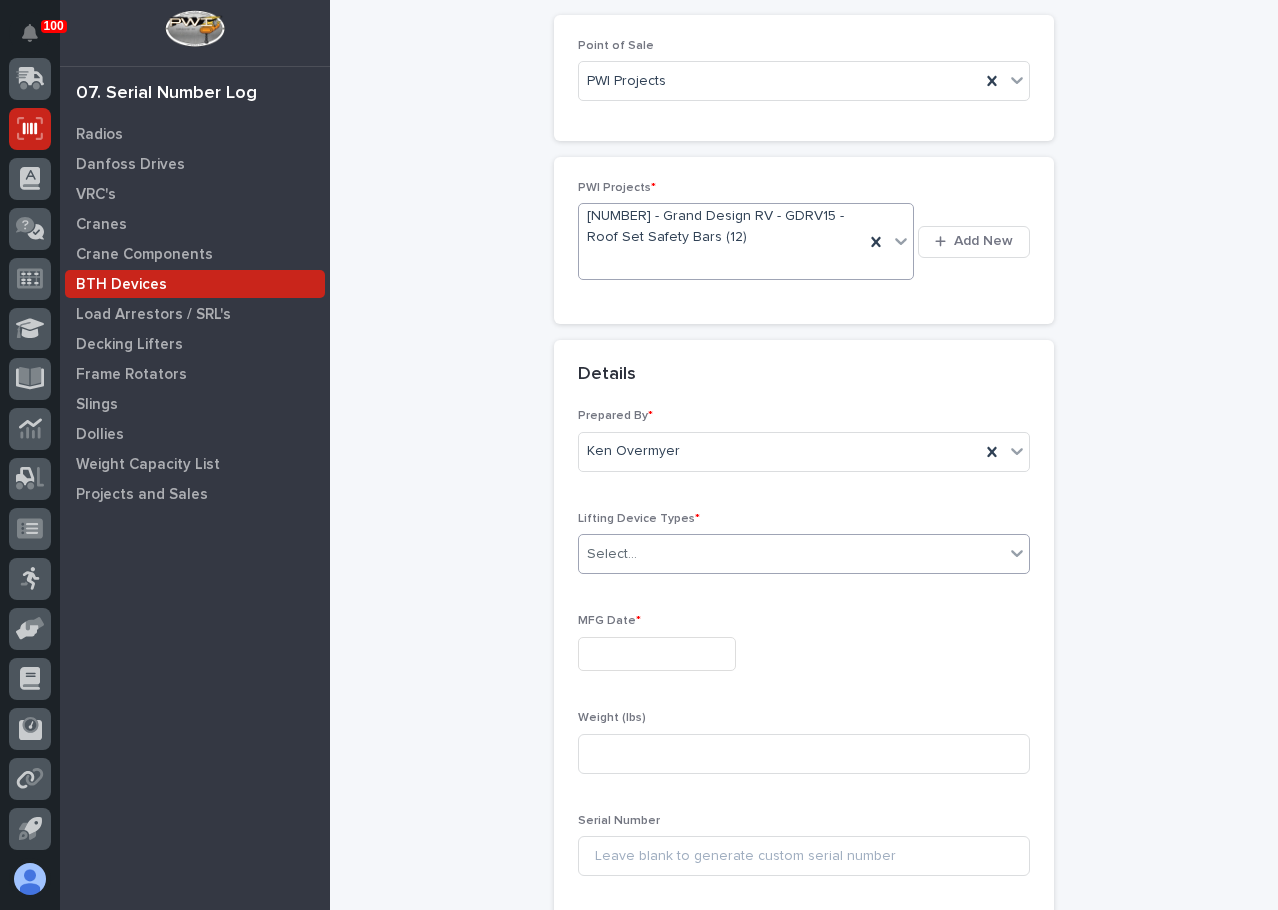 scroll, scrollTop: 151, scrollLeft: 0, axis: vertical 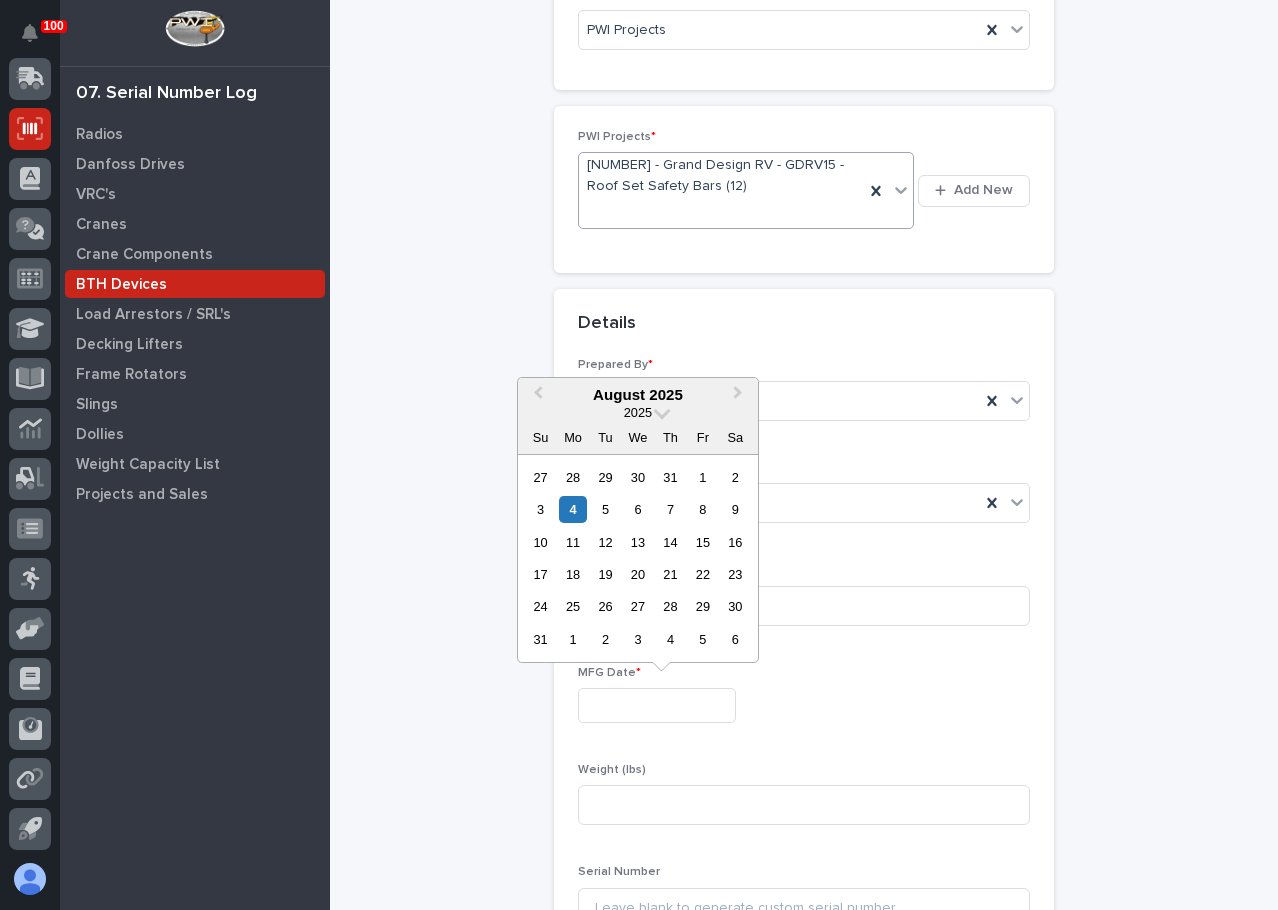 click at bounding box center (657, 705) 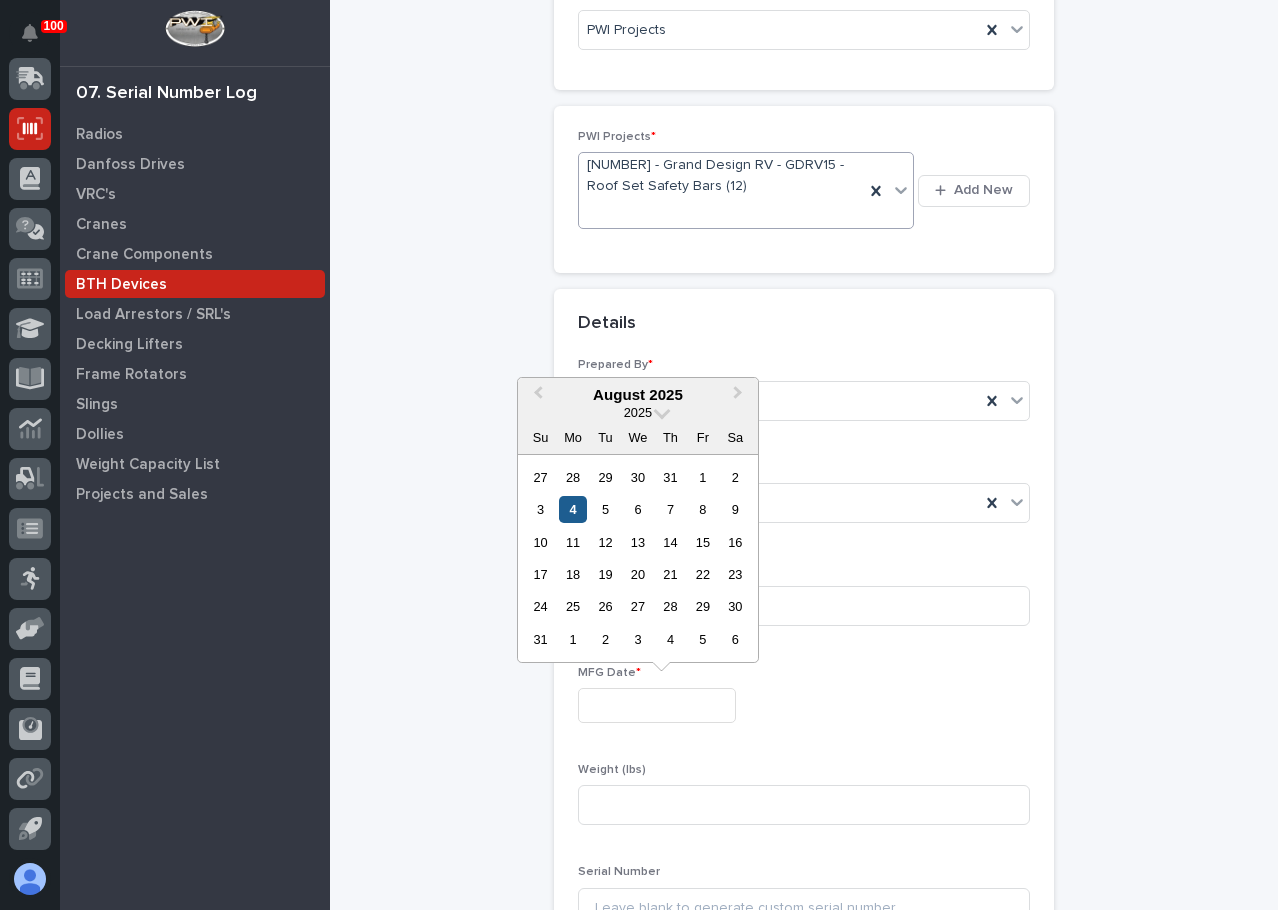 click on "4" at bounding box center (572, 509) 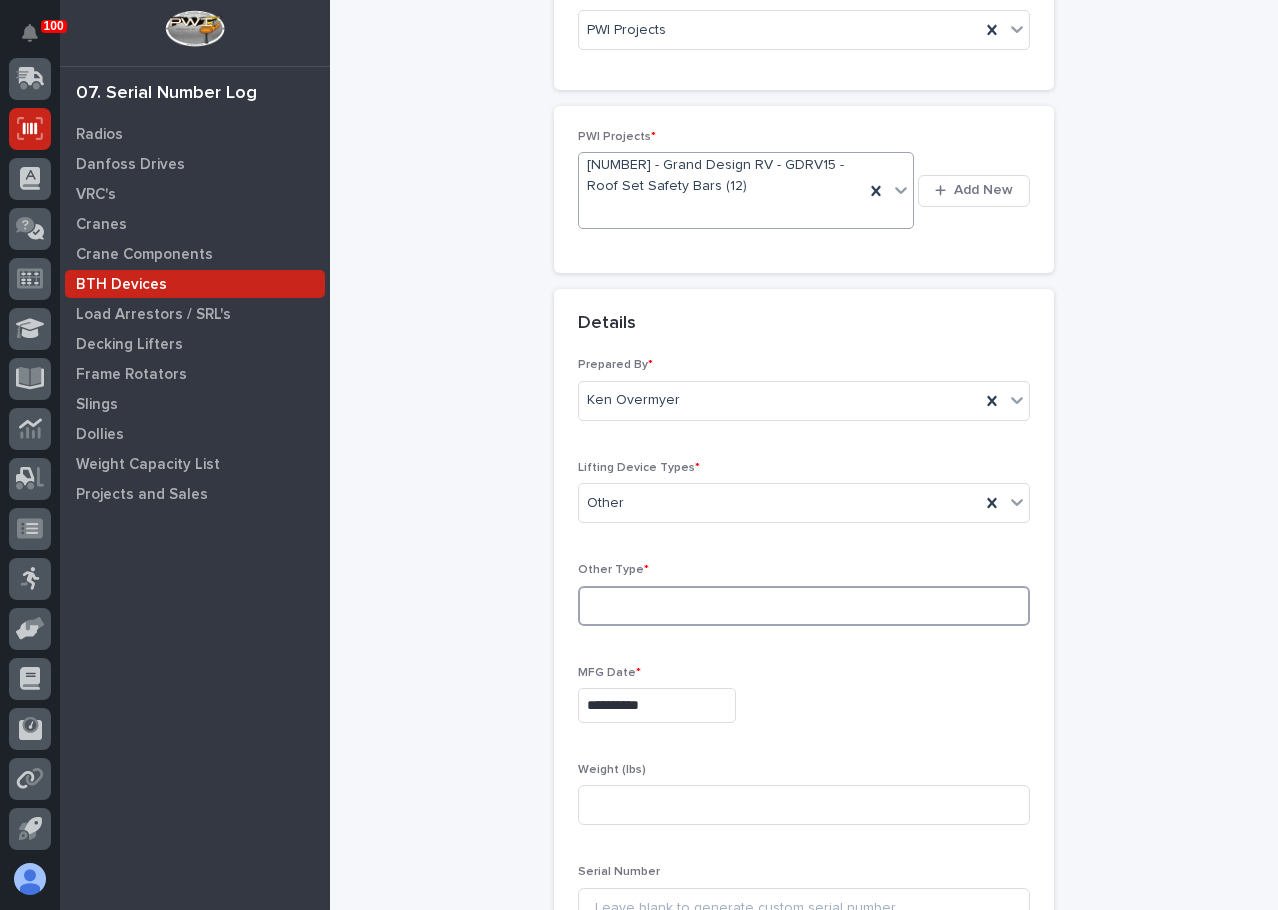 click at bounding box center [804, 606] 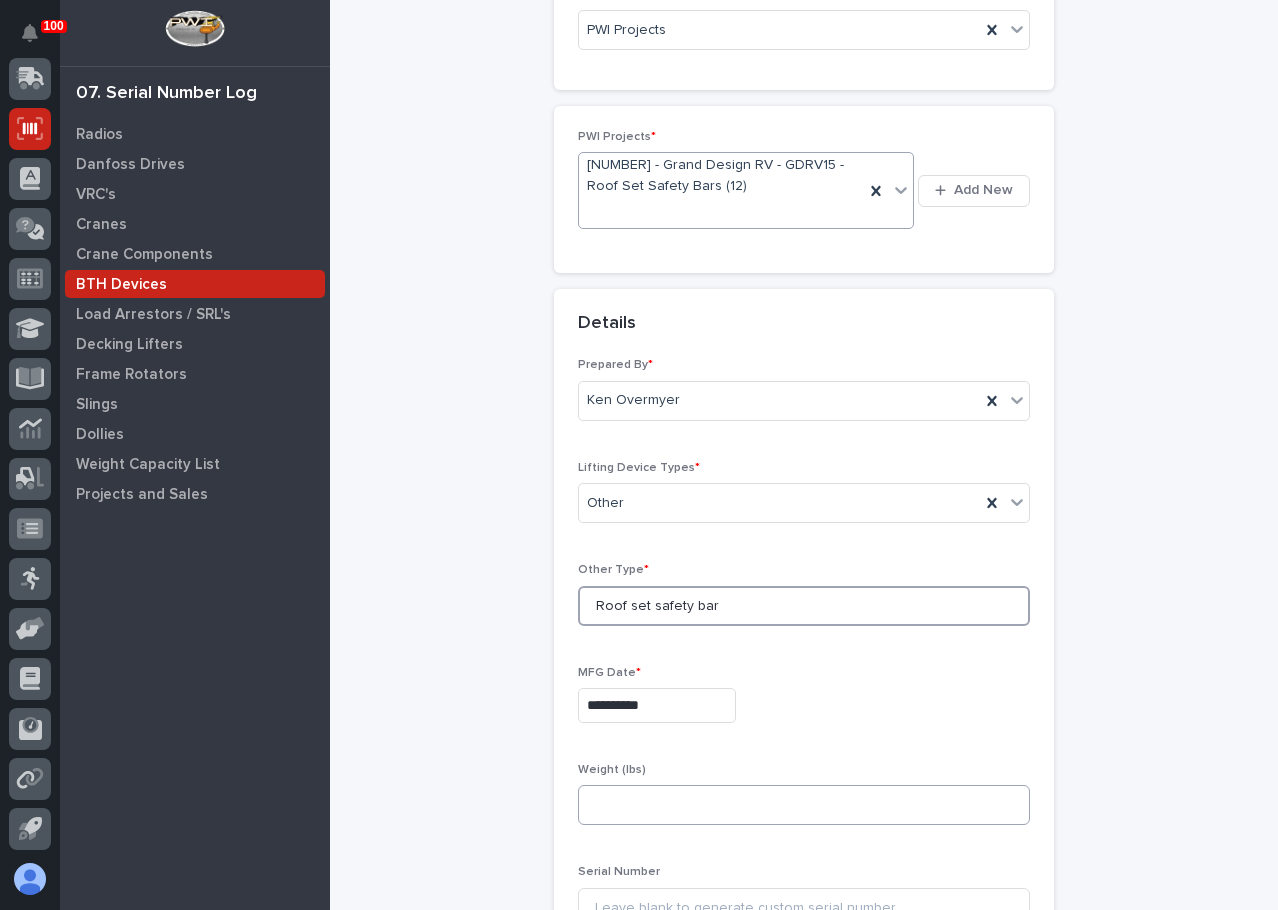 type on "Roof set safety bar" 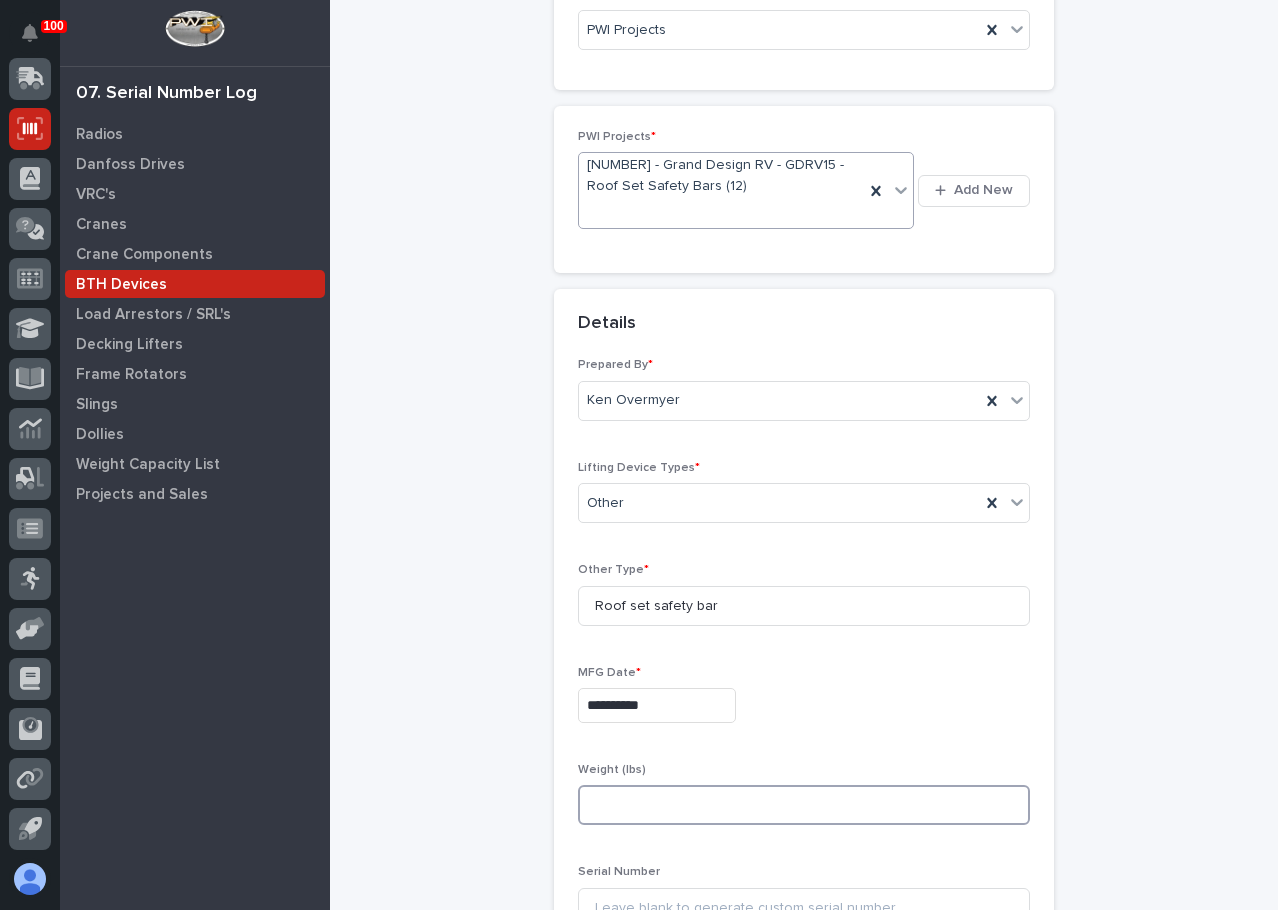 click at bounding box center (804, 805) 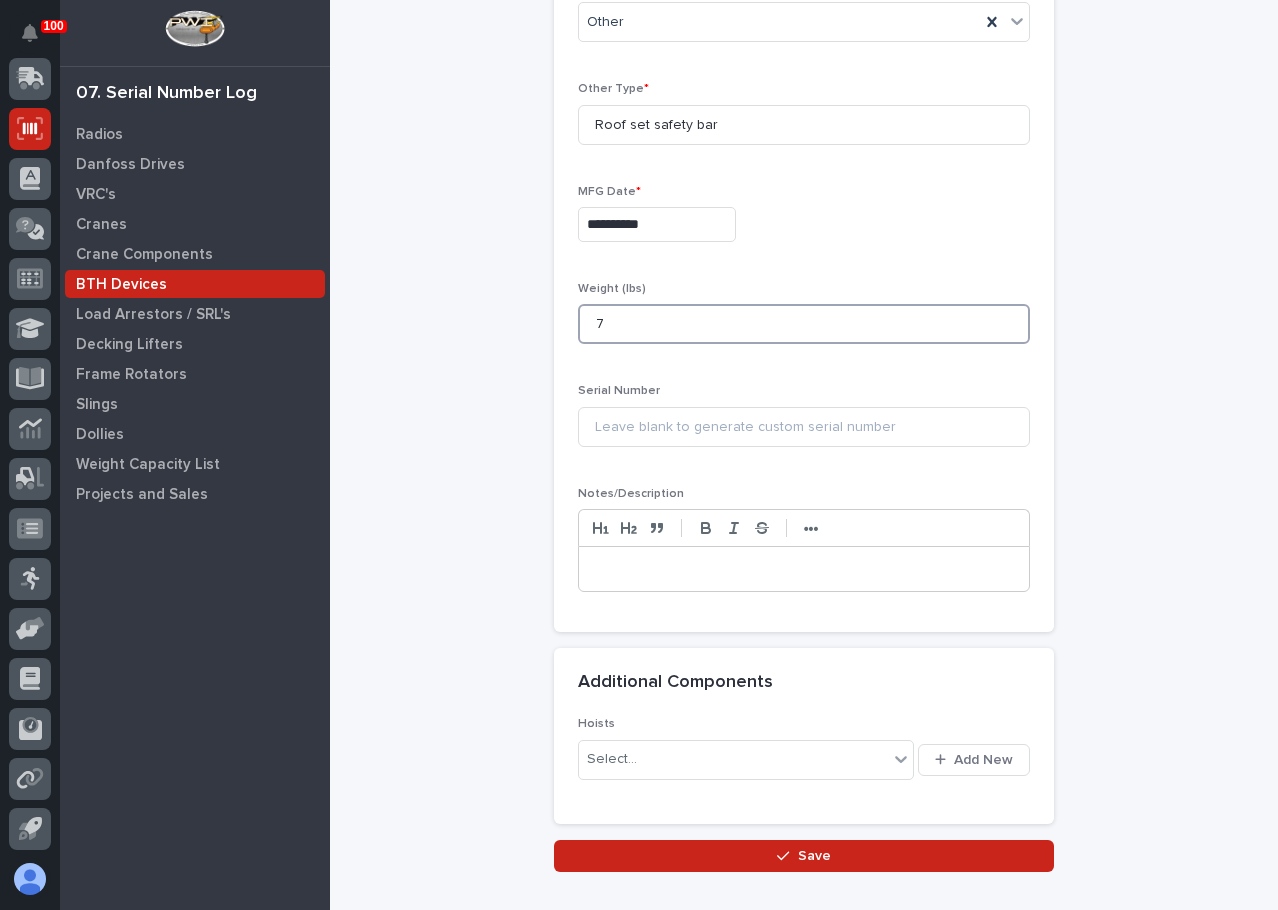 scroll, scrollTop: 651, scrollLeft: 0, axis: vertical 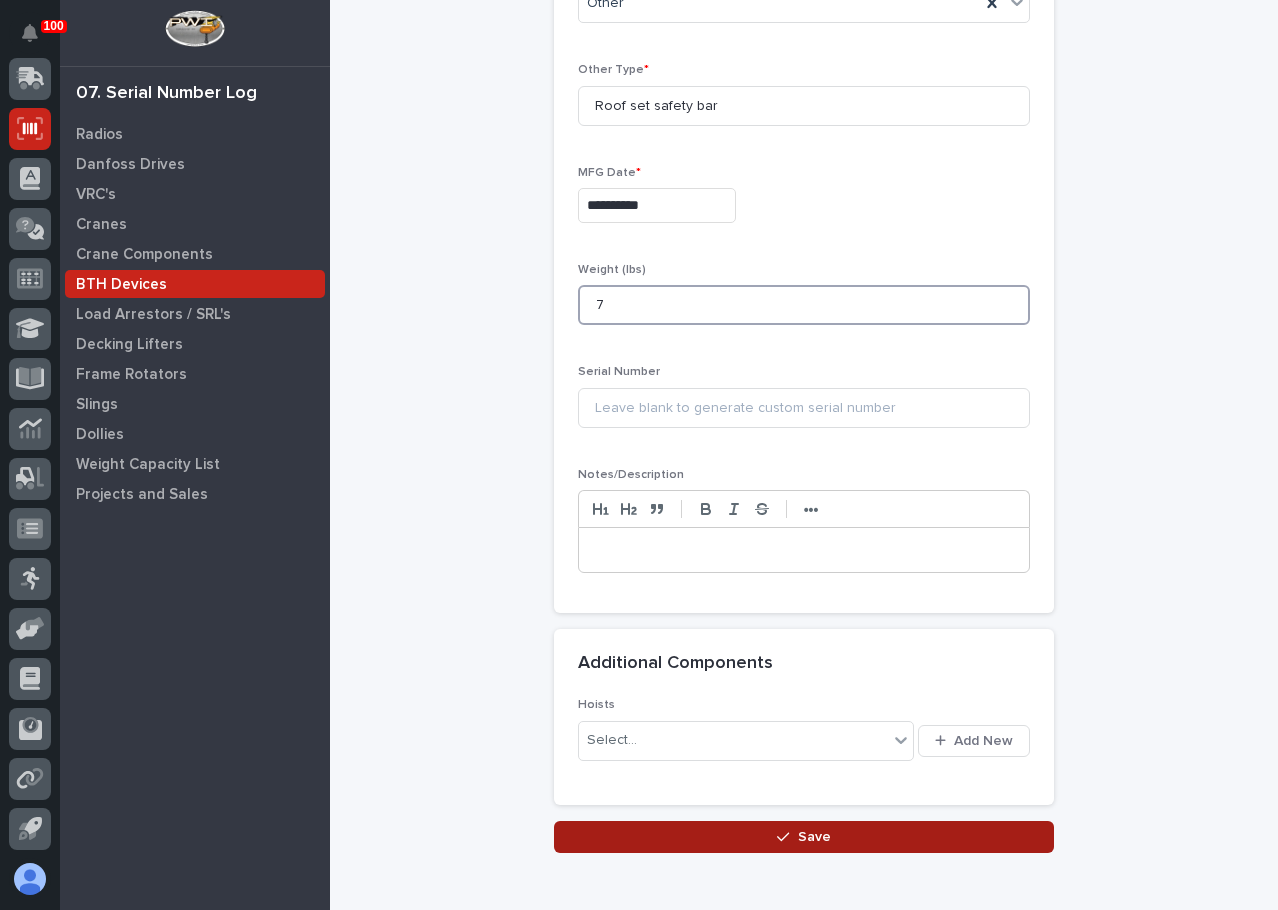 type on "7" 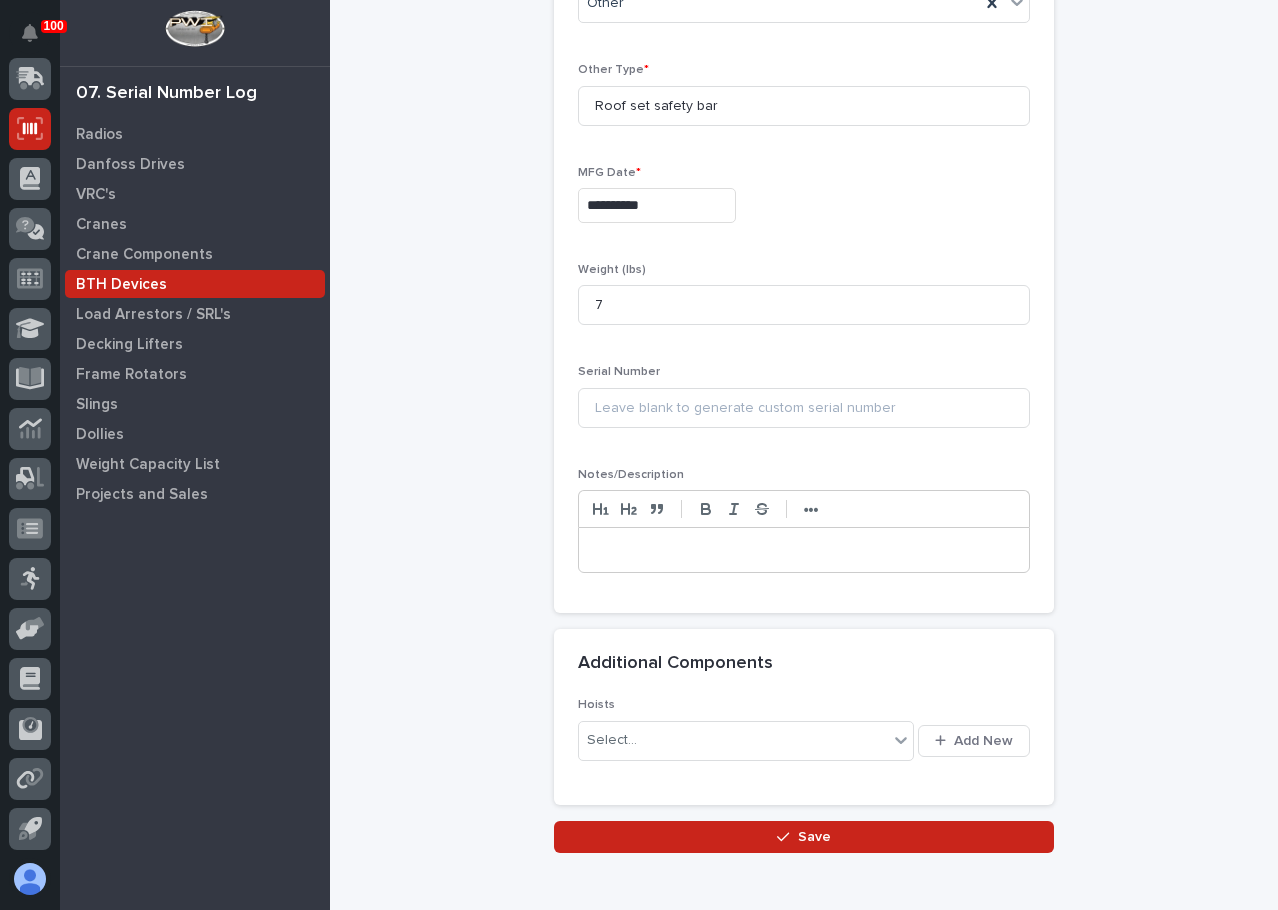 drag, startPoint x: 692, startPoint y: 844, endPoint x: 700, endPoint y: 853, distance: 12.0415945 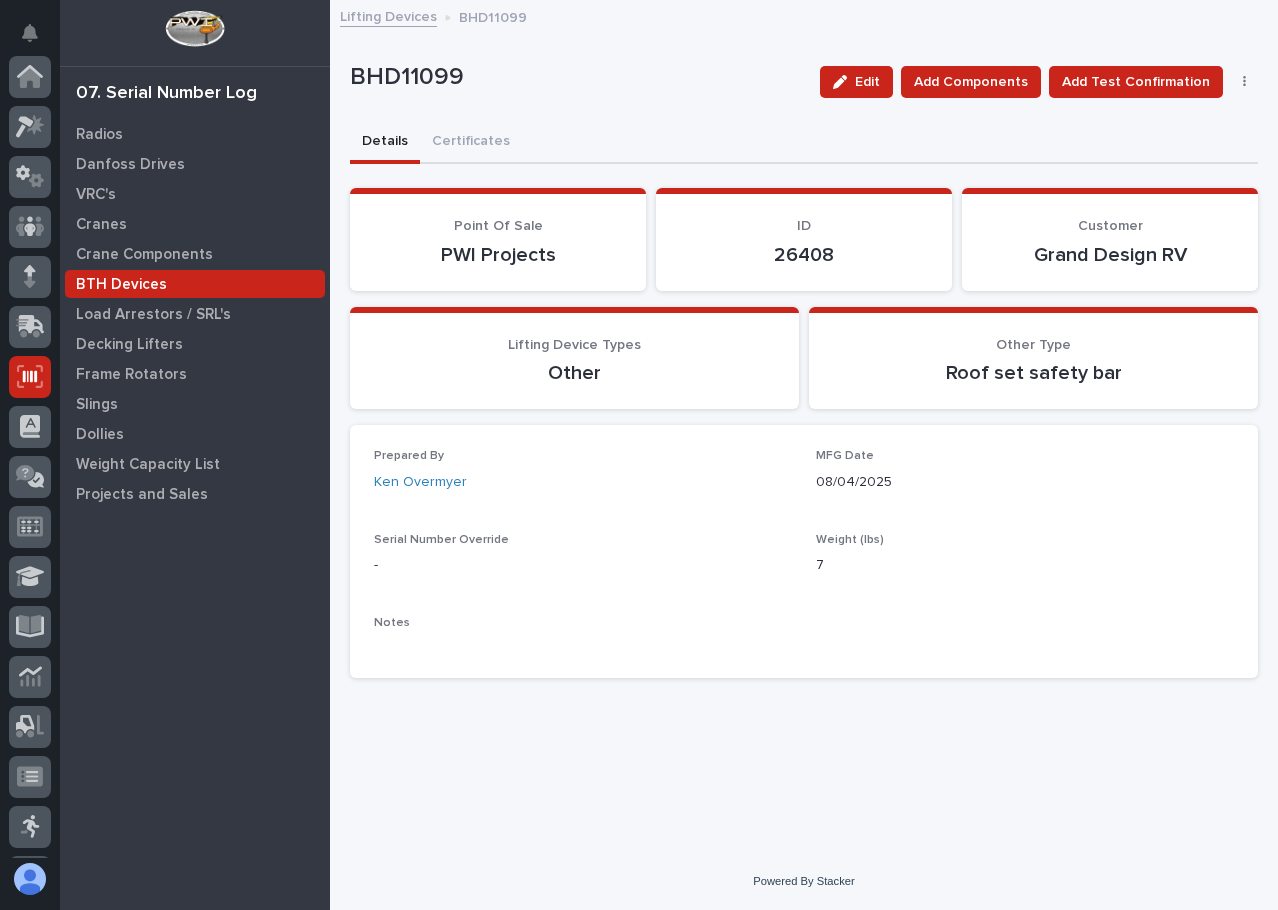 scroll, scrollTop: 248, scrollLeft: 0, axis: vertical 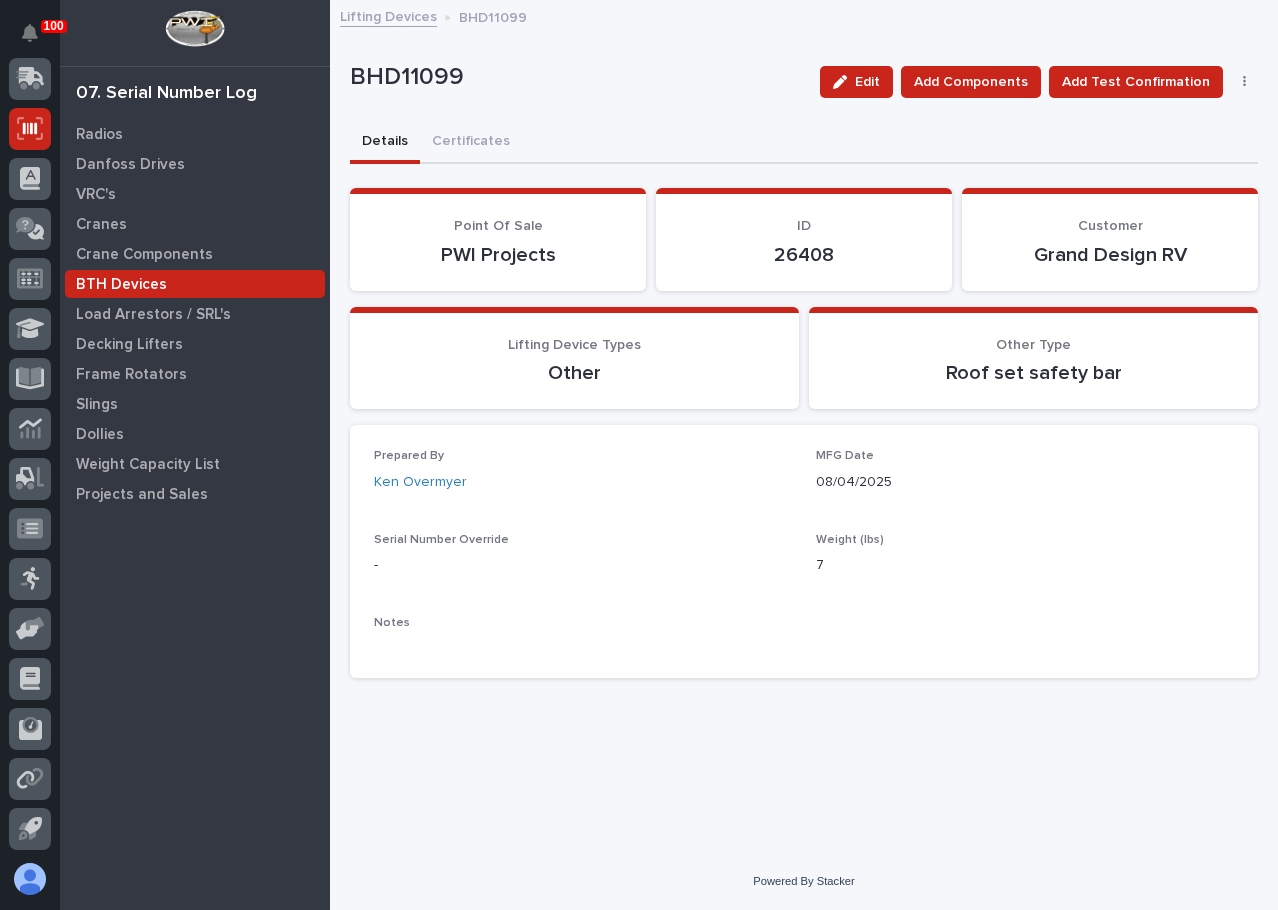 click on "Lifting Devices" at bounding box center (388, 15) 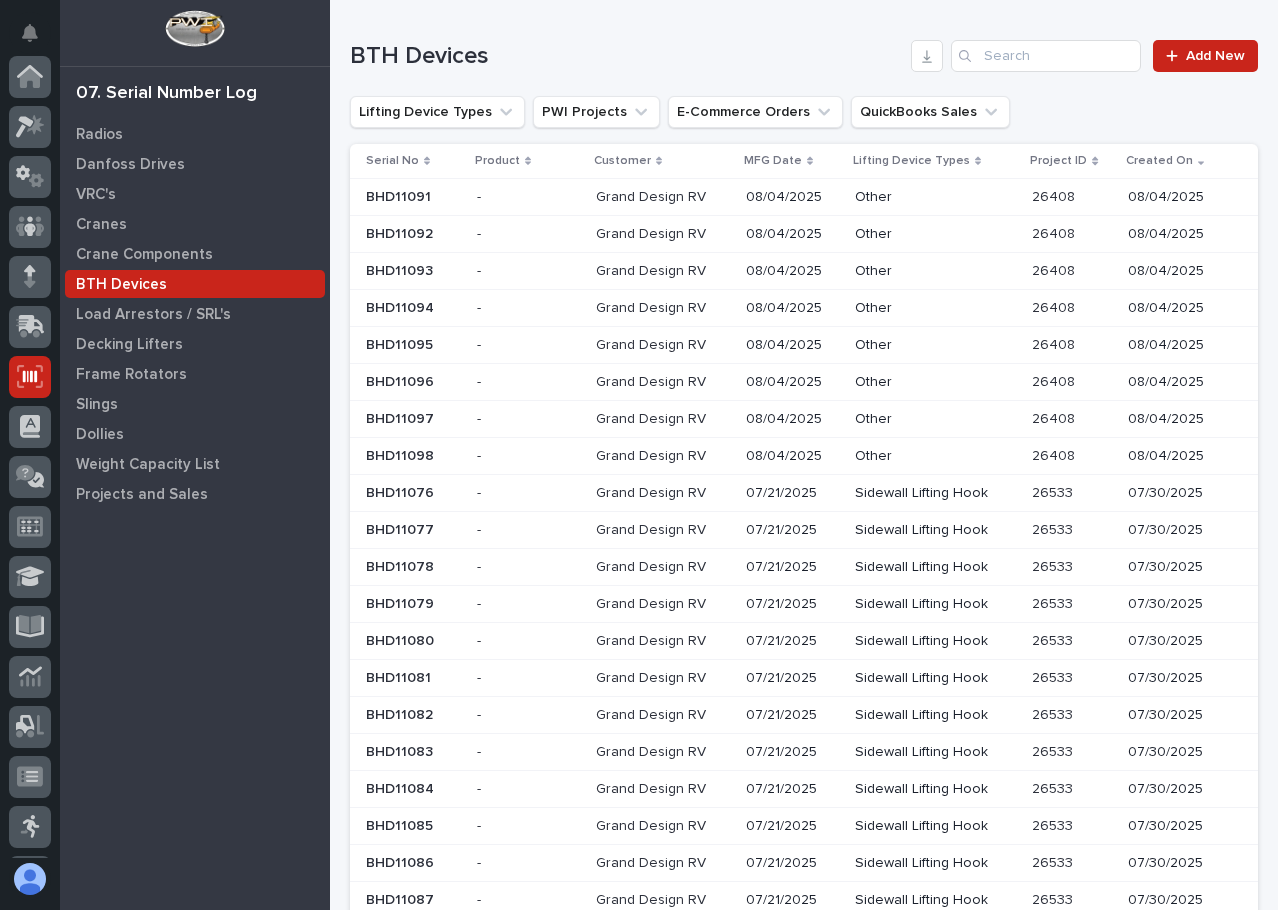 scroll, scrollTop: 248, scrollLeft: 0, axis: vertical 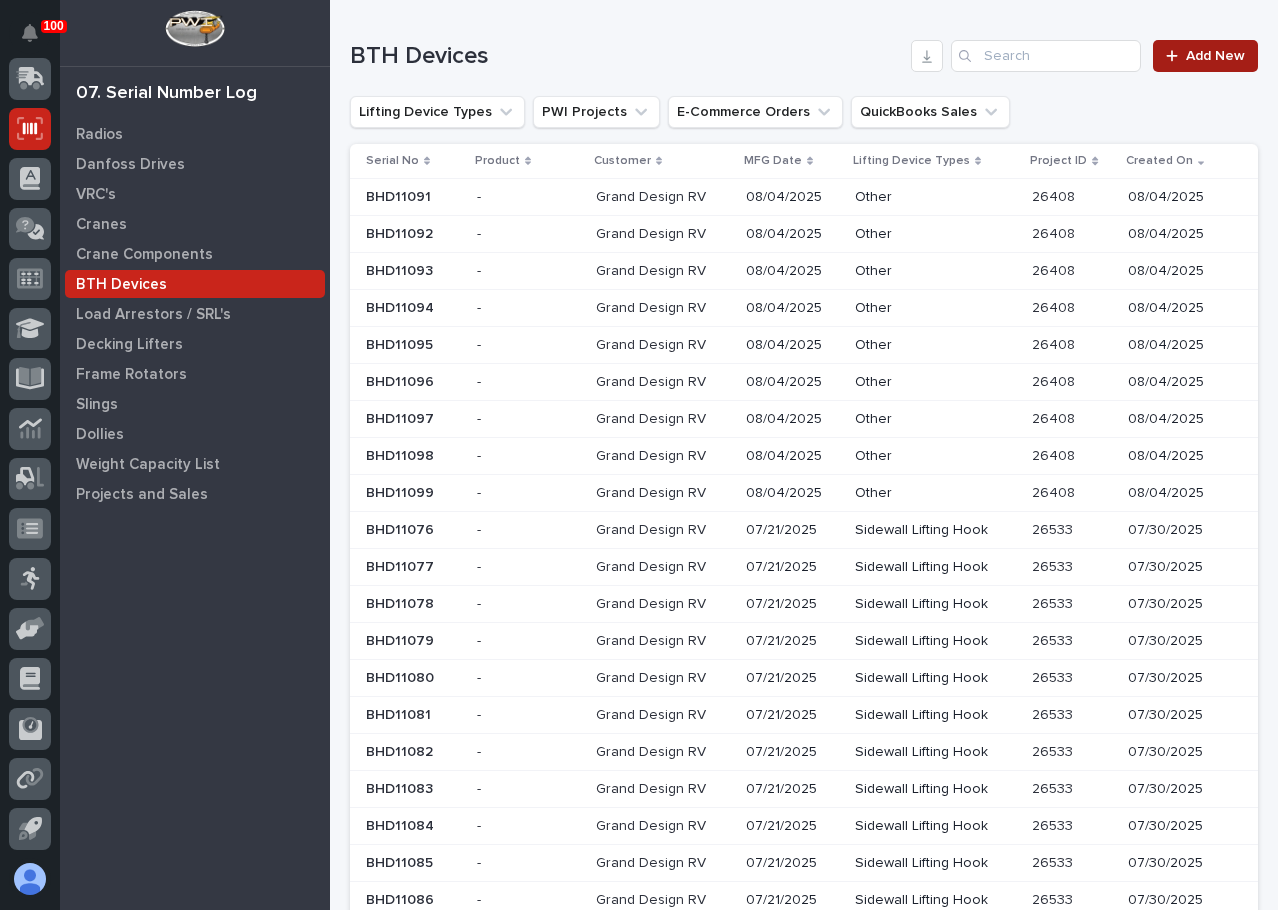 click on "Add New" at bounding box center [1215, 56] 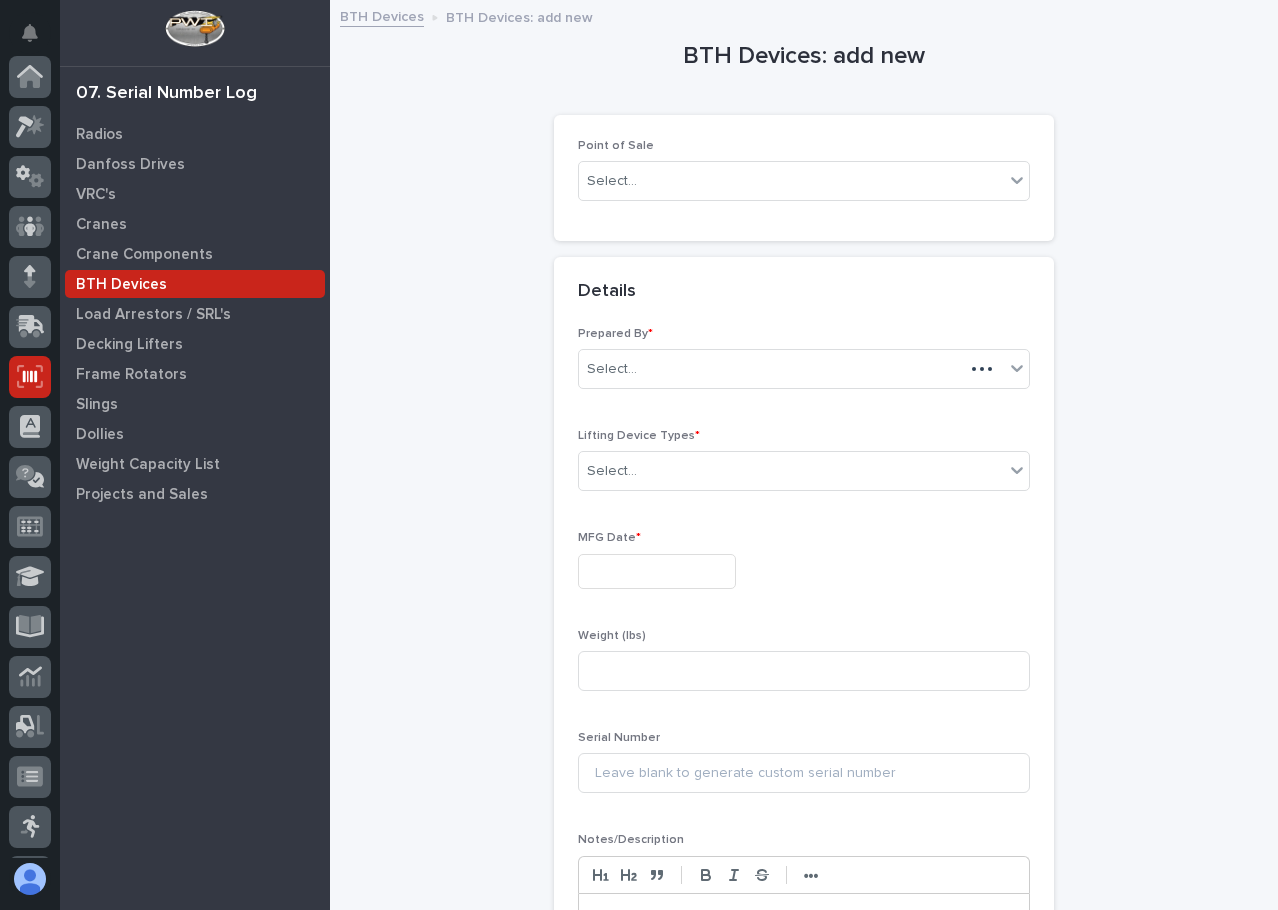 scroll, scrollTop: 248, scrollLeft: 0, axis: vertical 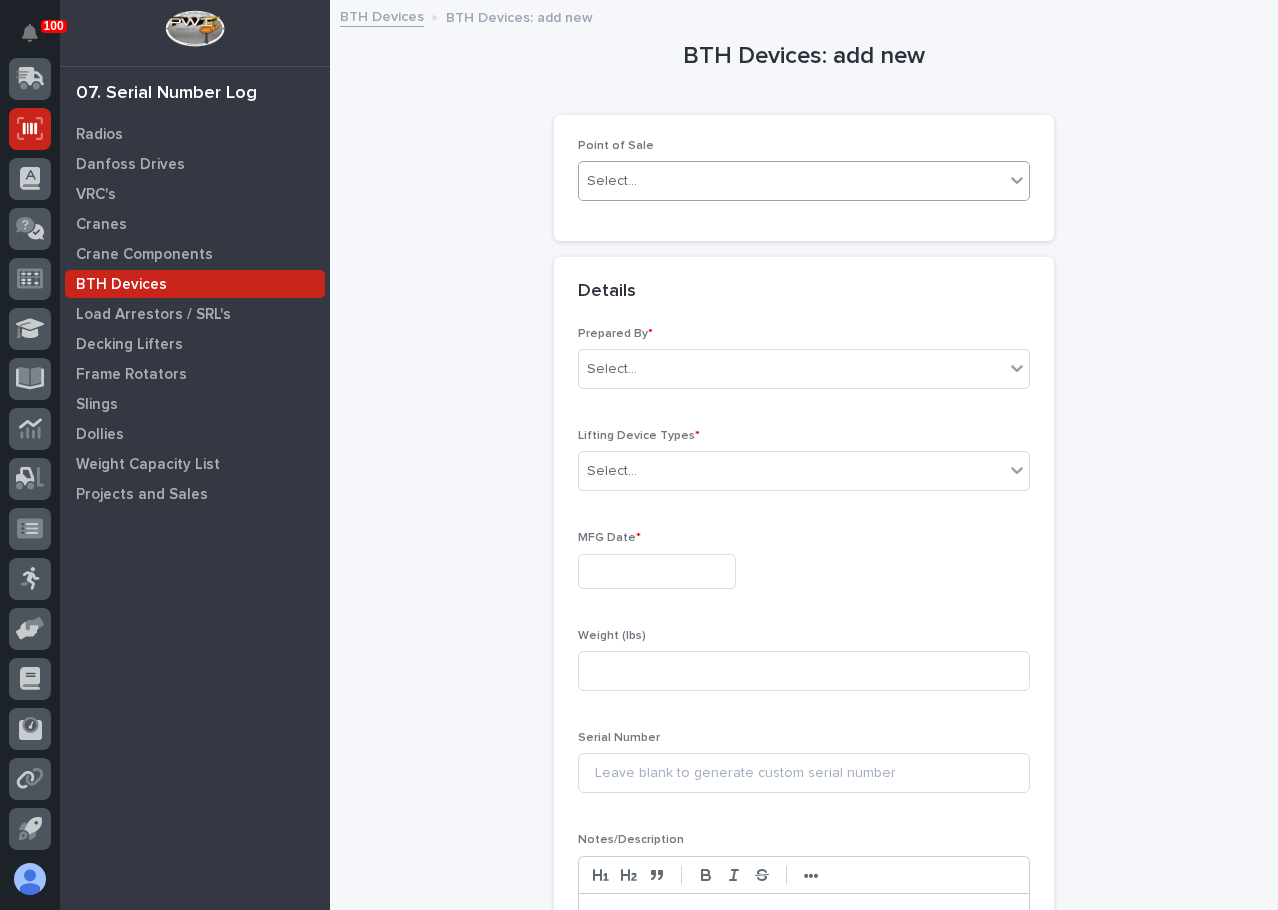 click on "Select..." at bounding box center [791, 181] 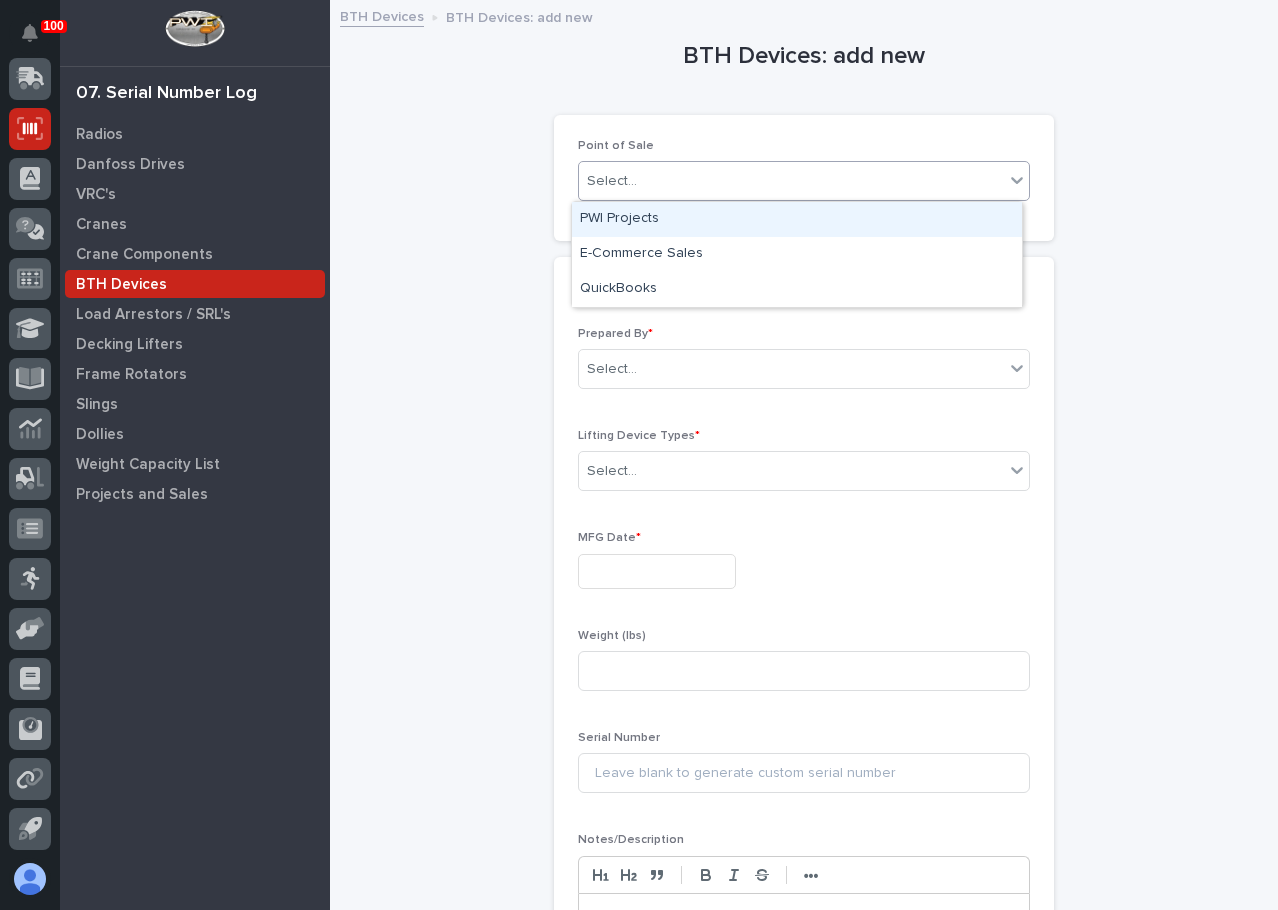 click on "PWI Projects" at bounding box center (797, 219) 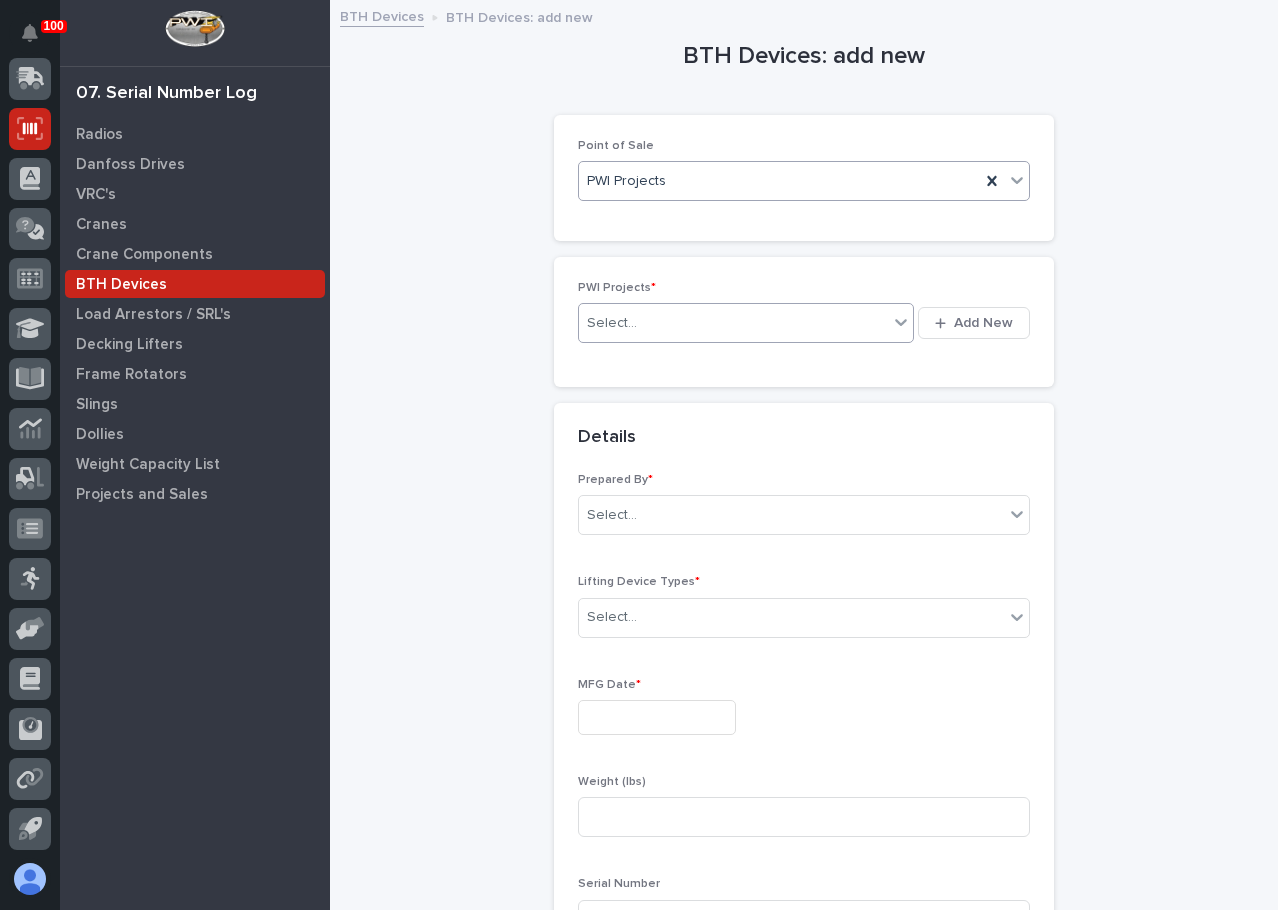 click on "Select..." at bounding box center (733, 323) 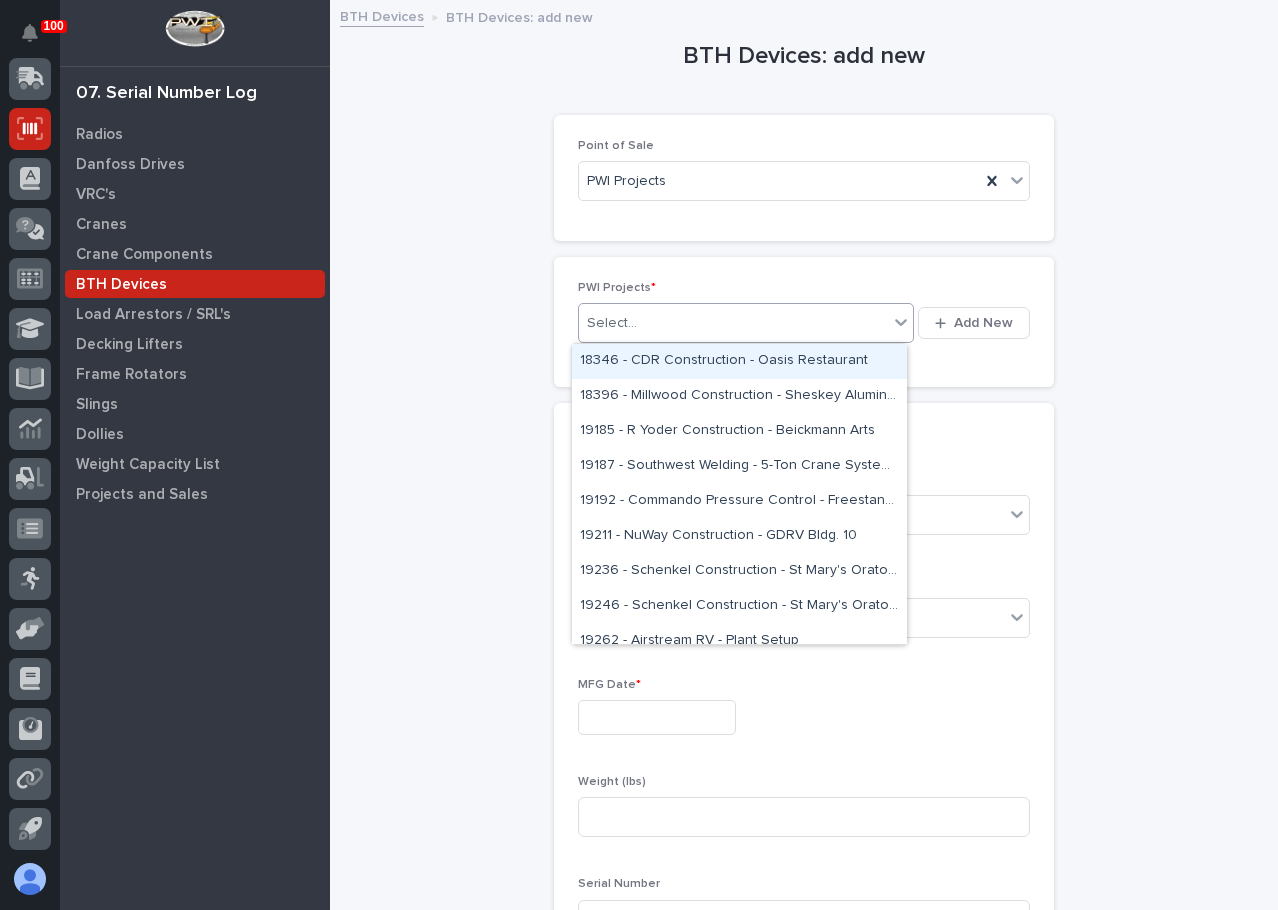 paste on "**********" 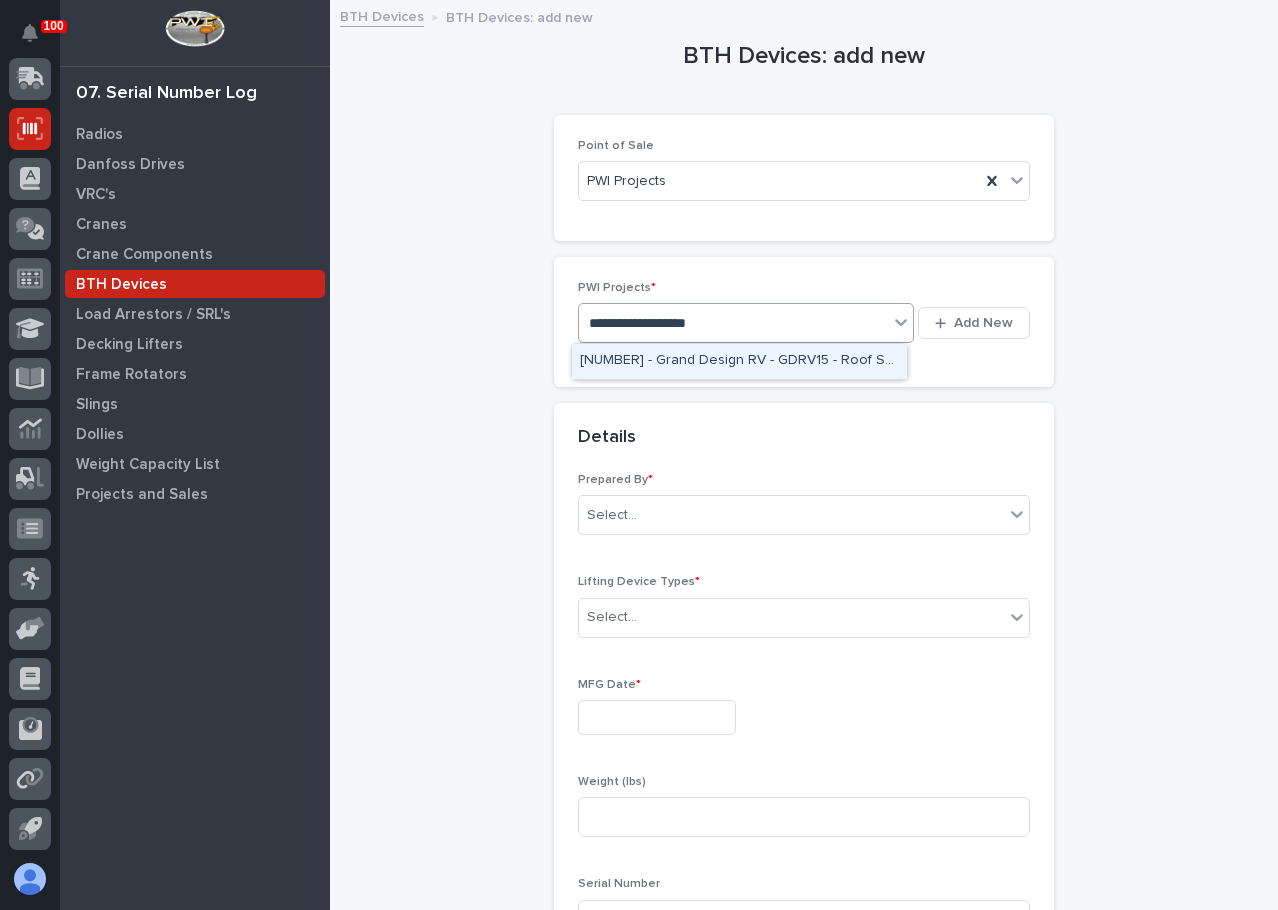 click on "[NUMBER] - Grand Design RV - GDRV15 - Roof Set Safety Bars (12)" at bounding box center [739, 361] 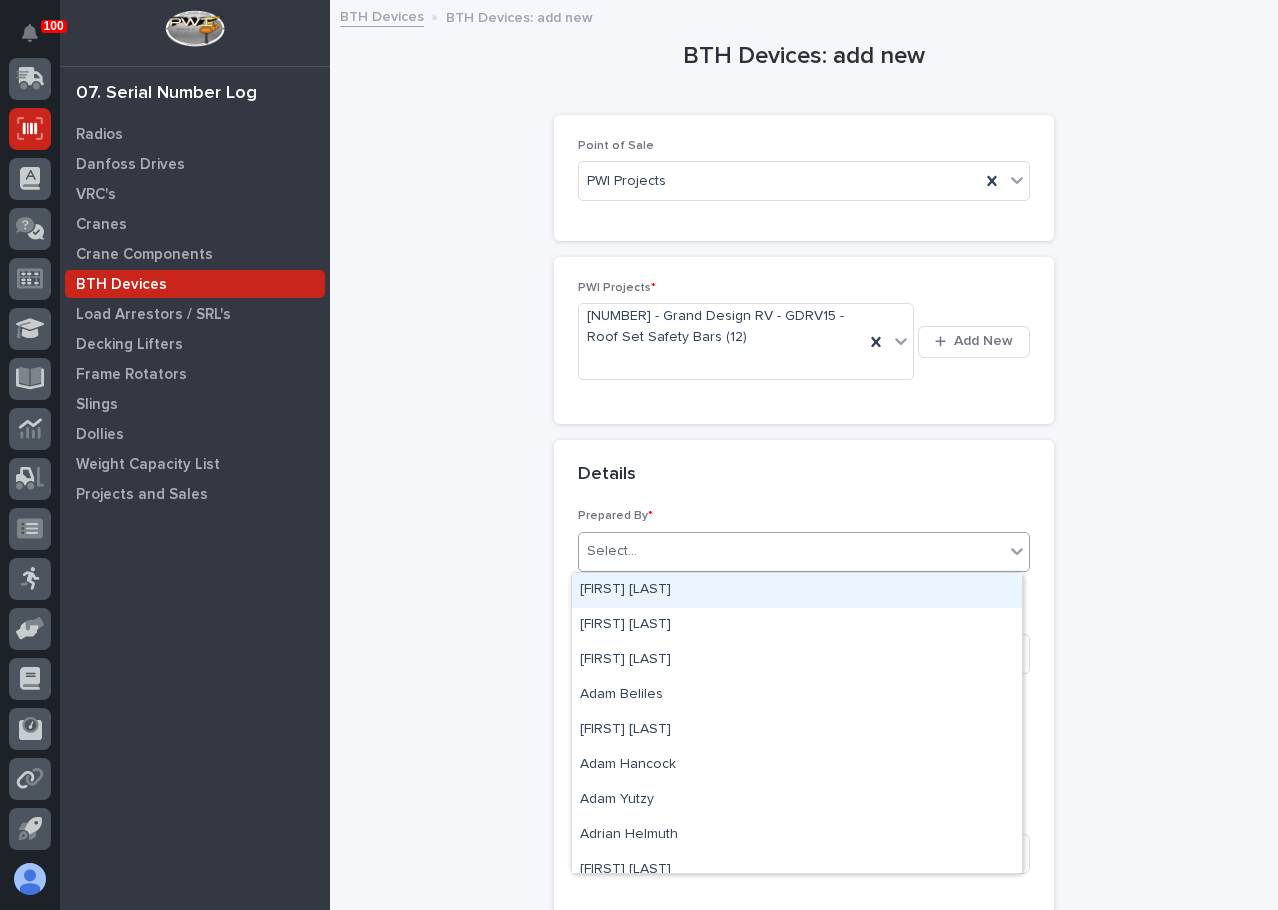 click on "Select..." at bounding box center (791, 551) 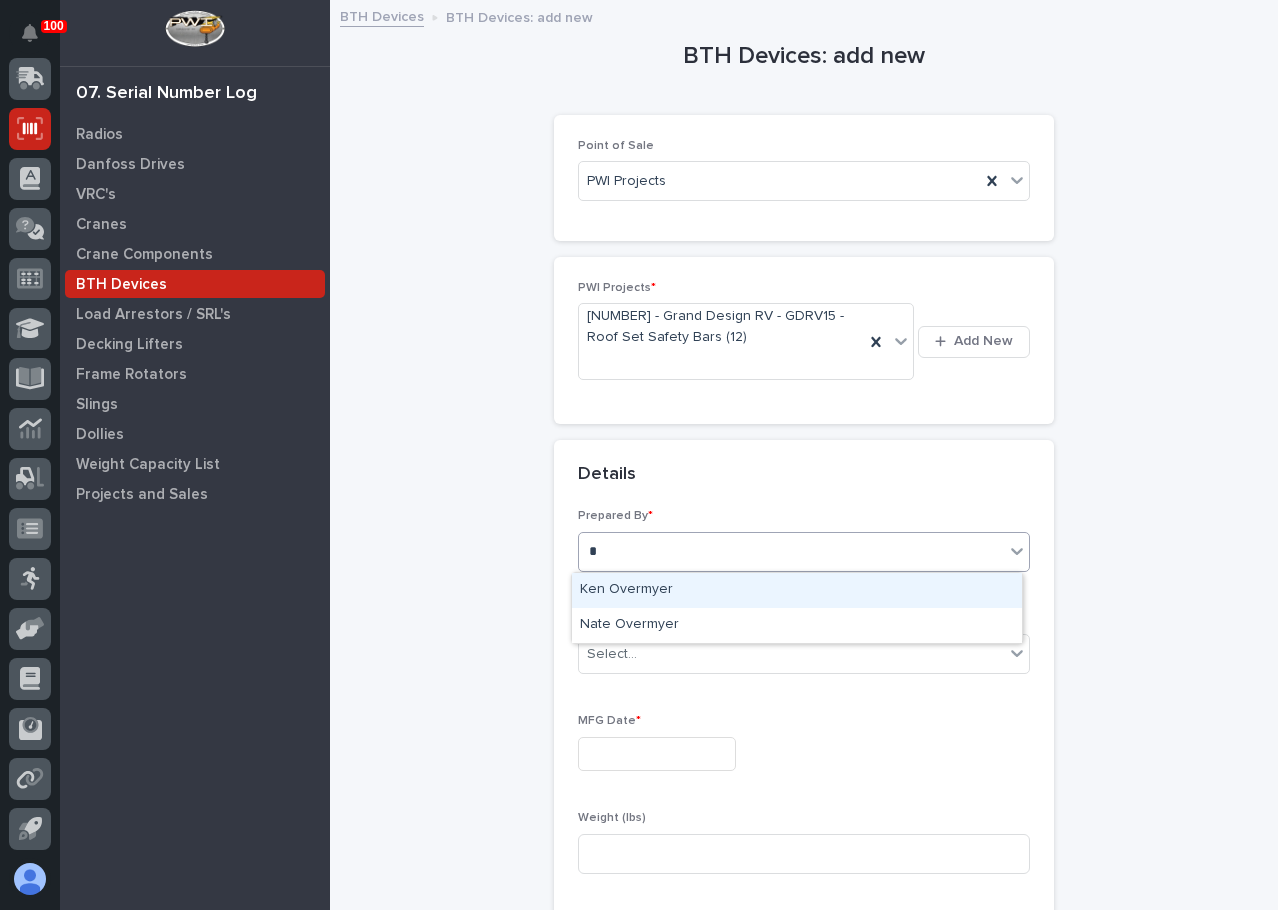 type on "**" 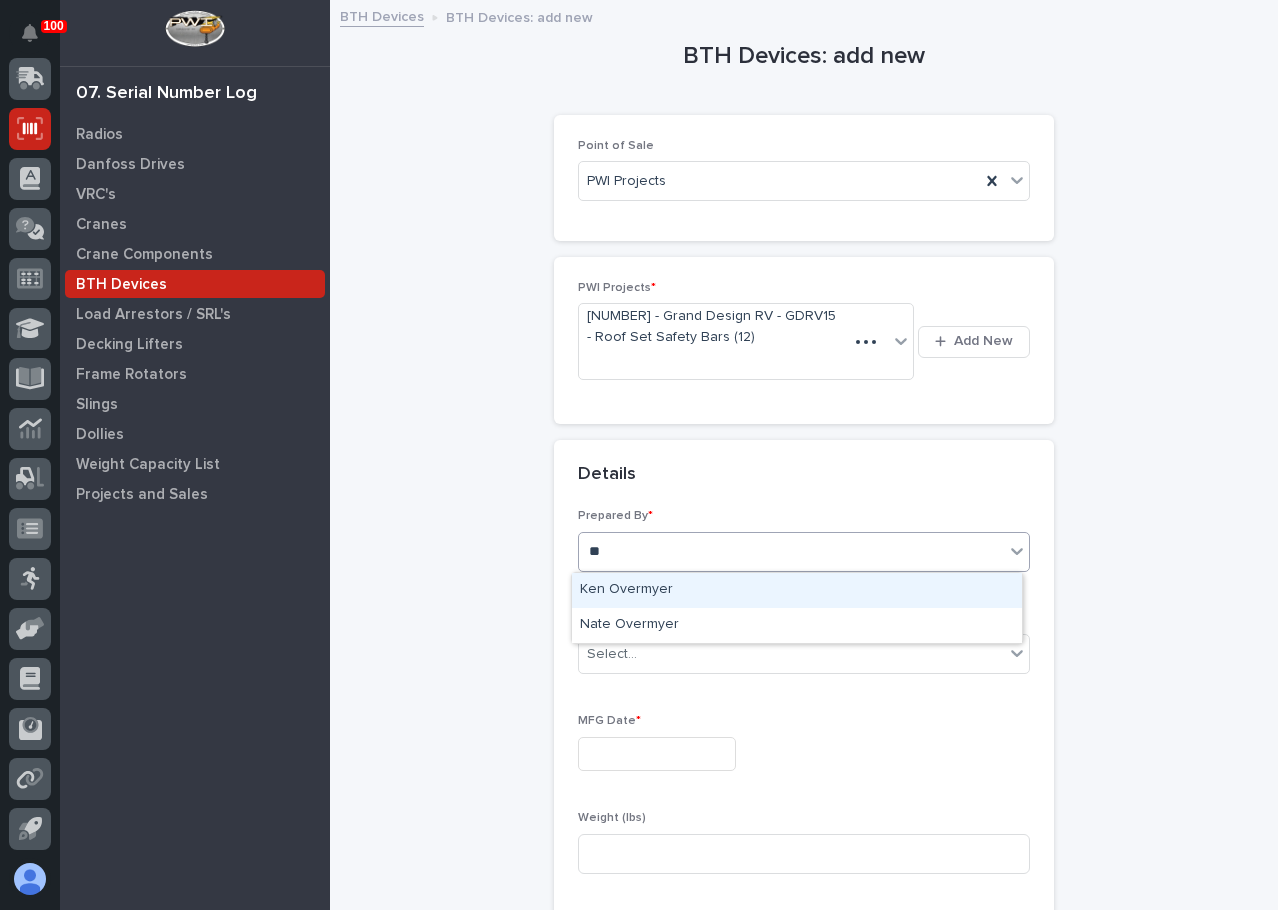 click on "Ken Overmyer" at bounding box center [797, 590] 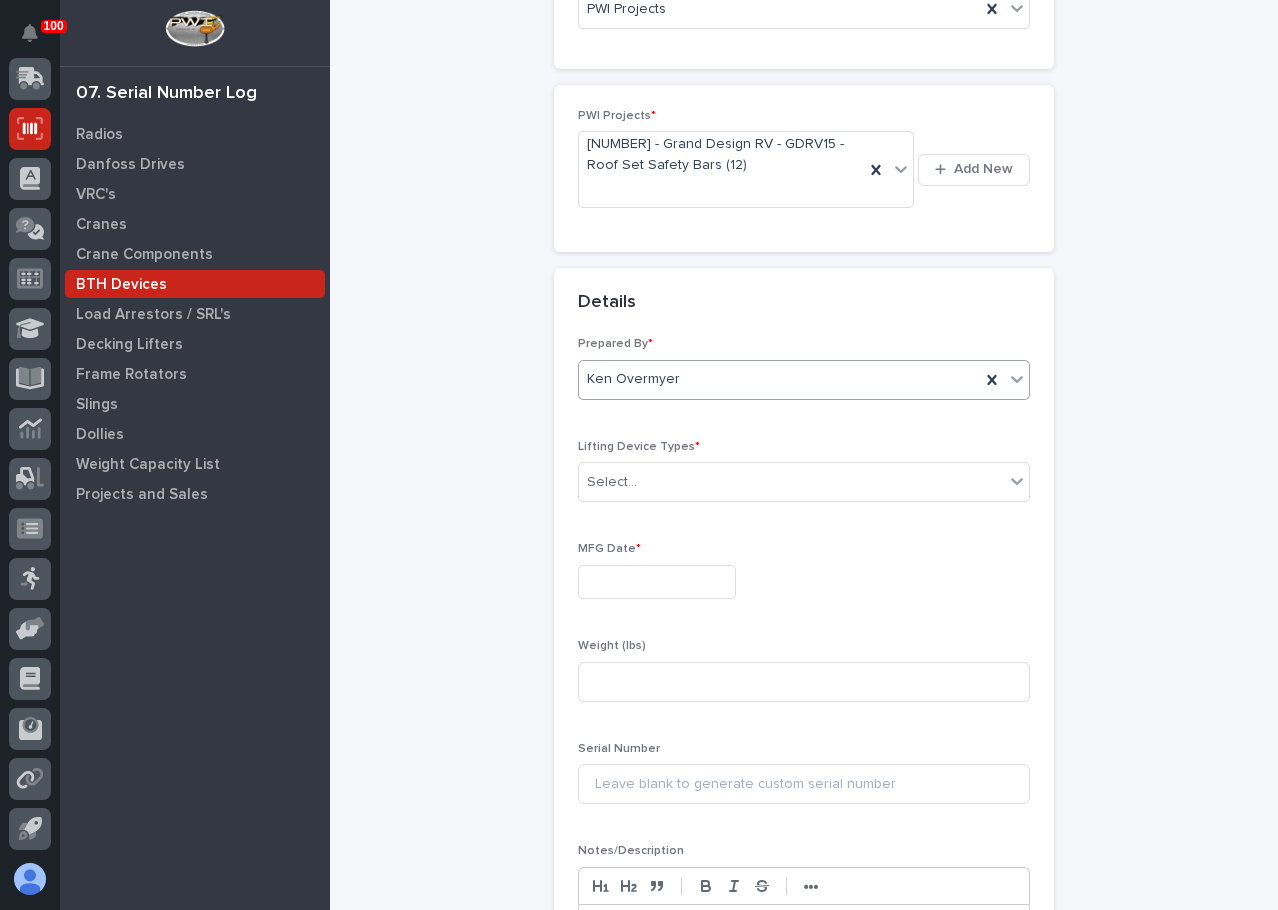 scroll, scrollTop: 200, scrollLeft: 0, axis: vertical 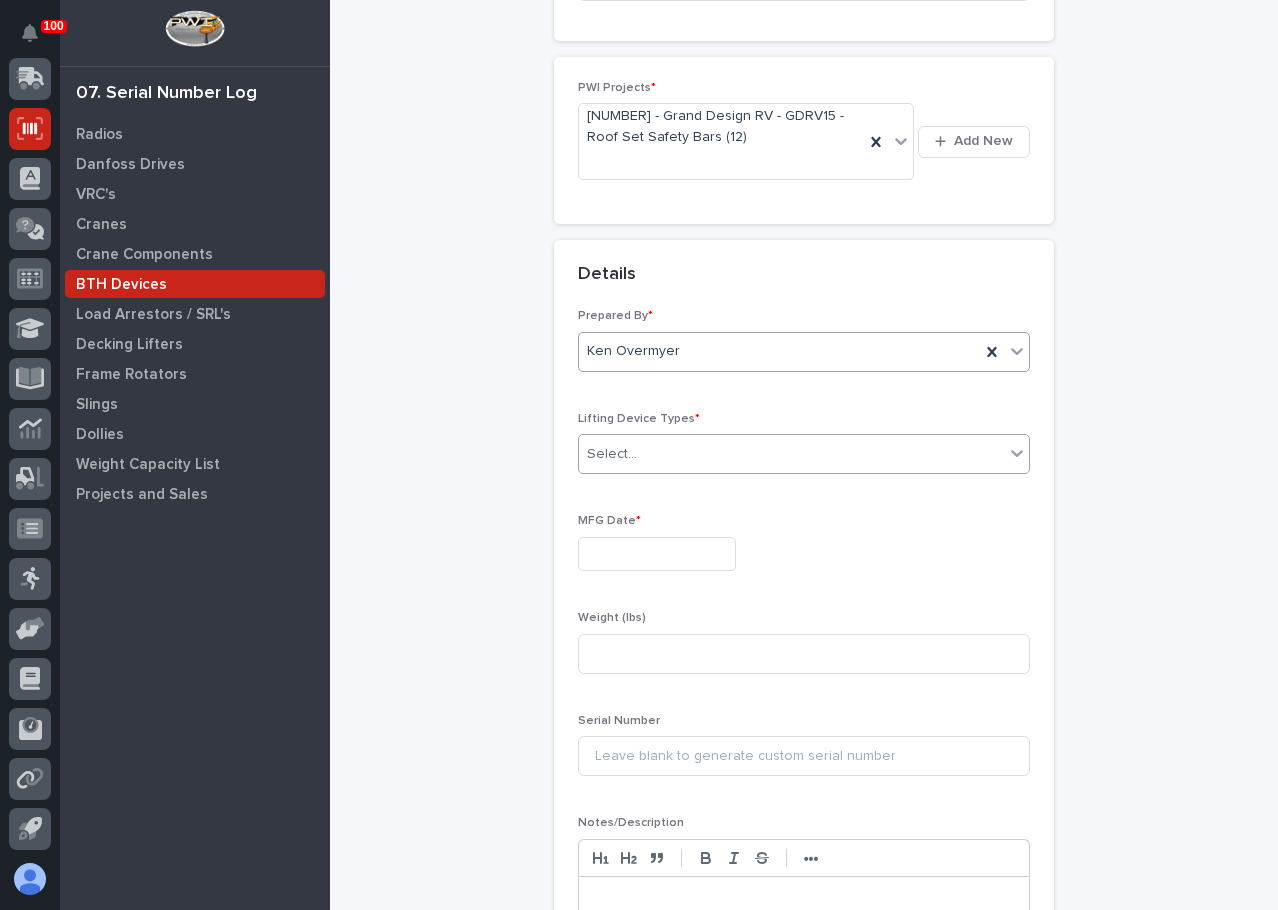click on "Select..." at bounding box center (791, 454) 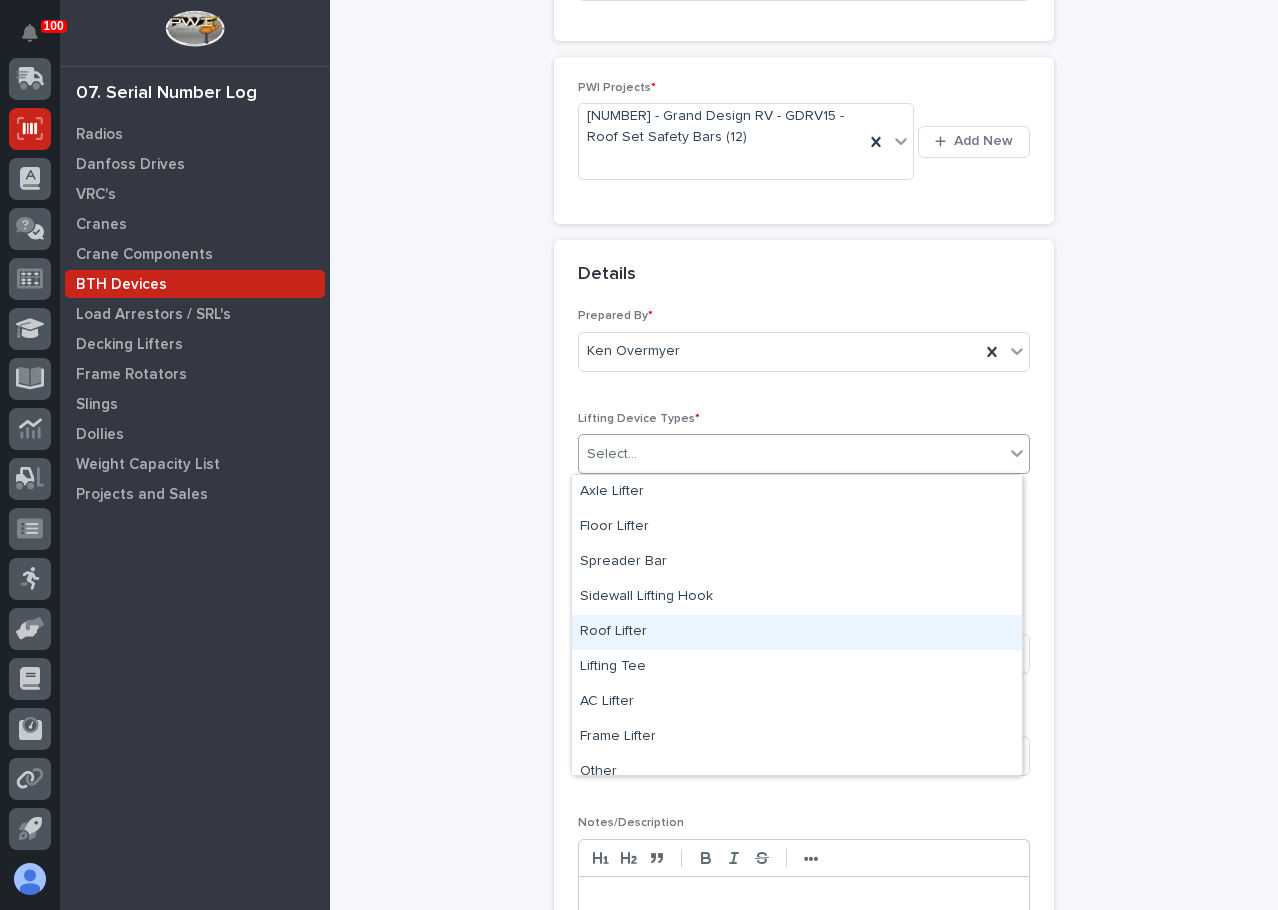 scroll, scrollTop: 50, scrollLeft: 0, axis: vertical 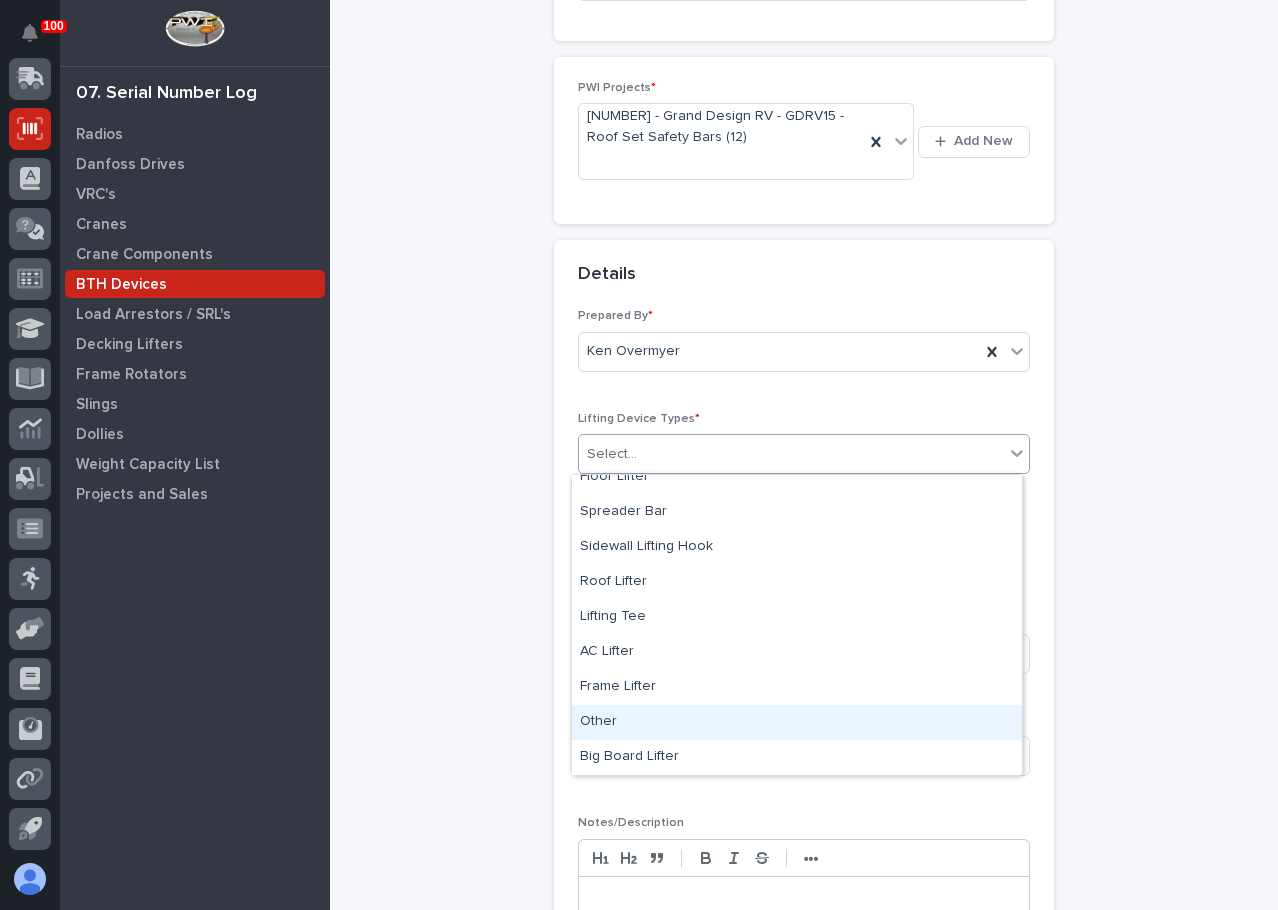 click on "Other" at bounding box center (797, 722) 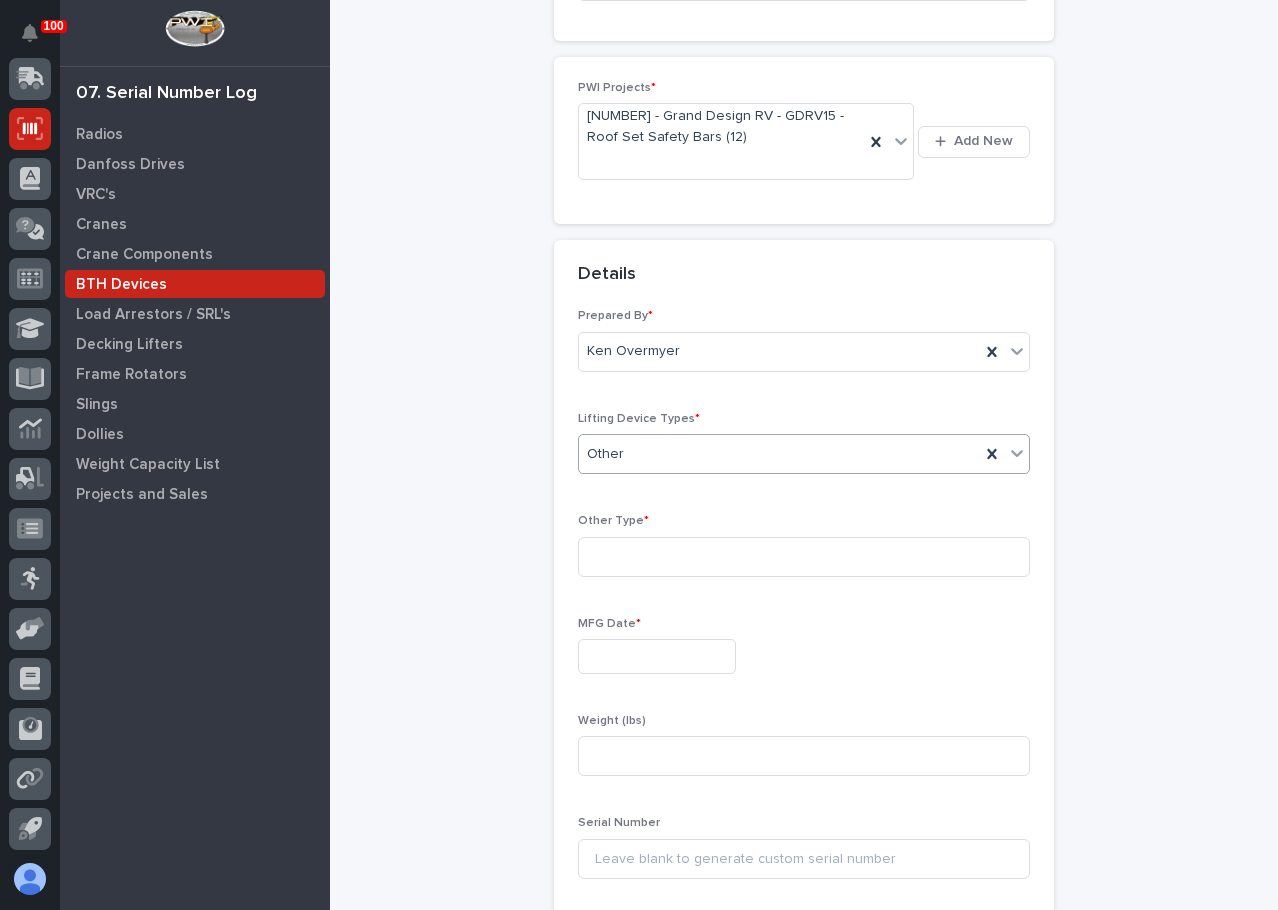 scroll, scrollTop: 251, scrollLeft: 0, axis: vertical 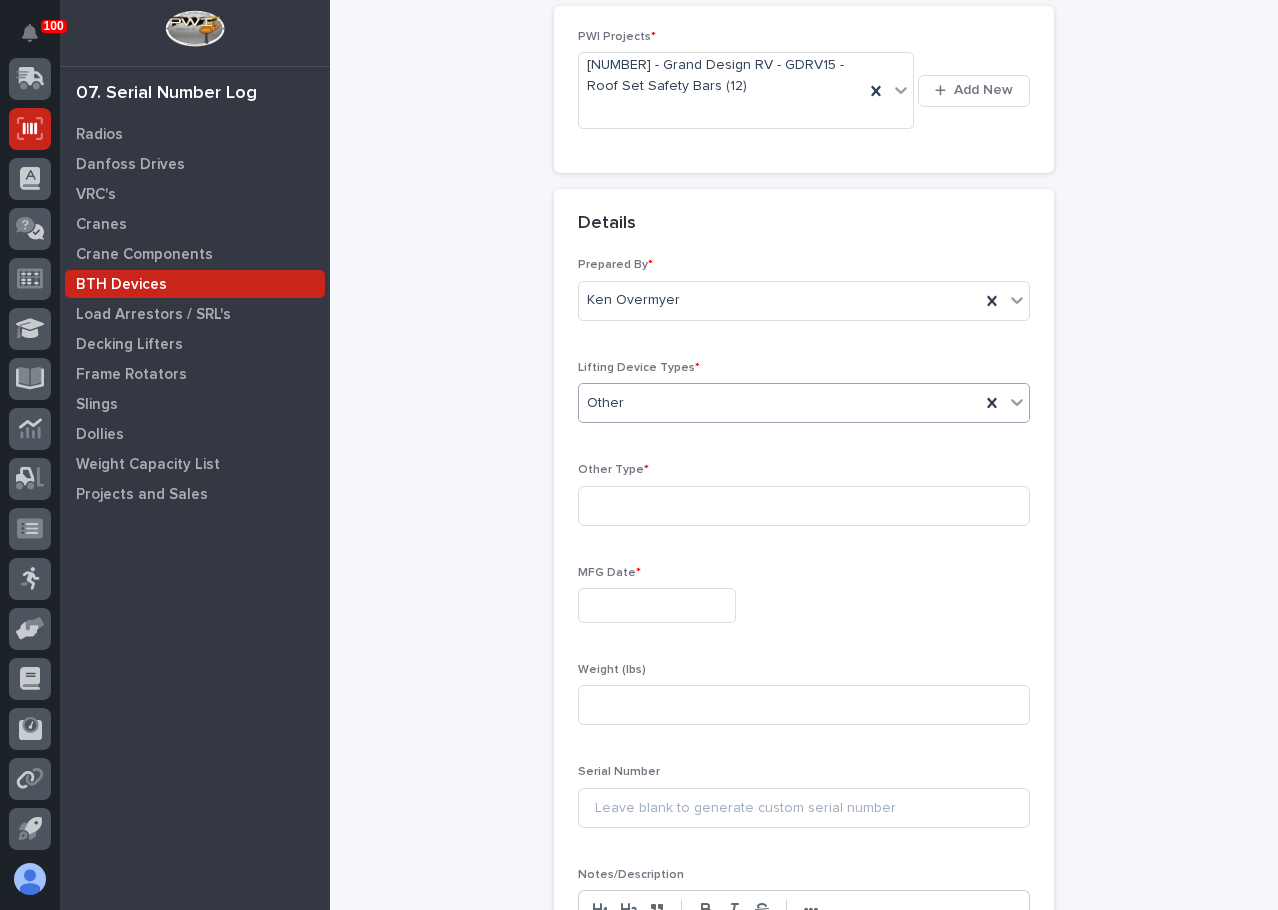 click at bounding box center (657, 605) 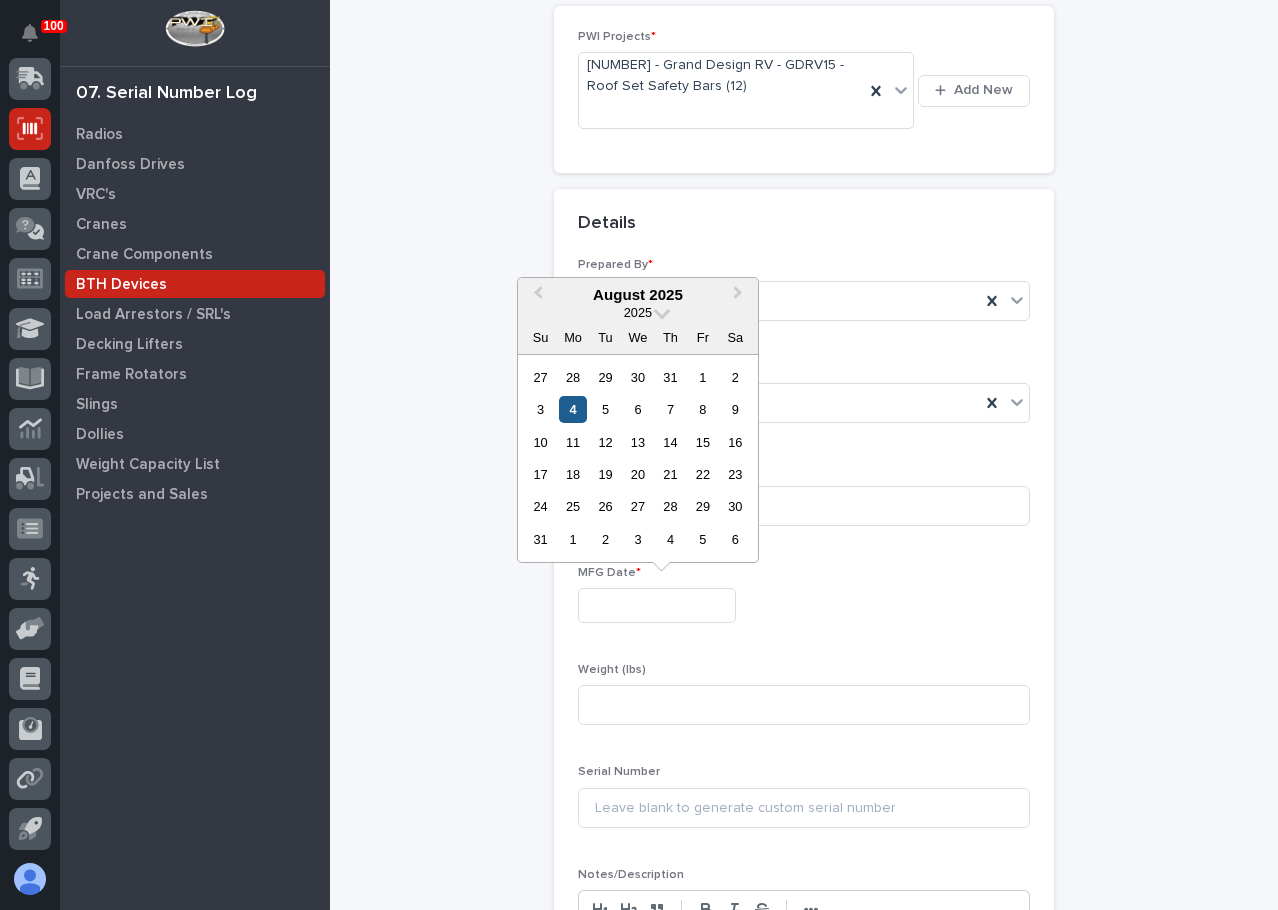 click on "4" at bounding box center (572, 409) 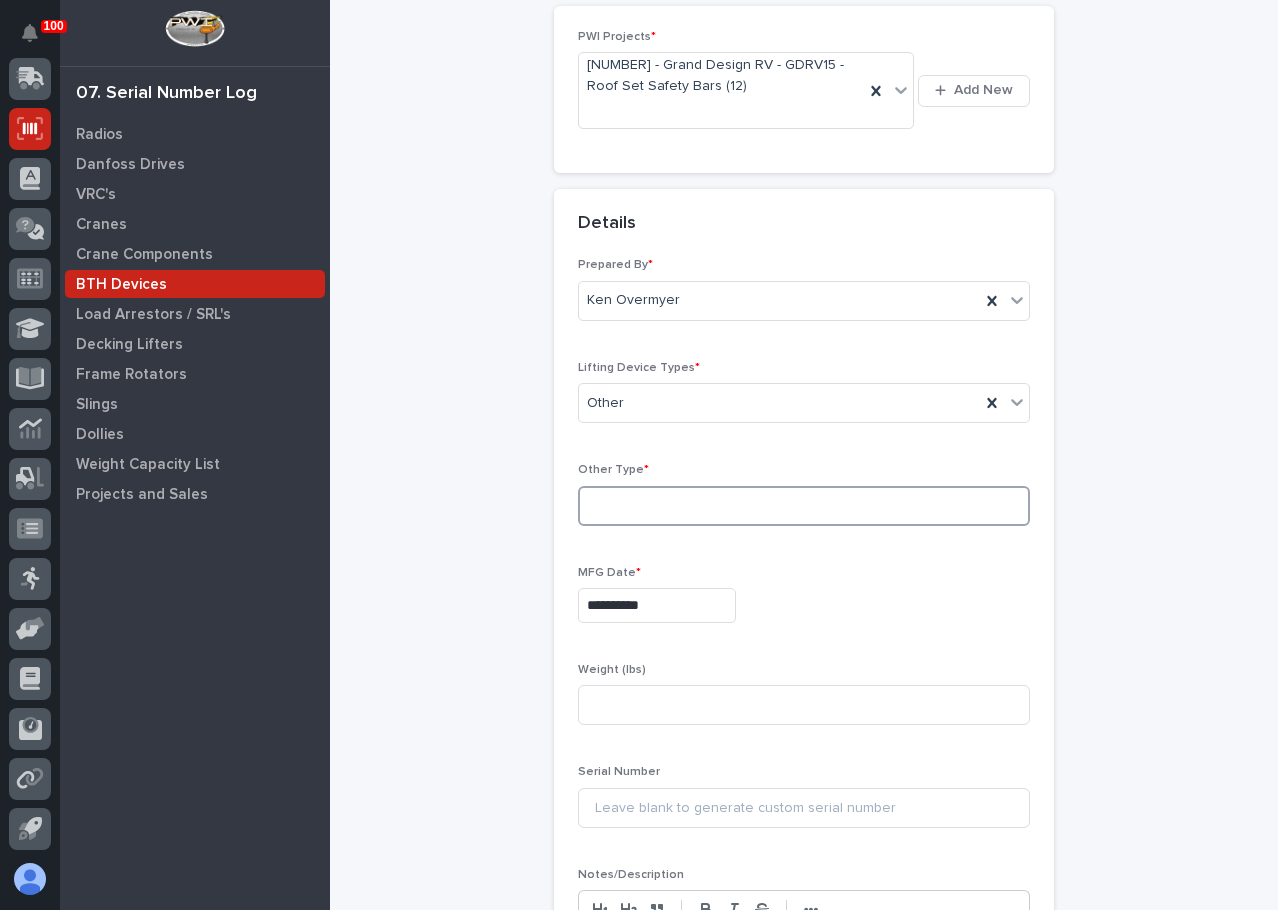 click at bounding box center [804, 506] 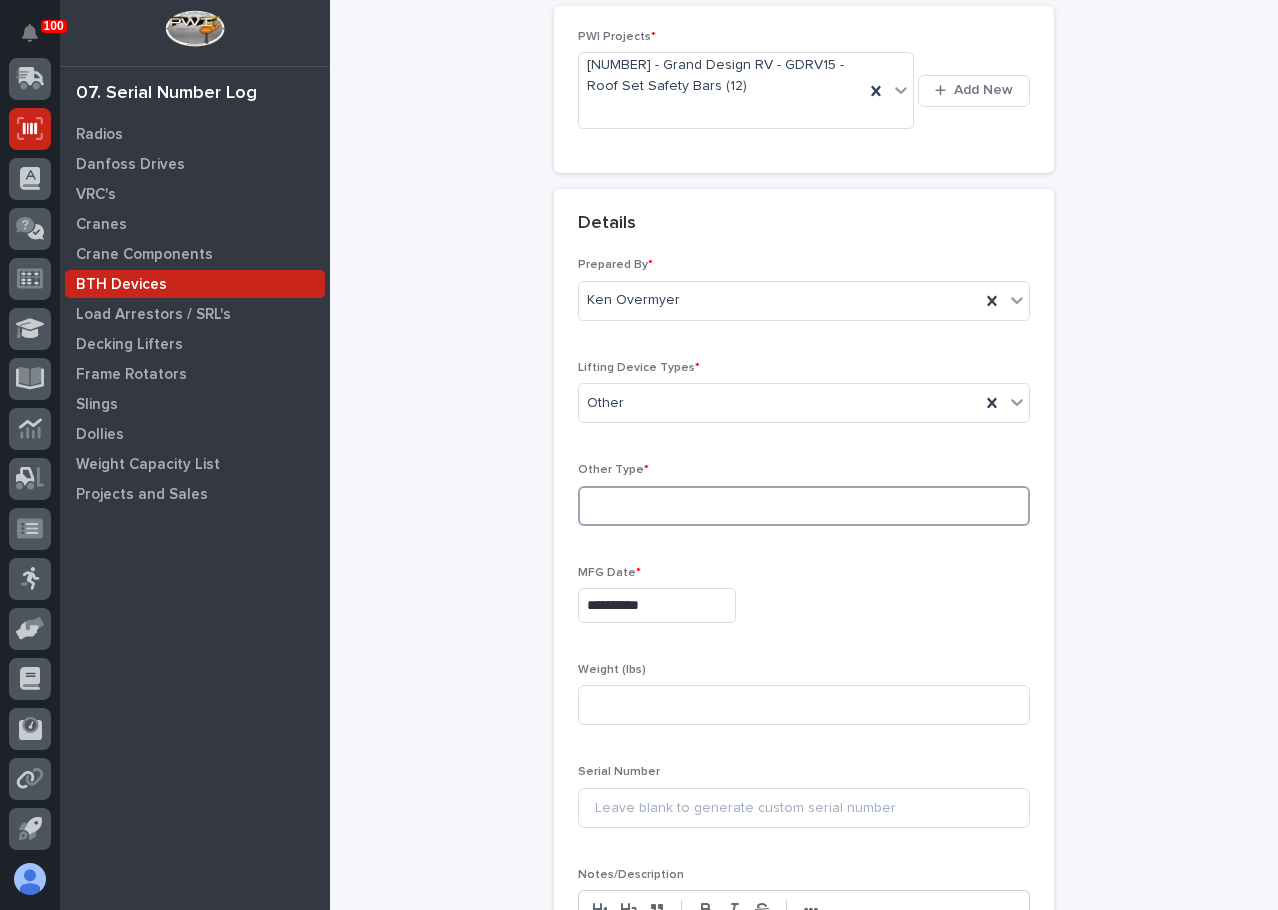paste on "Roof set safety bar" 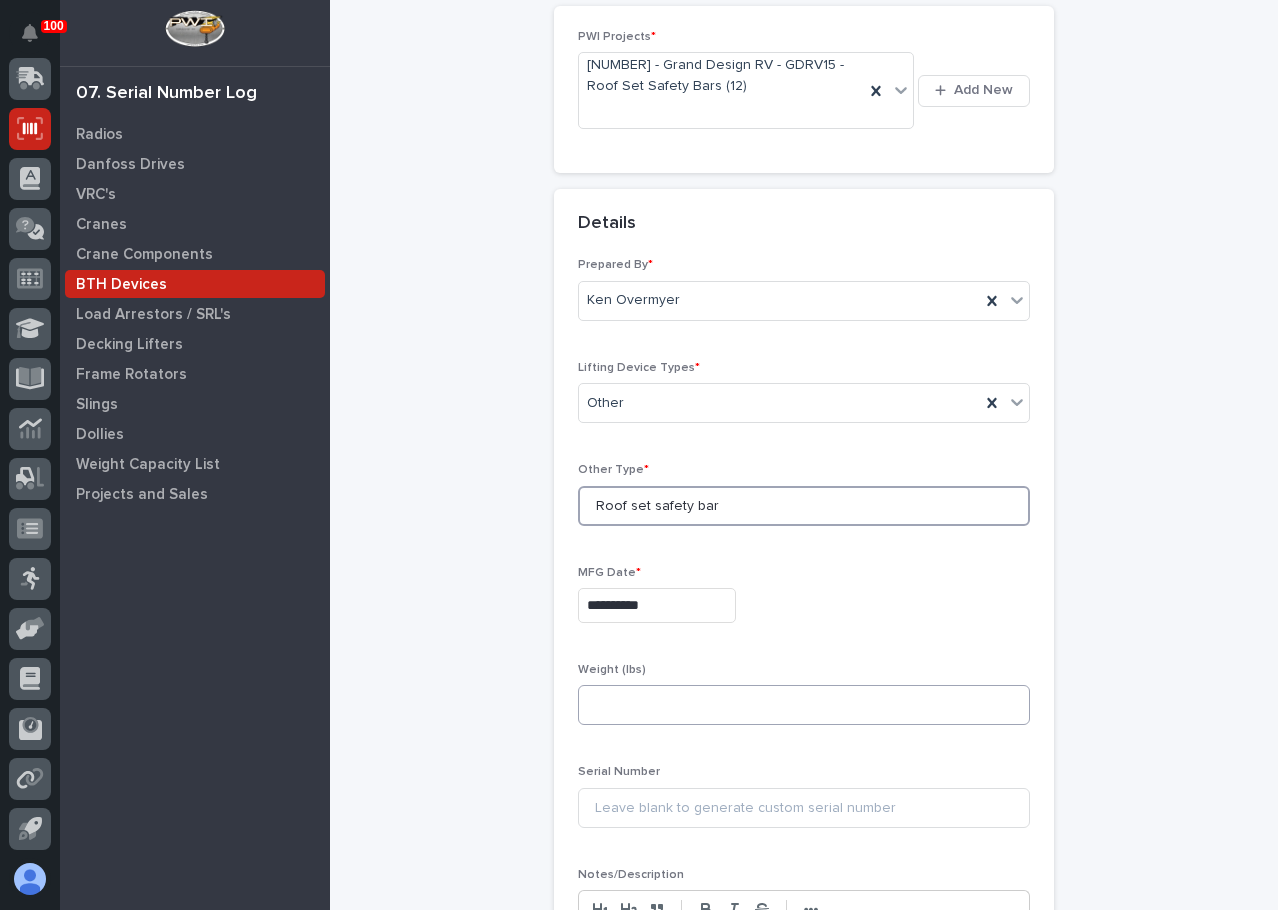 type on "Roof set safety bar" 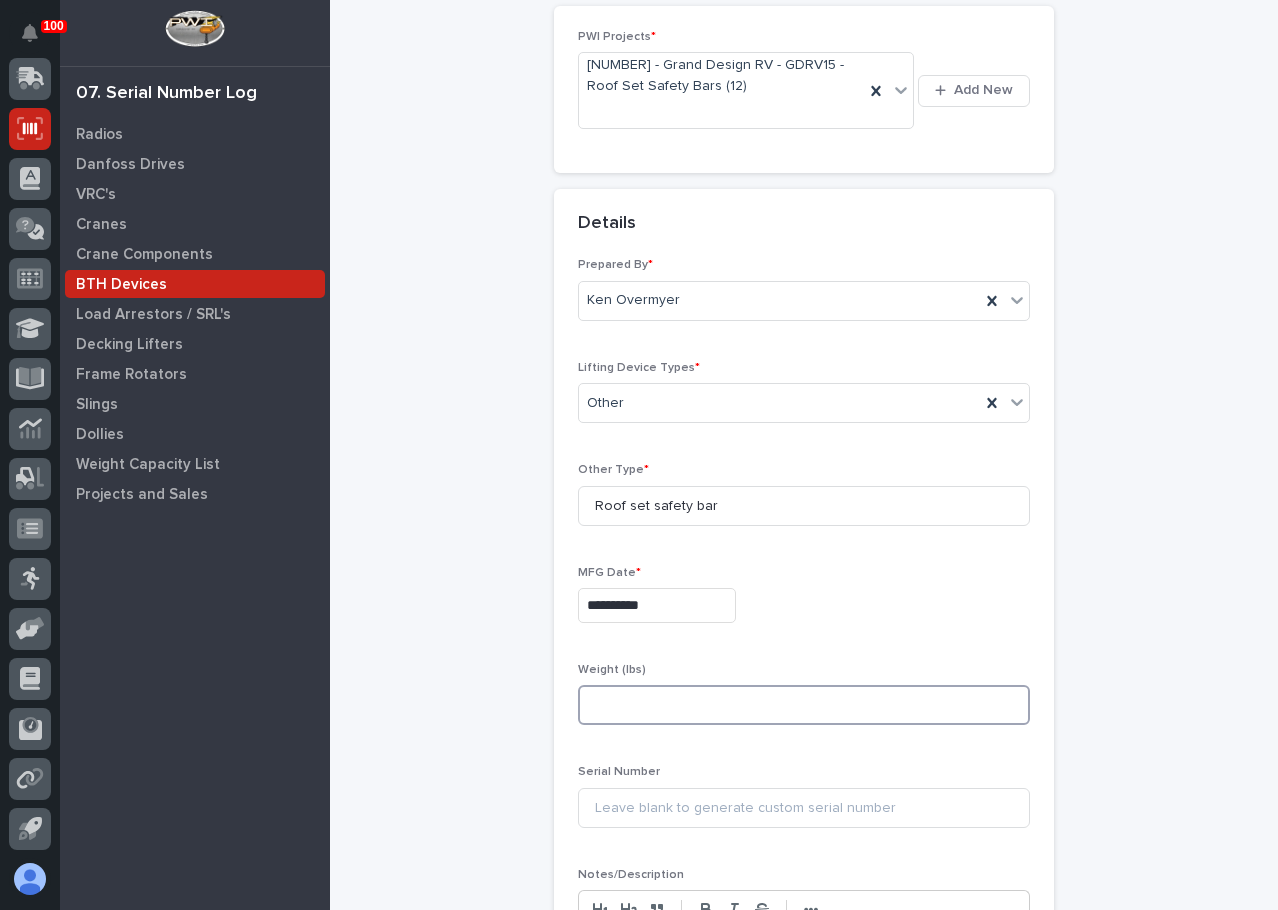 click at bounding box center (804, 705) 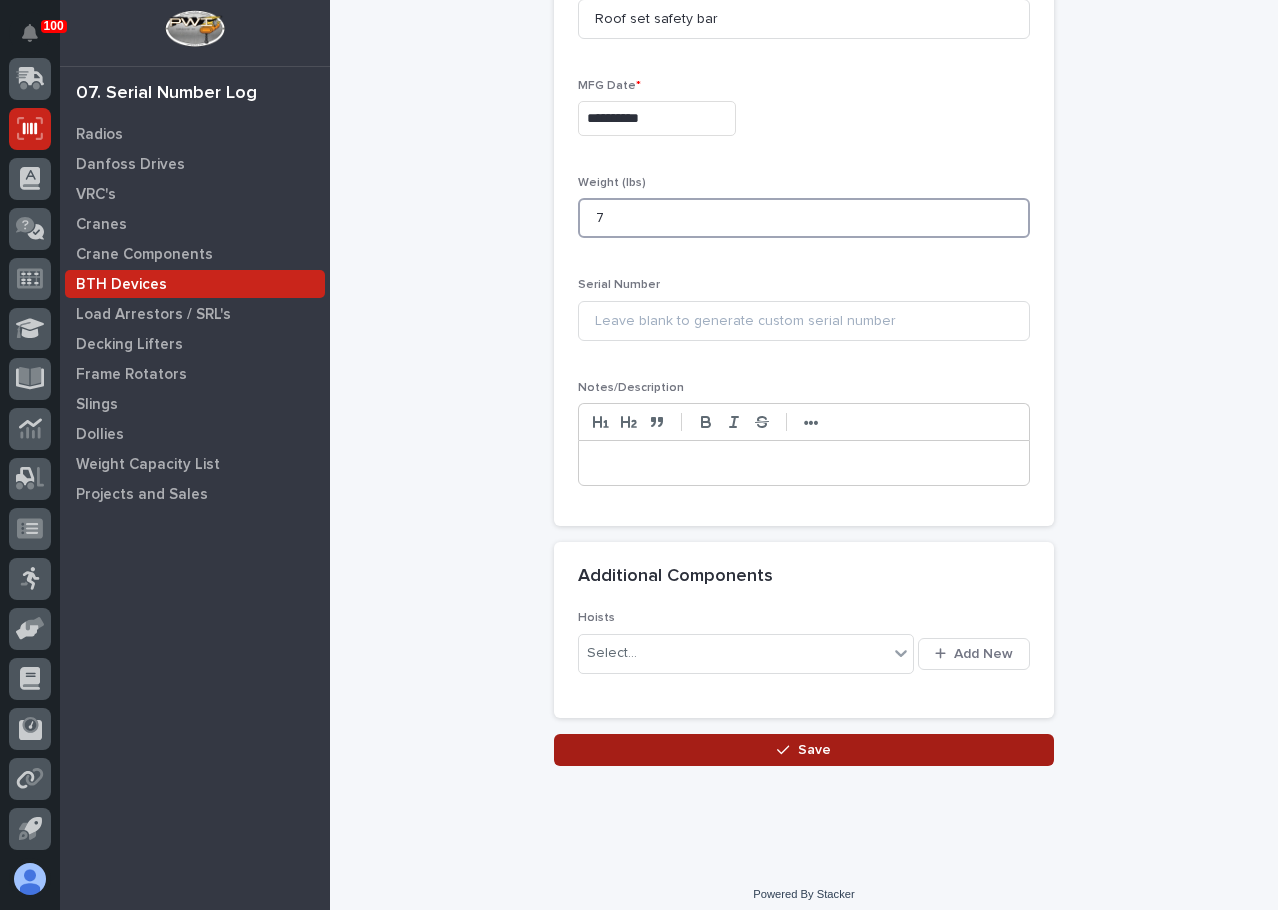 scroll, scrollTop: 751, scrollLeft: 0, axis: vertical 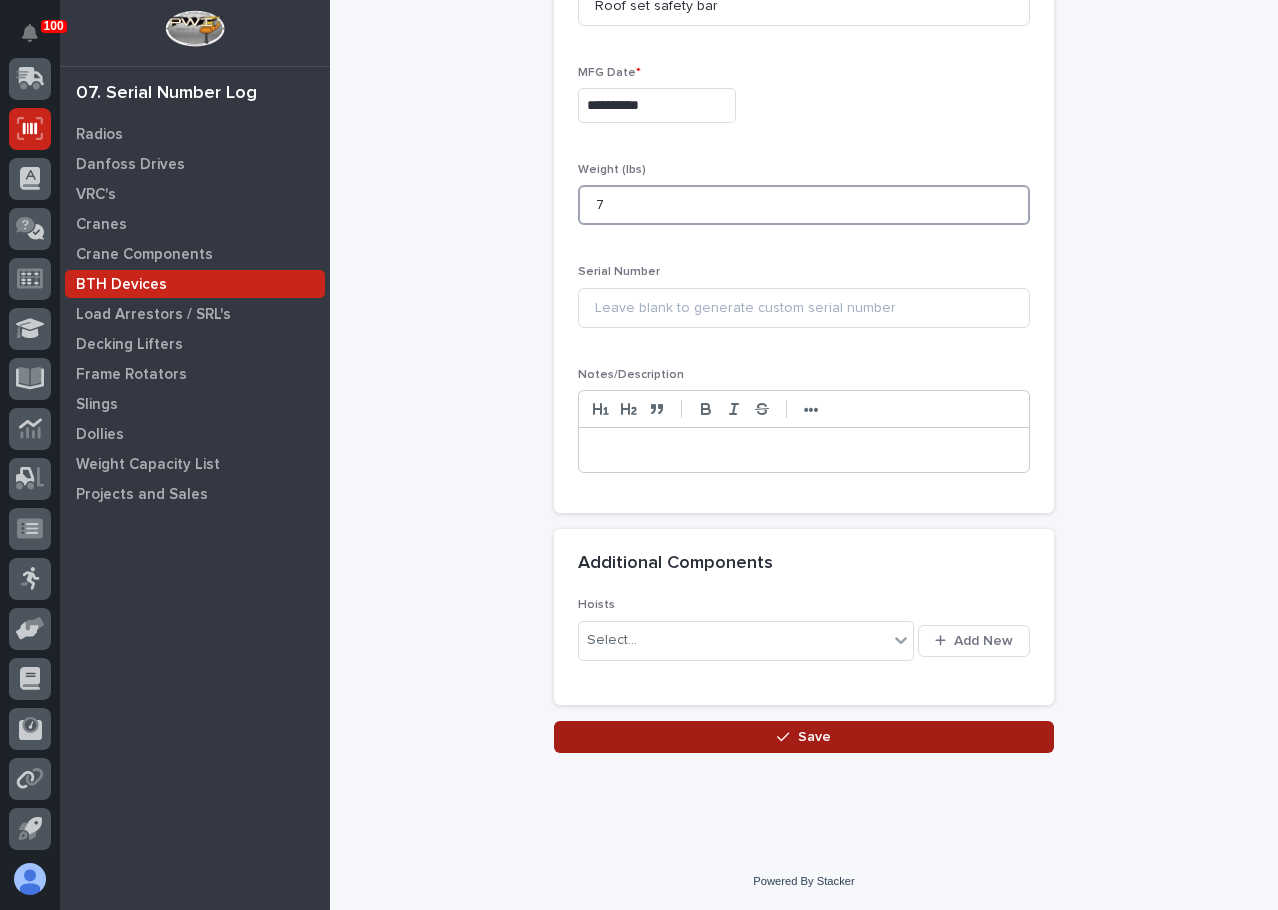 type on "7" 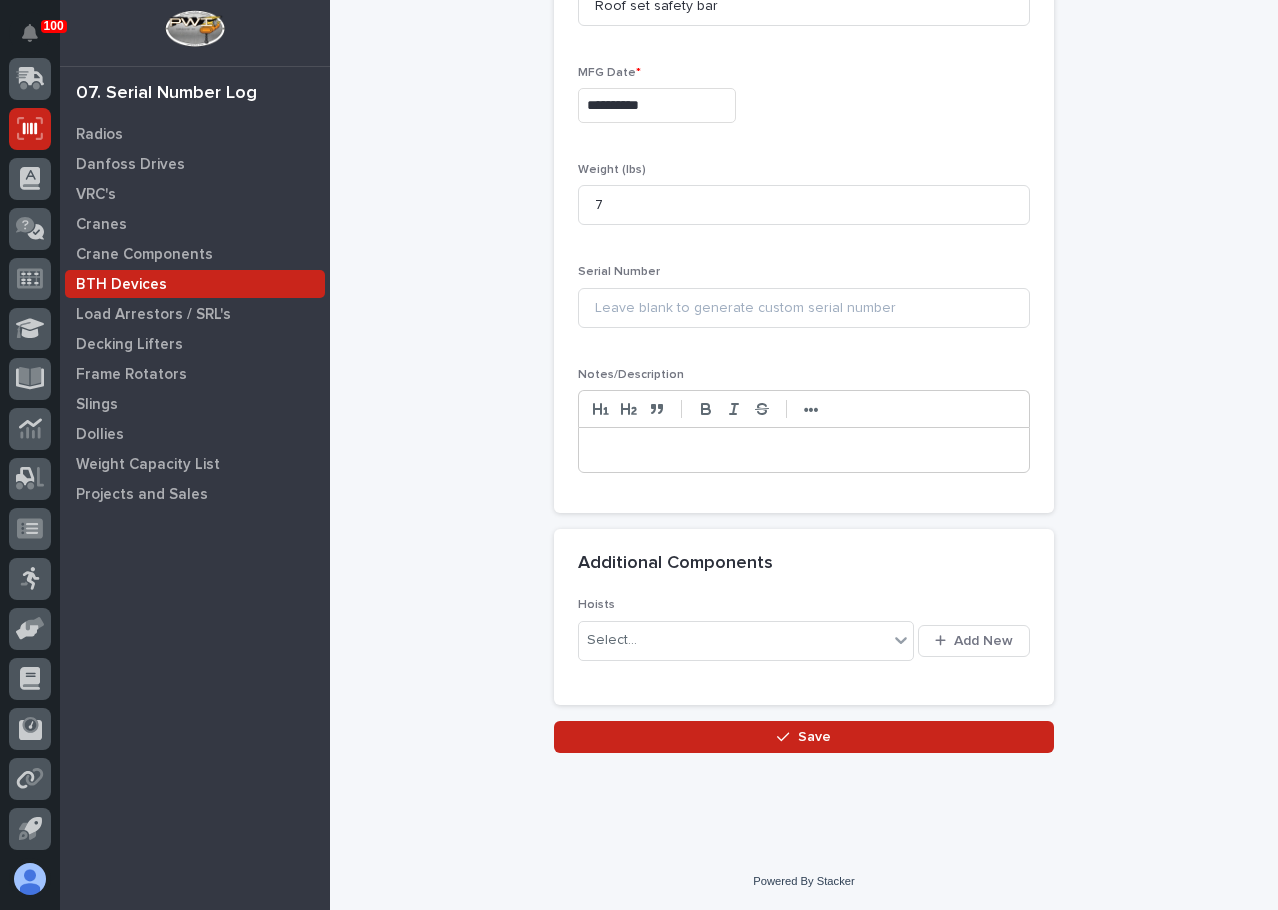click on "Save" at bounding box center [804, 737] 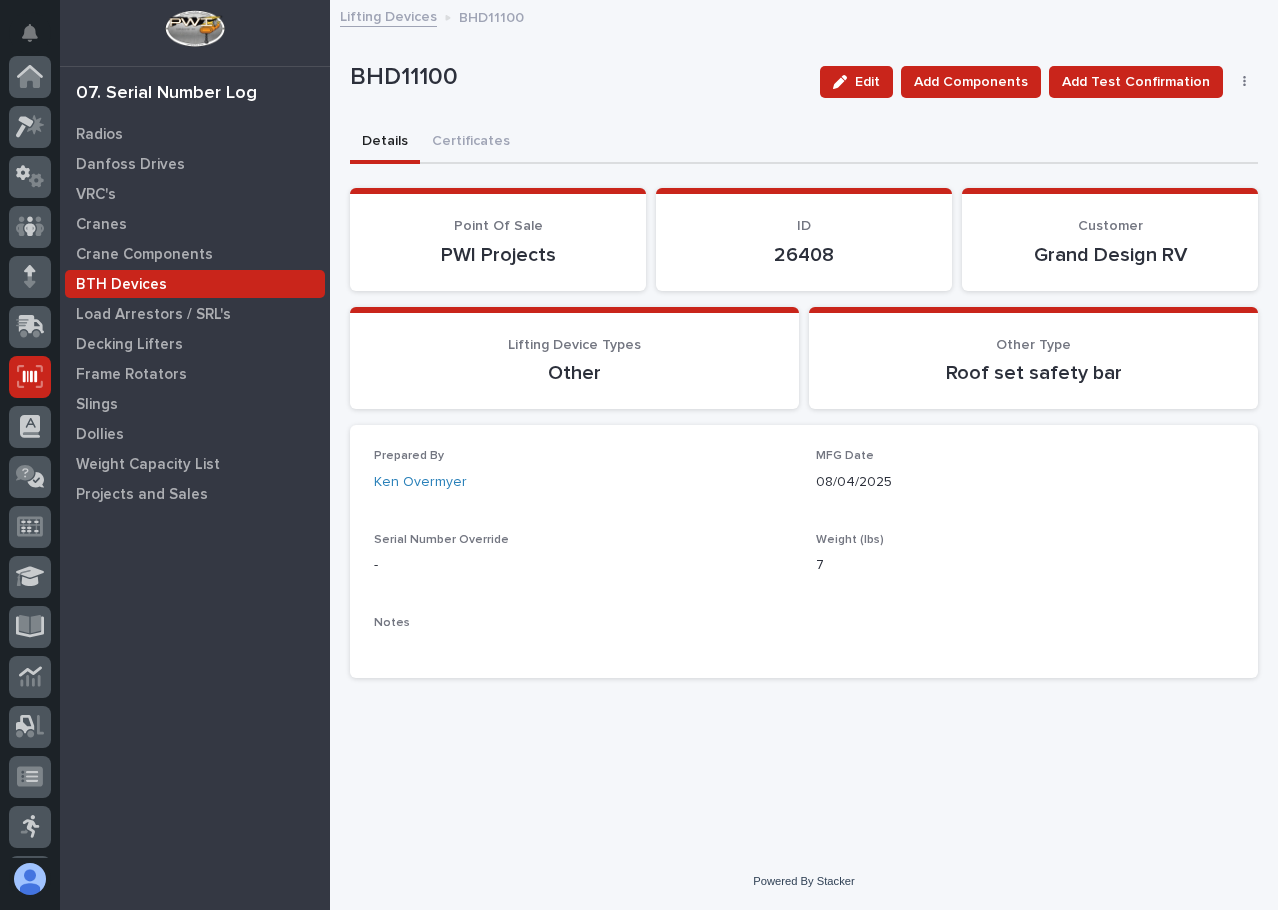 scroll, scrollTop: 248, scrollLeft: 0, axis: vertical 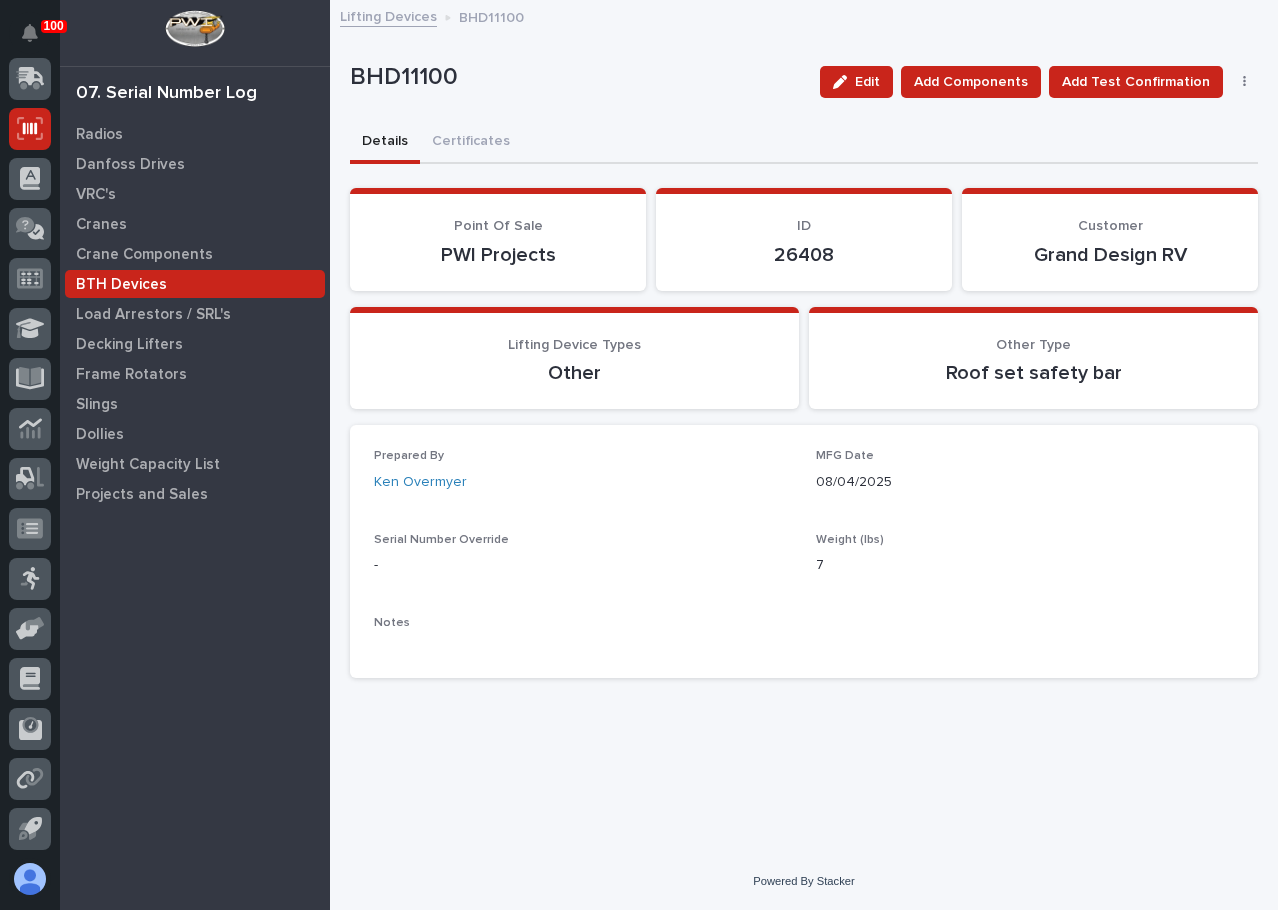 click on "Lifting Devices" at bounding box center [388, 15] 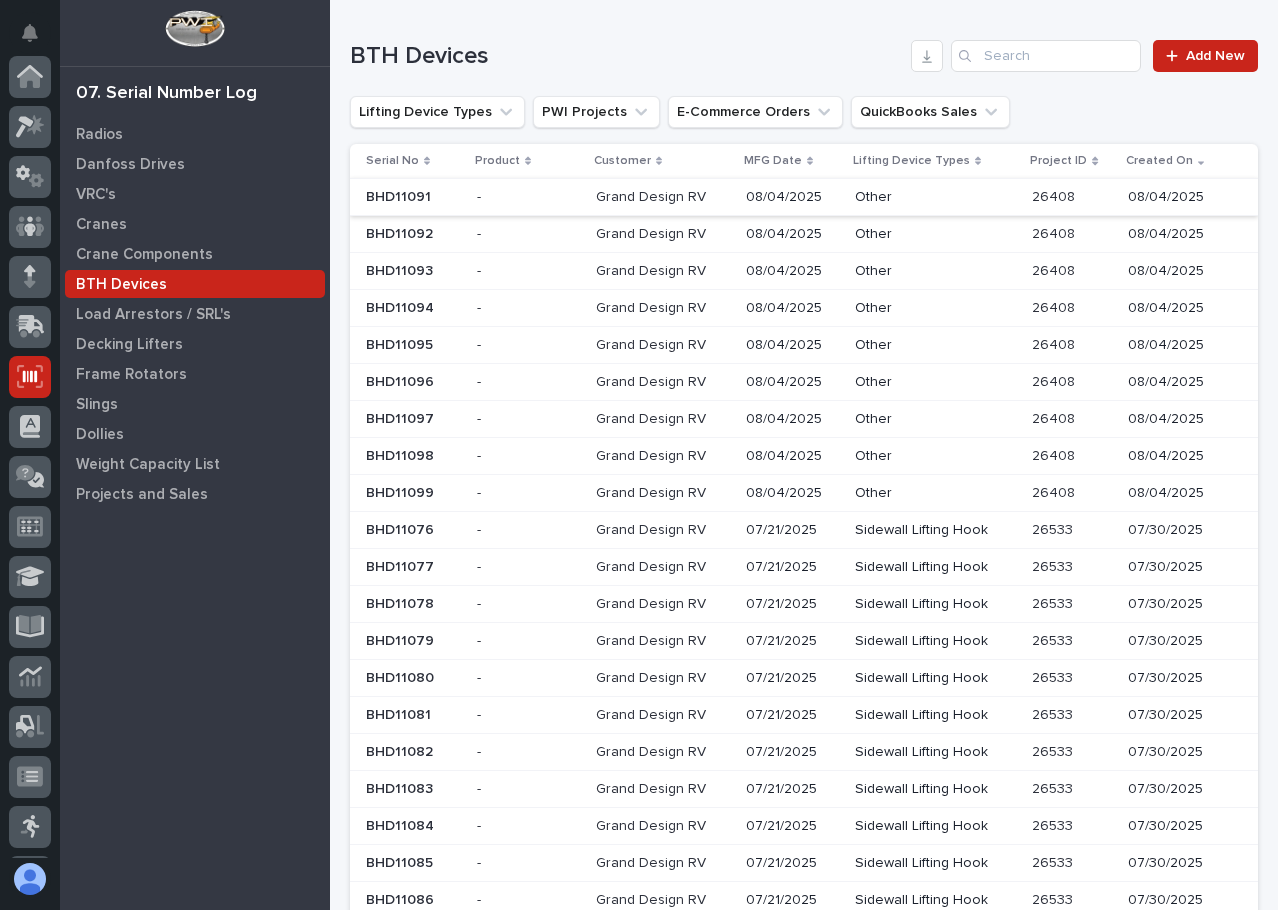 scroll, scrollTop: 248, scrollLeft: 0, axis: vertical 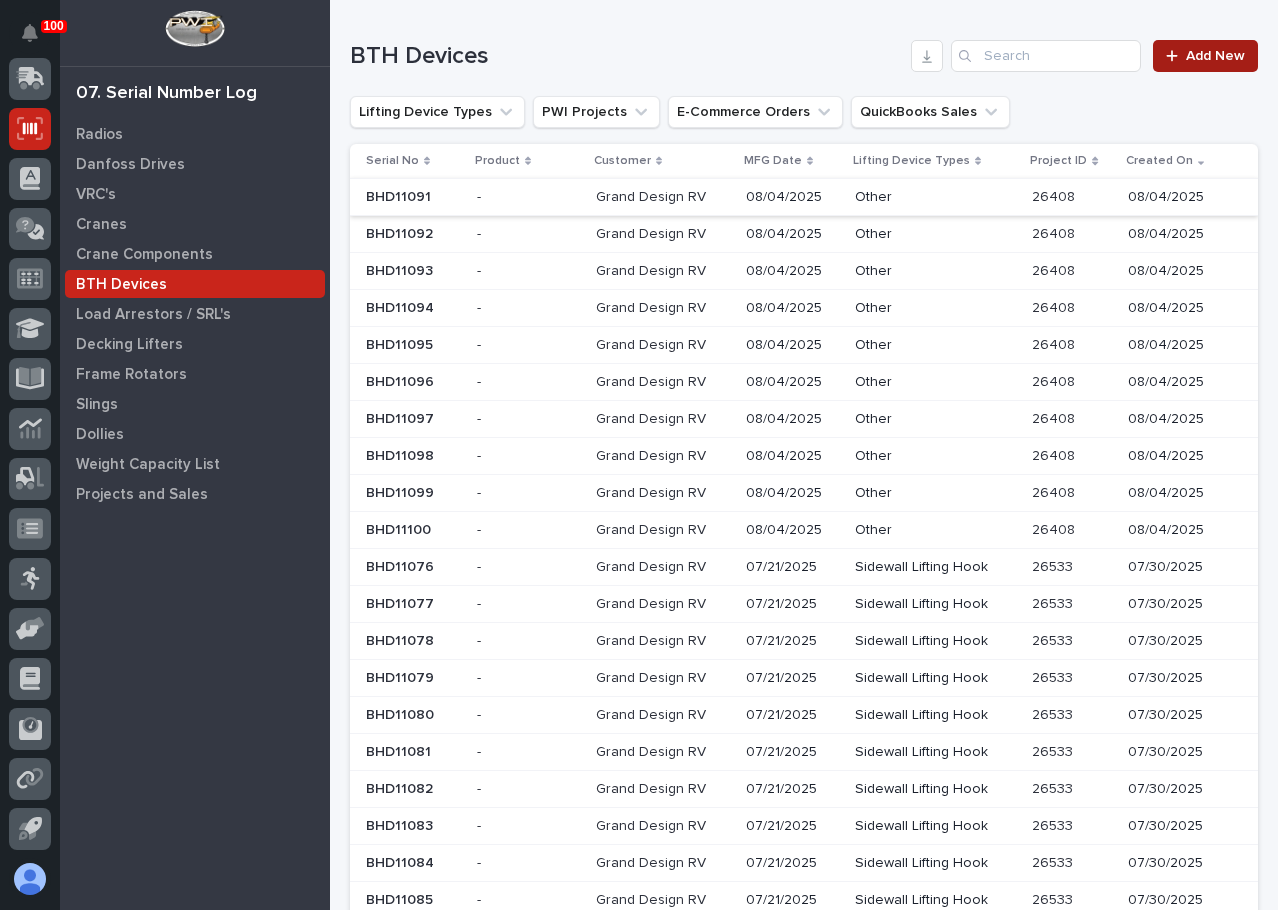 click on "Add New" at bounding box center (1205, 56) 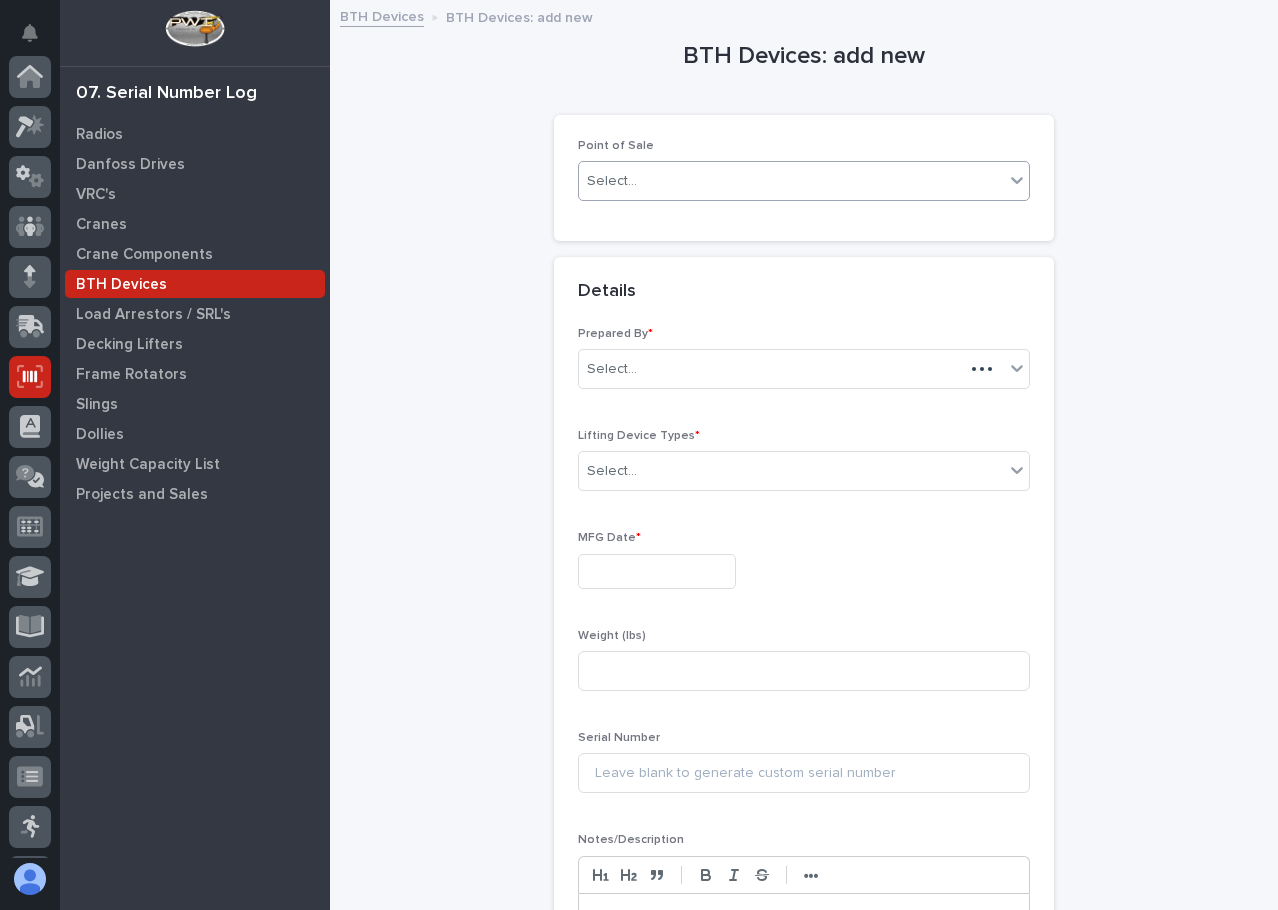 scroll, scrollTop: 248, scrollLeft: 0, axis: vertical 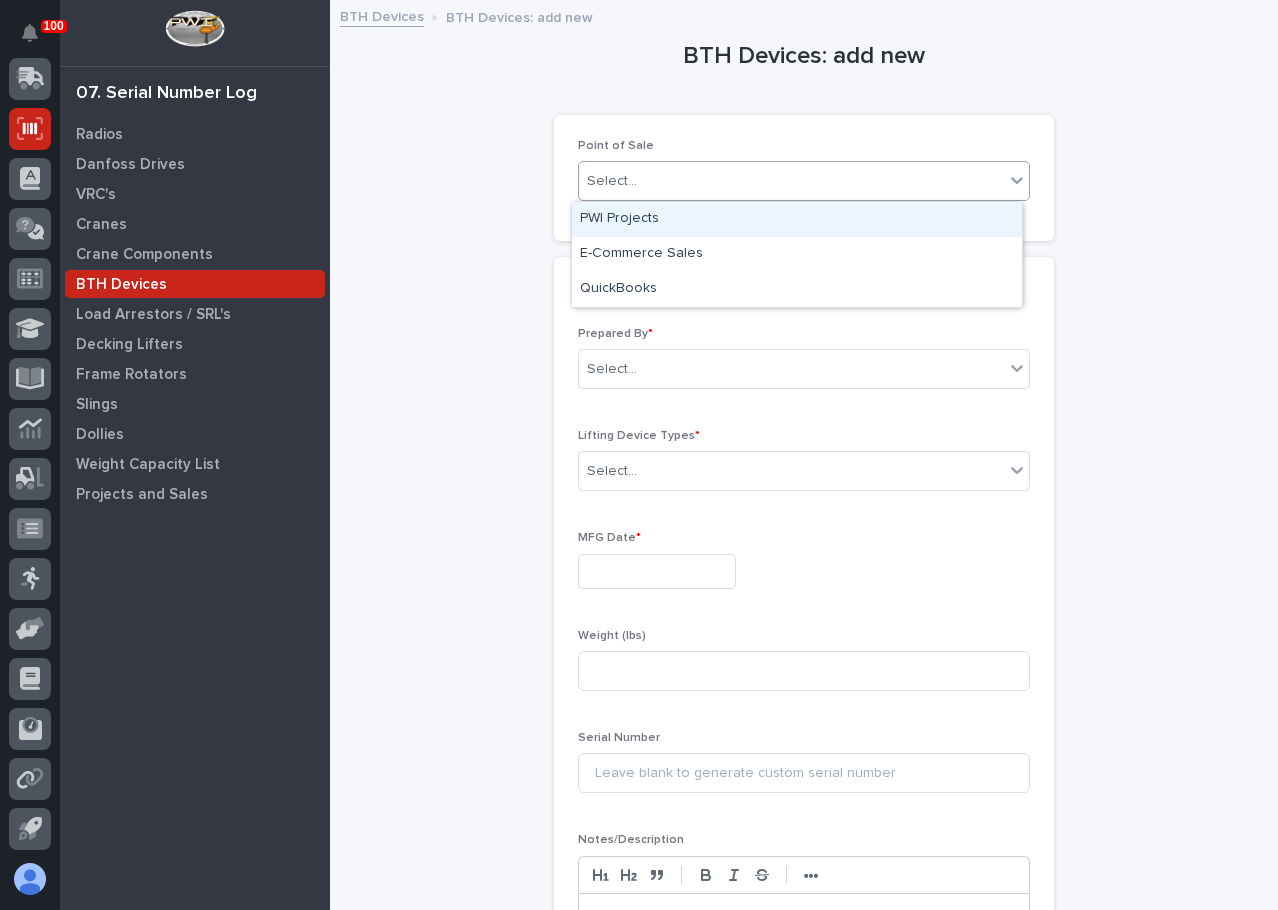click on "Select..." at bounding box center [791, 181] 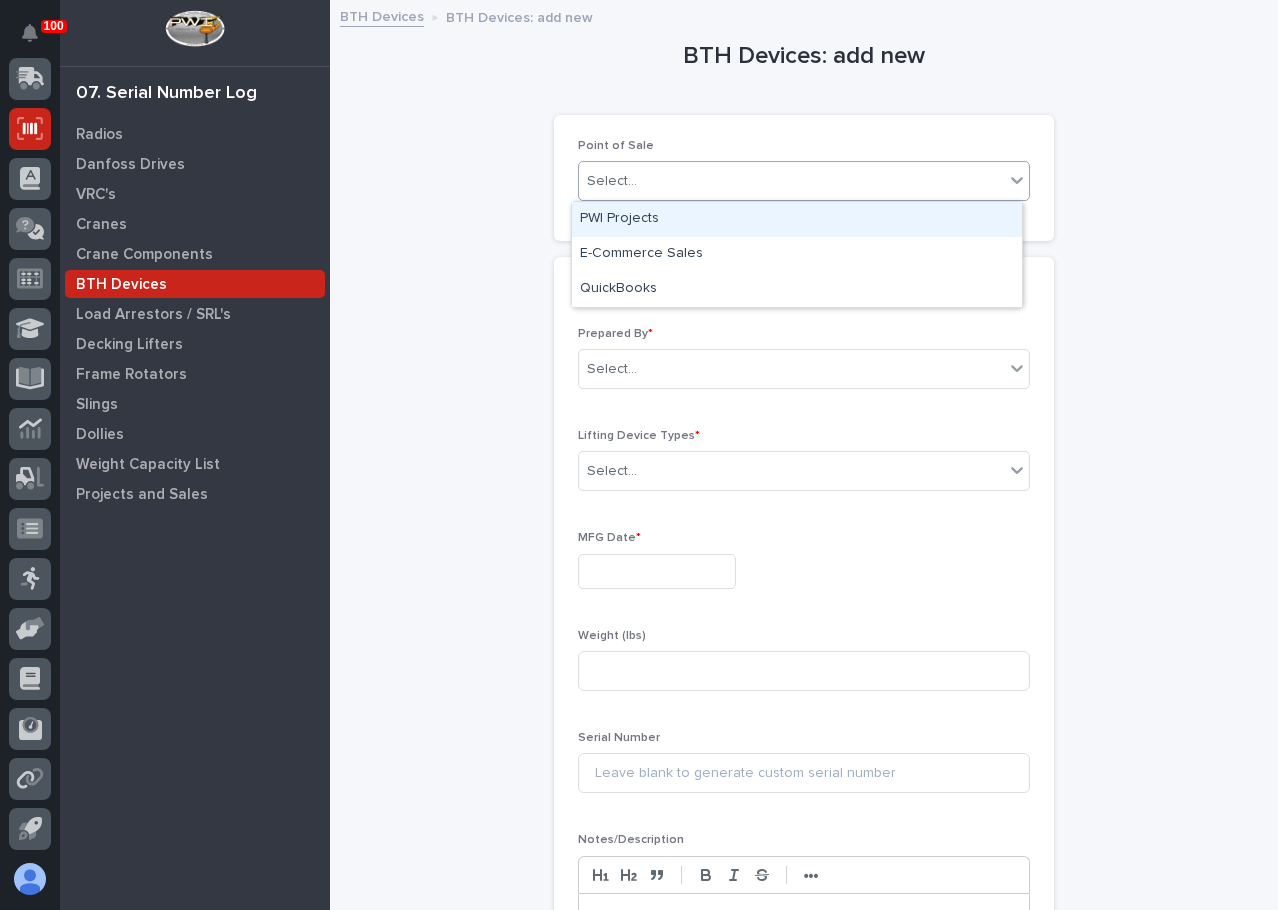 click on "PWI Projects" at bounding box center (797, 219) 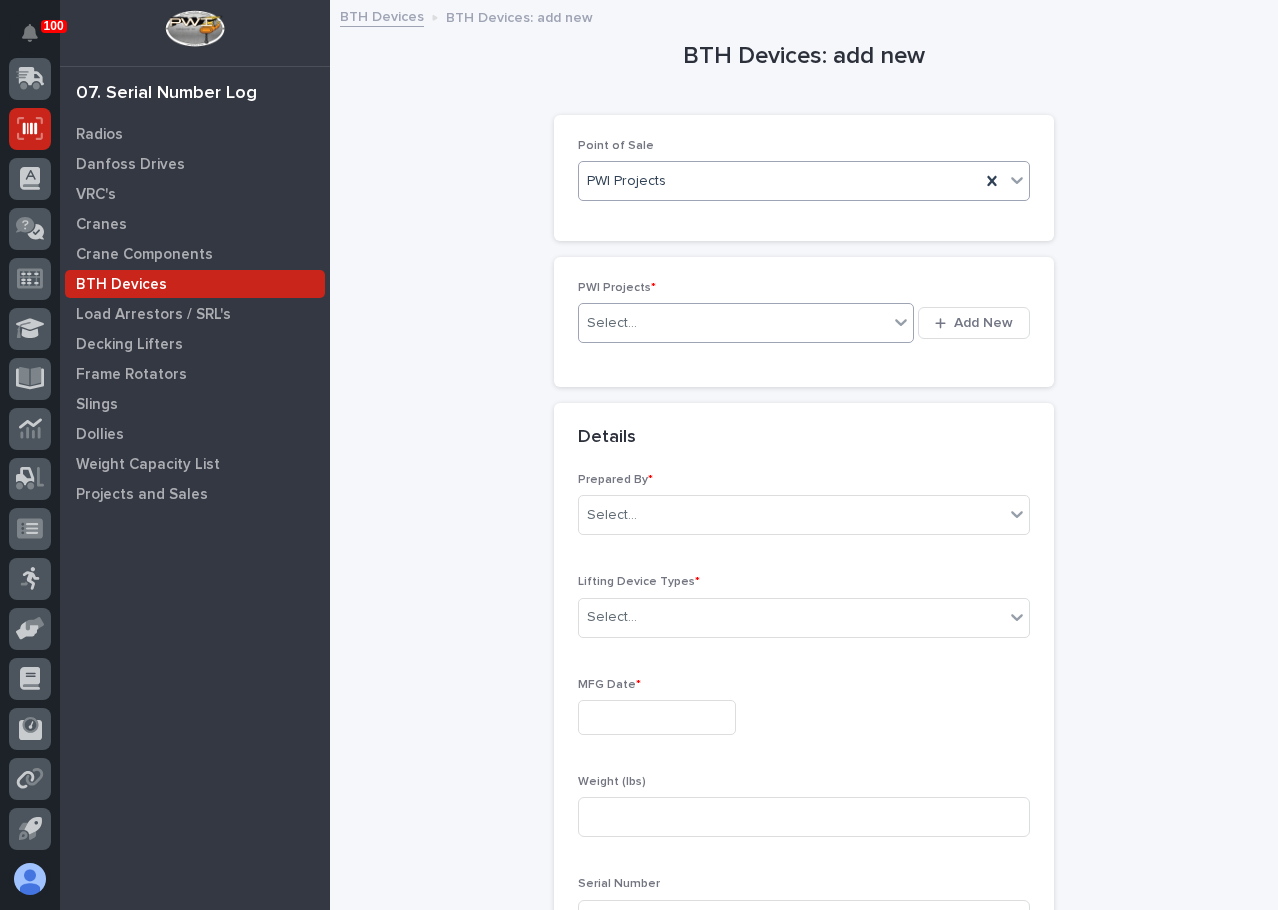 click on "Select..." at bounding box center (733, 323) 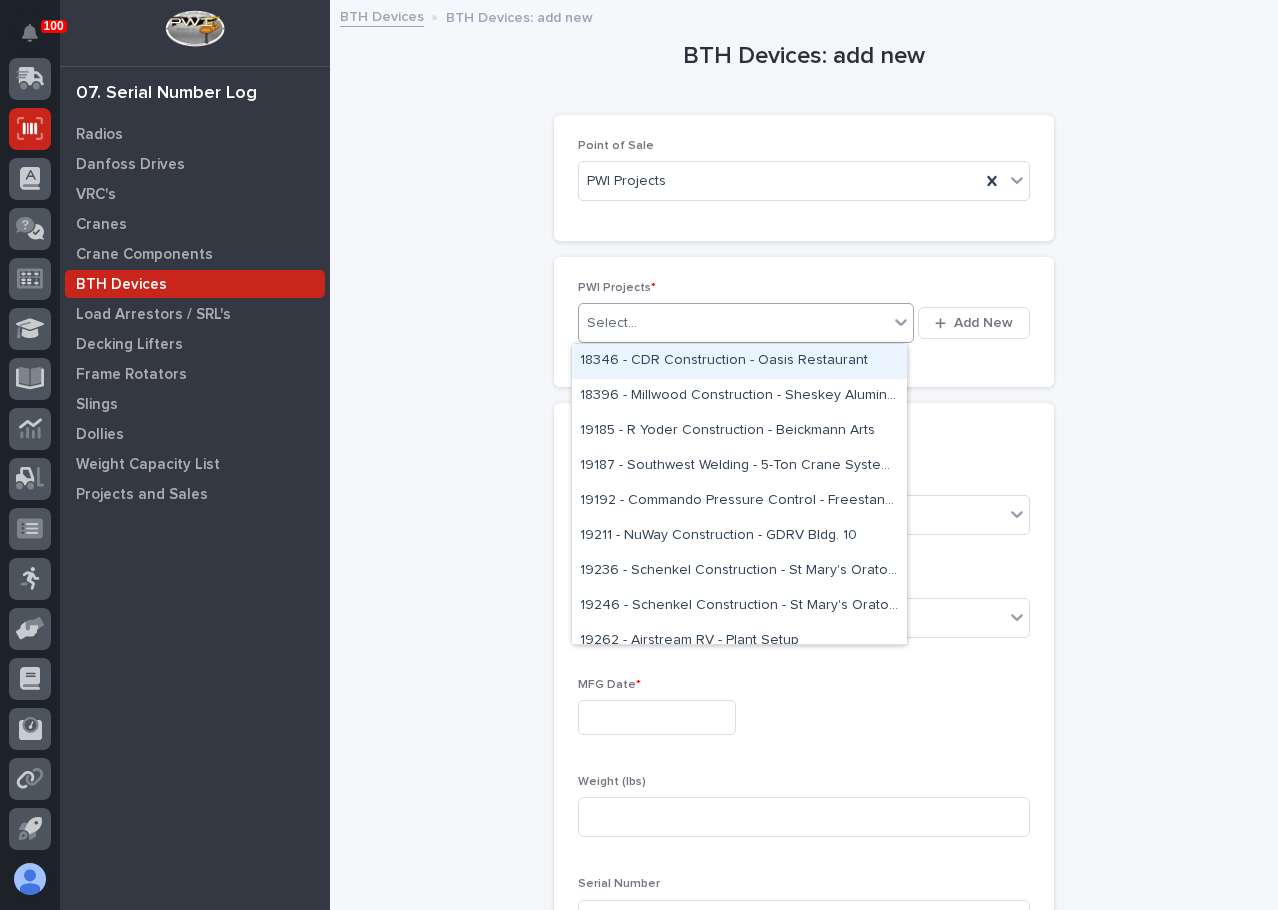 paste on "**********" 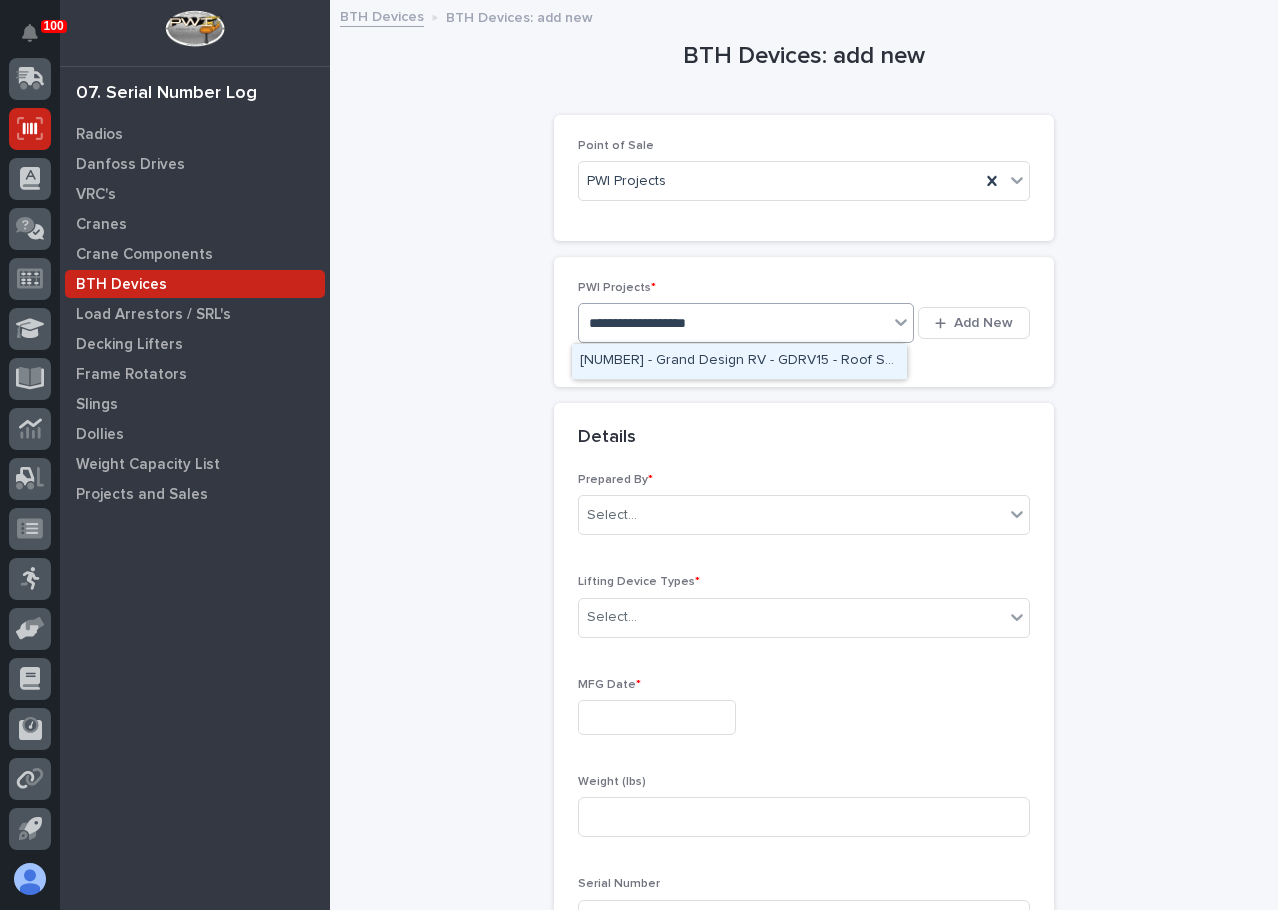 click on "[NUMBER] - Grand Design RV - GDRV15 - Roof Set Safety Bars (12)" at bounding box center [739, 361] 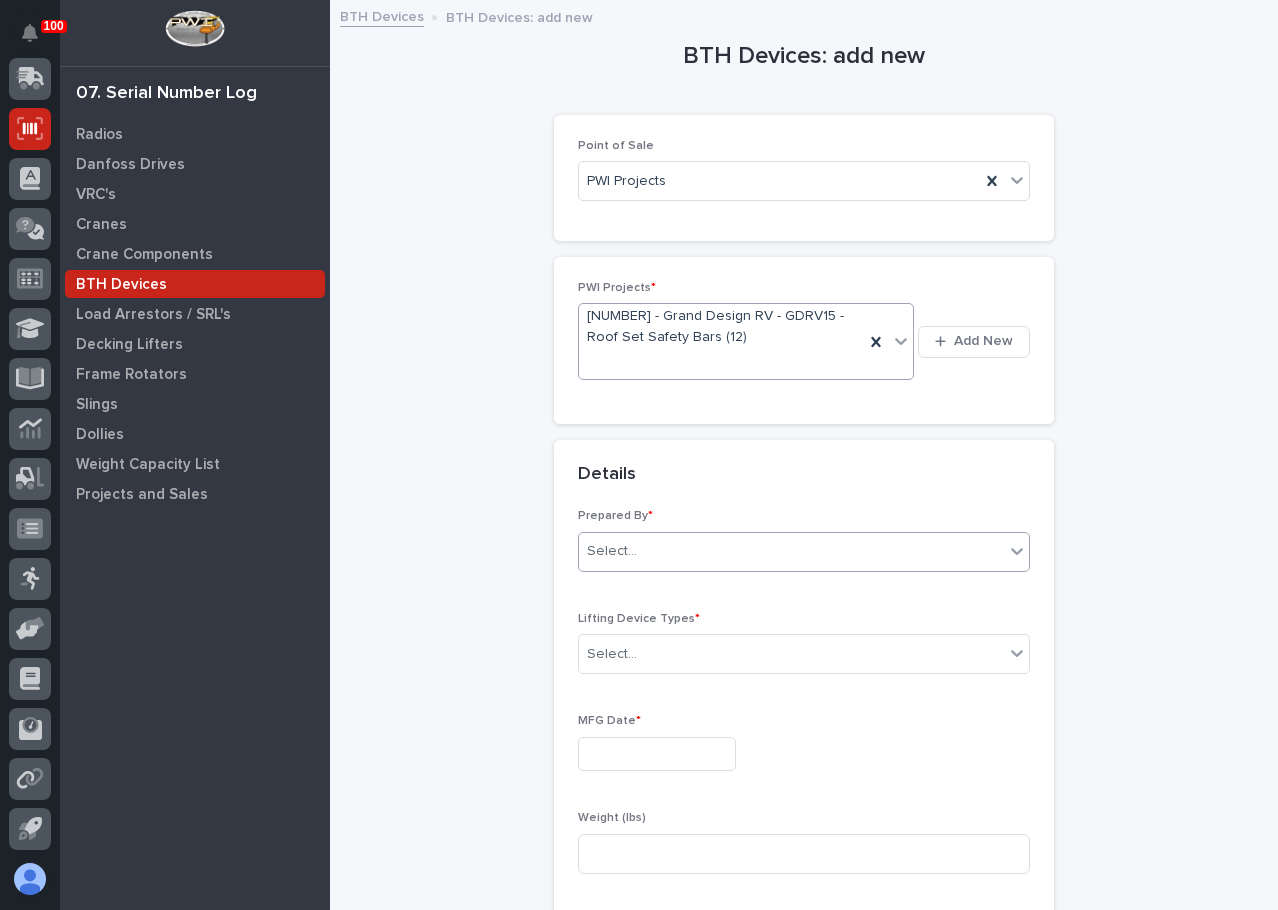 drag, startPoint x: 644, startPoint y: 554, endPoint x: 660, endPoint y: 568, distance: 21.260292 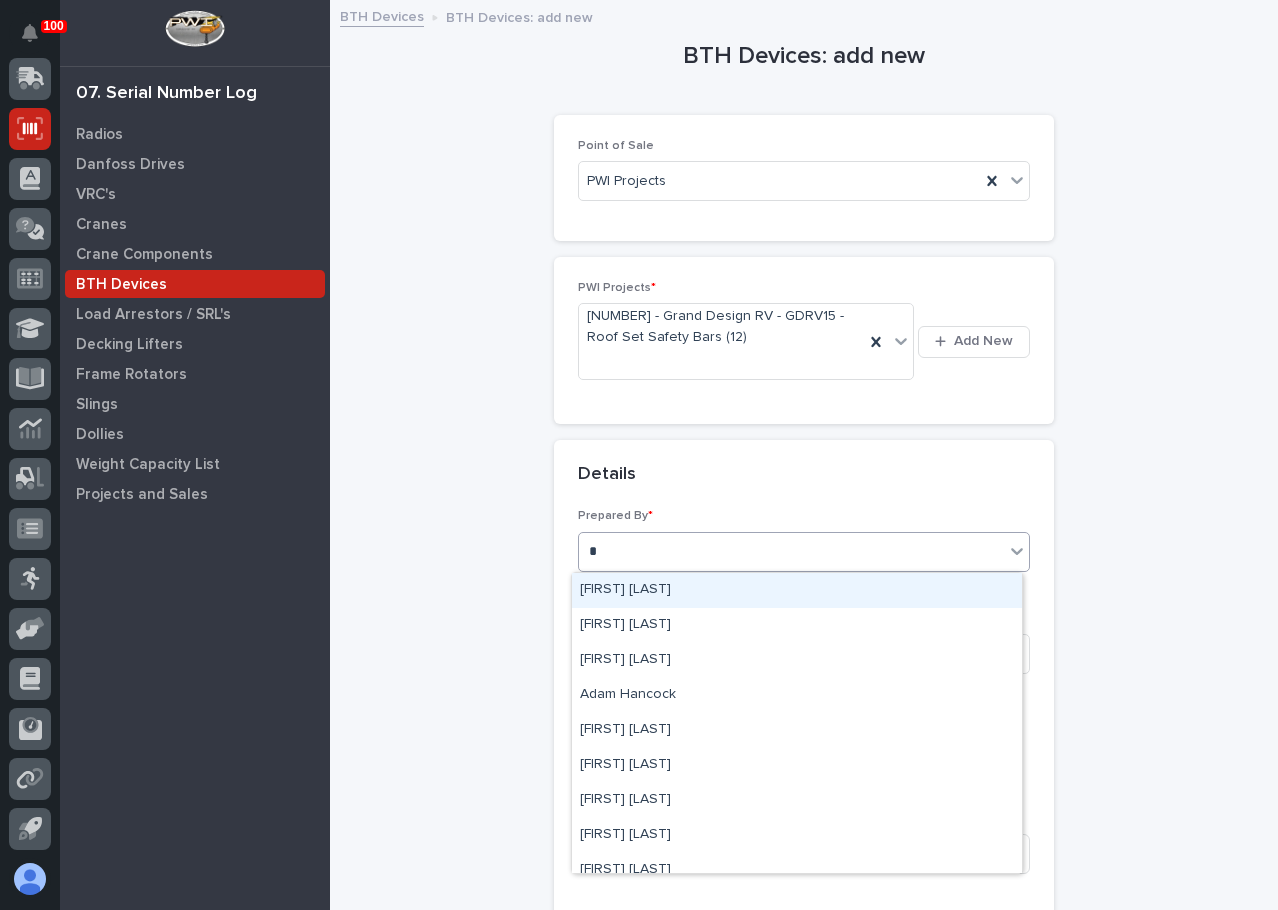 type on "**" 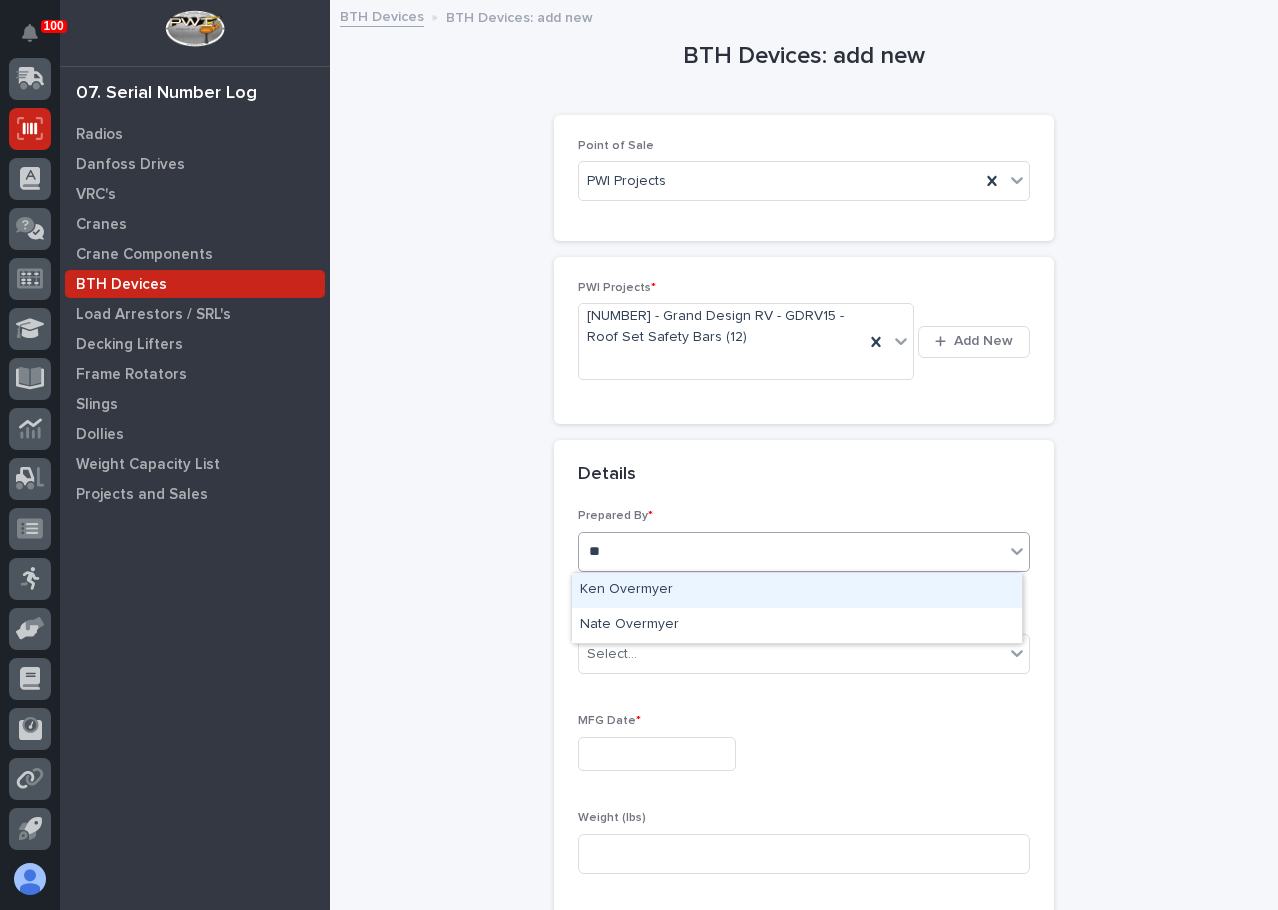 click on "Ken Overmyer" at bounding box center (797, 590) 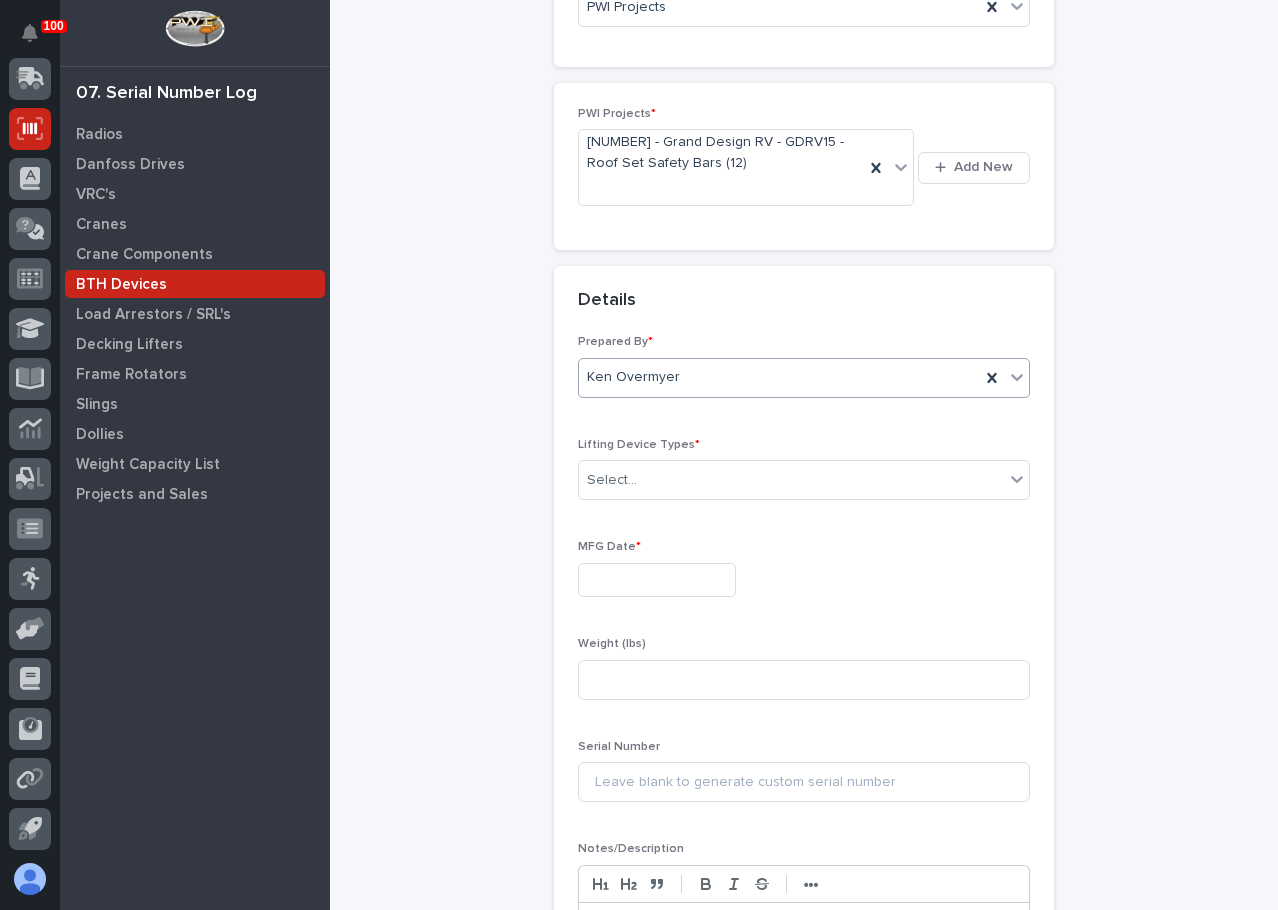 scroll, scrollTop: 200, scrollLeft: 0, axis: vertical 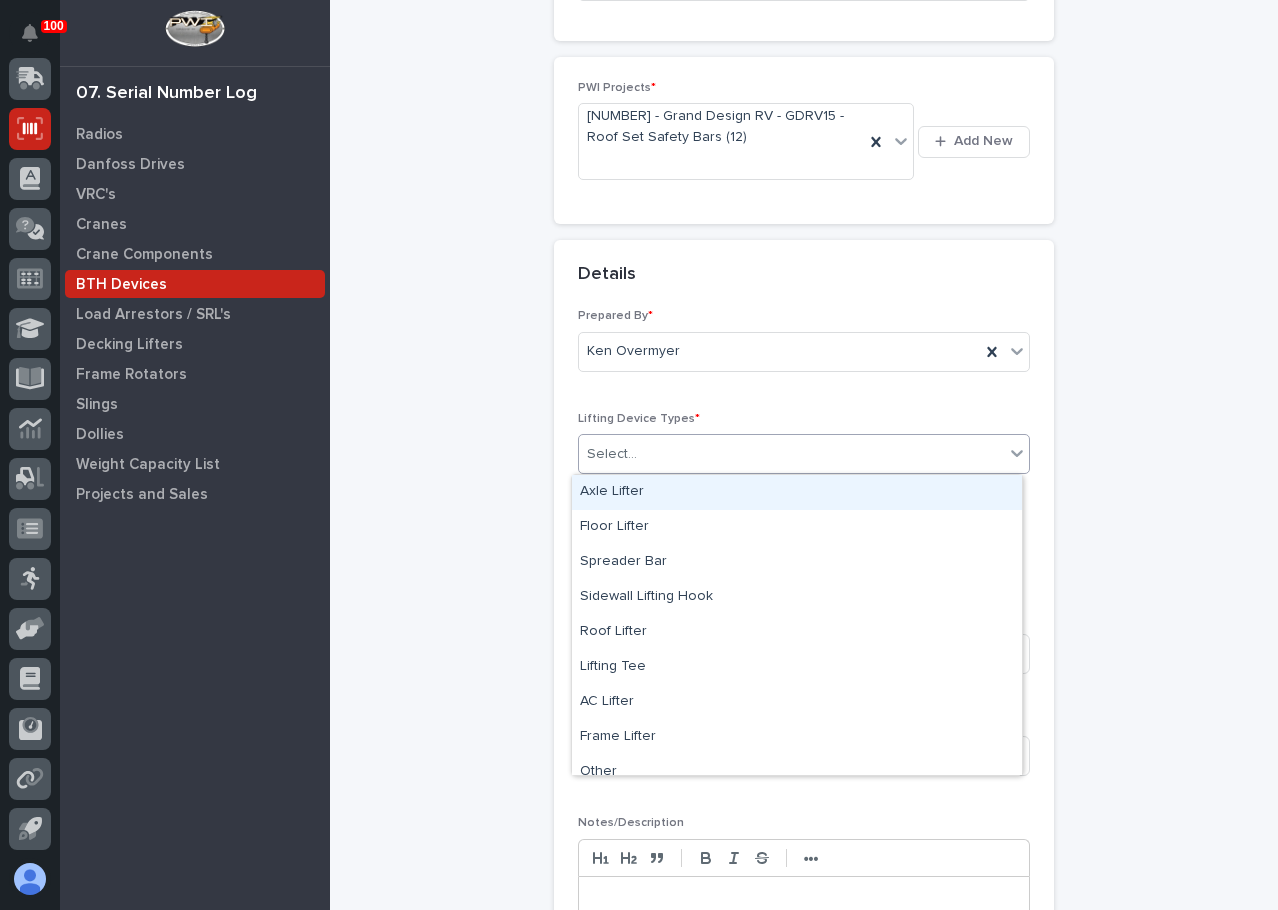 click on "Select..." at bounding box center [791, 454] 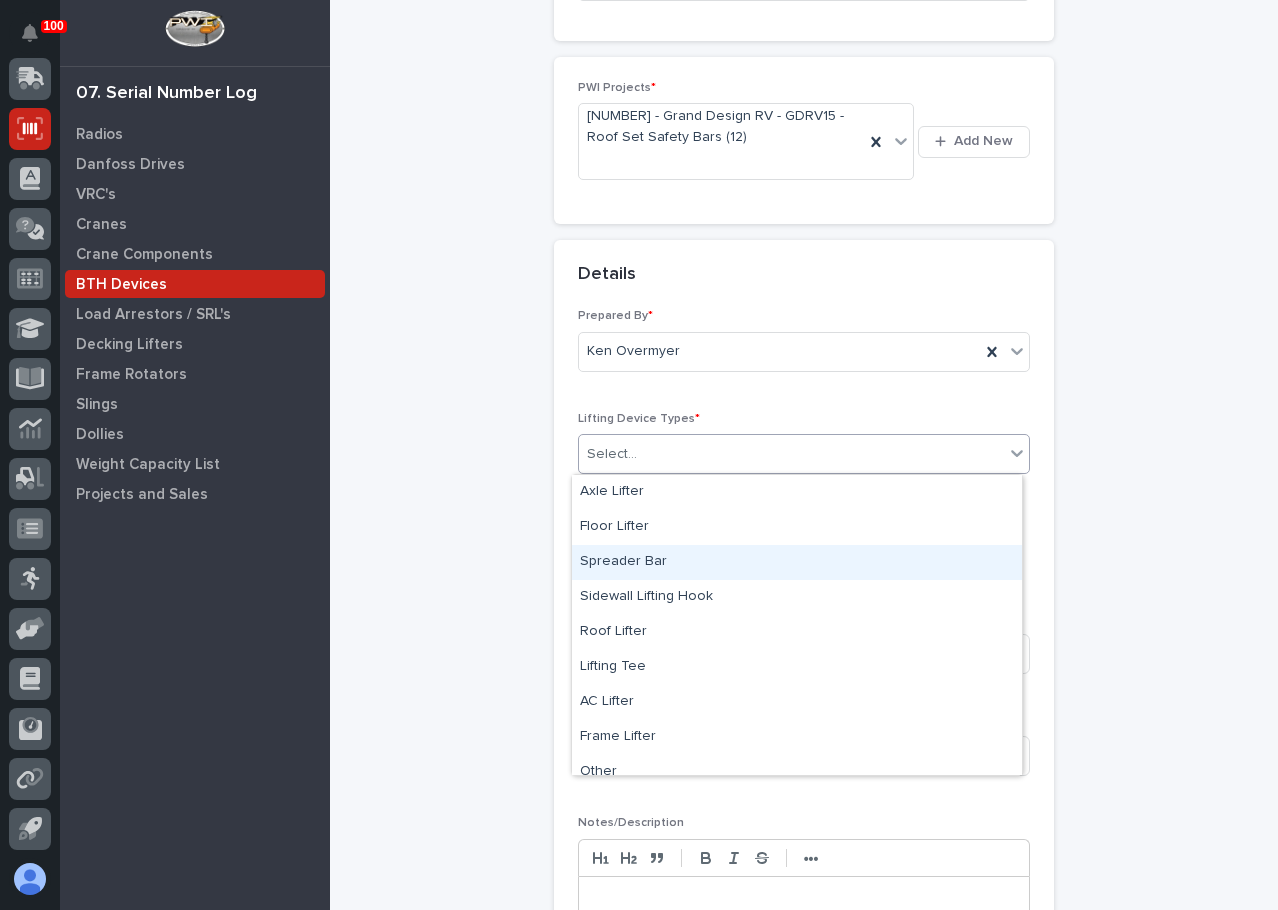 scroll, scrollTop: 50, scrollLeft: 0, axis: vertical 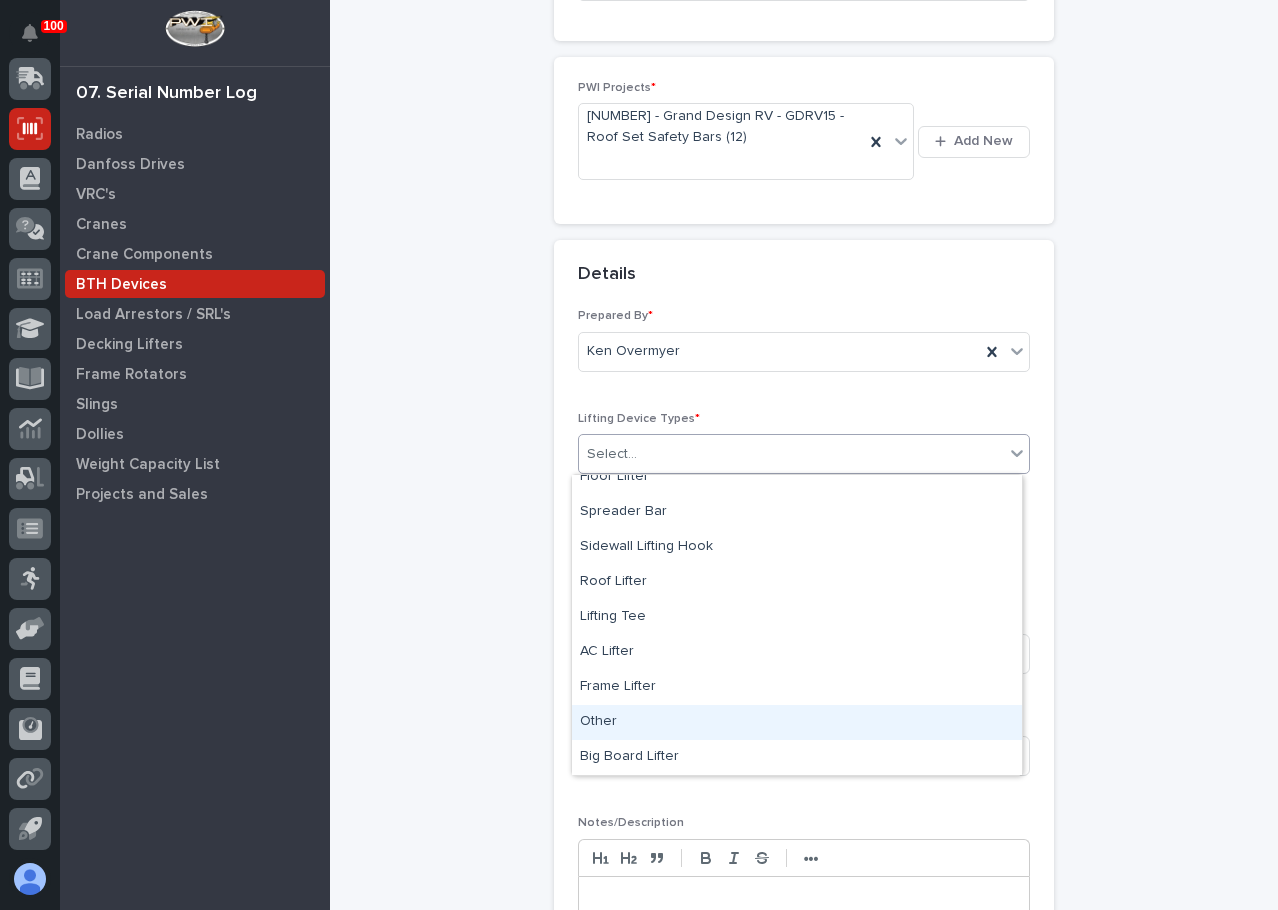 click on "Other" at bounding box center [797, 722] 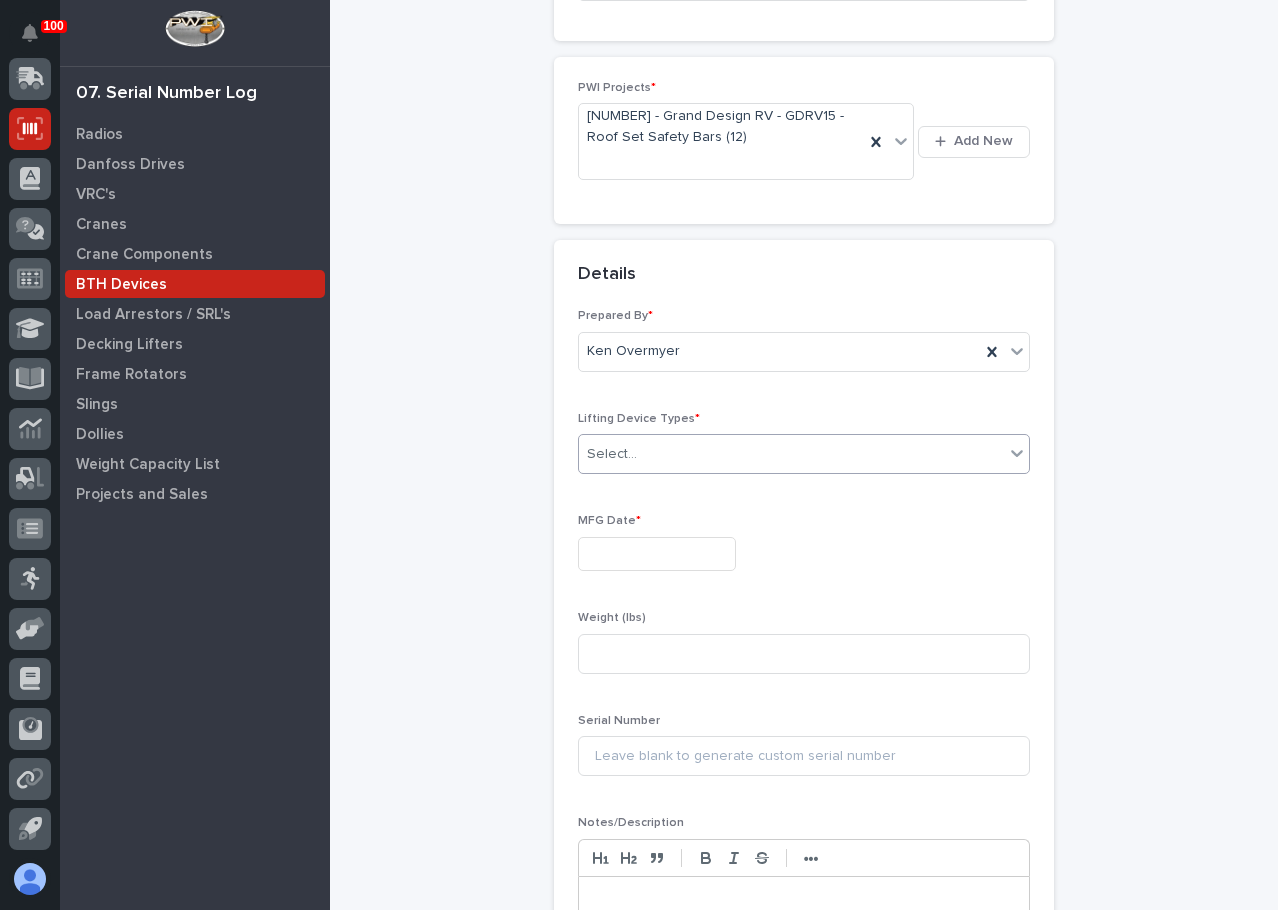 scroll, scrollTop: 251, scrollLeft: 0, axis: vertical 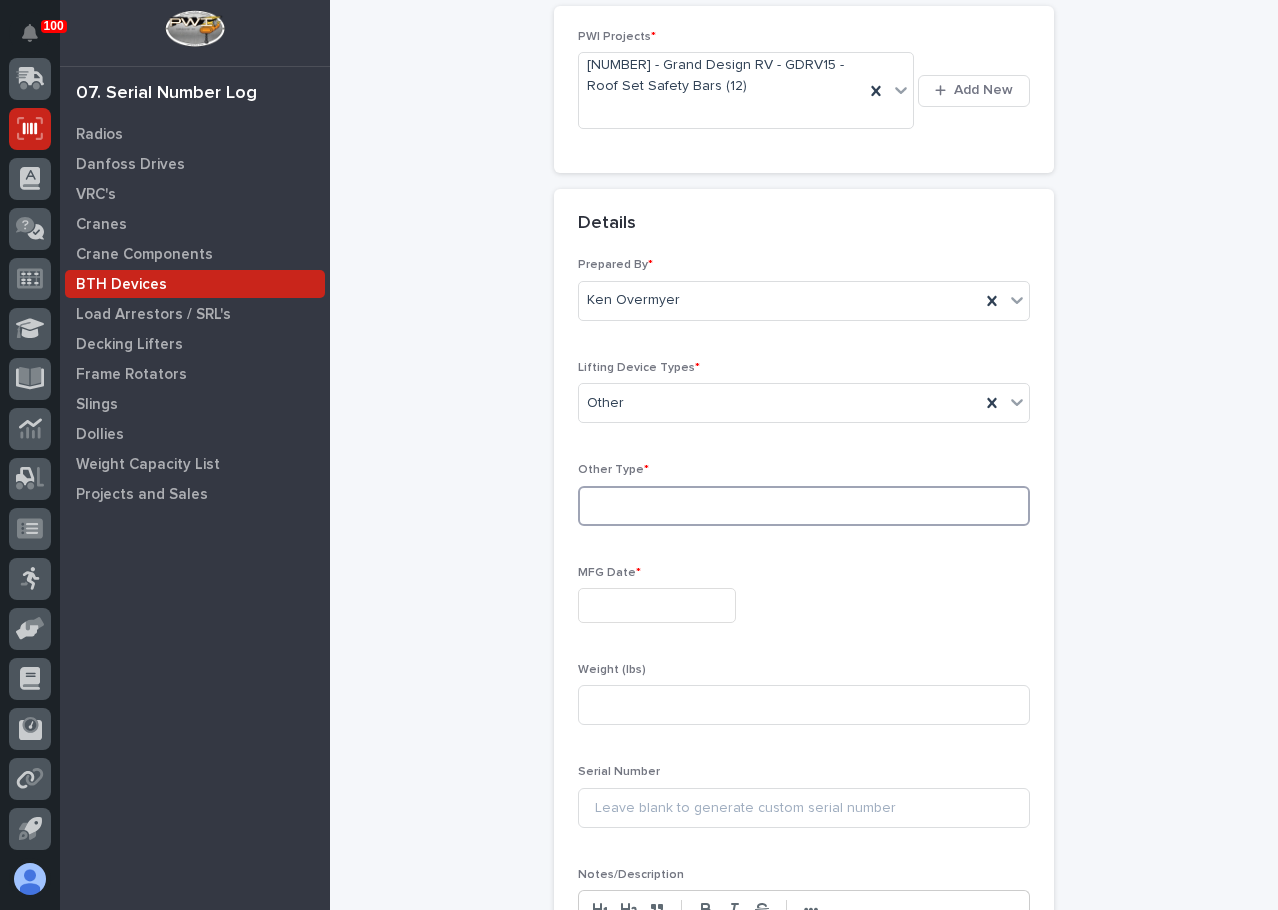 click at bounding box center [804, 506] 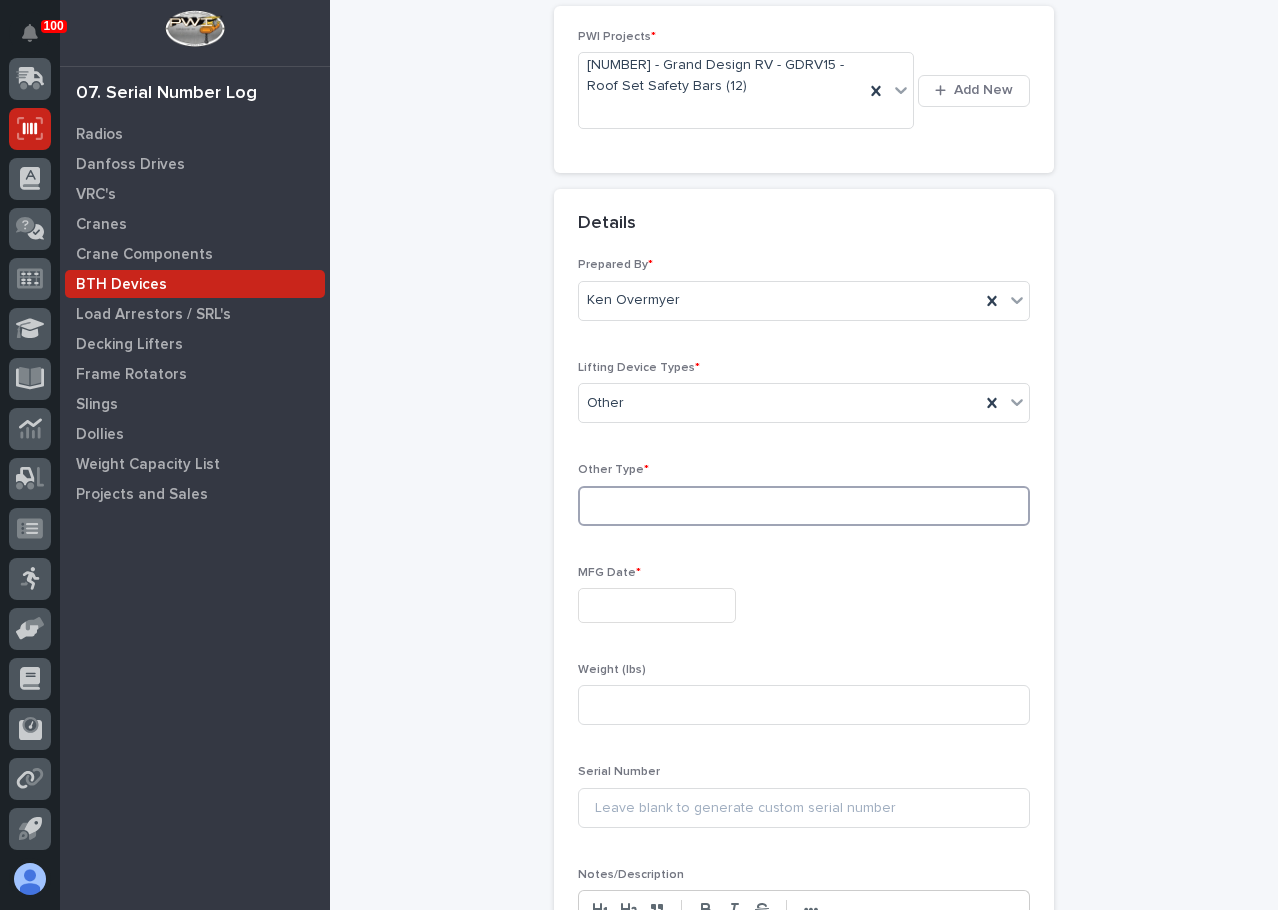 paste on "Roof set safety bar" 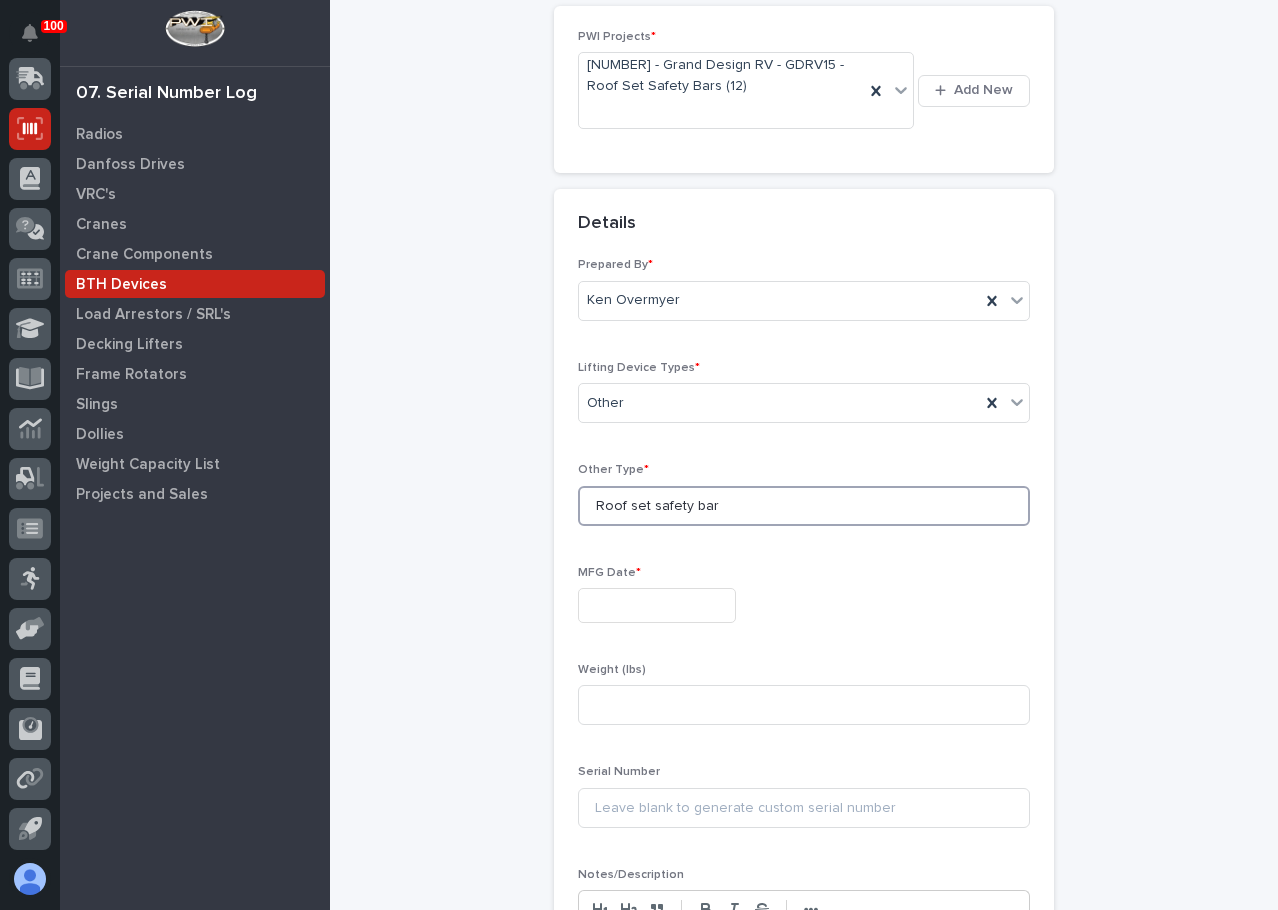type on "Roof set safety bar" 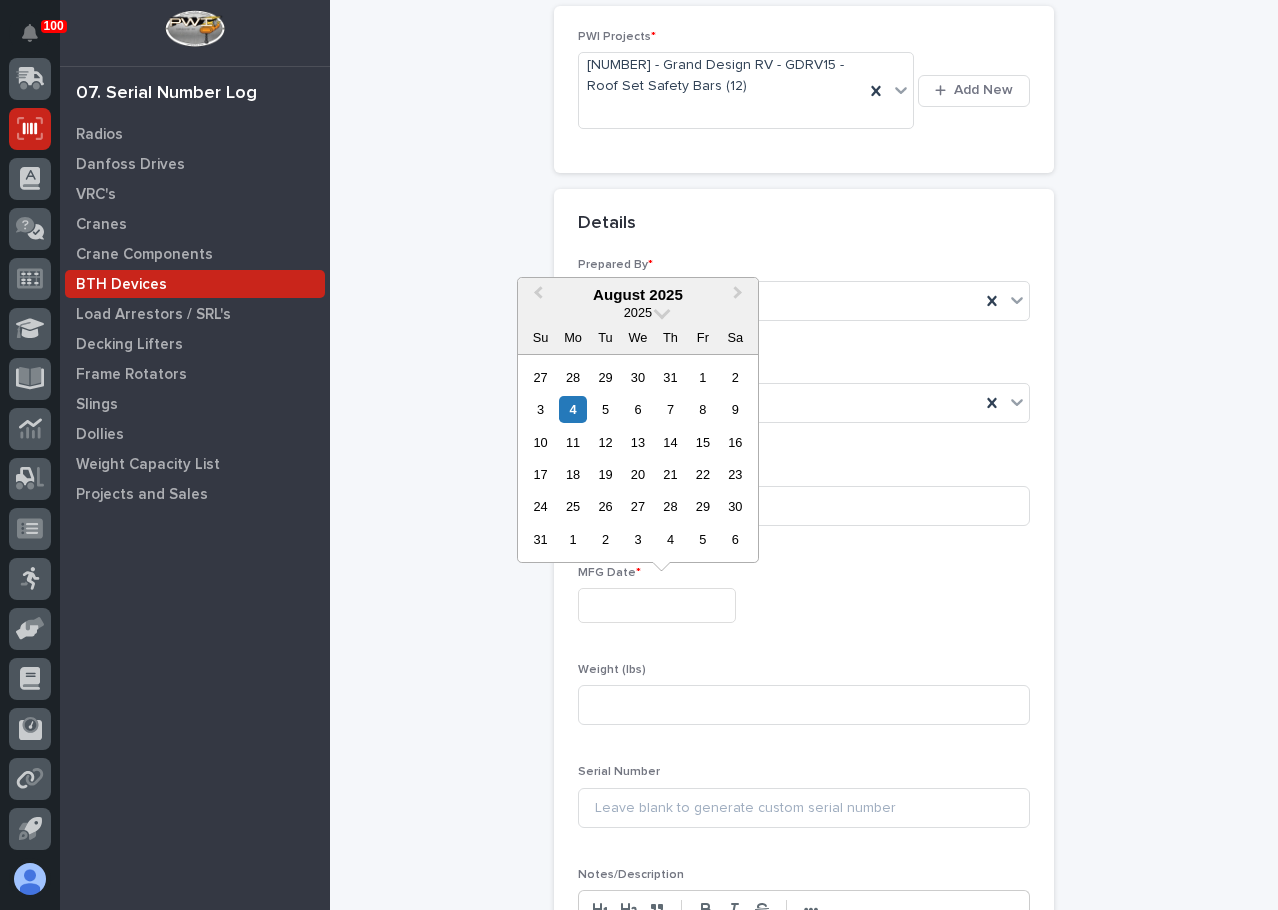 click at bounding box center [657, 605] 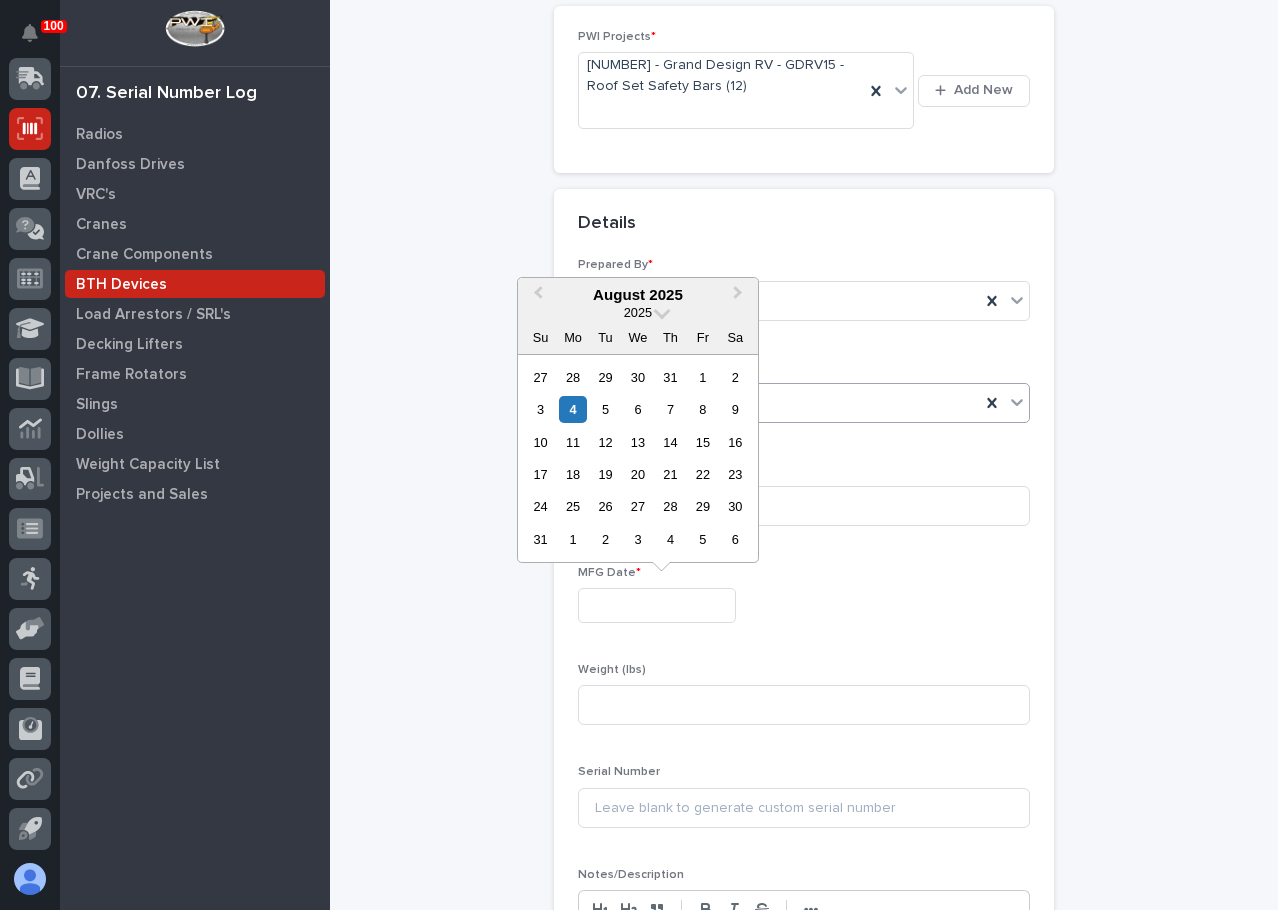 click on "4" at bounding box center (572, 409) 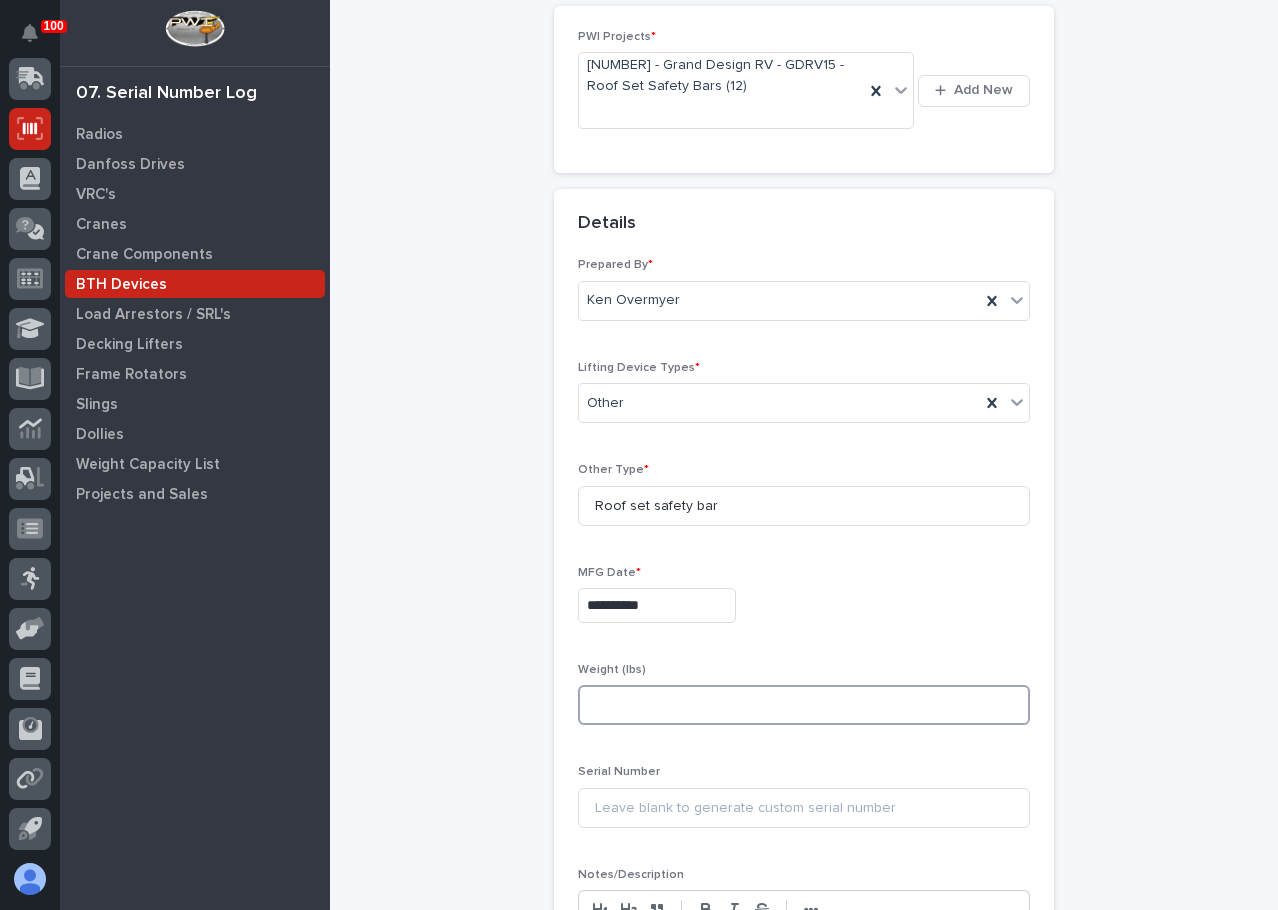 drag, startPoint x: 628, startPoint y: 704, endPoint x: 643, endPoint y: 687, distance: 22.671568 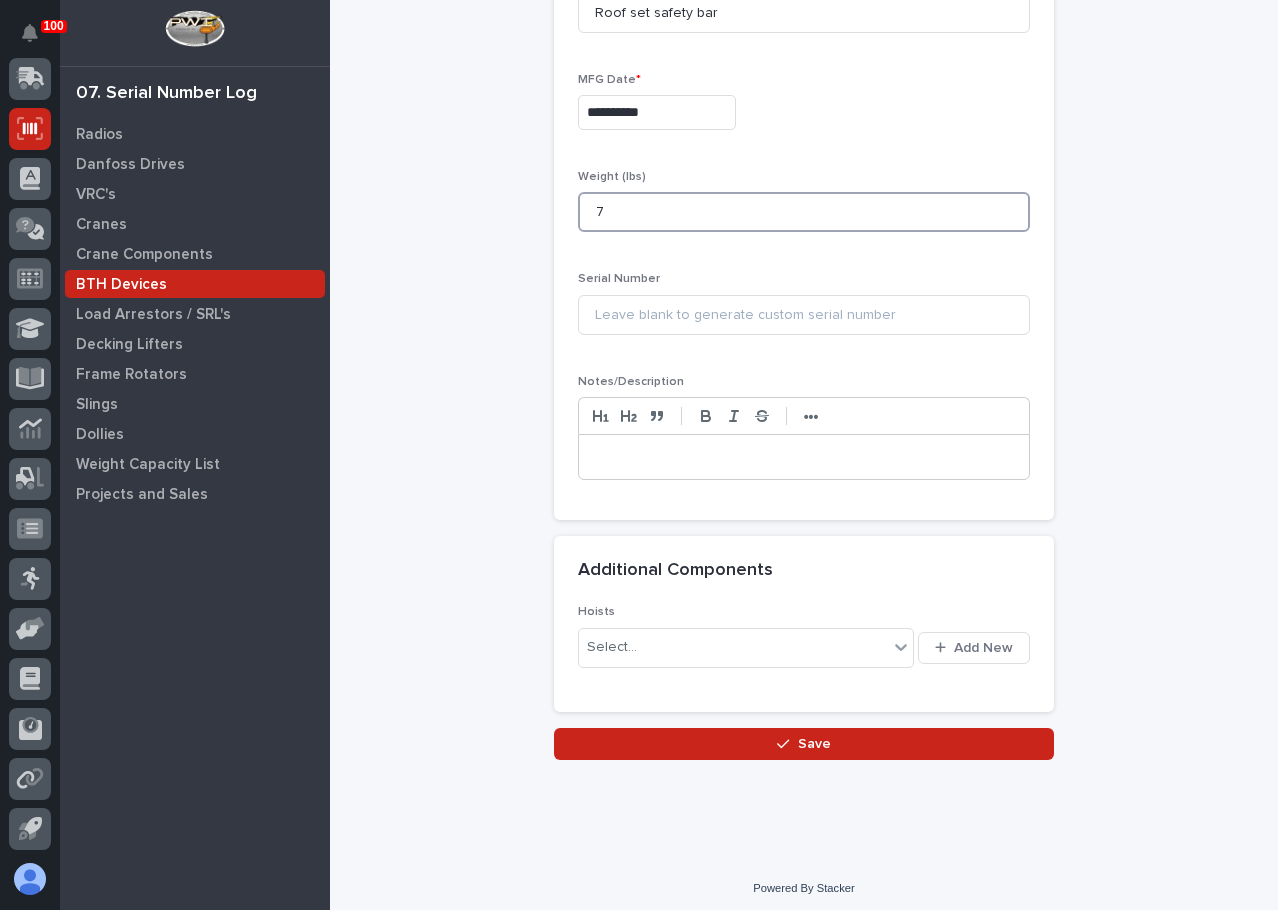 scroll, scrollTop: 751, scrollLeft: 0, axis: vertical 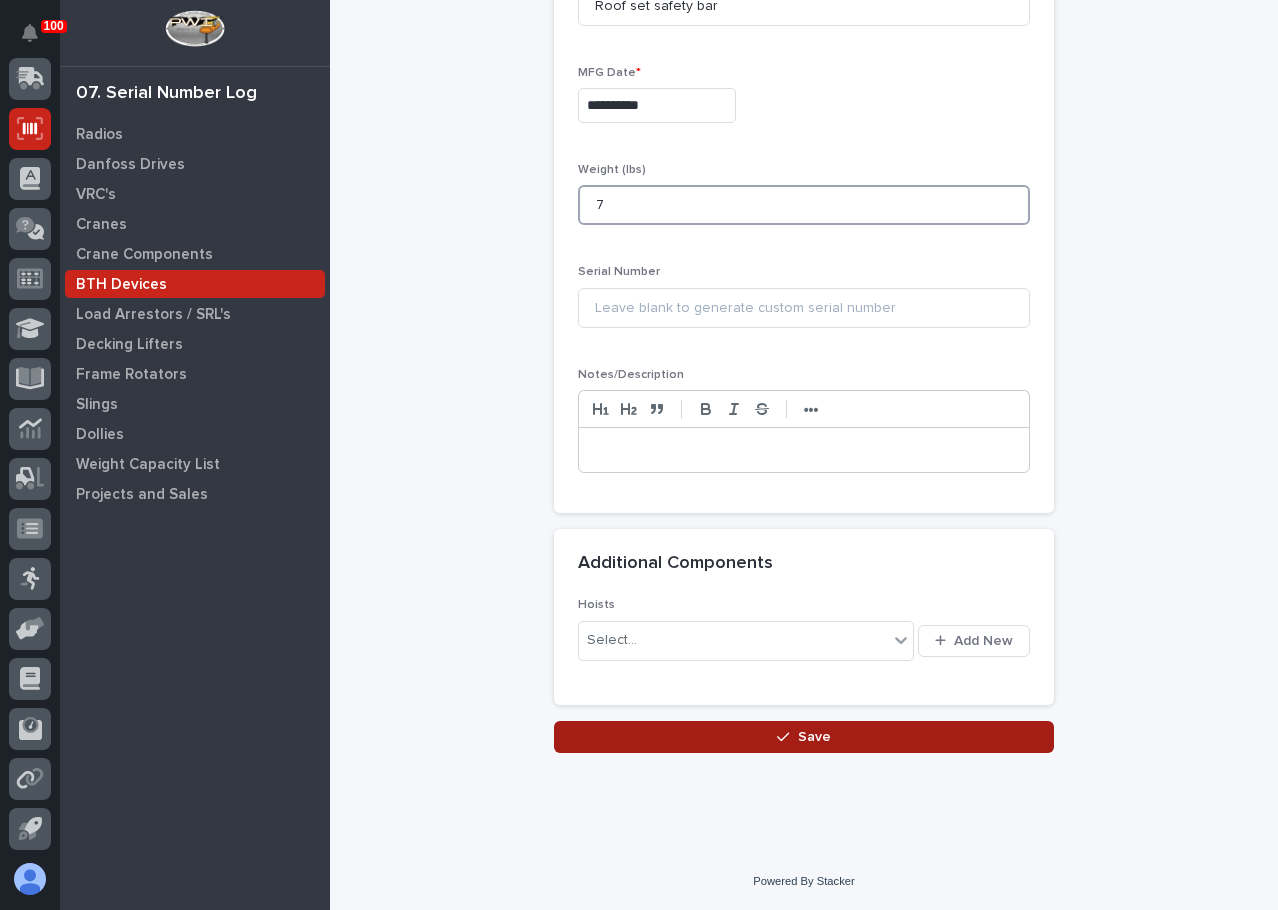 type on "7" 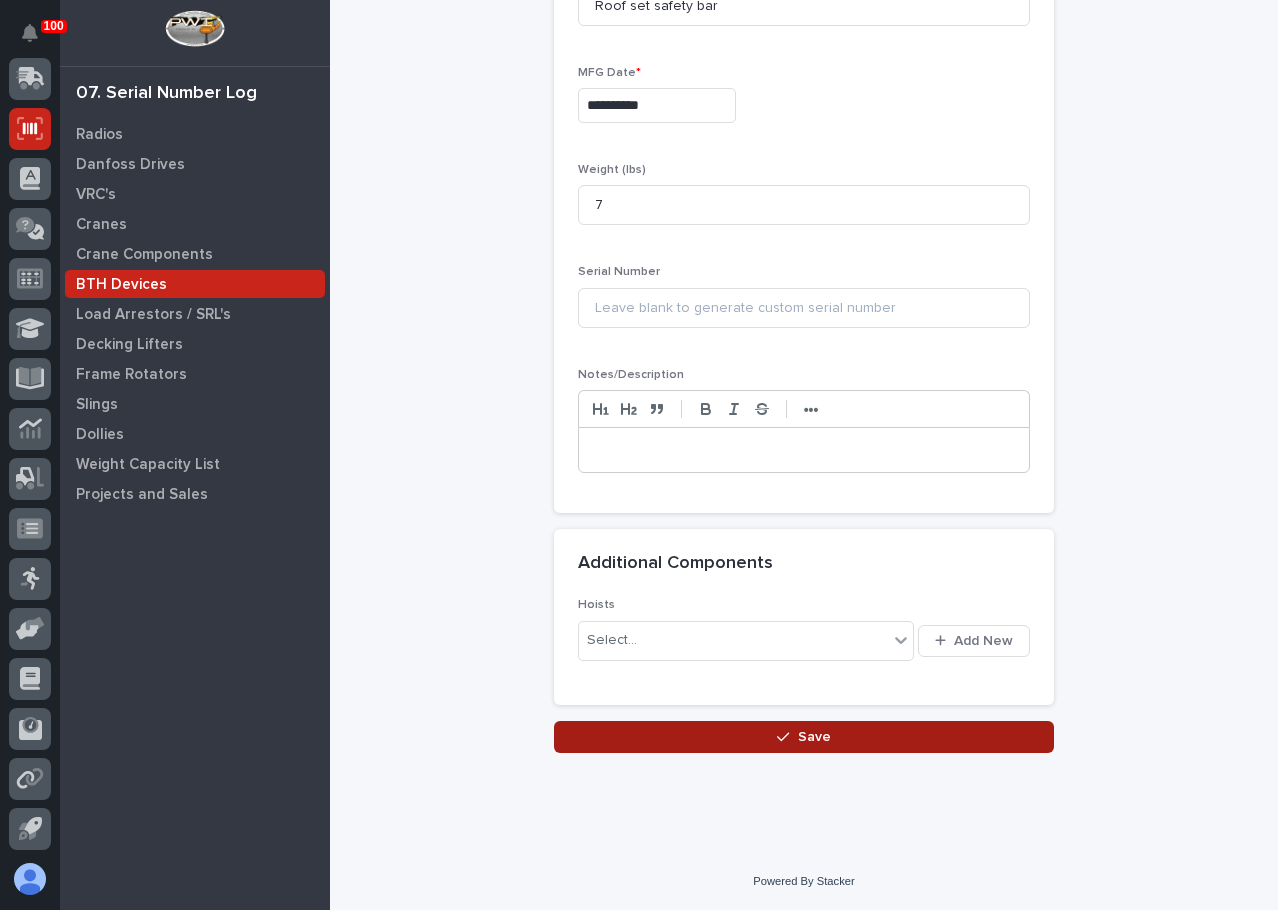 click on "Save" at bounding box center [804, 737] 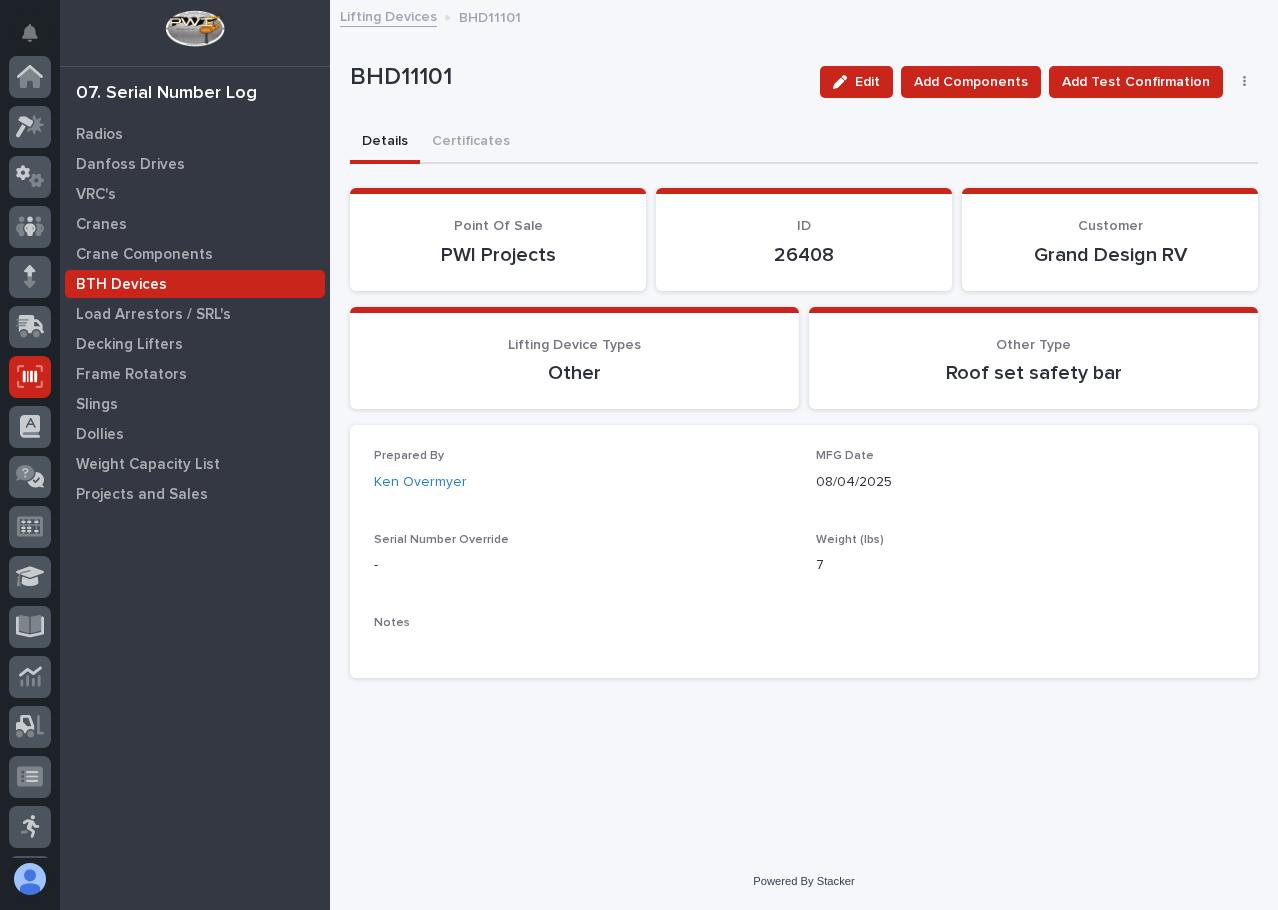 scroll, scrollTop: 248, scrollLeft: 0, axis: vertical 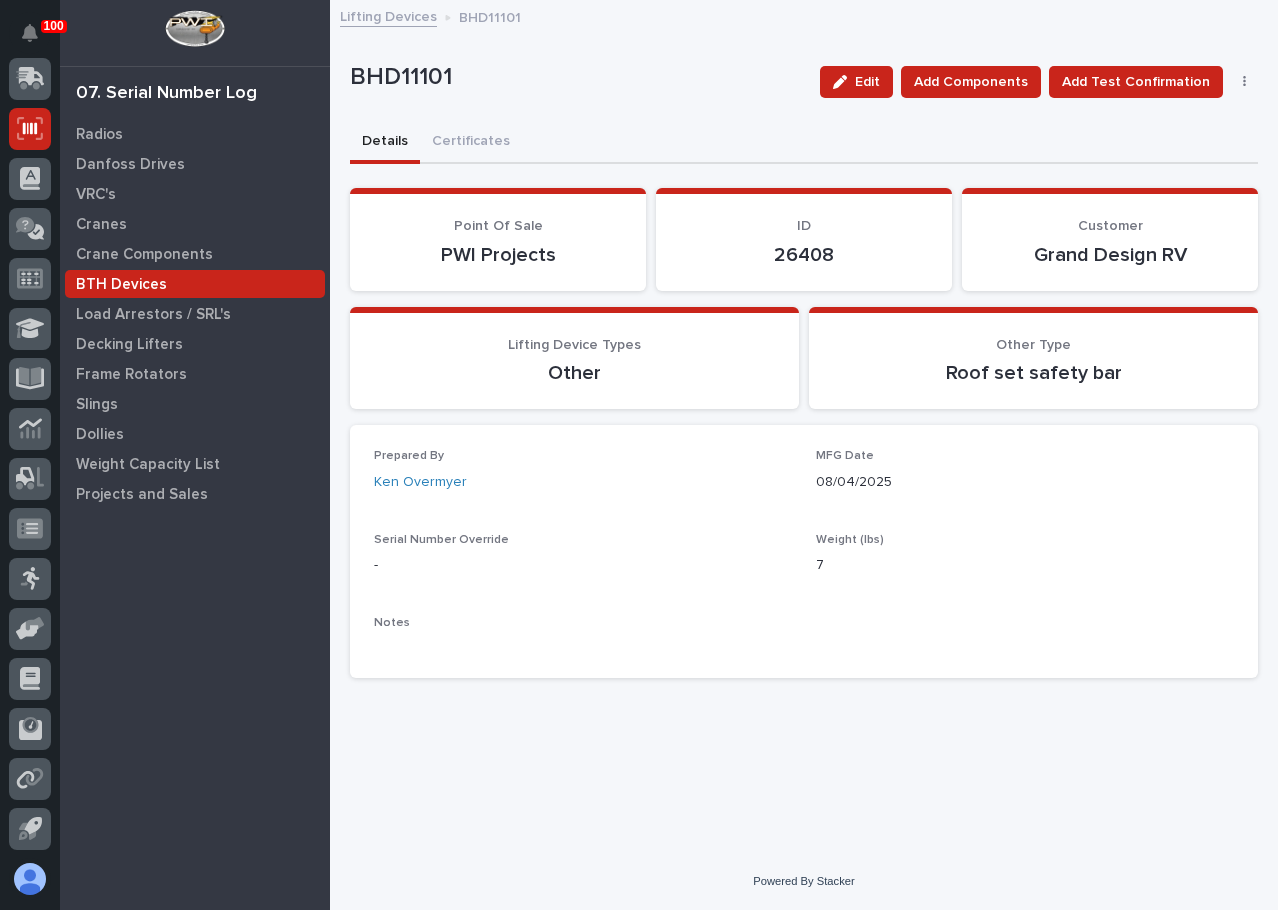 click on "Lifting Devices" at bounding box center [388, 15] 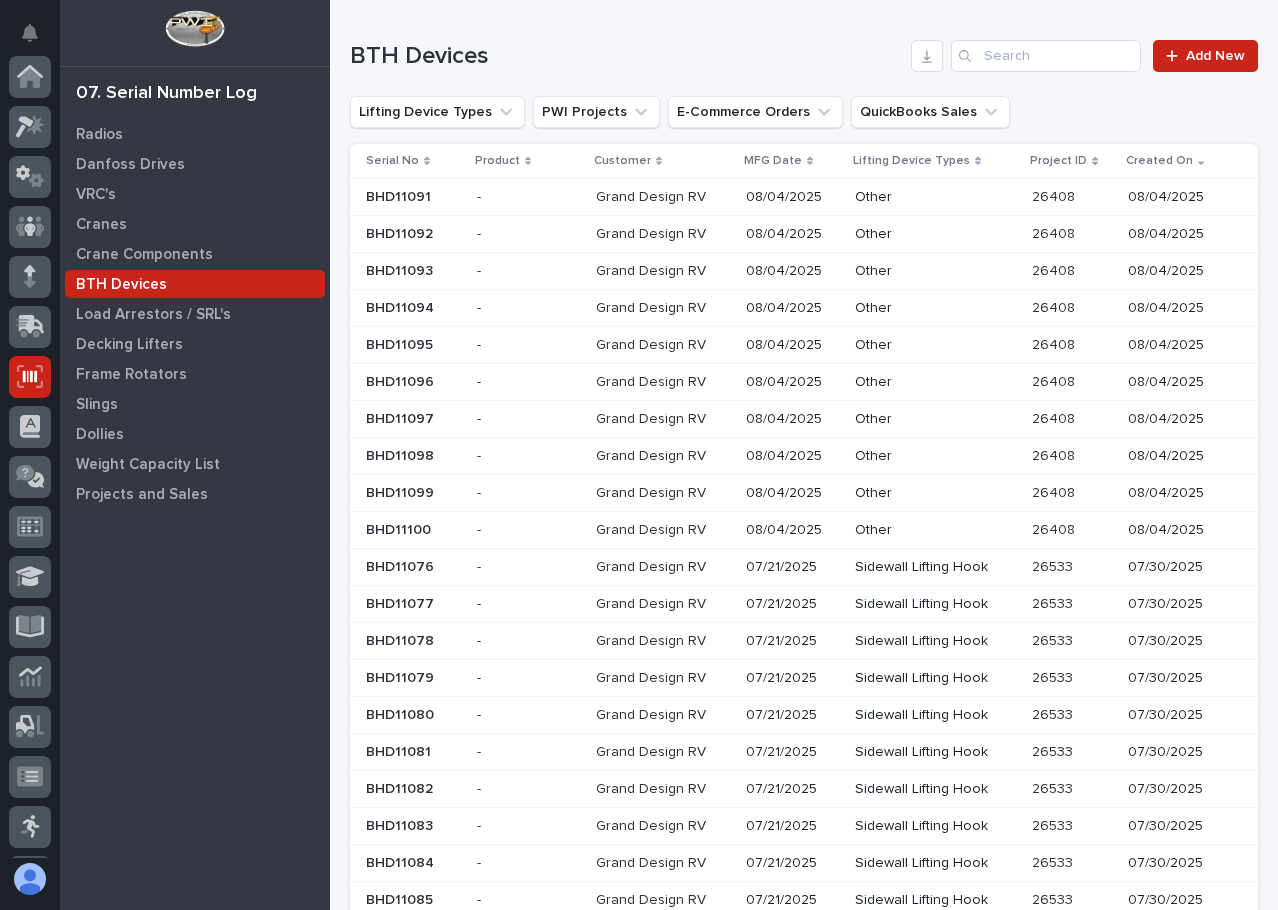 scroll, scrollTop: 248, scrollLeft: 0, axis: vertical 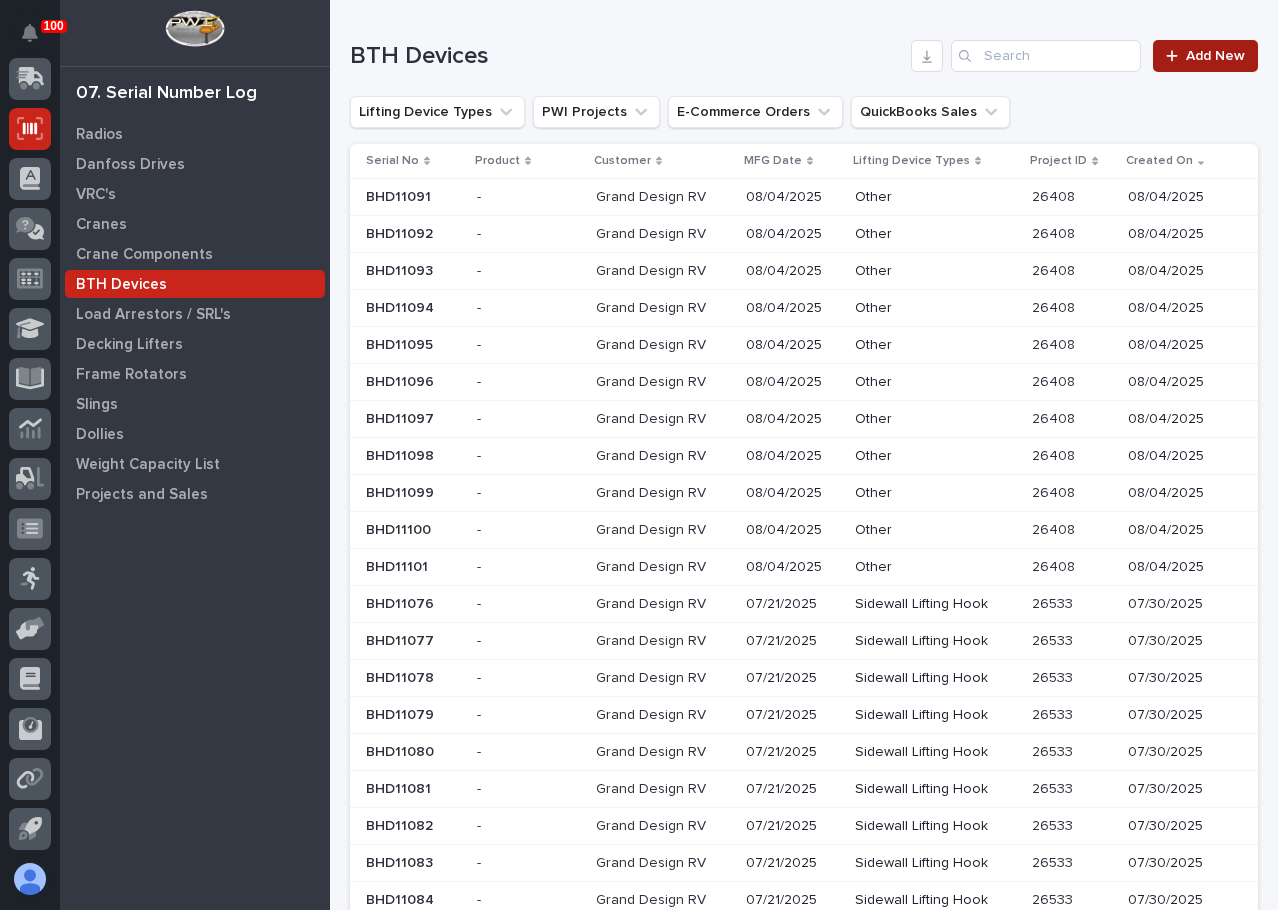 click on "Add New" at bounding box center (1215, 56) 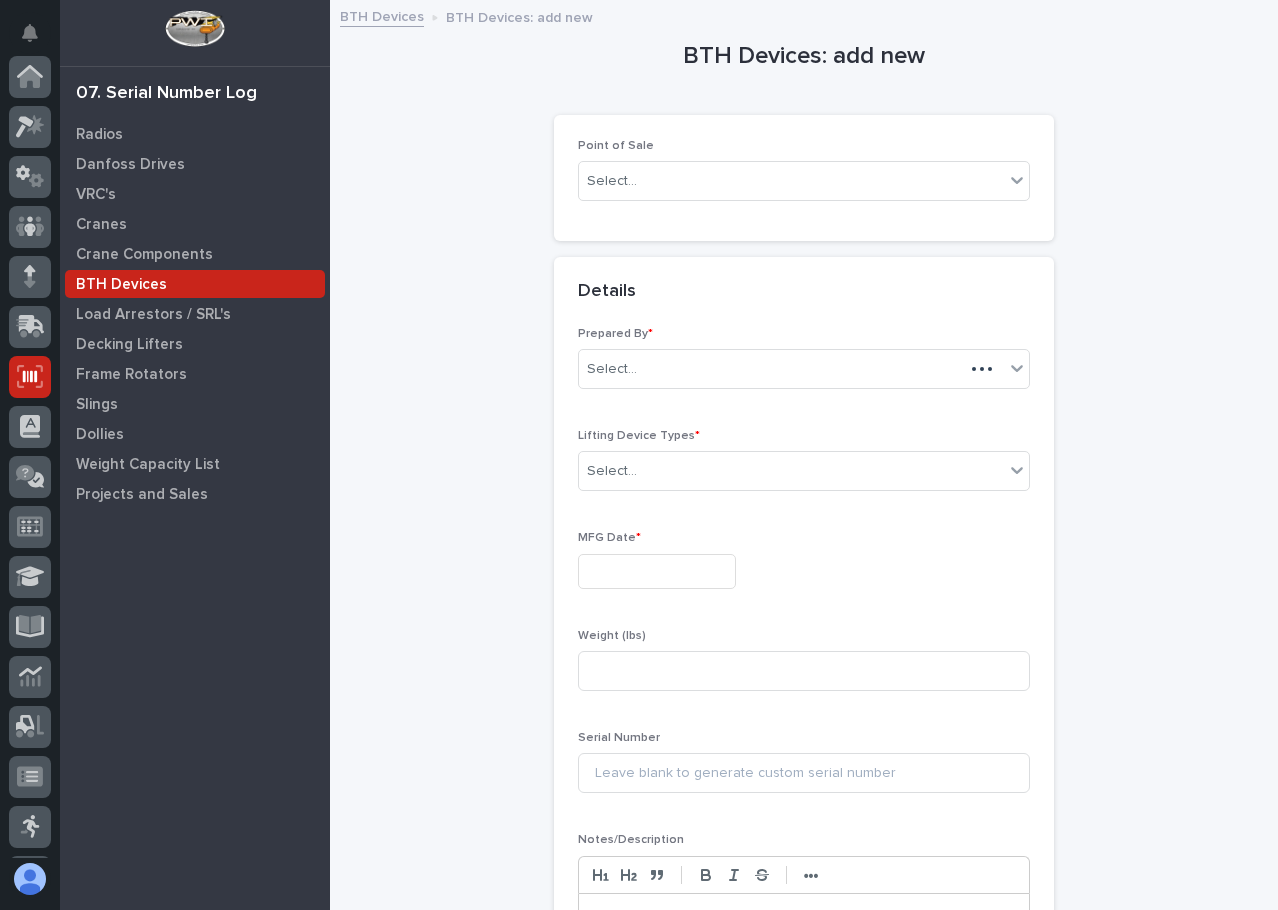 scroll, scrollTop: 248, scrollLeft: 0, axis: vertical 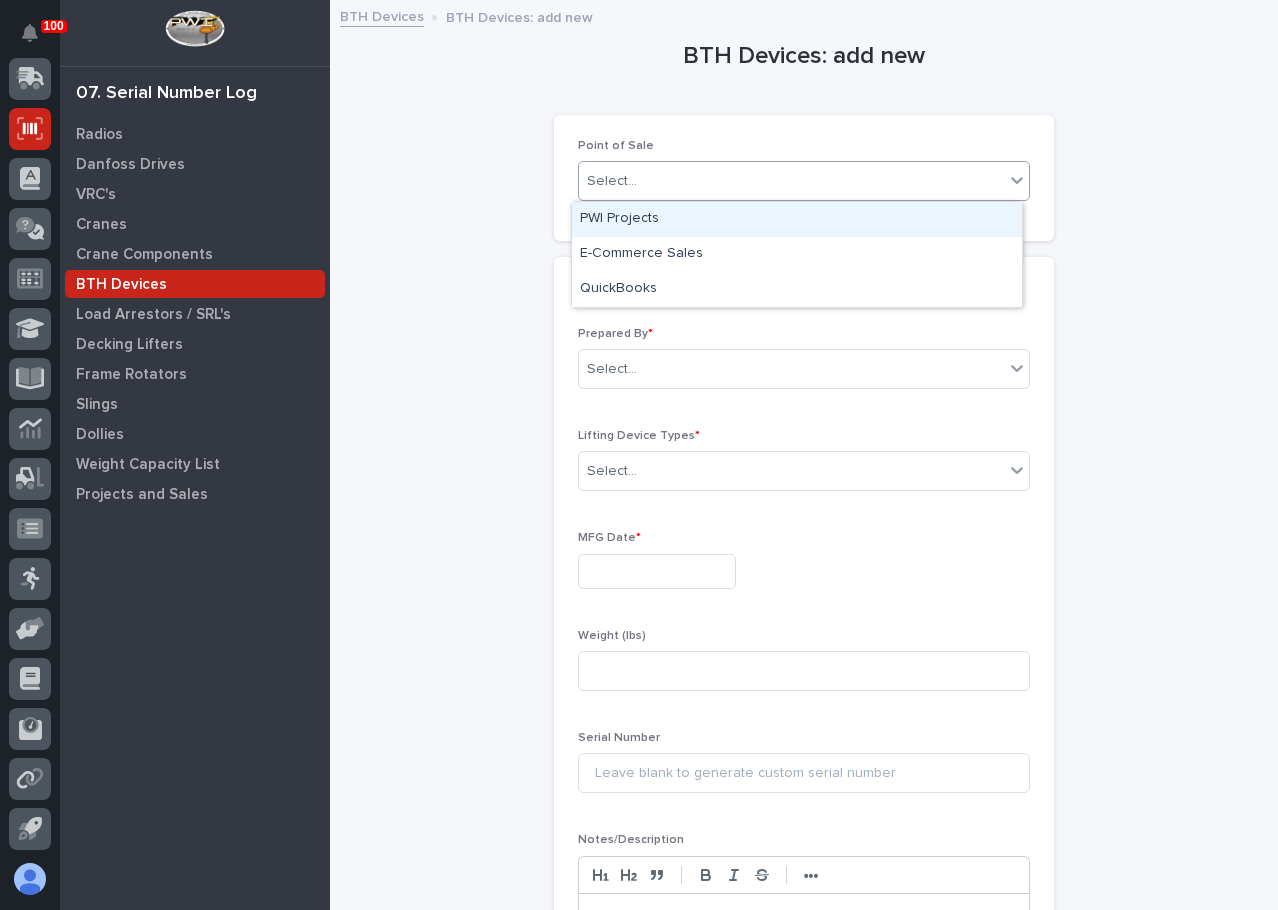 drag, startPoint x: 631, startPoint y: 170, endPoint x: 664, endPoint y: 218, distance: 58.249462 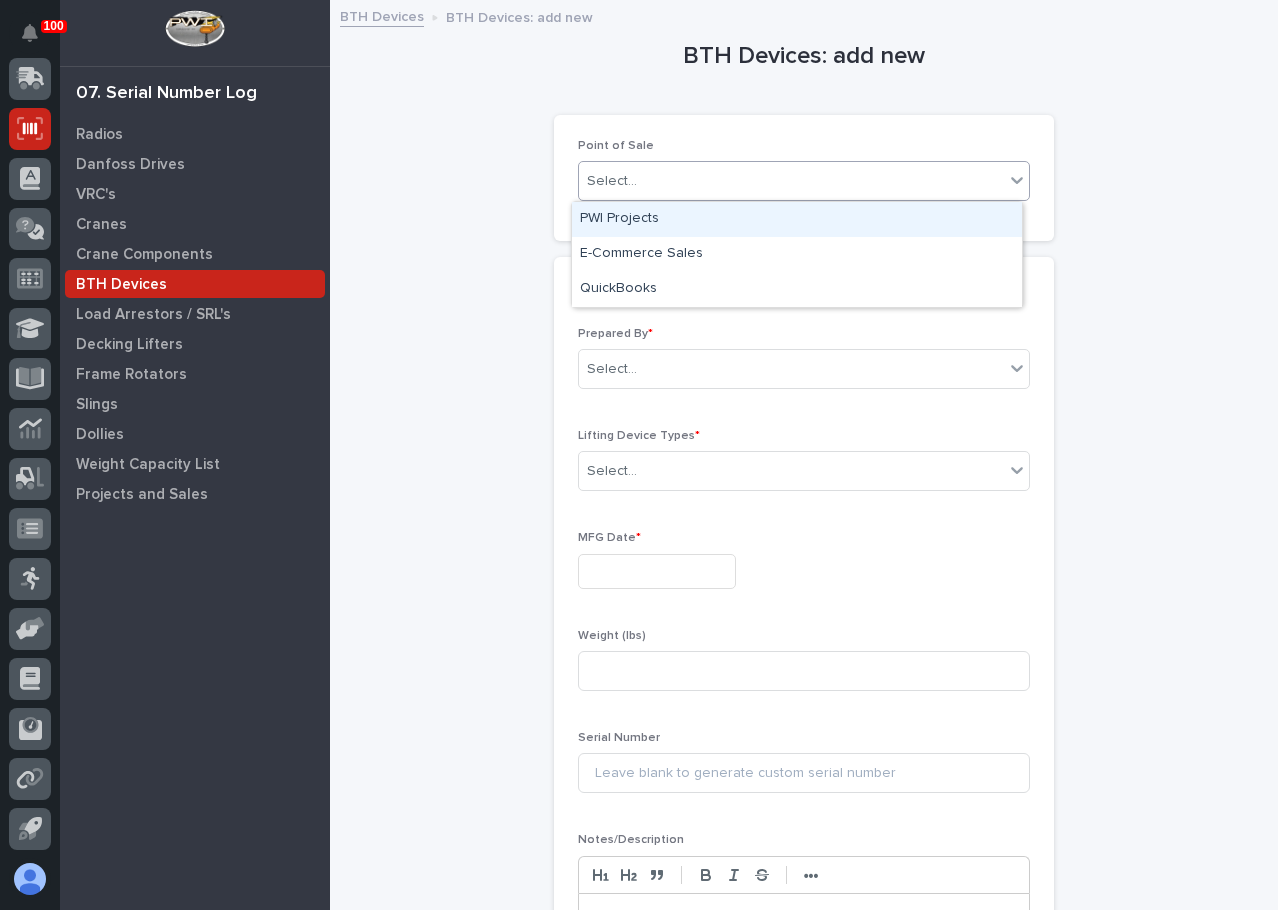 click on "PWI Projects" at bounding box center (797, 219) 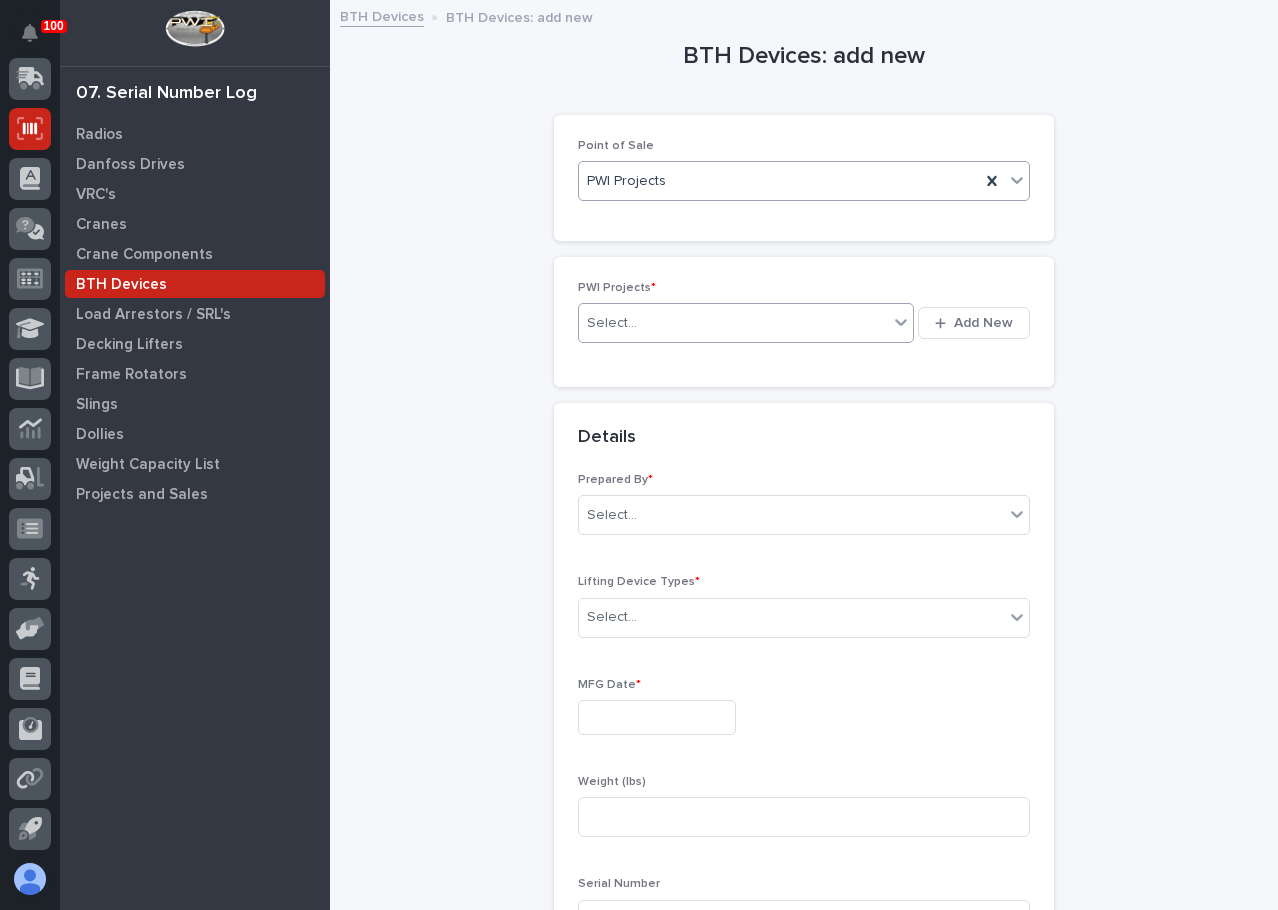 click on "Select..." at bounding box center (733, 323) 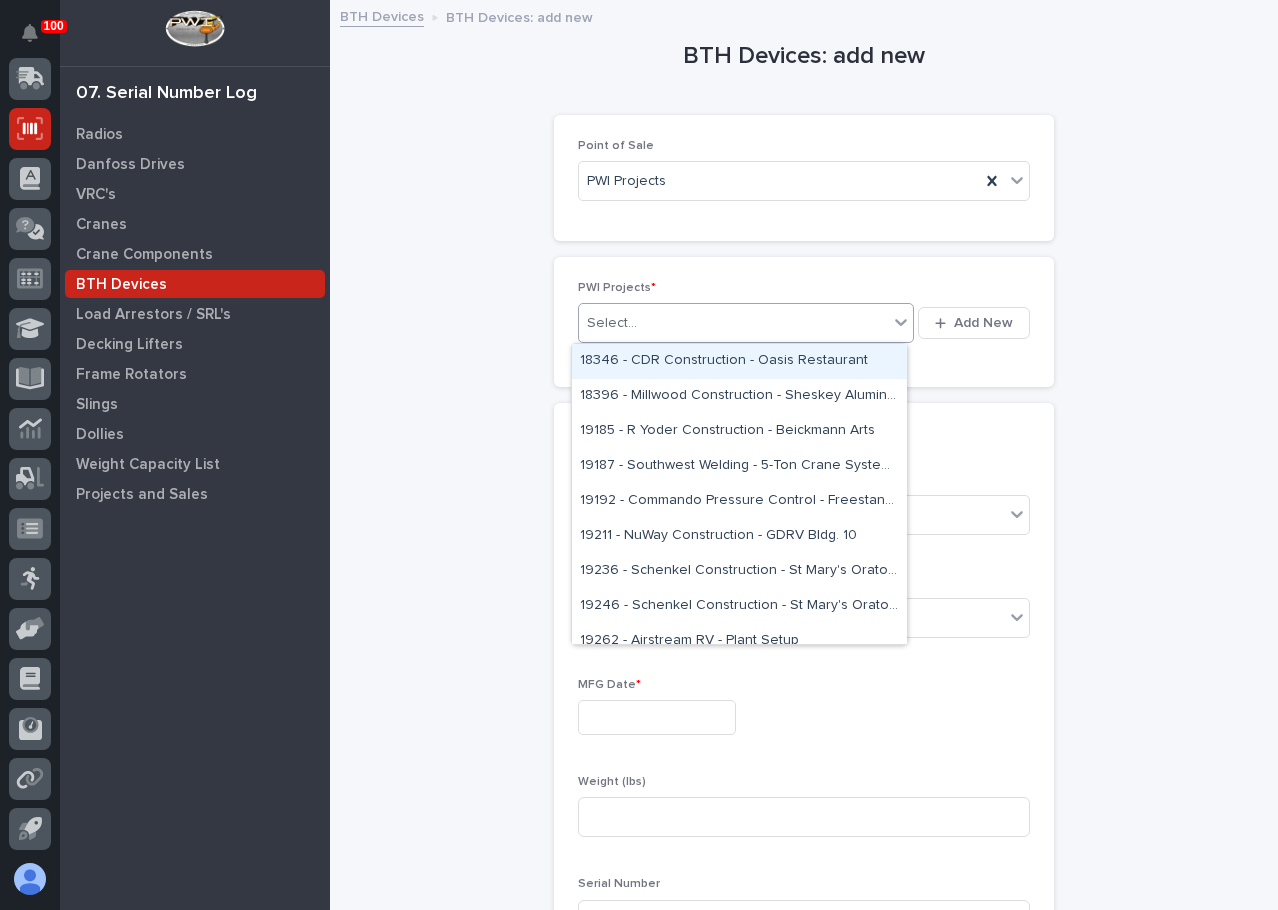 paste on "**********" 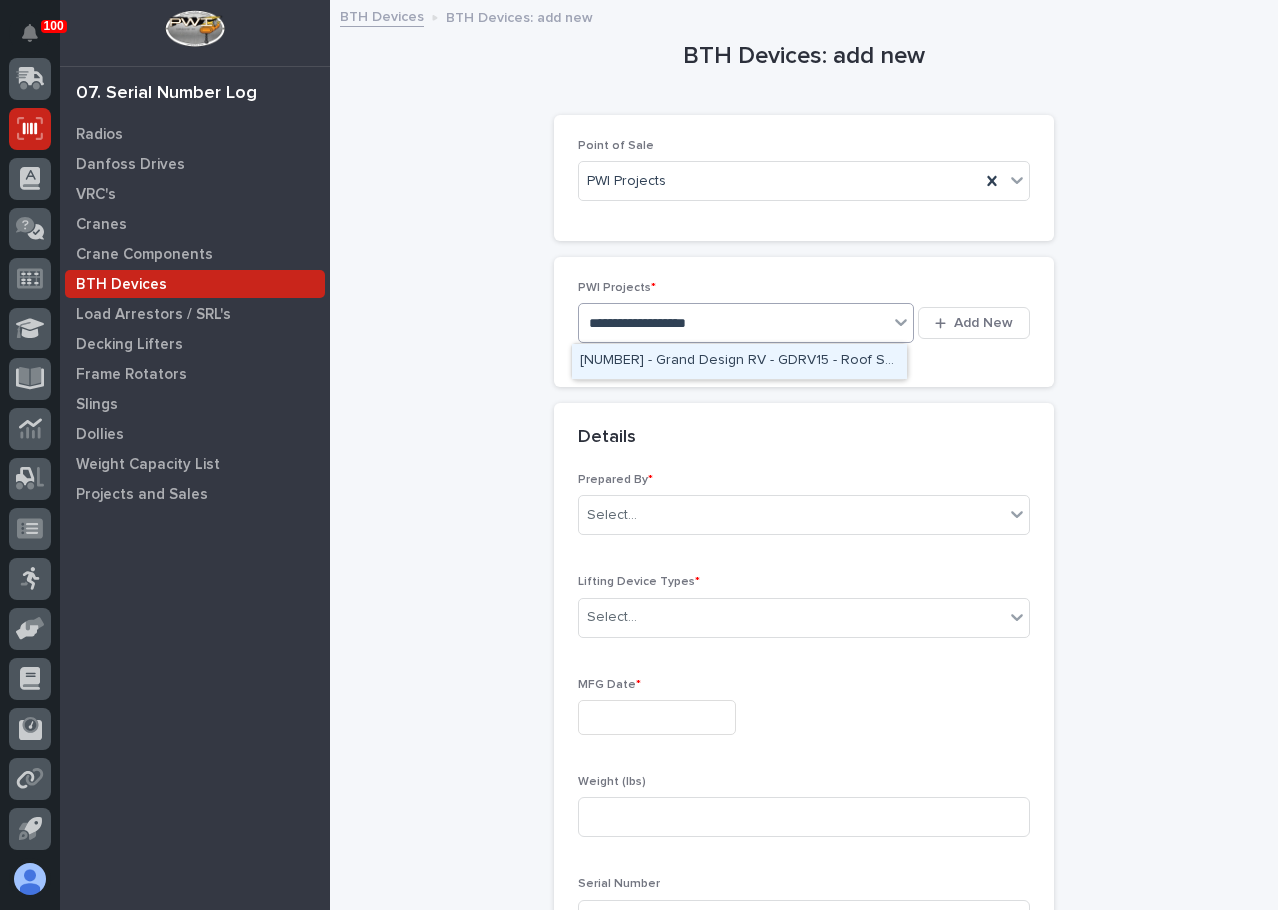 drag, startPoint x: 689, startPoint y: 343, endPoint x: 684, endPoint y: 359, distance: 16.763054 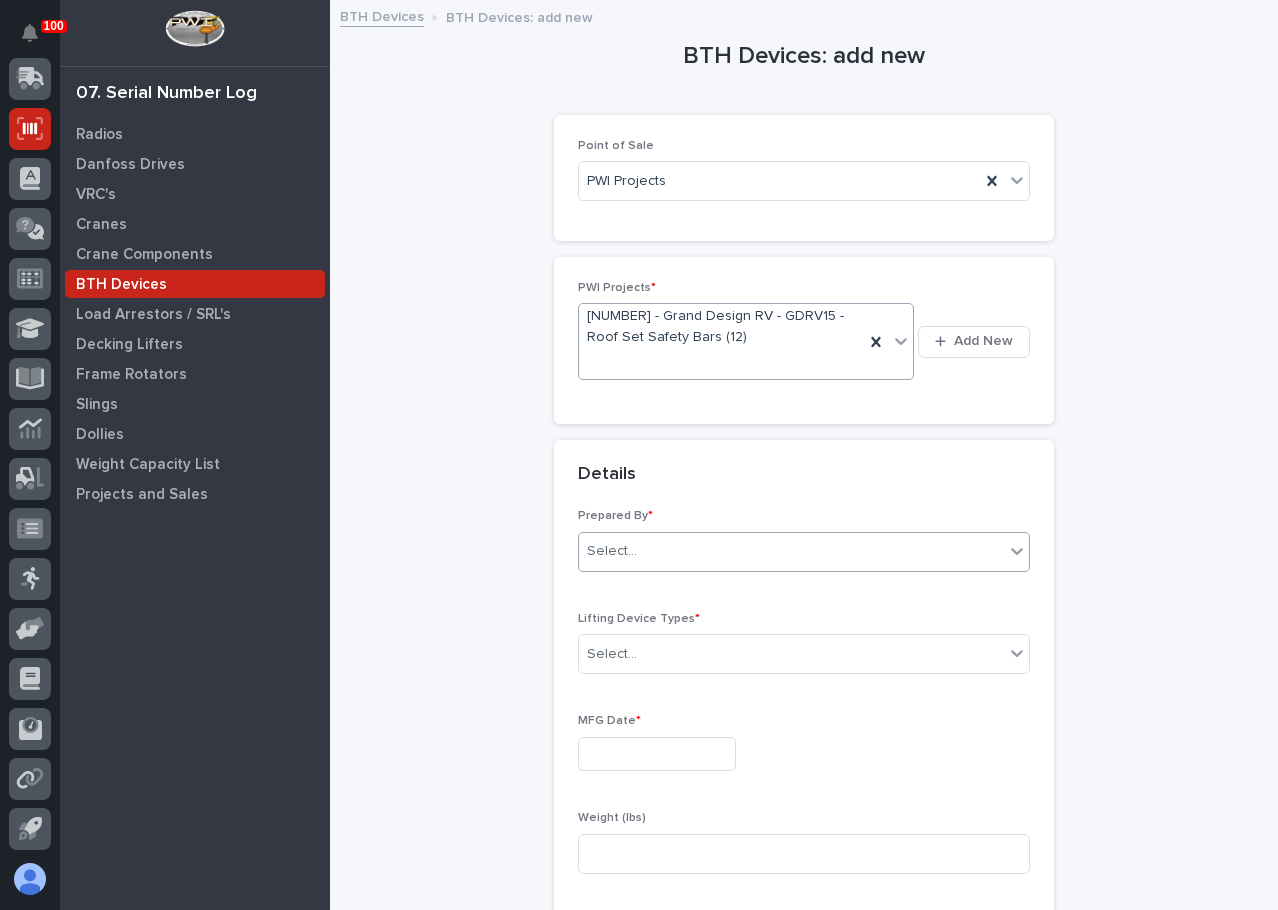 click on "Select..." at bounding box center (791, 551) 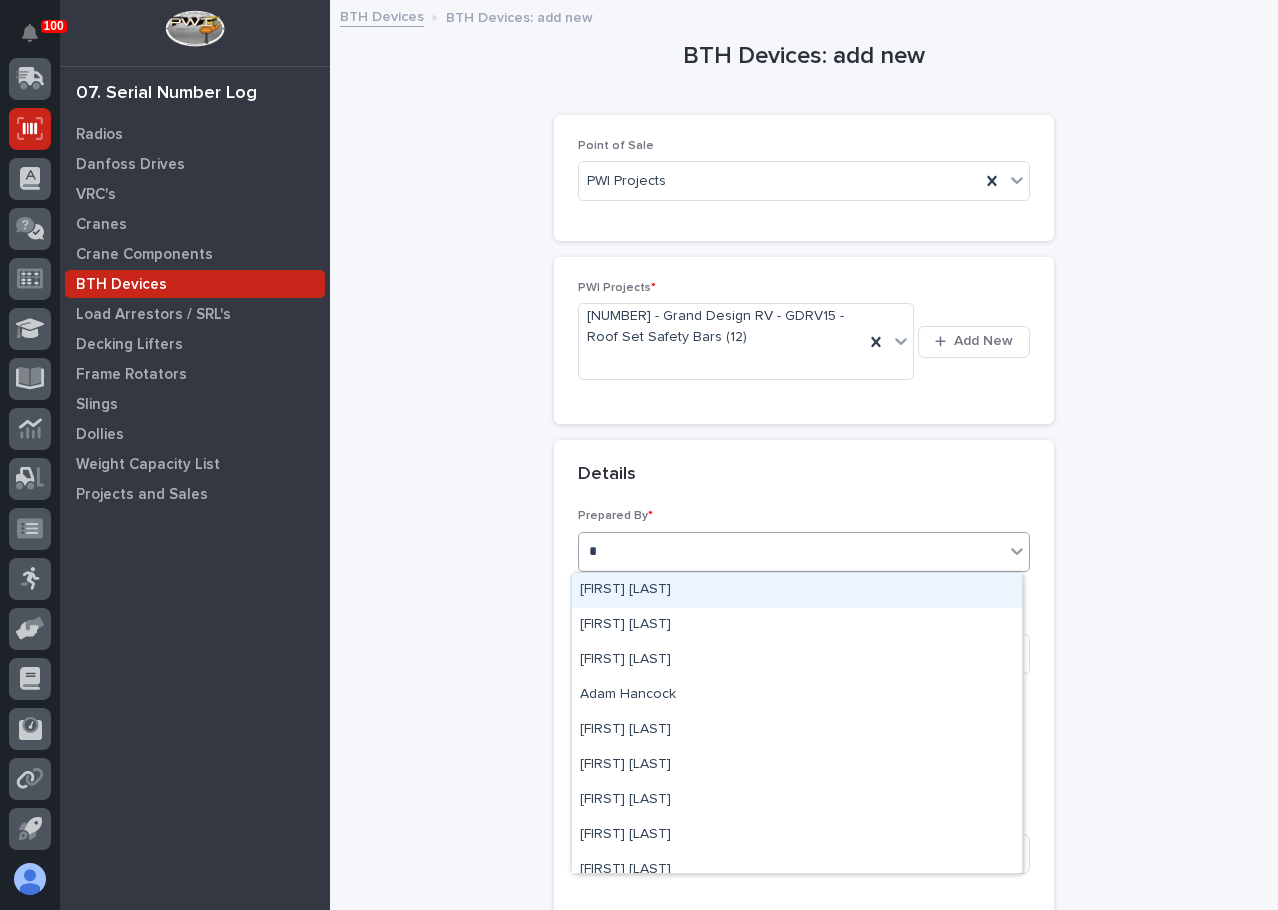 type on "**" 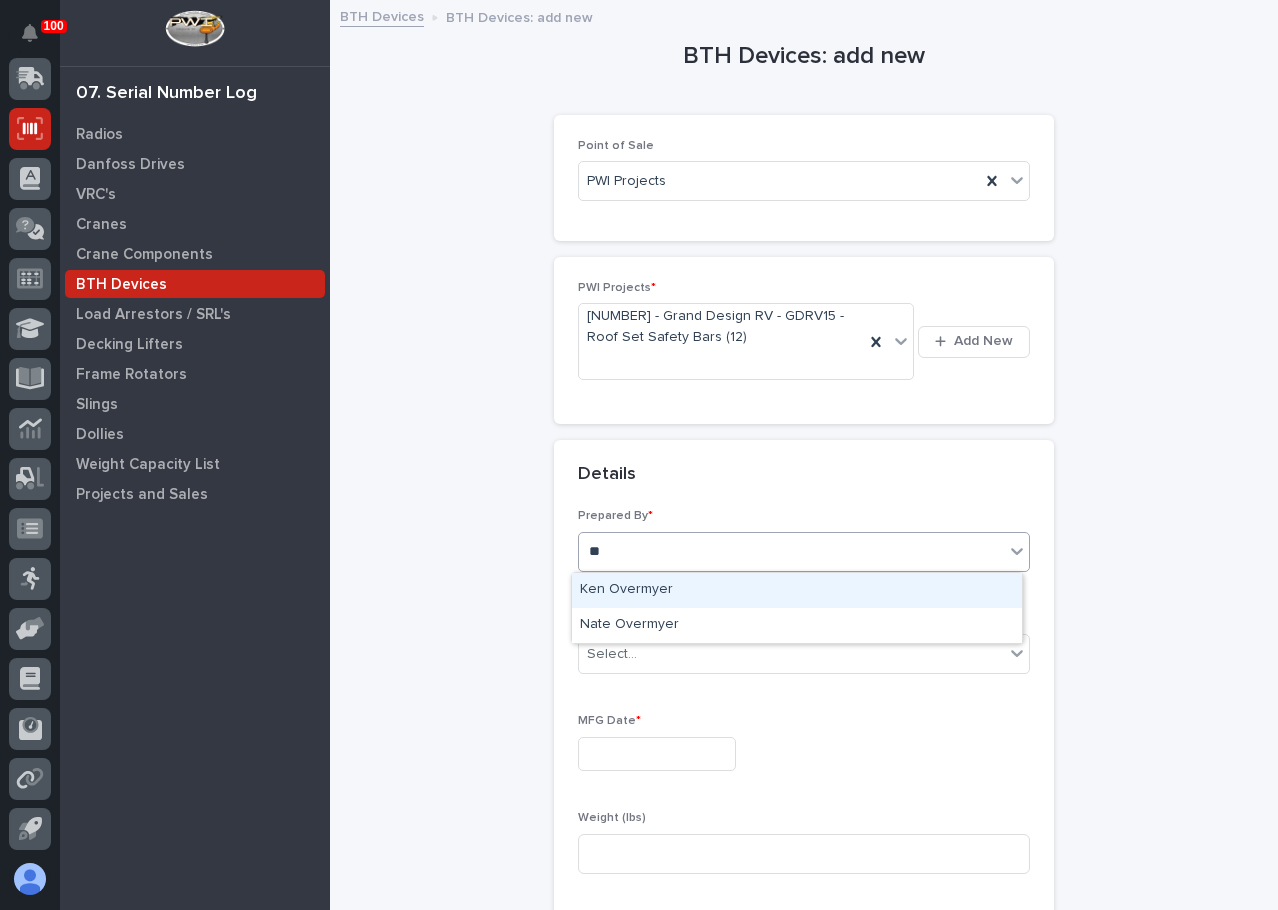 click on "Ken Overmyer" at bounding box center (797, 590) 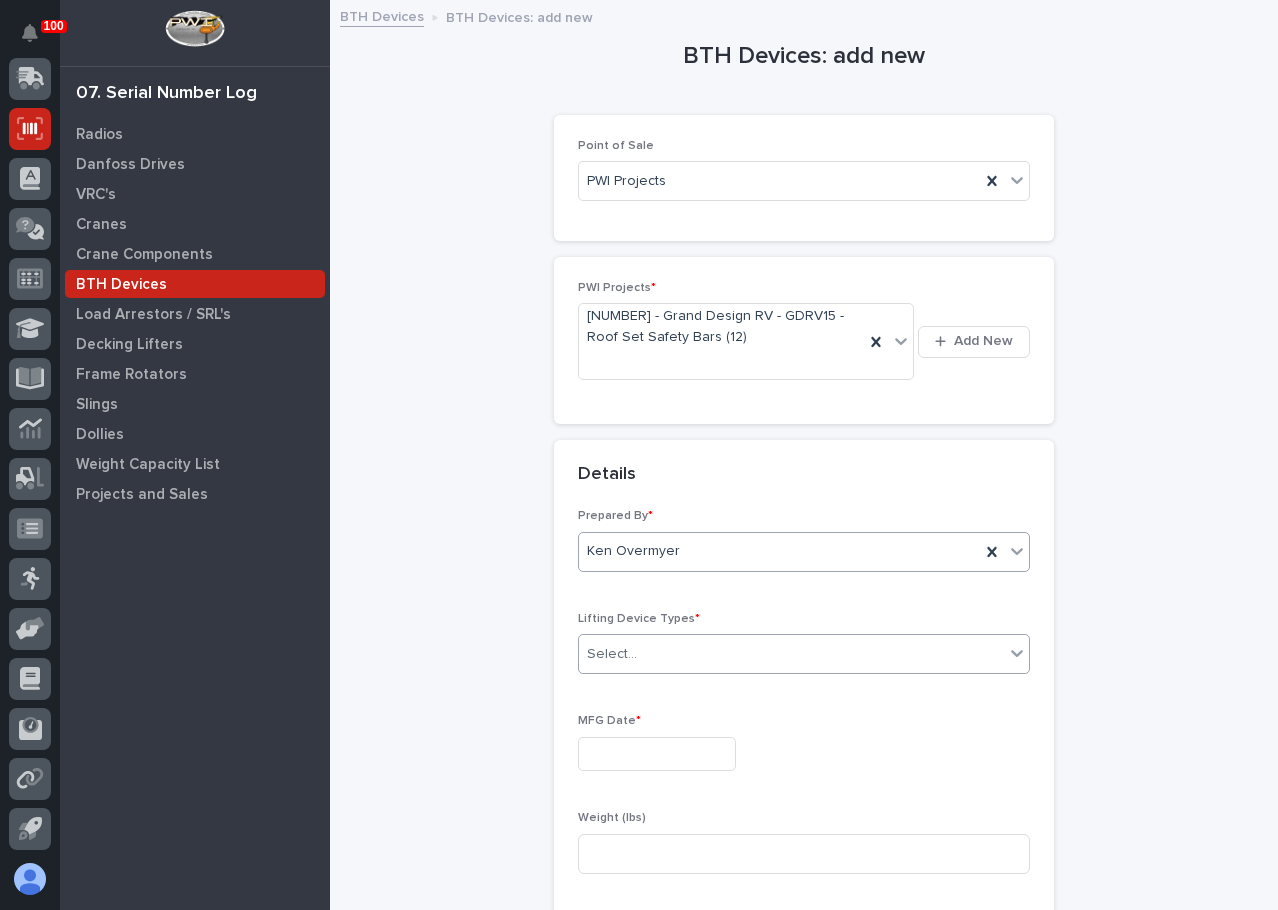 click on "Select..." at bounding box center (791, 654) 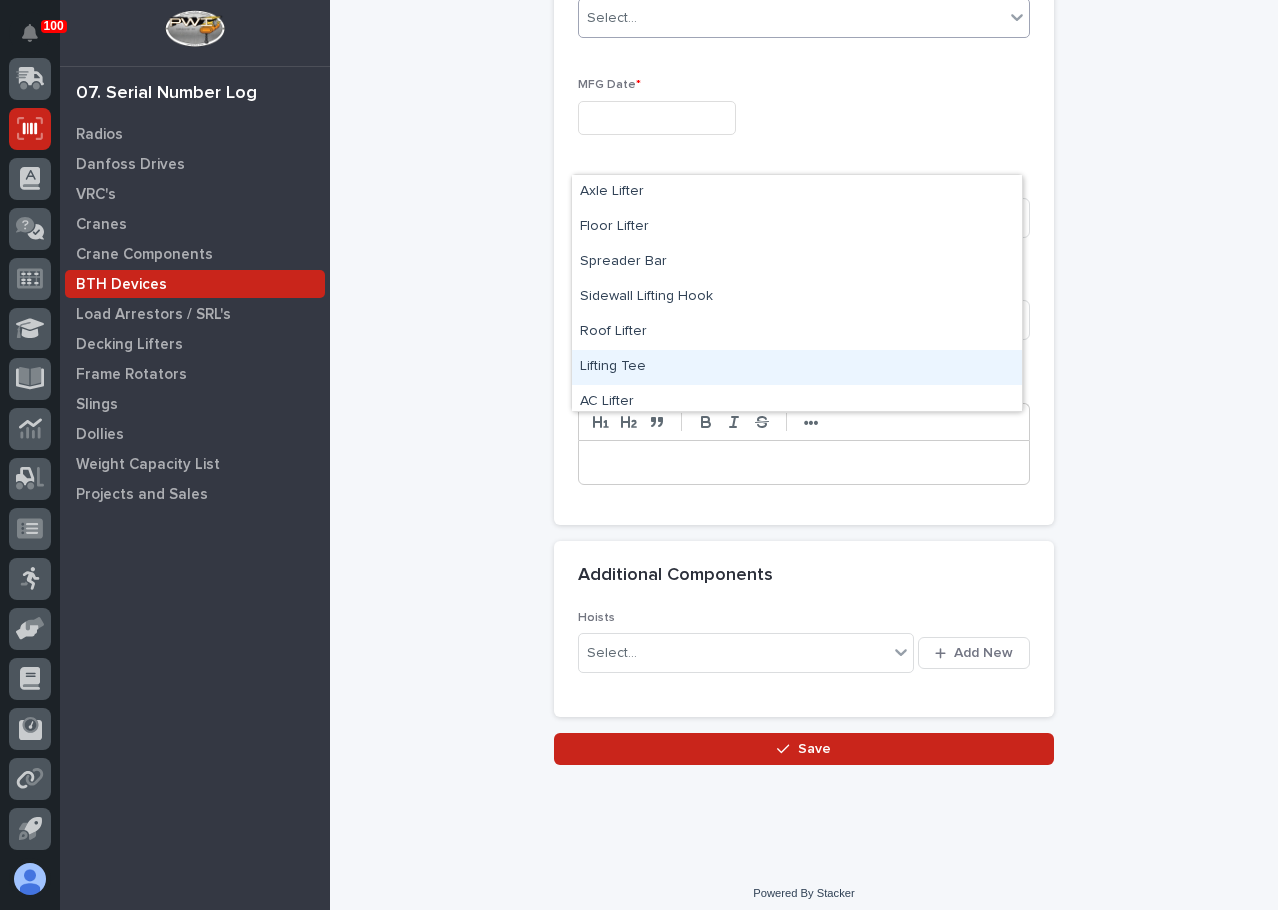 scroll, scrollTop: 648, scrollLeft: 0, axis: vertical 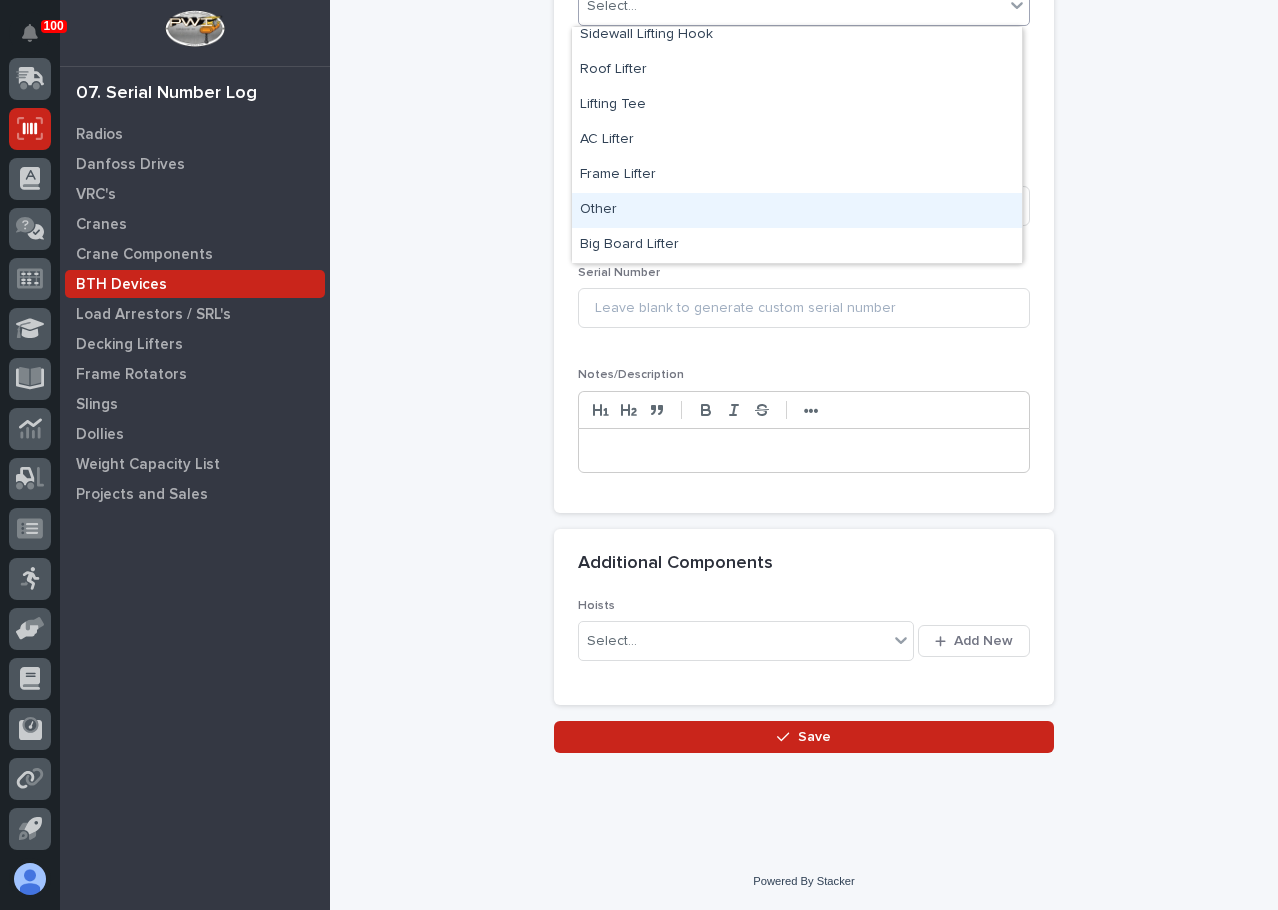 click on "Other" at bounding box center (797, 210) 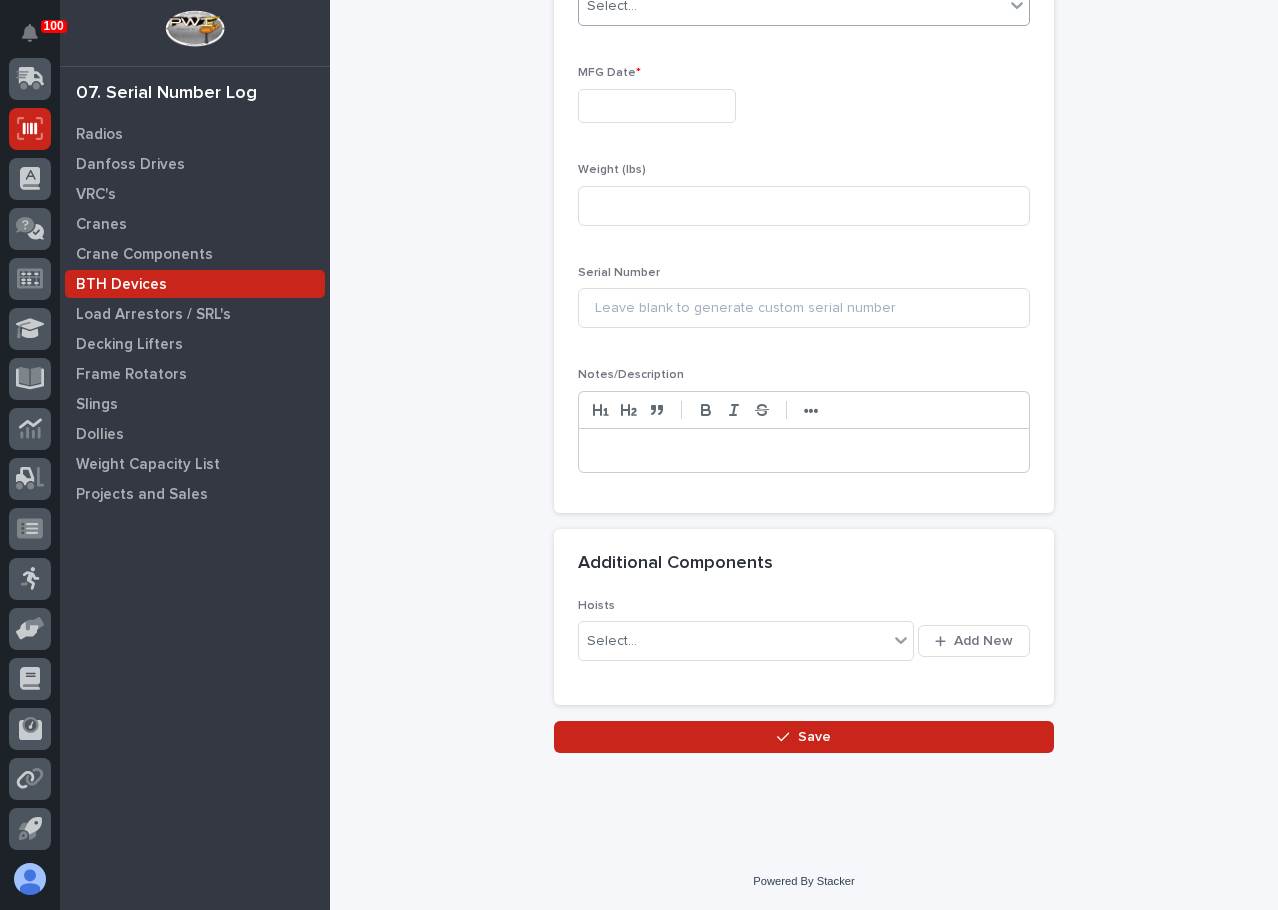 scroll, scrollTop: 699, scrollLeft: 0, axis: vertical 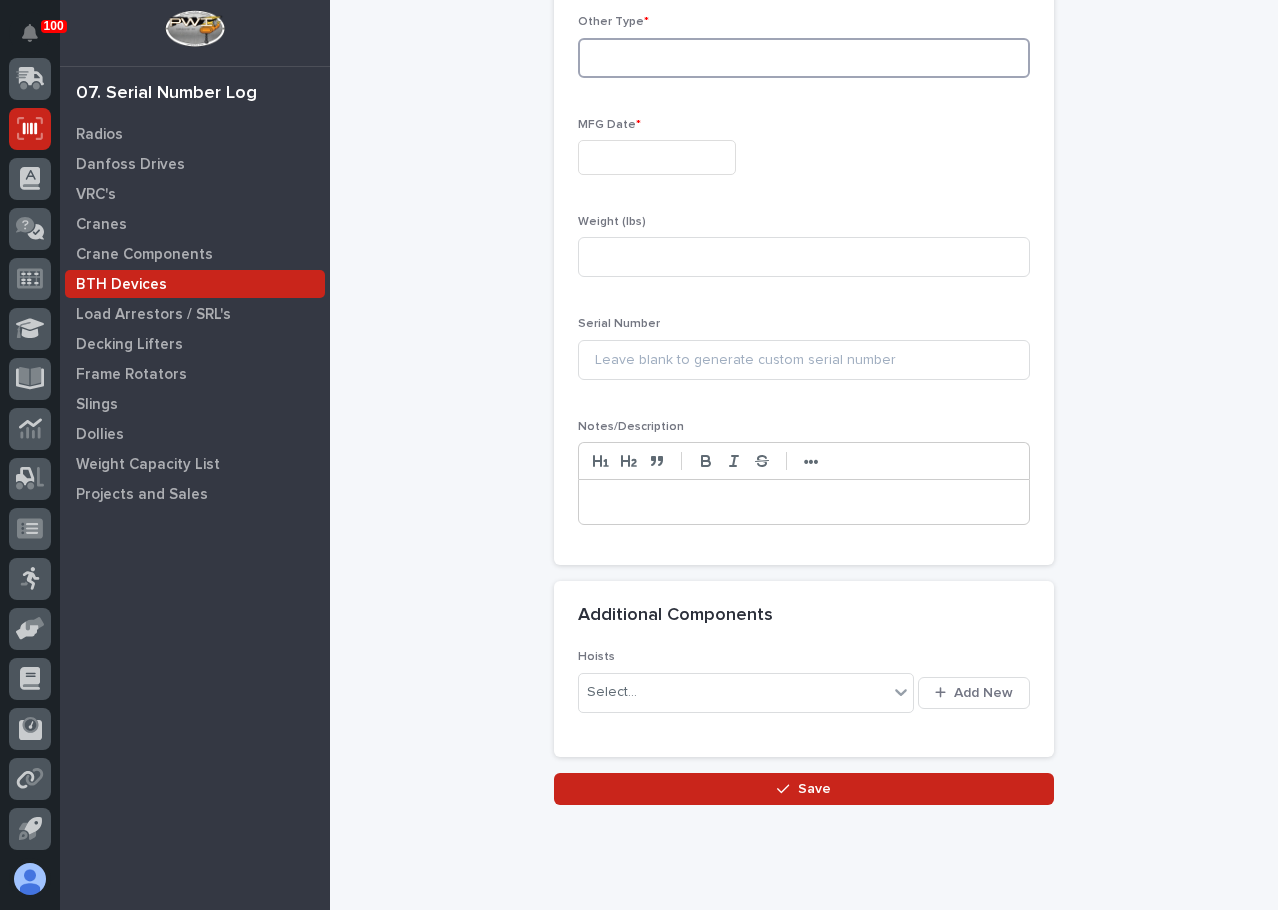 click at bounding box center [804, 58] 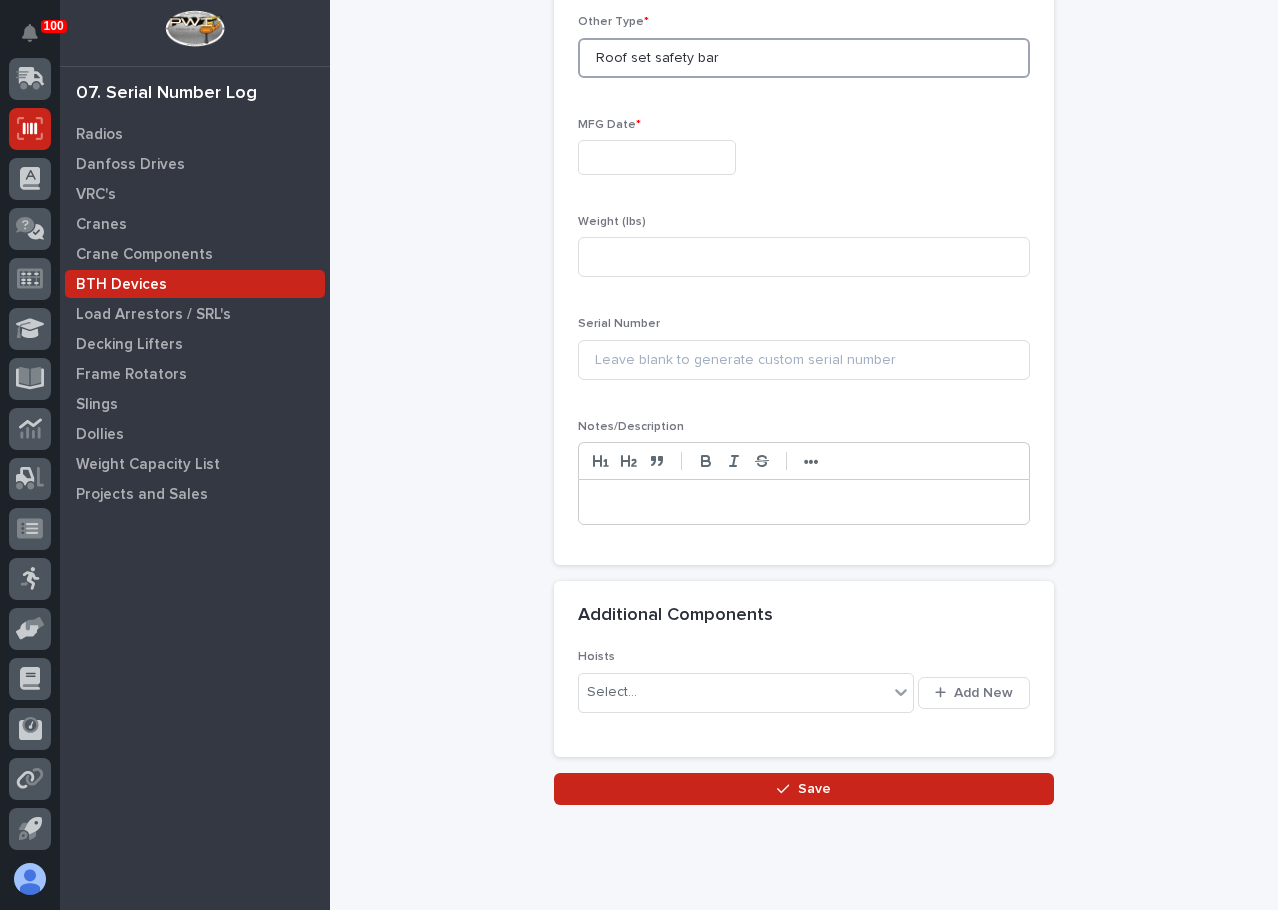 type on "Roof set safety bar" 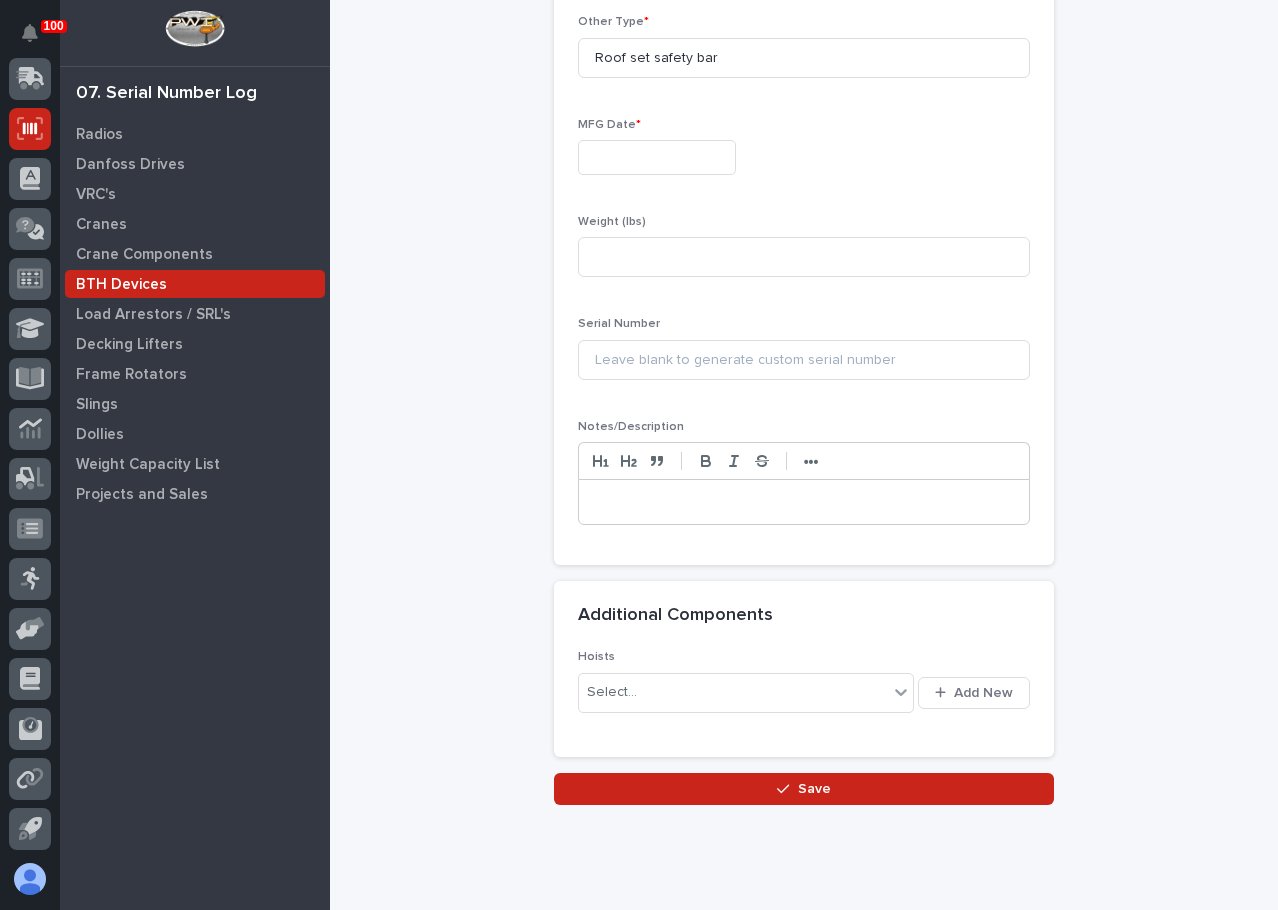 click at bounding box center [657, 157] 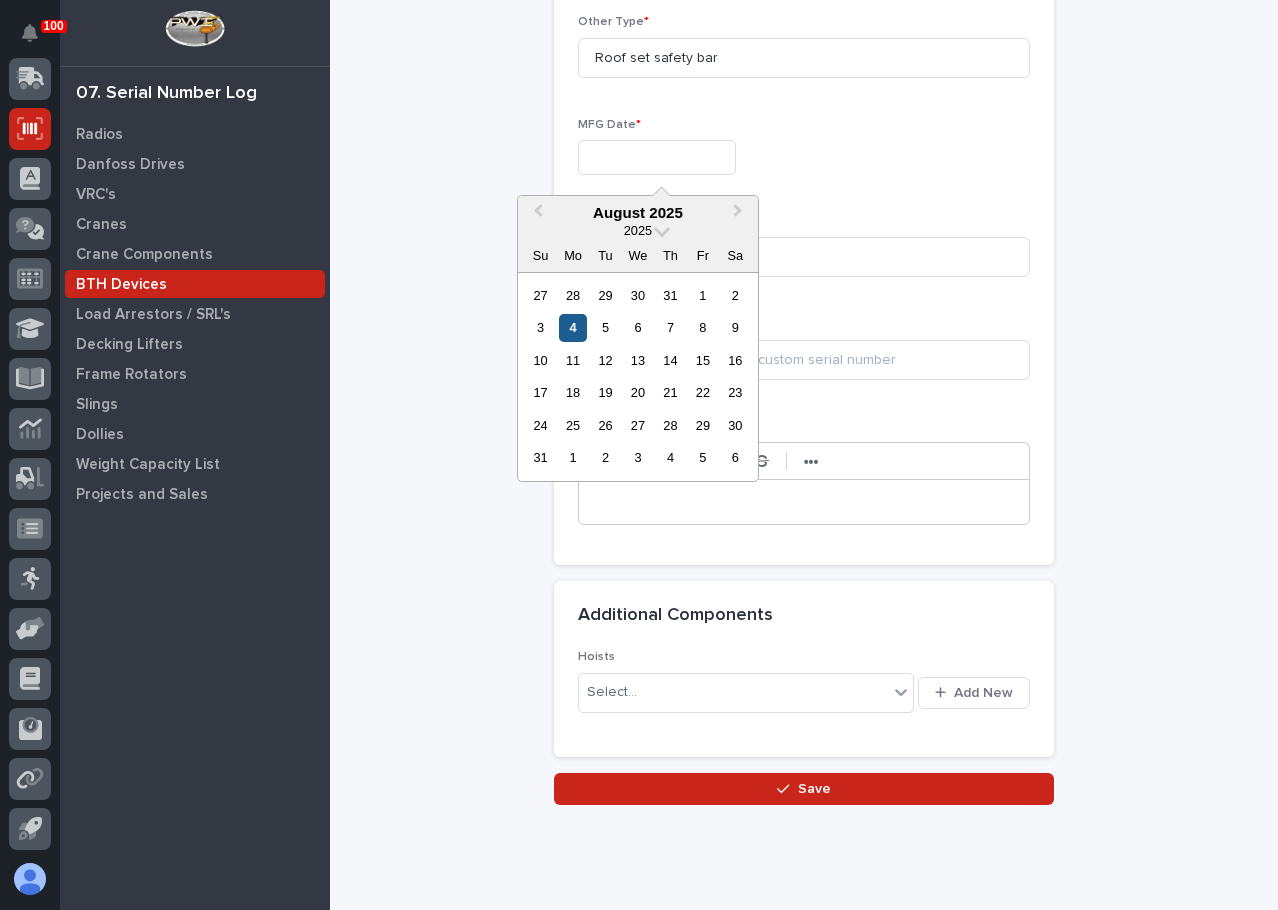 click on "4" at bounding box center [572, 327] 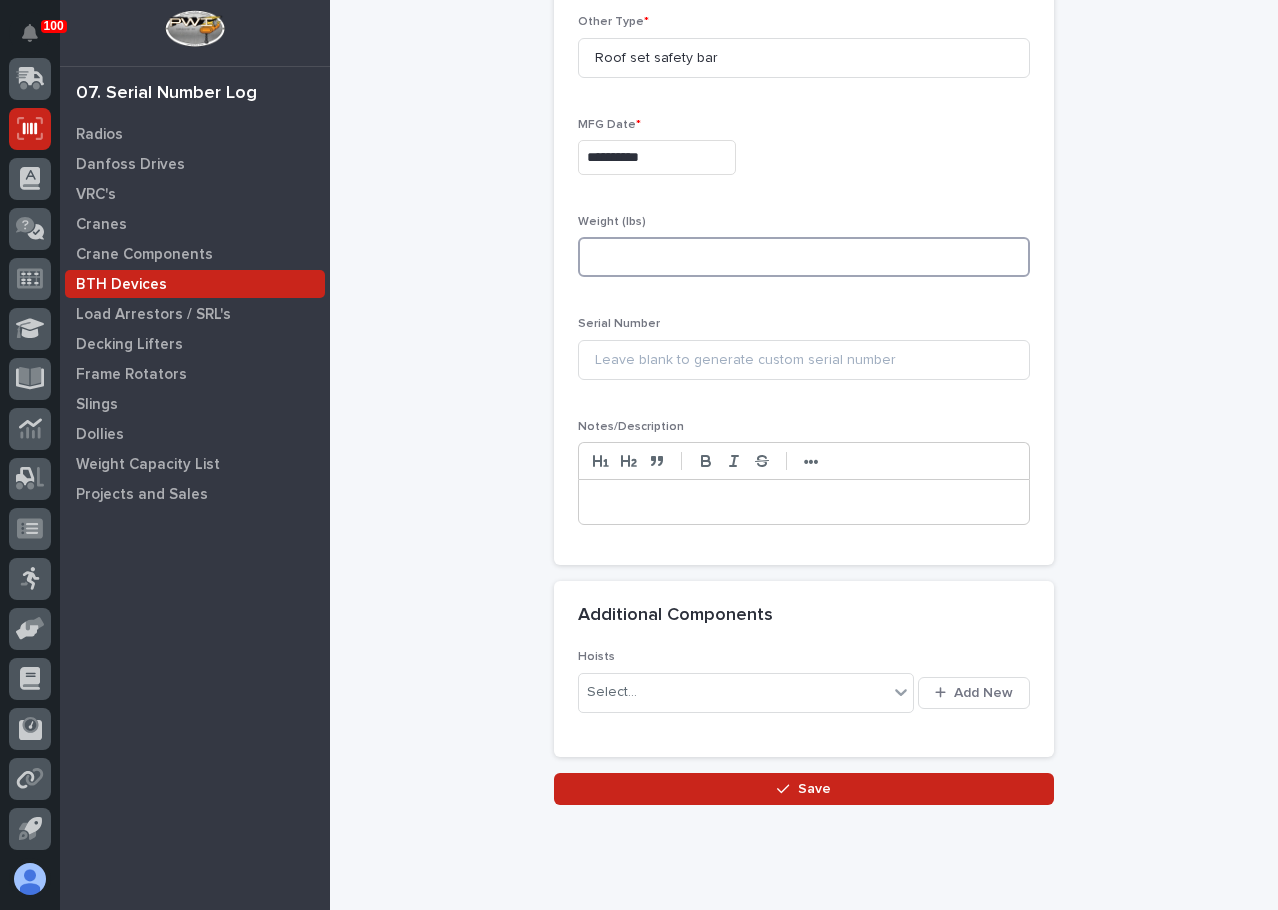 click at bounding box center (804, 257) 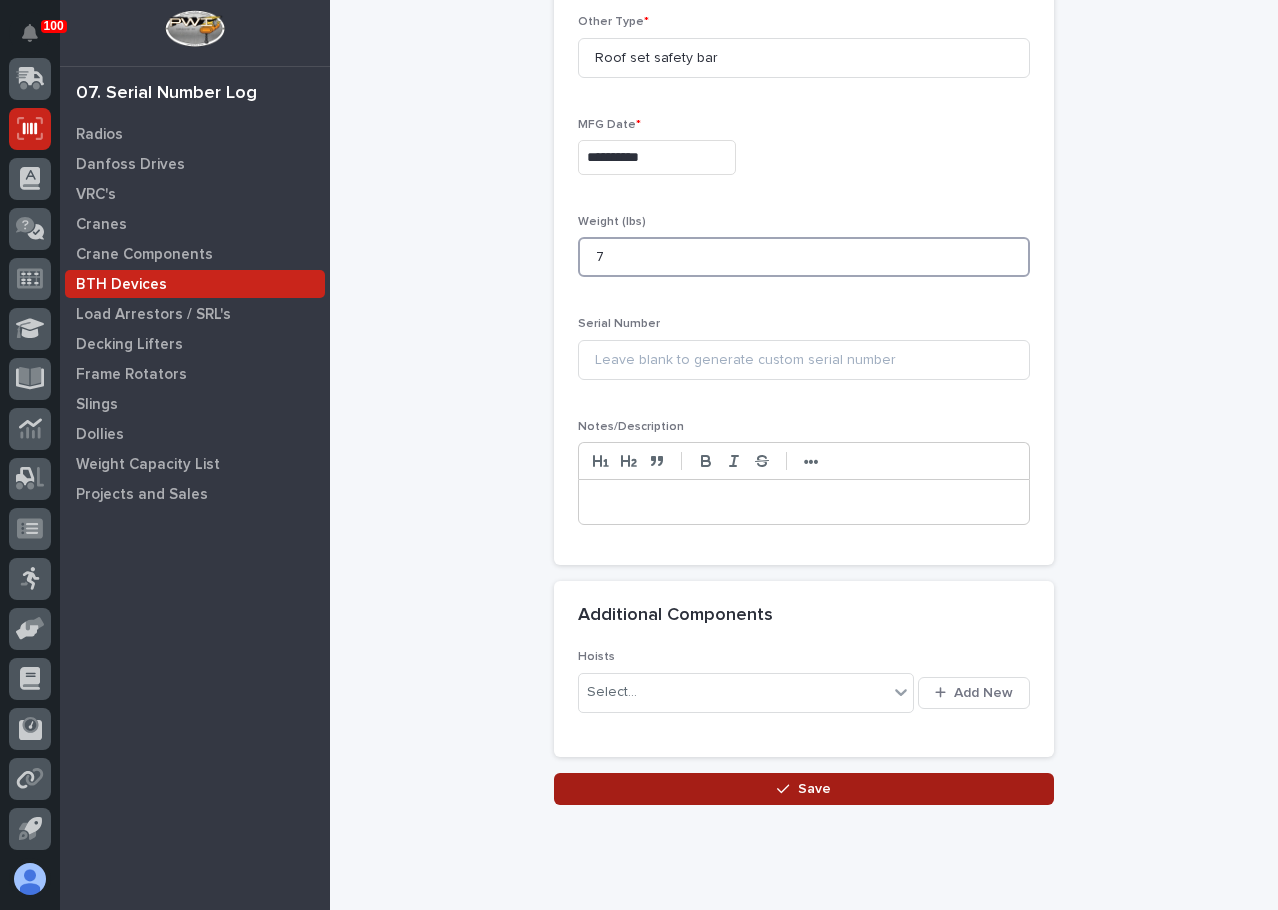 type on "7" 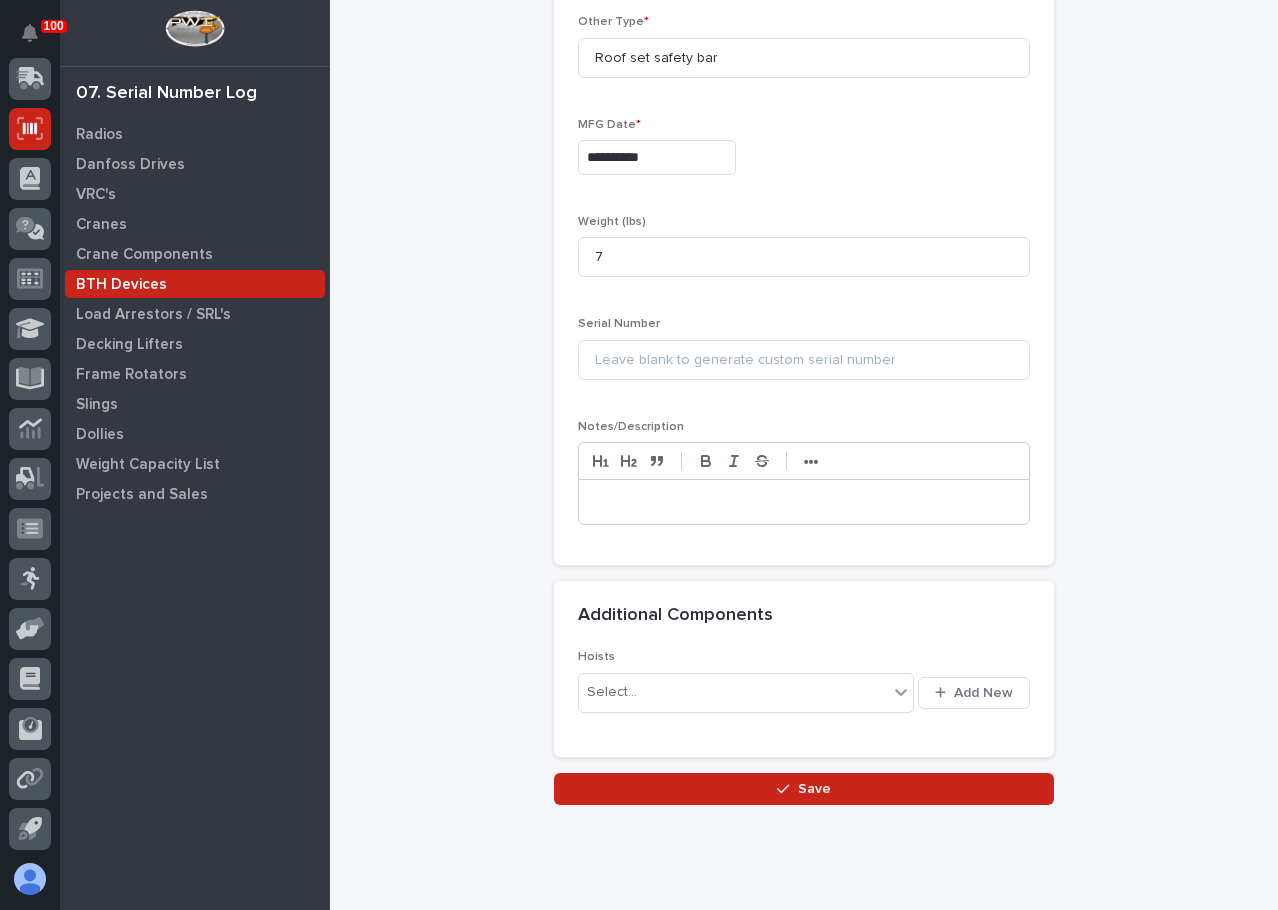 click on "Save" at bounding box center (804, 789) 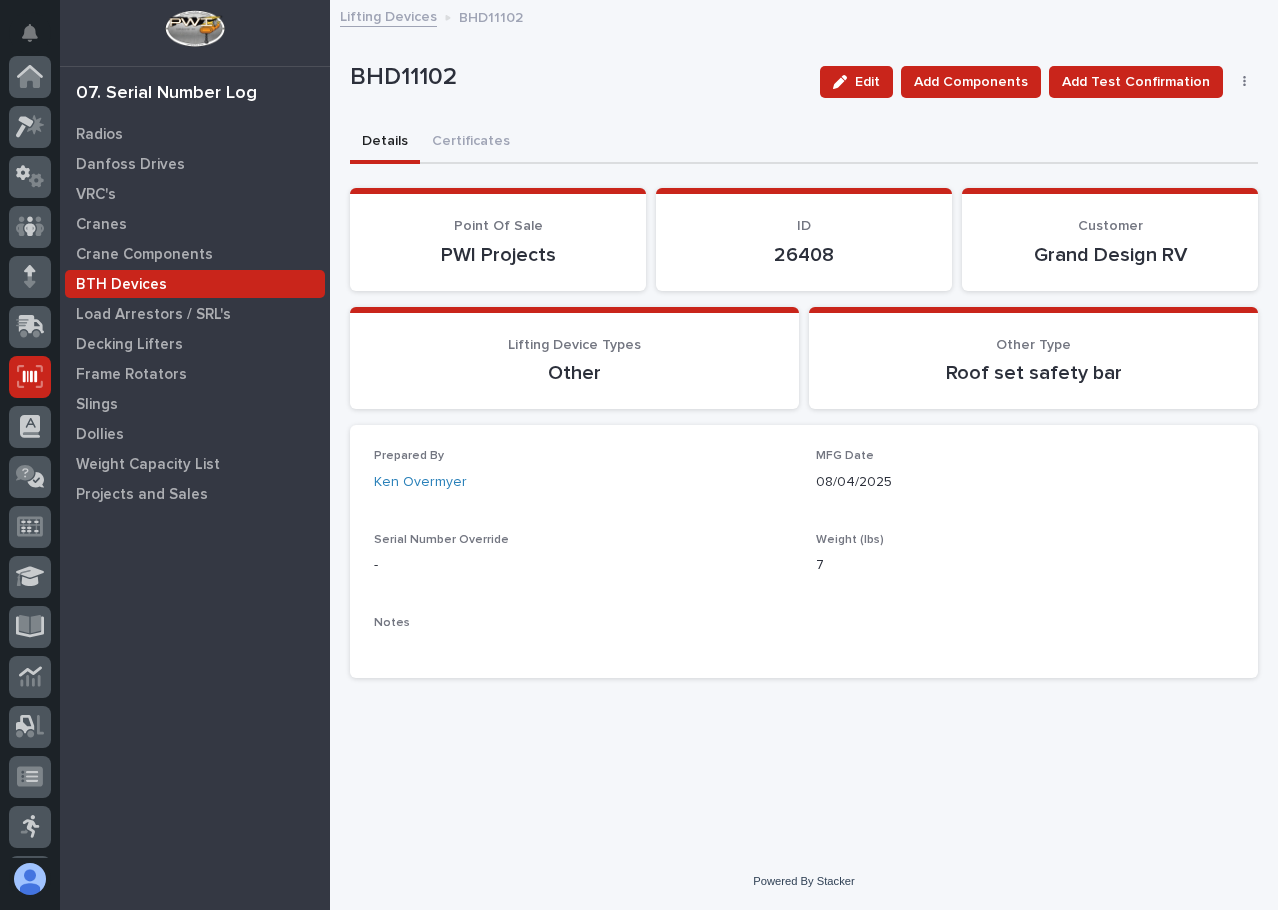 scroll, scrollTop: 248, scrollLeft: 0, axis: vertical 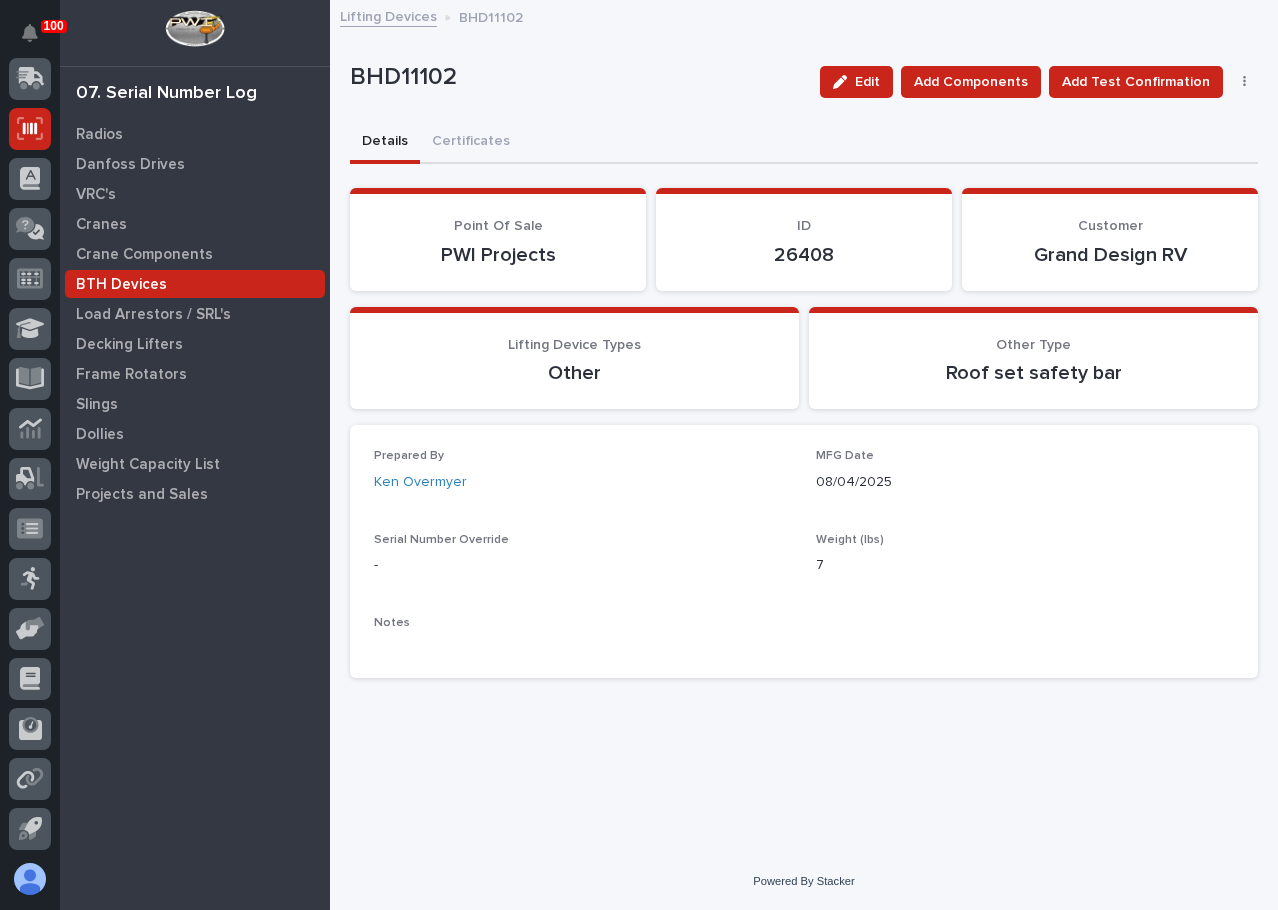 click on "Lifting Devices" at bounding box center (388, 15) 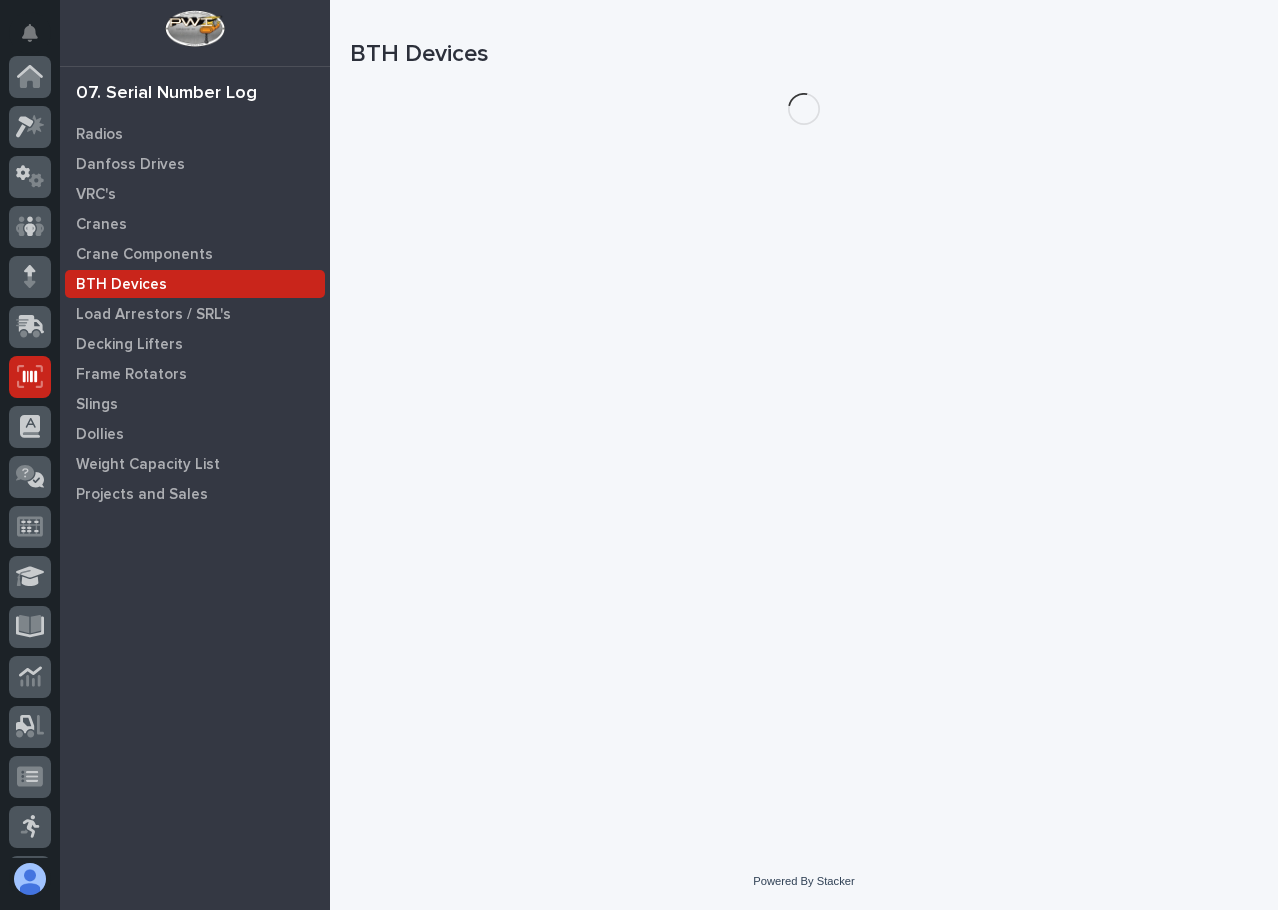 scroll, scrollTop: 248, scrollLeft: 0, axis: vertical 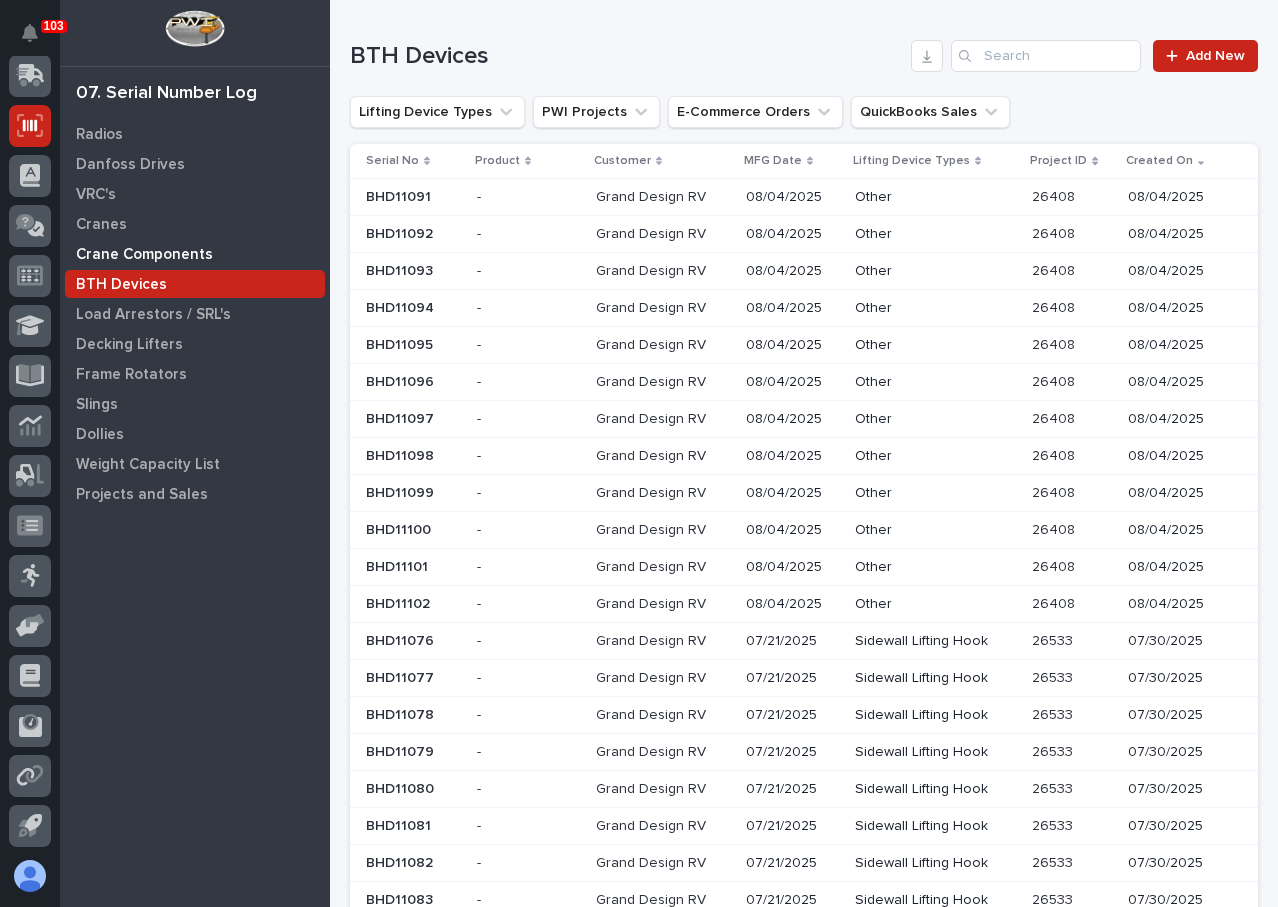 click on "Crane Components" at bounding box center [144, 255] 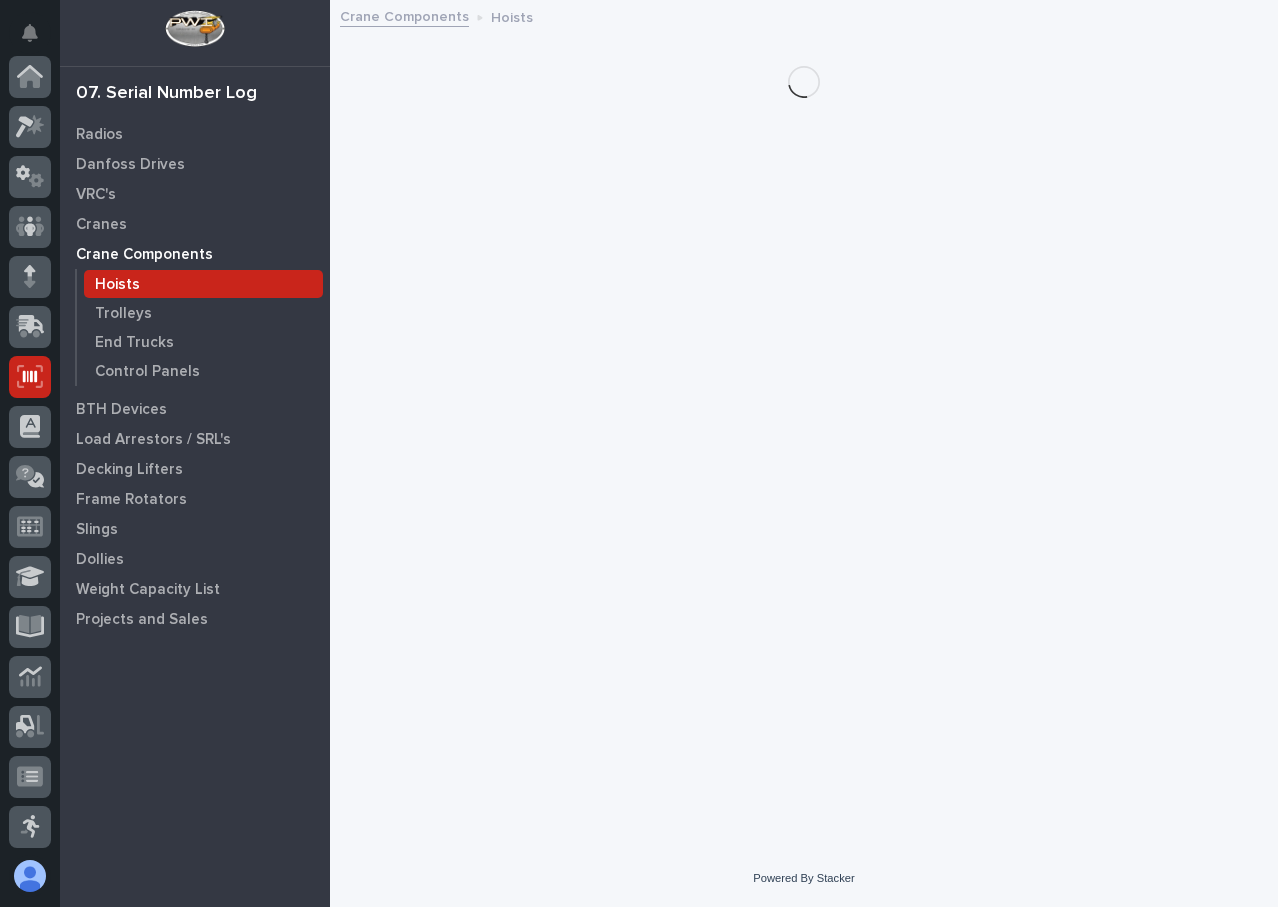scroll, scrollTop: 251, scrollLeft: 0, axis: vertical 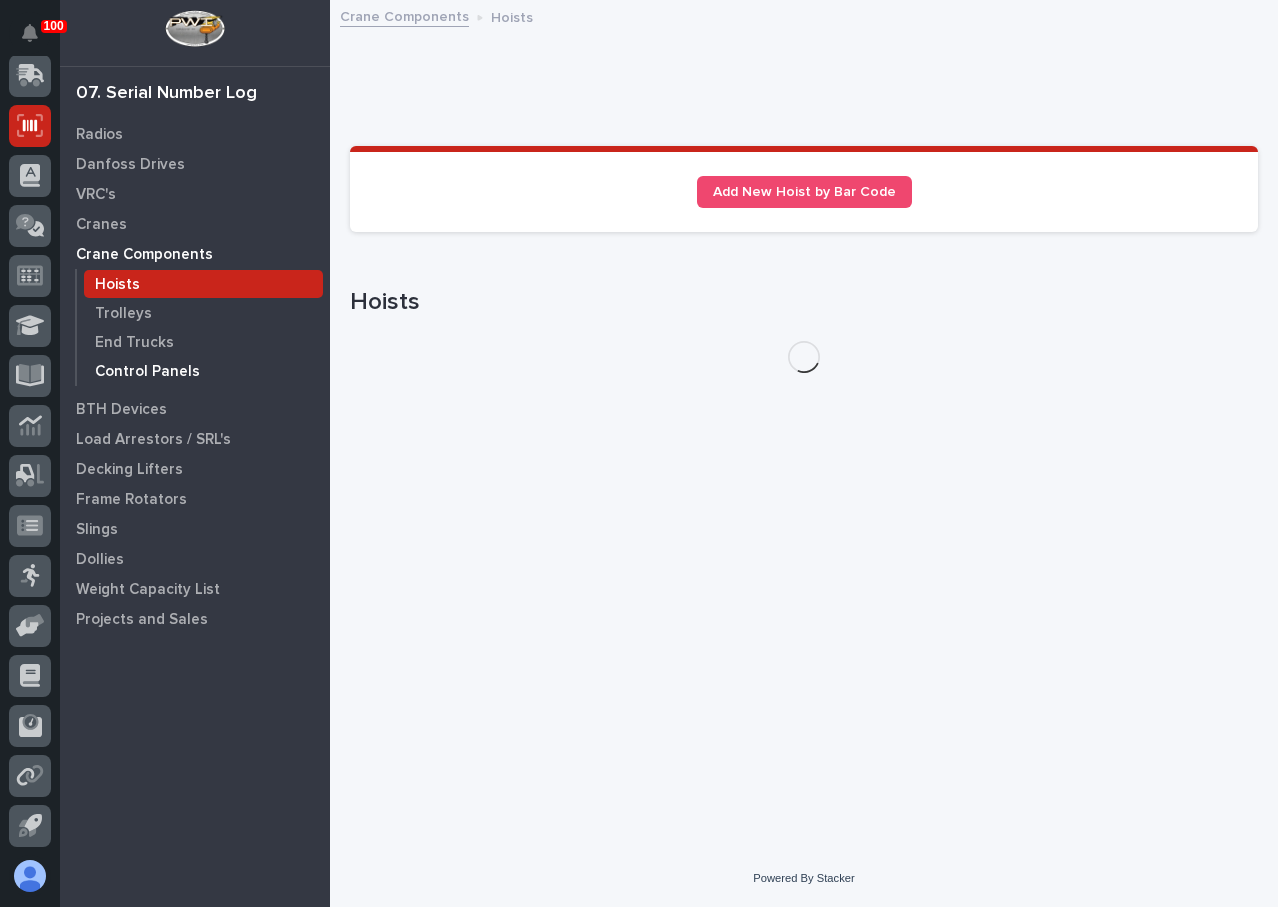 click on "Control Panels" at bounding box center (203, 371) 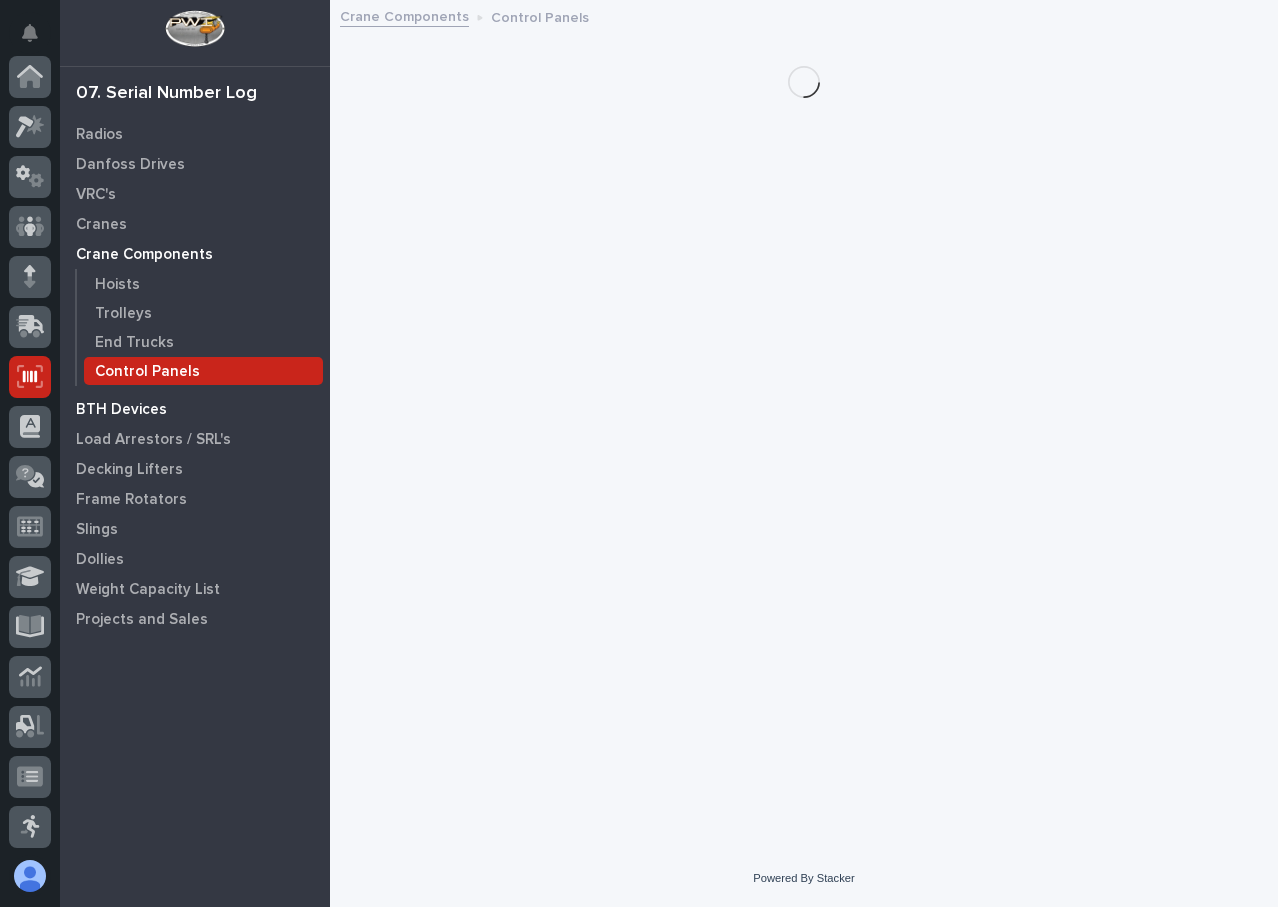 scroll, scrollTop: 251, scrollLeft: 0, axis: vertical 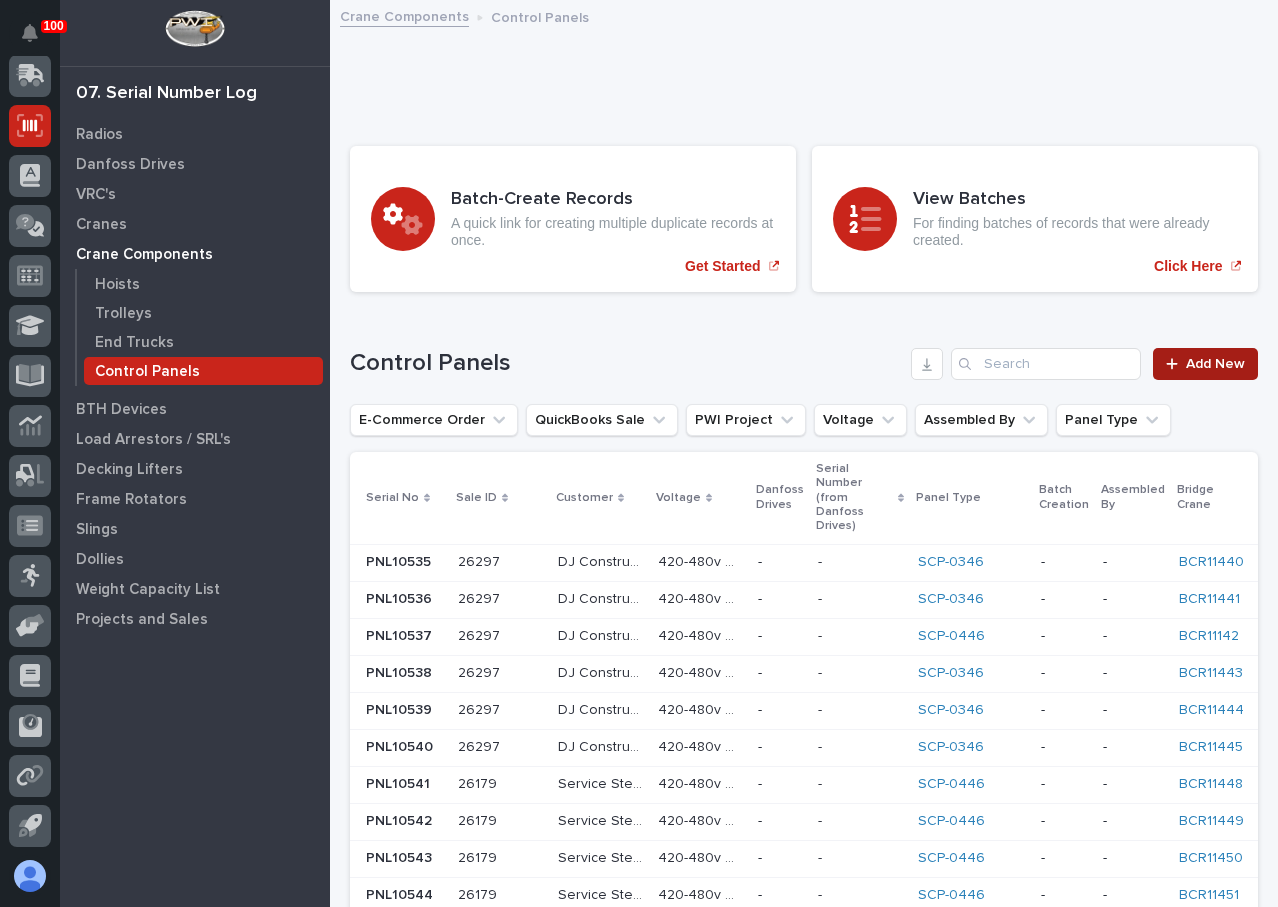 click on "Add New" at bounding box center [1205, 364] 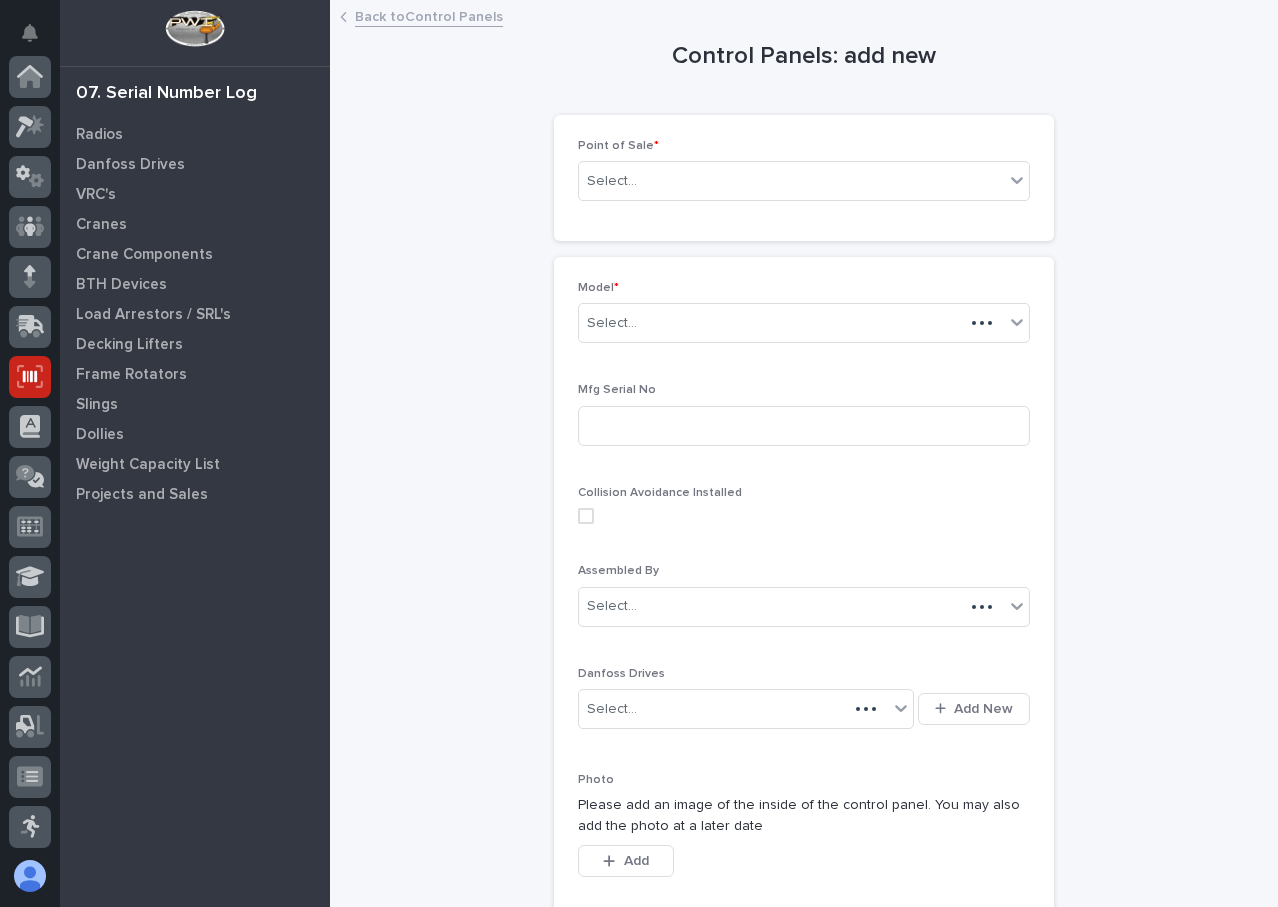 scroll, scrollTop: 251, scrollLeft: 0, axis: vertical 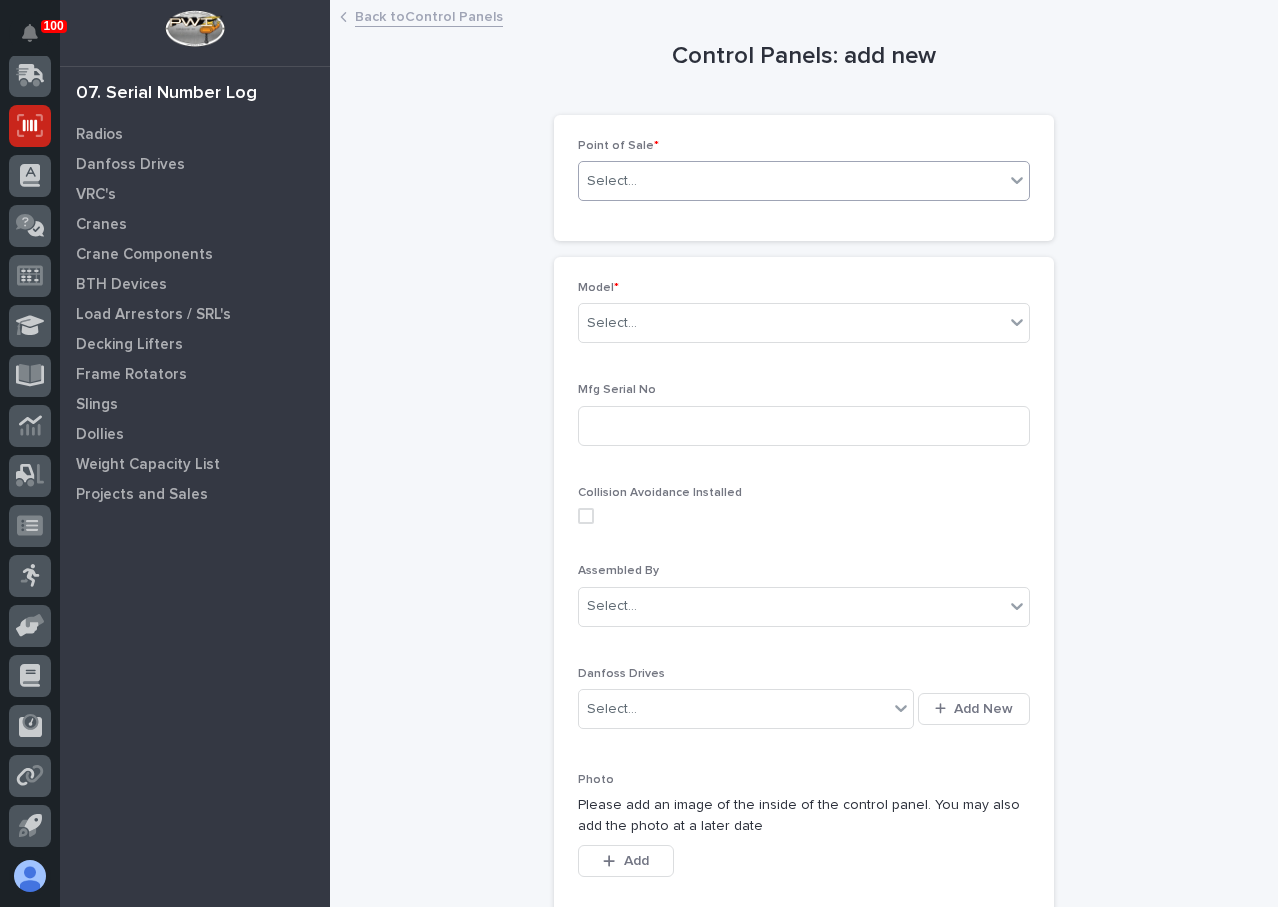 click on "Select..." at bounding box center (791, 181) 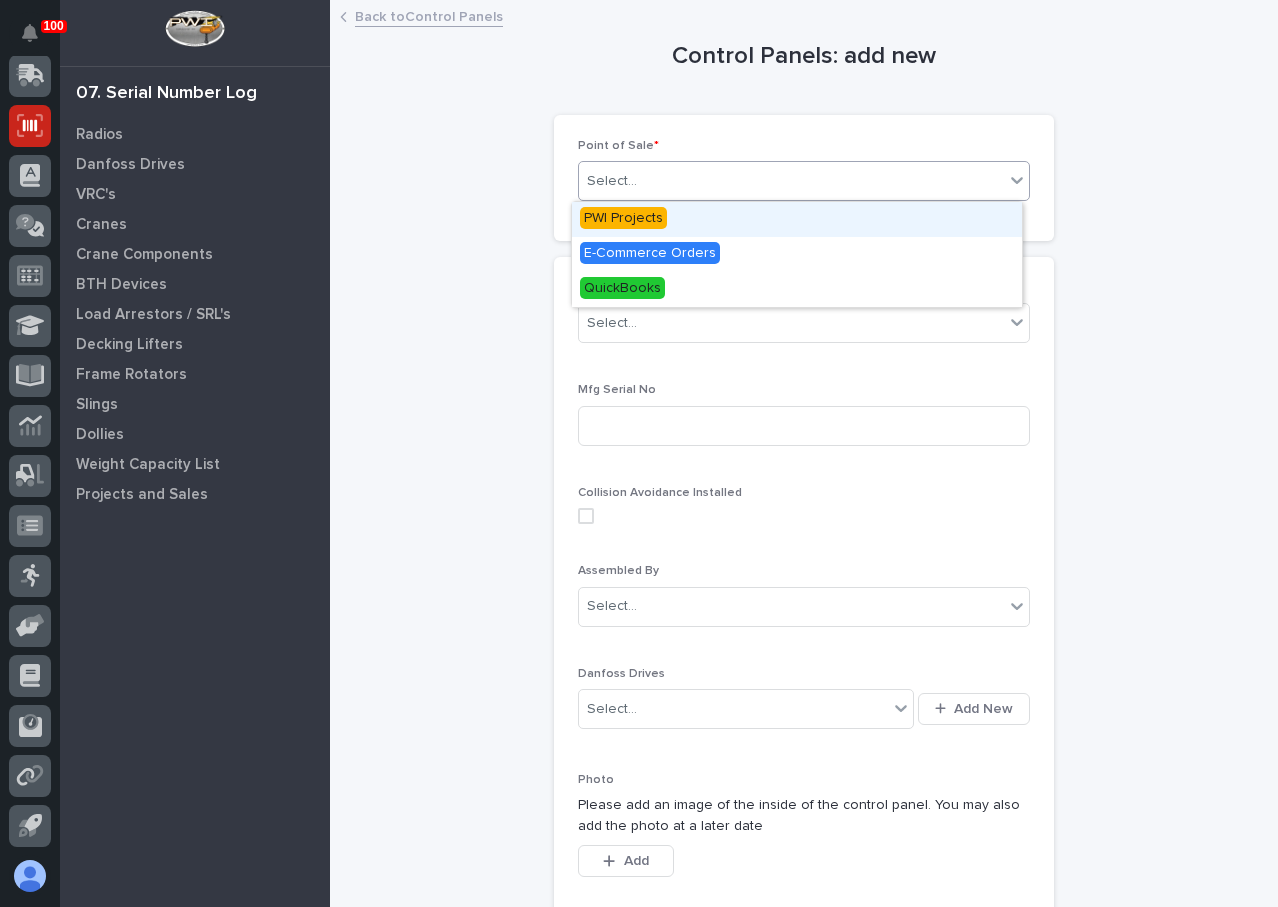 click on "PWI Projects" at bounding box center [797, 219] 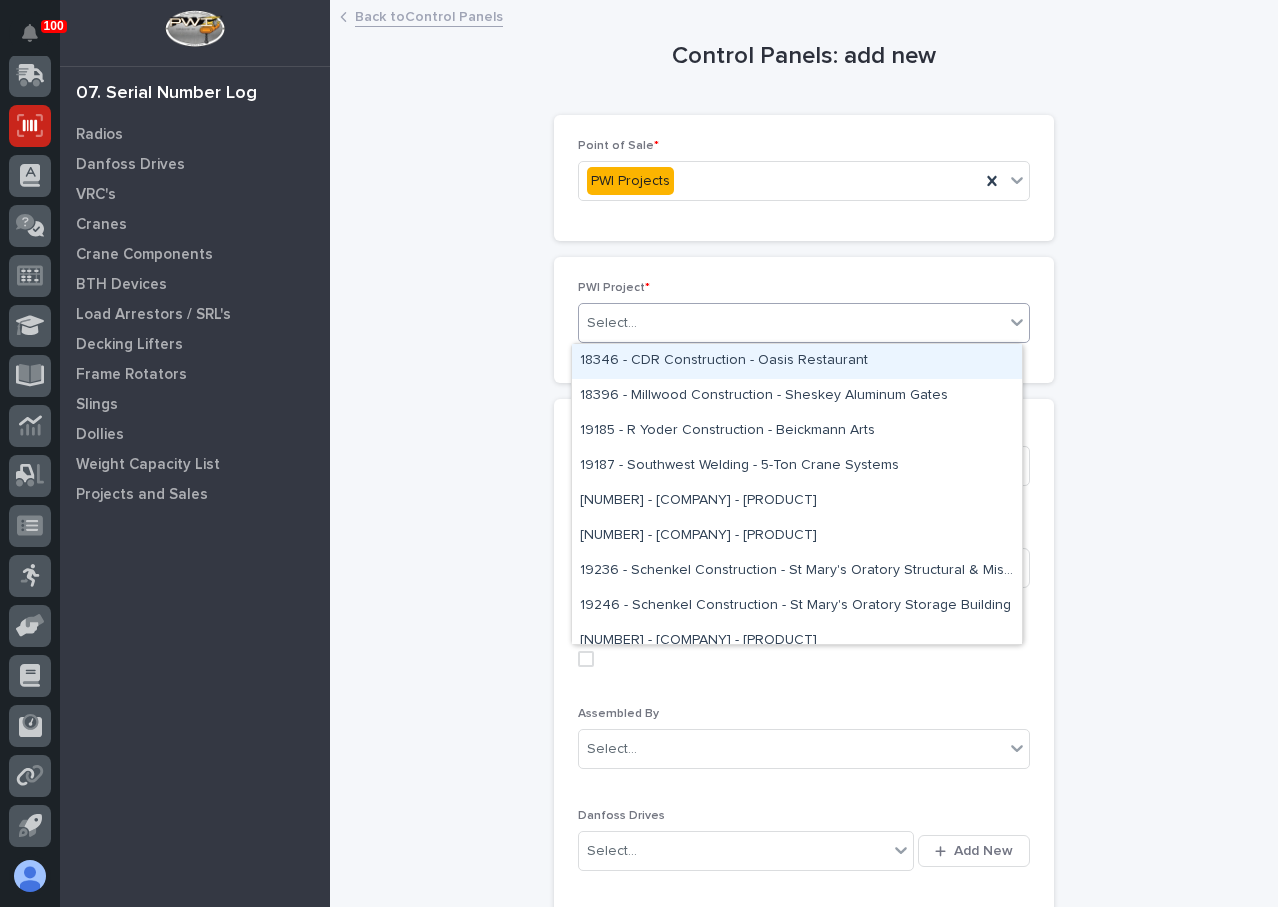 click on "Select..." at bounding box center (791, 323) 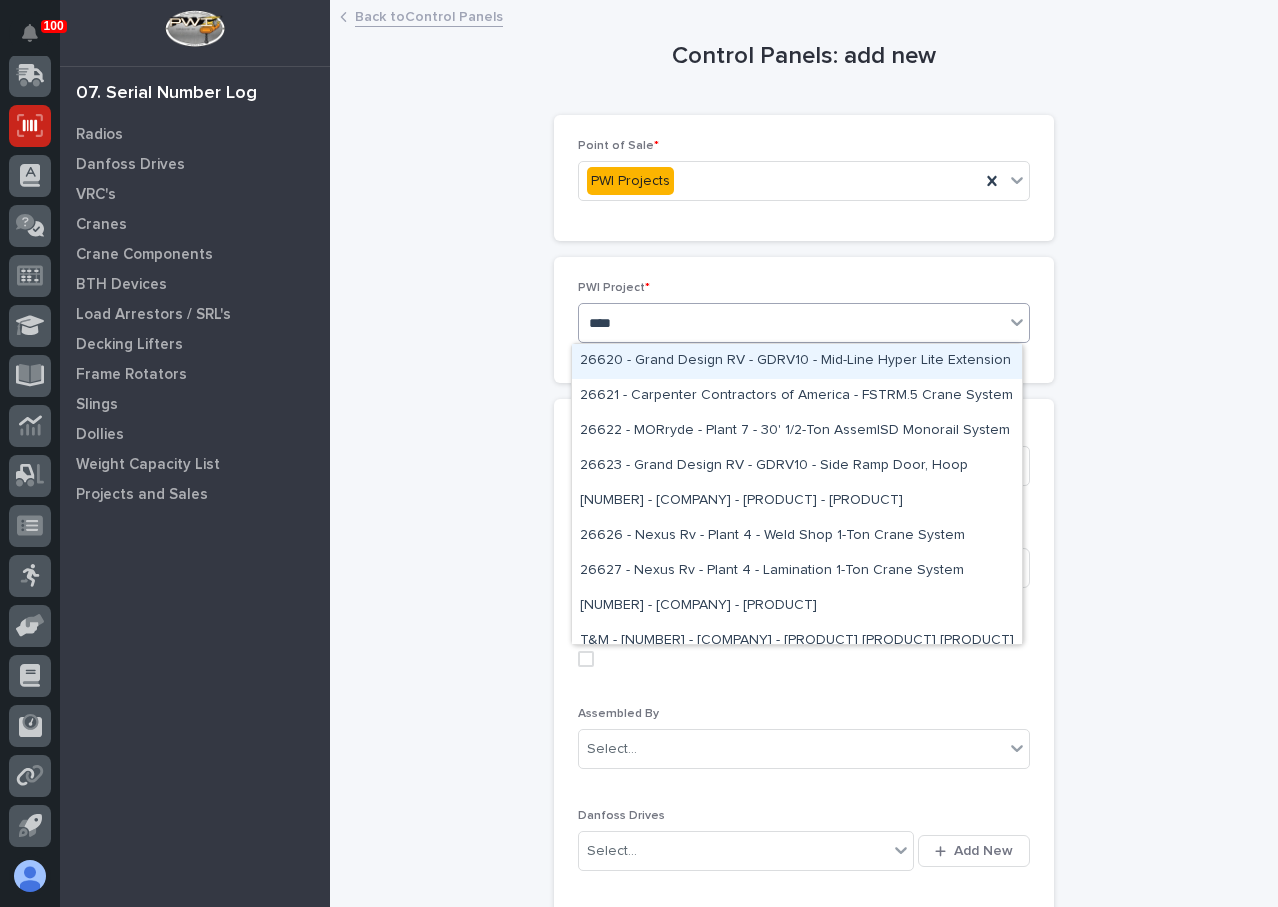 type on "*****" 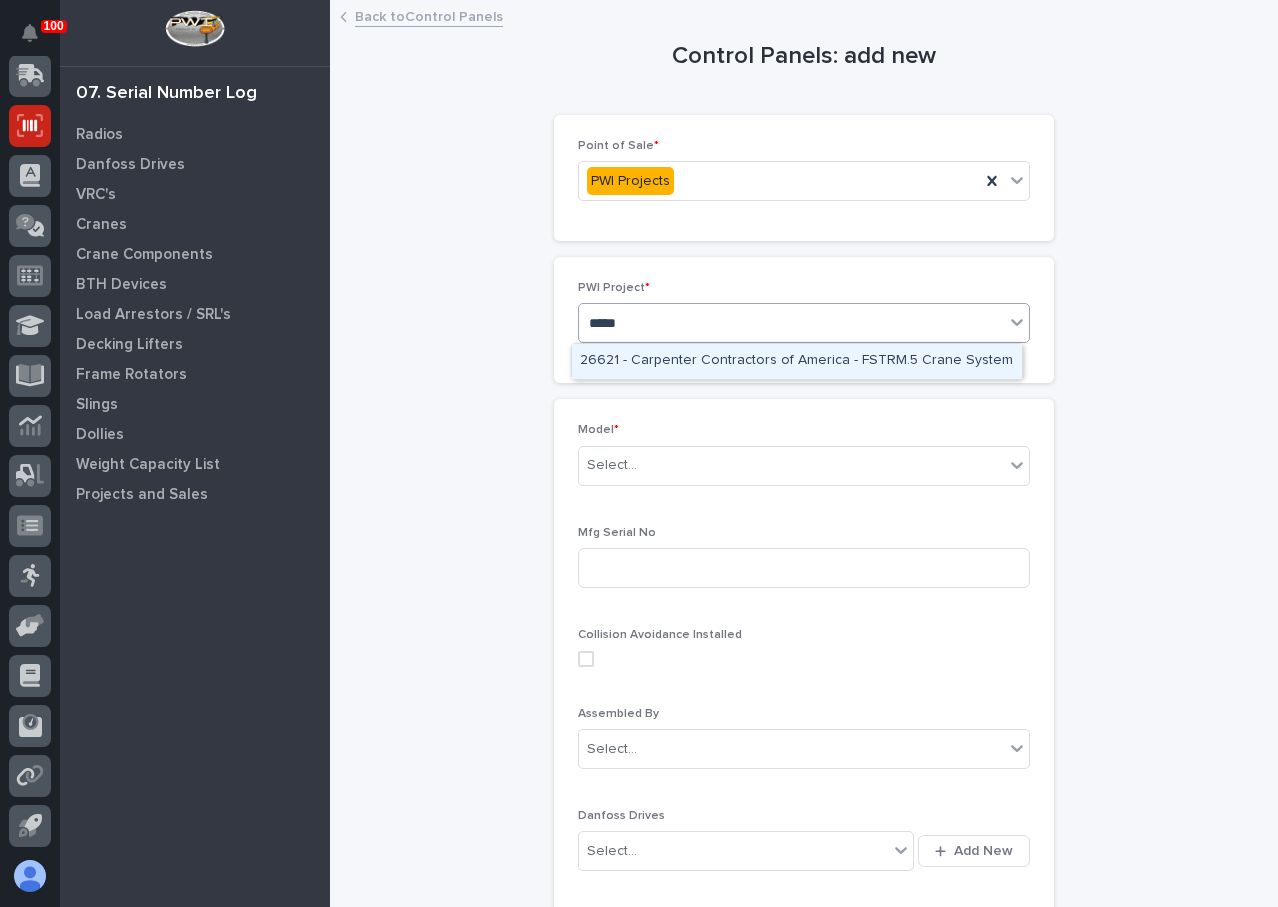 click on "26621 - Carpenter Contractors of America - FSTRM.5 Crane System" at bounding box center (797, 361) 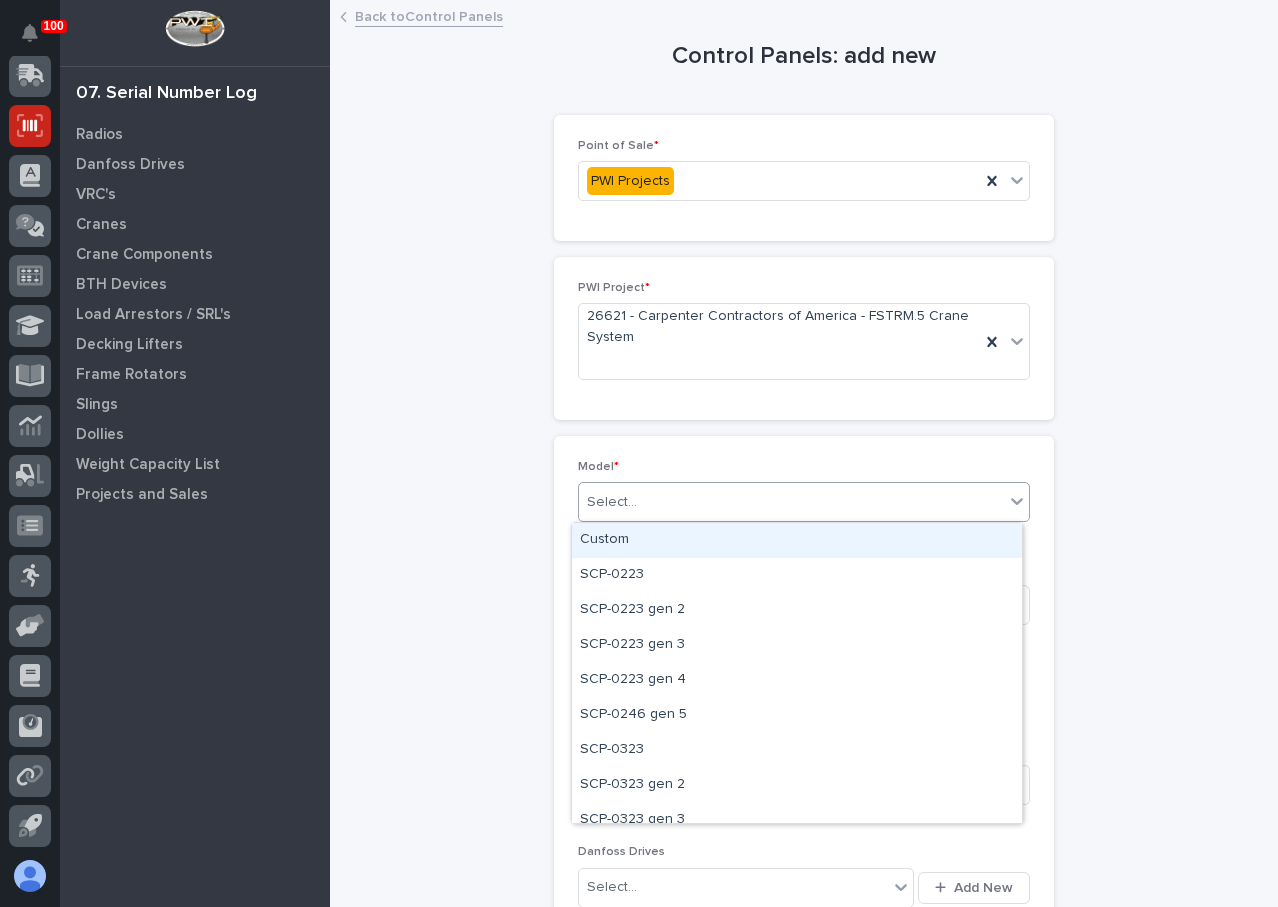 click on "Select..." at bounding box center (791, 502) 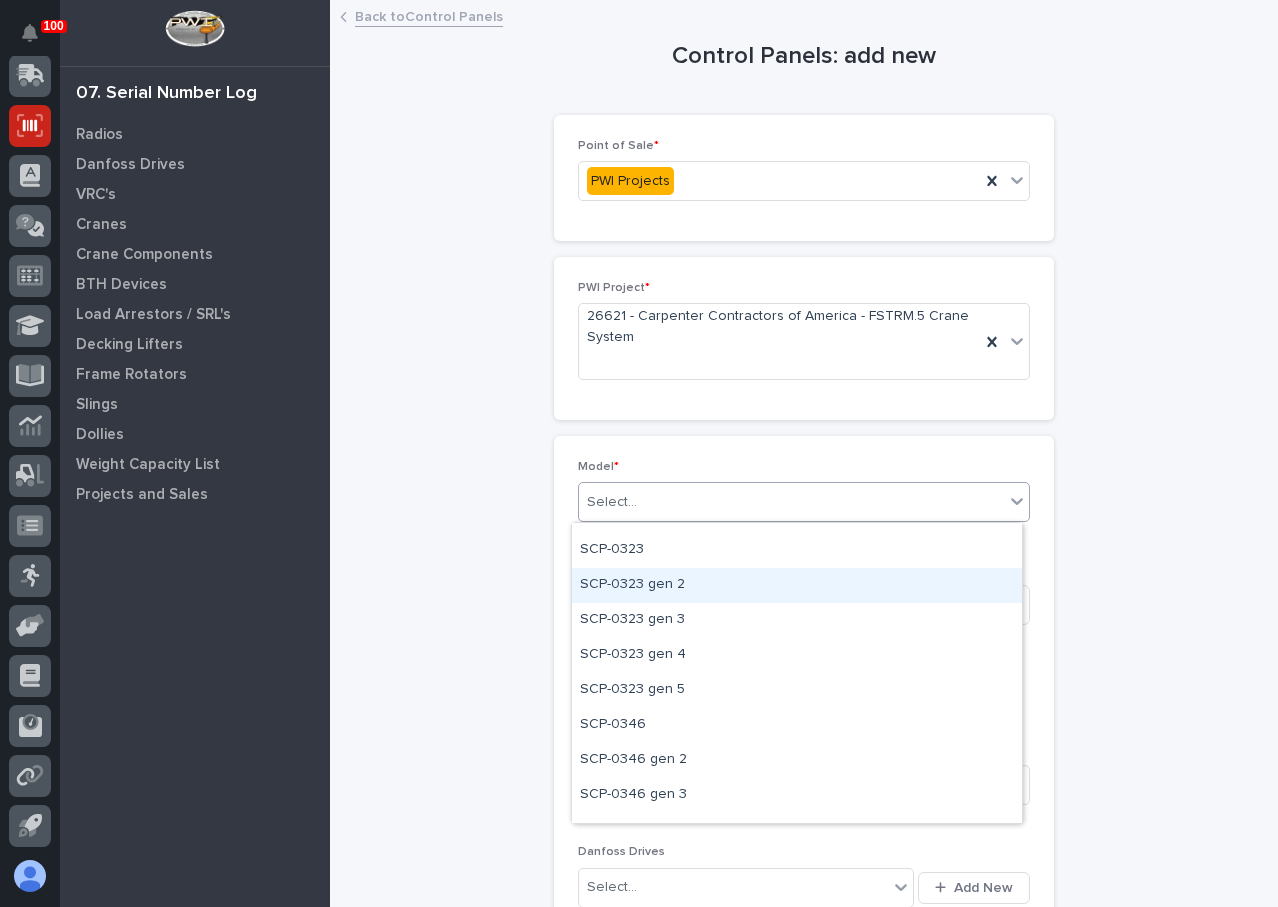 scroll, scrollTop: 100, scrollLeft: 0, axis: vertical 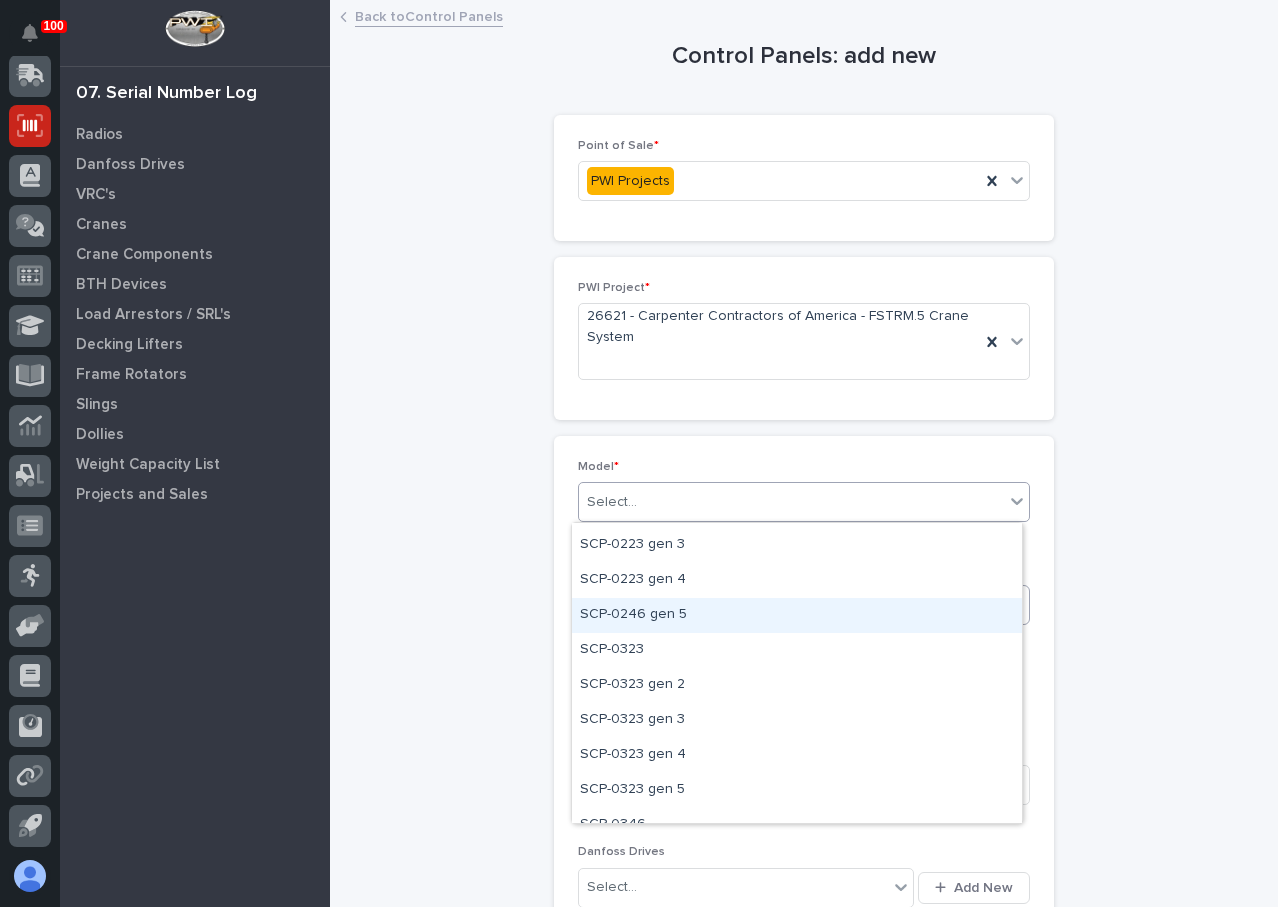 click on "SCP-0246 gen 5" at bounding box center [797, 615] 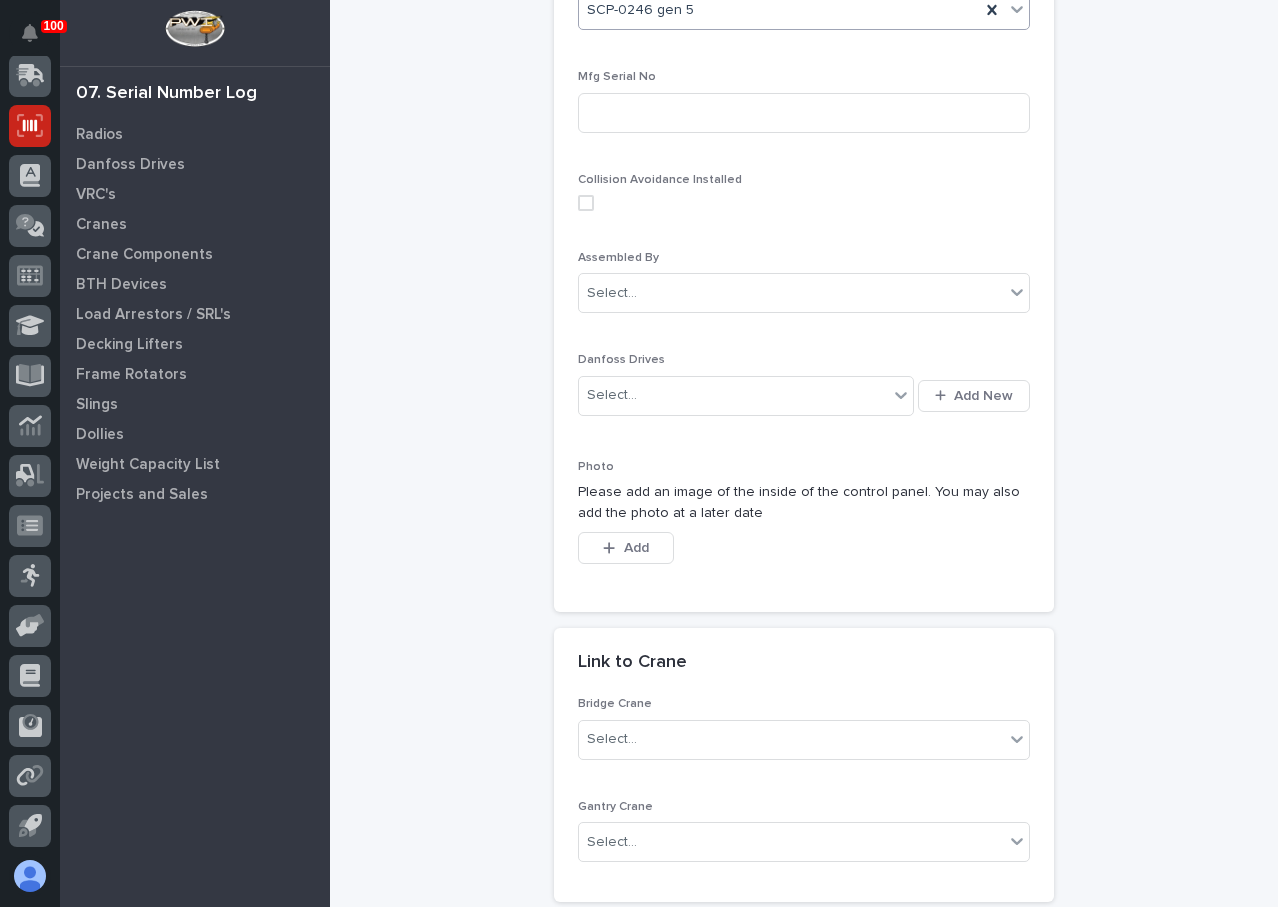 scroll, scrollTop: 500, scrollLeft: 0, axis: vertical 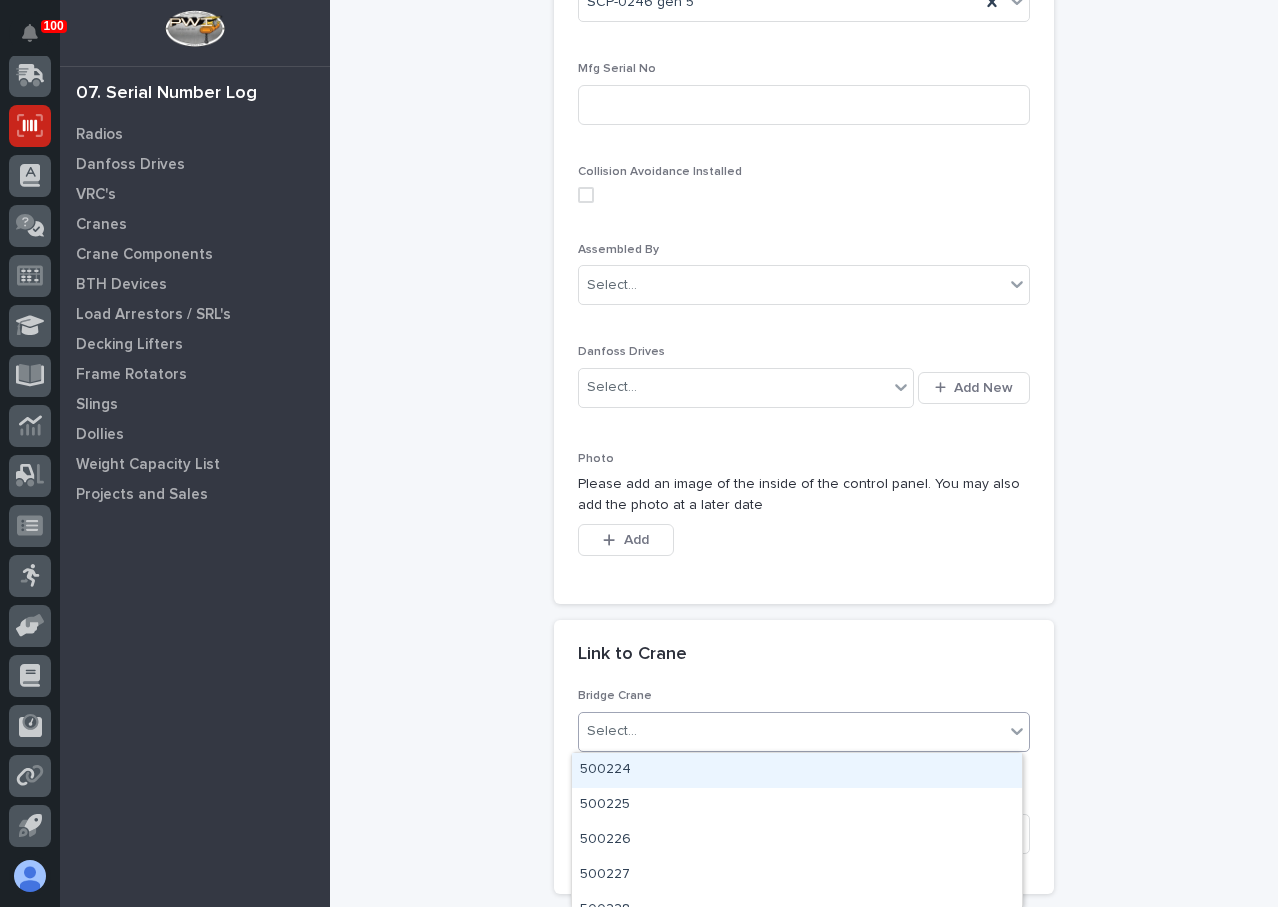 click on "Select..." at bounding box center [791, 731] 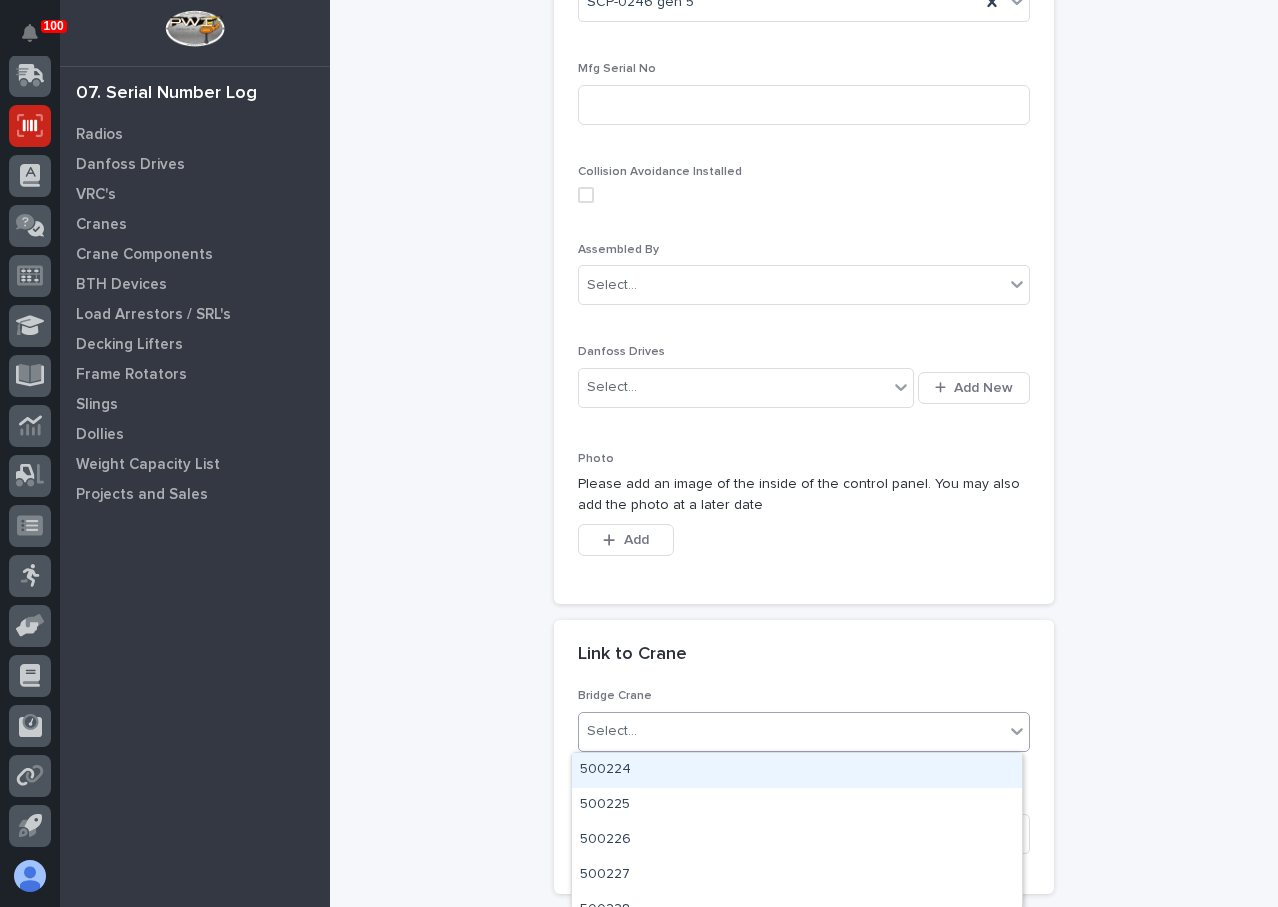 scroll, scrollTop: 400, scrollLeft: 0, axis: vertical 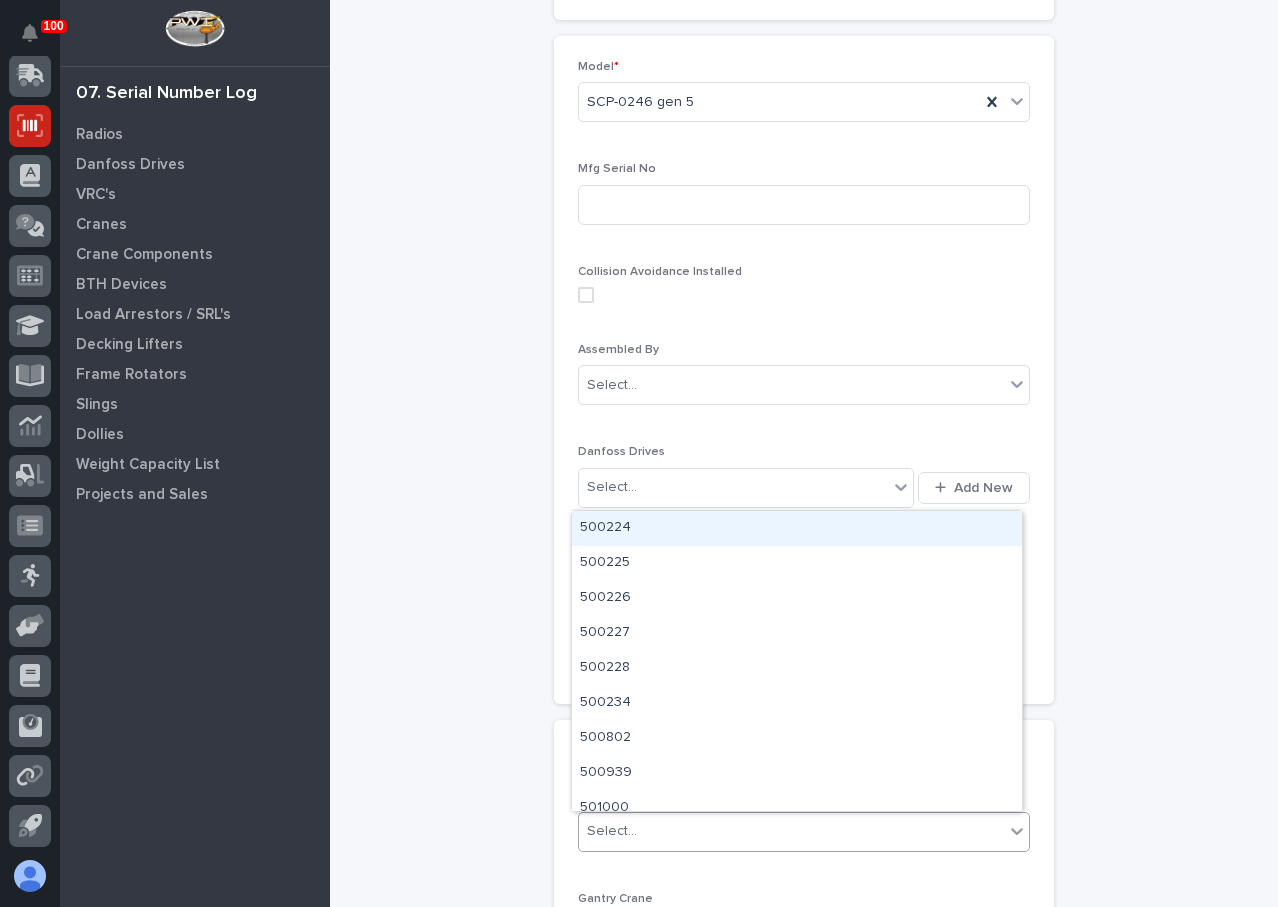 click on "Select..." at bounding box center (791, 831) 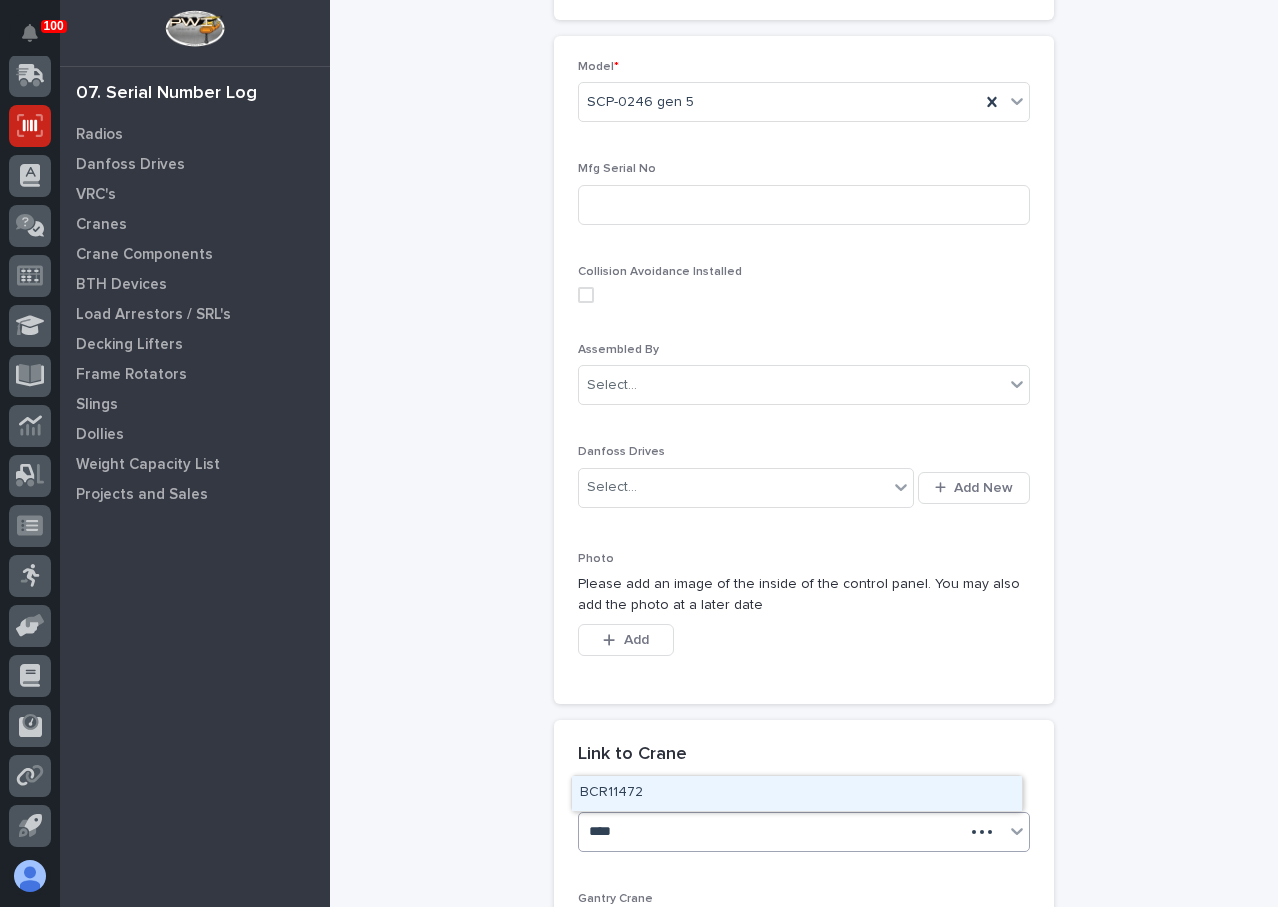 type on "*****" 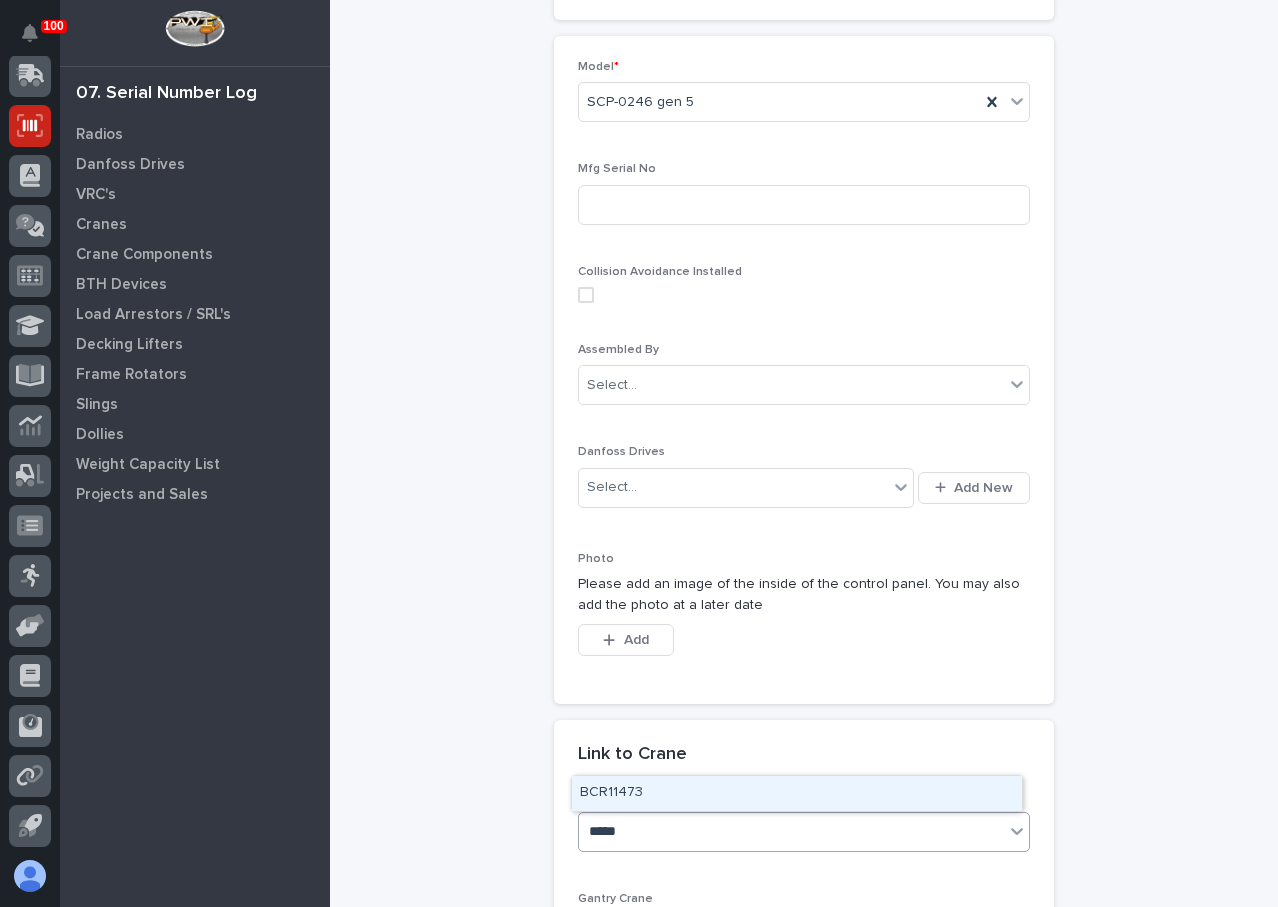 click on "BCR11473" at bounding box center [797, 793] 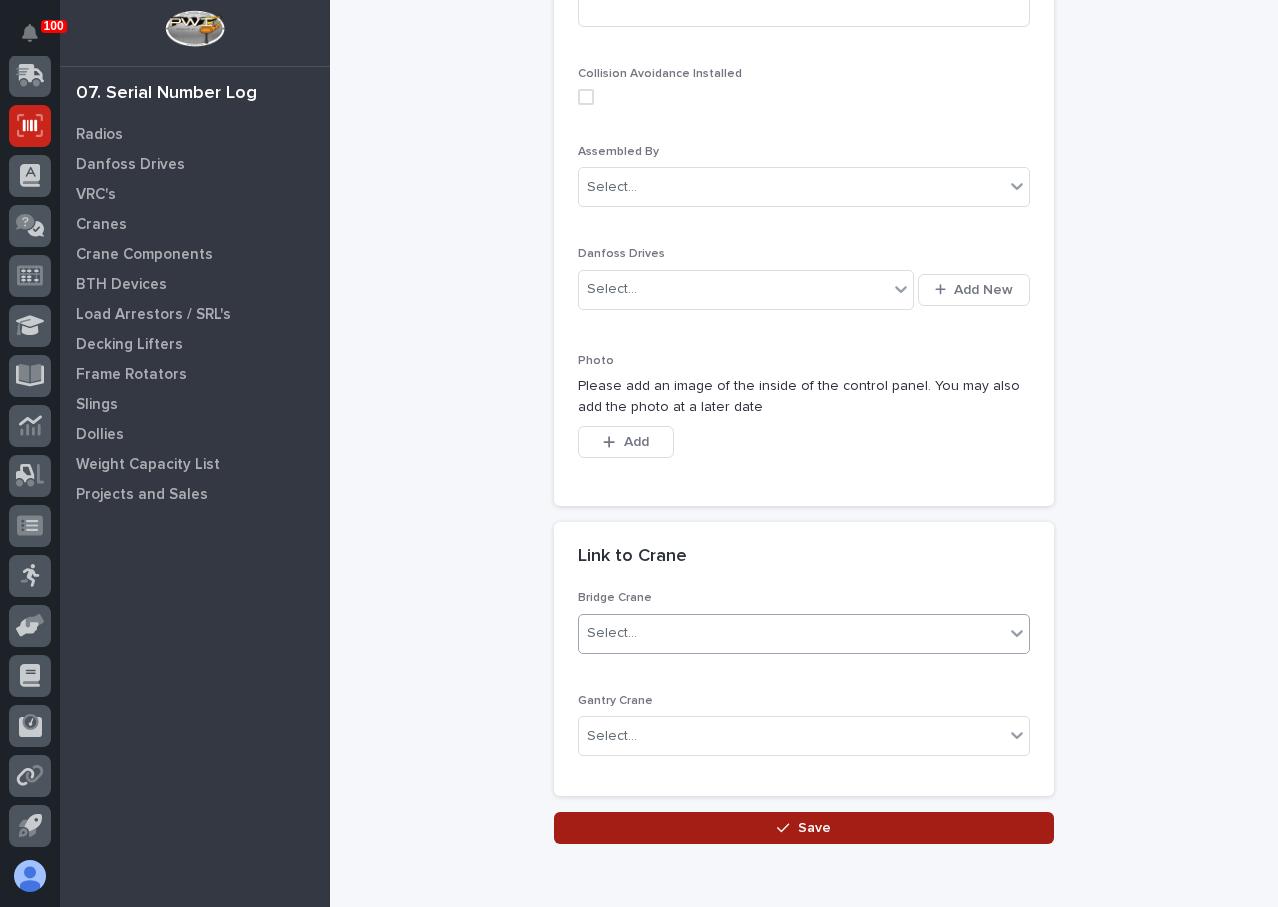 scroll, scrollTop: 600, scrollLeft: 0, axis: vertical 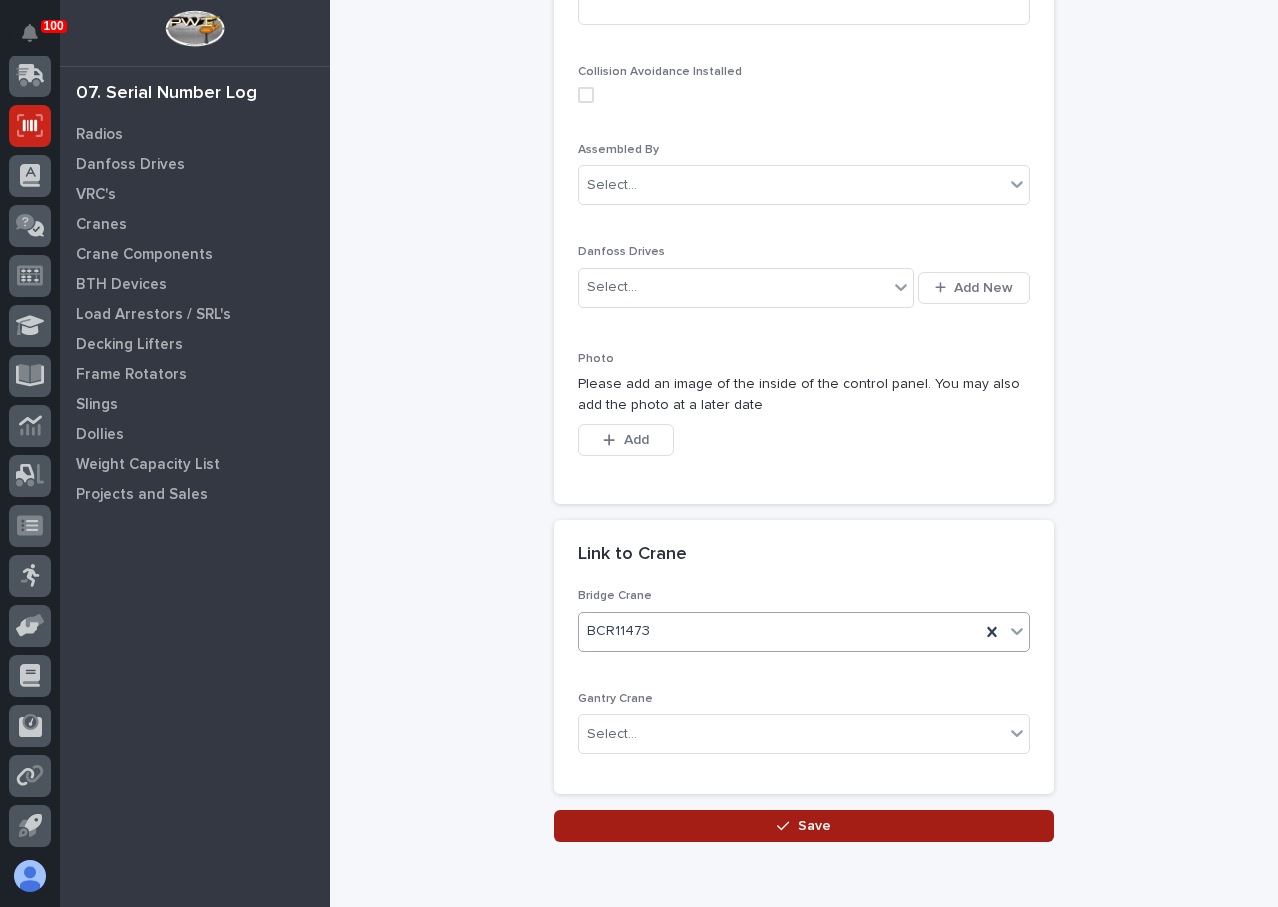 click on "Save" at bounding box center (804, 826) 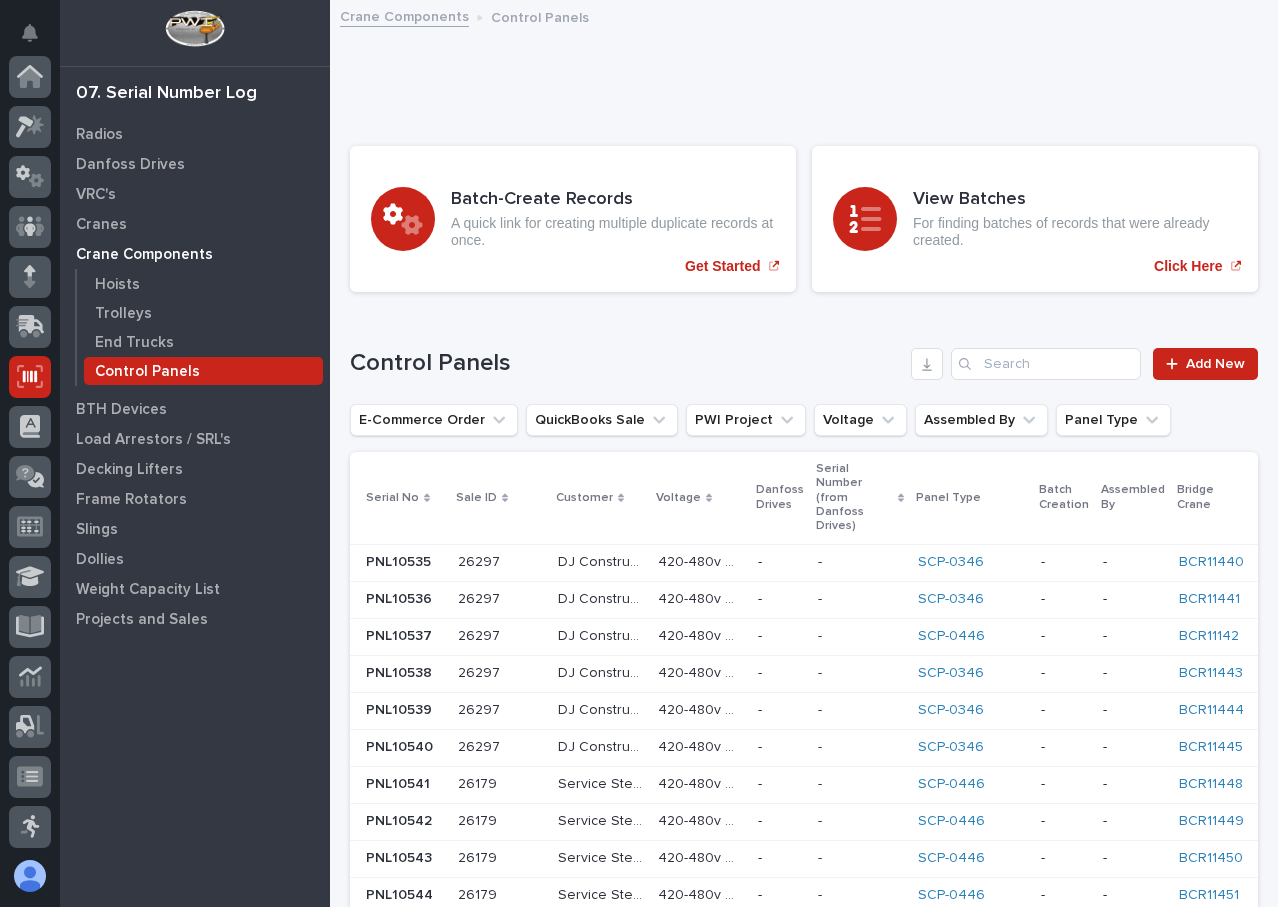 scroll, scrollTop: 251, scrollLeft: 0, axis: vertical 